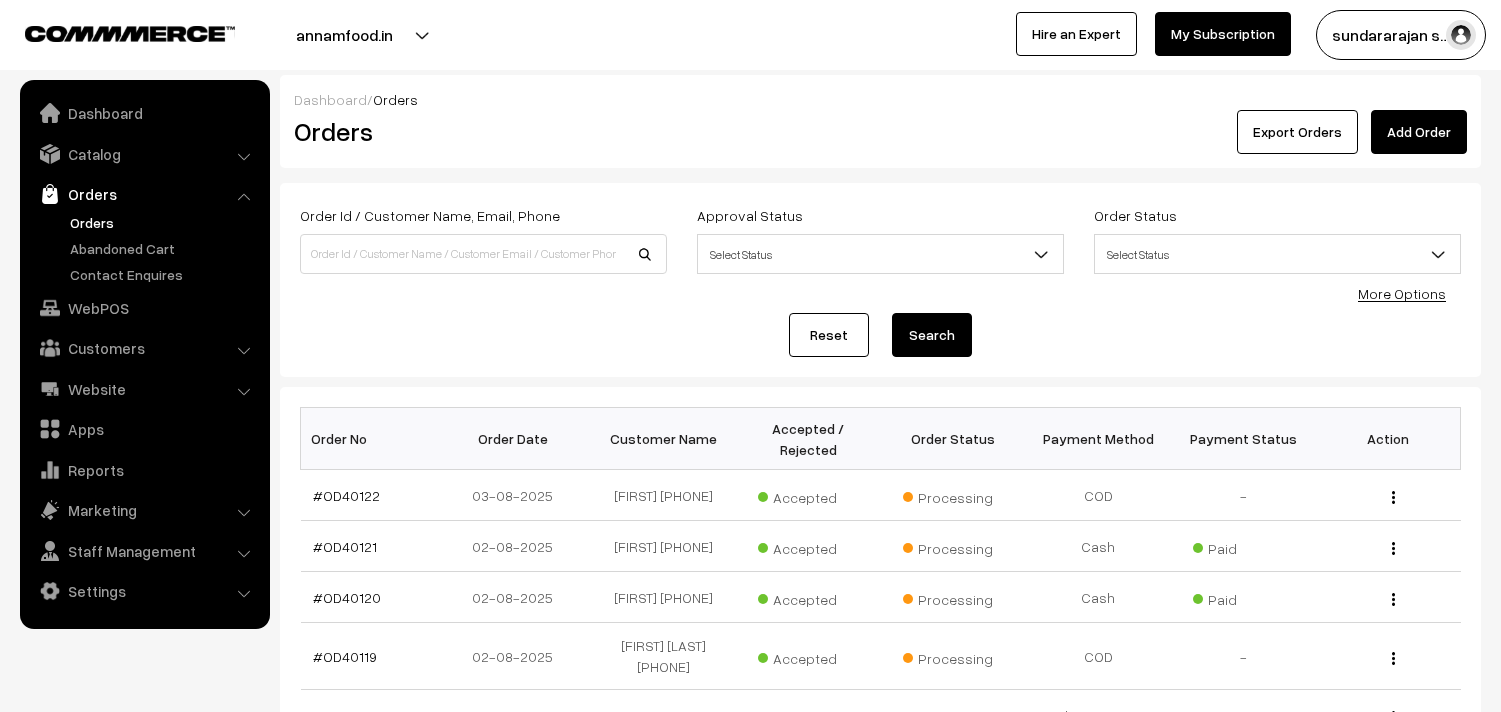 scroll, scrollTop: 0, scrollLeft: 0, axis: both 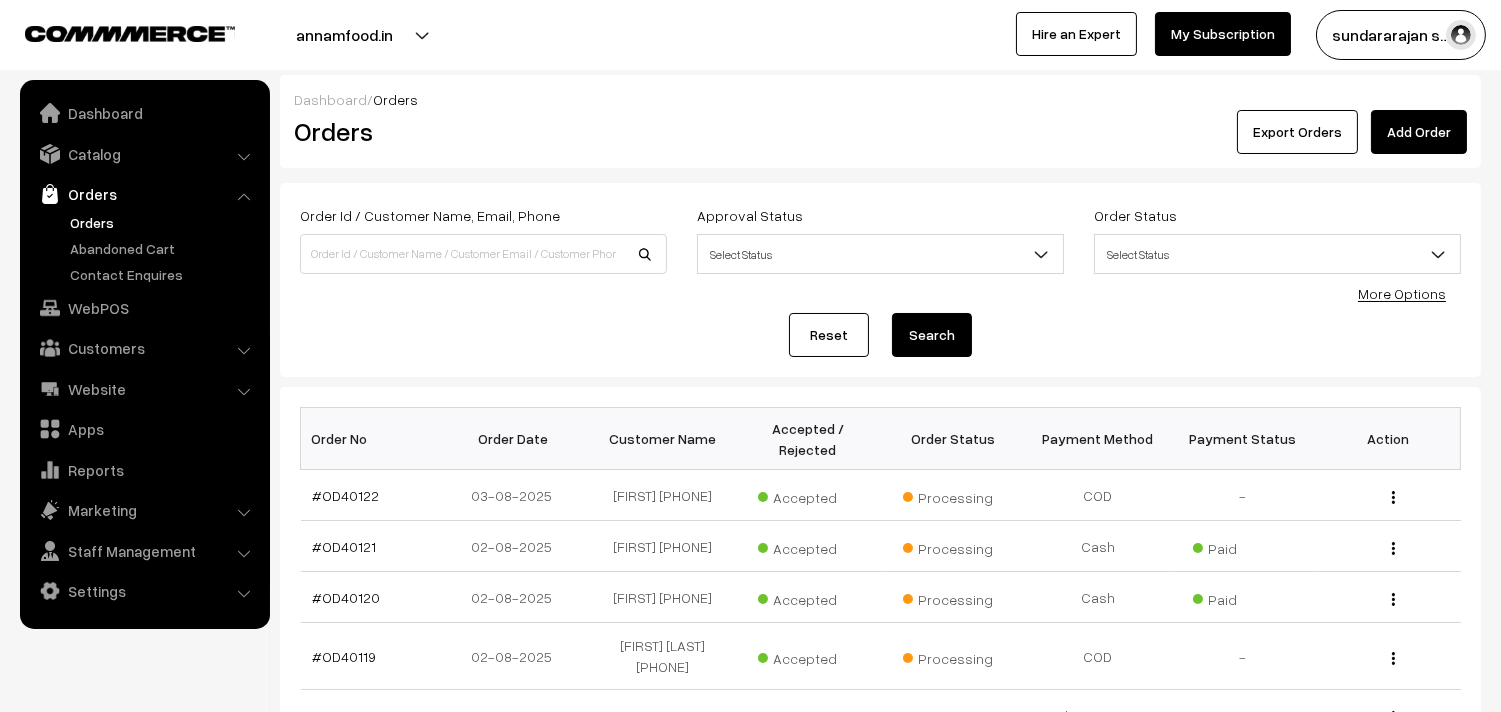 click on "Orders" at bounding box center (164, 222) 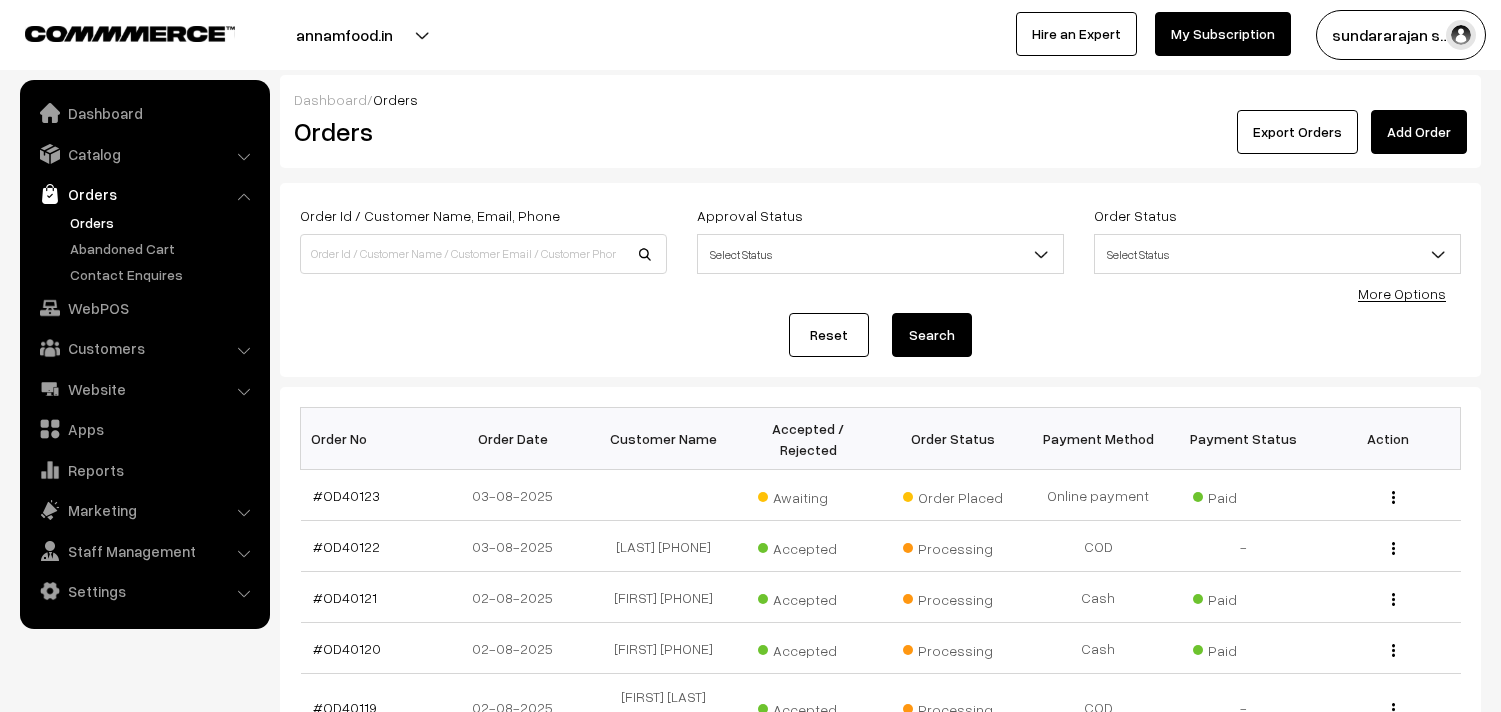 scroll, scrollTop: 0, scrollLeft: 0, axis: both 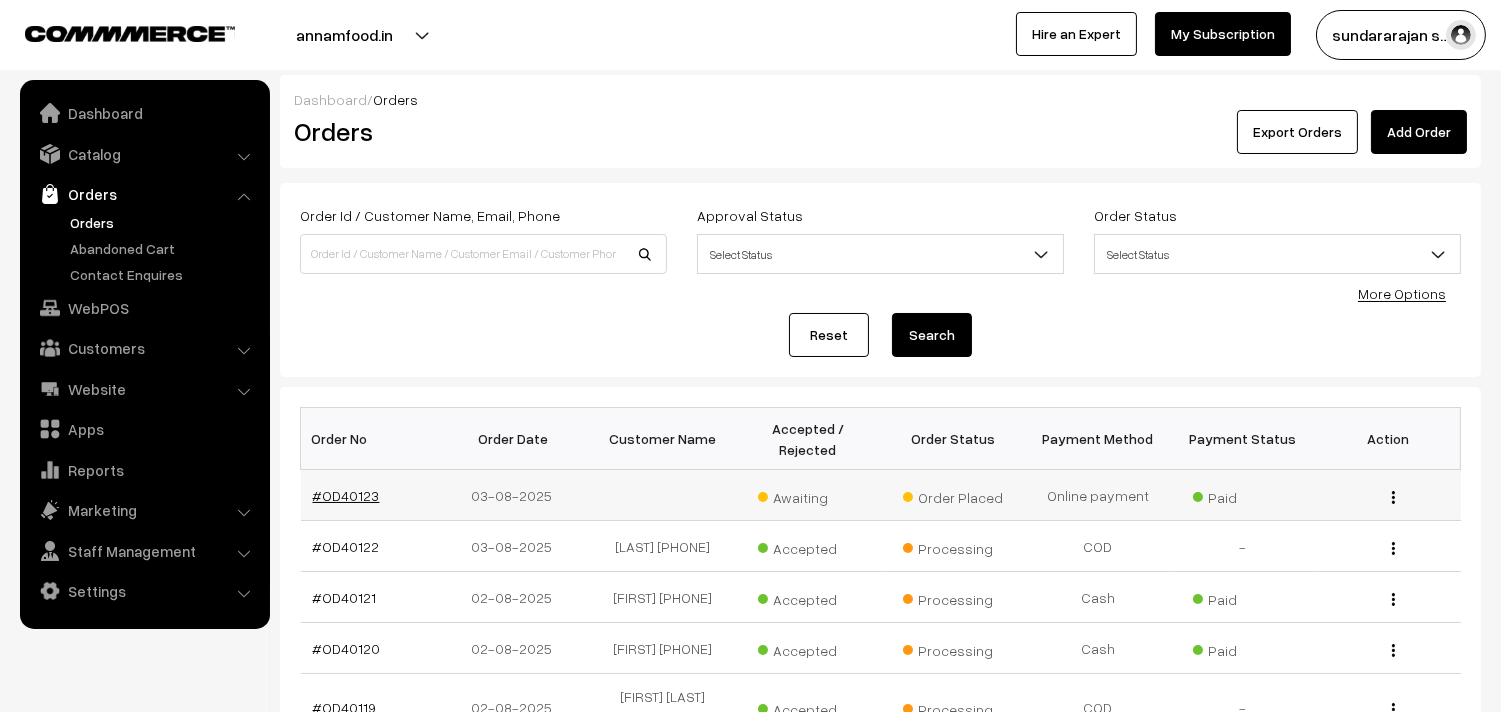 click on "#OD40123" at bounding box center [346, 495] 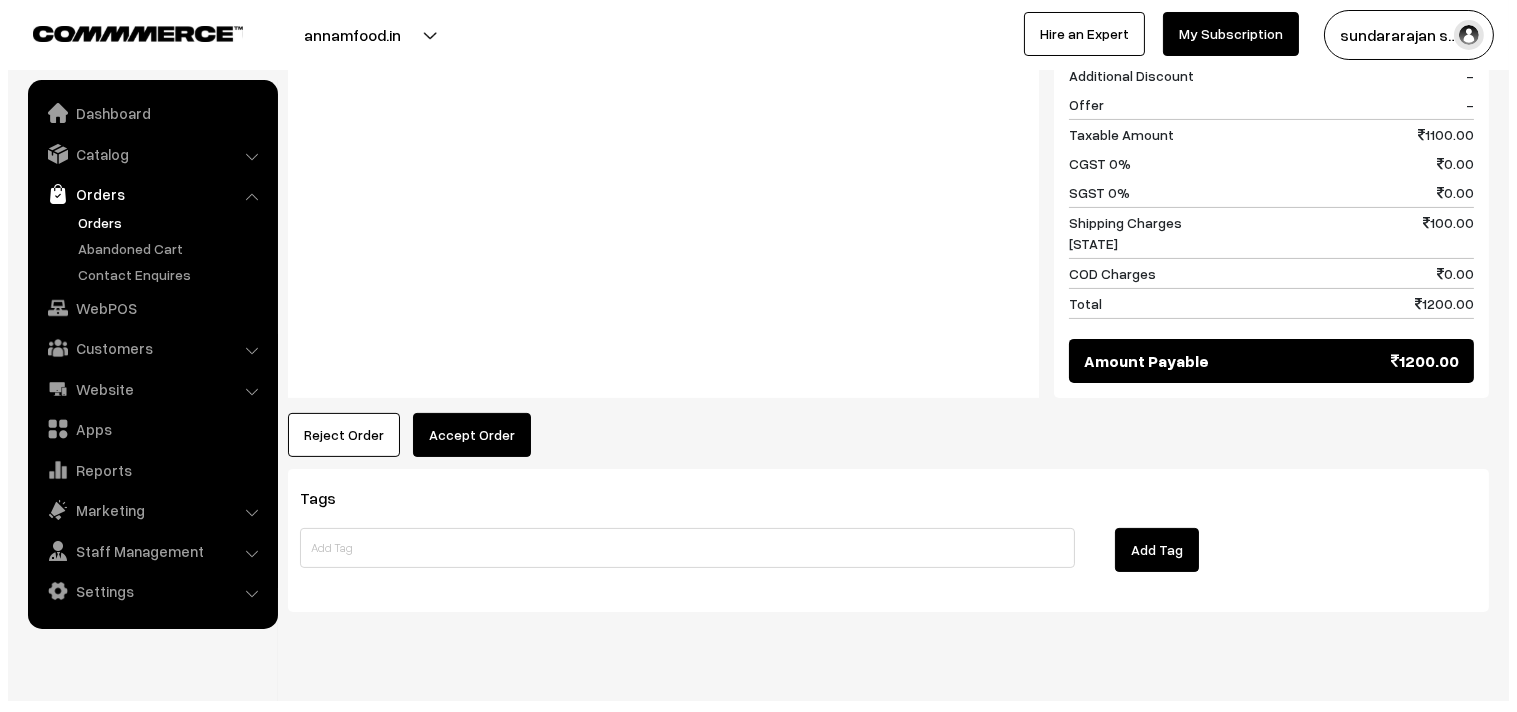 scroll, scrollTop: 888, scrollLeft: 0, axis: vertical 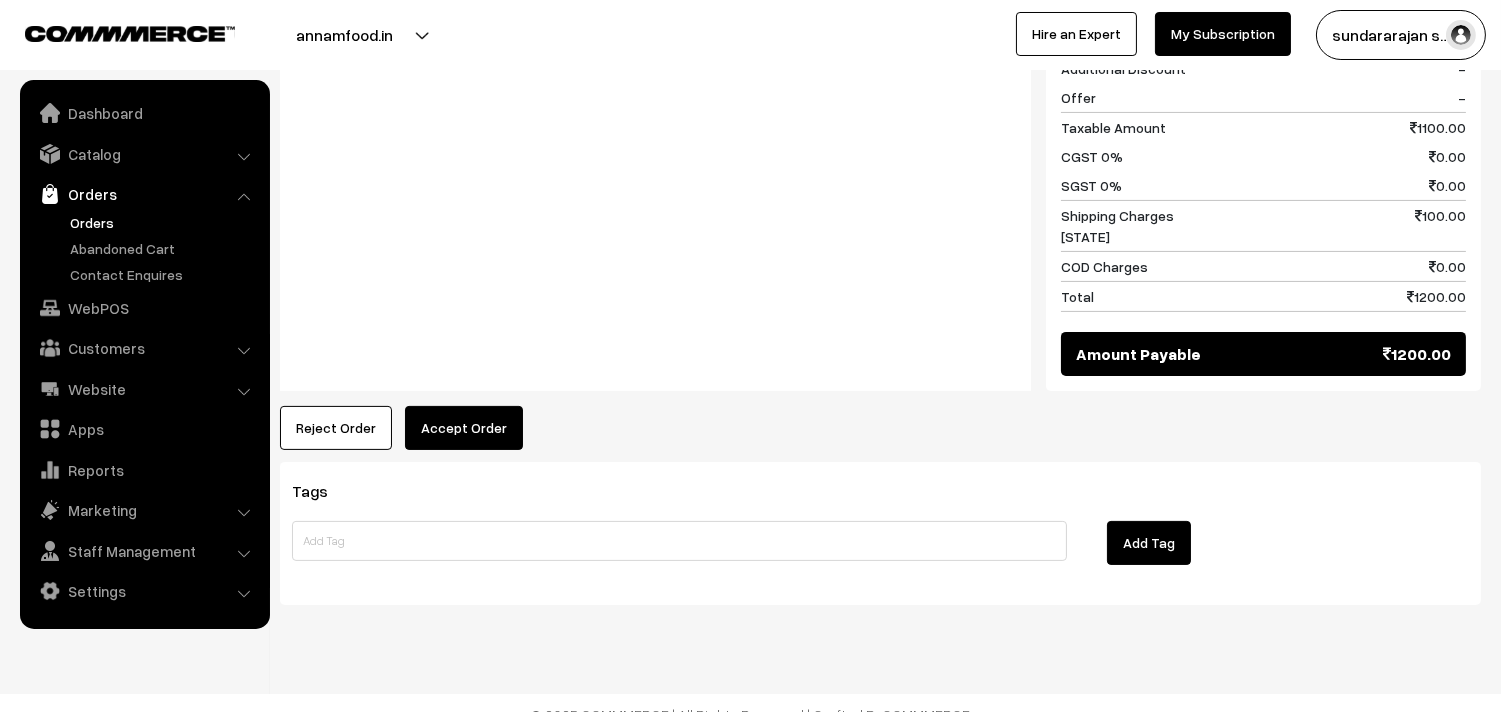 click on "Accept Order" at bounding box center [464, 428] 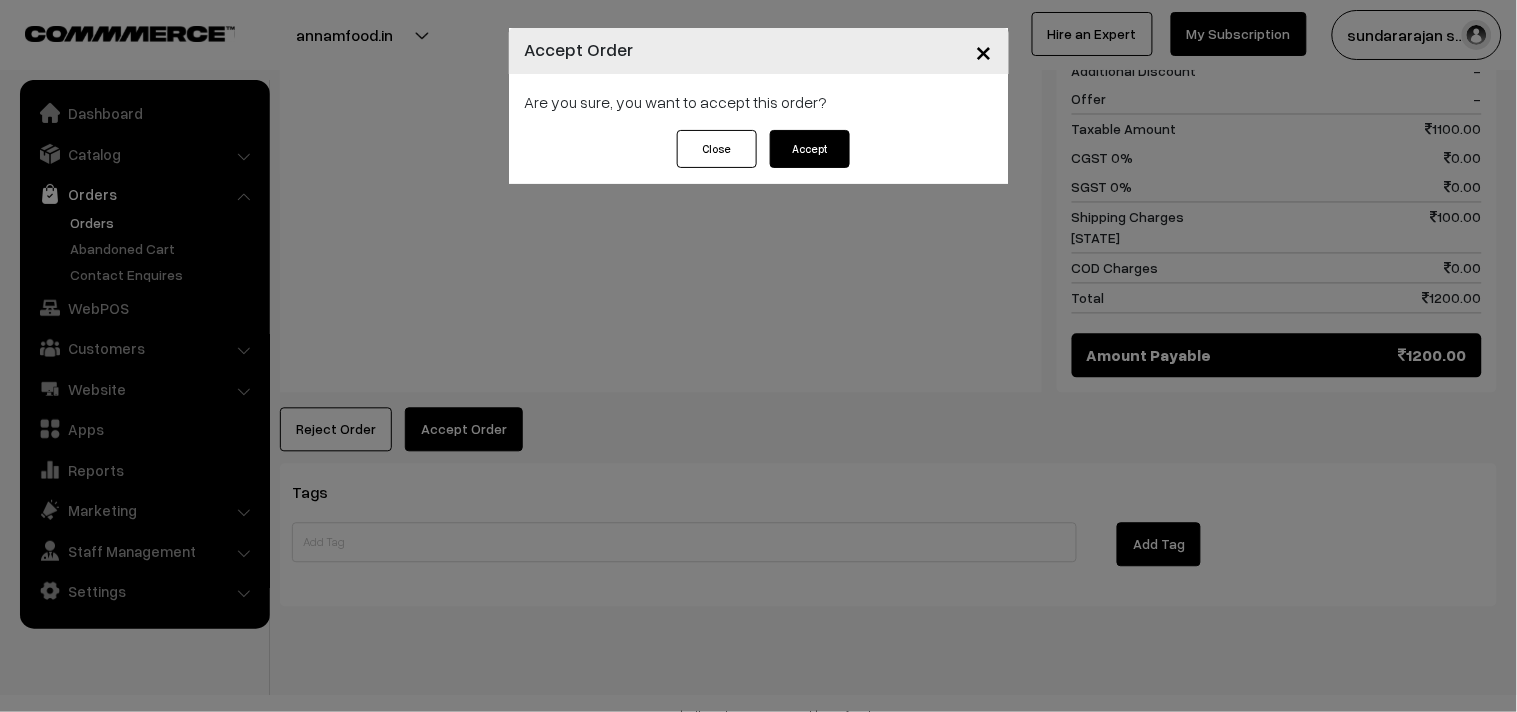 click on "Accept" at bounding box center [810, 149] 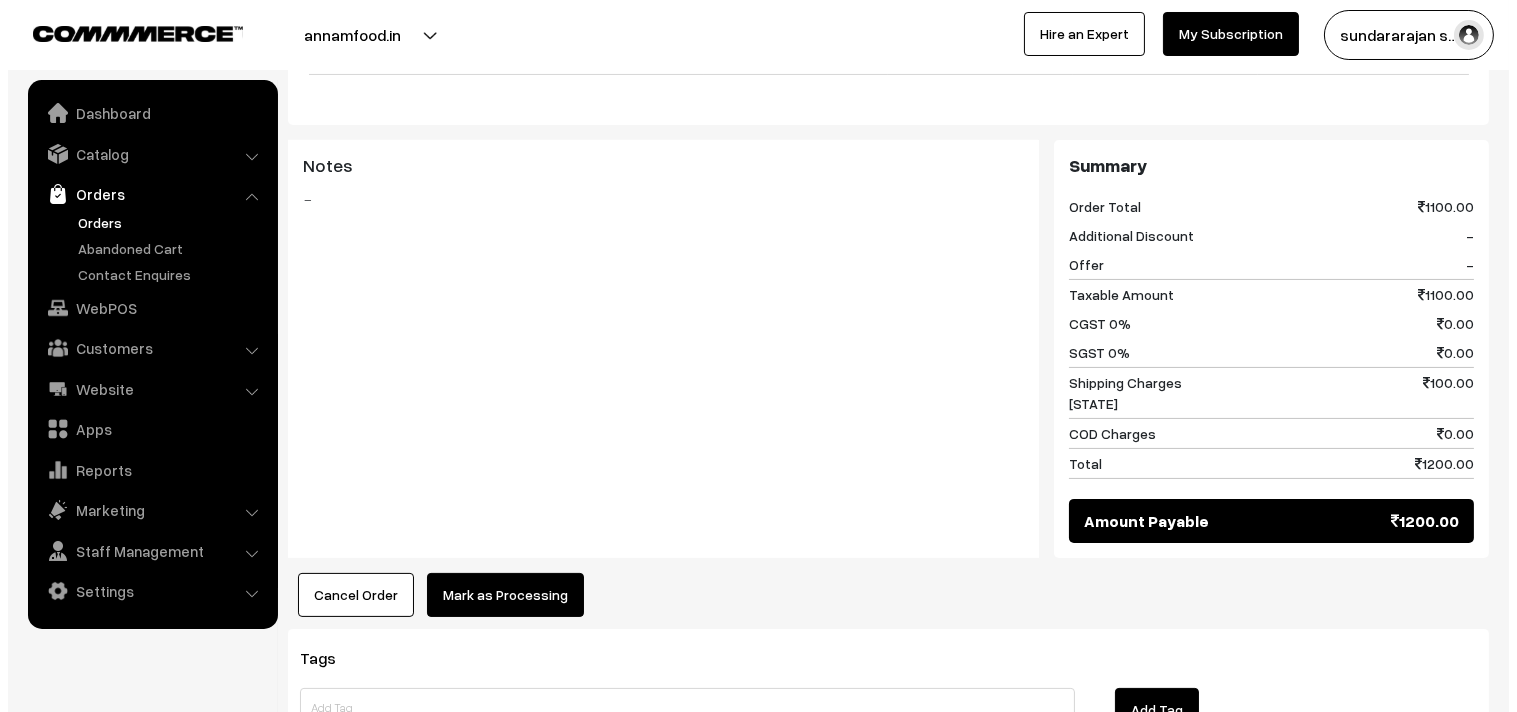 scroll, scrollTop: 777, scrollLeft: 0, axis: vertical 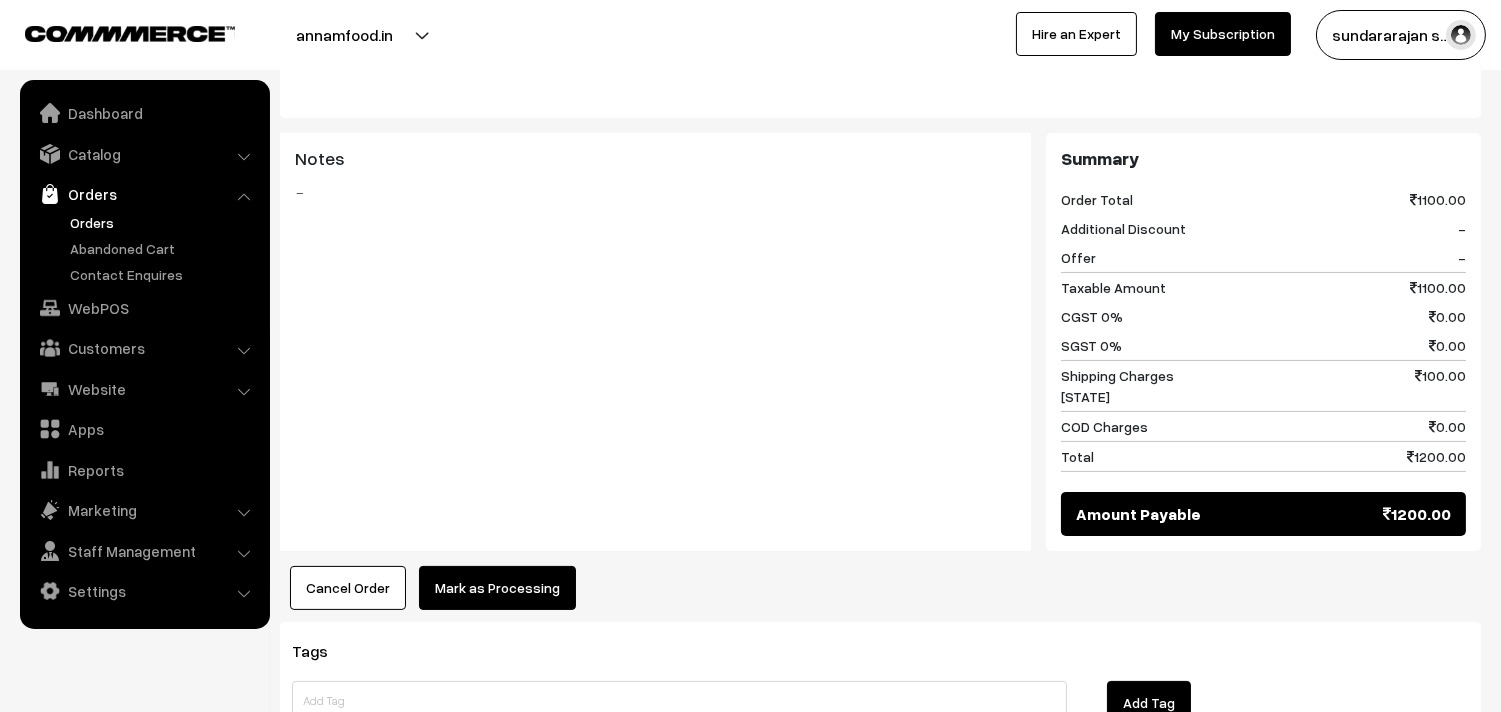 click on "Mark as Processing" at bounding box center [497, 588] 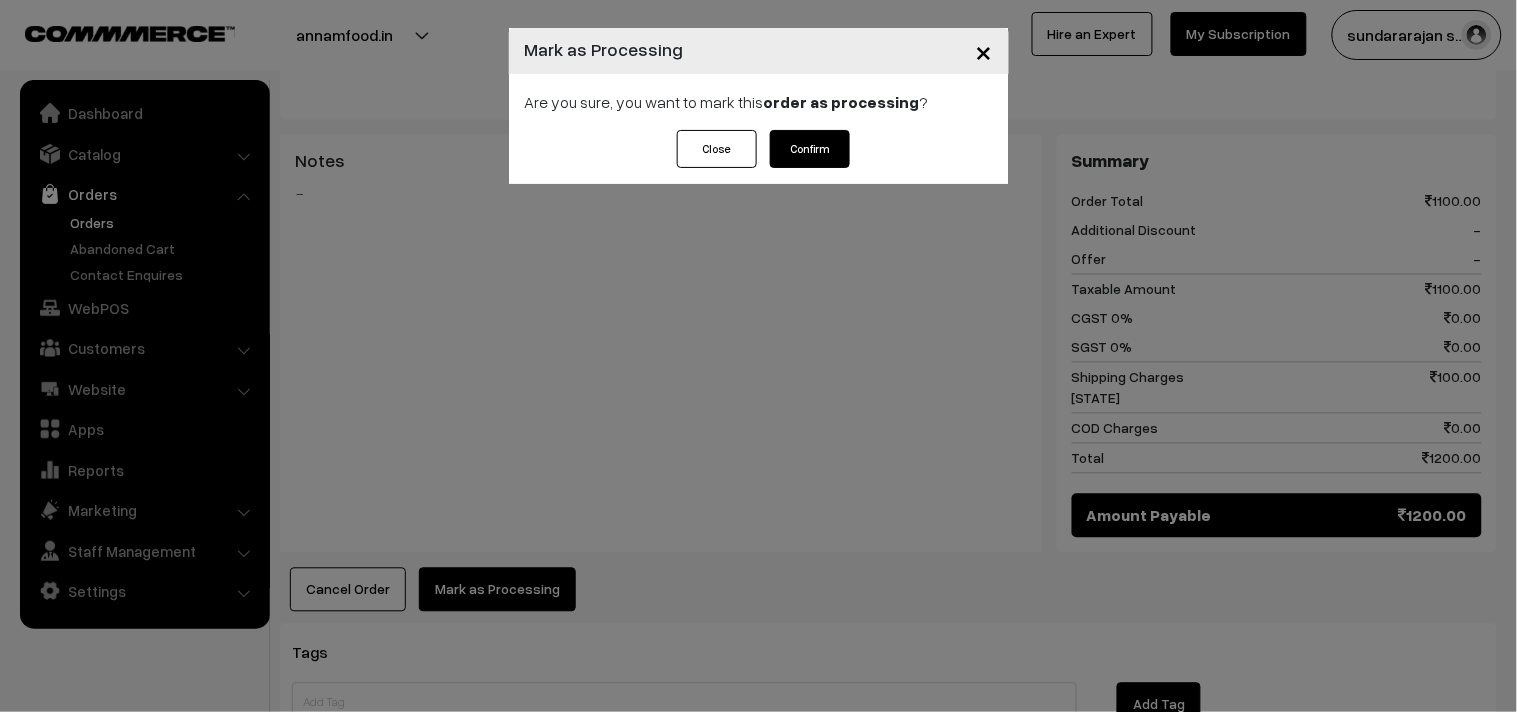 click on "Are you sure, you want to mark this  order as processing  ?" at bounding box center [759, 102] 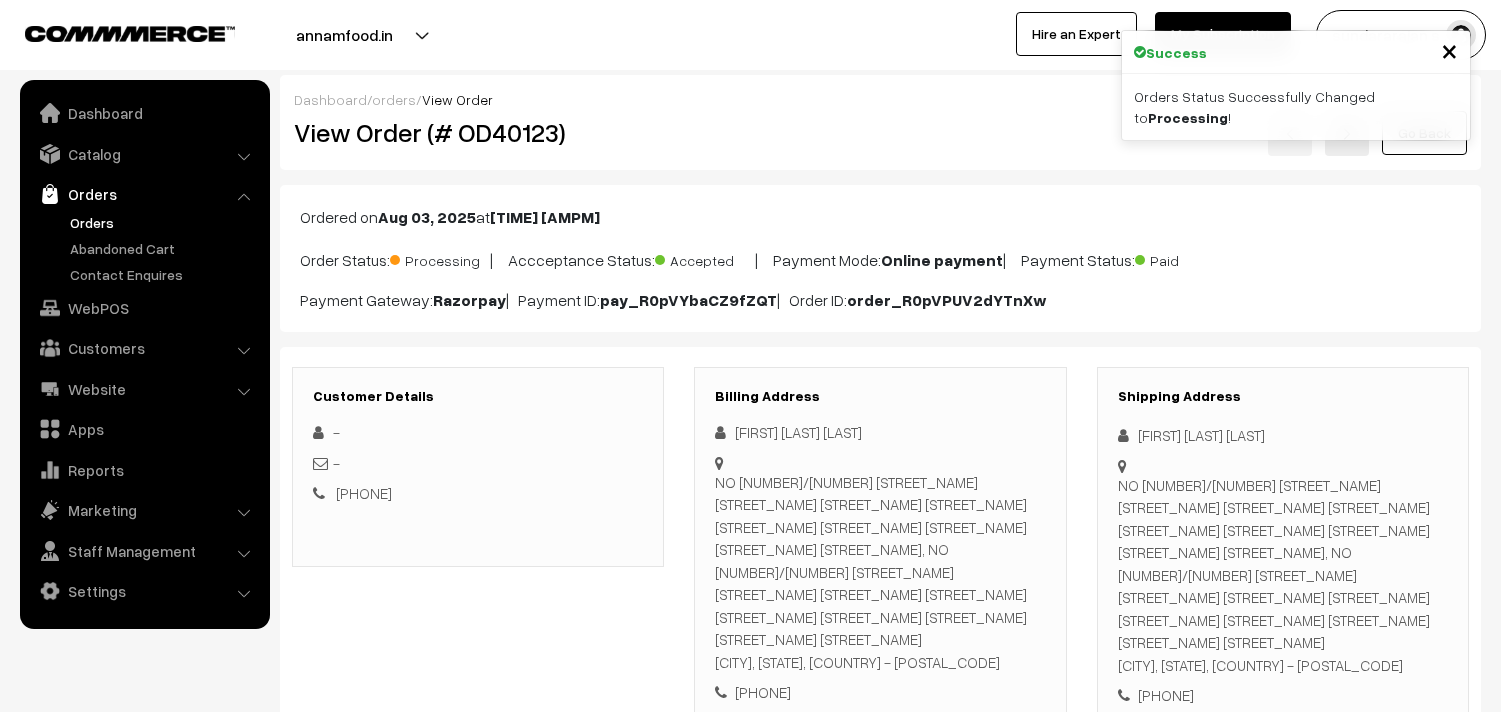 scroll, scrollTop: 0, scrollLeft: 0, axis: both 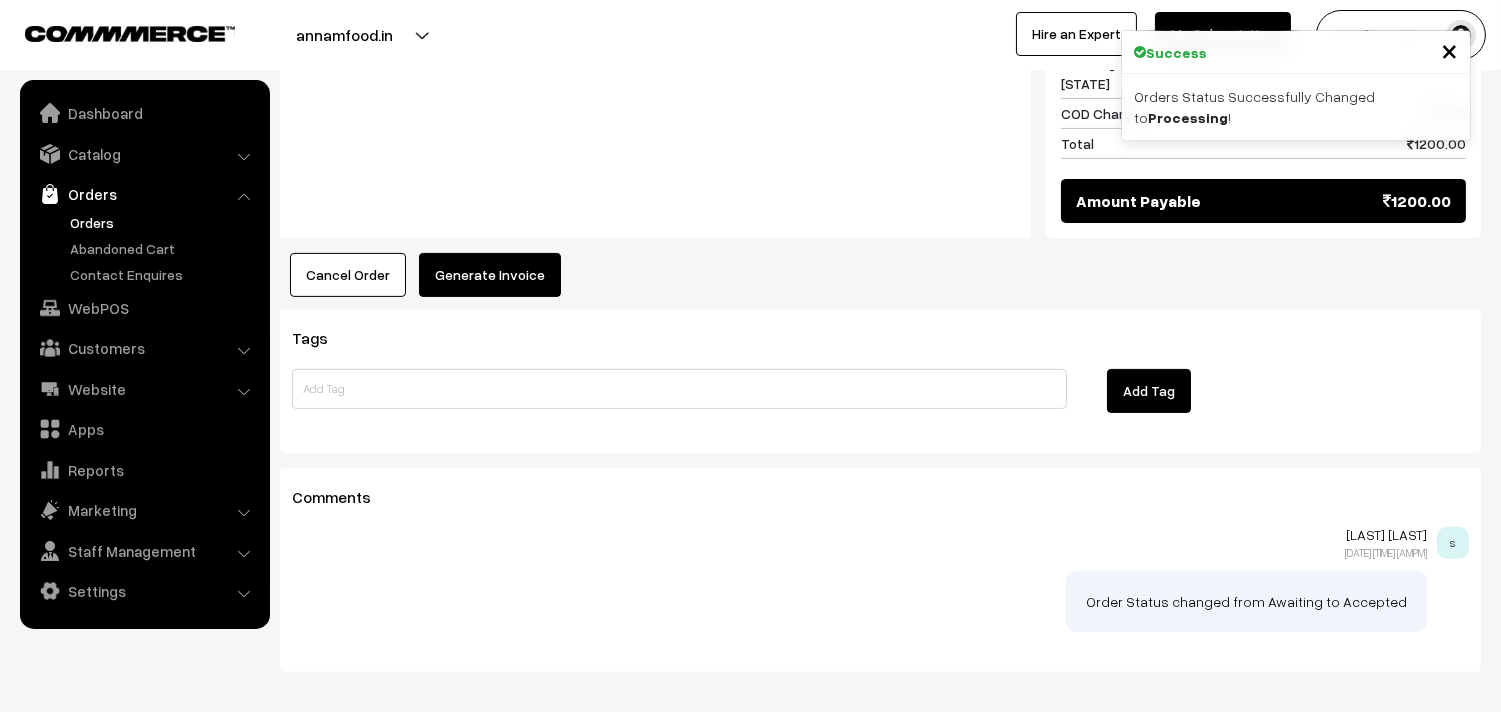 click on "Generate Invoice" at bounding box center (490, 275) 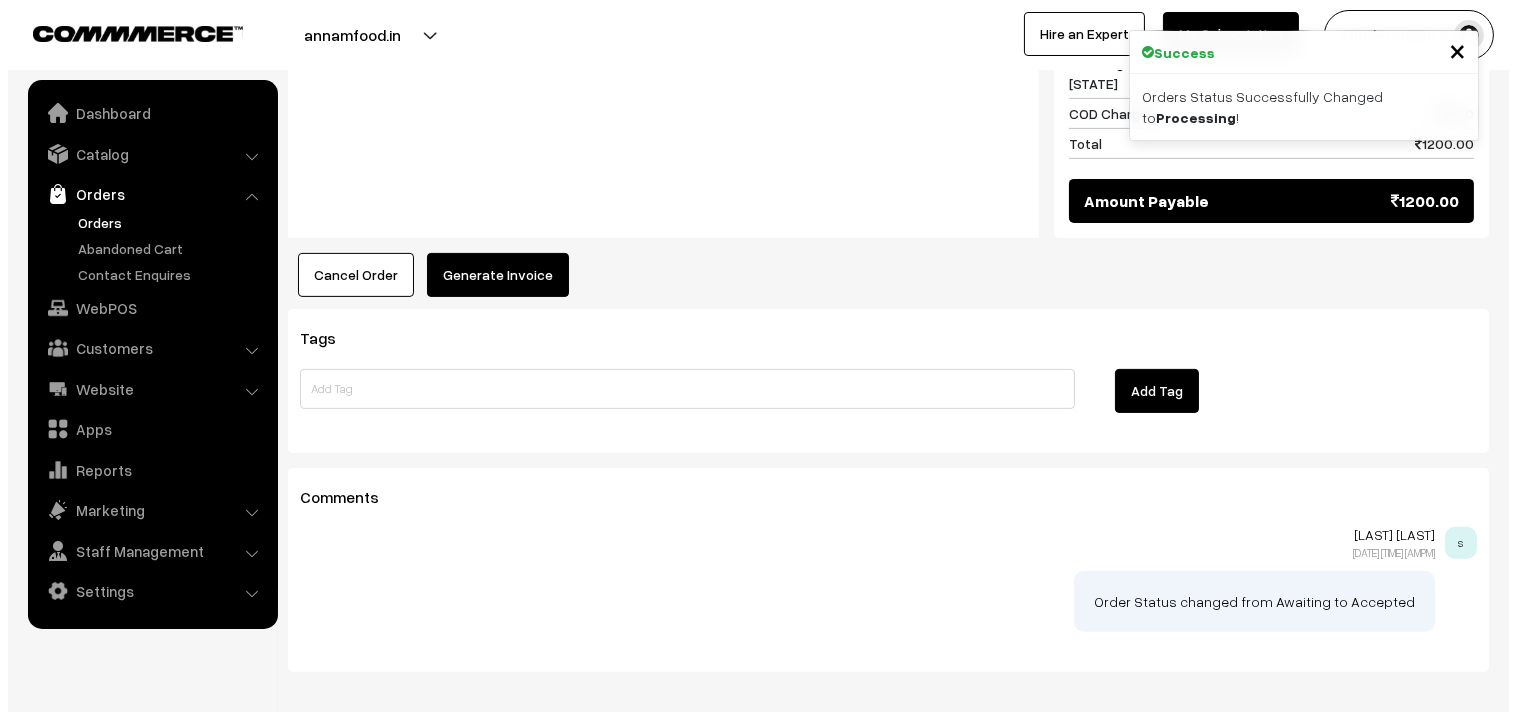 scroll, scrollTop: 1203, scrollLeft: 0, axis: vertical 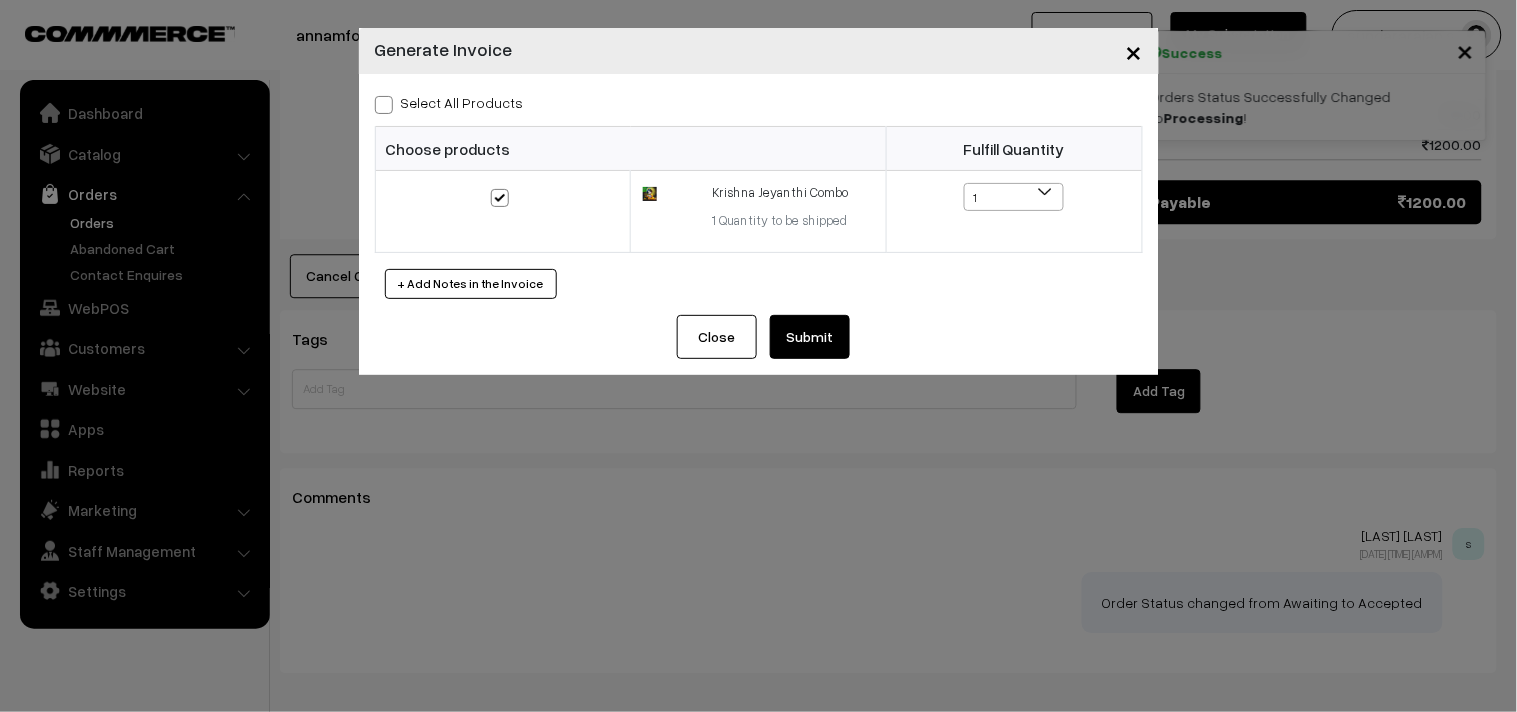 click on "Submit" at bounding box center (810, 337) 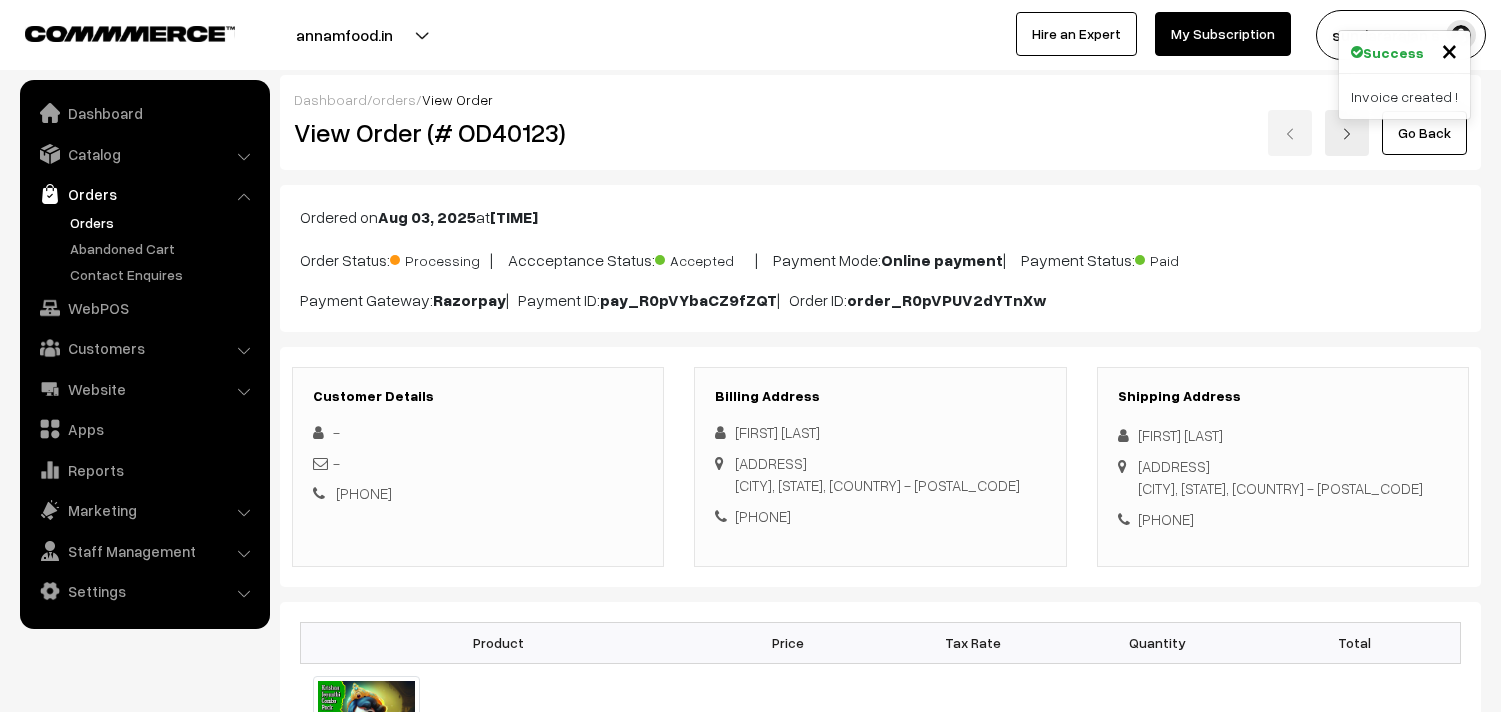 scroll, scrollTop: 1201, scrollLeft: 0, axis: vertical 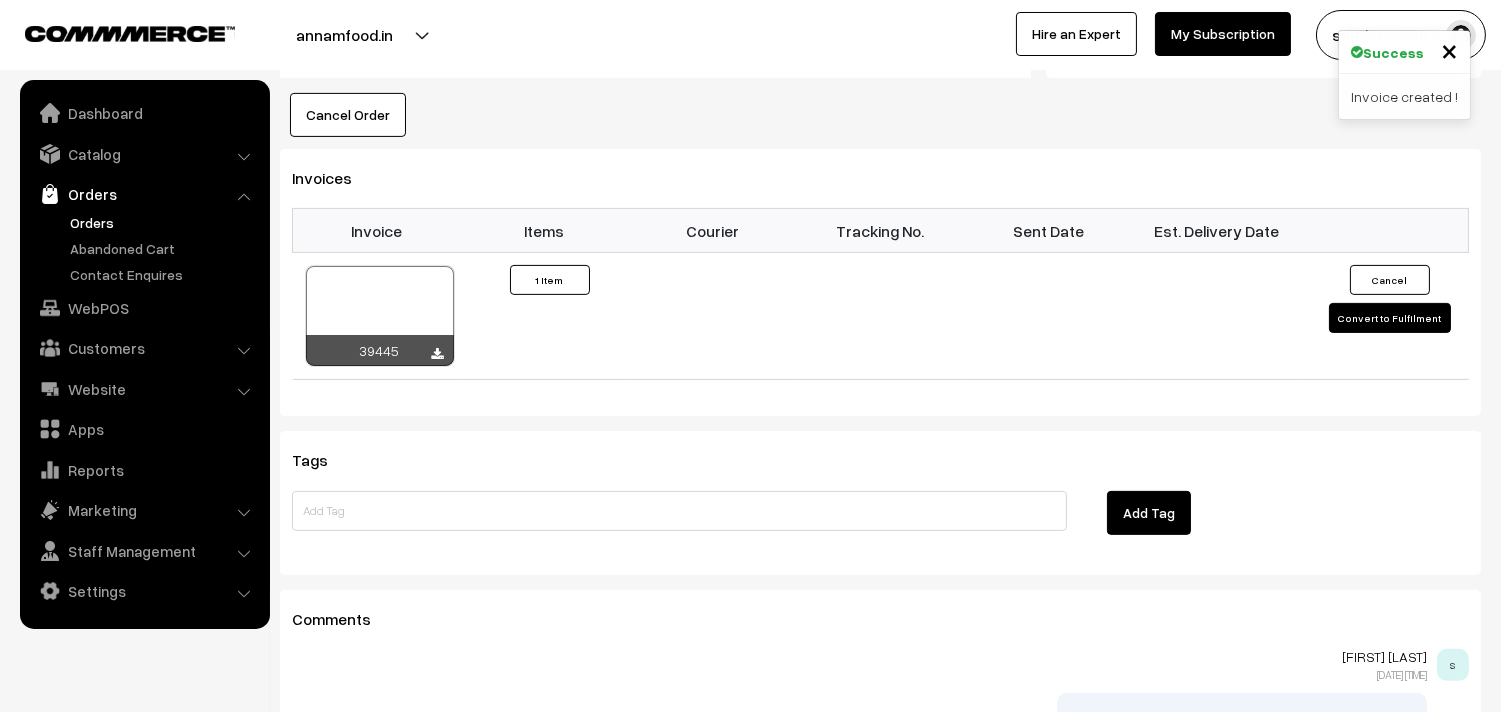 click at bounding box center (380, 316) 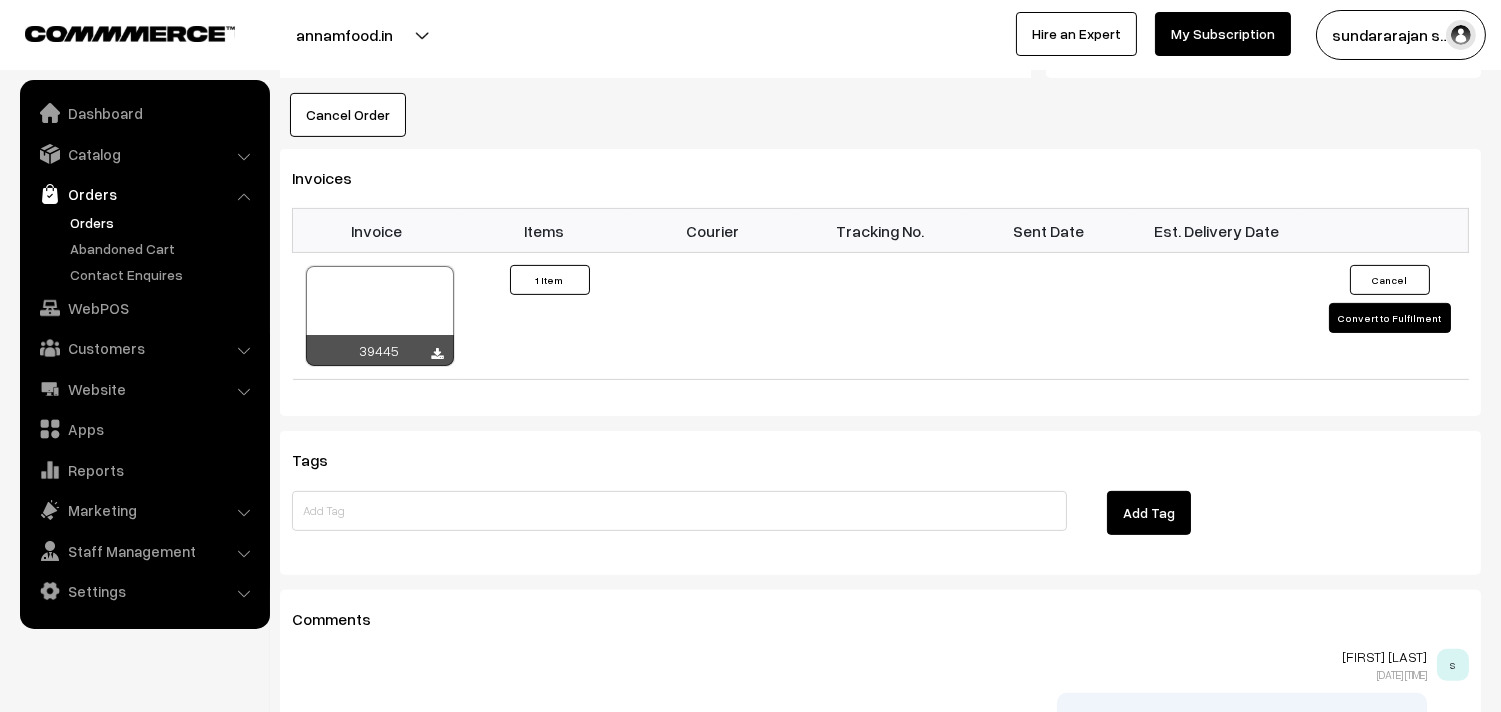 scroll, scrollTop: 1203, scrollLeft: 0, axis: vertical 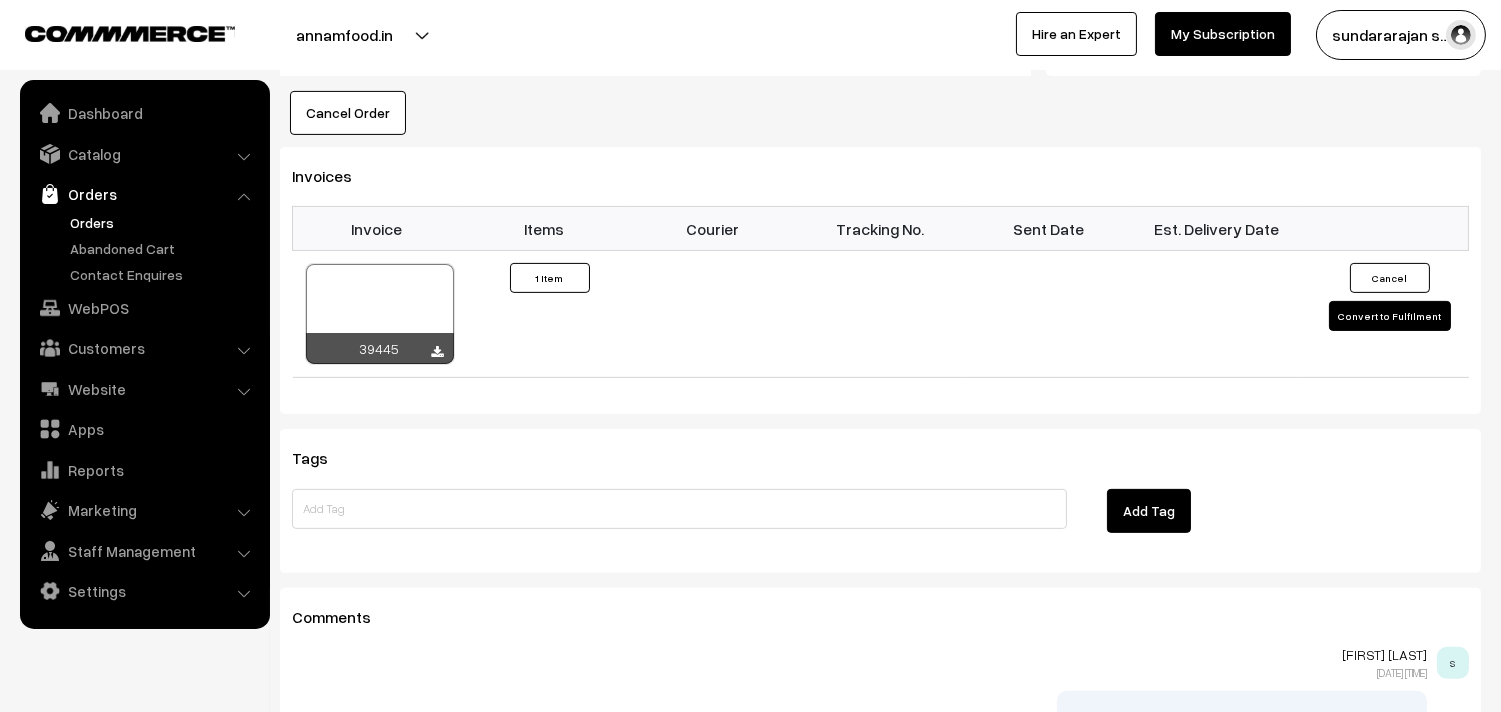 click on "Orders" at bounding box center [164, 222] 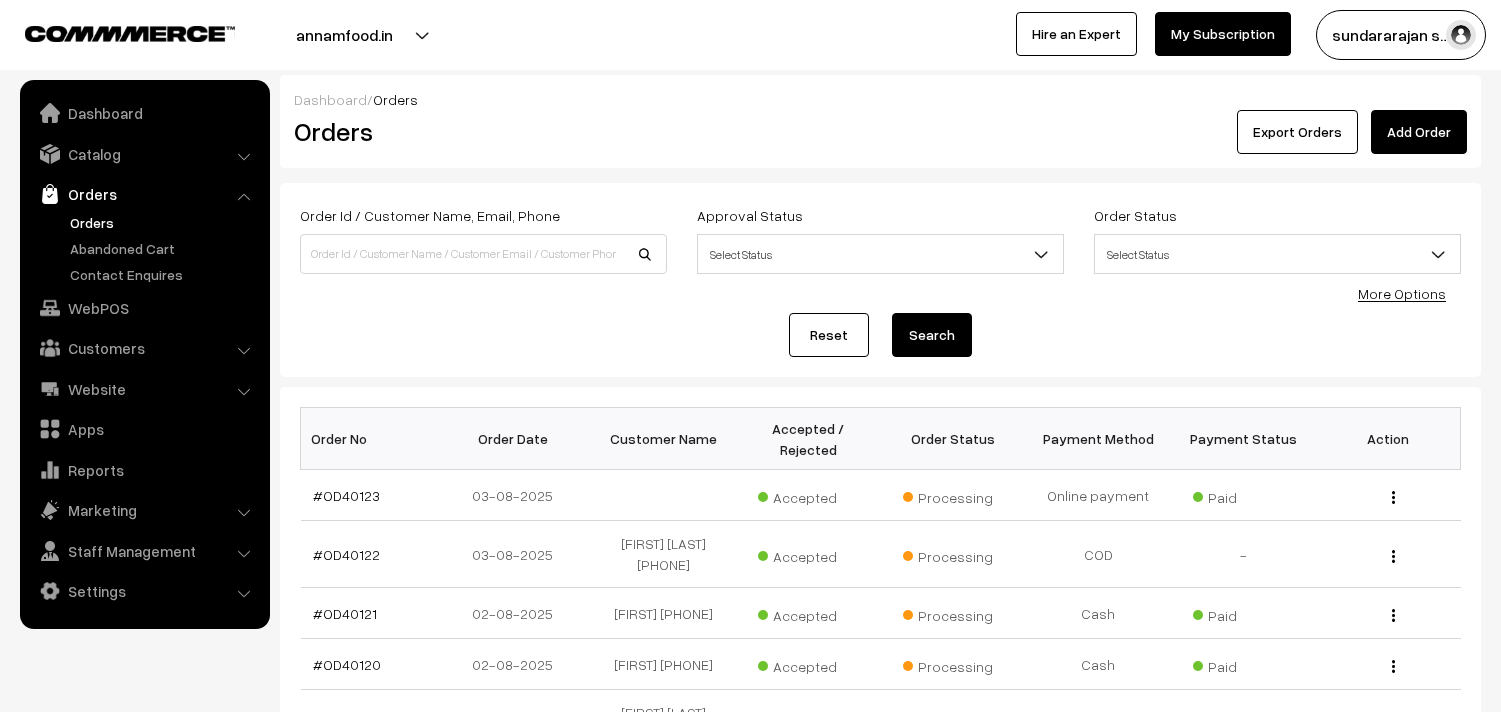 scroll, scrollTop: 0, scrollLeft: 0, axis: both 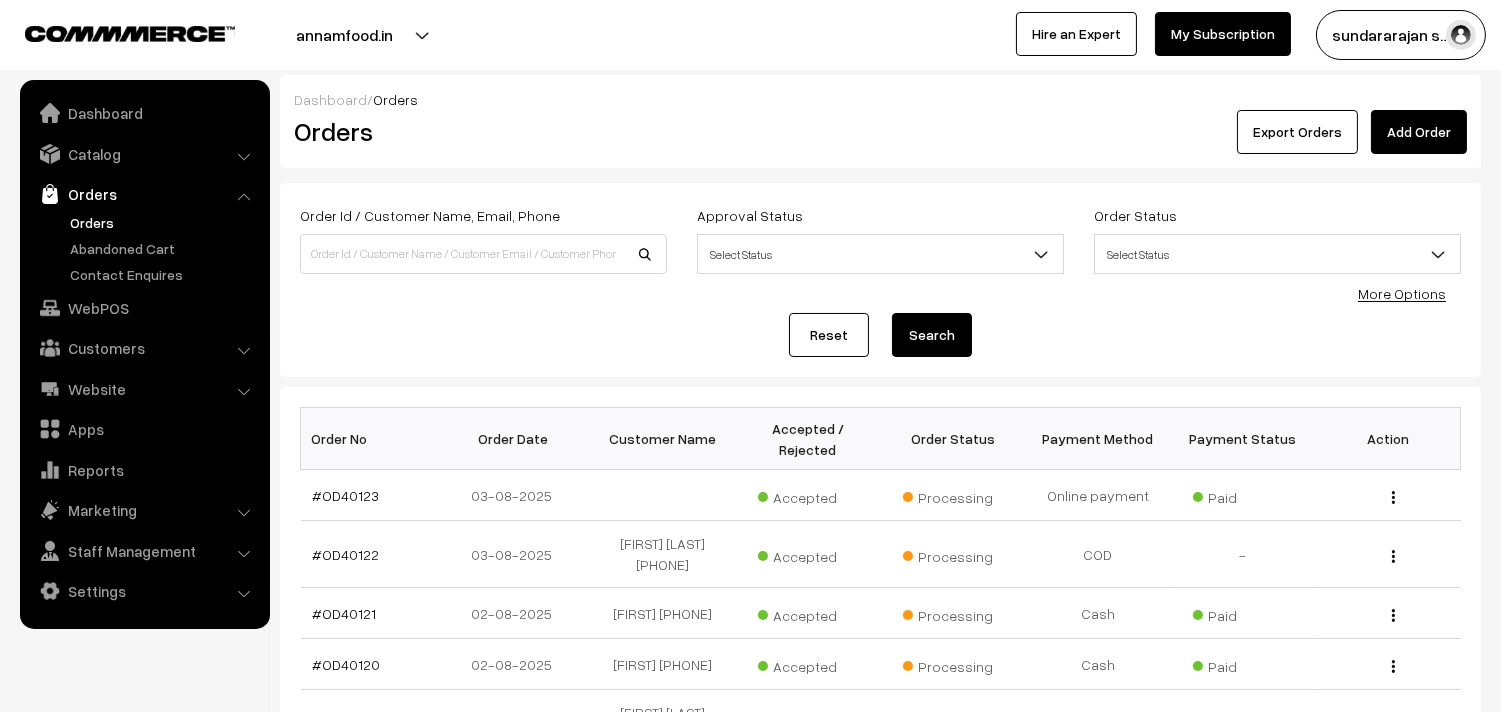 click on "Orders" at bounding box center (164, 222) 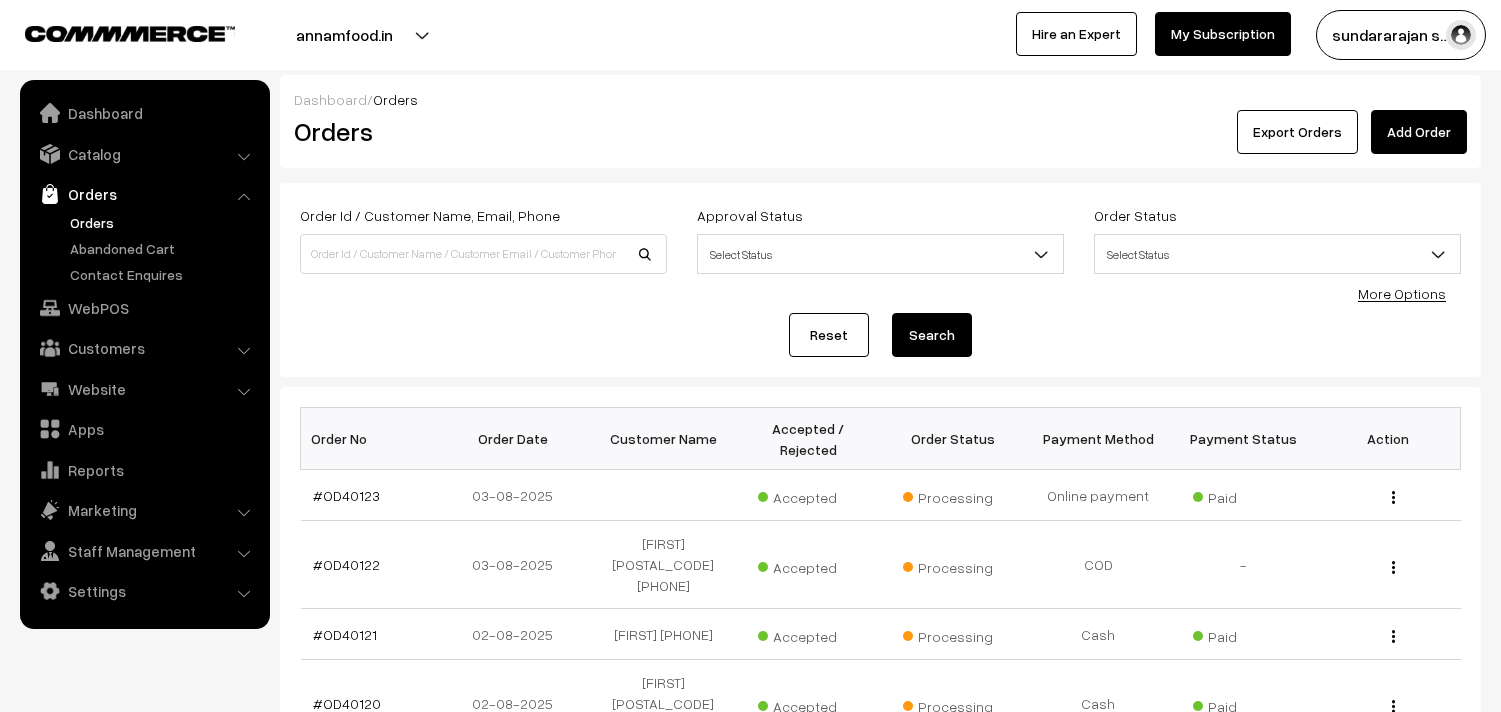 scroll, scrollTop: 0, scrollLeft: 0, axis: both 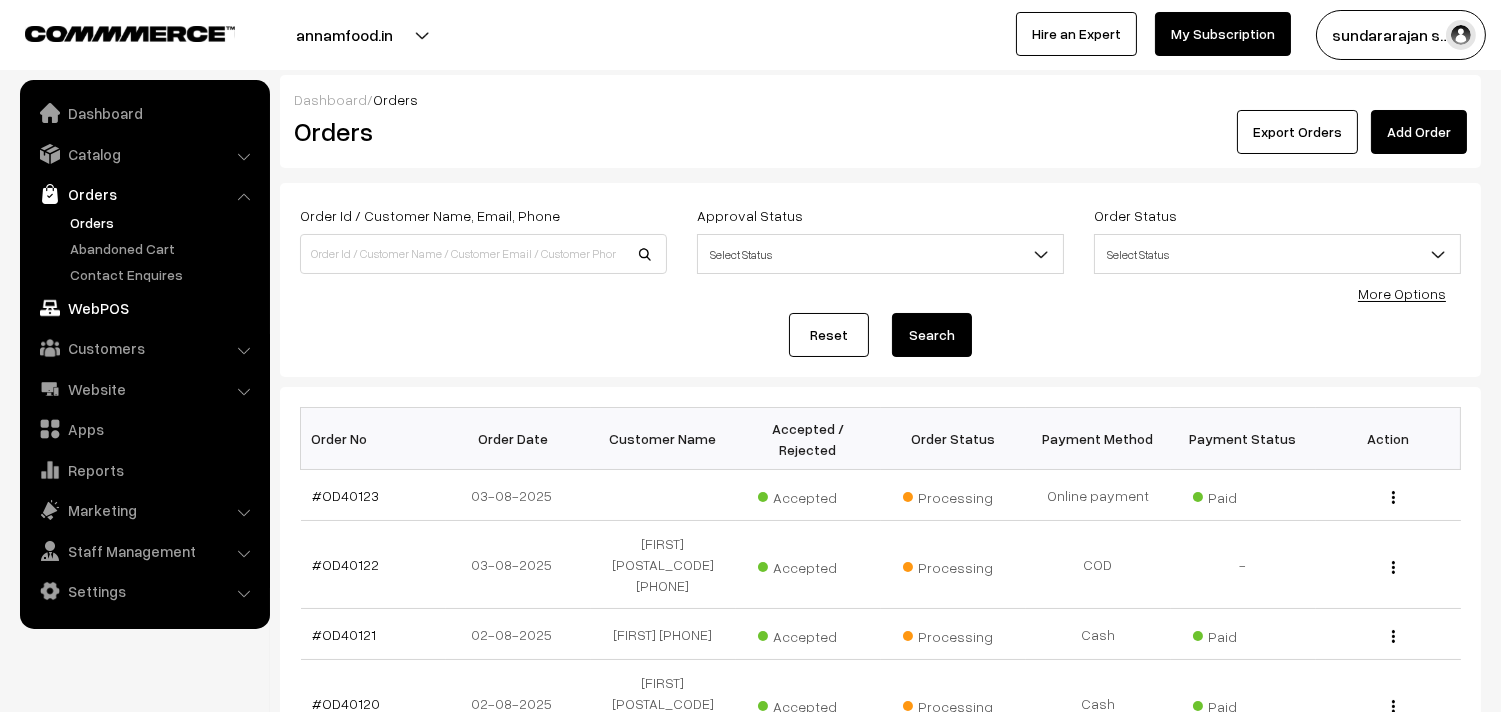 click on "WebPOS" at bounding box center (144, 308) 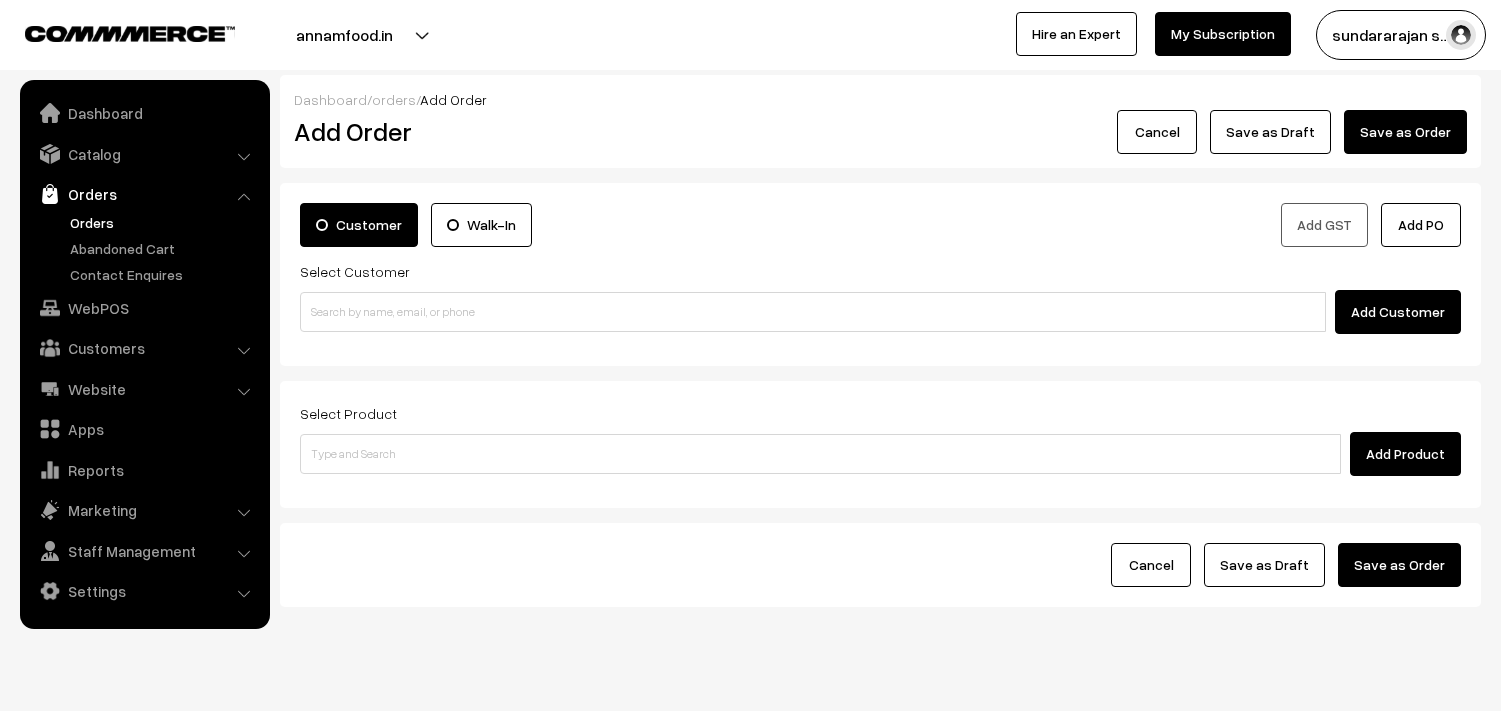 scroll, scrollTop: 0, scrollLeft: 0, axis: both 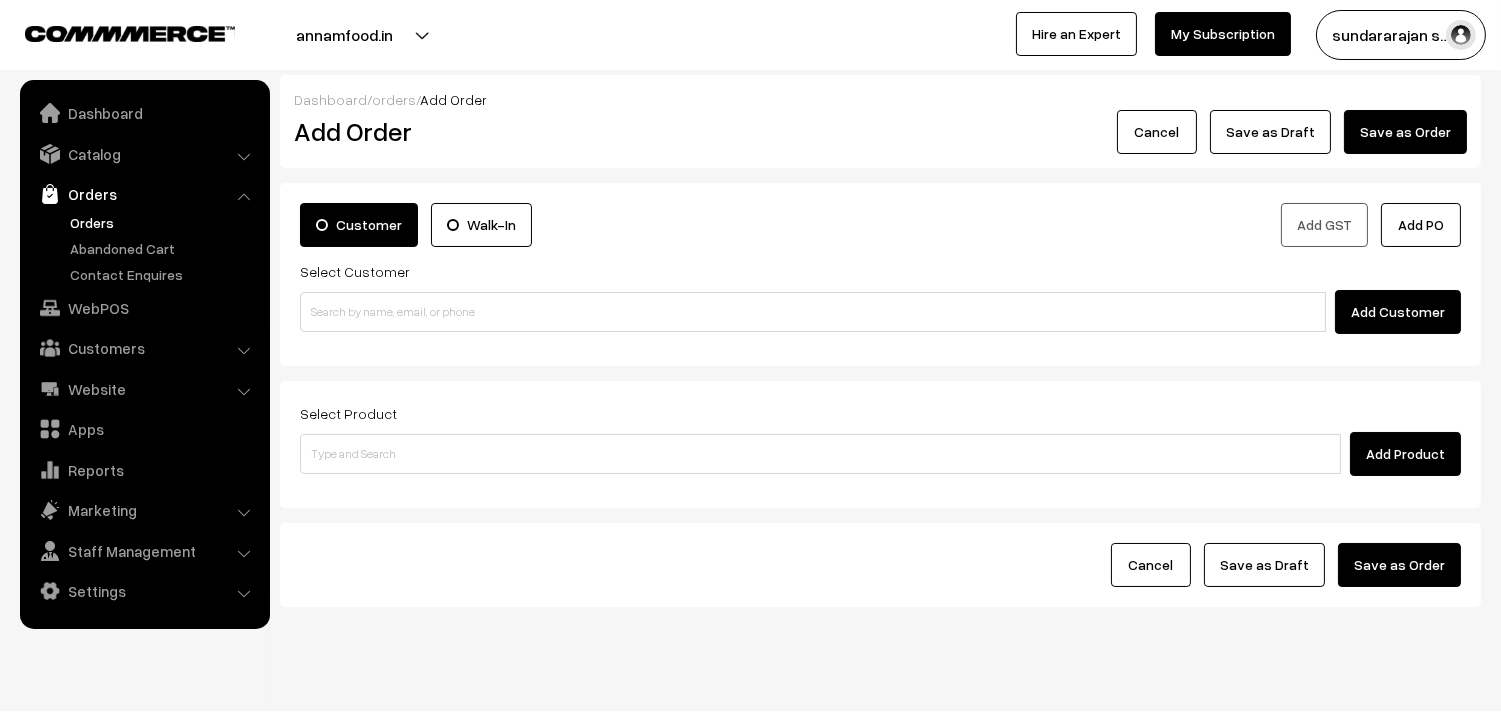 click on "Customer
Walk-In
Add GST
Add PO
Select Customer
Add Customer" at bounding box center [880, 274] 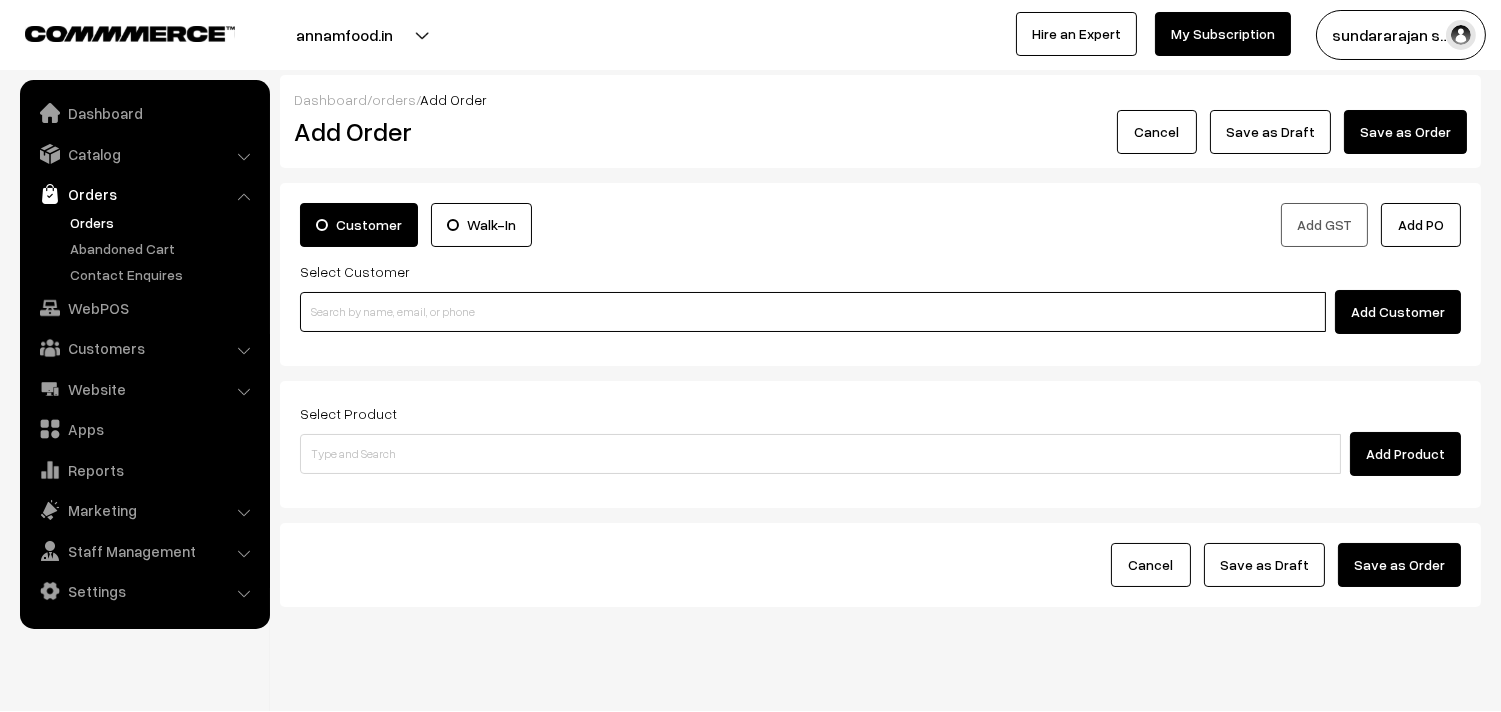 paste on "95661 09592" 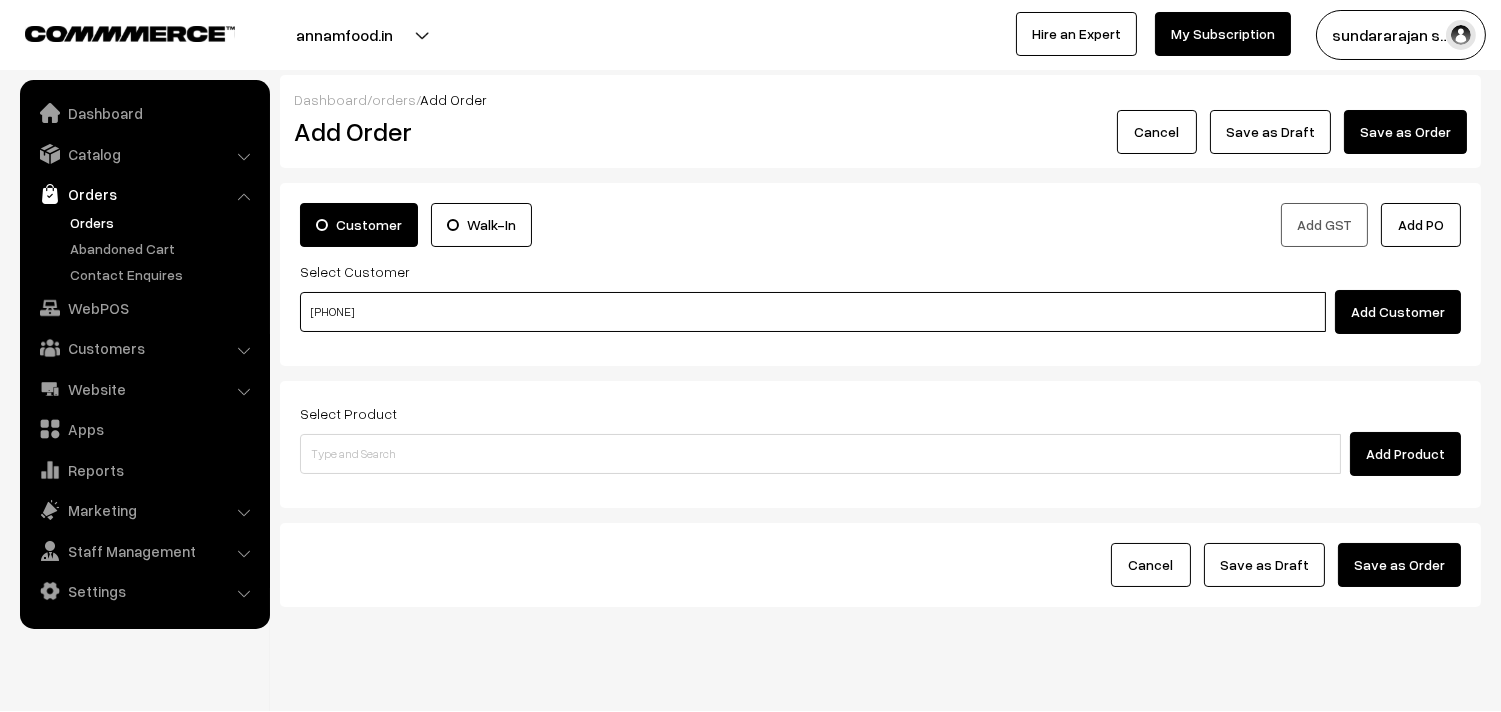 click on "95661 09592" at bounding box center (813, 312) 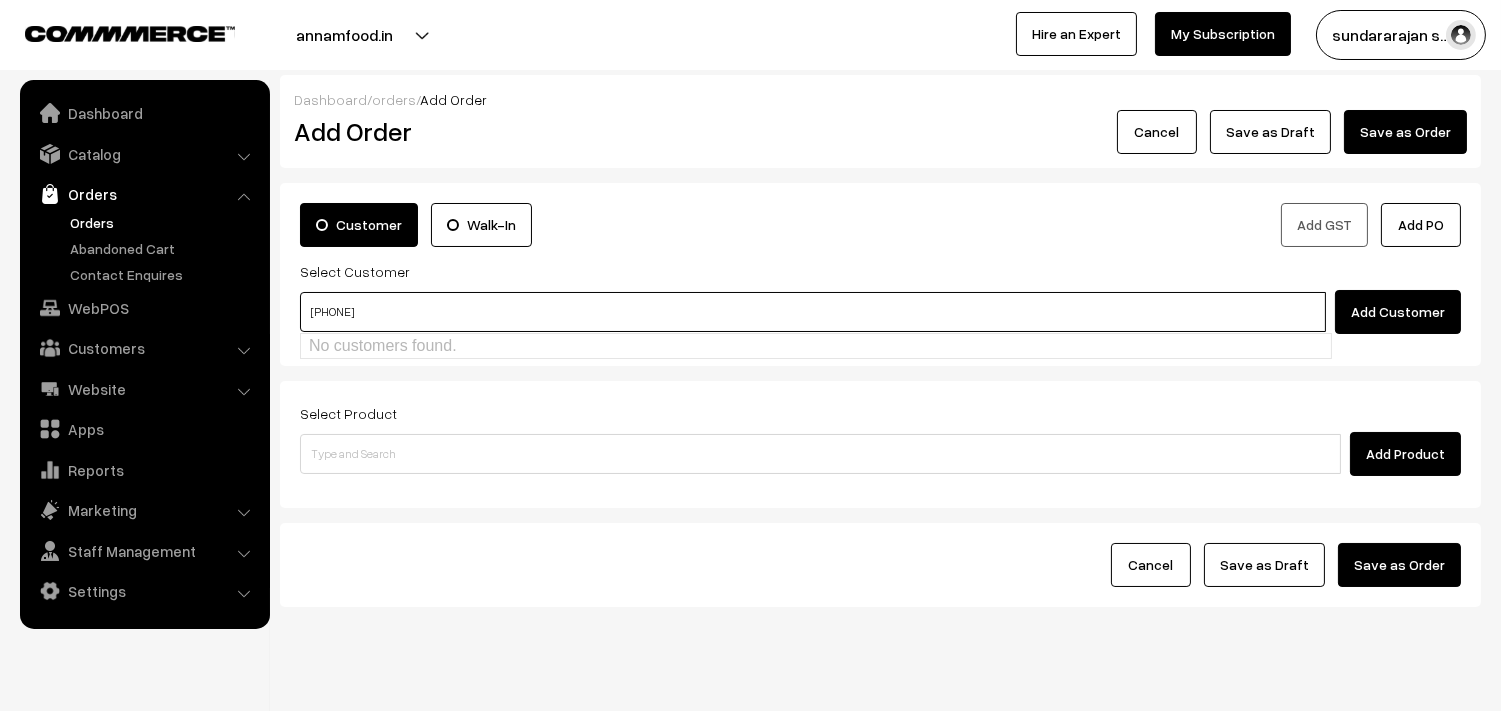 click on "95661 09592" at bounding box center (813, 312) 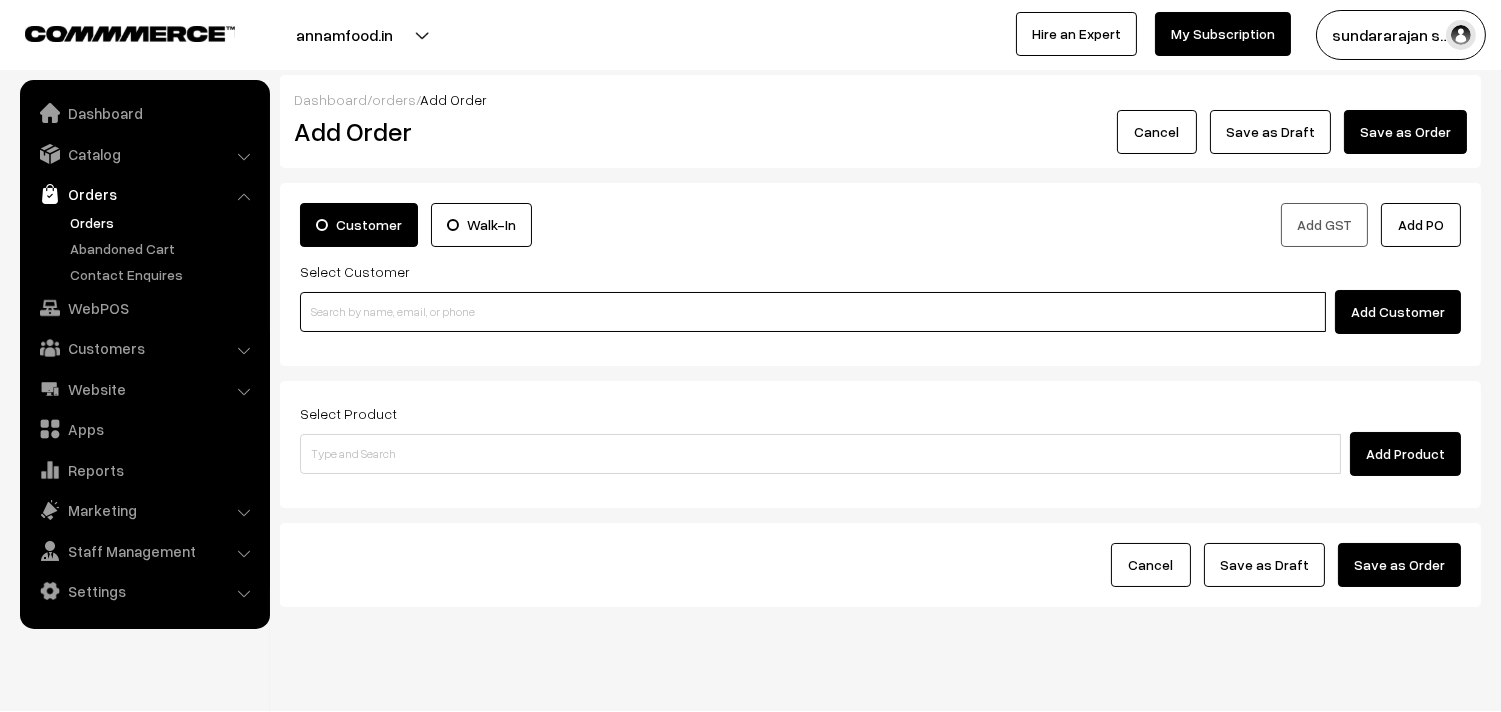 click at bounding box center [813, 312] 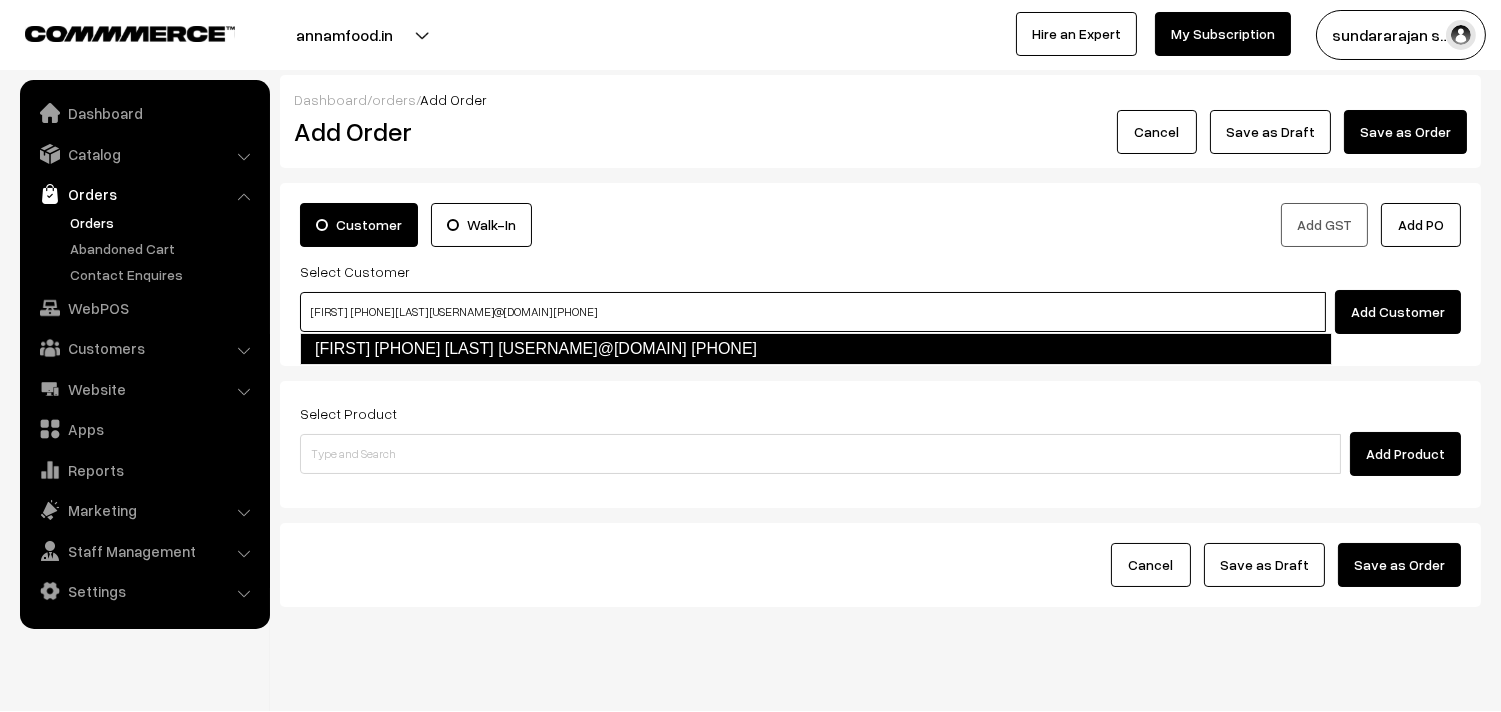 type on "Venkatesh  95661 09592 Kalisi [test713@gmail.com] [9566109592]" 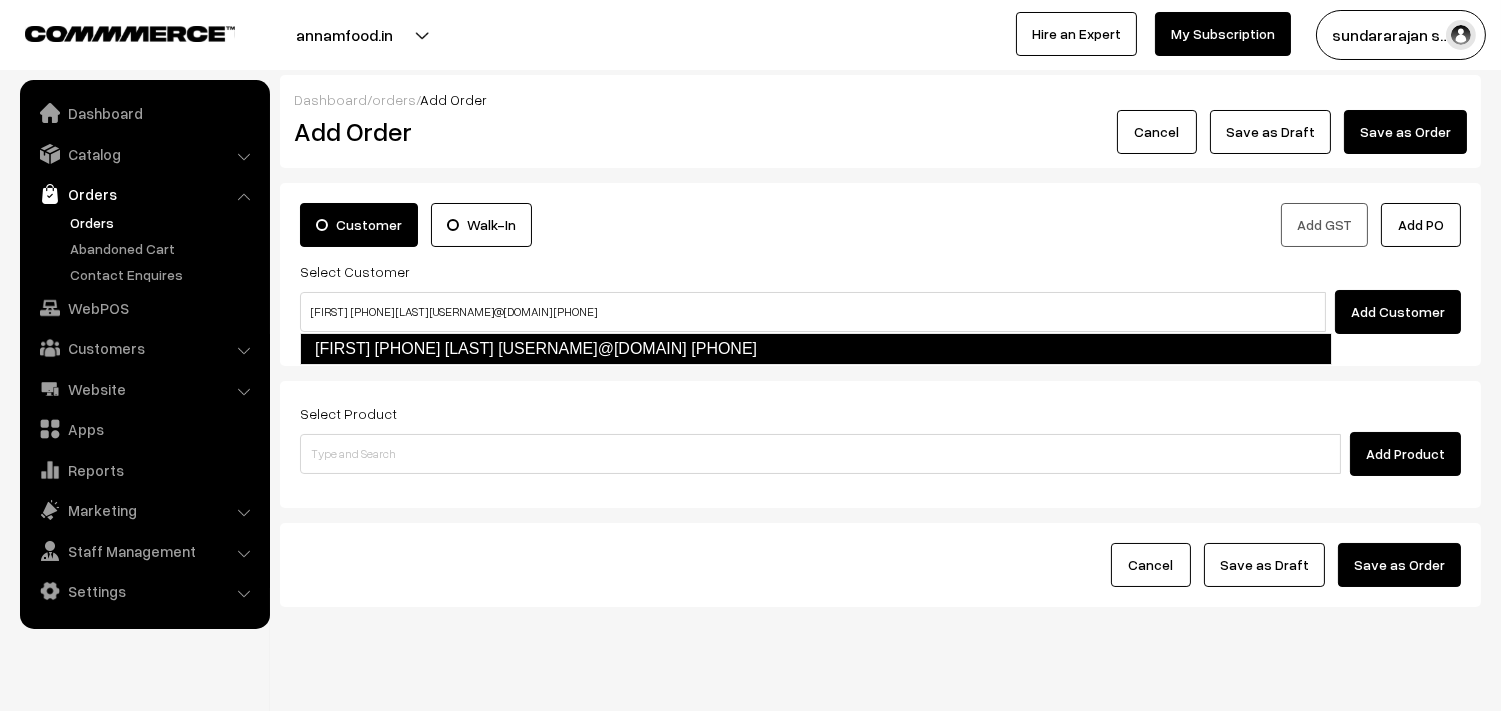 type 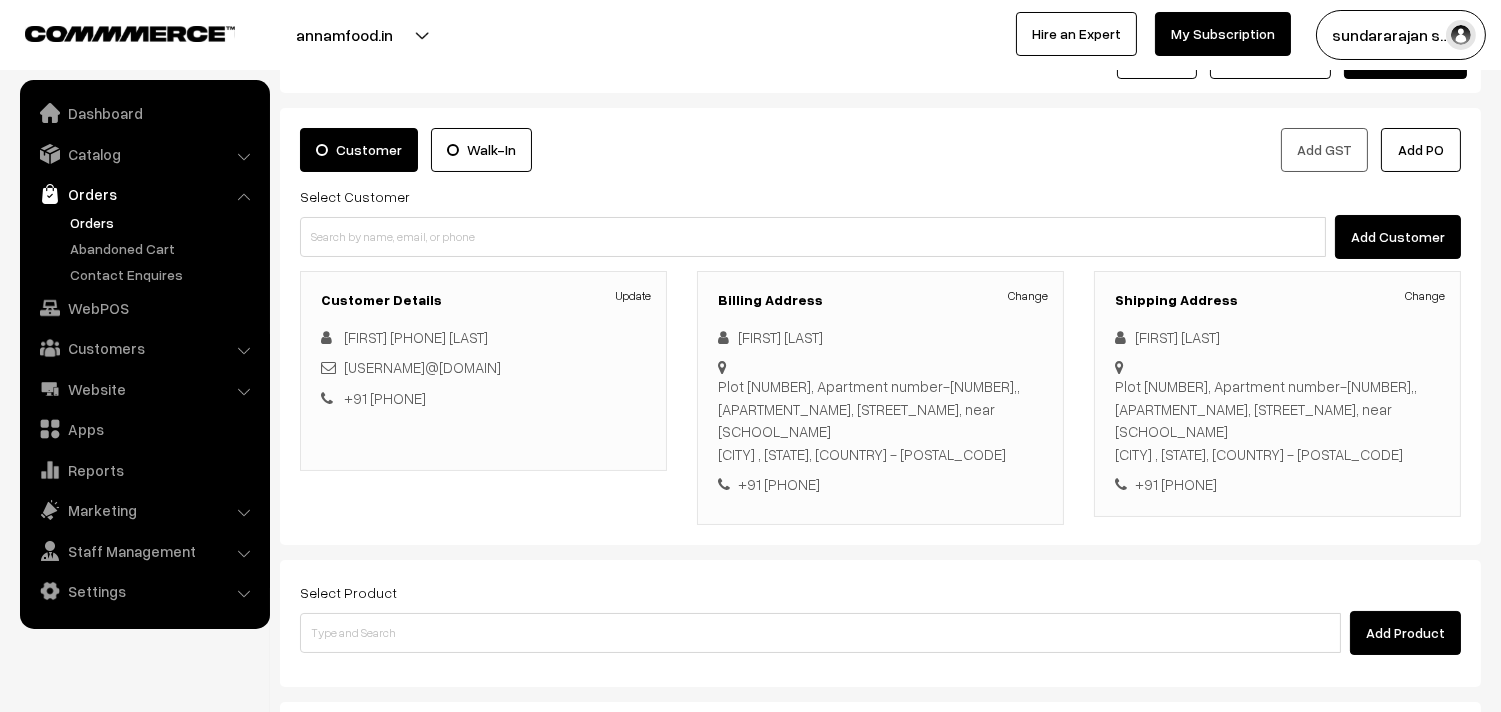 scroll, scrollTop: 111, scrollLeft: 0, axis: vertical 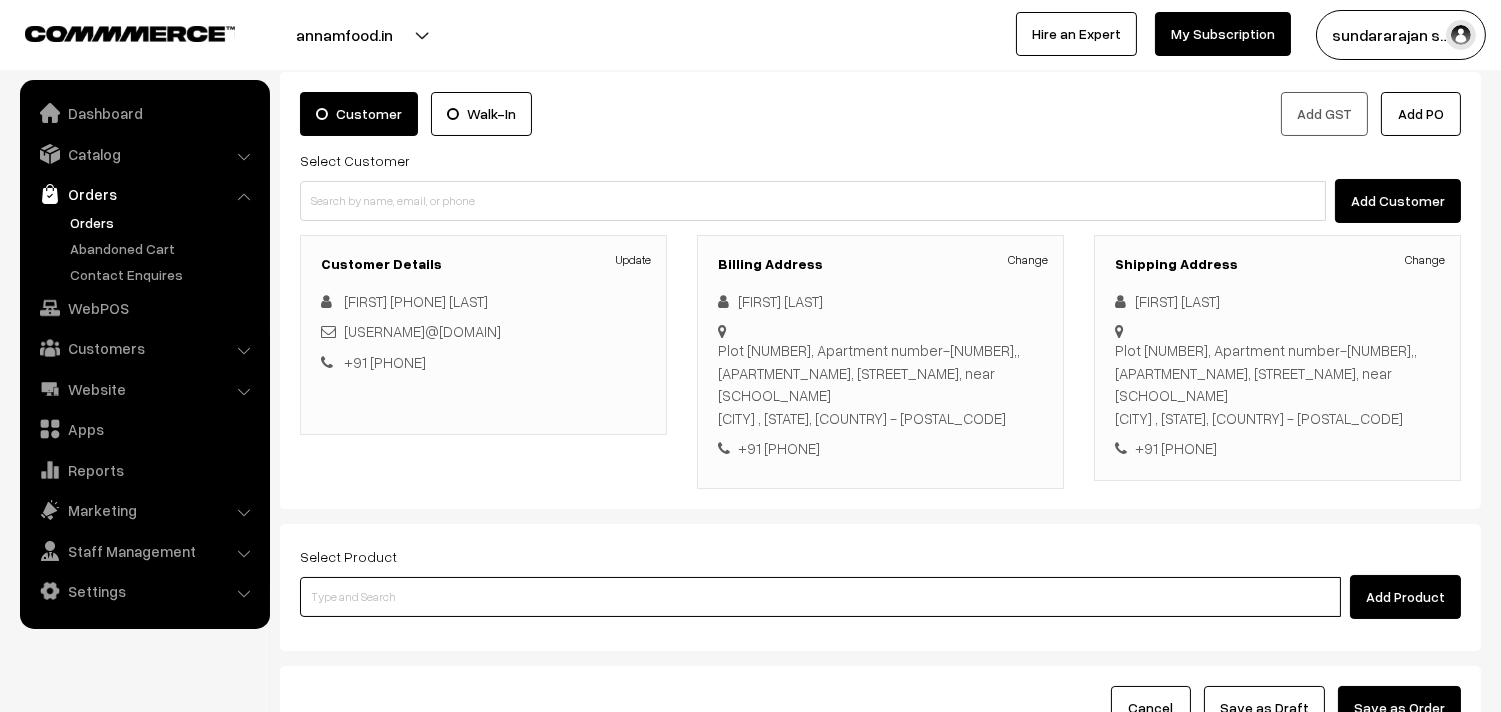 click at bounding box center (820, 597) 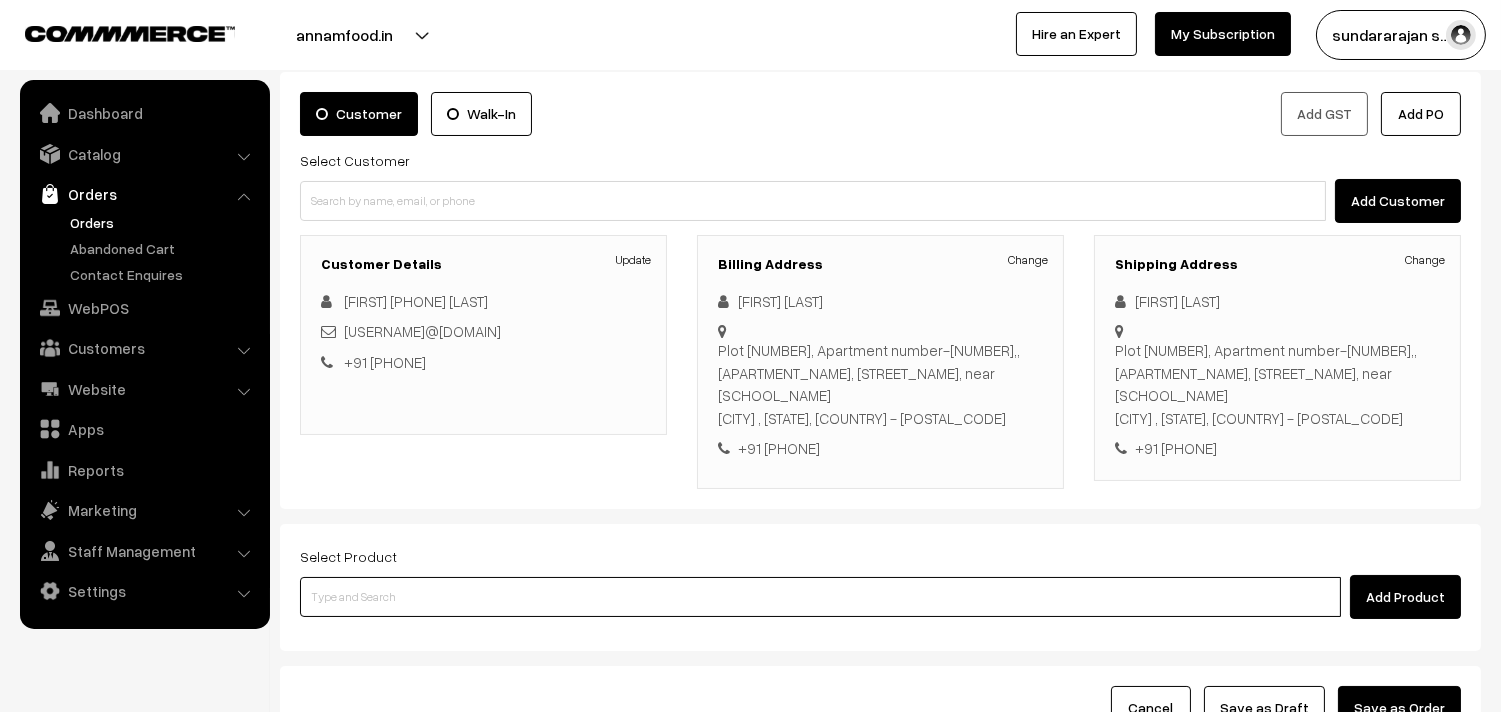 paste on "04th Without Rice..." 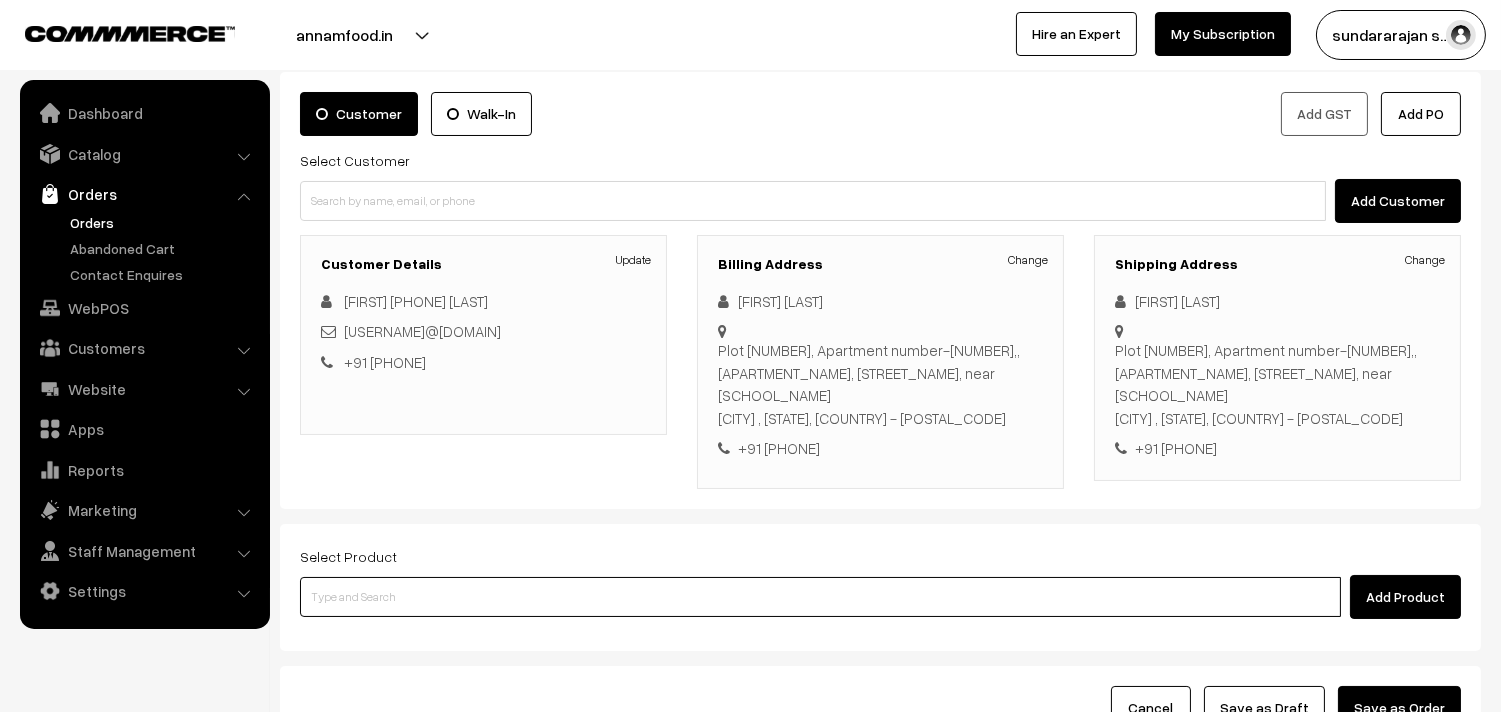 type on "04th Without Rice..." 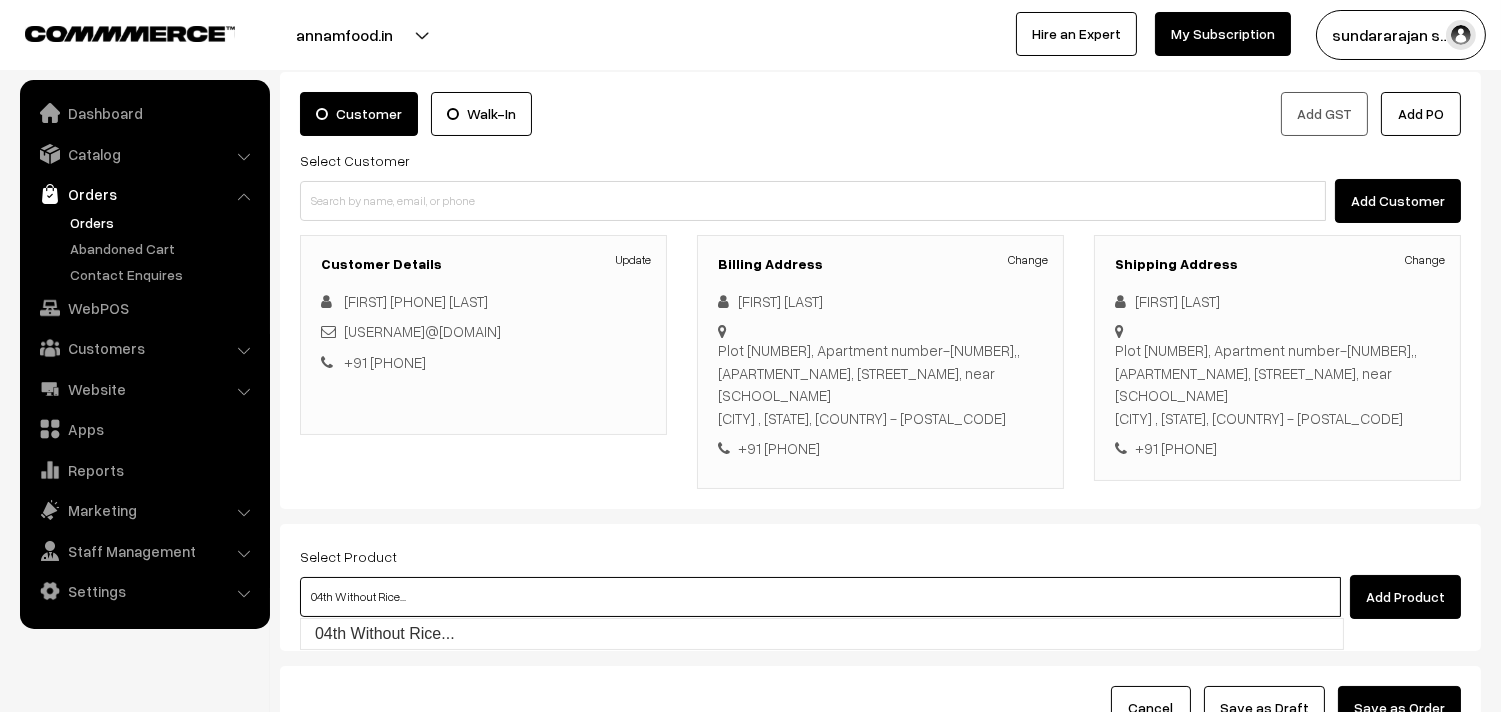 drag, startPoint x: 418, startPoint y: 632, endPoint x: 418, endPoint y: 616, distance: 16 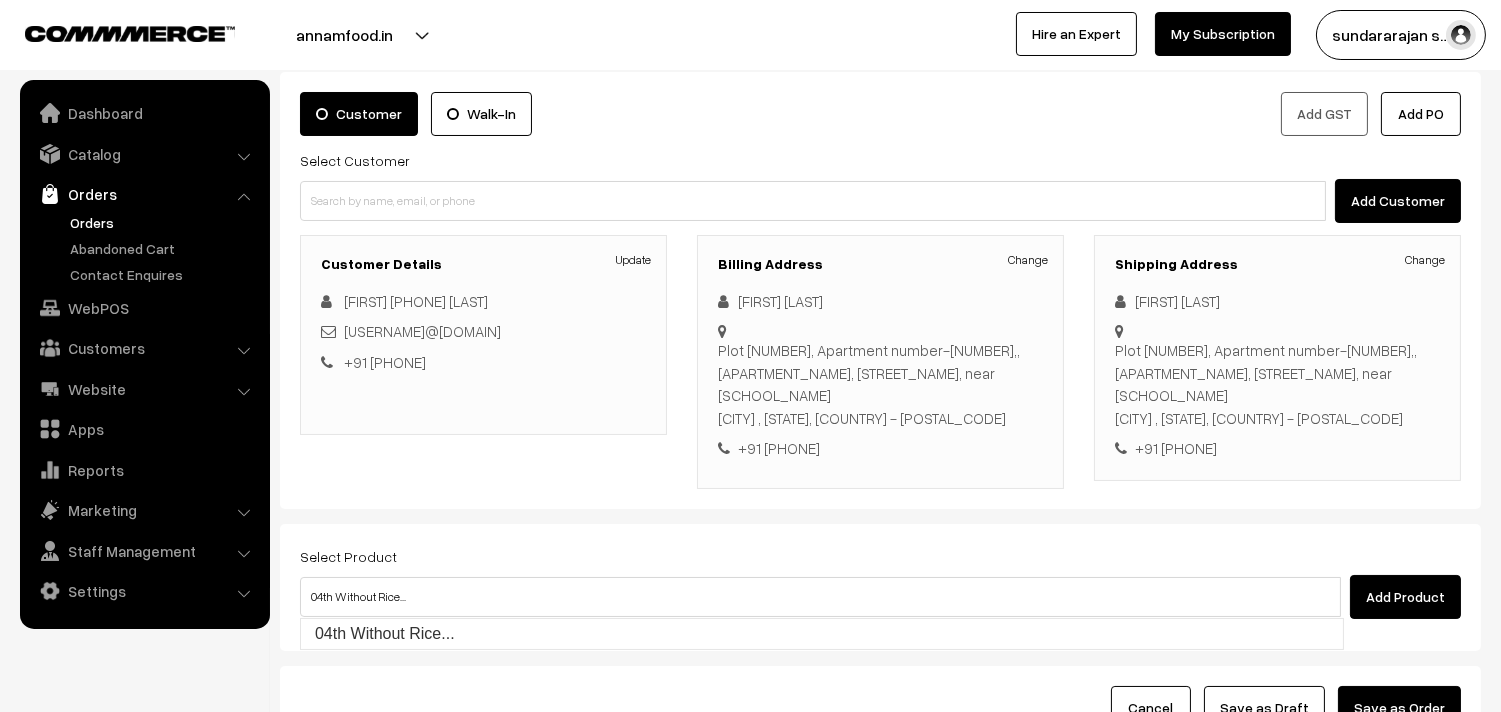 type 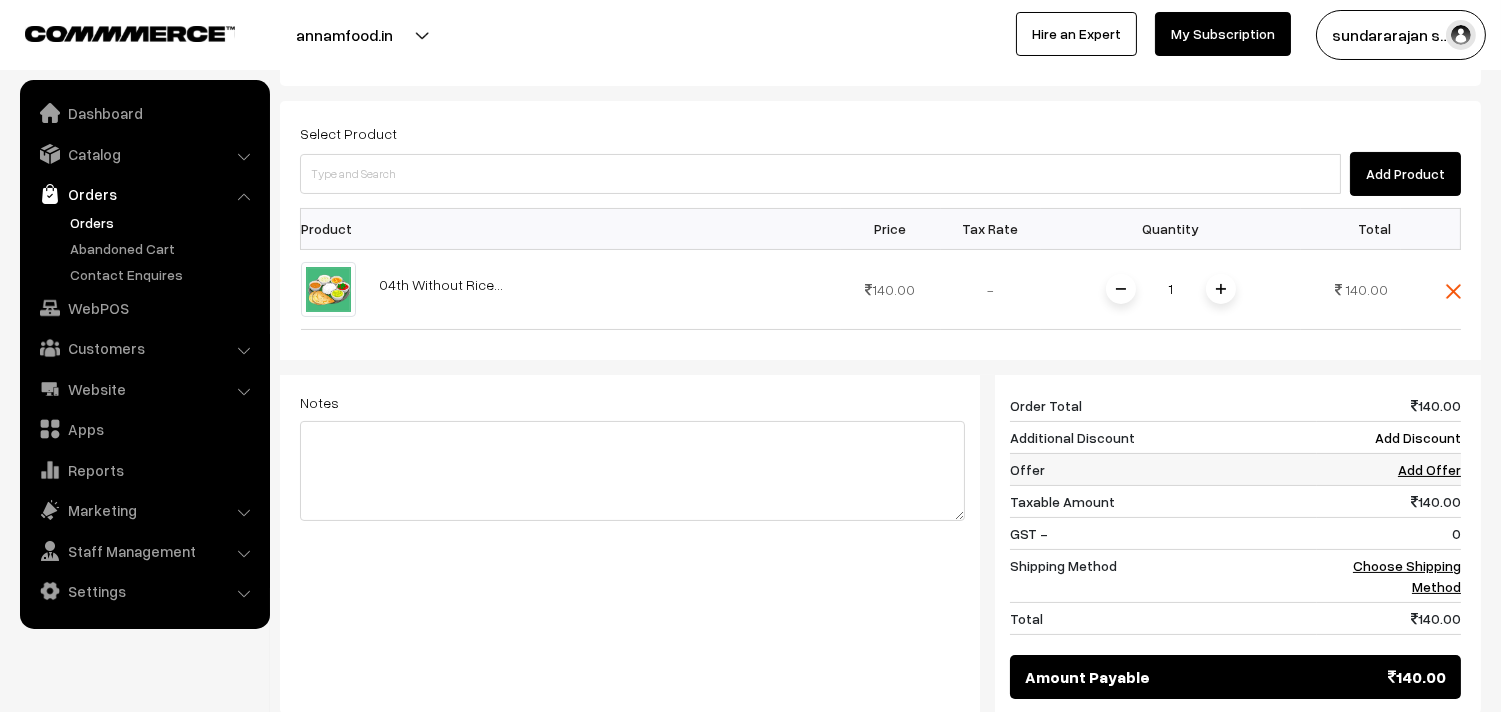 scroll, scrollTop: 555, scrollLeft: 0, axis: vertical 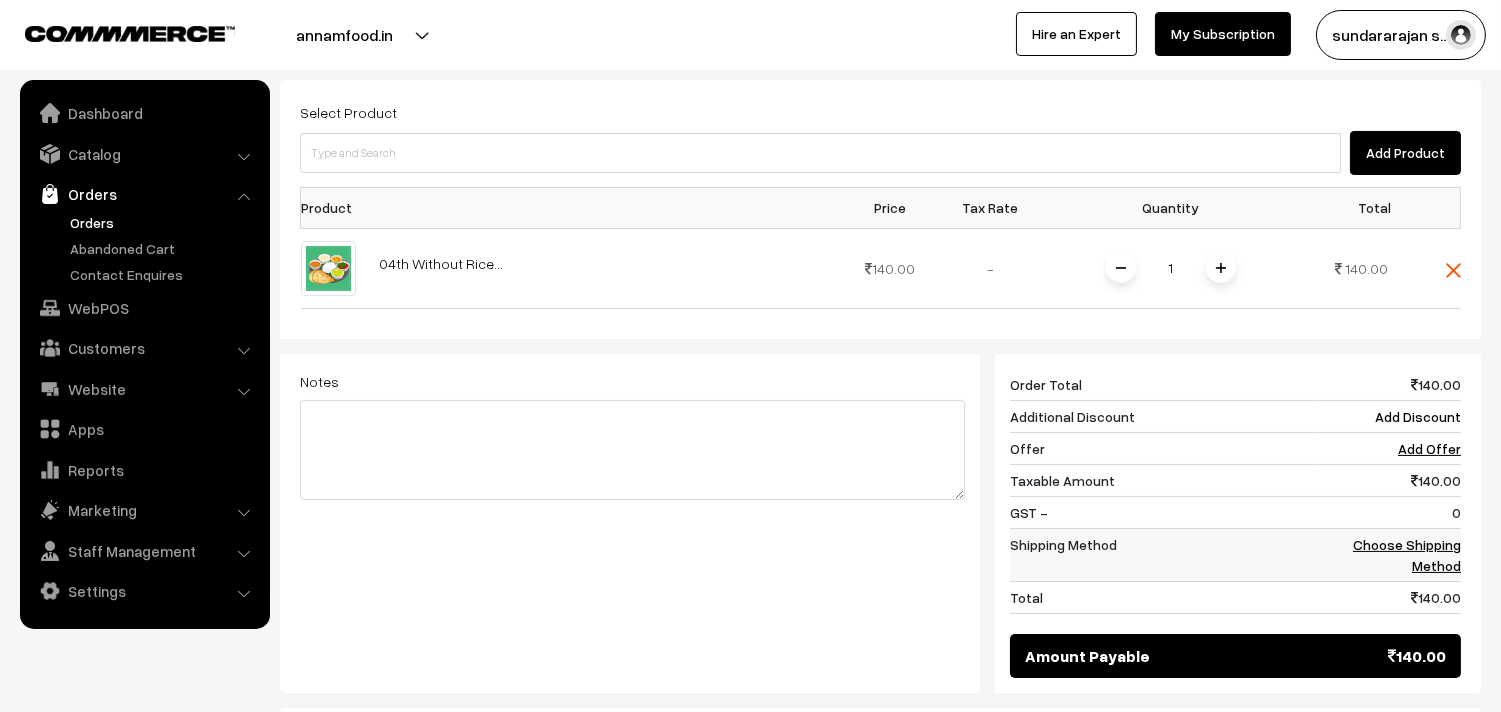 click on "Choose Shipping Method" at bounding box center [1407, 555] 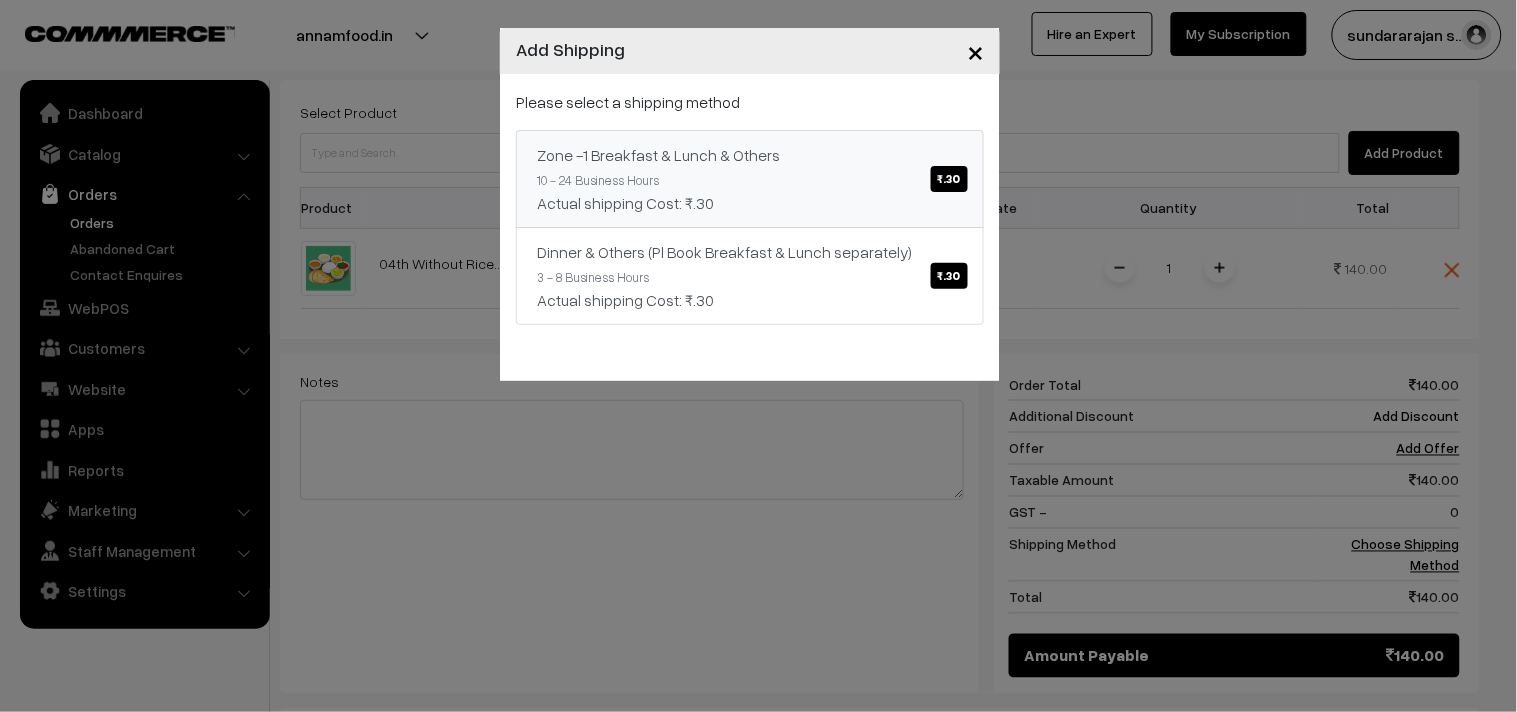 click on "Actual shipping Cost: ₹.30" at bounding box center (750, 203) 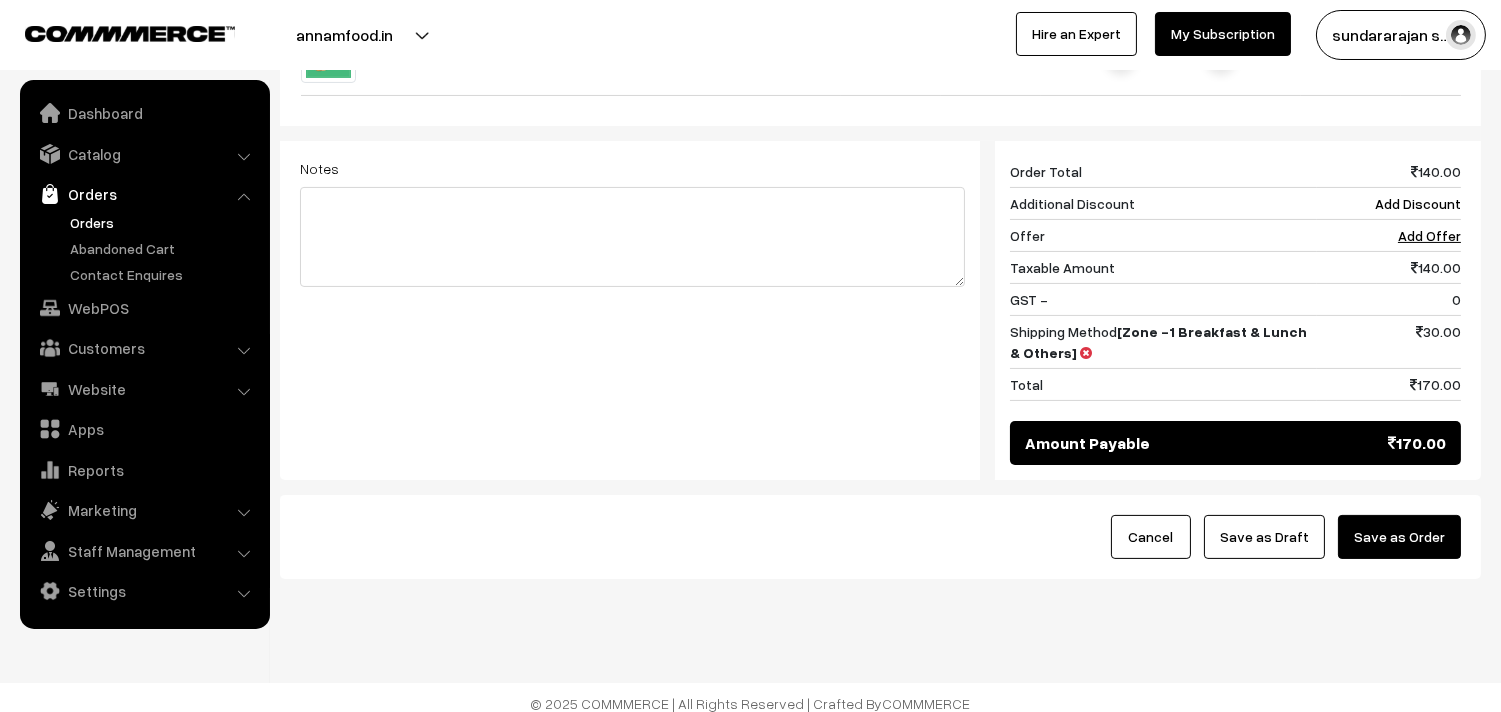 scroll, scrollTop: 782, scrollLeft: 0, axis: vertical 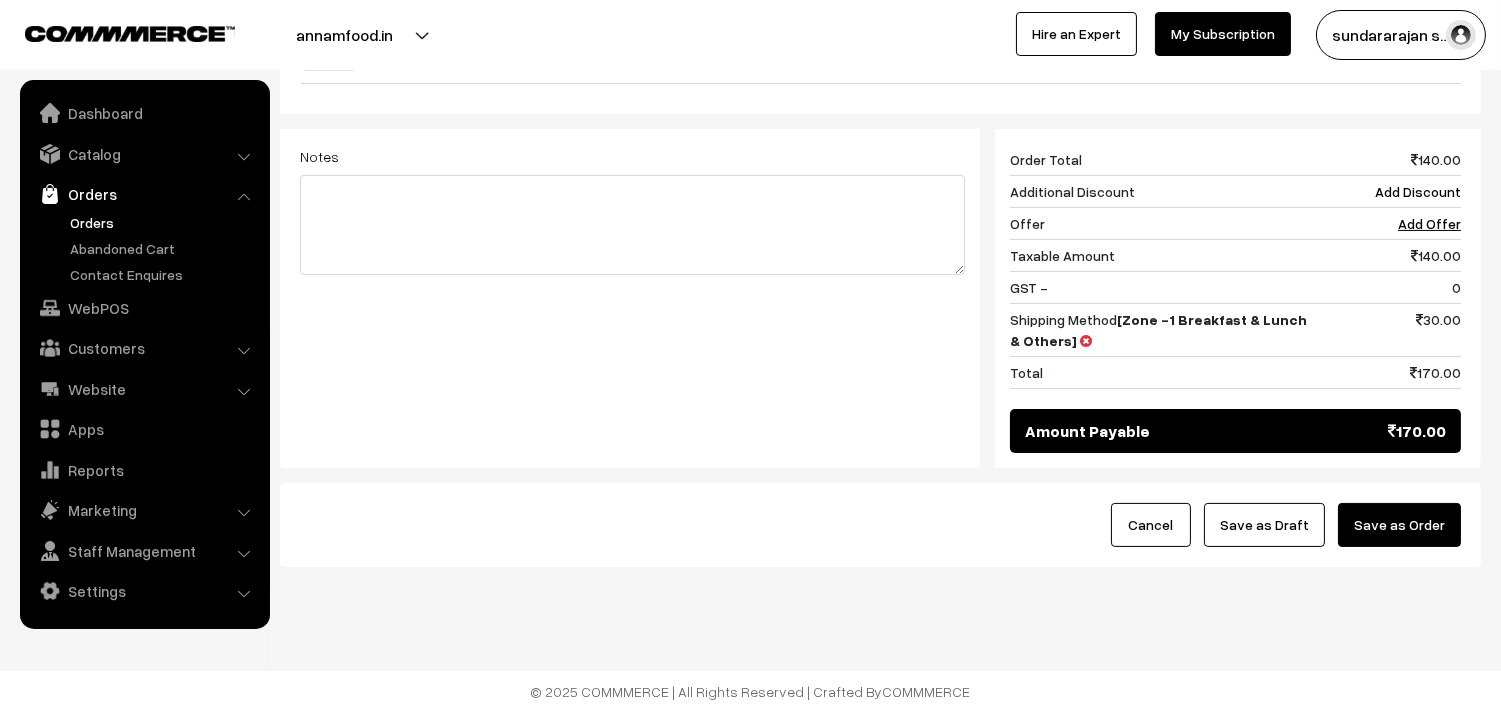 click on "Save as Draft" at bounding box center [1264, 525] 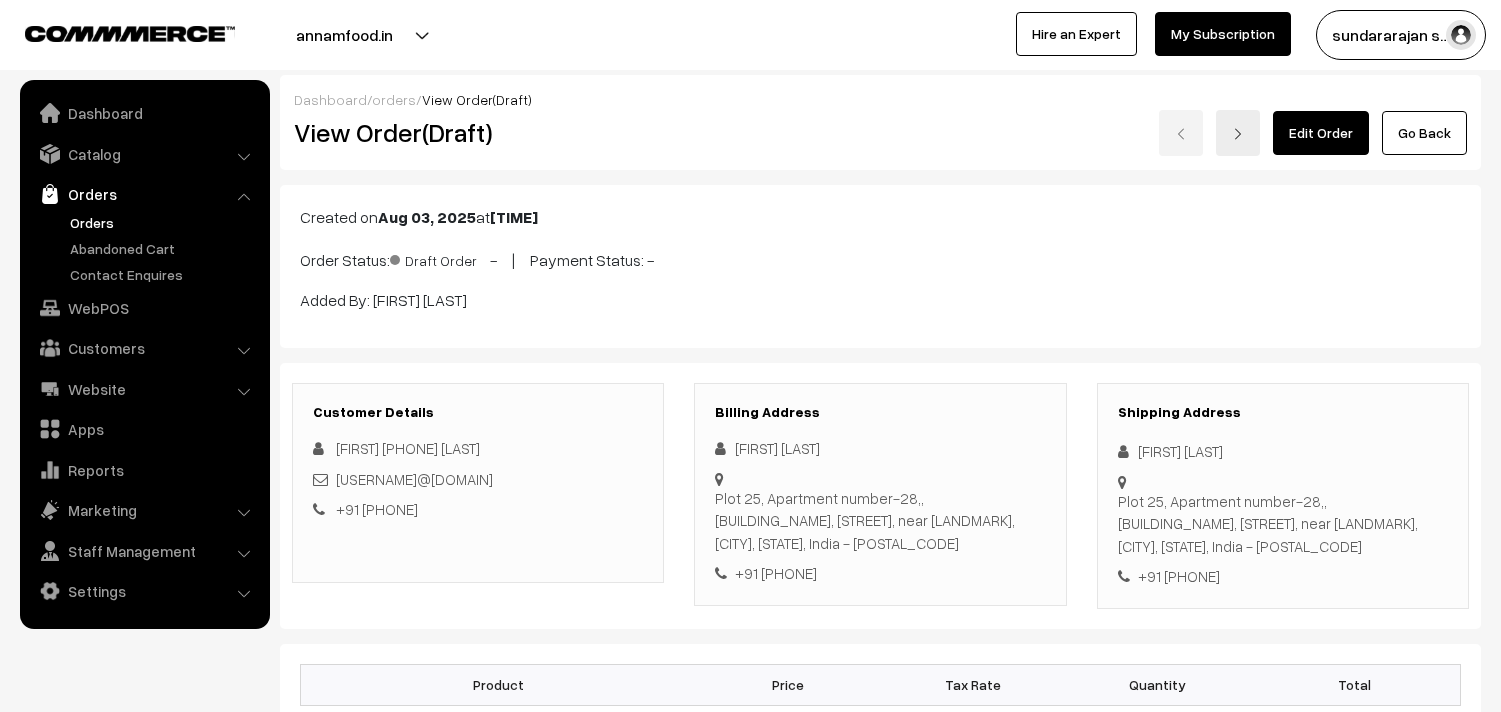 scroll, scrollTop: 0, scrollLeft: 0, axis: both 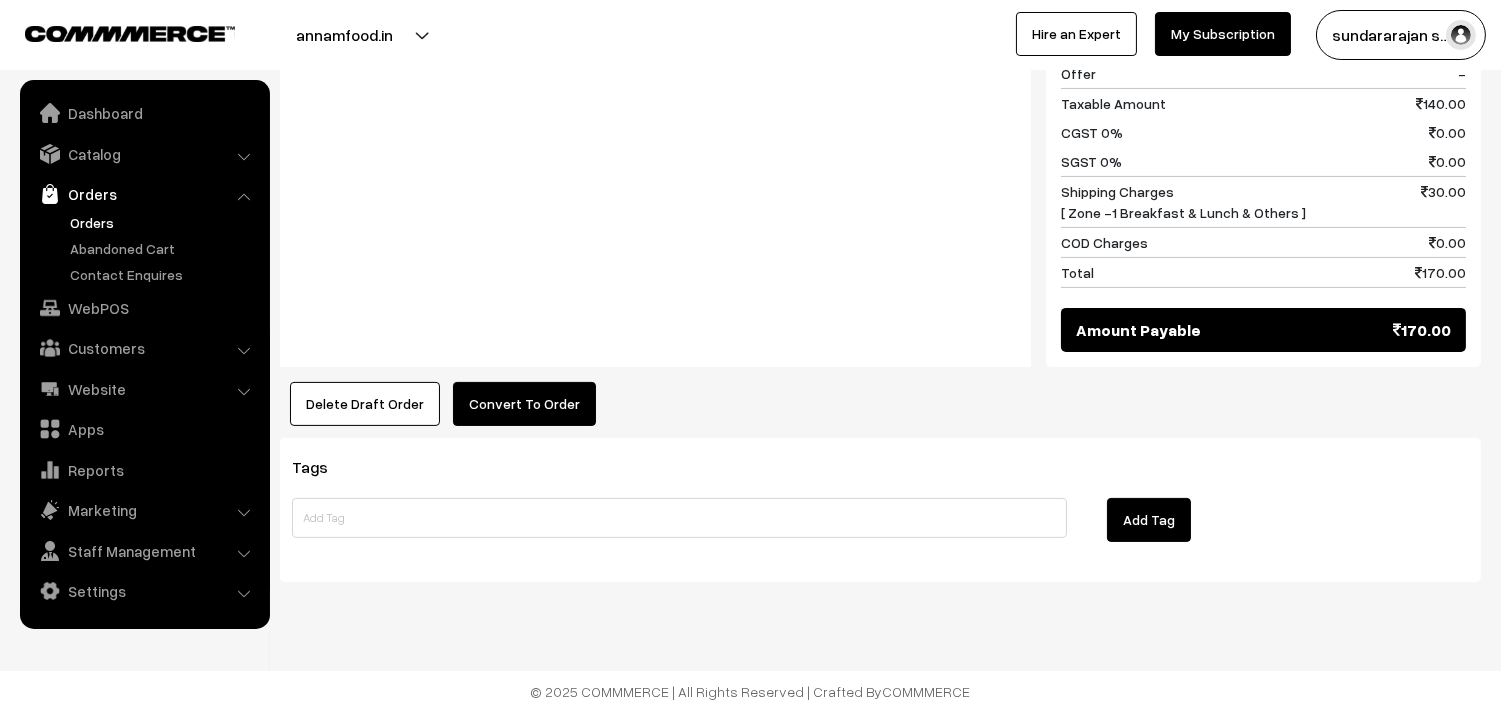 click on "Convert To Order" at bounding box center (524, 404) 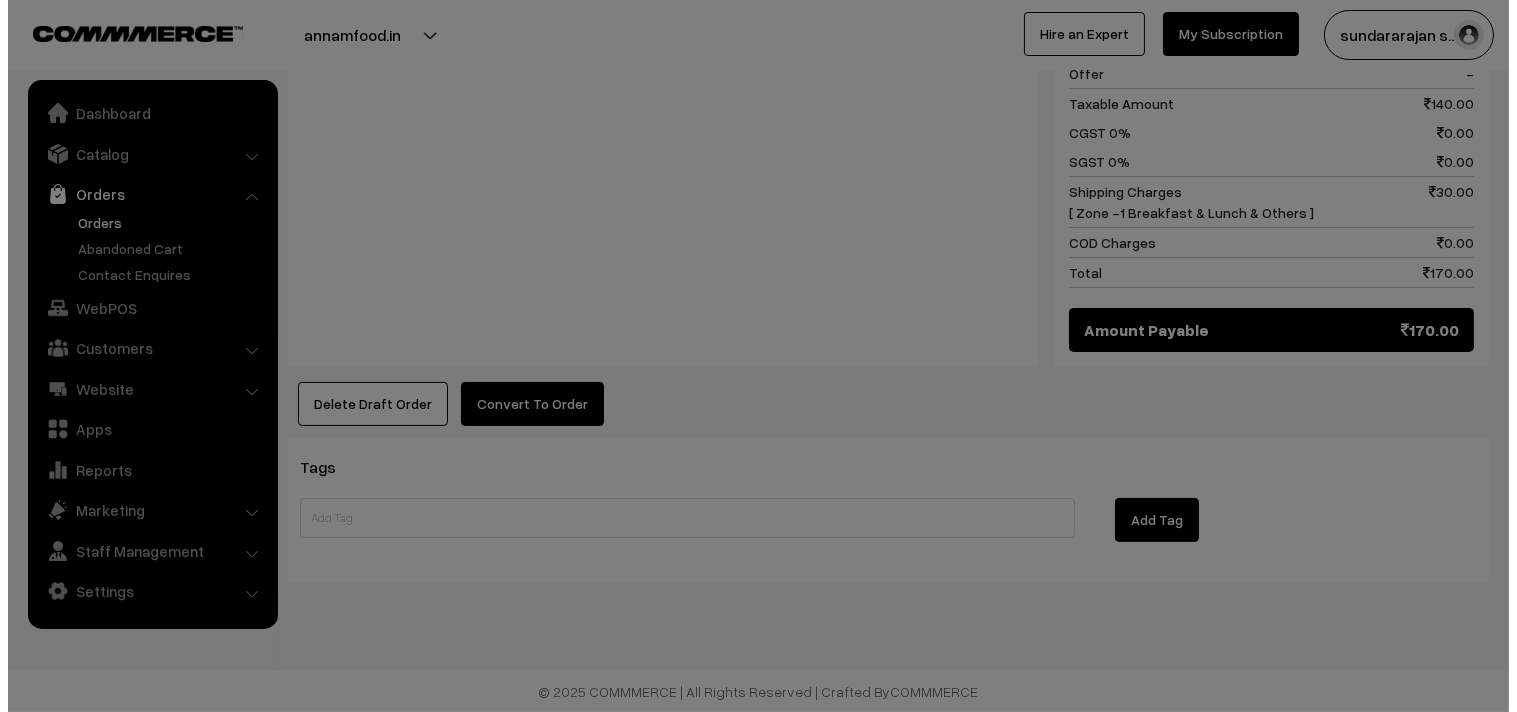 scroll, scrollTop: 978, scrollLeft: 0, axis: vertical 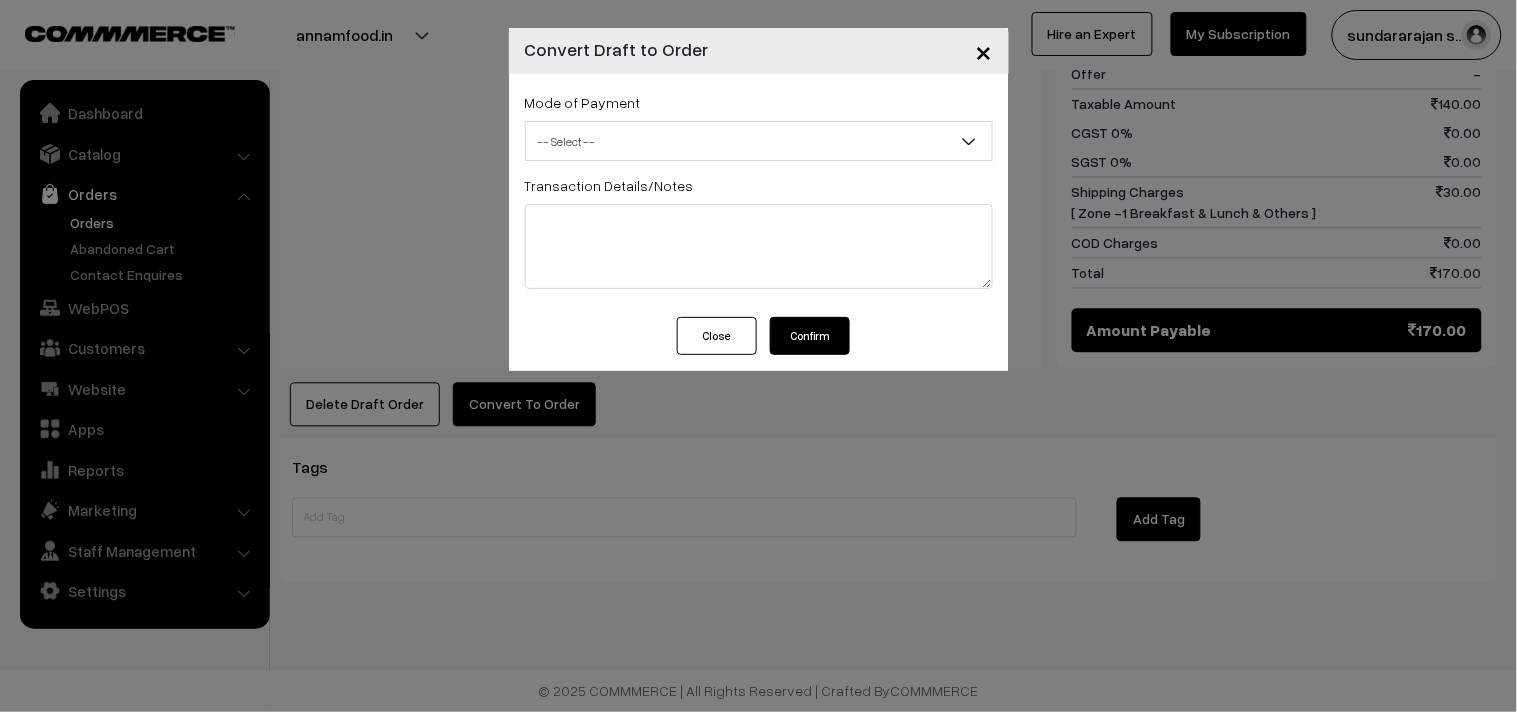 drag, startPoint x: 721, startPoint y: 115, endPoint x: 701, endPoint y: 221, distance: 107.87029 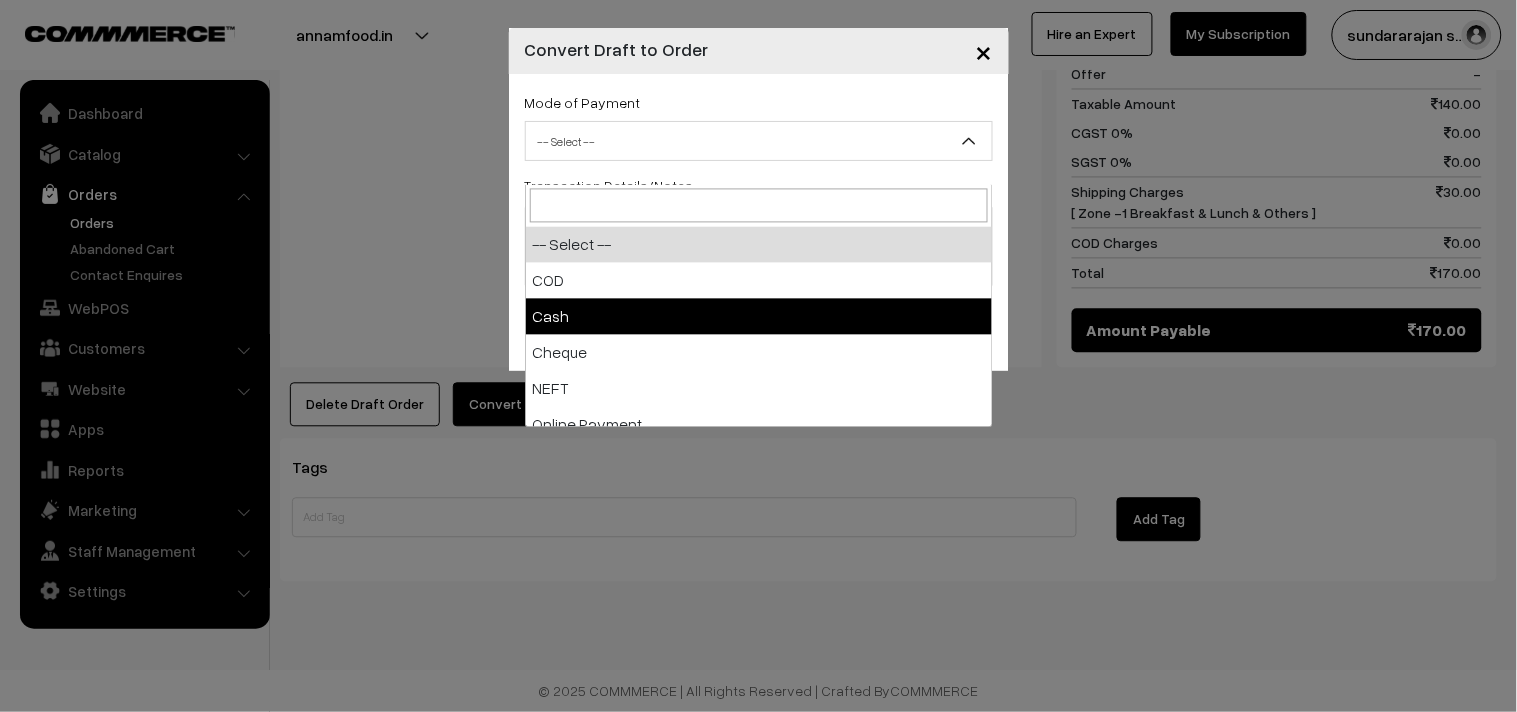 select on "2" 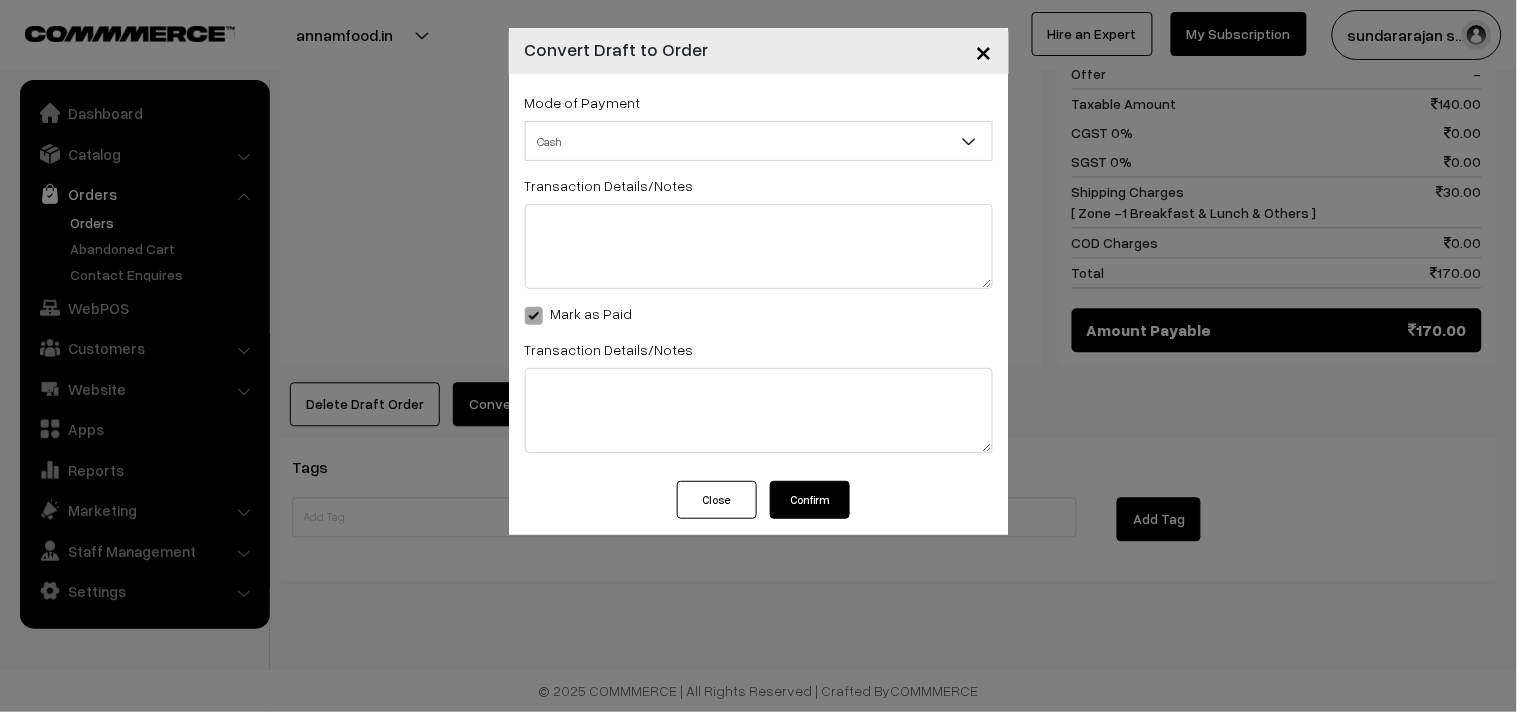 drag, startPoint x: 812, startPoint y: 502, endPoint x: 805, endPoint y: 461, distance: 41.59327 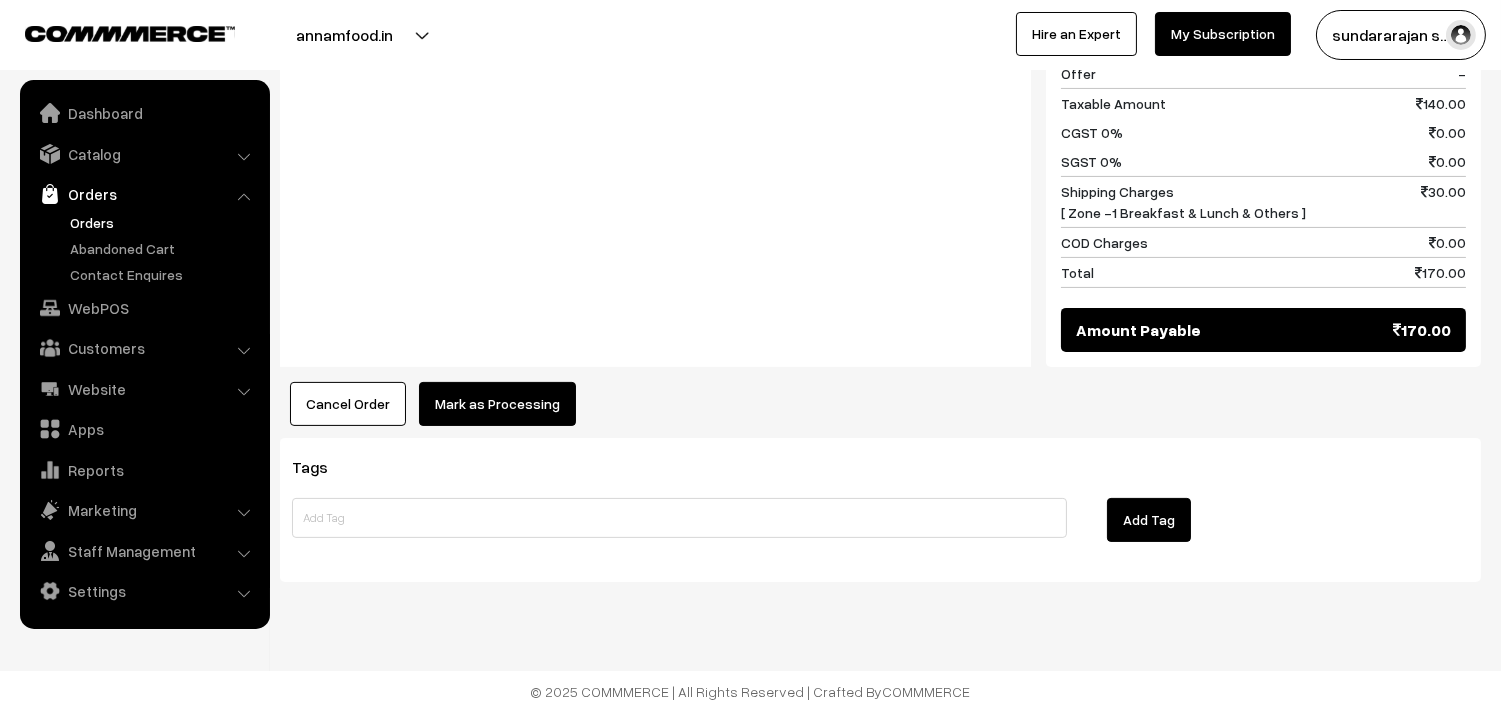 click on "Dashboard  /
orders  /
View Order
View Order (# OD40124)
Go Back
Ordered on  [DATE]  at  [TIME]
Order Status:
Order Placed
|
Accceptance Status:
Accepted
|
Payment Mode:
Cash
|
Payment Status:
Paid" at bounding box center (880, -149) 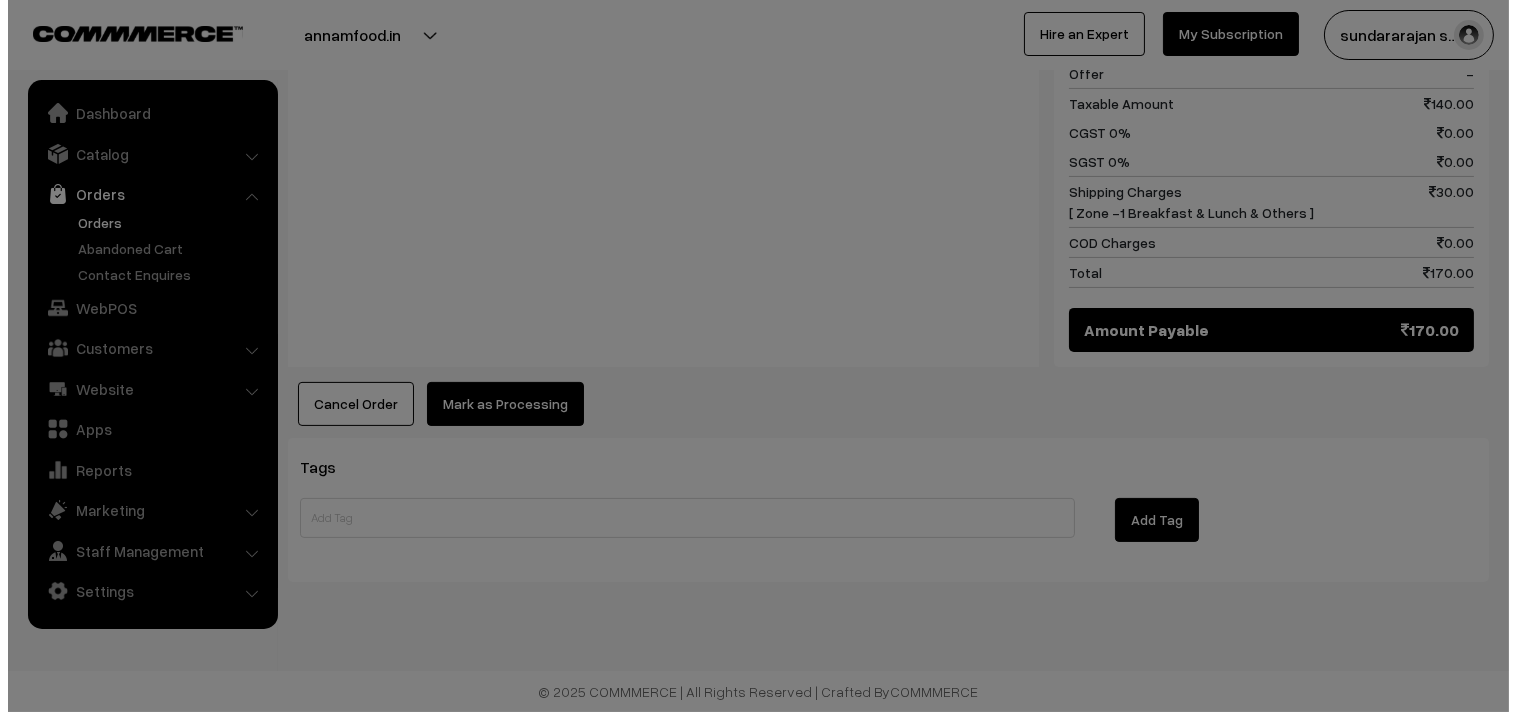 scroll, scrollTop: 976, scrollLeft: 0, axis: vertical 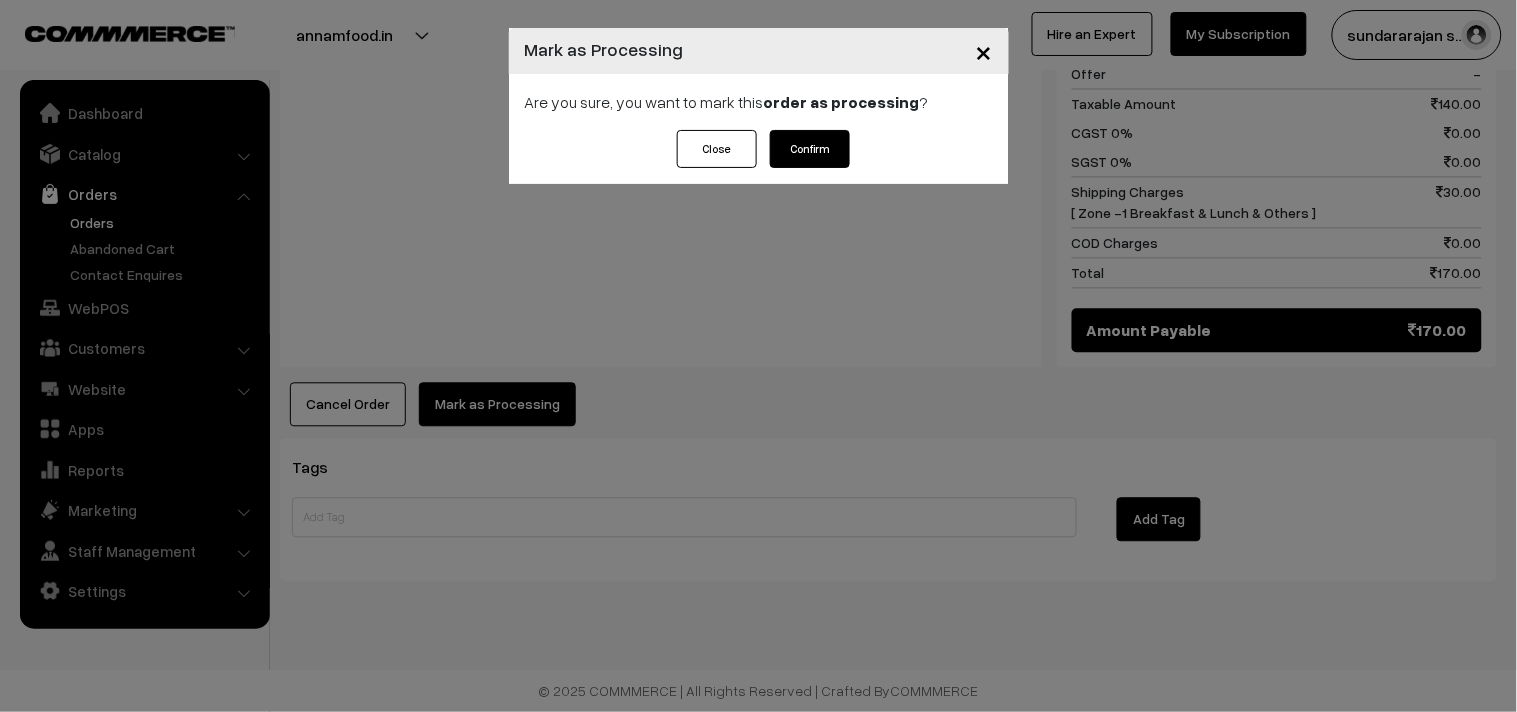 click on "Confirm" at bounding box center (810, 149) 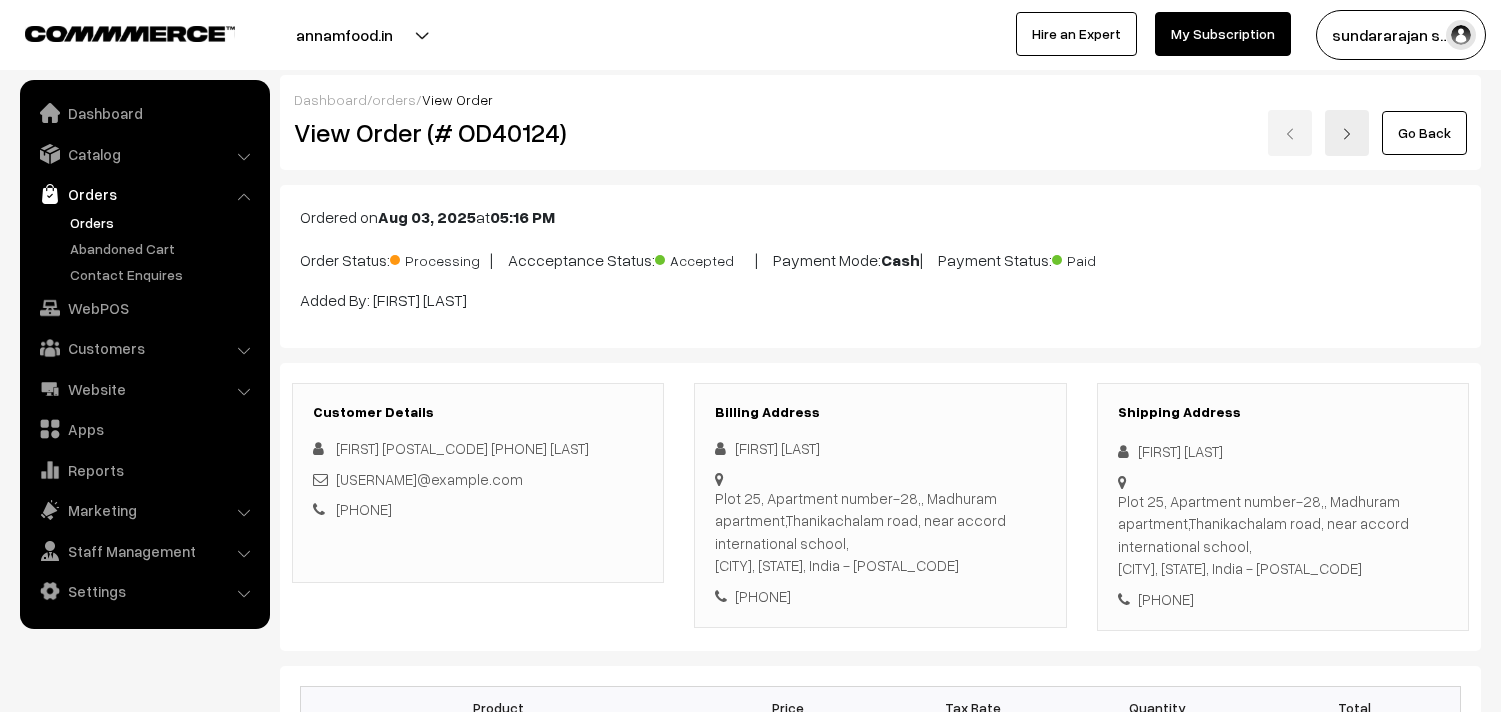 scroll, scrollTop: 0, scrollLeft: 0, axis: both 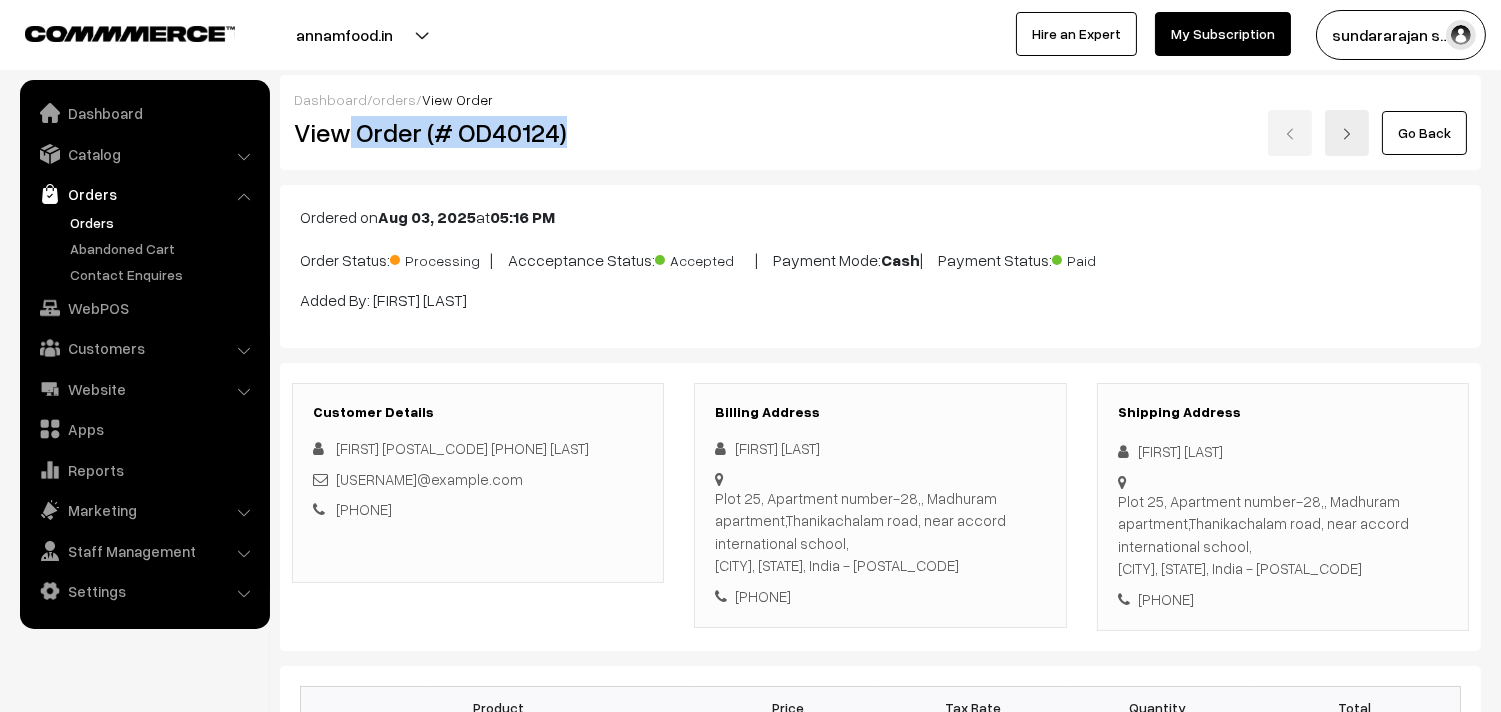 drag, startPoint x: 406, startPoint y: 136, endPoint x: 665, endPoint y: 140, distance: 259.03088 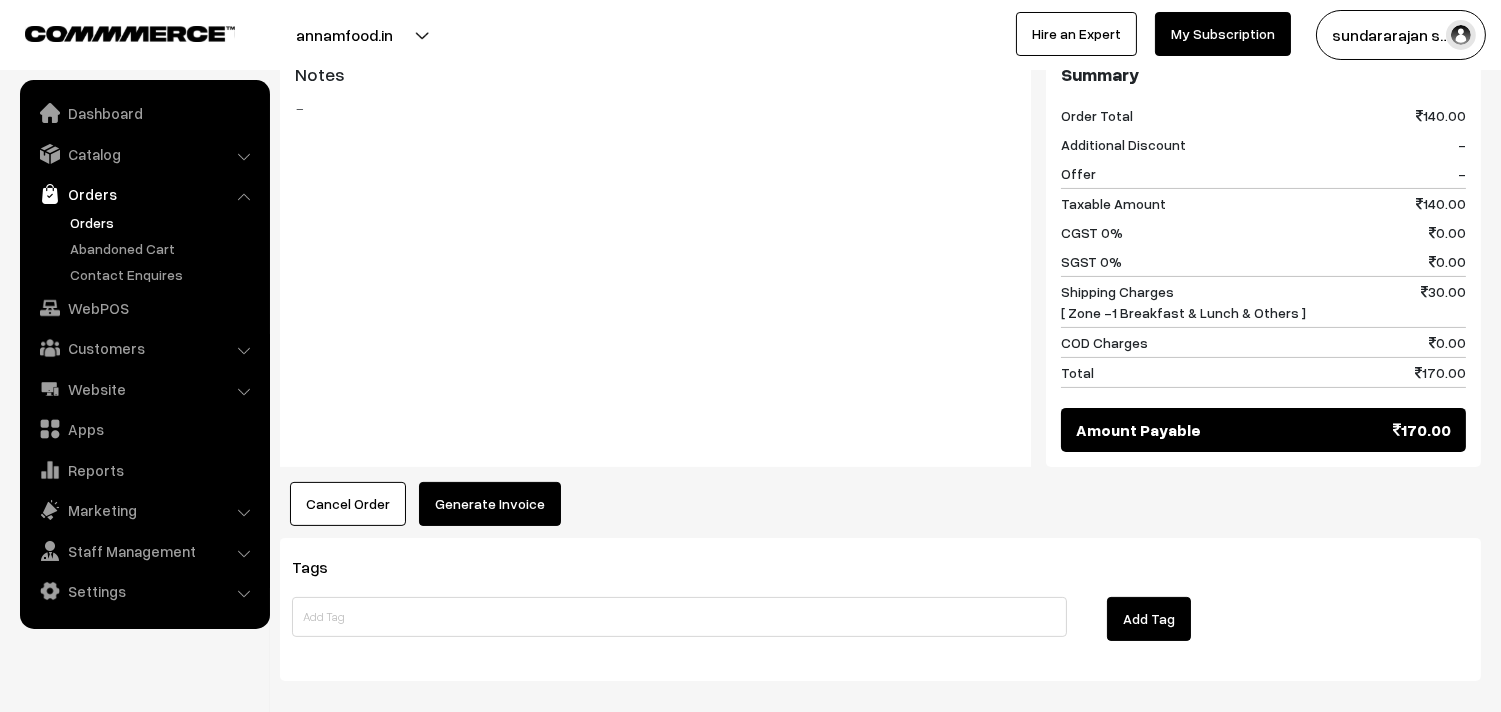 scroll, scrollTop: 976, scrollLeft: 0, axis: vertical 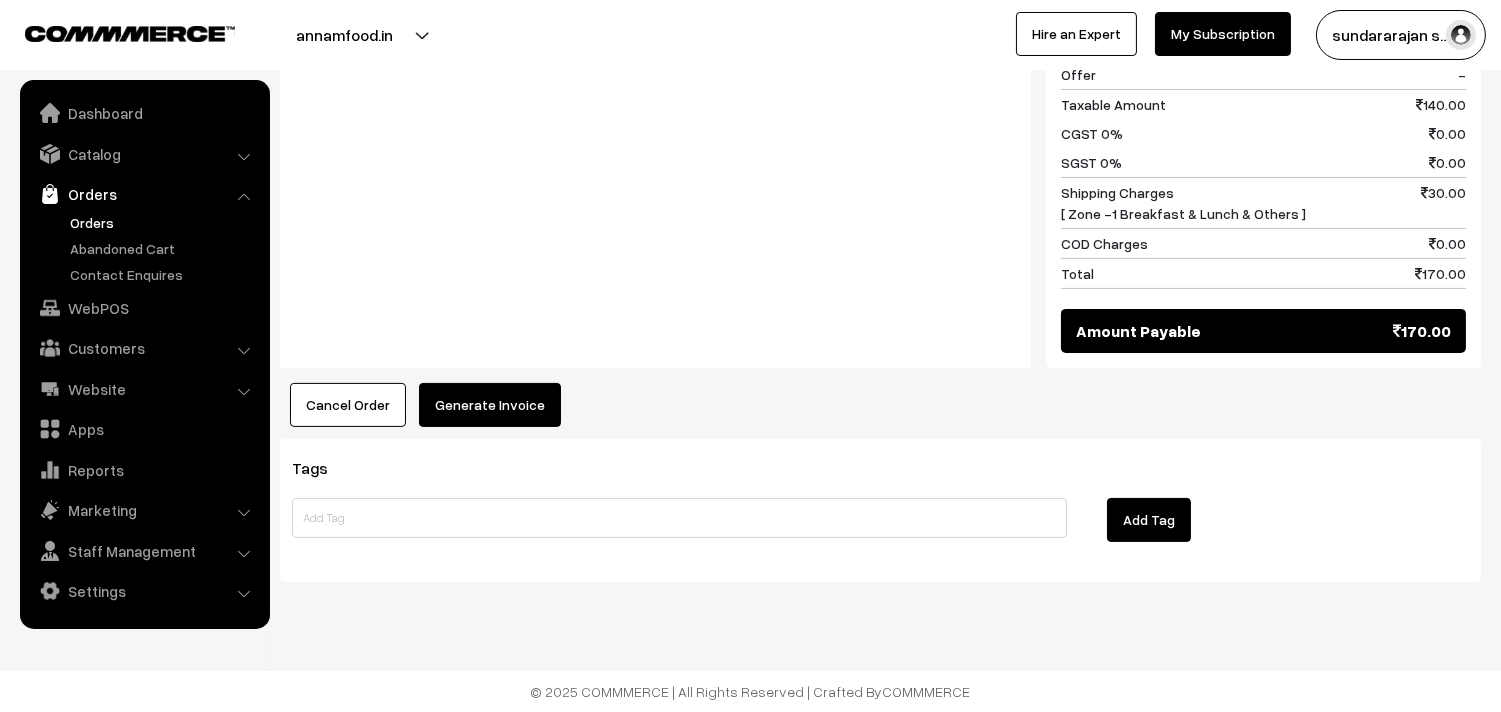 click on "Generate Invoice" at bounding box center (490, 405) 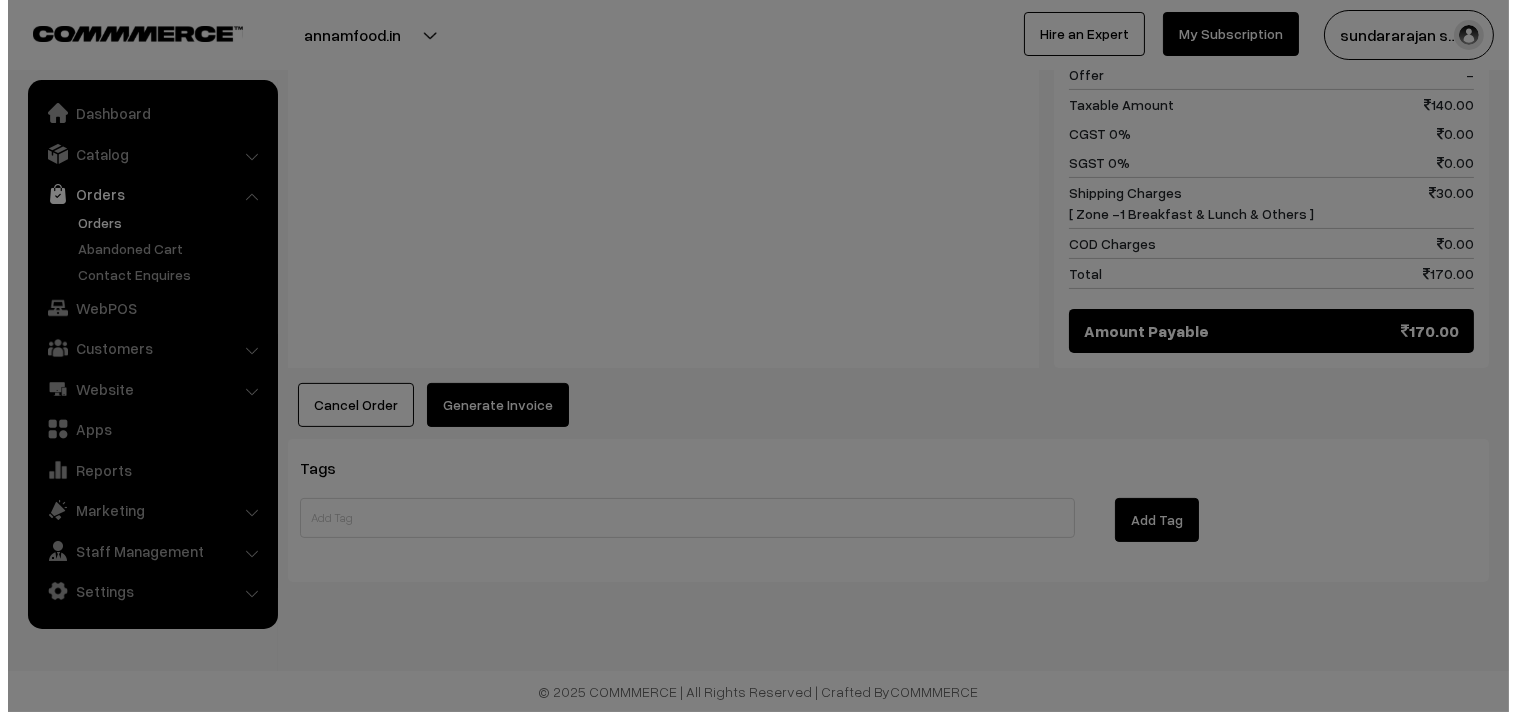 scroll, scrollTop: 978, scrollLeft: 0, axis: vertical 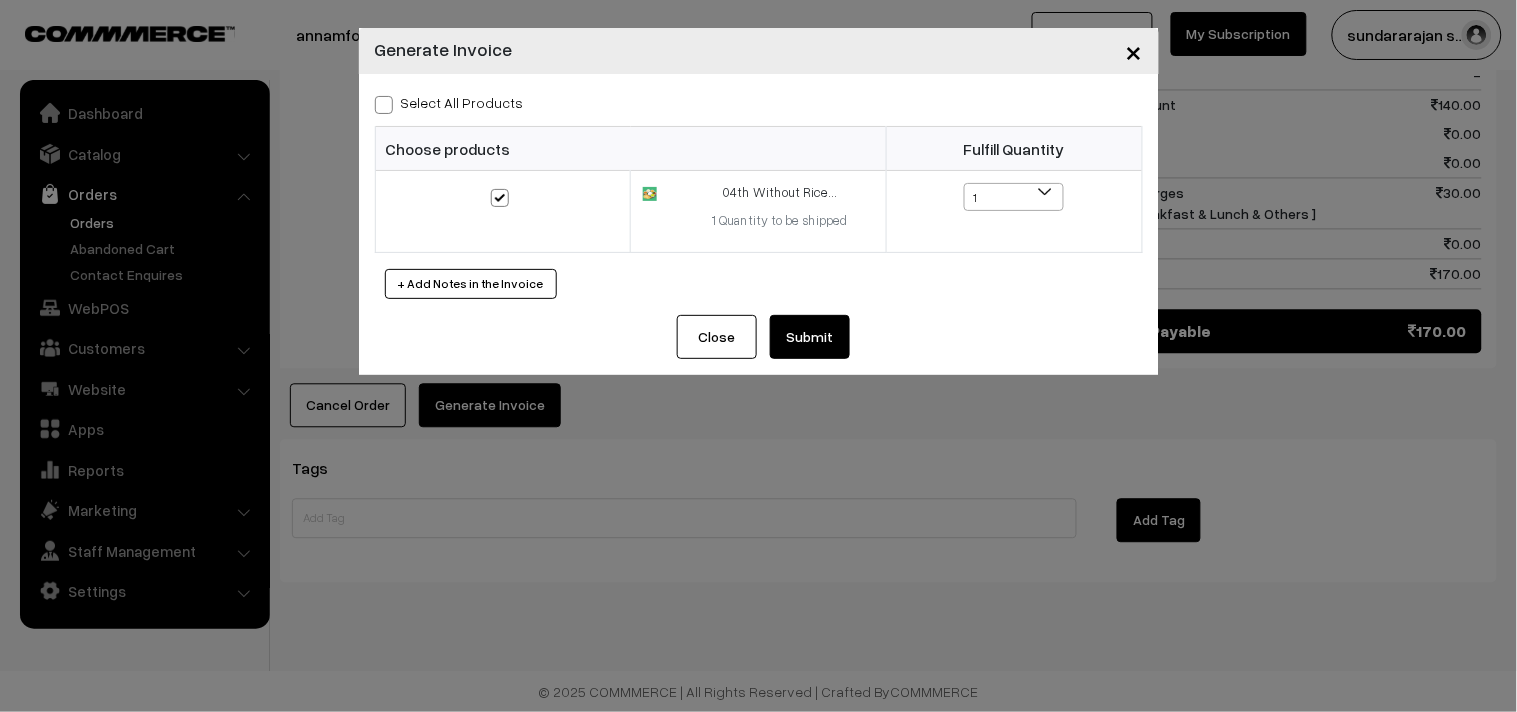 click on "Submit" at bounding box center (810, 337) 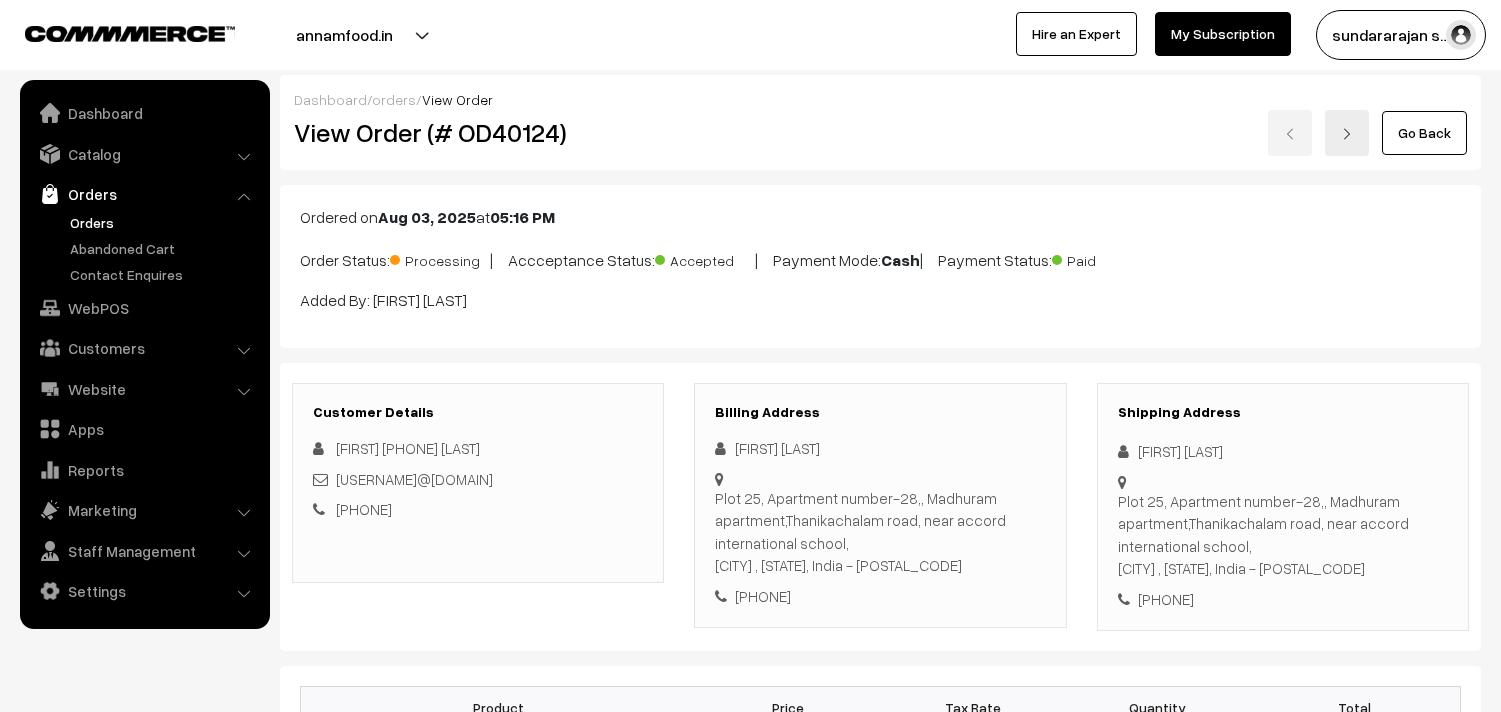 scroll, scrollTop: 974, scrollLeft: 0, axis: vertical 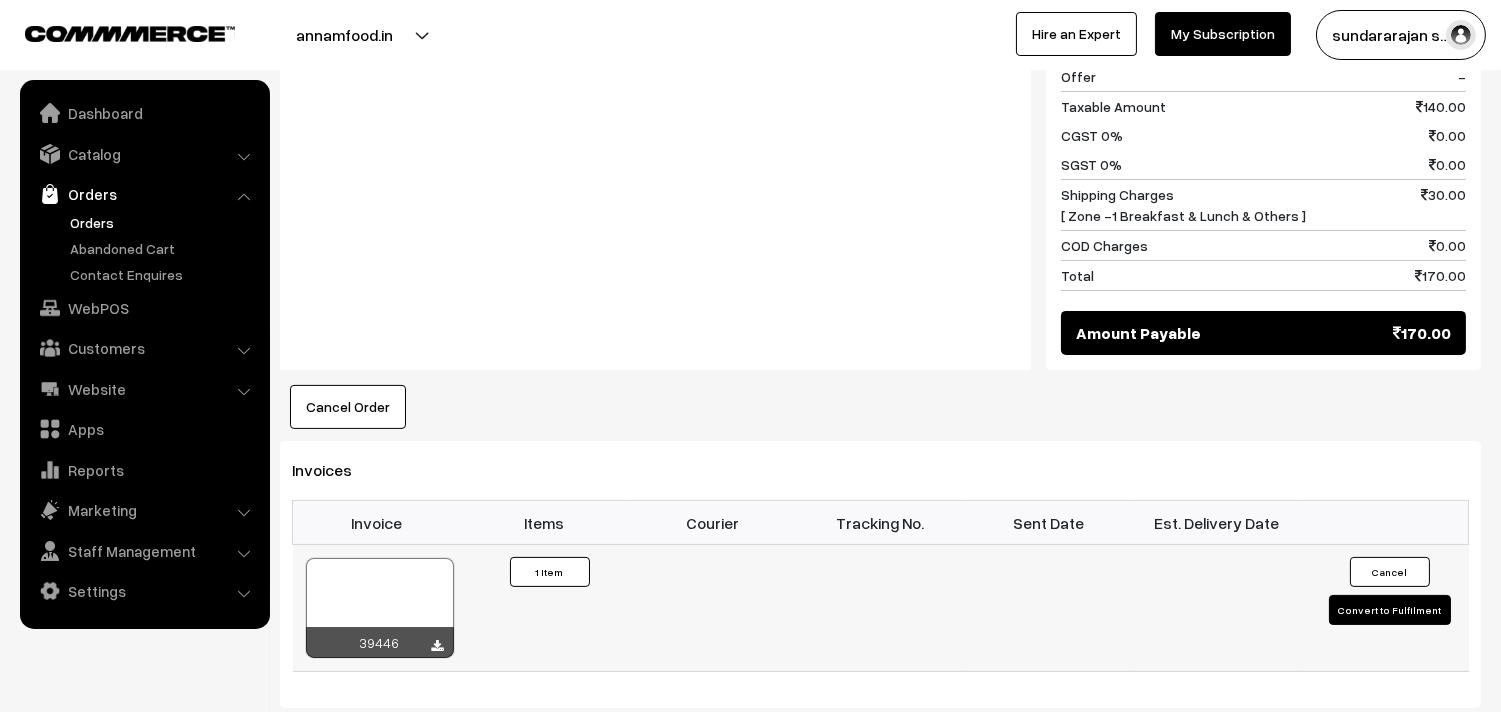 click at bounding box center [380, 608] 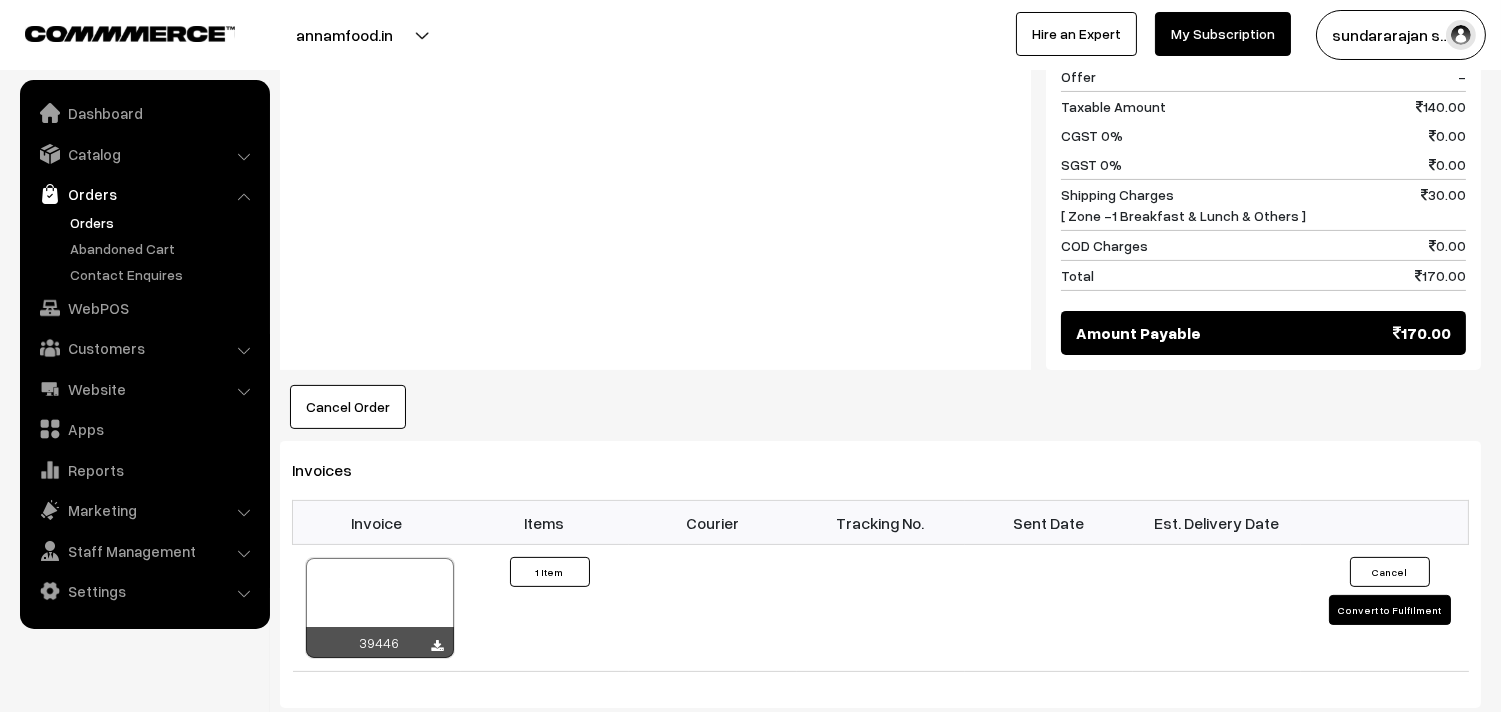 click on "WebPOS" at bounding box center [144, 308] 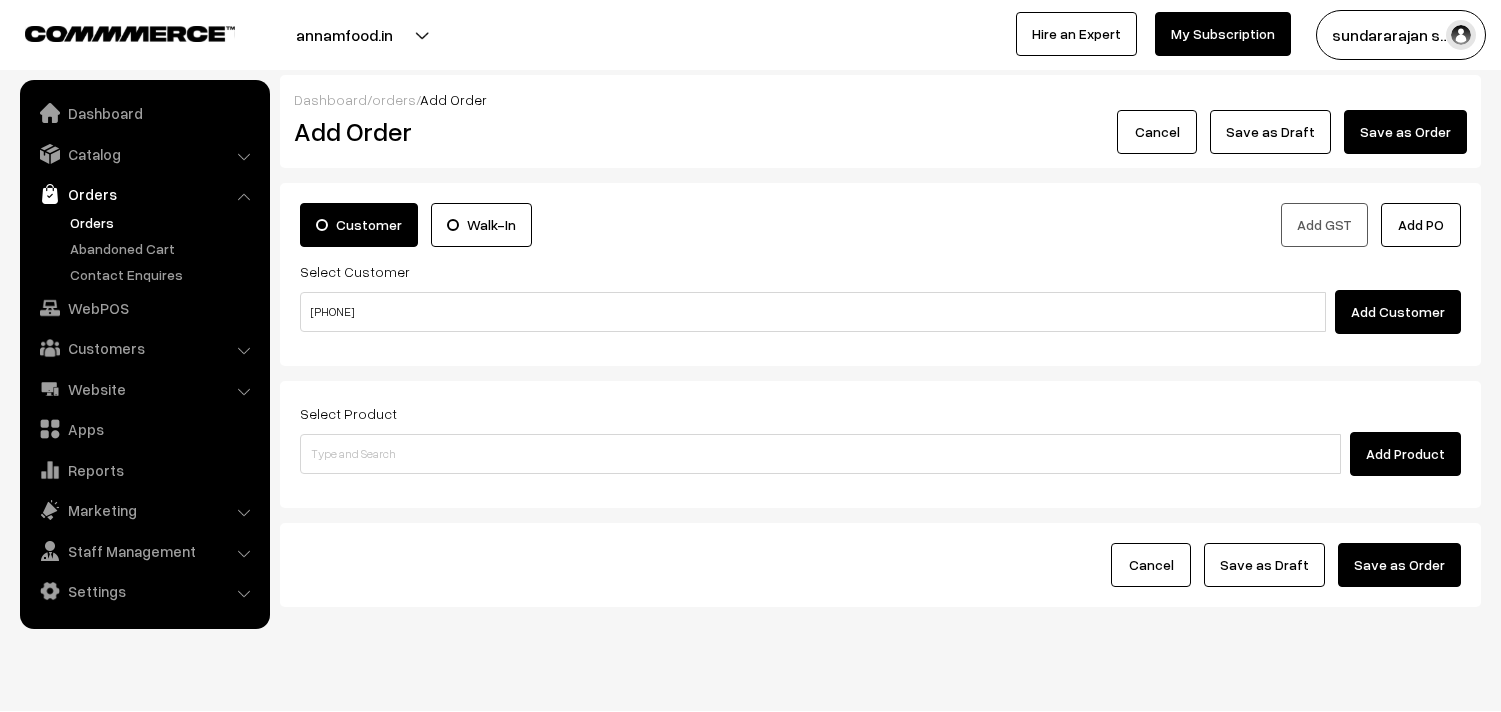 scroll, scrollTop: 0, scrollLeft: 0, axis: both 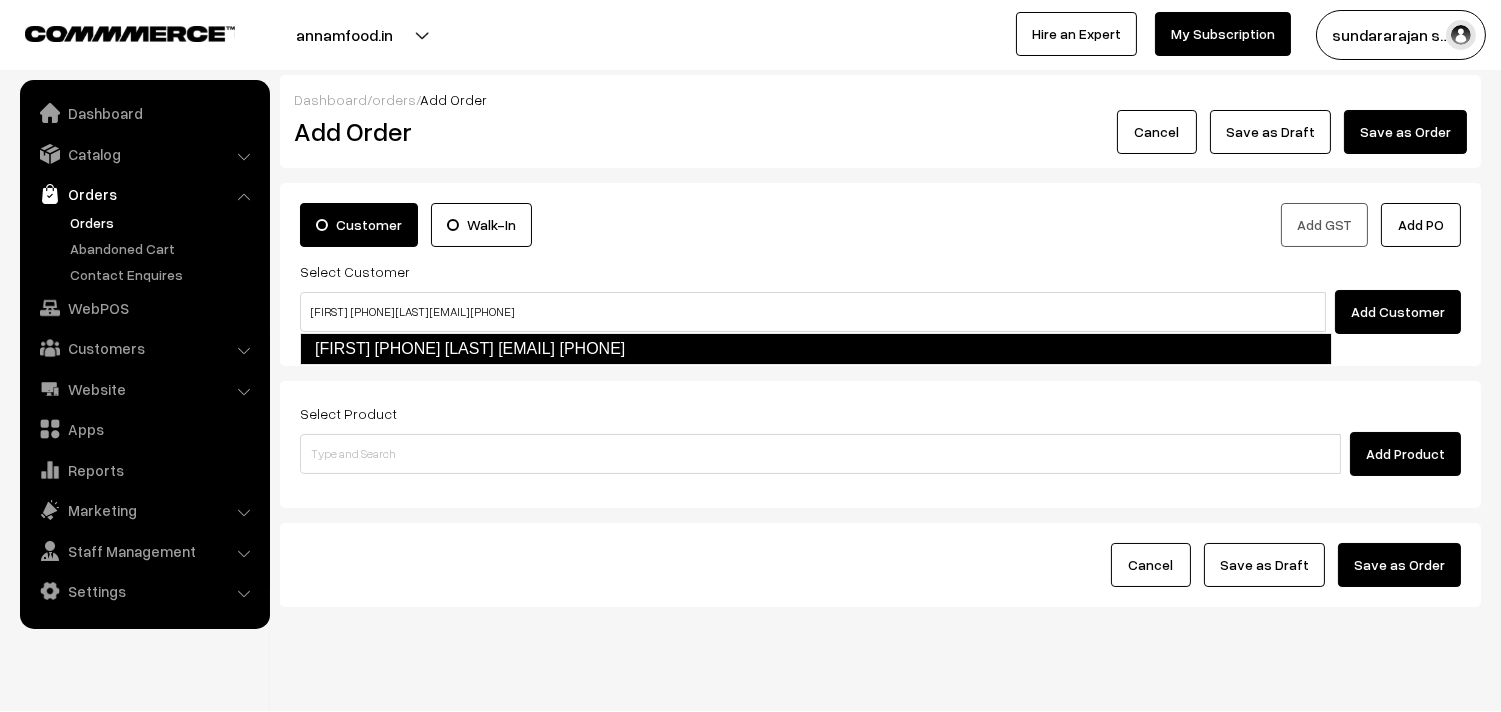 type on "[FIRST]  [PHONE] [LAST] [EMAIL] [PHONE]" 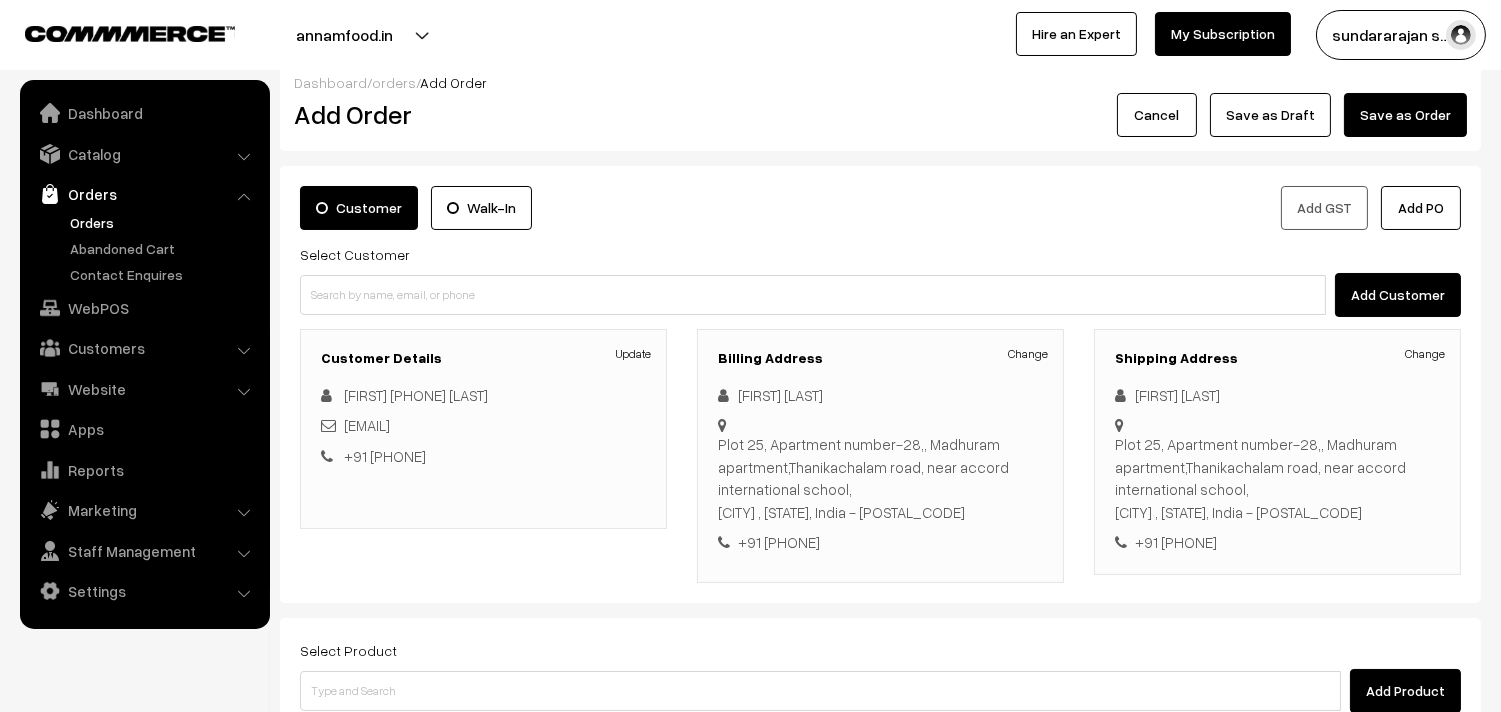 scroll, scrollTop: 295, scrollLeft: 0, axis: vertical 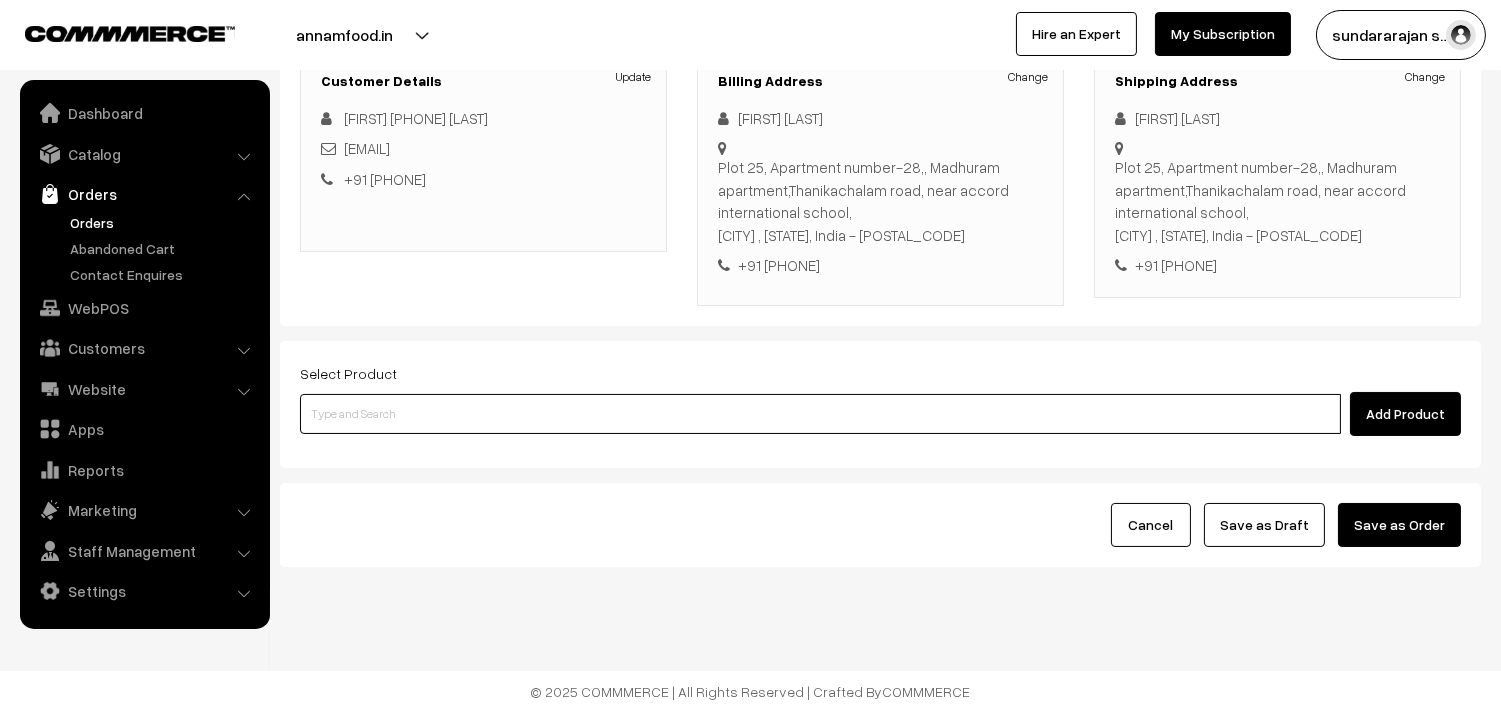 click at bounding box center [820, 414] 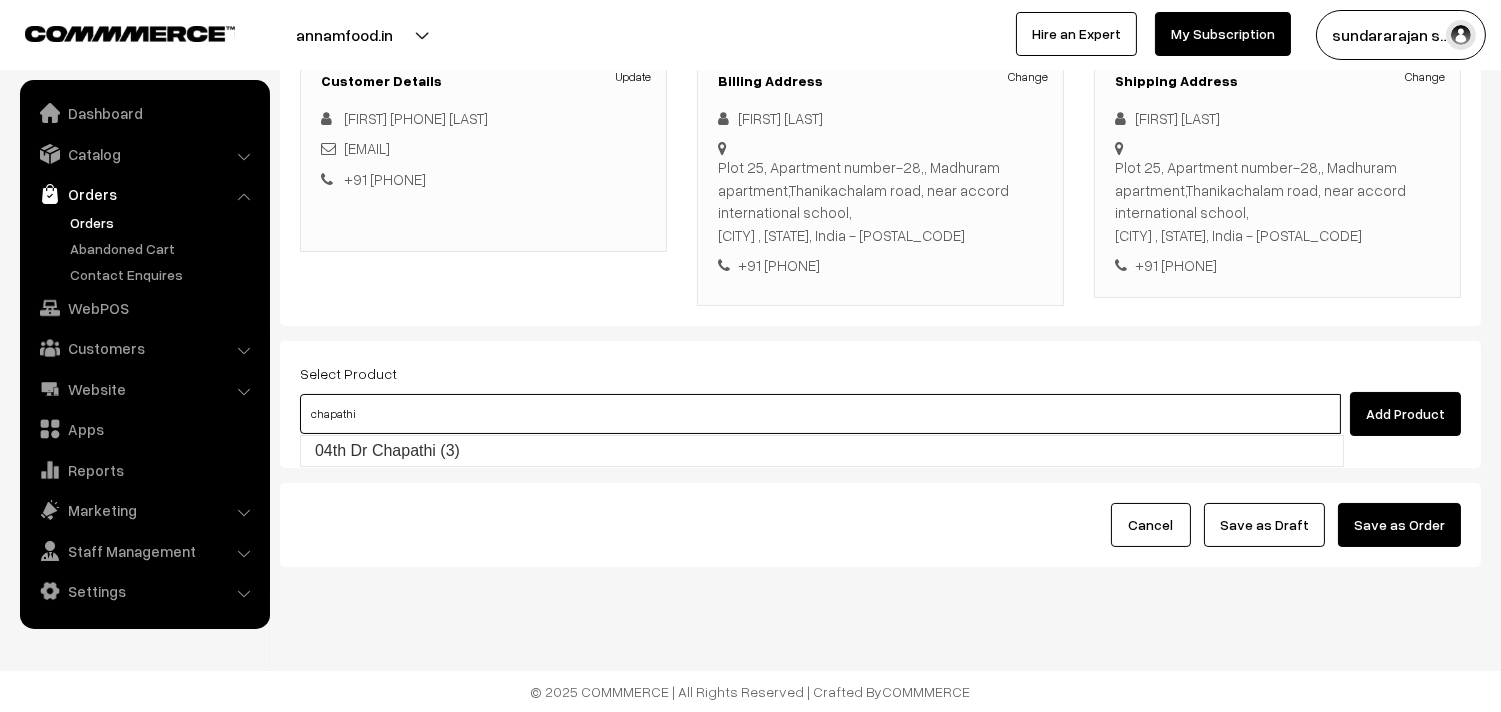 type on "04th  Dr Chapathi  (3)" 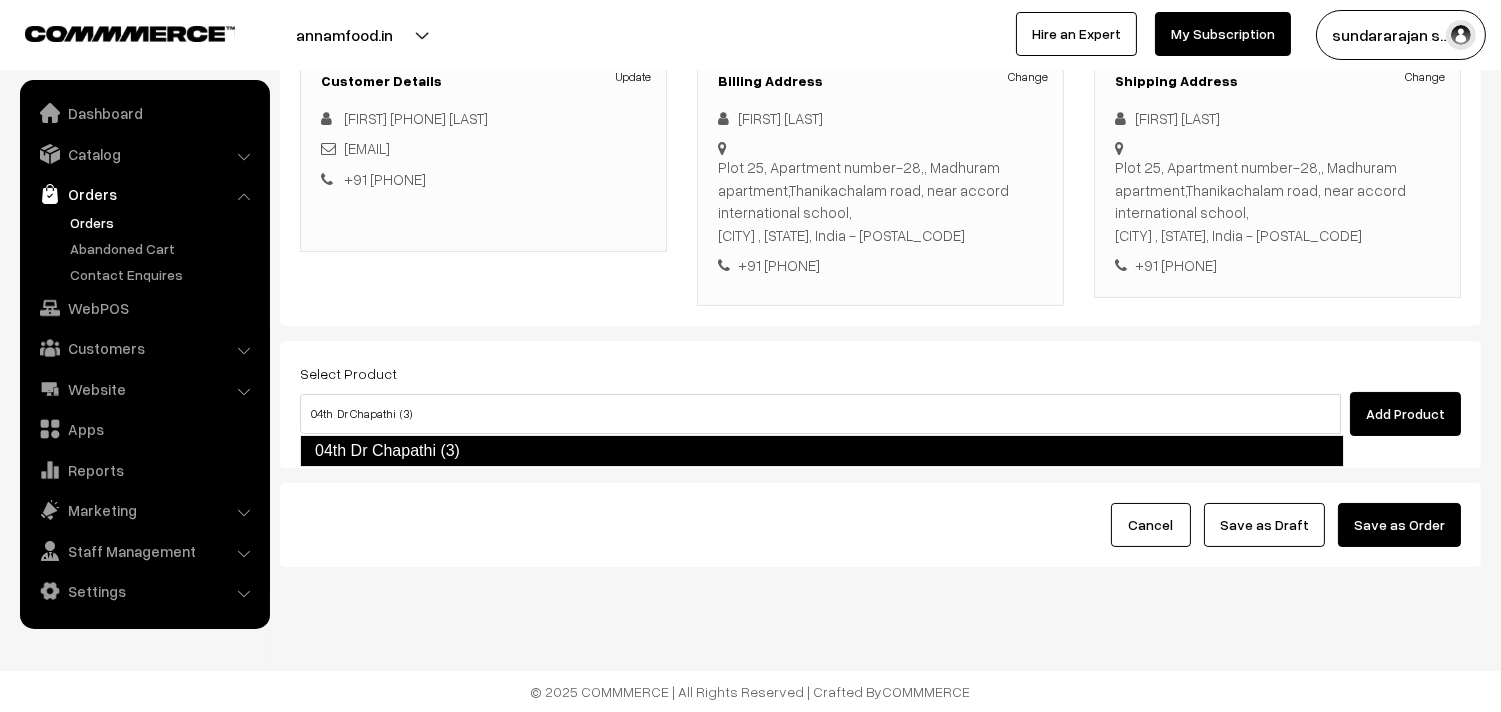 type 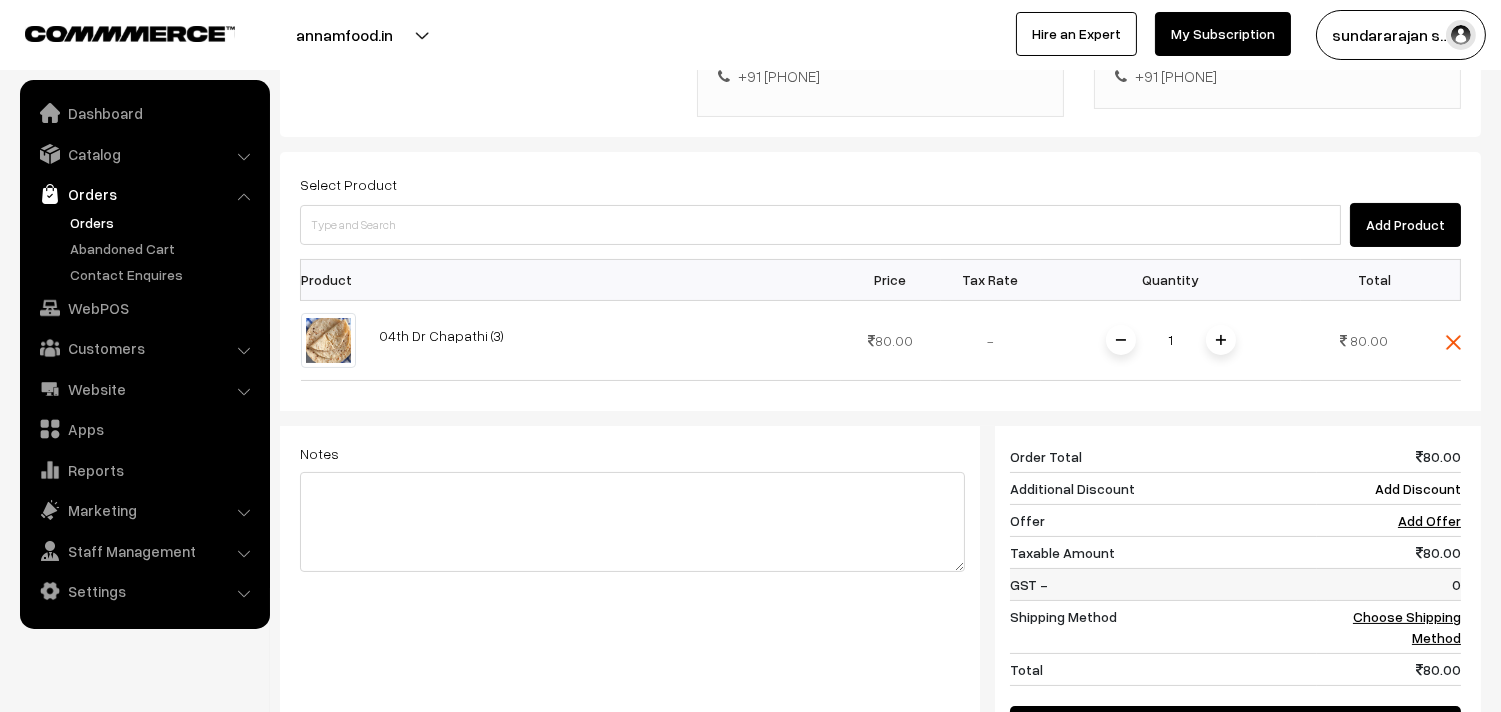 scroll, scrollTop: 628, scrollLeft: 0, axis: vertical 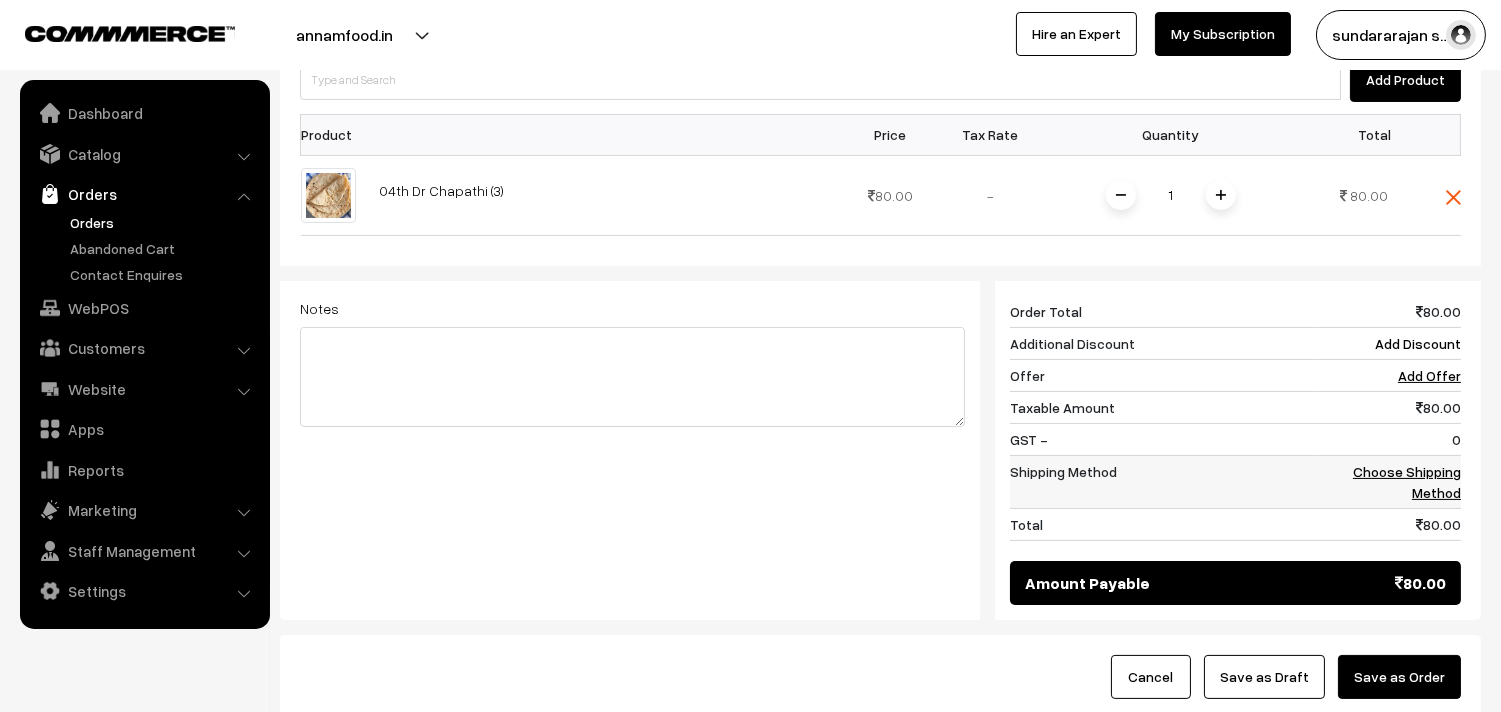 click on "Choose Shipping Method" at bounding box center (1407, 482) 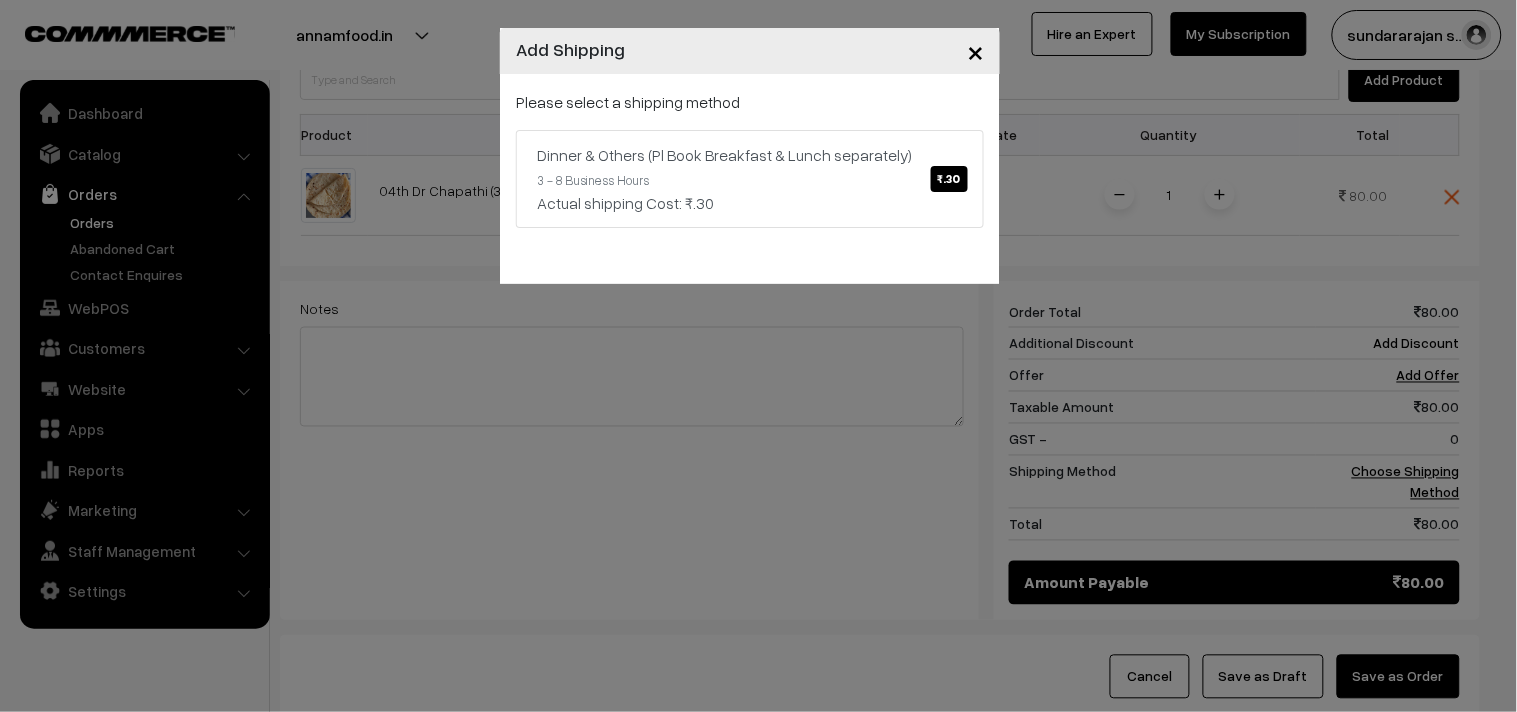 click on "Please select a shipping method
Dinner & Others  (Pl Book Breakfast & Lunch separately)
₹.30
3 - 8 Business Hours Actual shipping Cost: ₹.30" at bounding box center (750, 179) 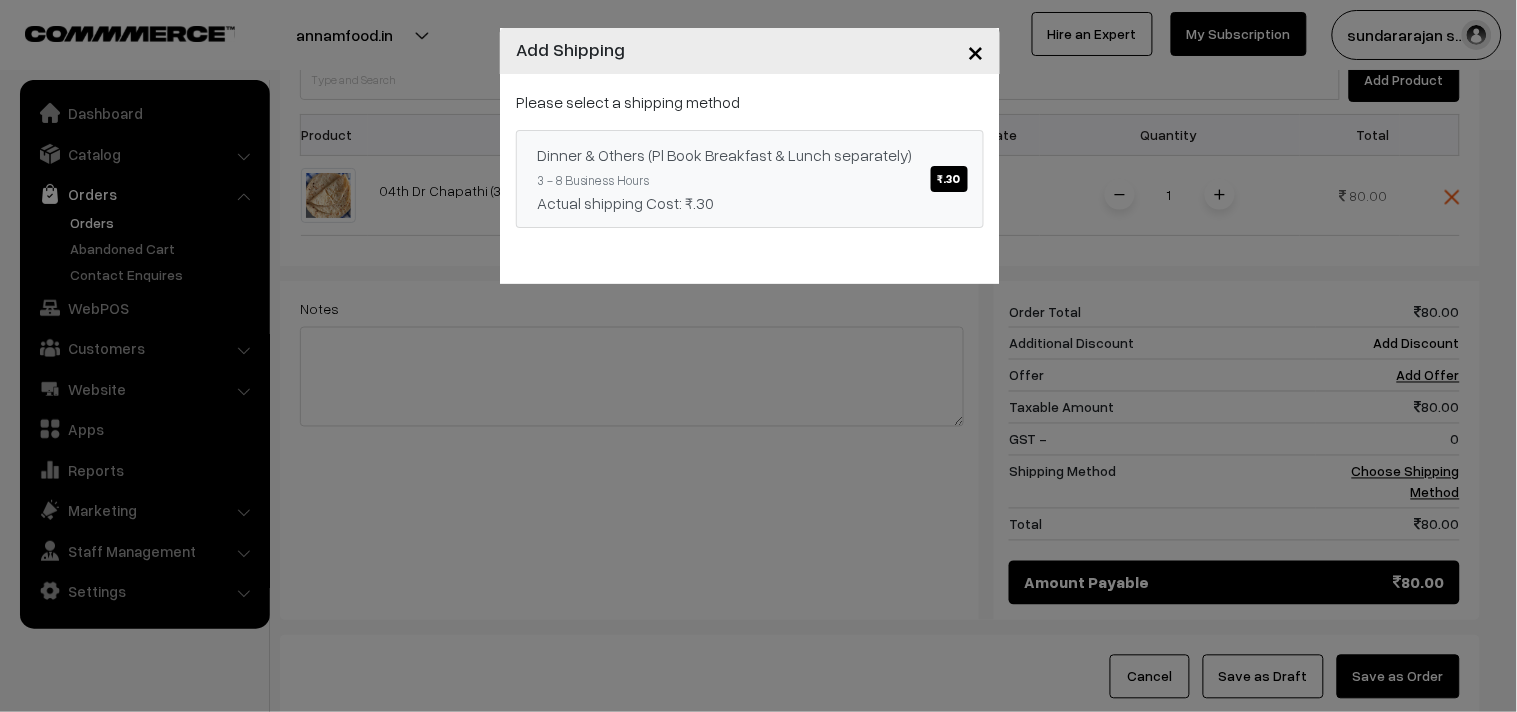 click on "Dinner & Others  (Pl Book Breakfast & Lunch separately)
₹.30
3 - 8 Business Hours Actual shipping Cost: ₹.30" at bounding box center (750, 179) 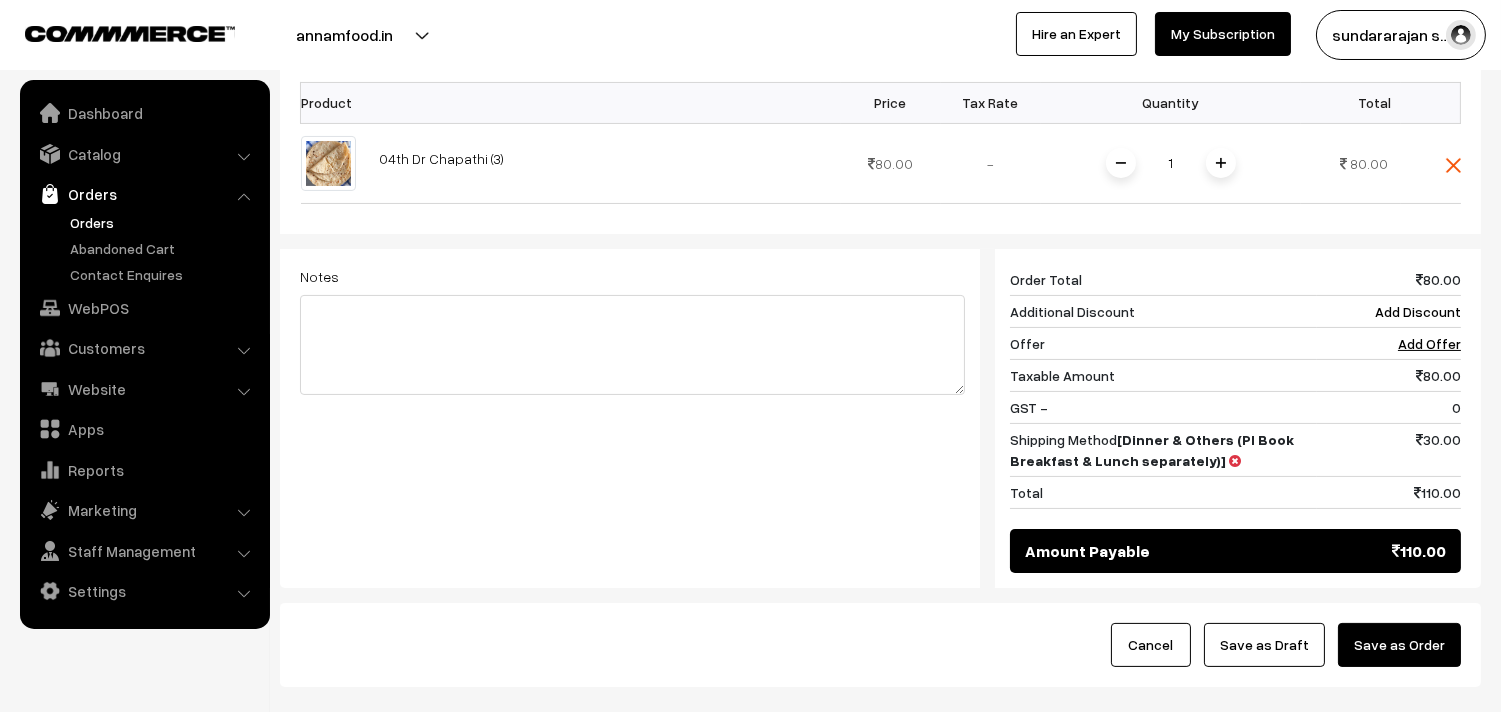 scroll, scrollTop: 628, scrollLeft: 0, axis: vertical 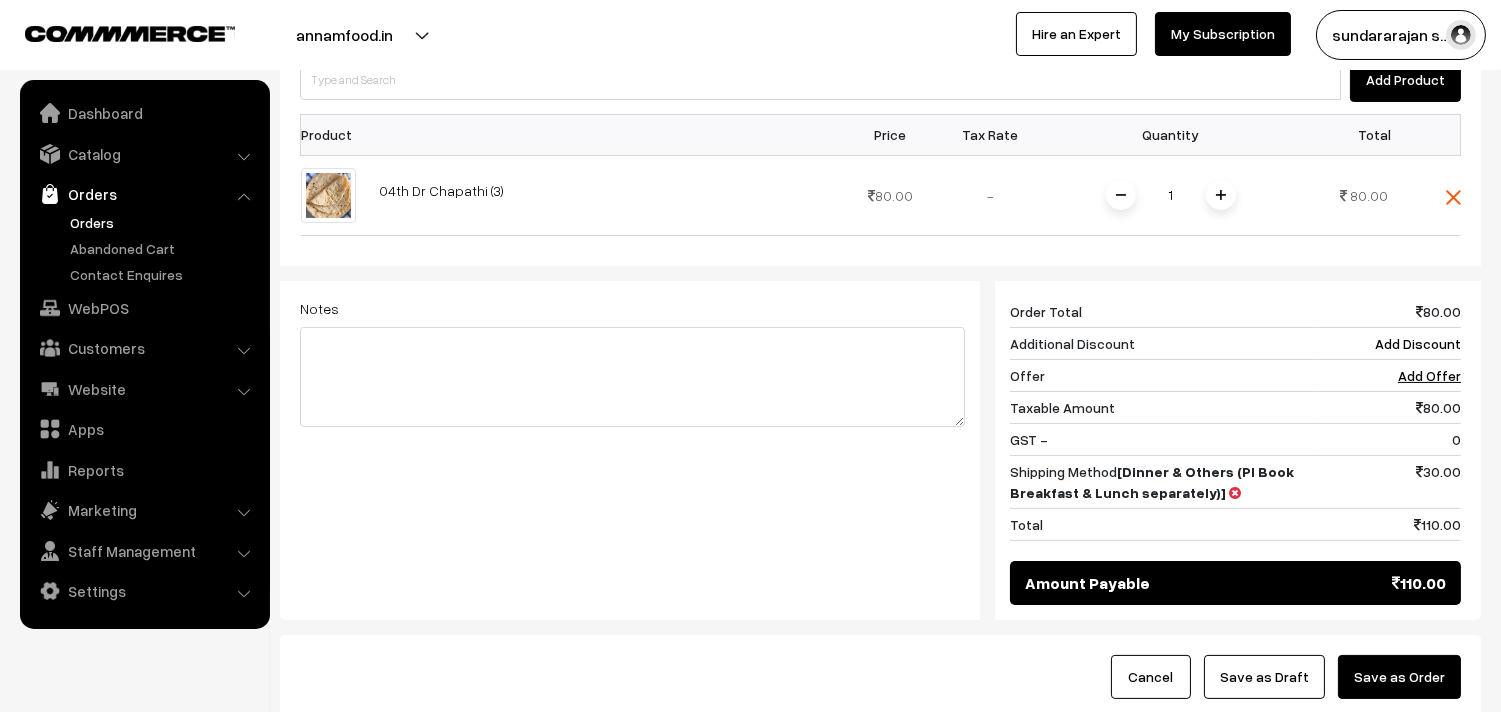 click on "110
Order Total
80.00
Additional Discount
Add Discount
Offer
Add Offer
Taxable Amount
80.00    30.00" at bounding box center [1228, 450] 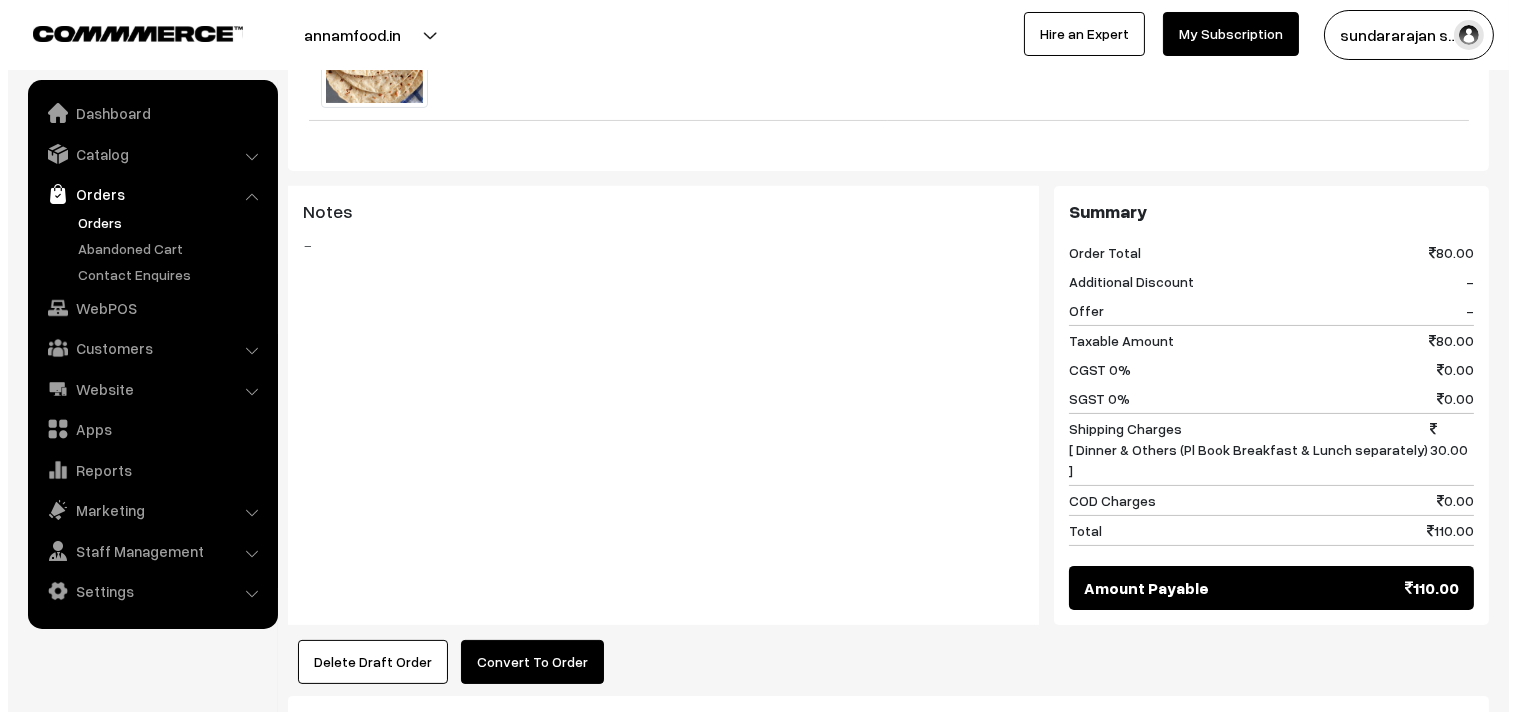 scroll, scrollTop: 777, scrollLeft: 0, axis: vertical 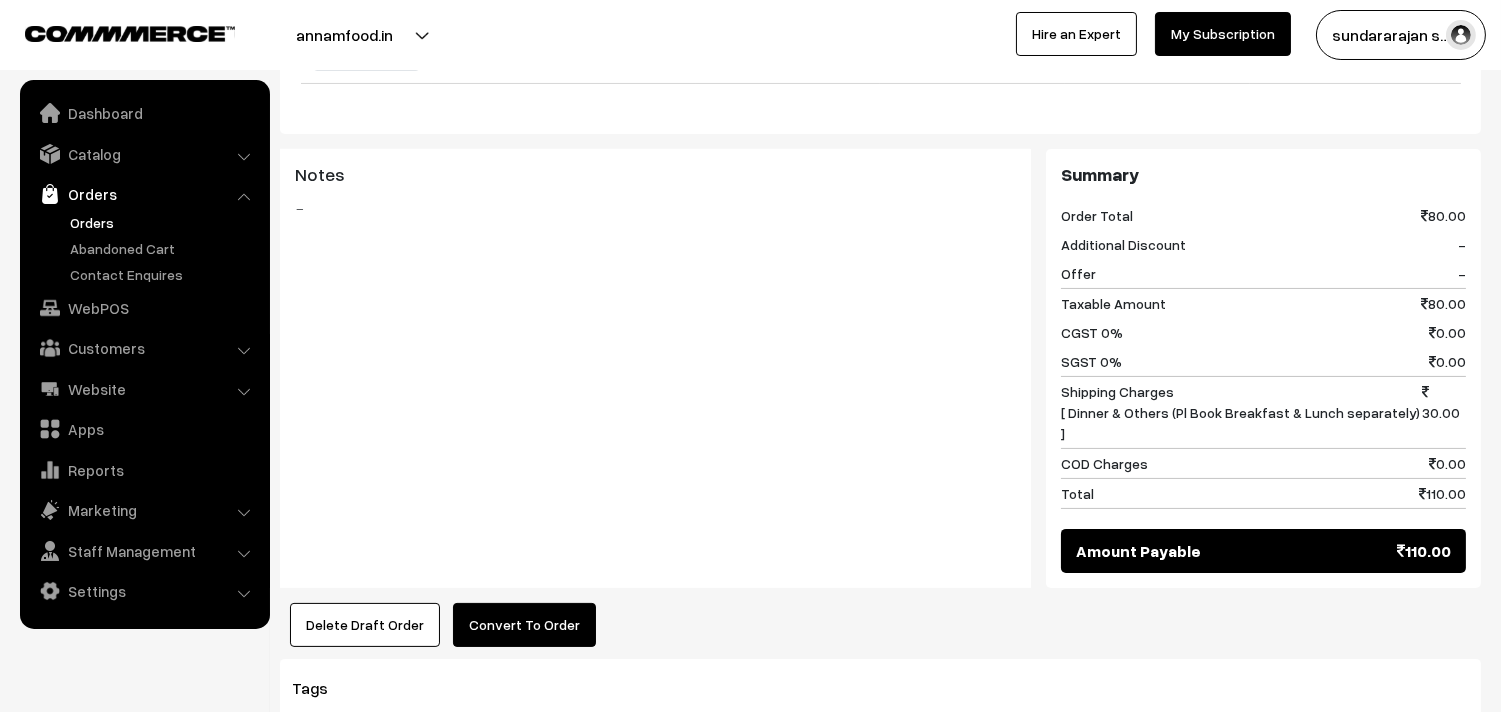 click on "Convert To Order" at bounding box center [524, 625] 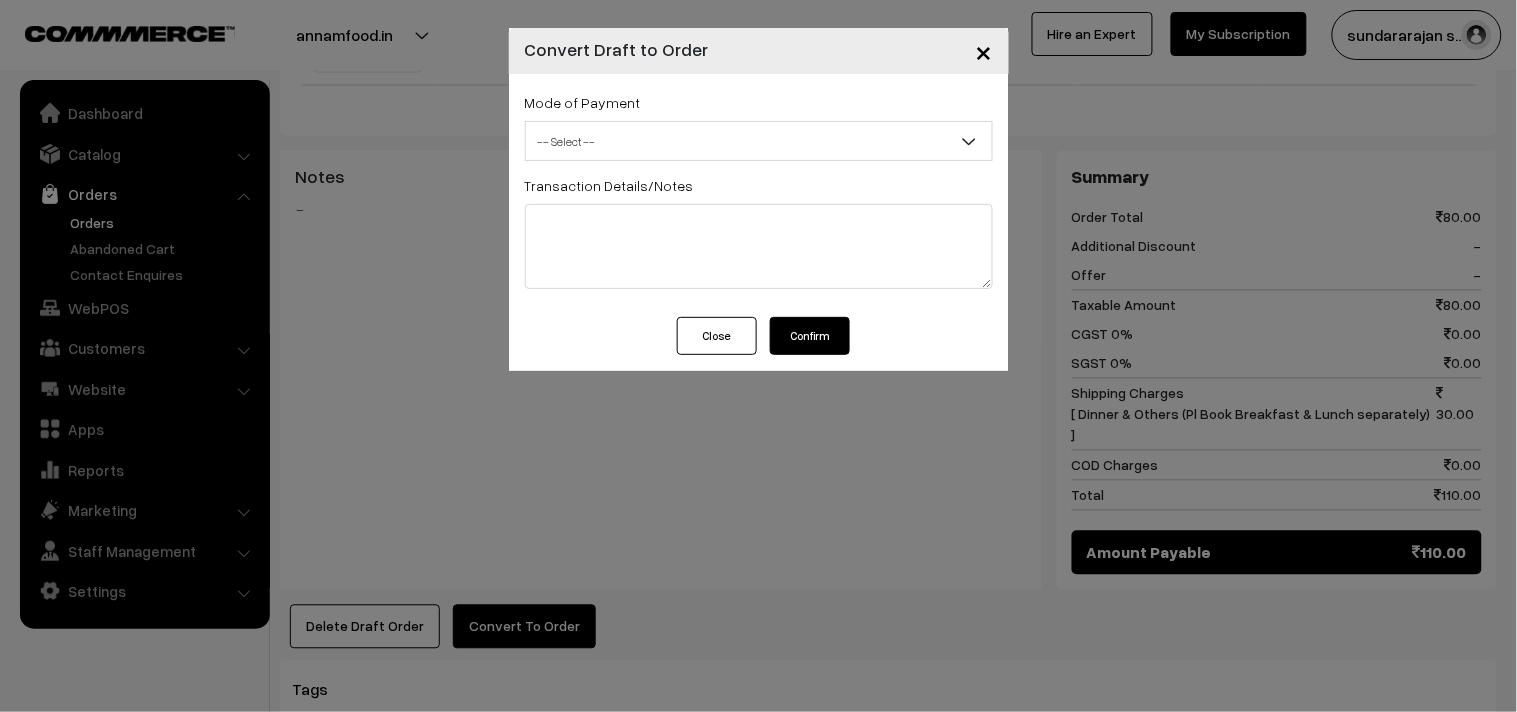 click on "Confirm" at bounding box center [810, 336] 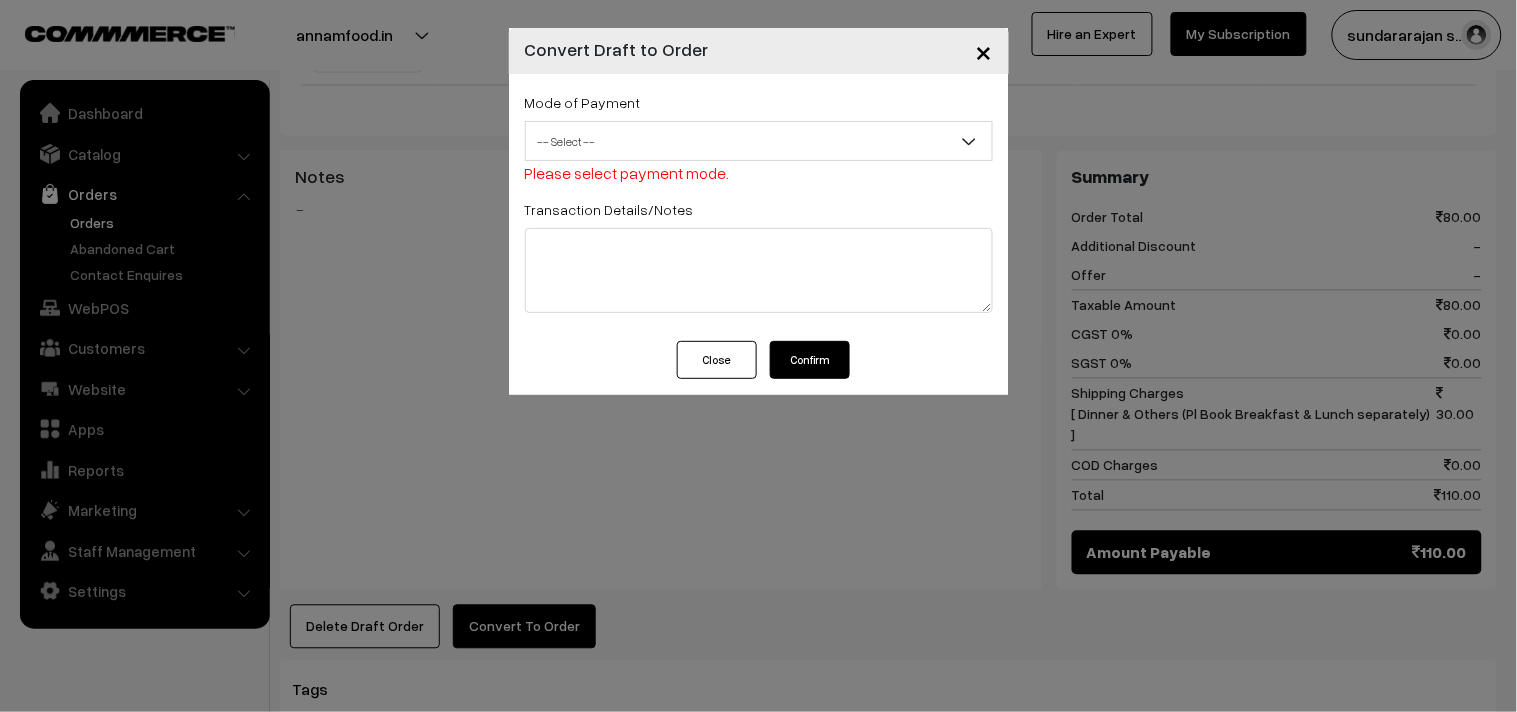 click on "-- Select --" at bounding box center (759, 141) 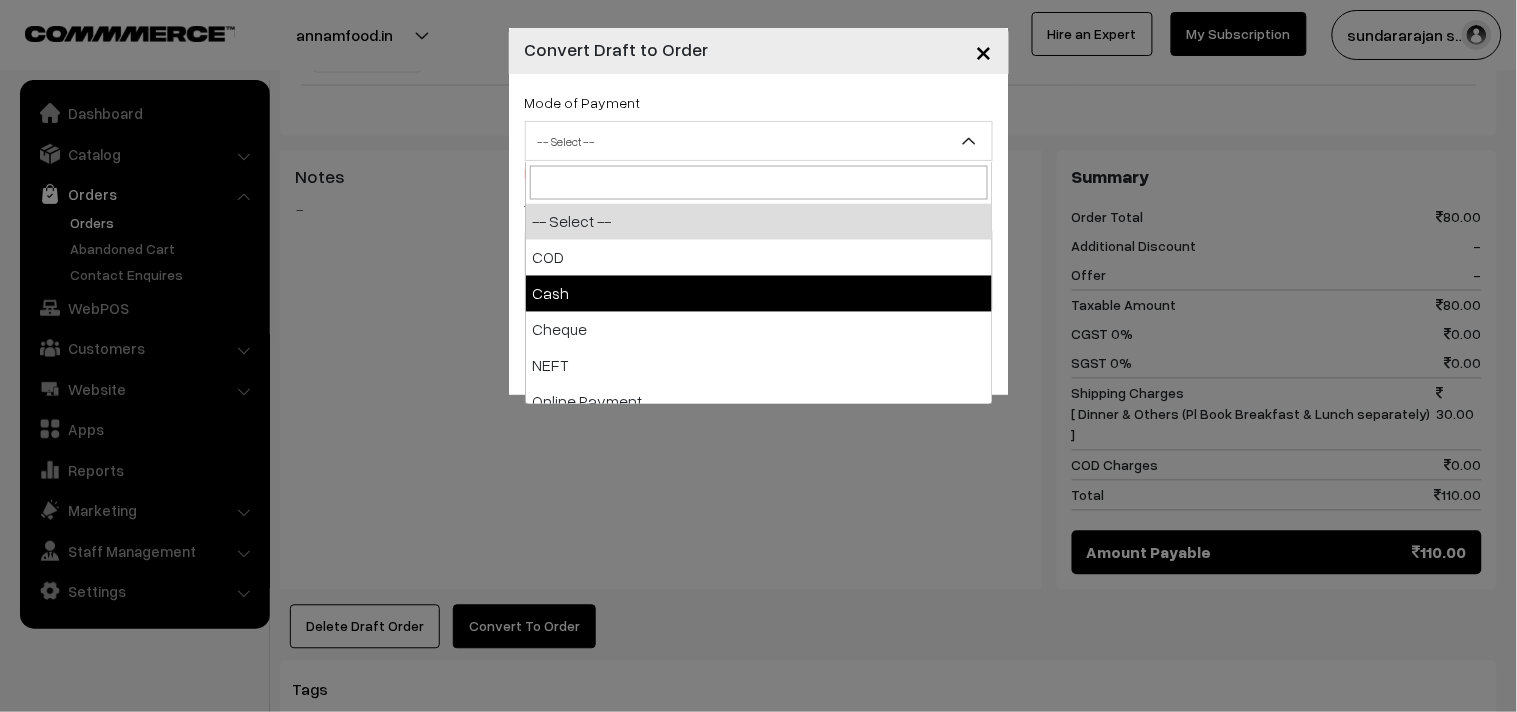 select on "2" 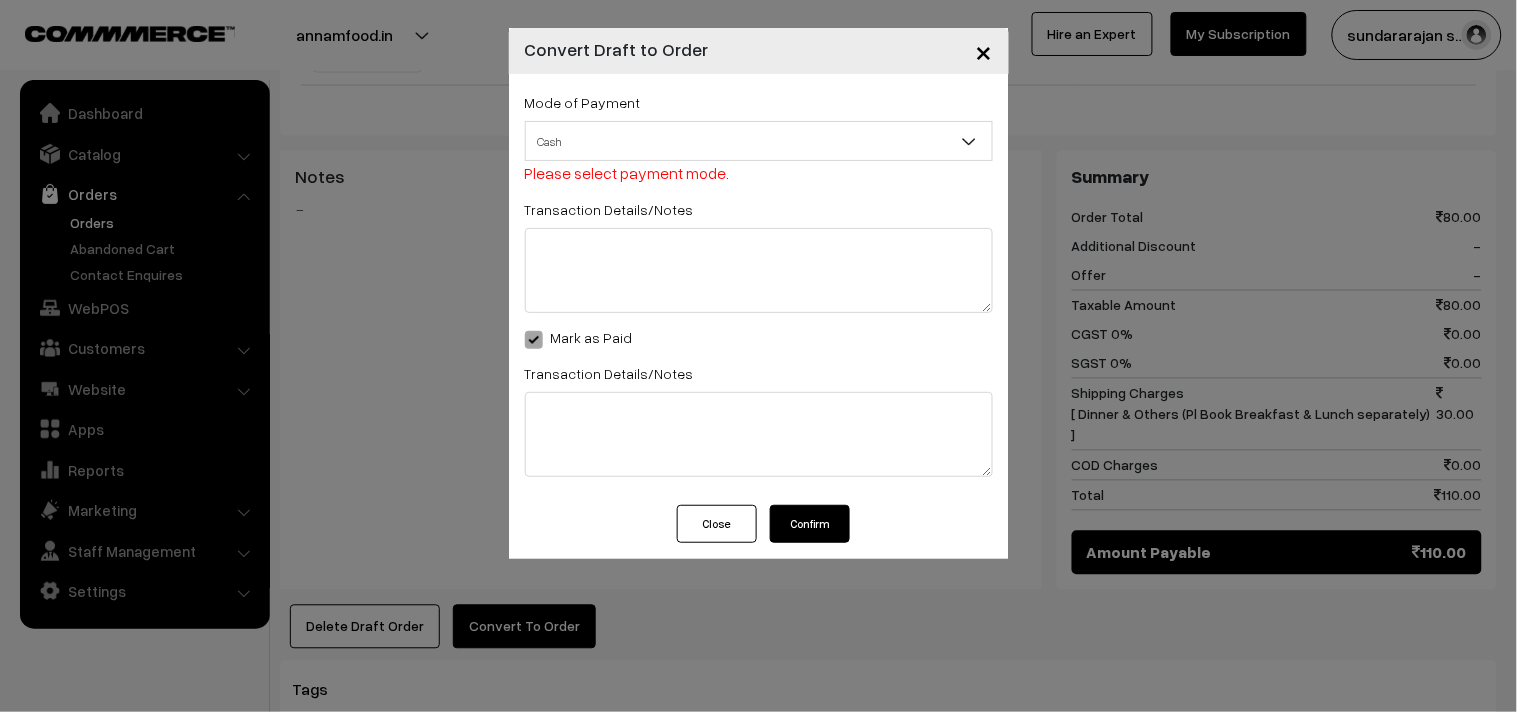 click on "Confirm" at bounding box center [810, 524] 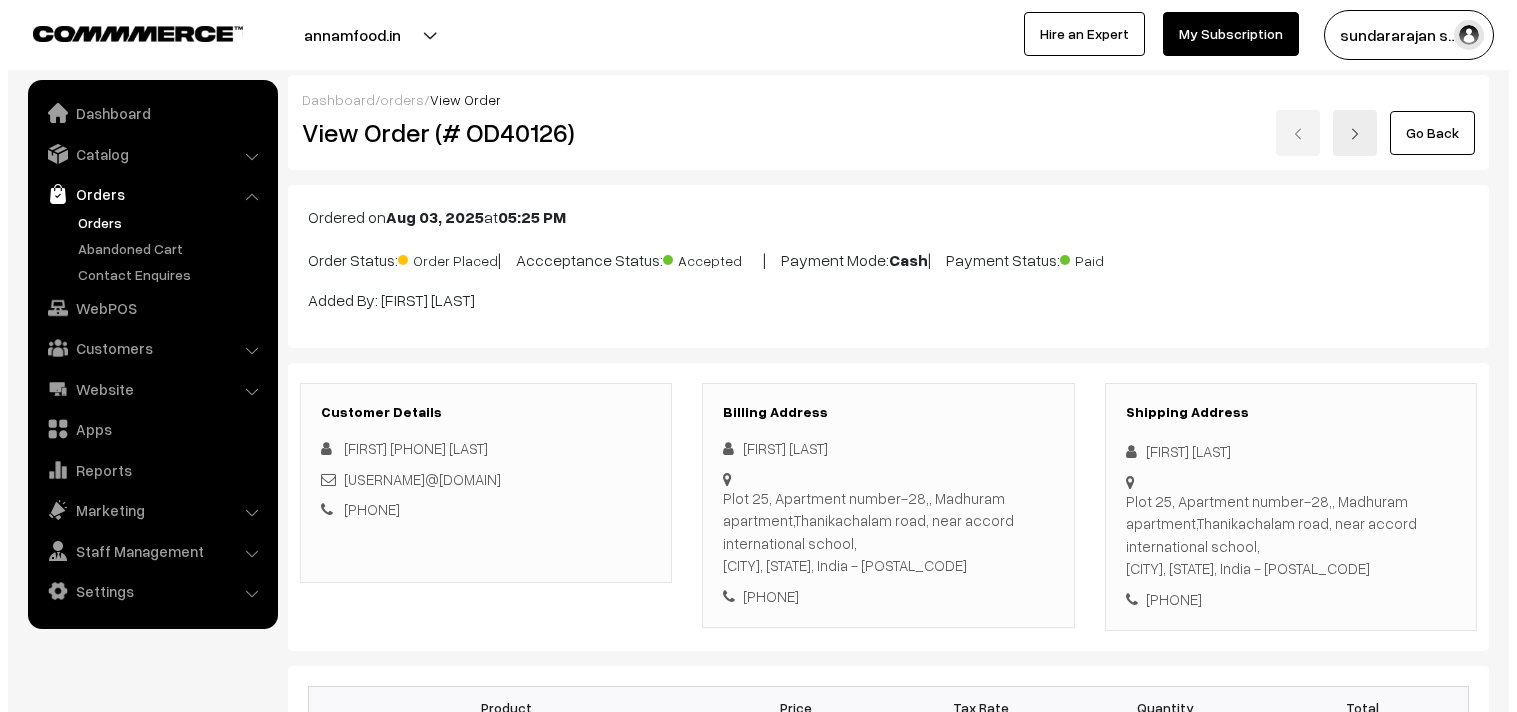 scroll, scrollTop: 777, scrollLeft: 0, axis: vertical 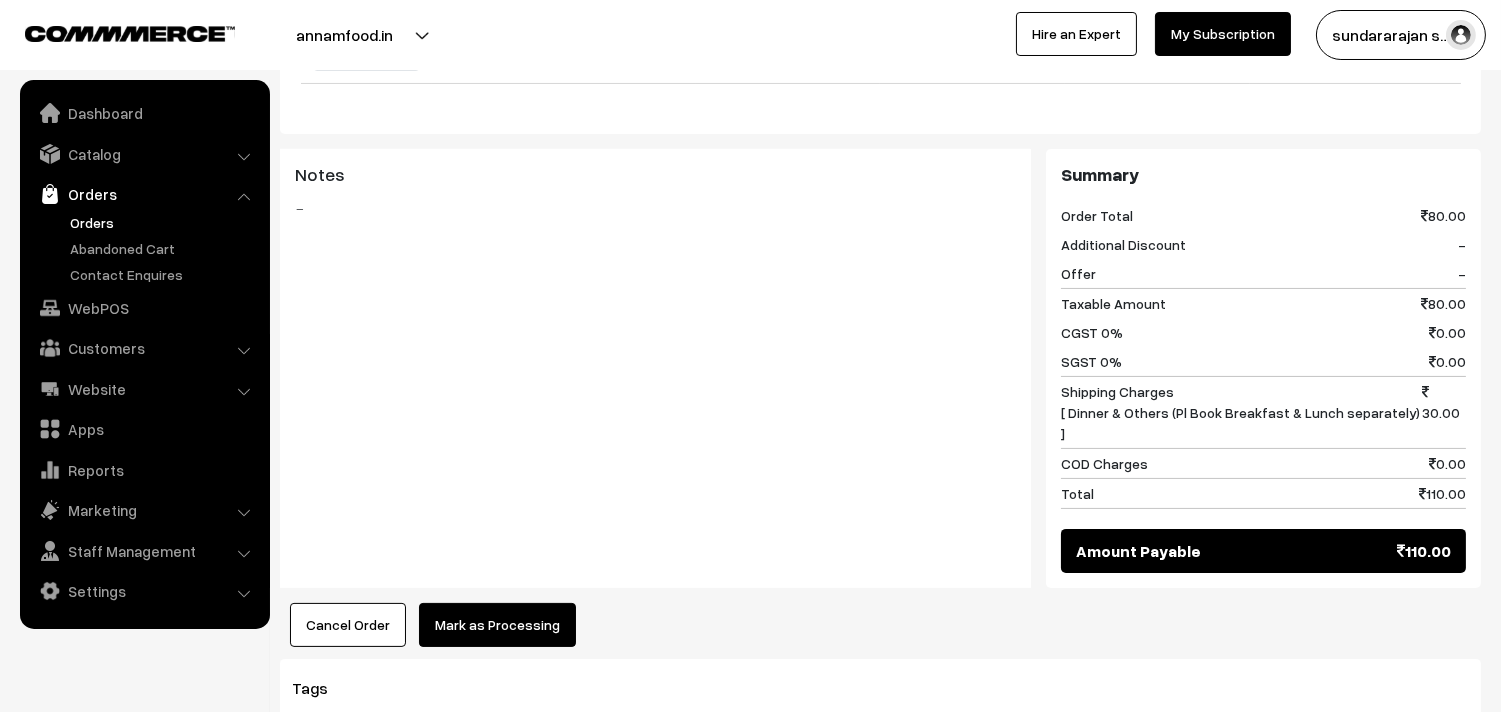 click on "Mark as Processing" at bounding box center (497, 625) 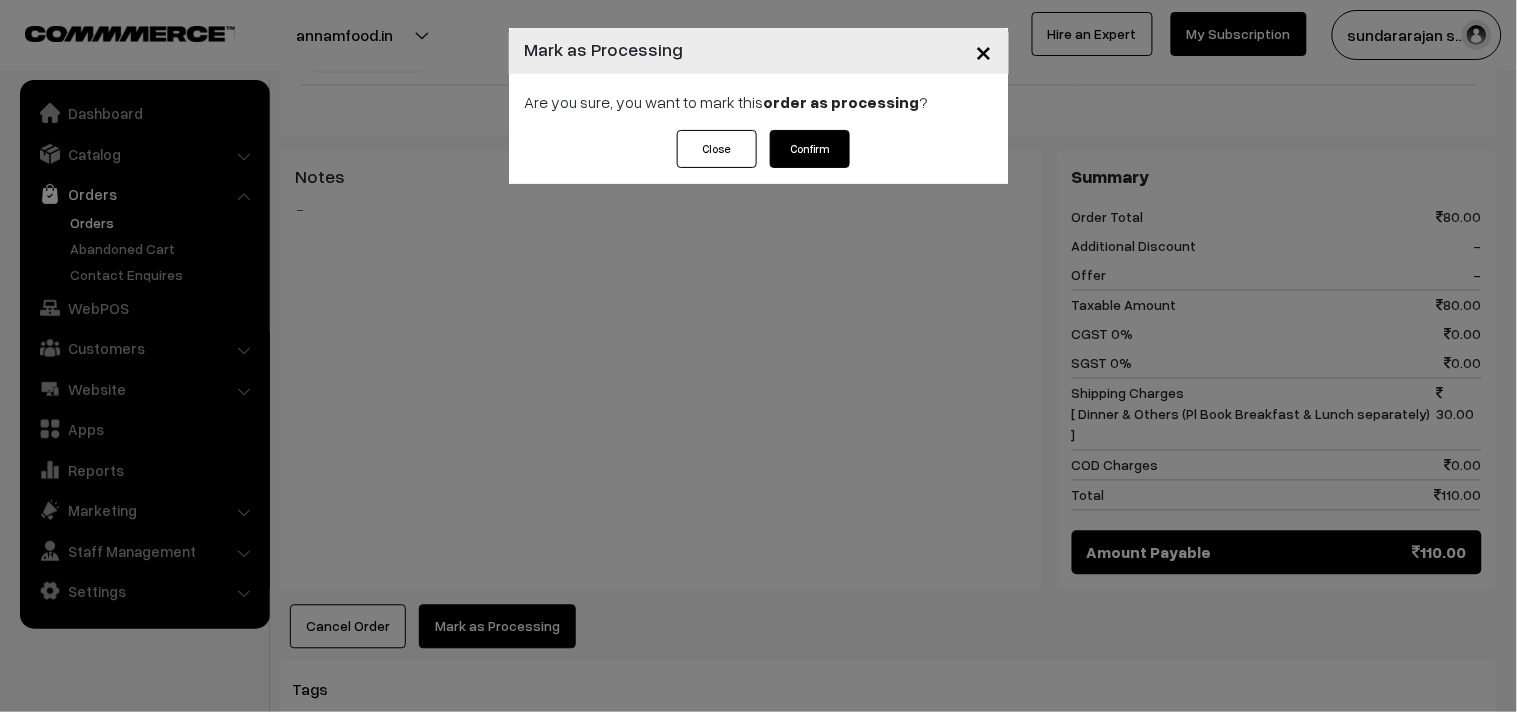 click on "Confirm" at bounding box center (810, 149) 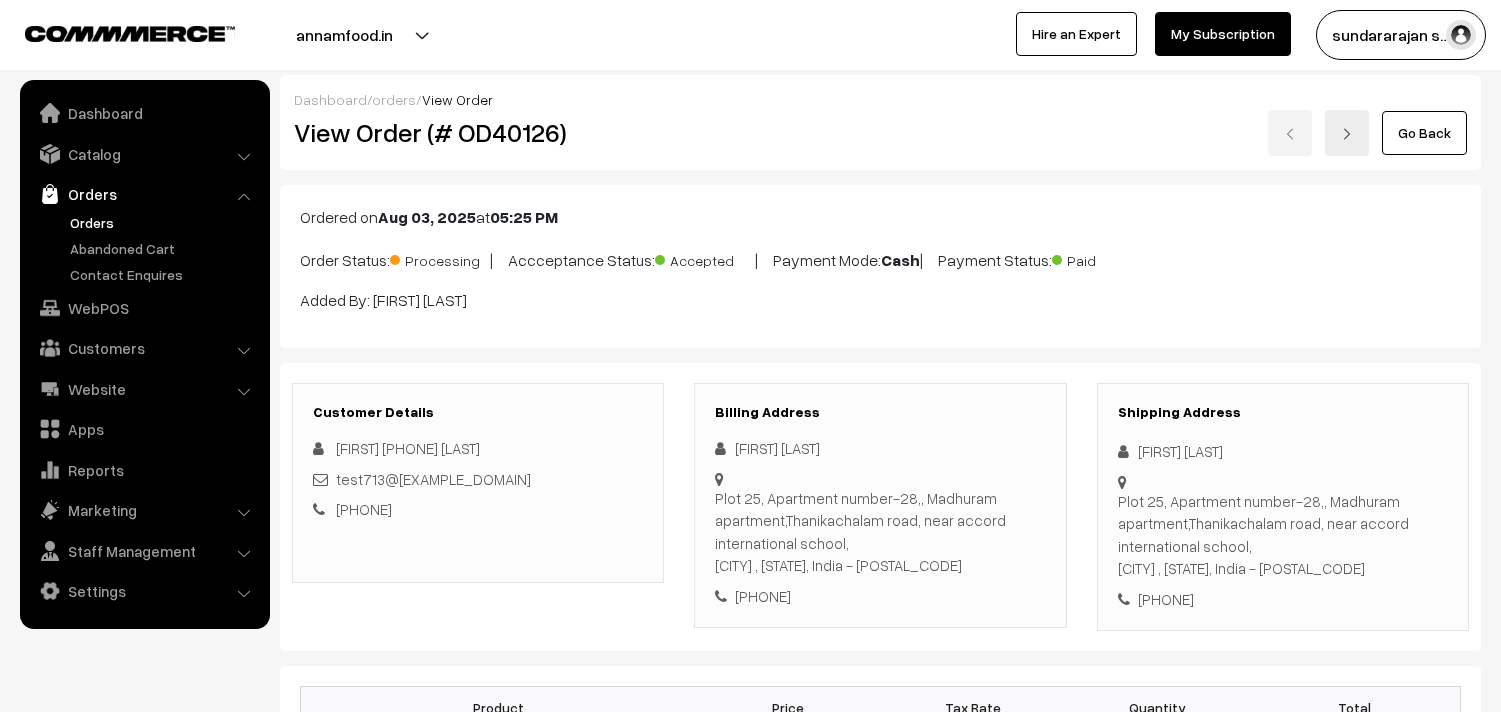 scroll, scrollTop: 0, scrollLeft: 0, axis: both 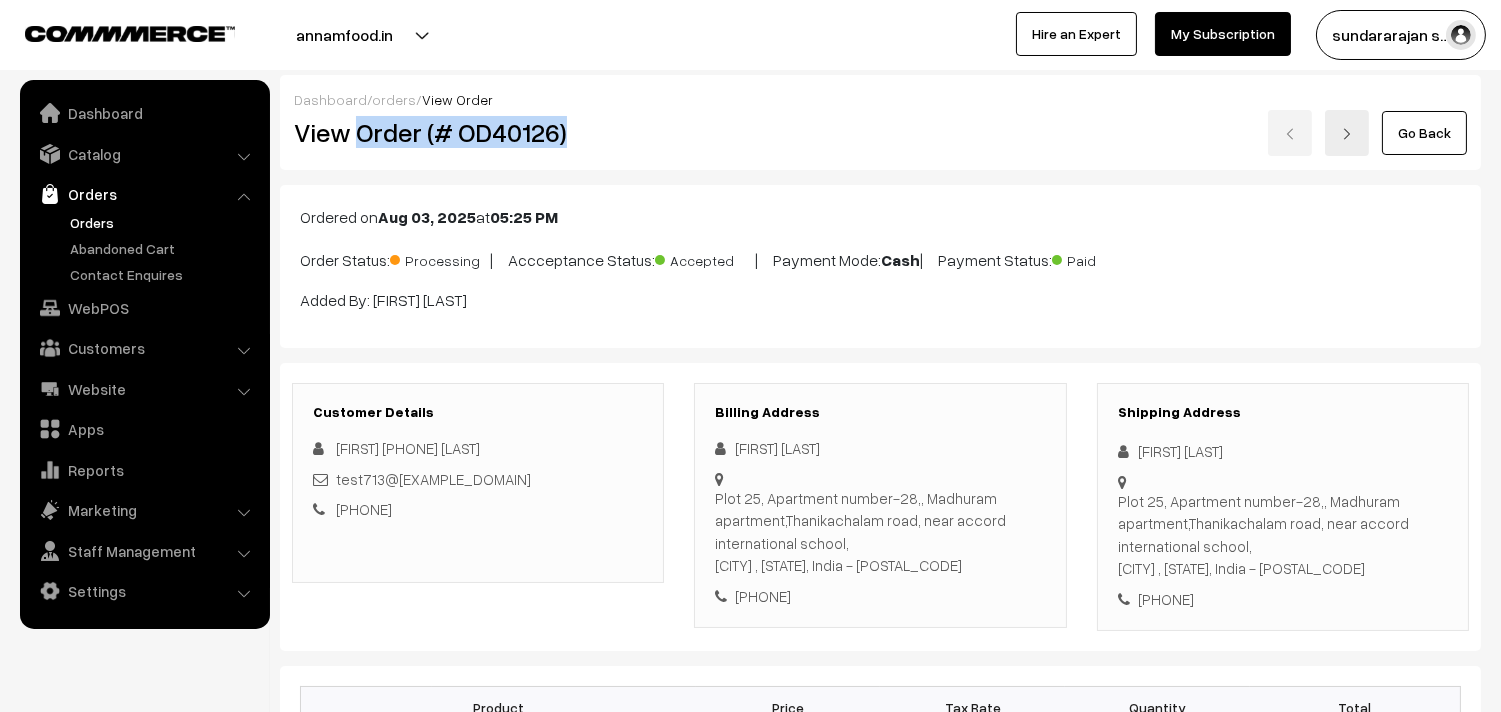 drag, startPoint x: 355, startPoint y: 131, endPoint x: 598, endPoint y: 136, distance: 243.05144 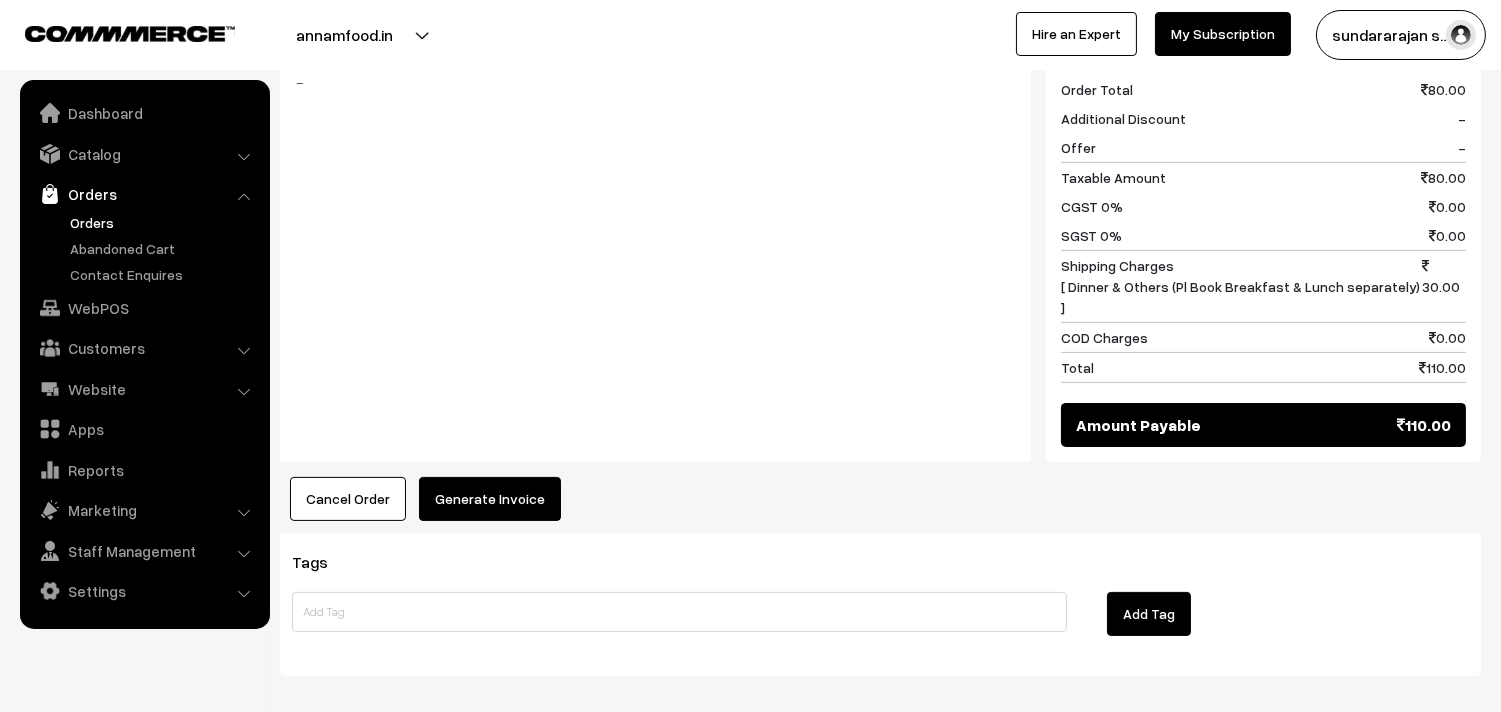 scroll, scrollTop: 976, scrollLeft: 0, axis: vertical 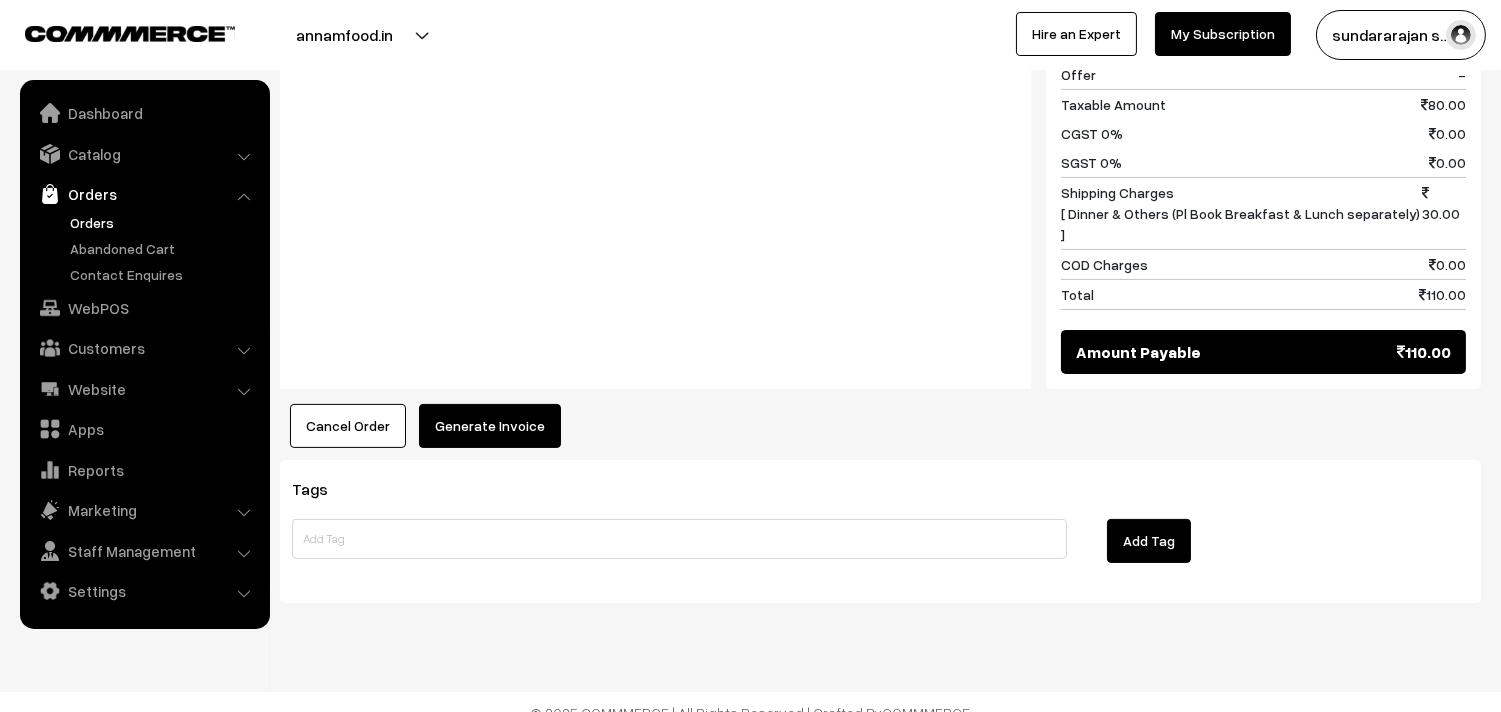 click on "Product
Price
Tax Rate
Quantity
Total
04th  Dr Chapathi  (3)
80.00" at bounding box center (880, 69) 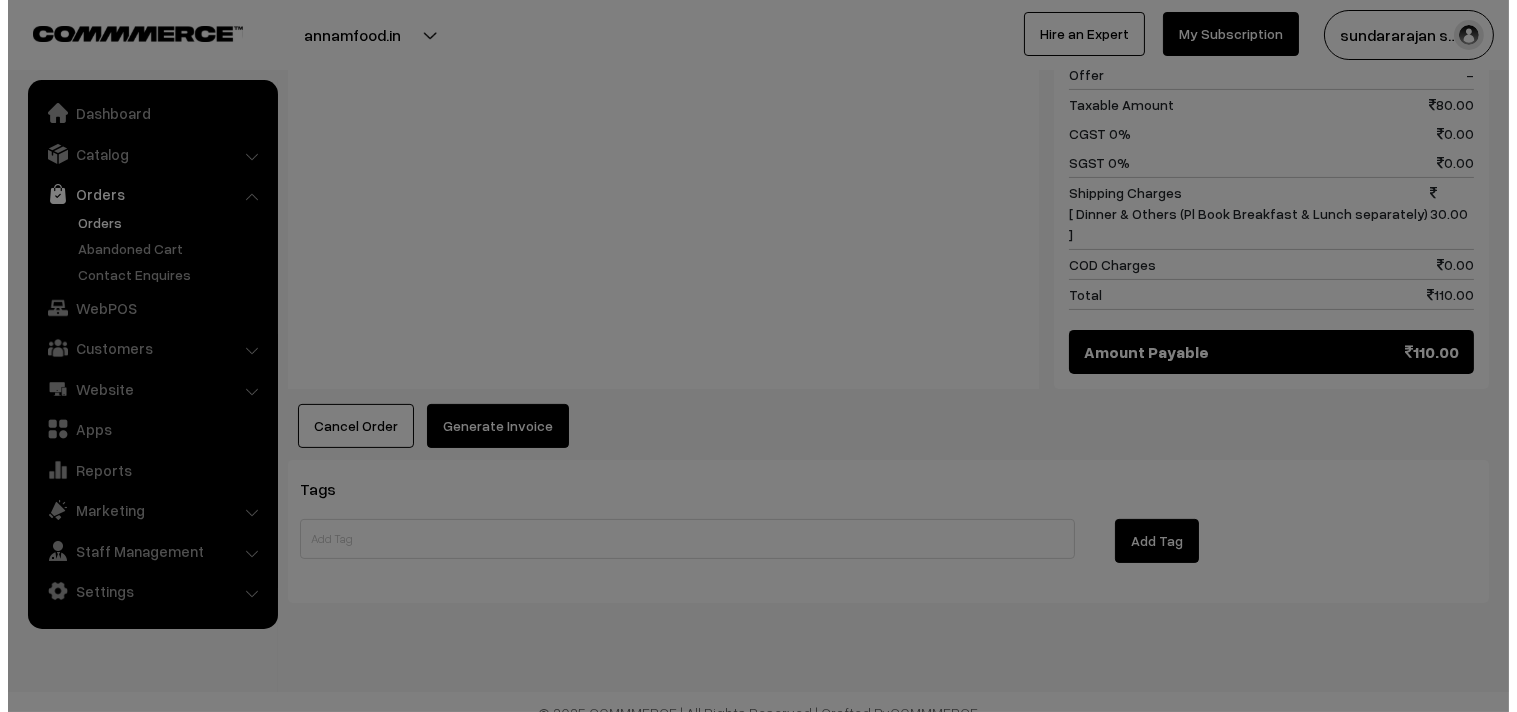 scroll, scrollTop: 978, scrollLeft: 0, axis: vertical 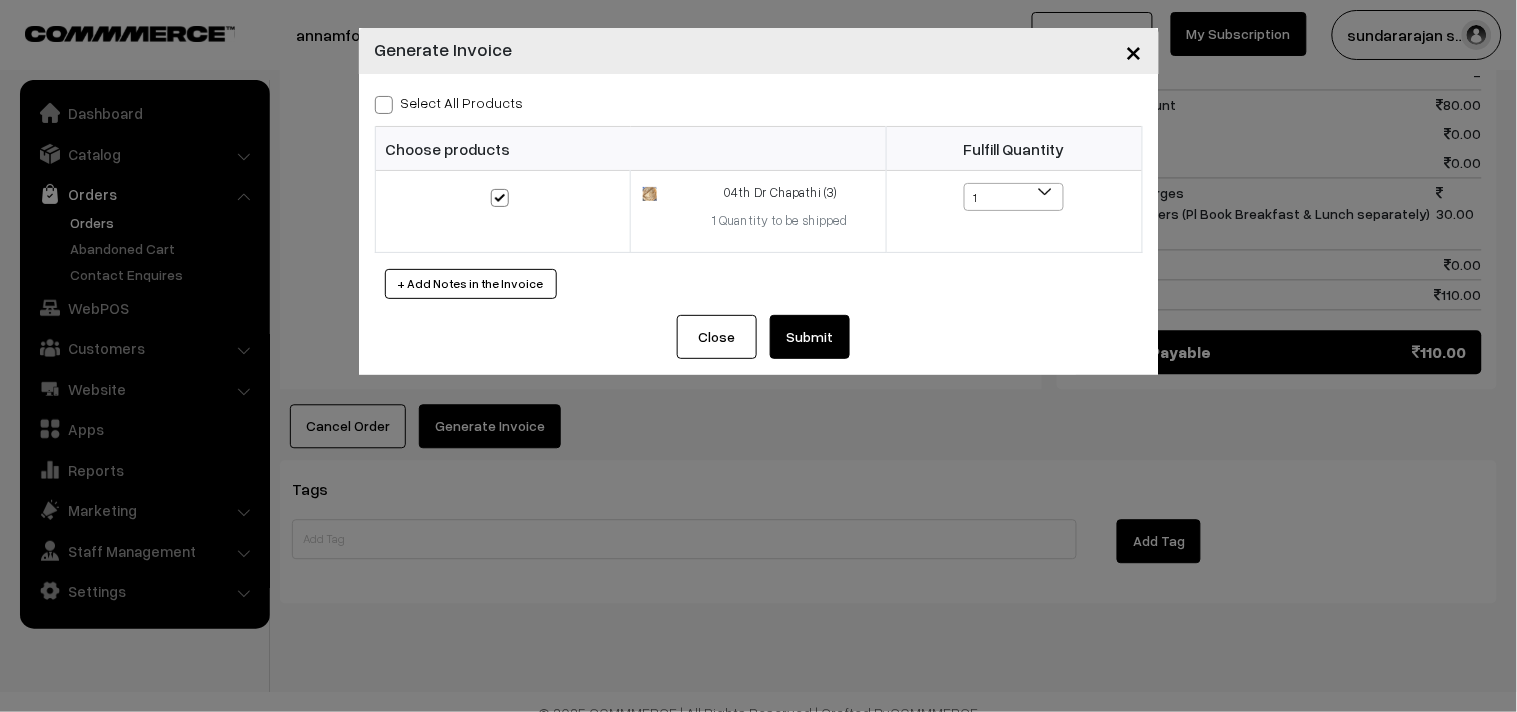 click on "Submit" at bounding box center (810, 337) 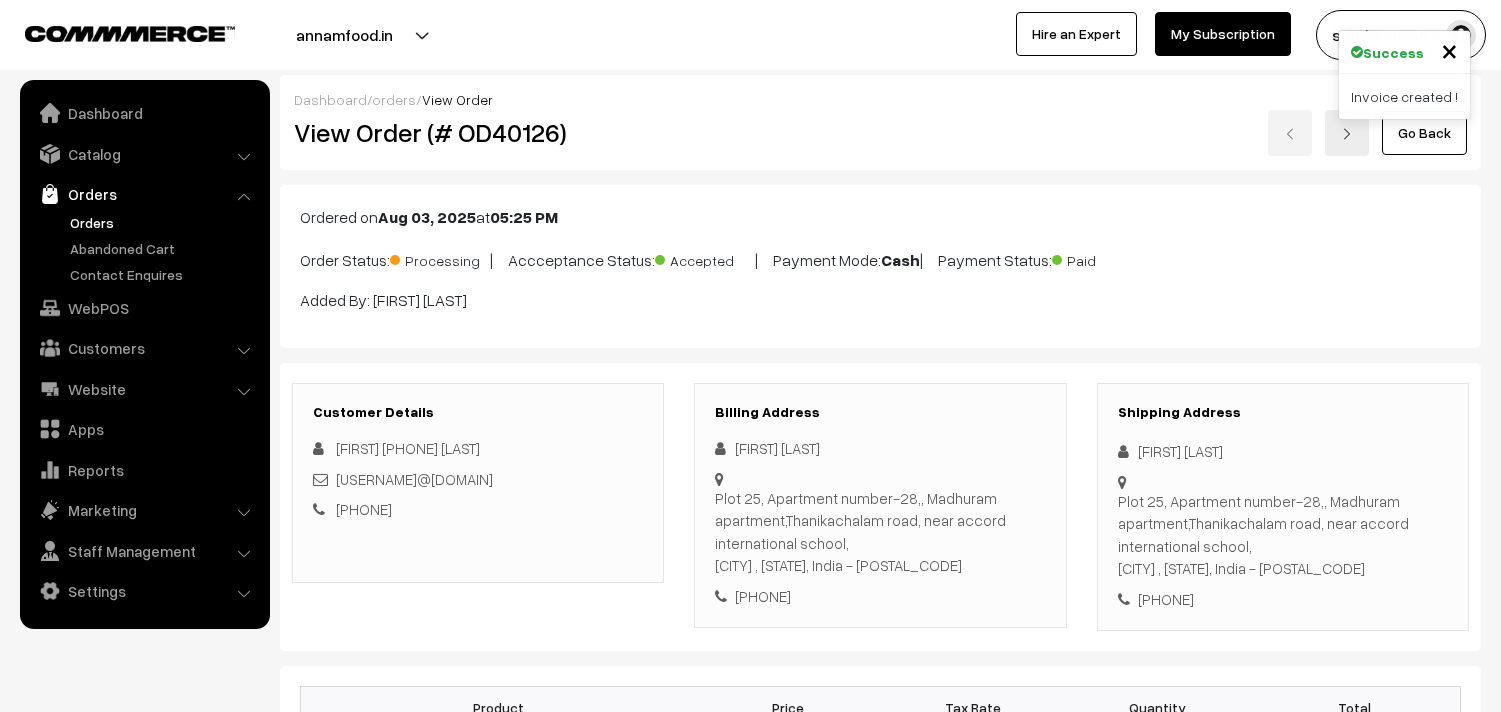 scroll, scrollTop: 974, scrollLeft: 0, axis: vertical 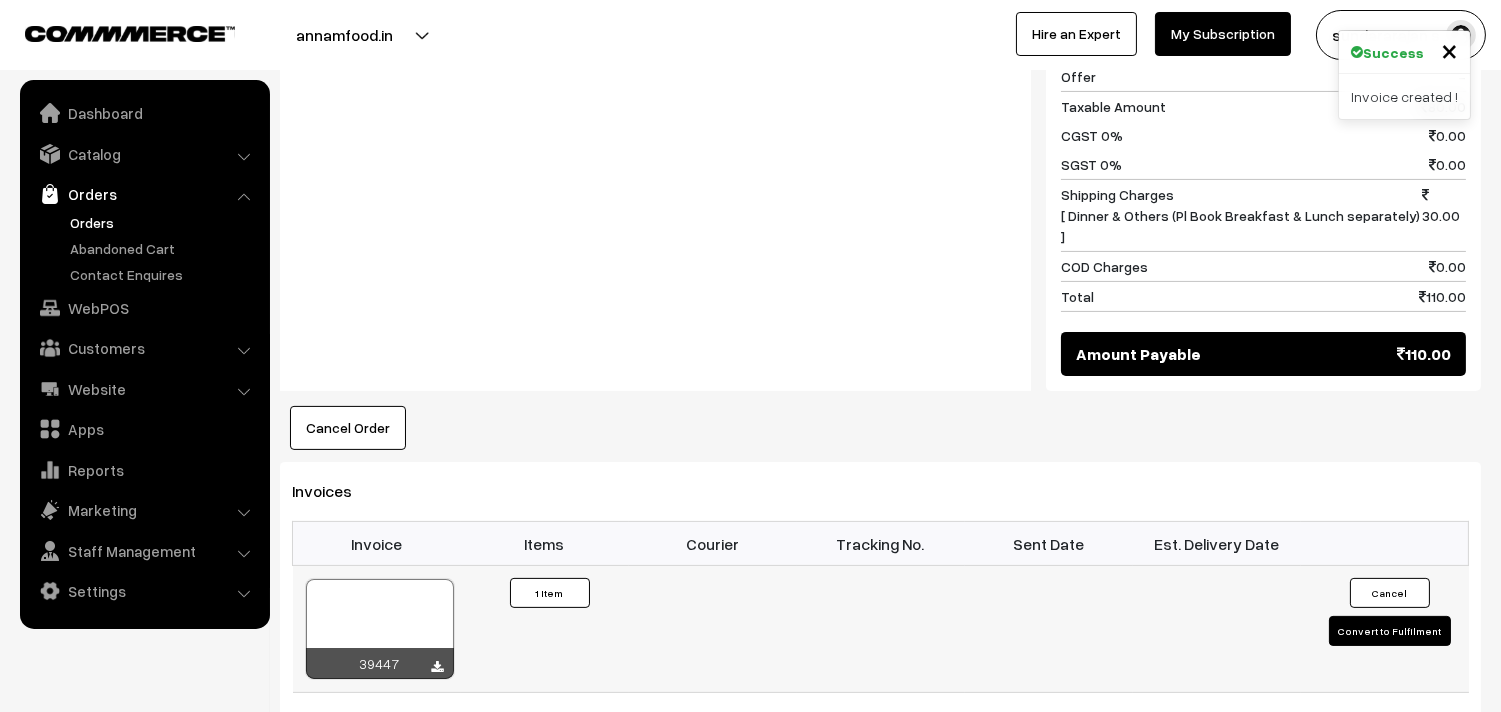 click on "39447" at bounding box center [377, 629] 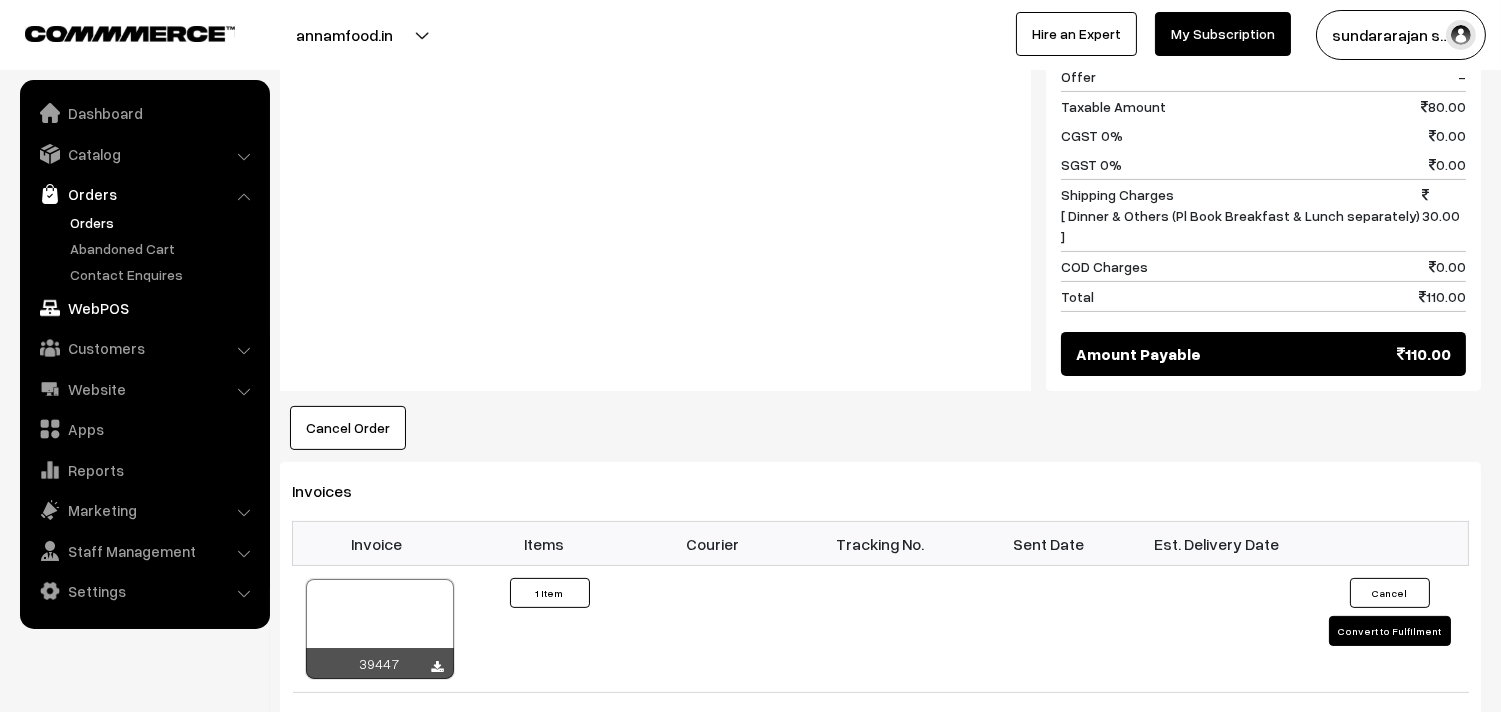 click on "WebPOS" at bounding box center [144, 308] 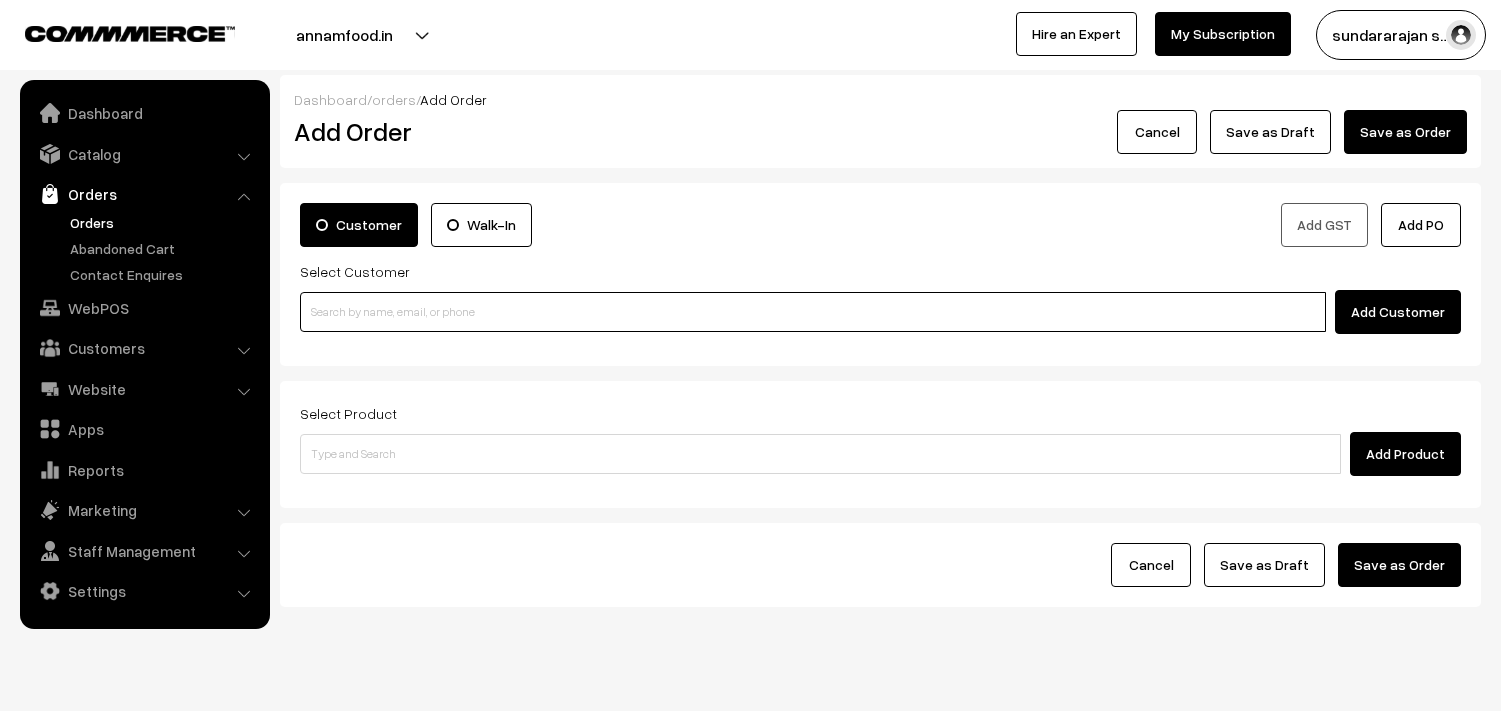 scroll, scrollTop: 0, scrollLeft: 0, axis: both 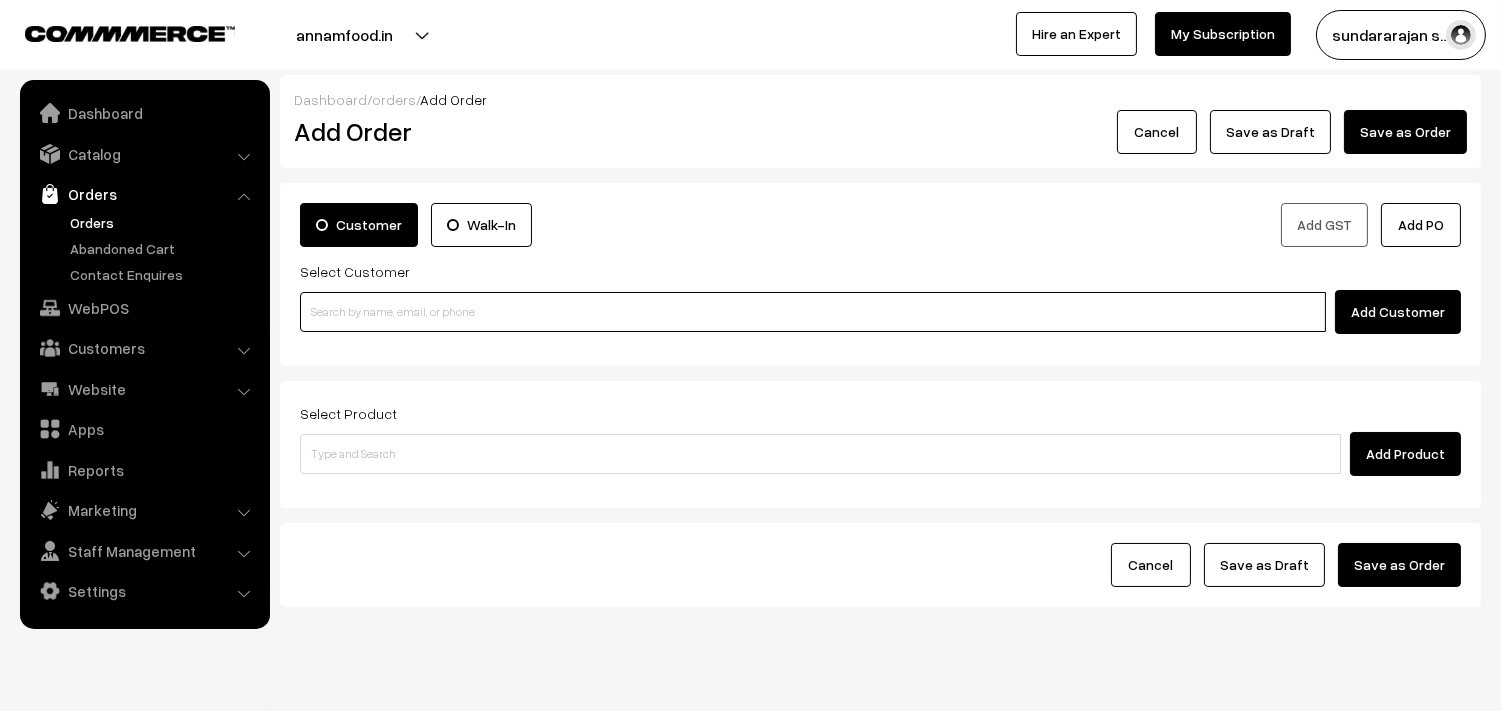 click at bounding box center [813, 312] 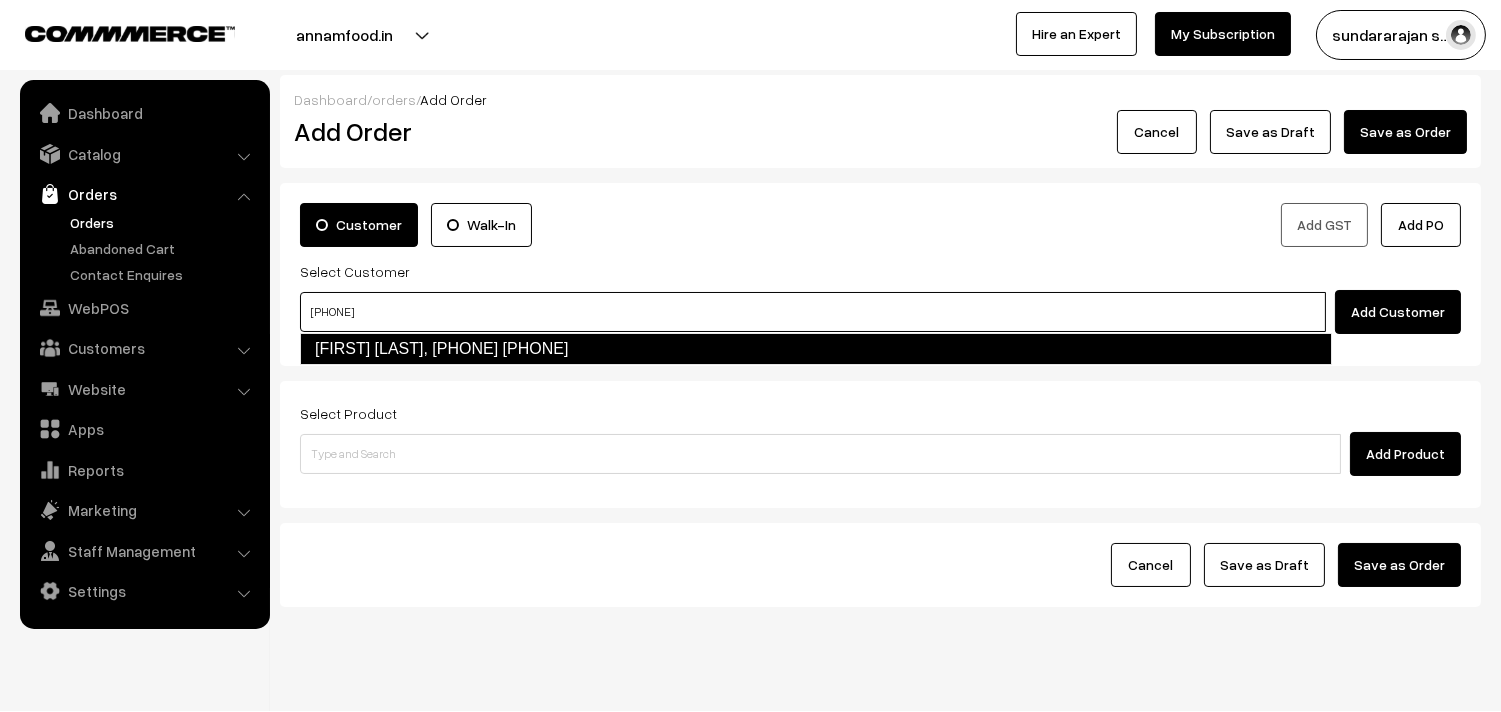 click on "R Babu, 94441 04587  [9444104587]" at bounding box center [816, 349] 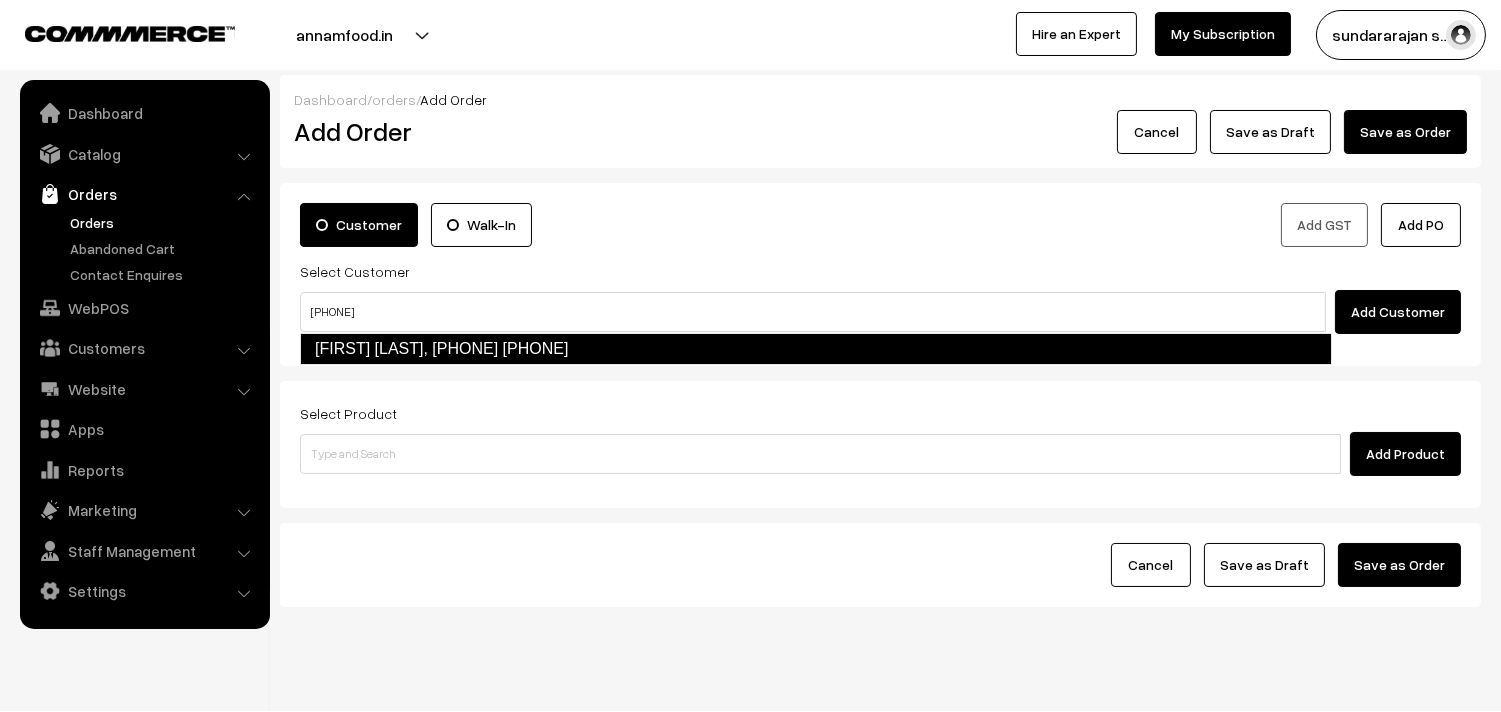 type 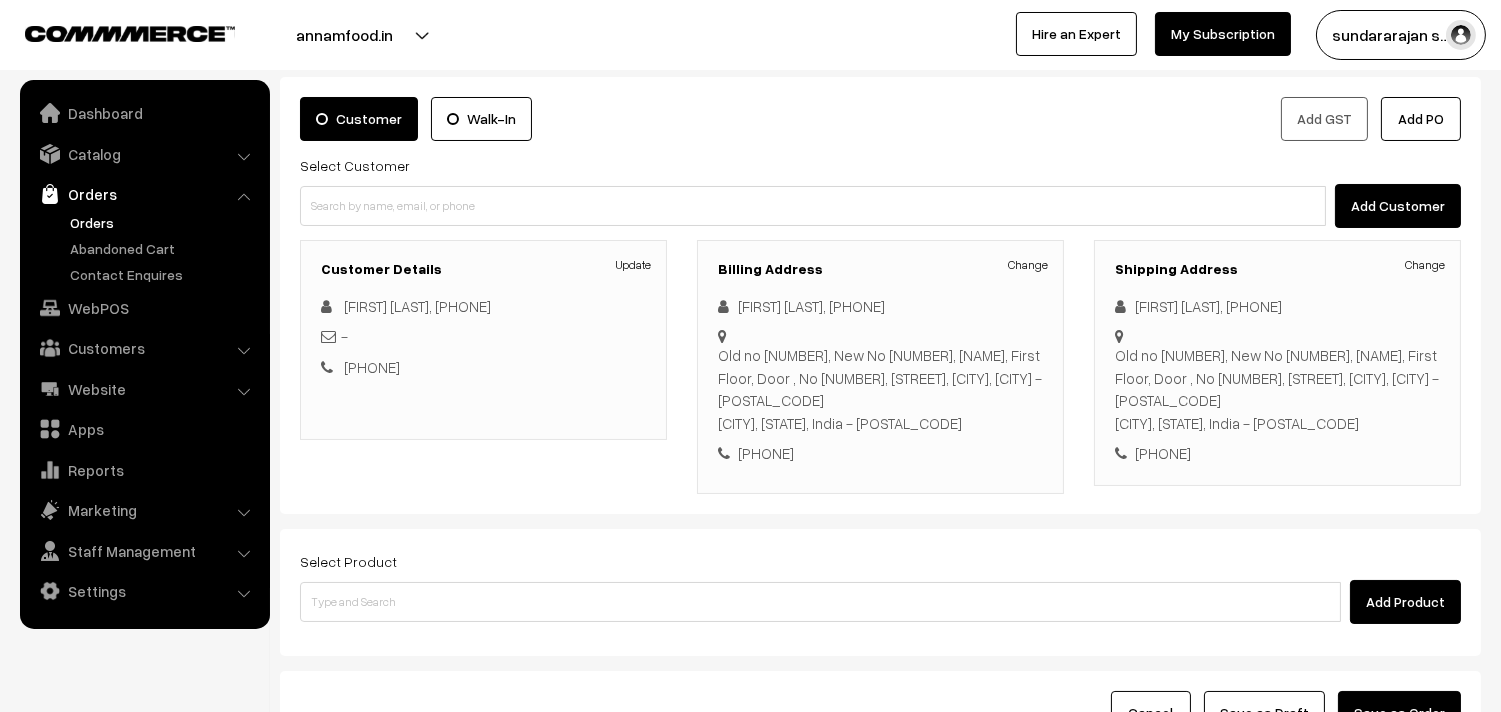 scroll, scrollTop: 111, scrollLeft: 0, axis: vertical 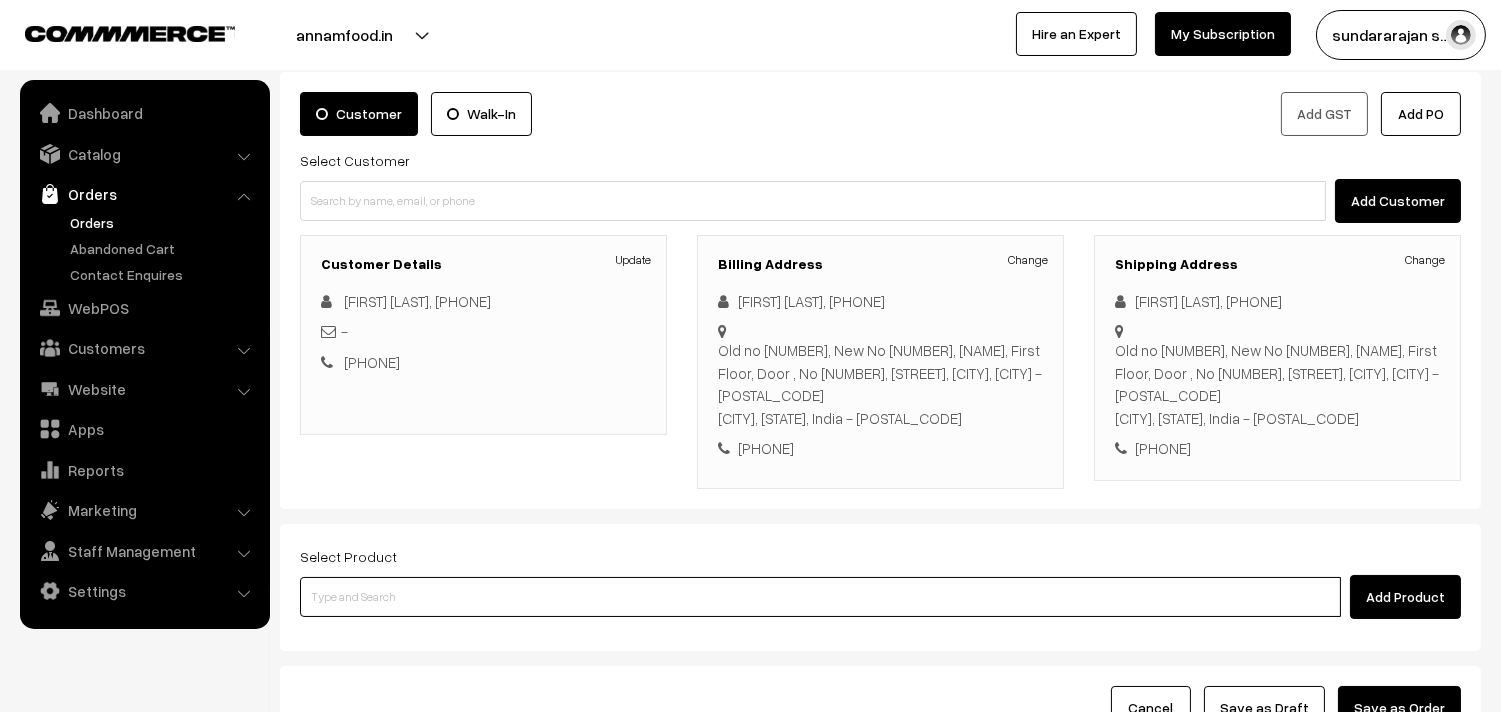 drag, startPoint x: 608, startPoint y: 592, endPoint x: 543, endPoint y: 533, distance: 87.78383 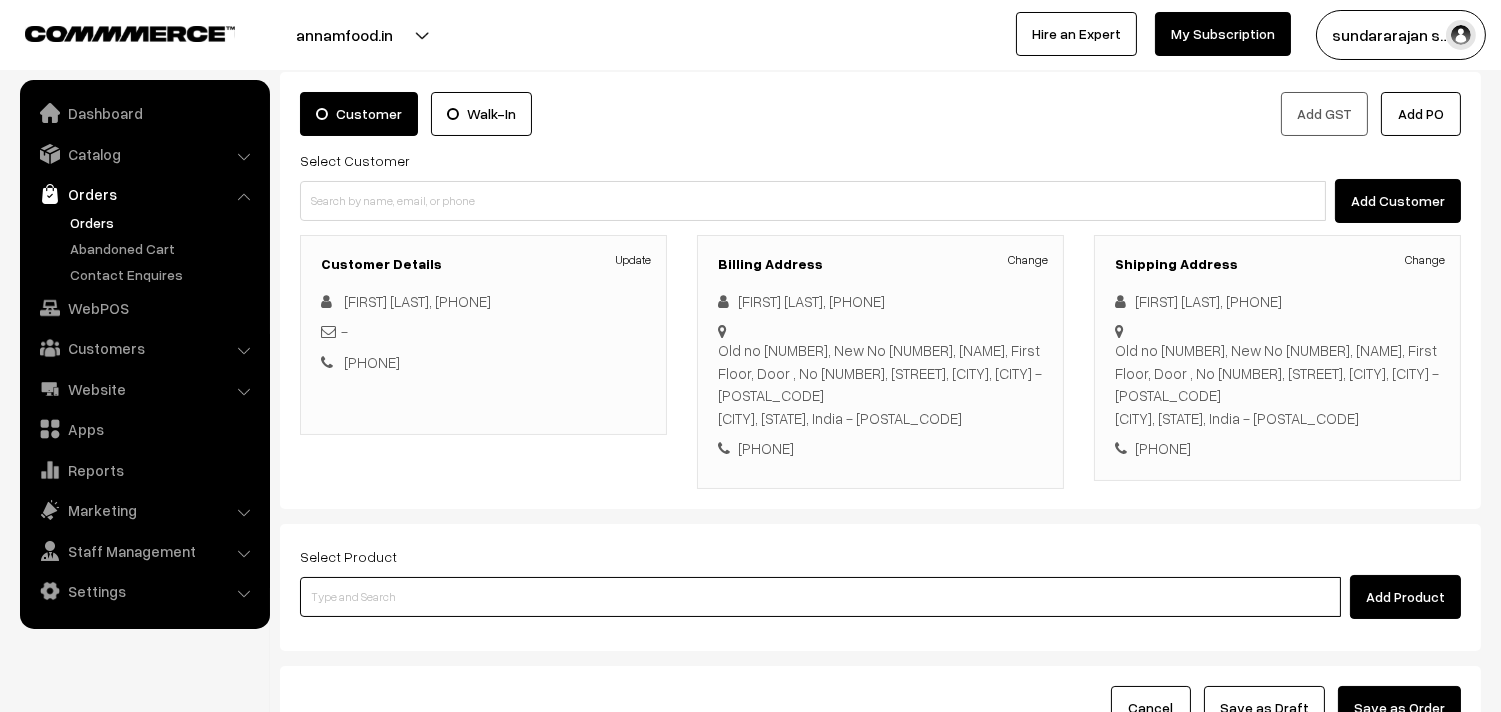 paste on "04th Without Rice..." 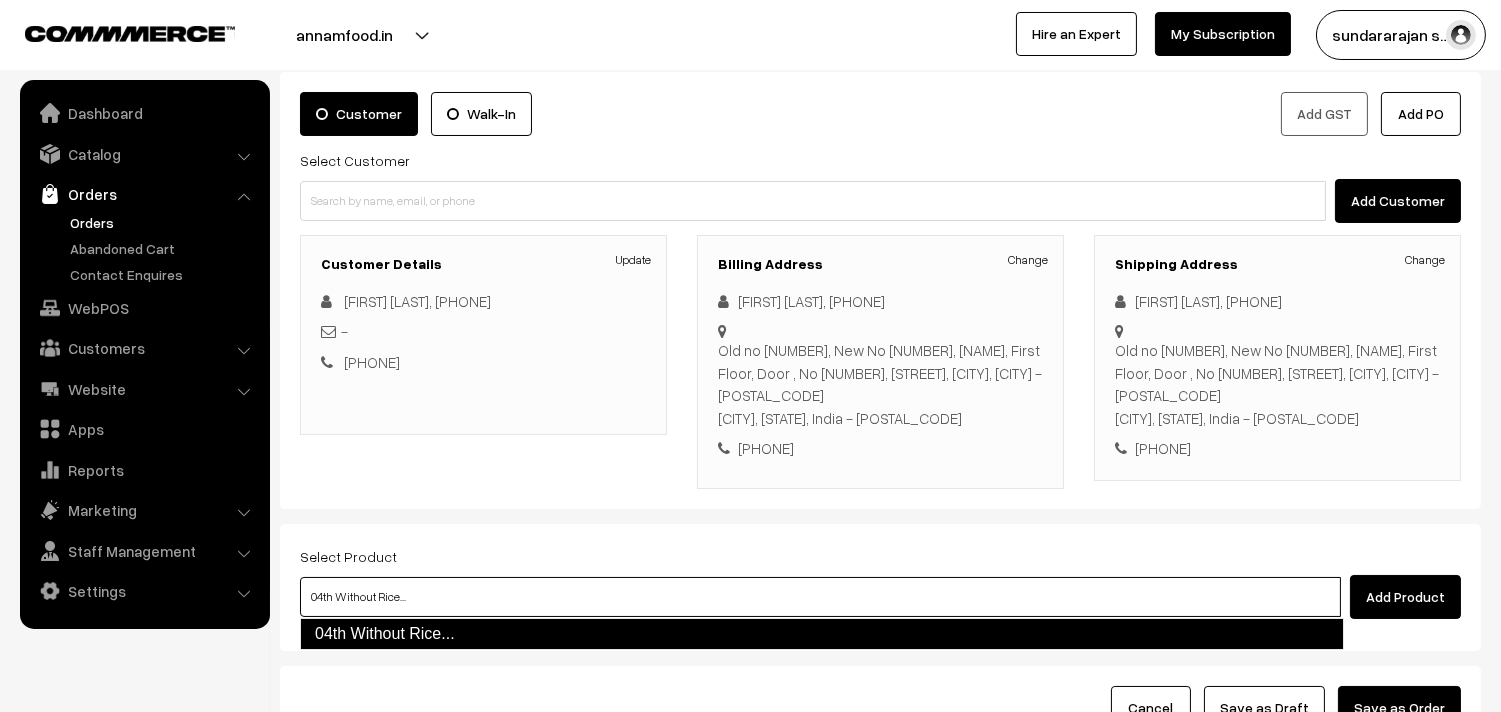click on "04th Without Rice..." at bounding box center (822, 634) 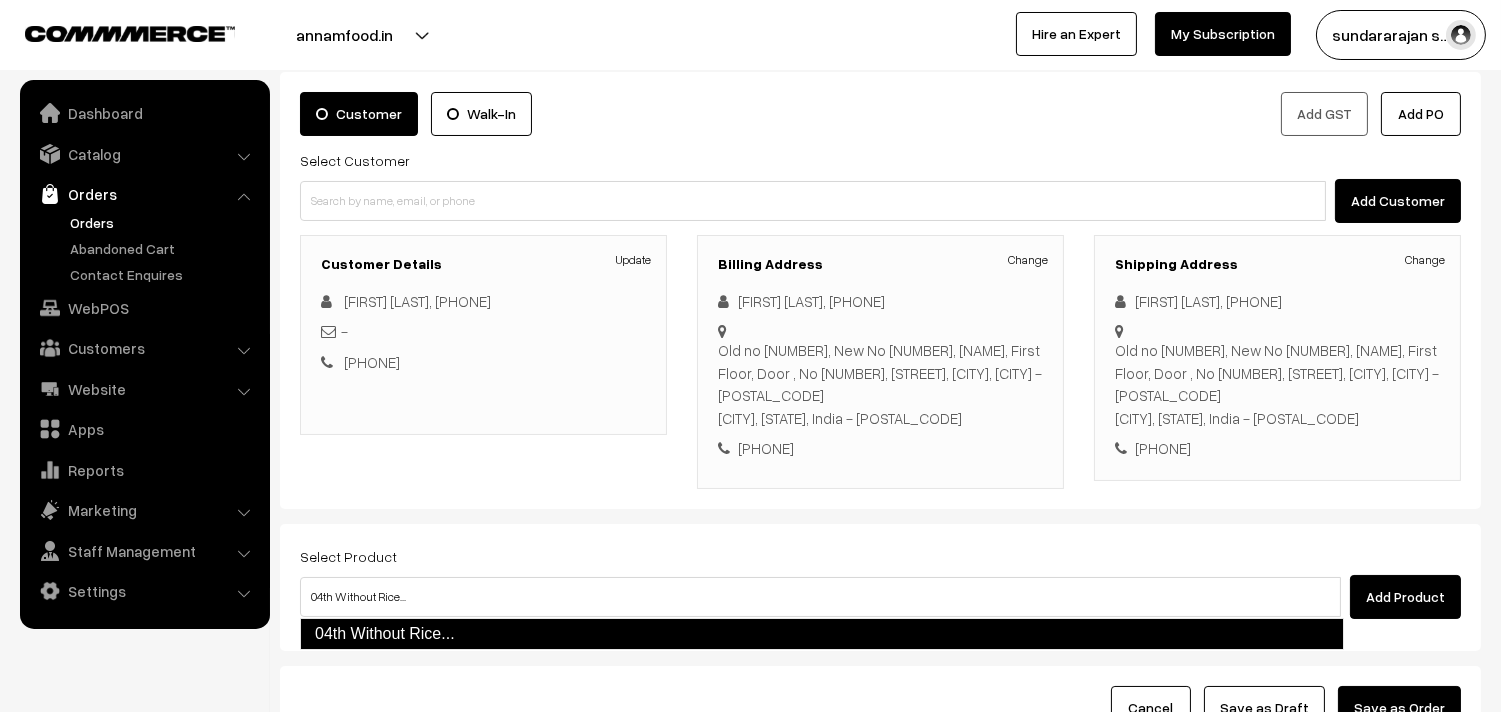 type 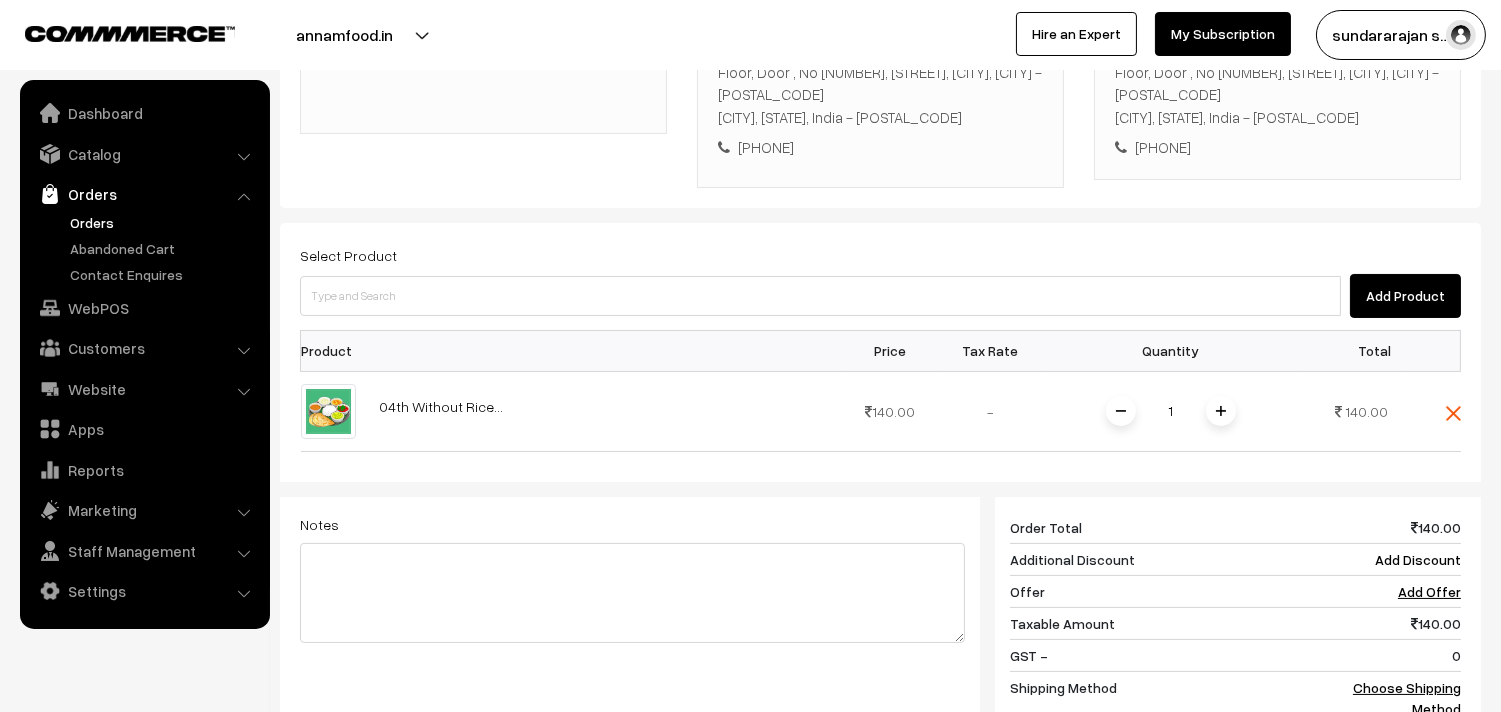 scroll, scrollTop: 444, scrollLeft: 0, axis: vertical 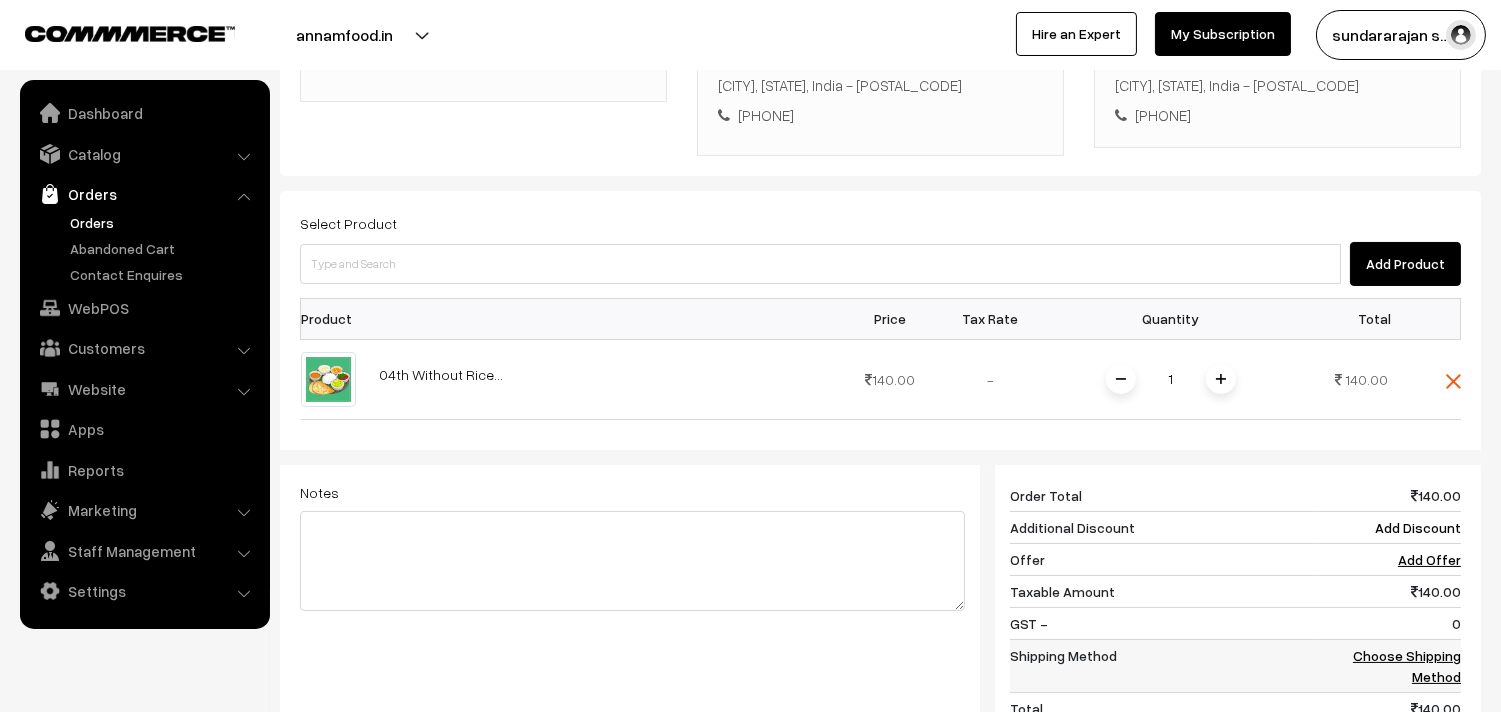 click on "Choose Shipping Method" at bounding box center [1407, 666] 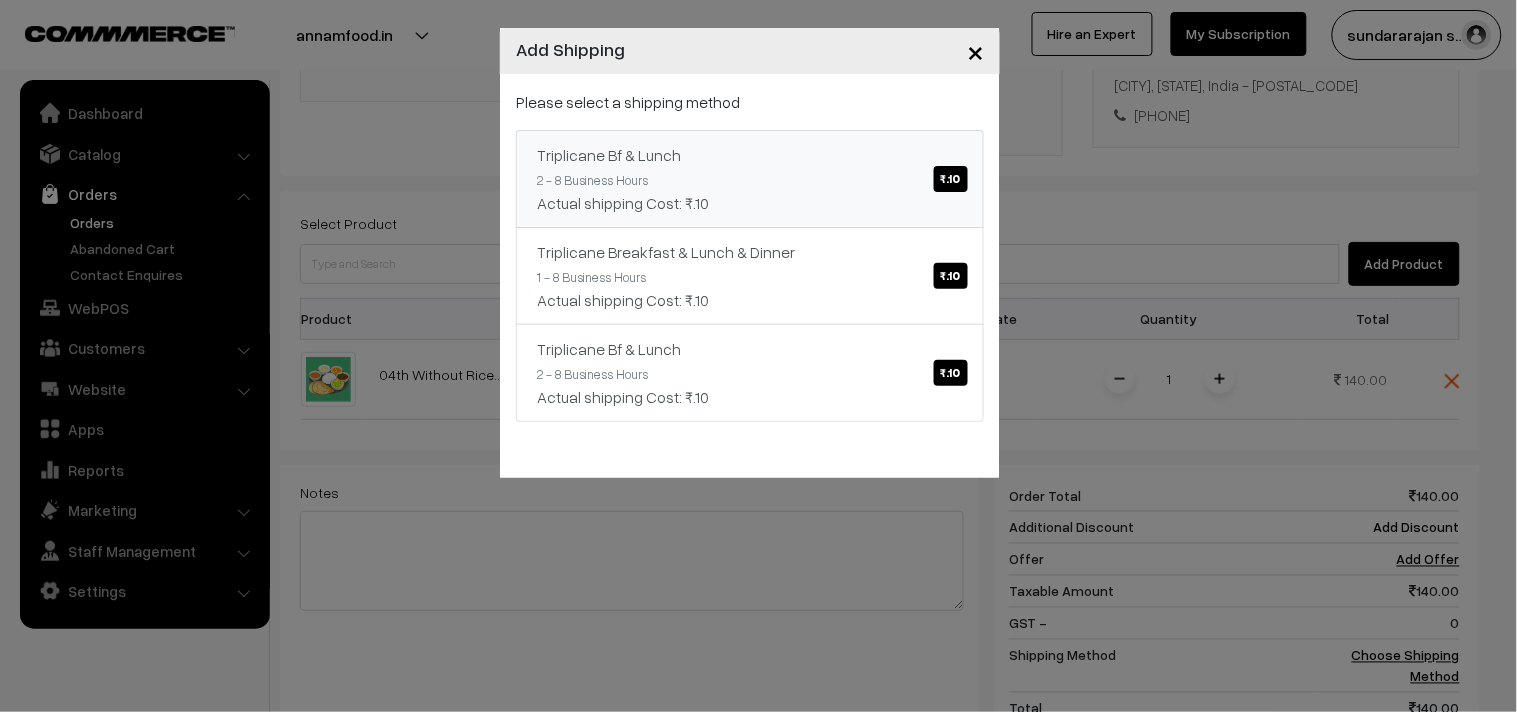 click on "Triplicane Bf & Lunch
₹.10
2 - 8 Business Hours Actual shipping Cost: ₹.10" at bounding box center (750, 179) 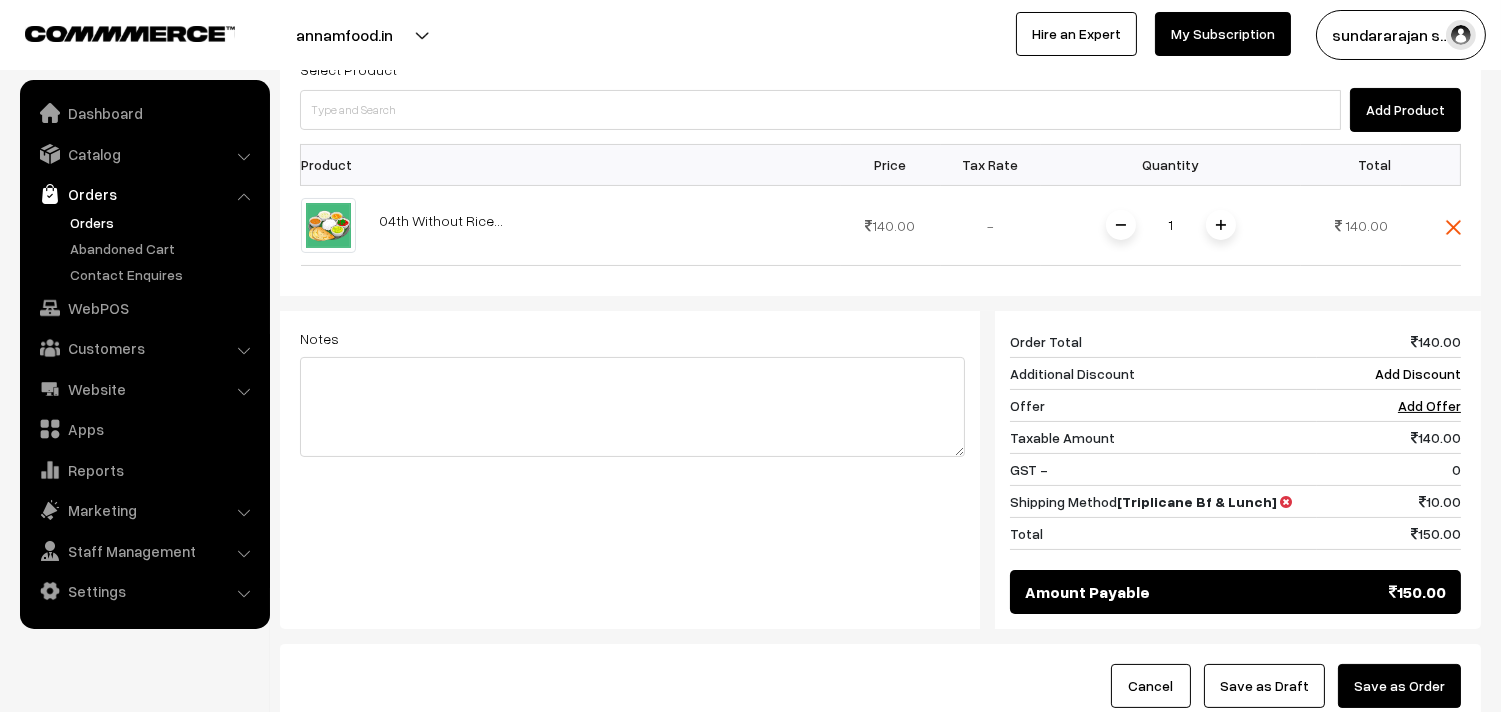 scroll, scrollTop: 761, scrollLeft: 0, axis: vertical 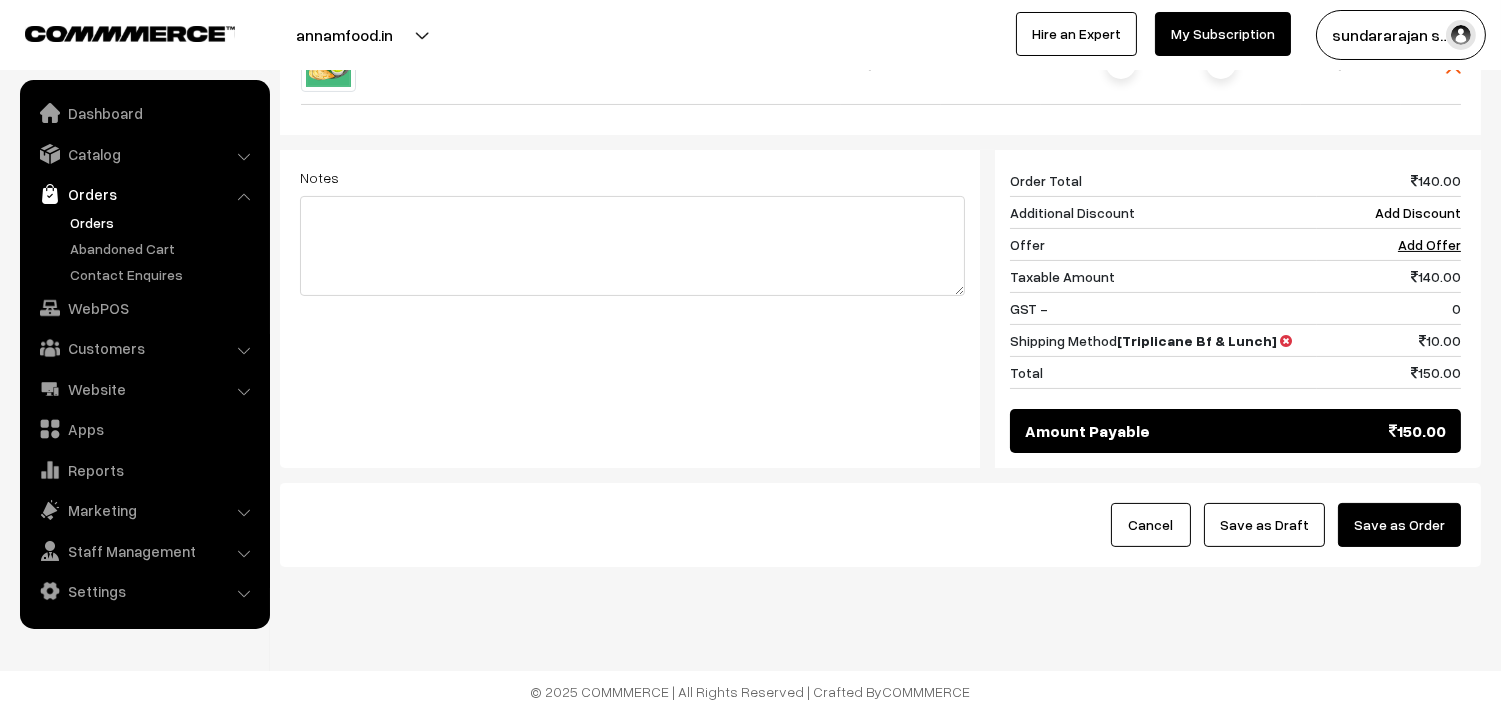 click on "Save as Draft" at bounding box center [1264, 525] 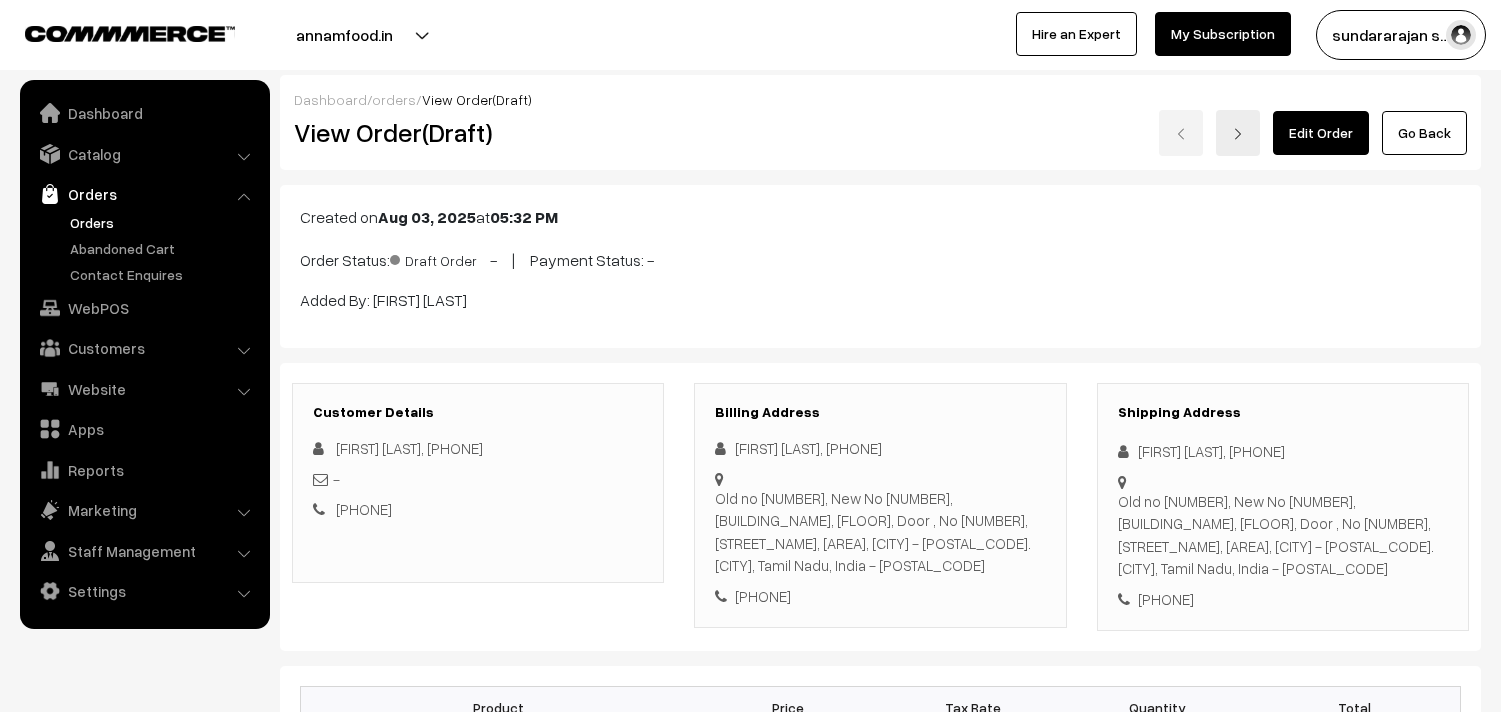 scroll, scrollTop: 0, scrollLeft: 0, axis: both 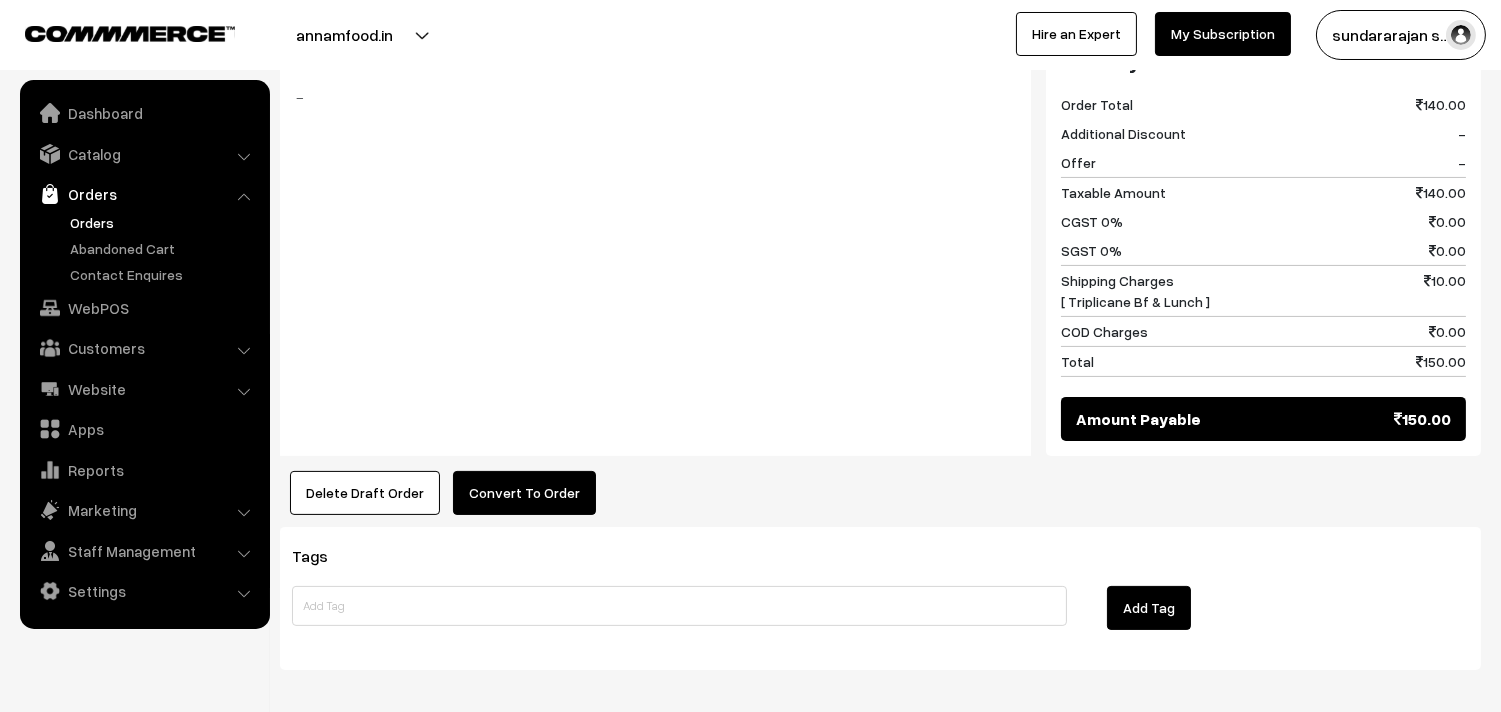 click on "Convert To Order" at bounding box center (524, 493) 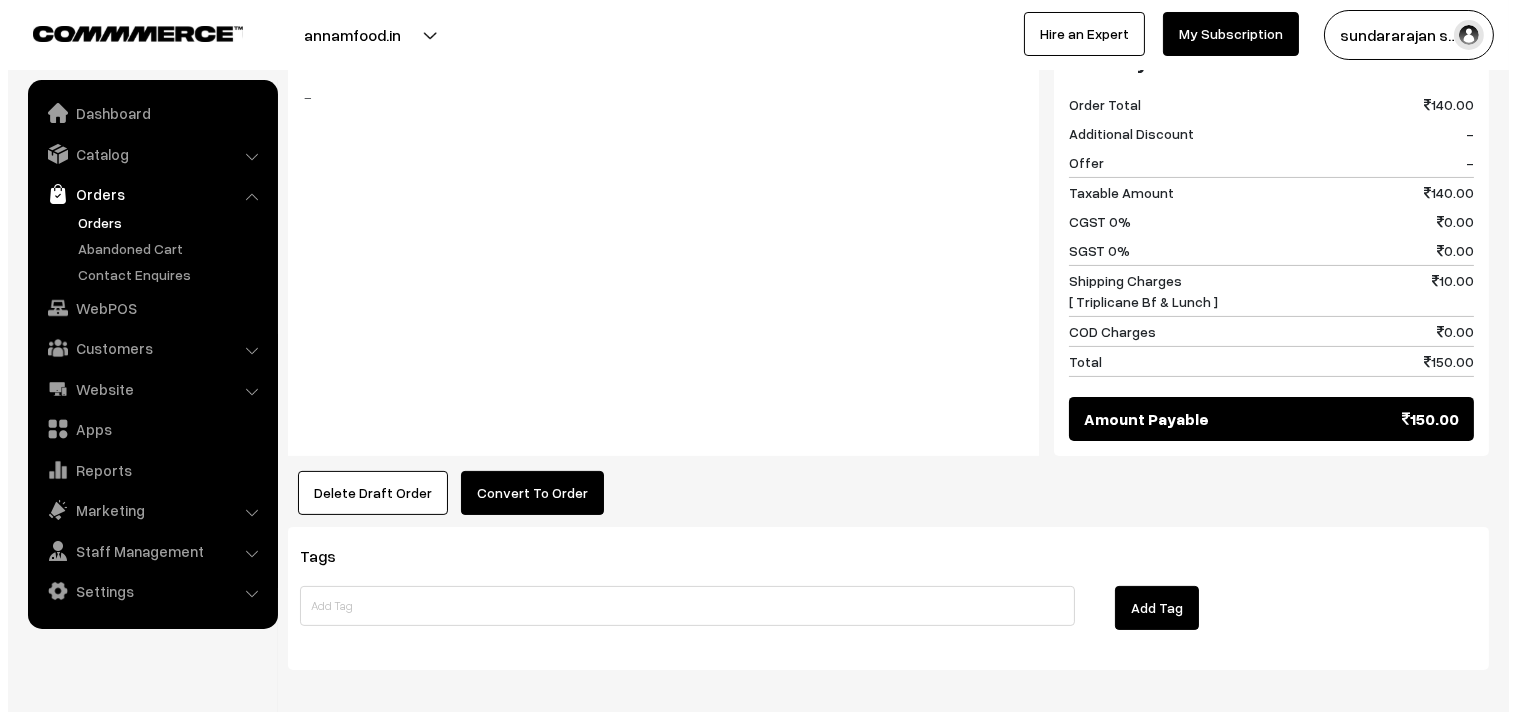 scroll, scrollTop: 866, scrollLeft: 0, axis: vertical 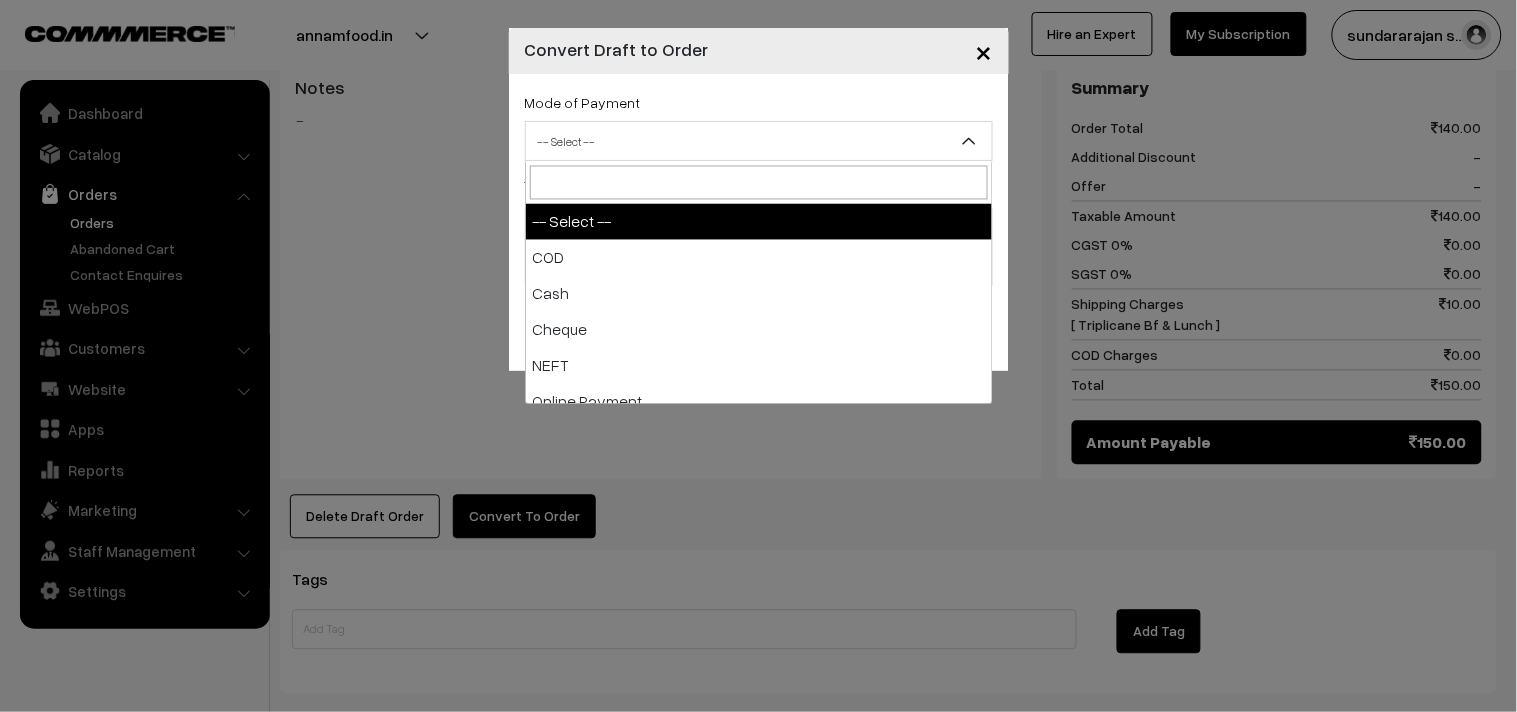 drag, startPoint x: 744, startPoint y: 133, endPoint x: 708, endPoint y: 253, distance: 125.283676 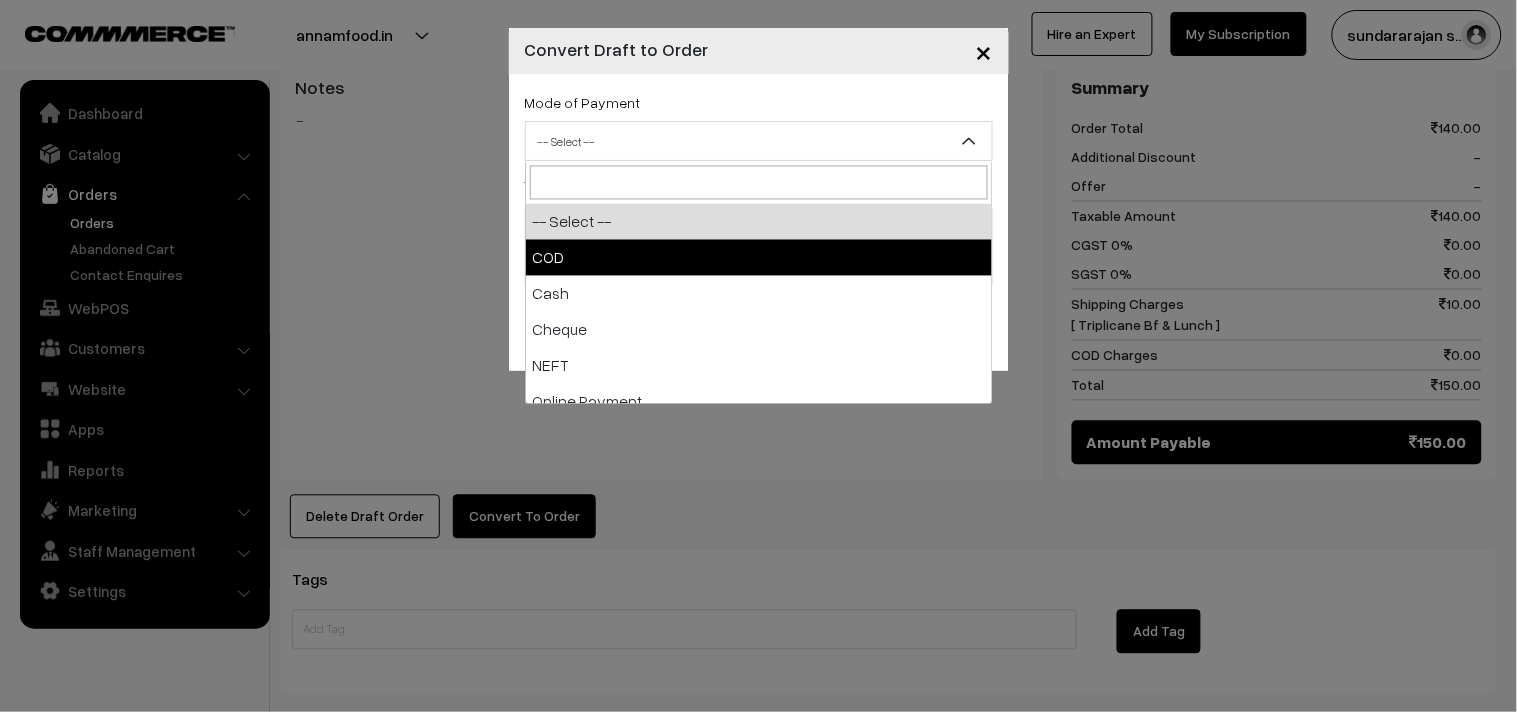 select on "1" 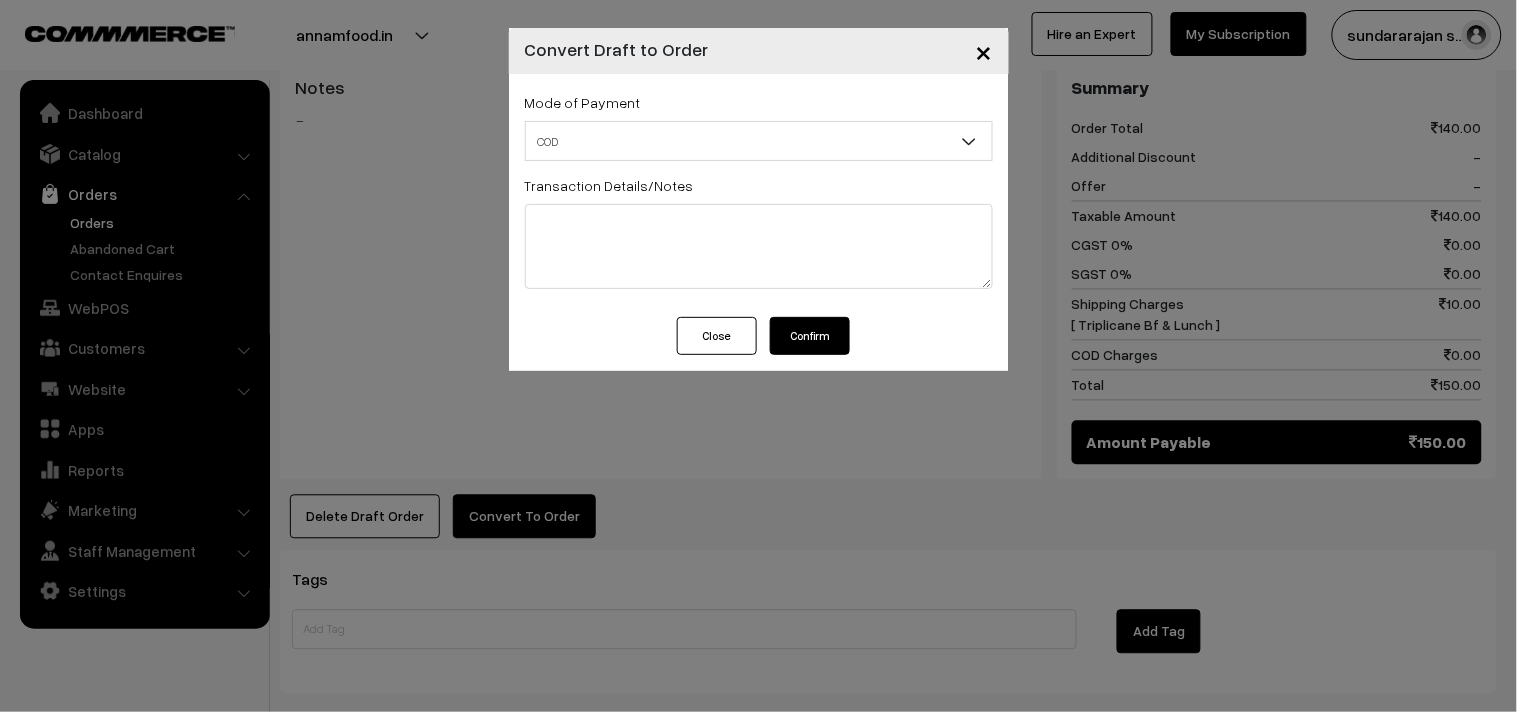 click on "Confirm" at bounding box center (810, 336) 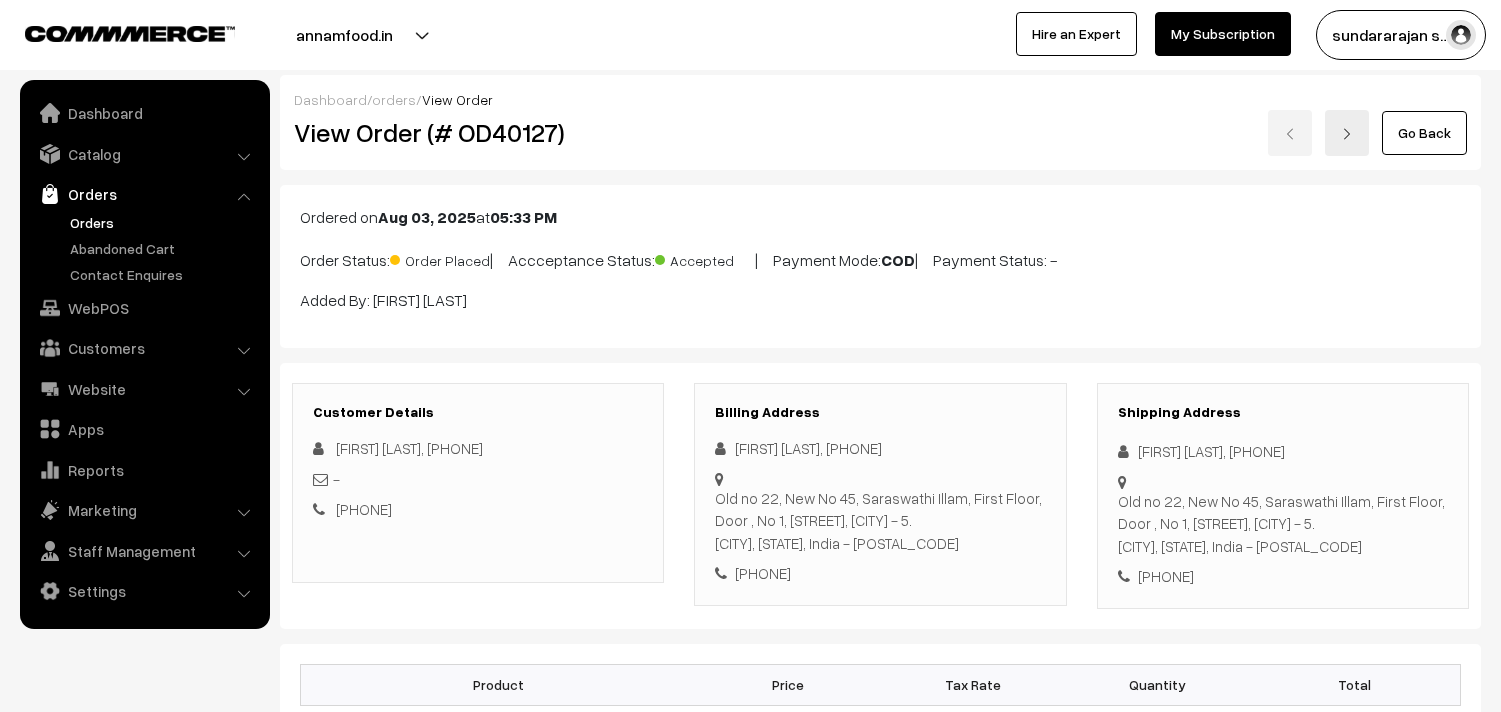 scroll, scrollTop: 888, scrollLeft: 0, axis: vertical 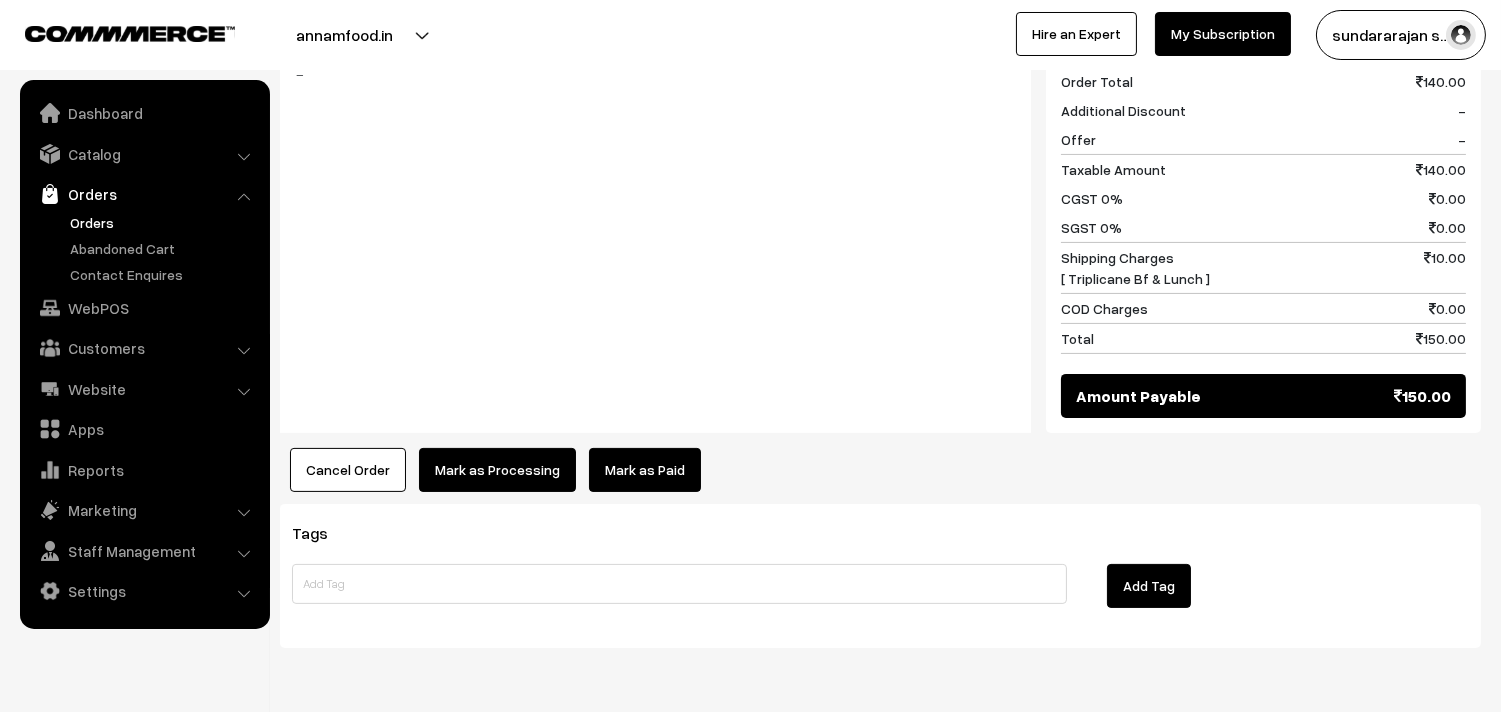 click on "Mark as Processing" at bounding box center (497, 470) 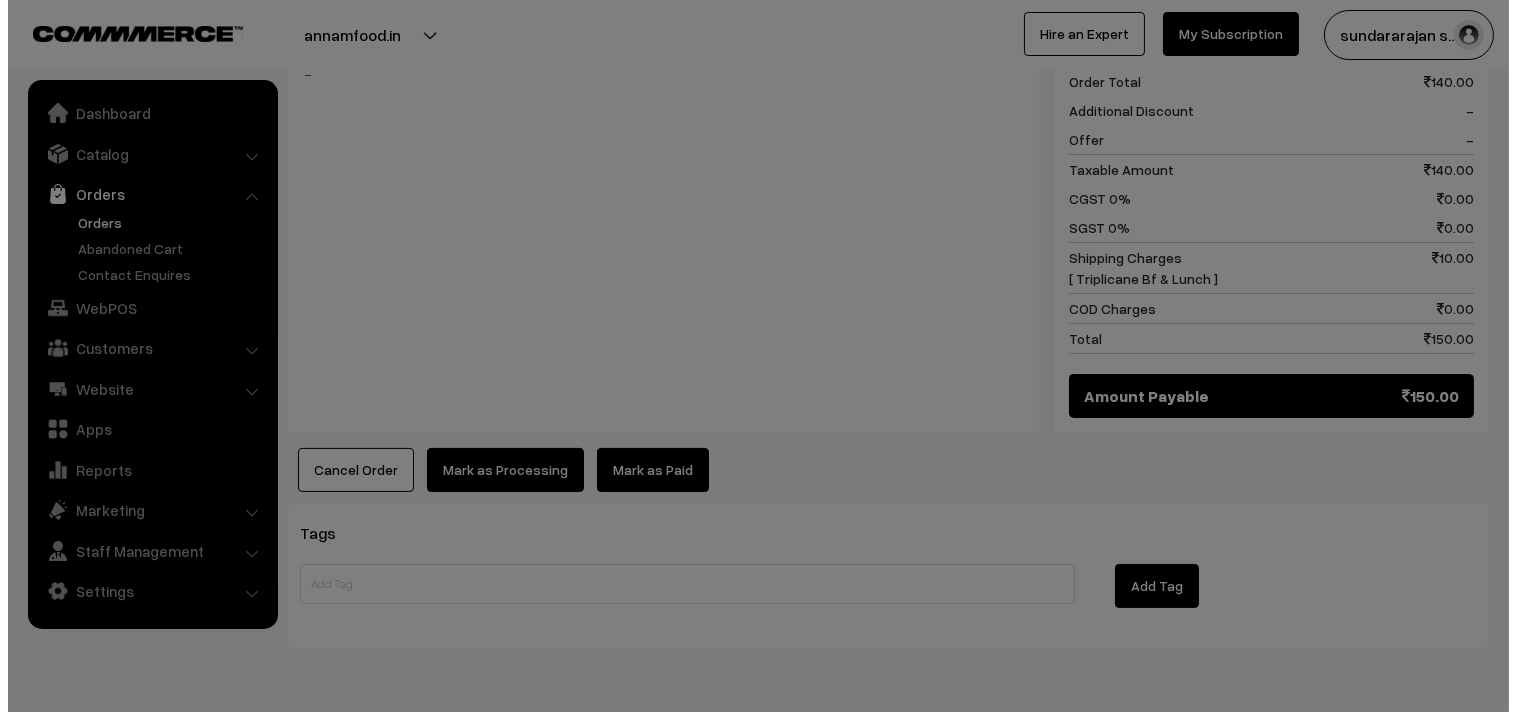scroll, scrollTop: 866, scrollLeft: 0, axis: vertical 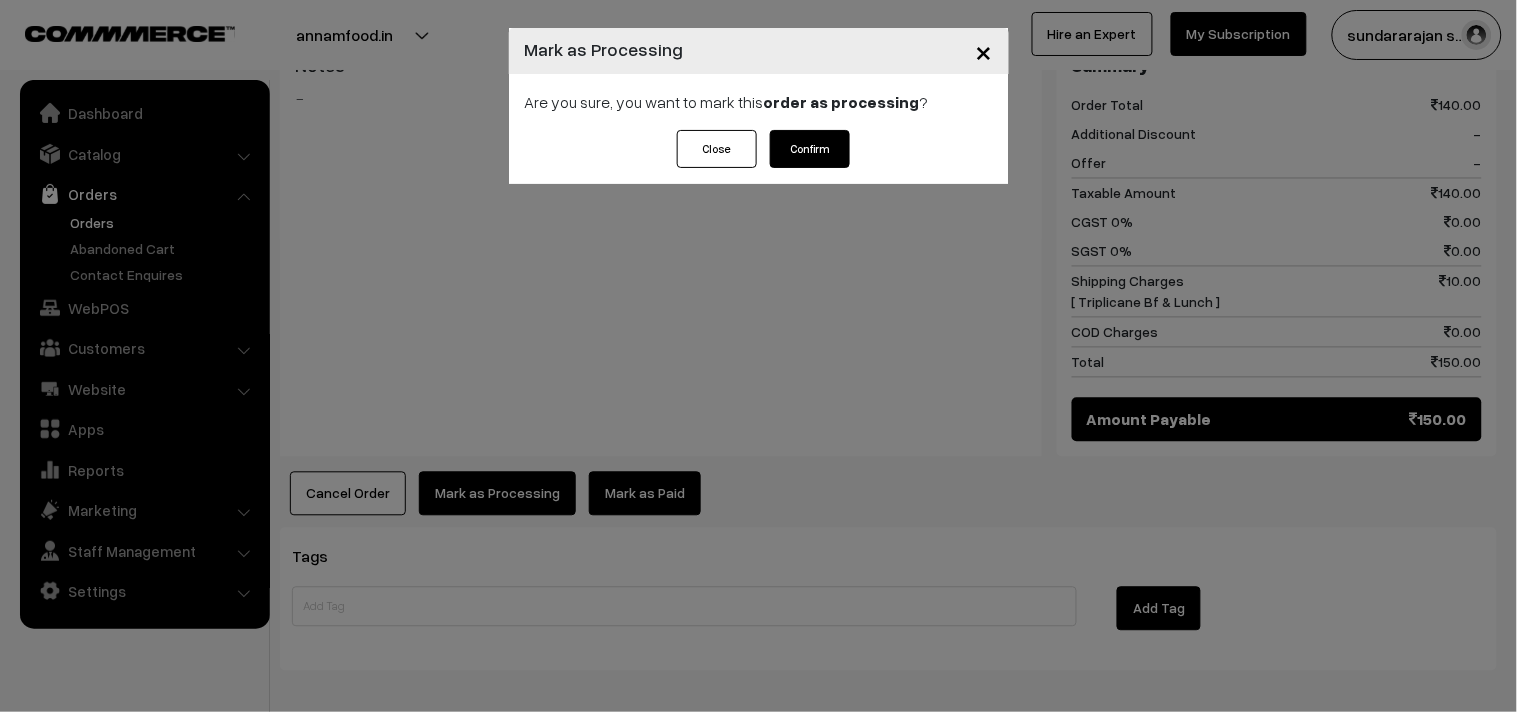 click on "Confirm" at bounding box center (810, 149) 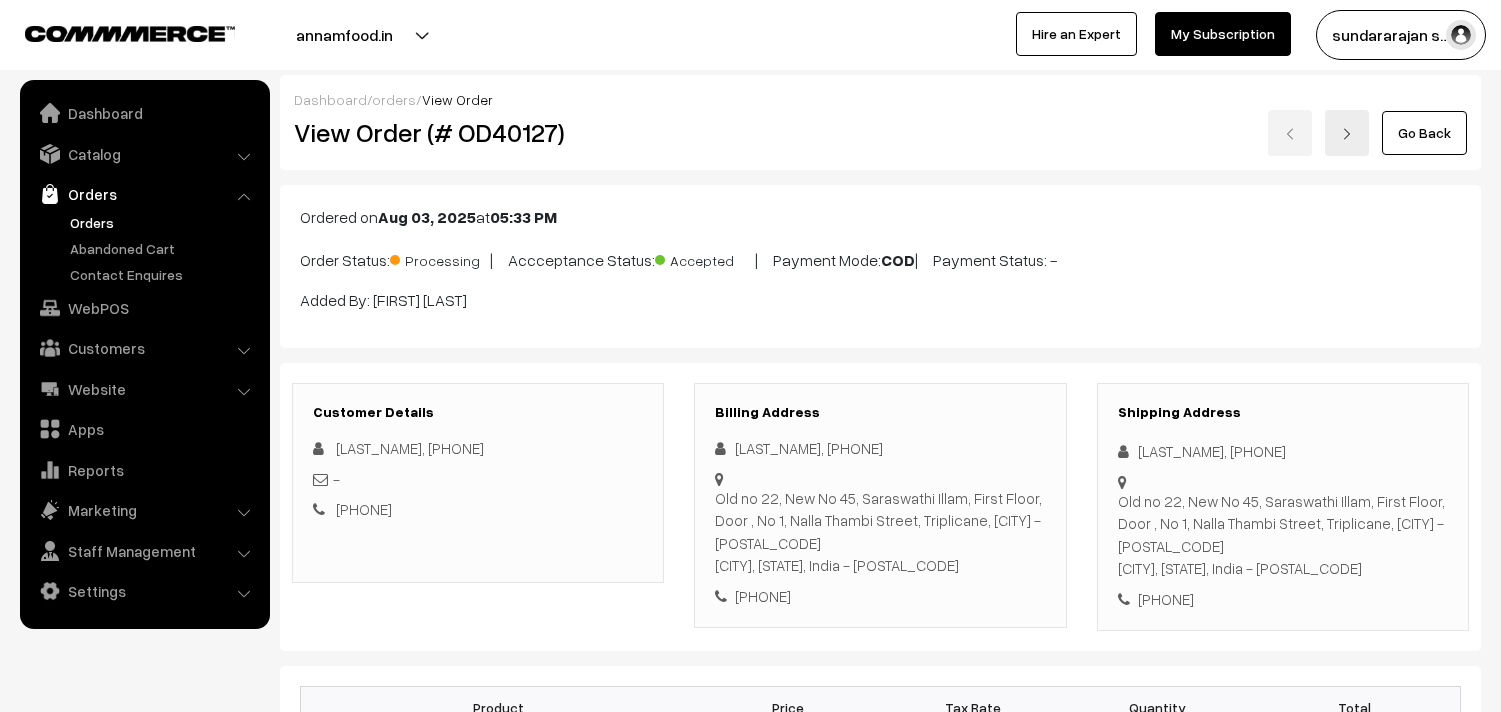 scroll, scrollTop: 0, scrollLeft: 0, axis: both 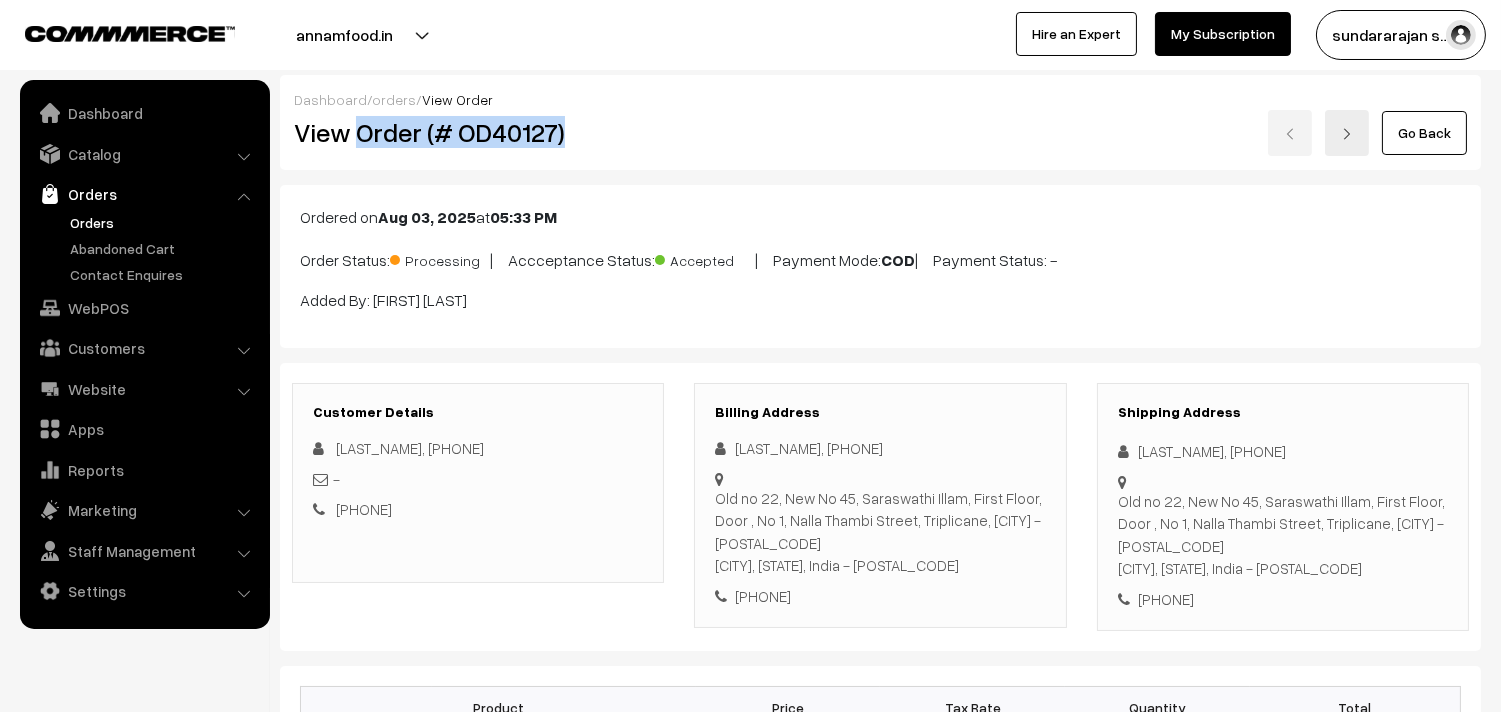 drag, startPoint x: 355, startPoint y: 138, endPoint x: 588, endPoint y: 137, distance: 233.00215 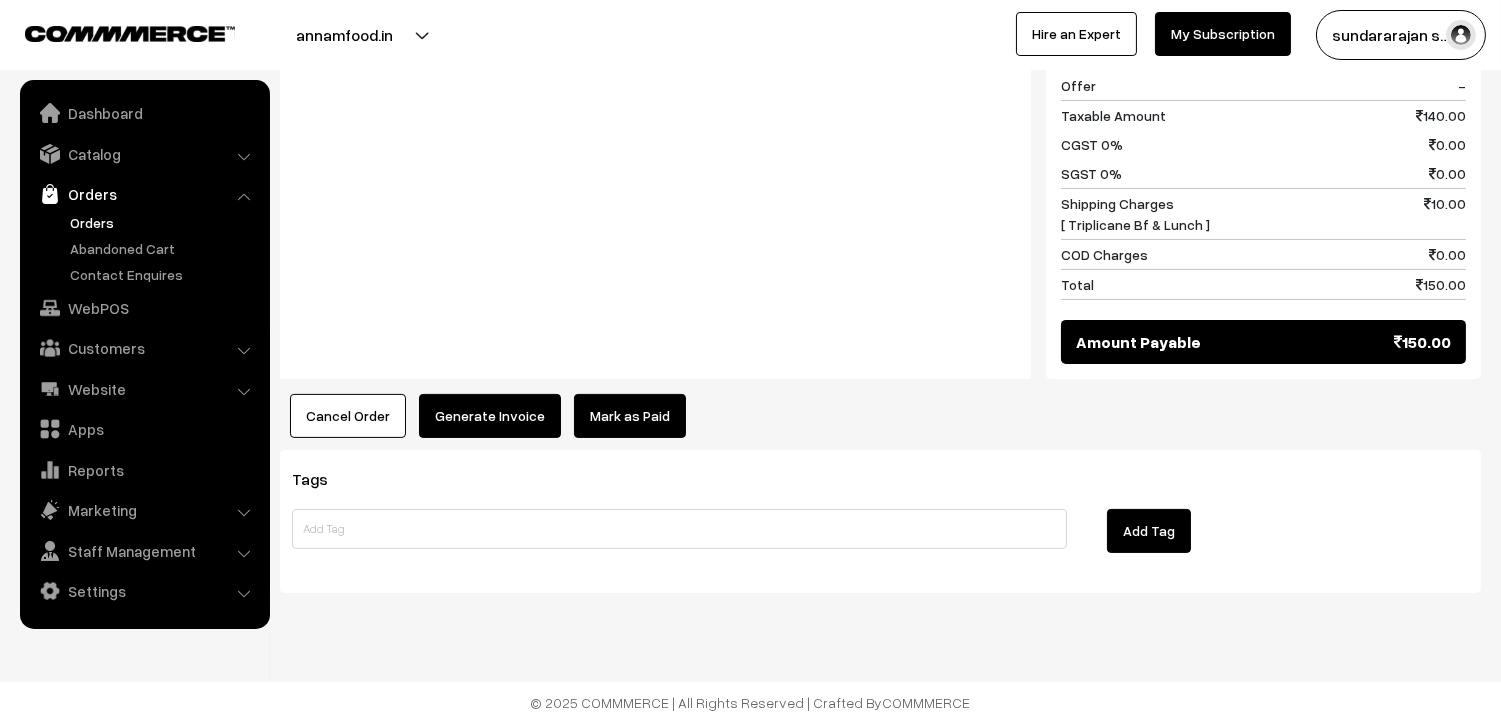scroll, scrollTop: 976, scrollLeft: 0, axis: vertical 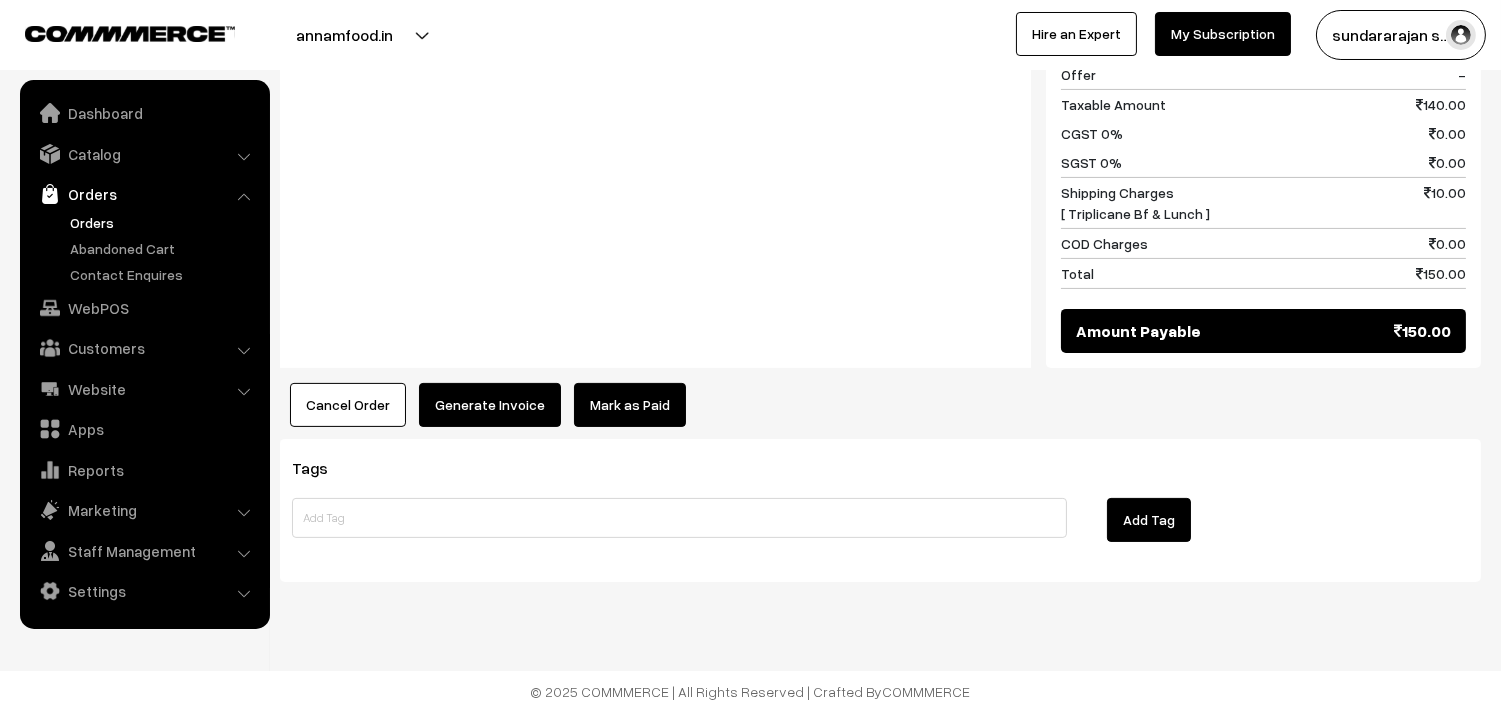 click on "Product
Price
Tax Rate
Quantity
Total
04th Without Rice...
140.00" at bounding box center [880, 58] 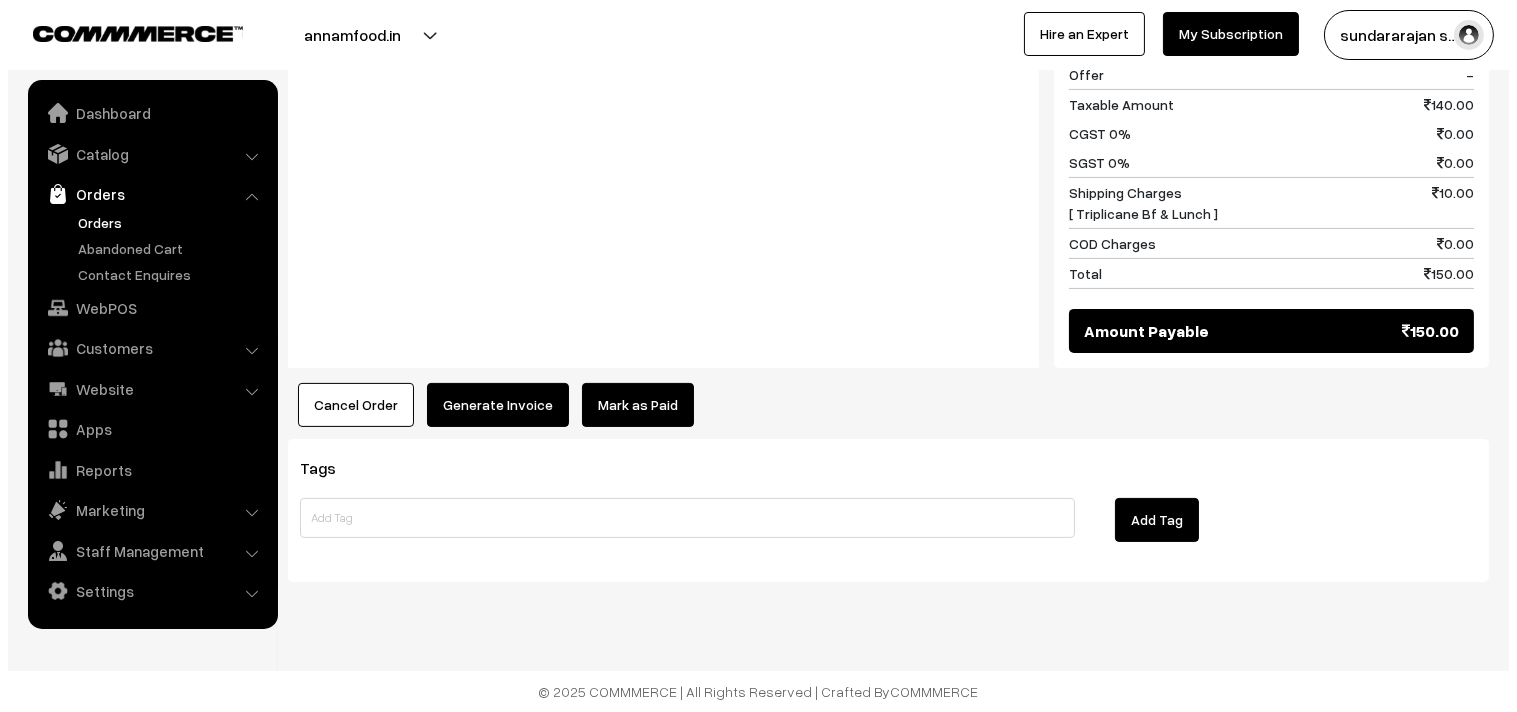 scroll, scrollTop: 956, scrollLeft: 0, axis: vertical 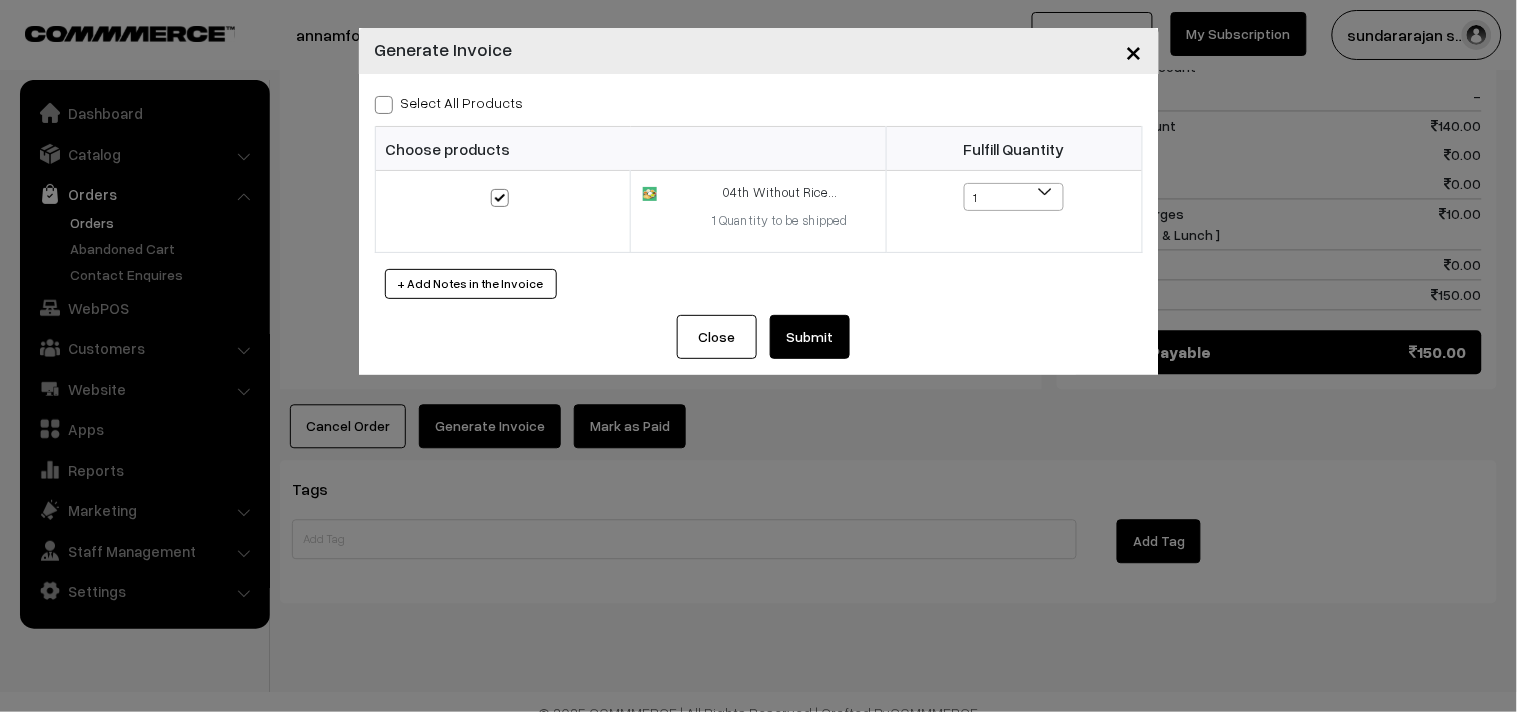 click on "Submit" at bounding box center (810, 337) 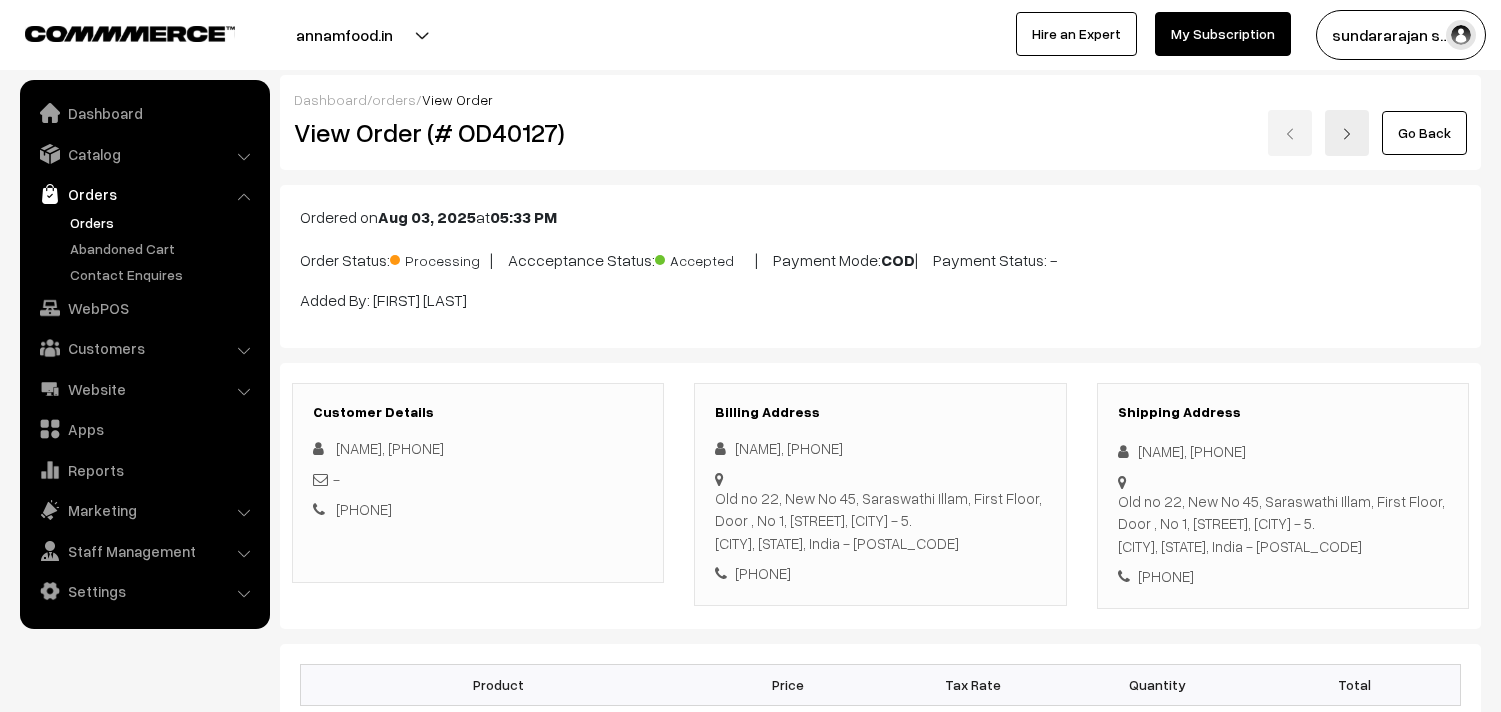 scroll, scrollTop: 974, scrollLeft: 0, axis: vertical 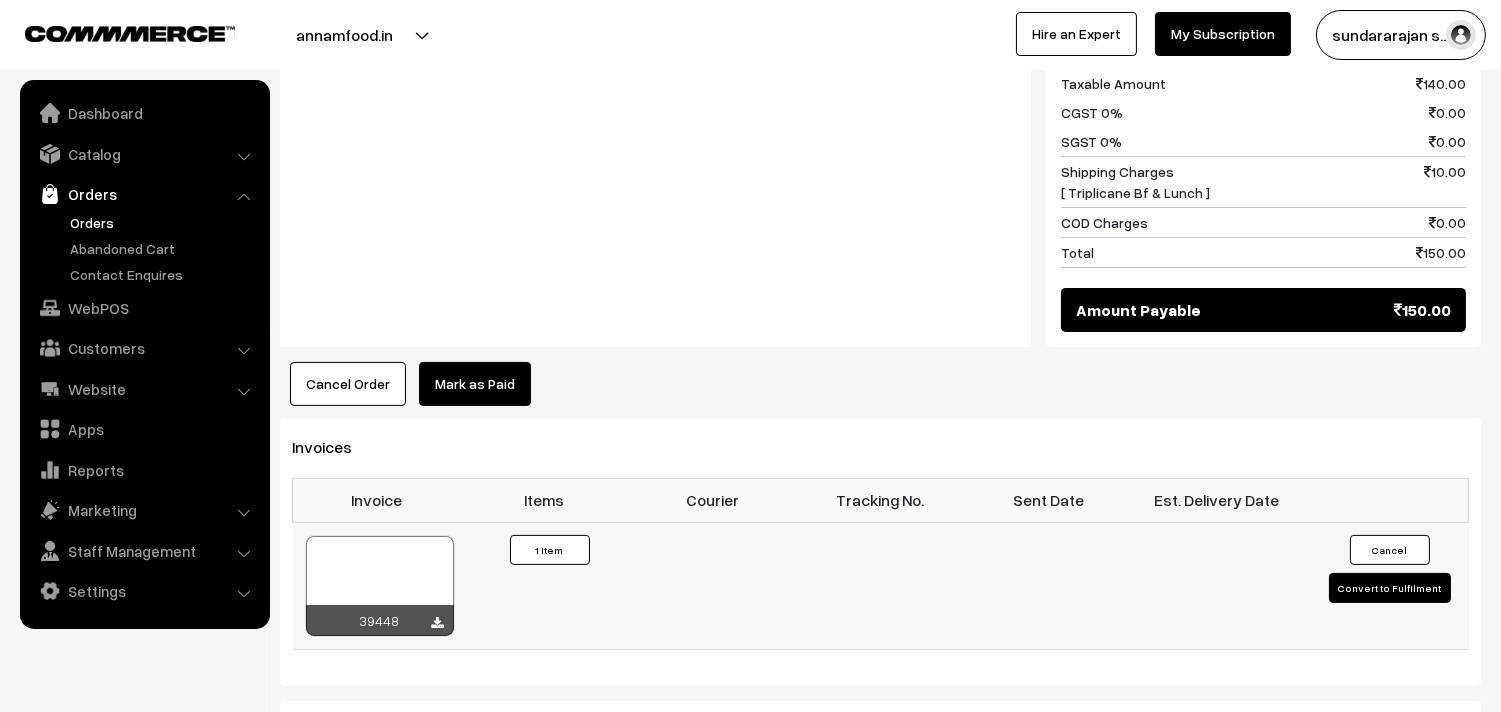 click at bounding box center [380, 586] 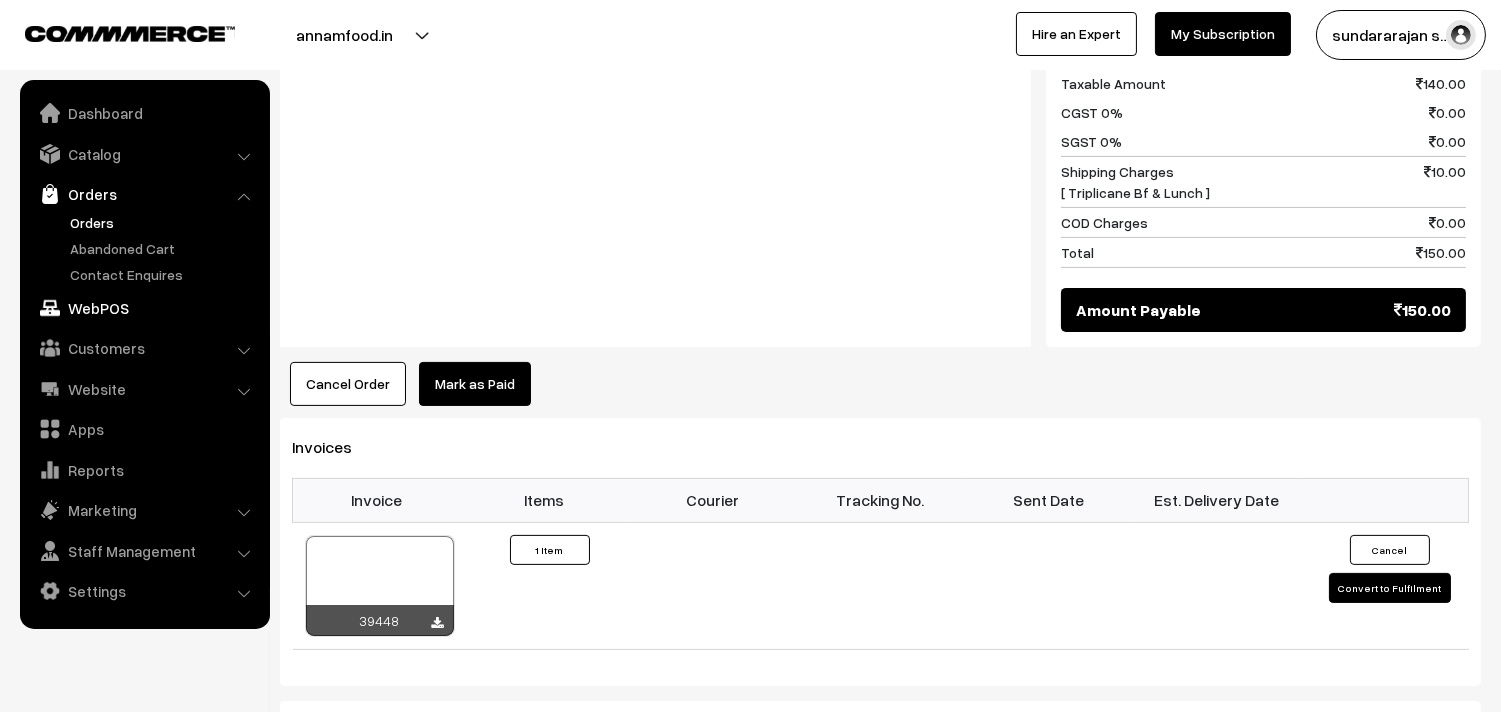 click on "WebPOS" at bounding box center (144, 308) 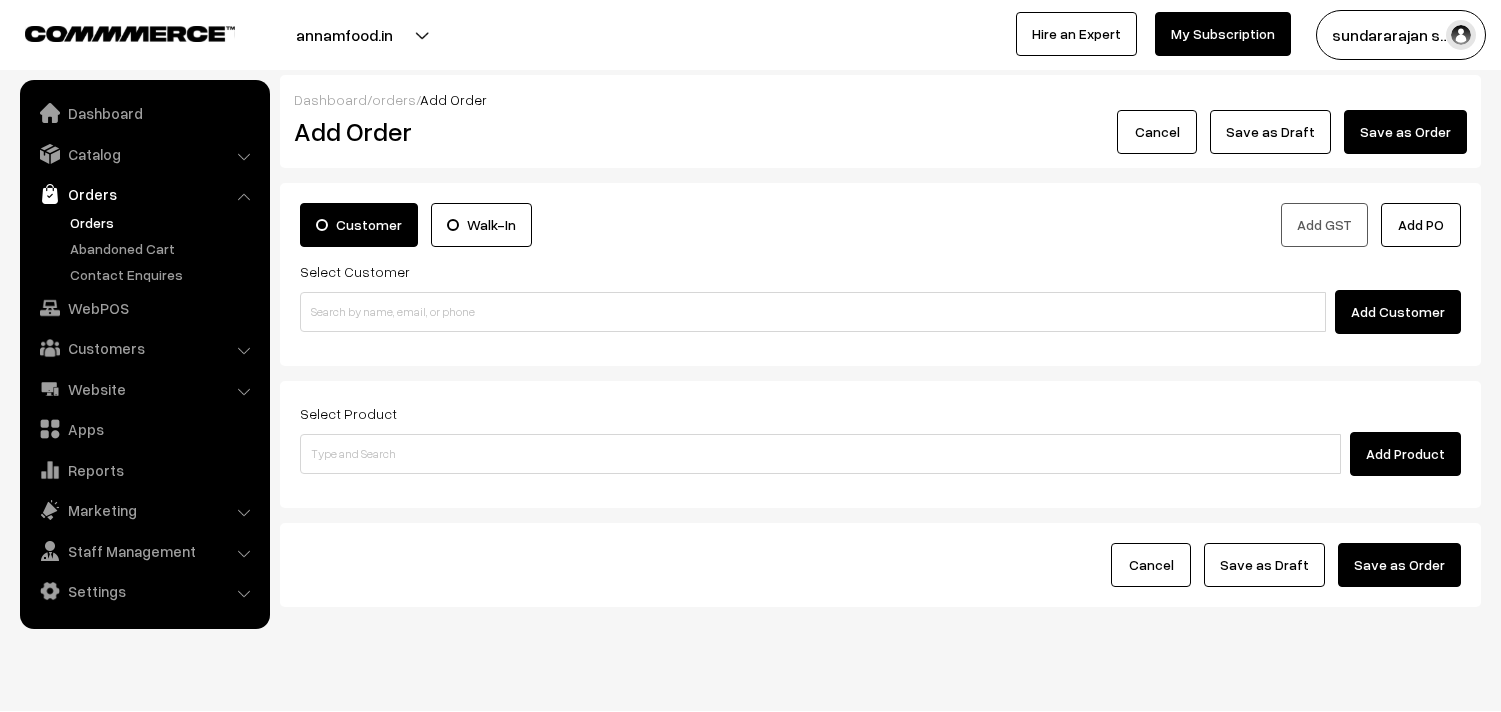 scroll, scrollTop: 0, scrollLeft: 0, axis: both 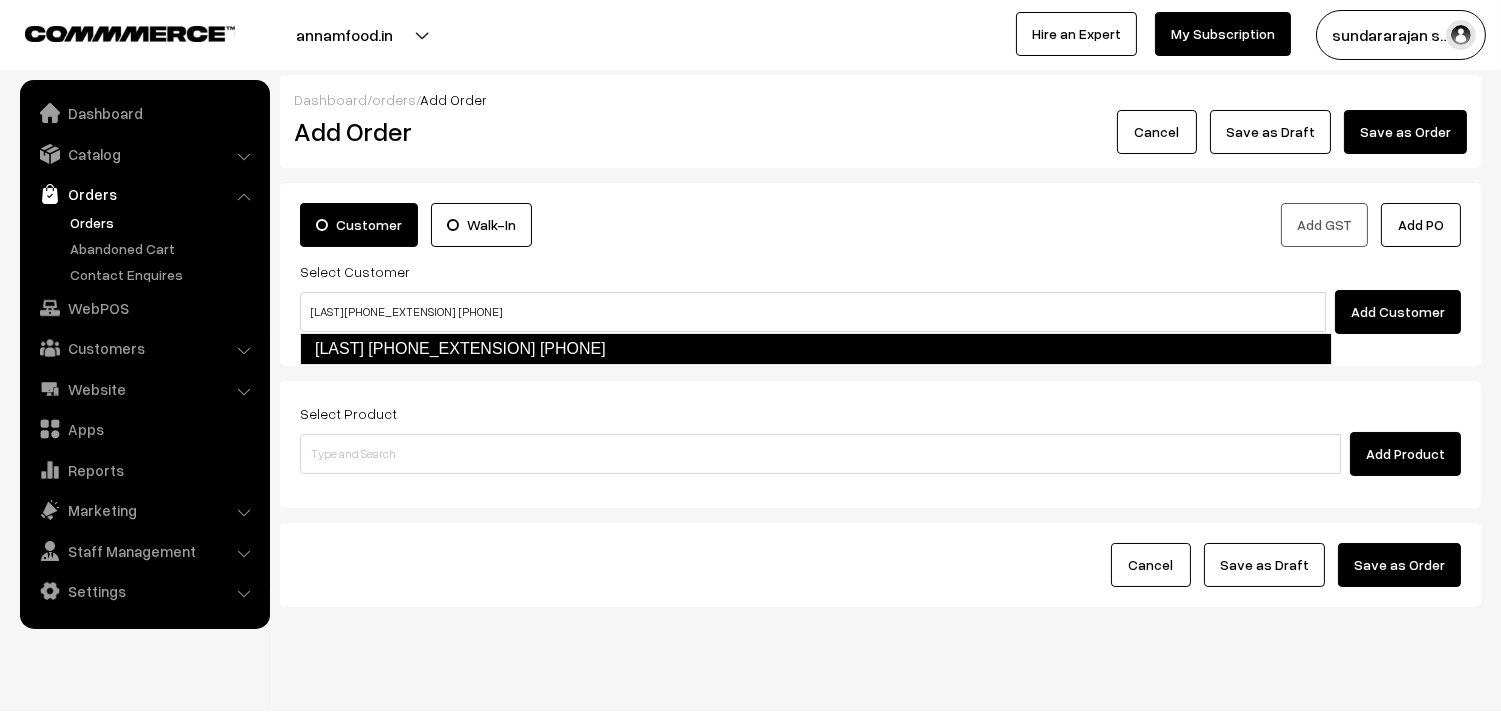 type on "[LAST] [PHONE_EXTENSION]  [PHONE]" 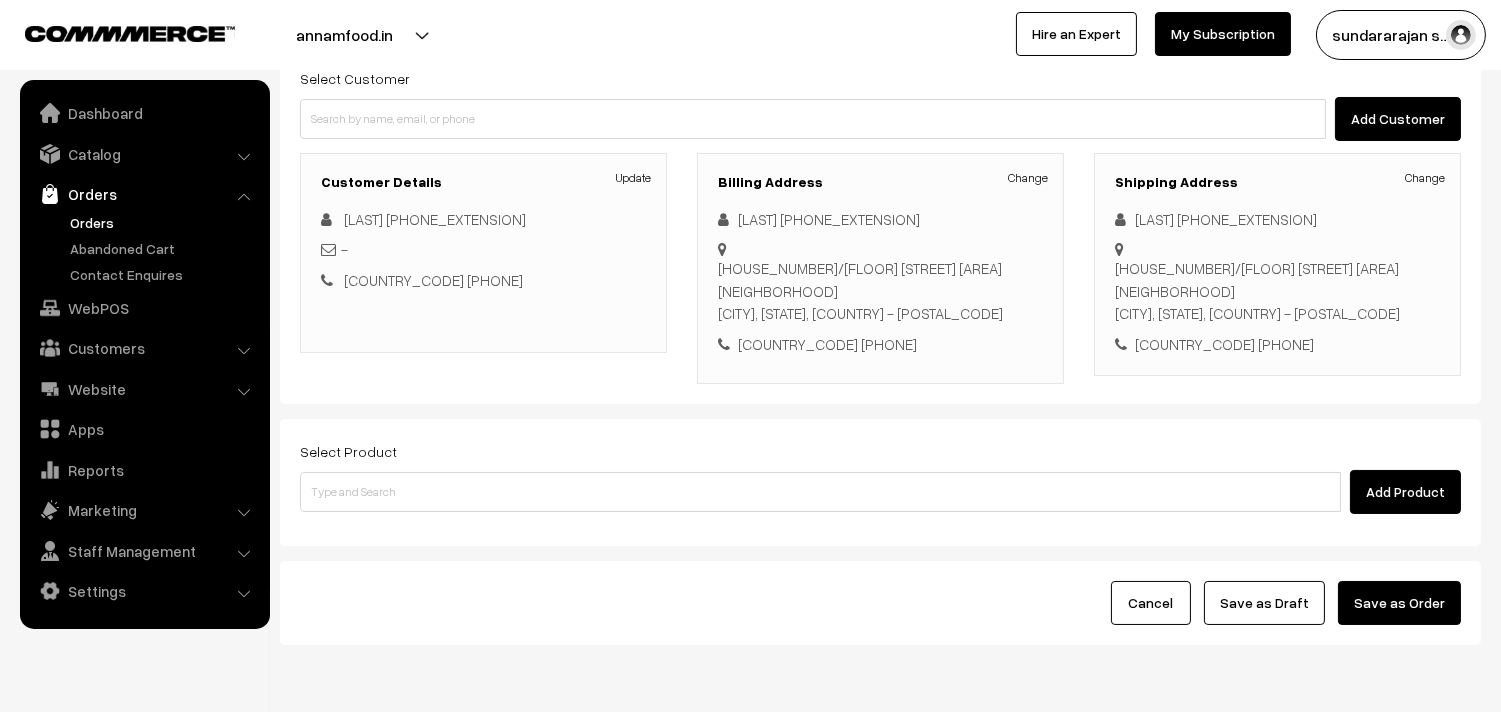 scroll, scrollTop: 222, scrollLeft: 0, axis: vertical 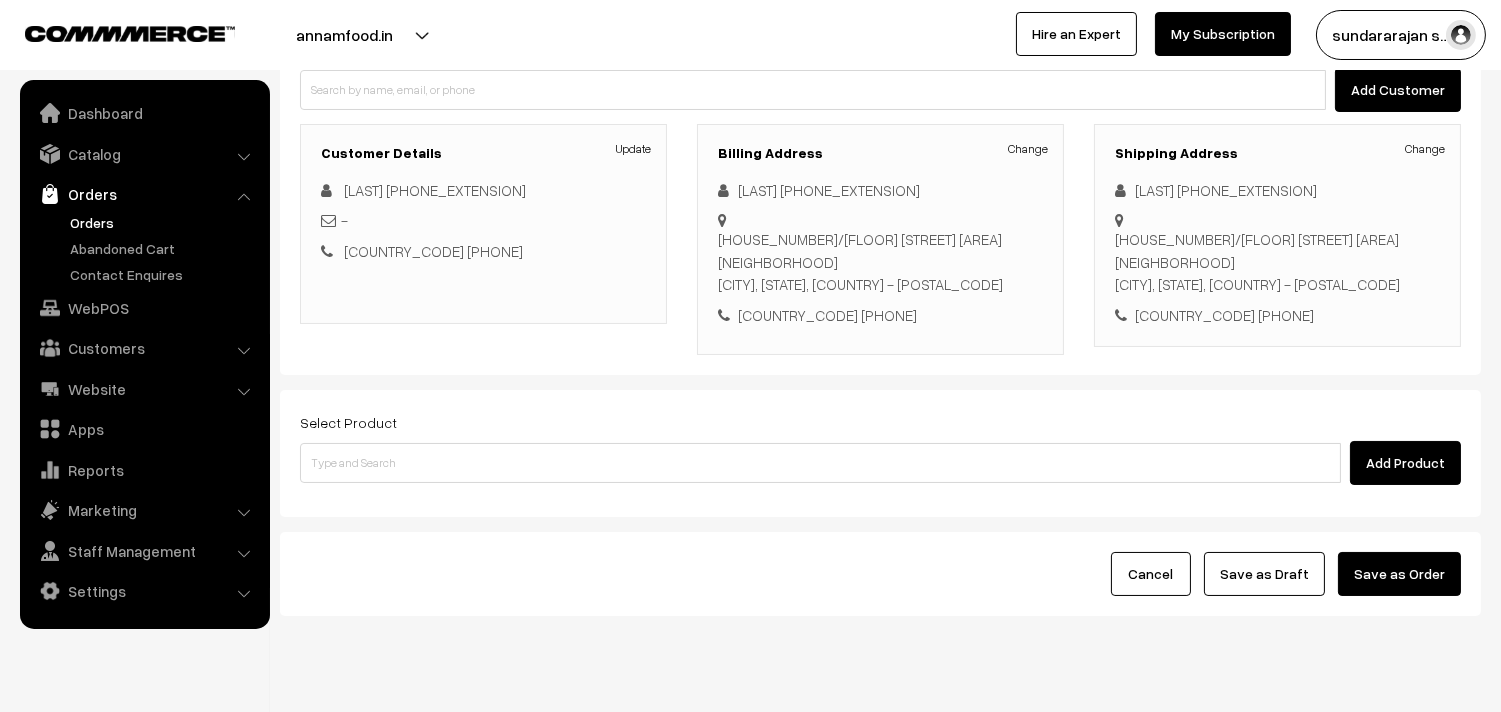 click on "Select Product
Add Product" at bounding box center [880, 453] 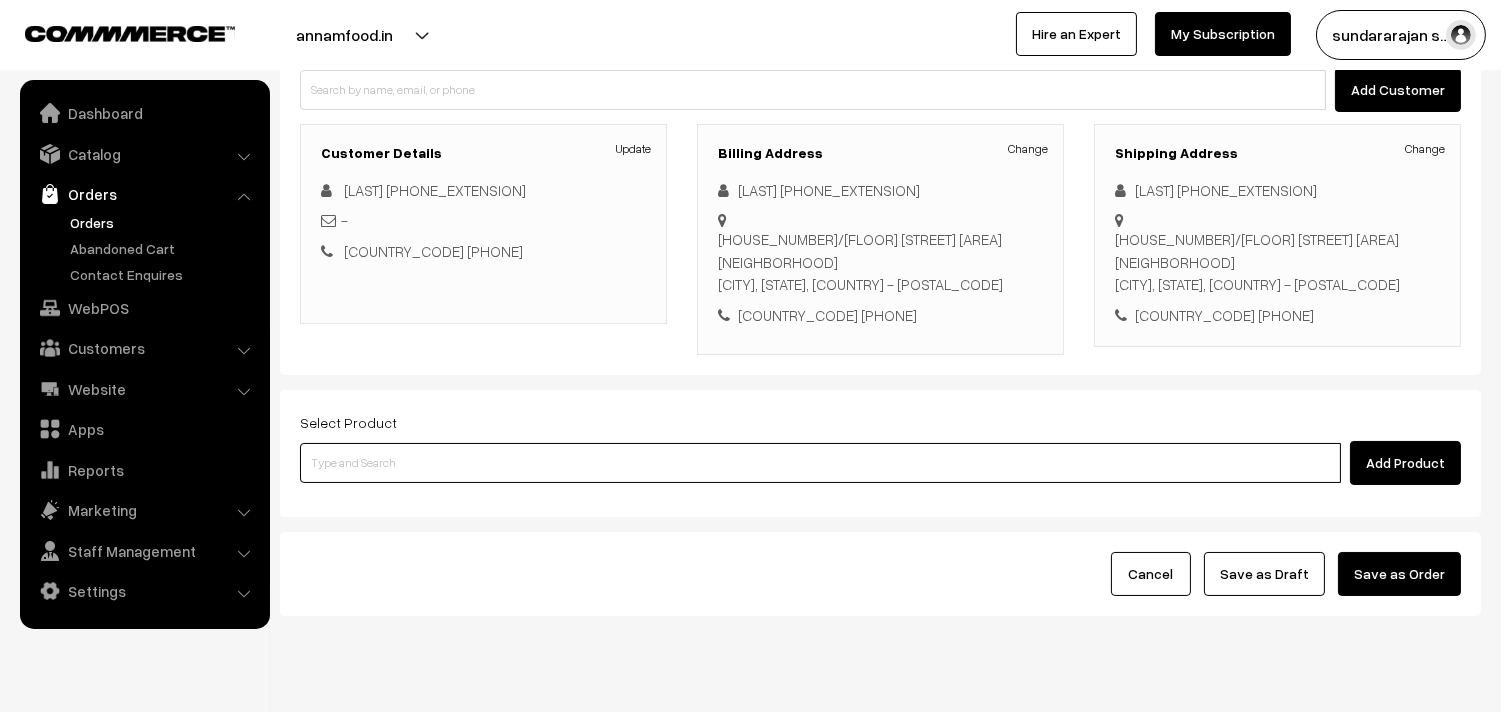 paste on "04th Without Rice..." 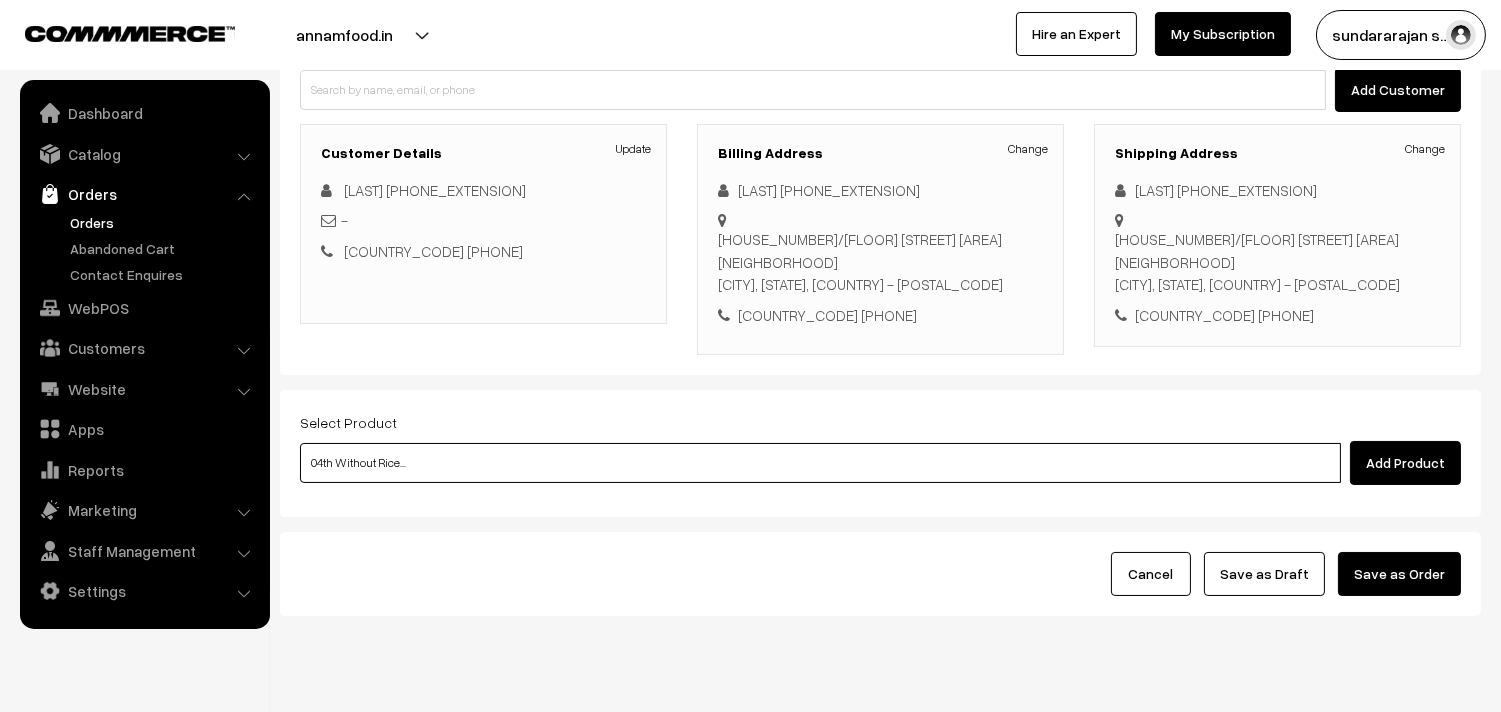 click on "04th Without Rice..." at bounding box center [820, 463] 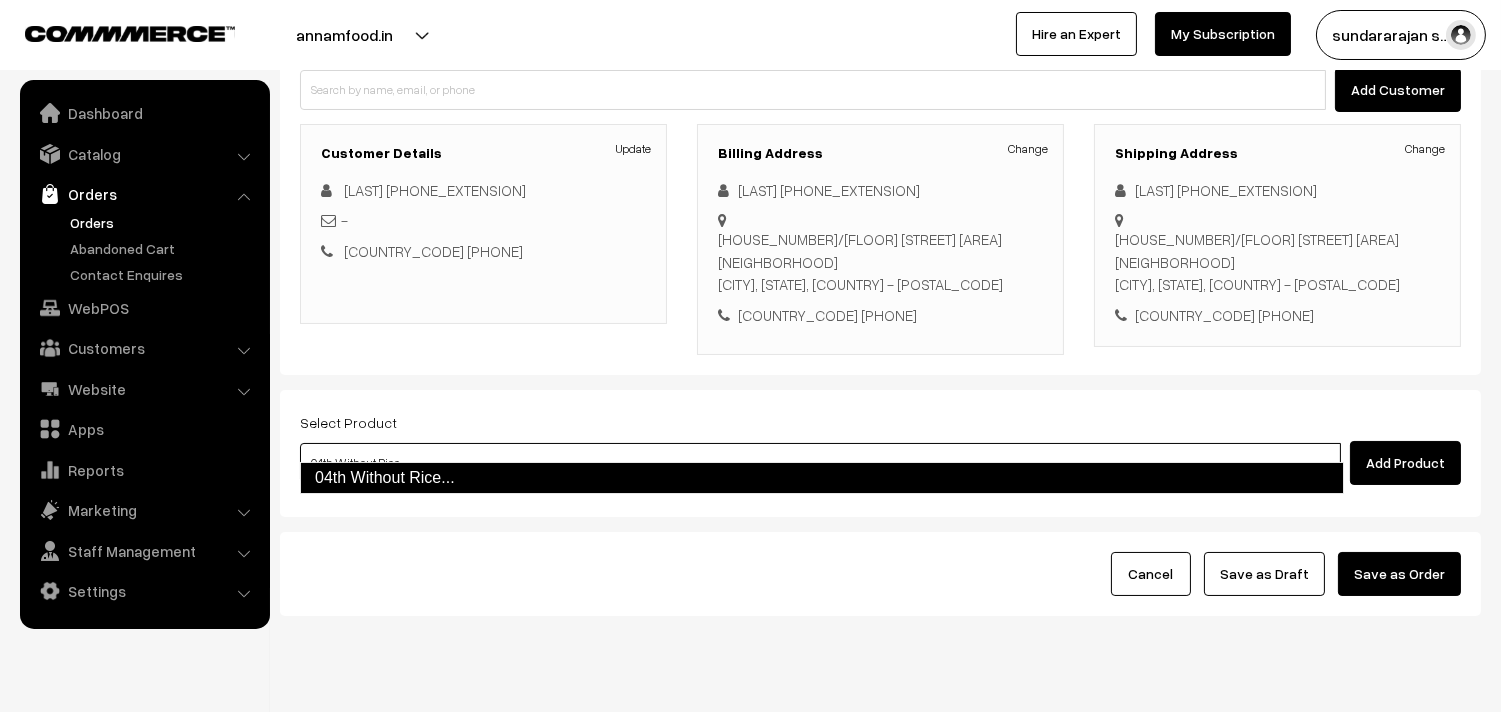 click on "04th Without Rice..." at bounding box center (822, 478) 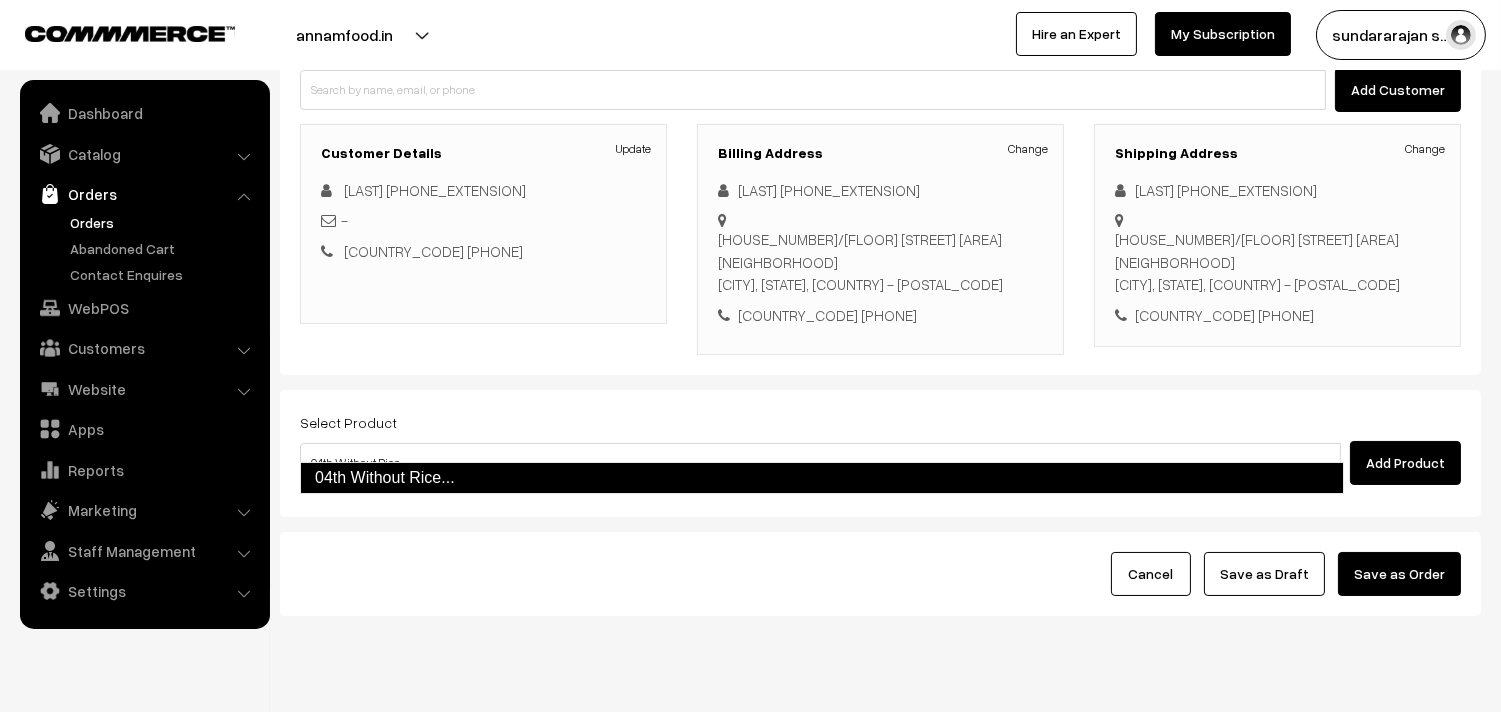 type 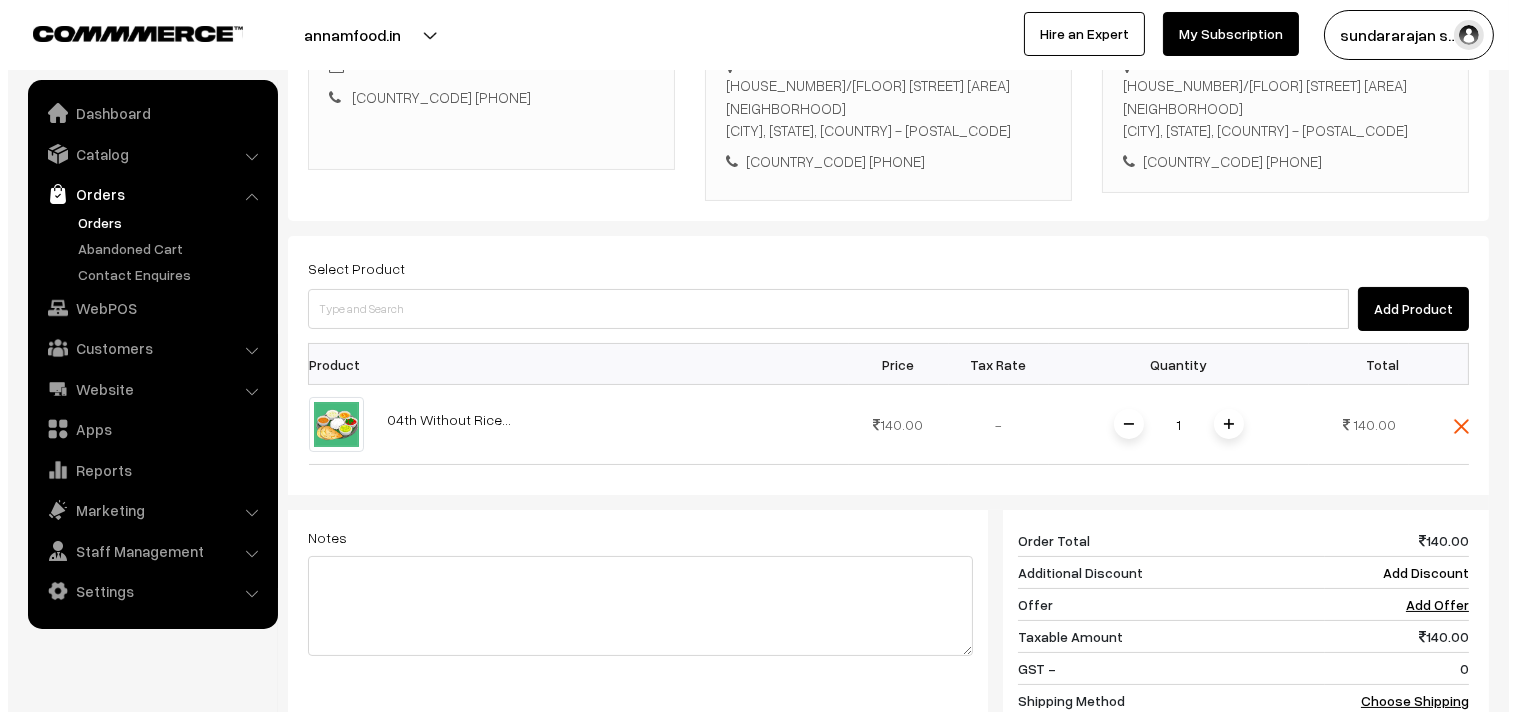 scroll, scrollTop: 737, scrollLeft: 0, axis: vertical 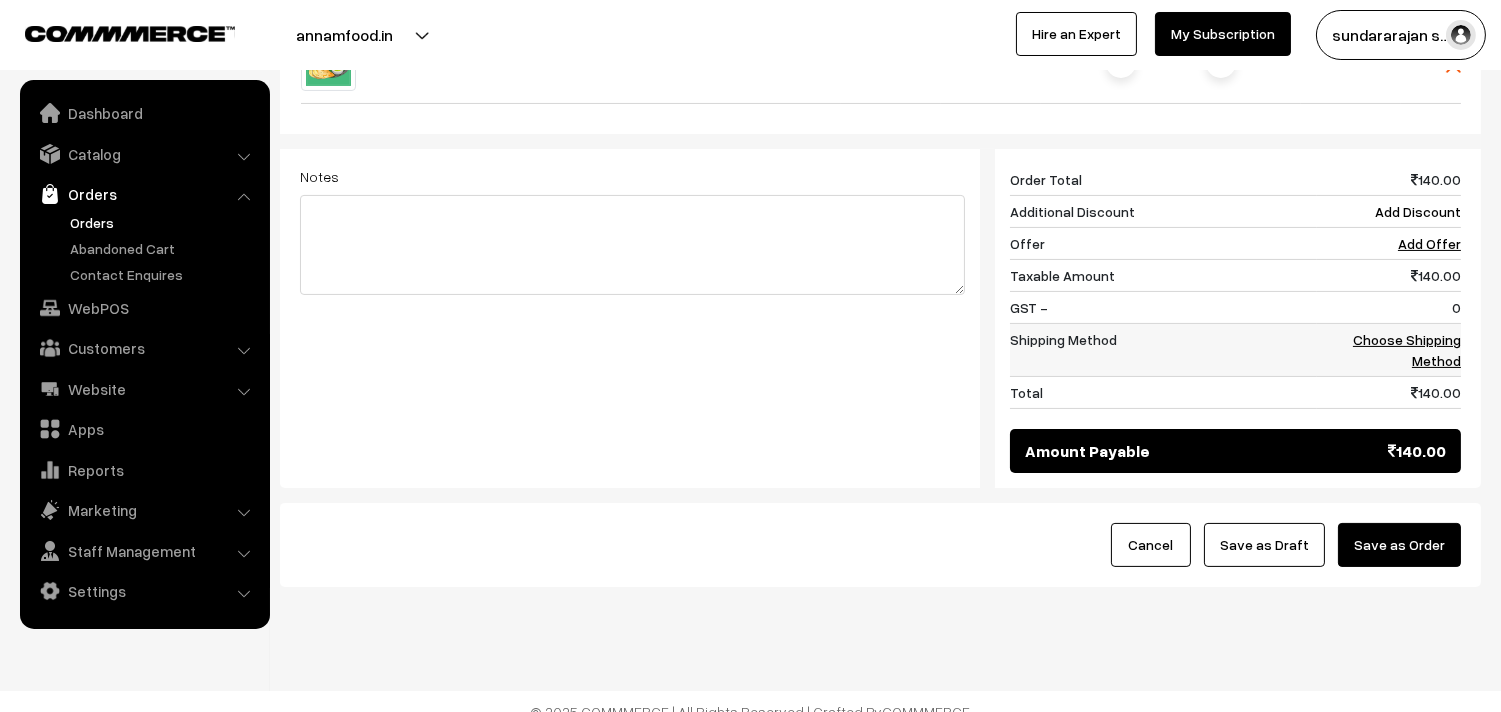 click on "Choose Shipping Method" at bounding box center (1389, 350) 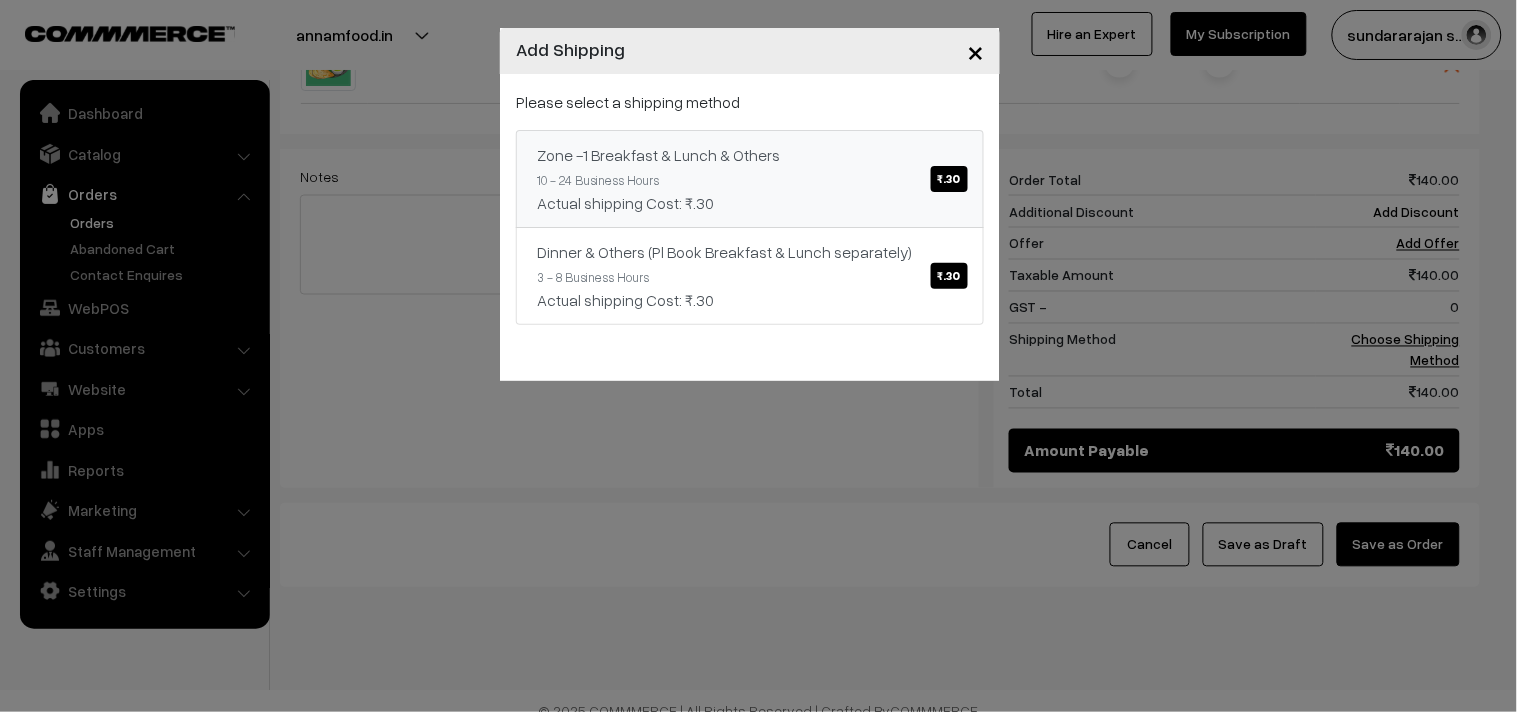 click on "Zone -1  Breakfast & Lunch & Others
₹.30
10 - 24 Business Hours Actual shipping Cost: ₹.30" at bounding box center [750, 179] 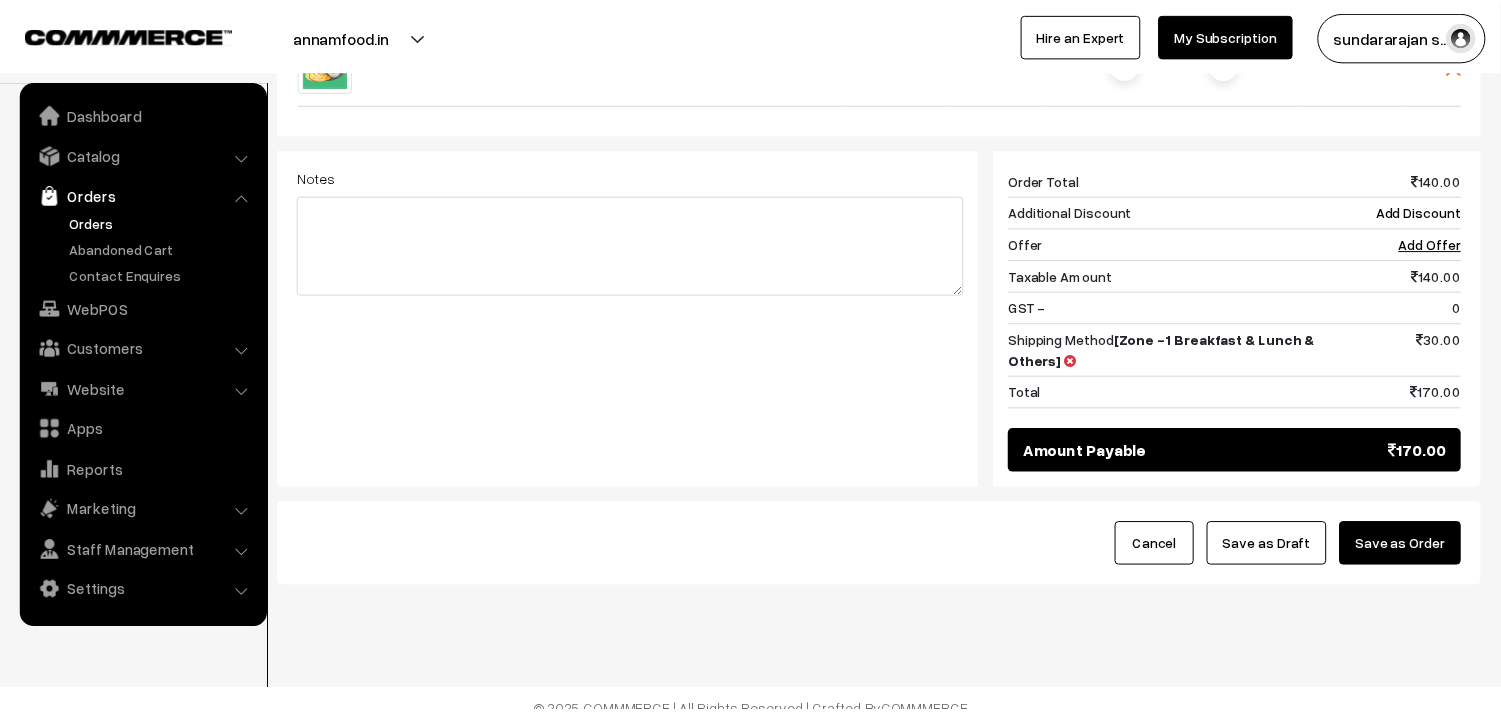 scroll, scrollTop: 728, scrollLeft: 0, axis: vertical 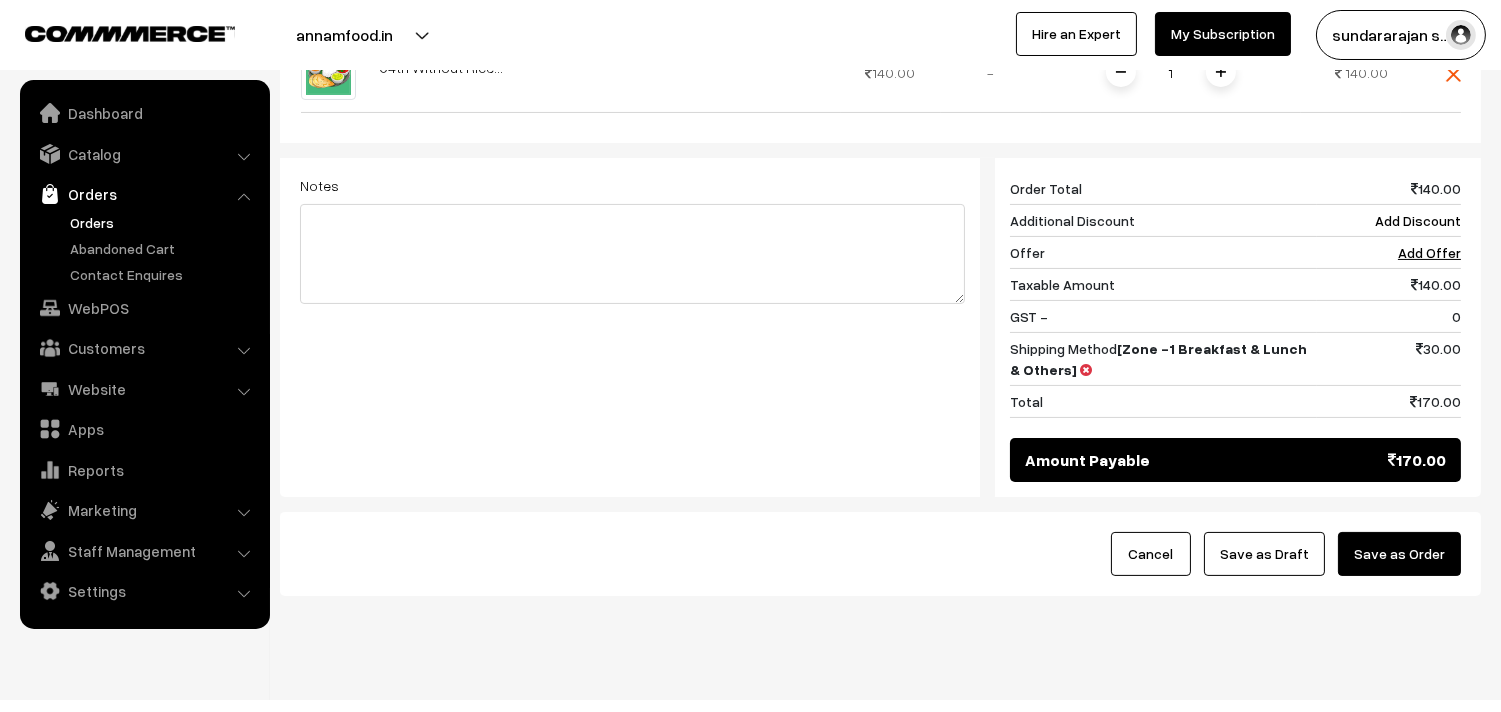 click on "Save as Draft" at bounding box center (1264, 554) 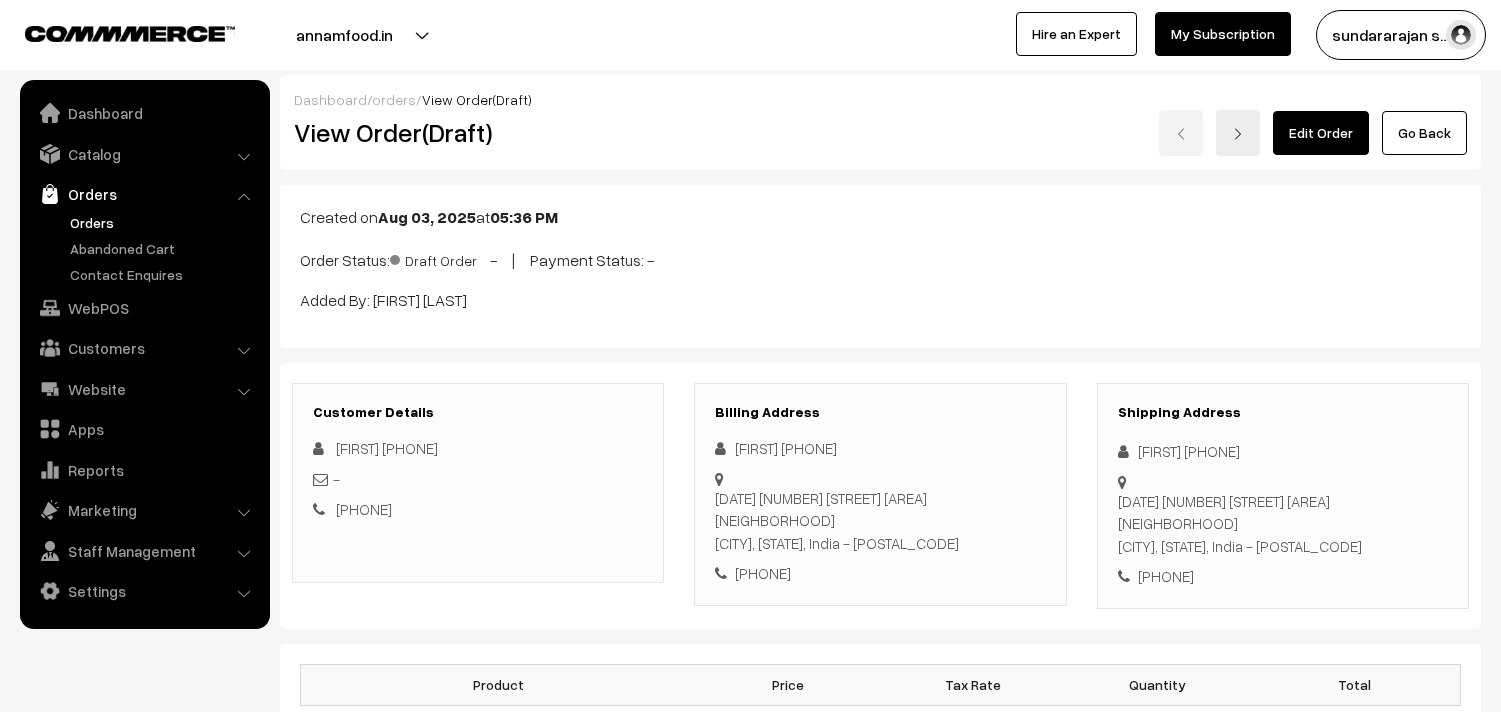 scroll, scrollTop: 0, scrollLeft: 0, axis: both 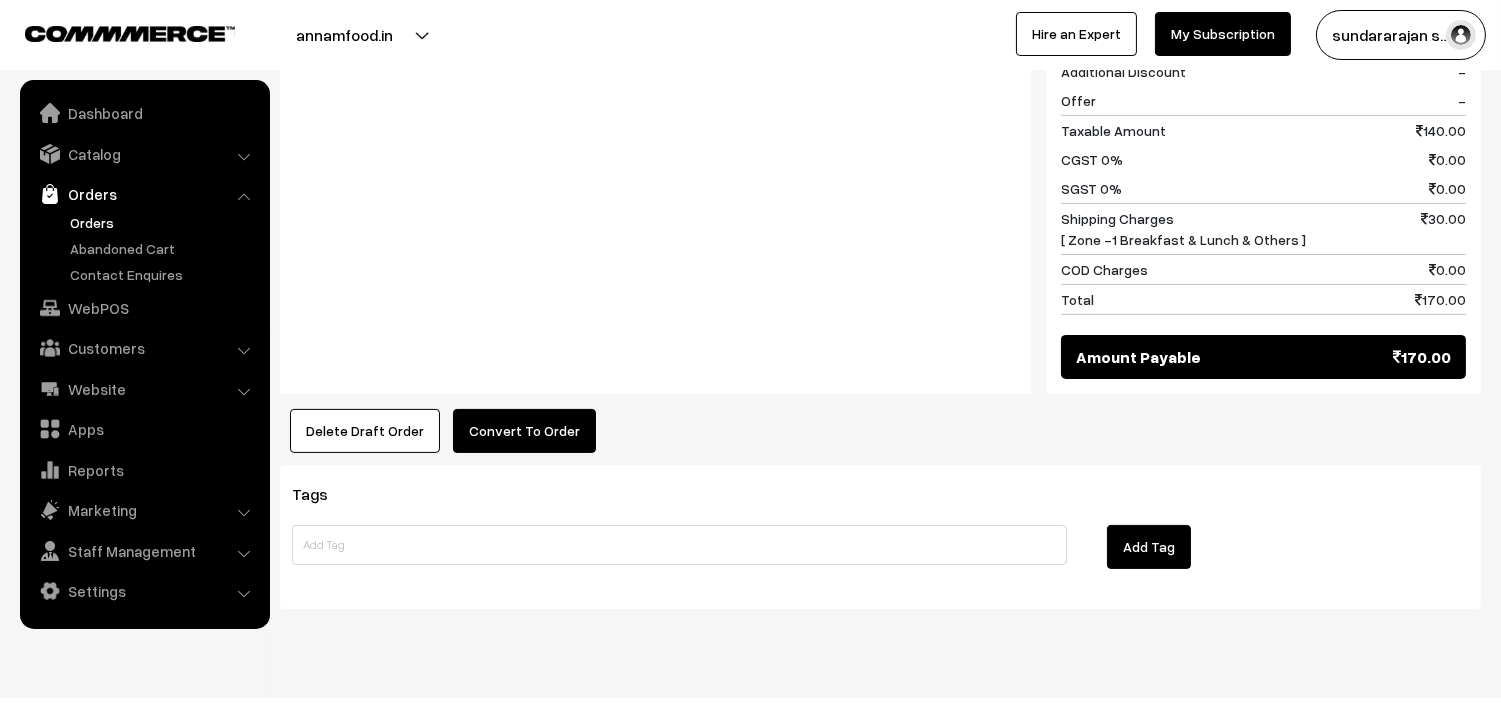 click on "Convert To Order" at bounding box center [524, 431] 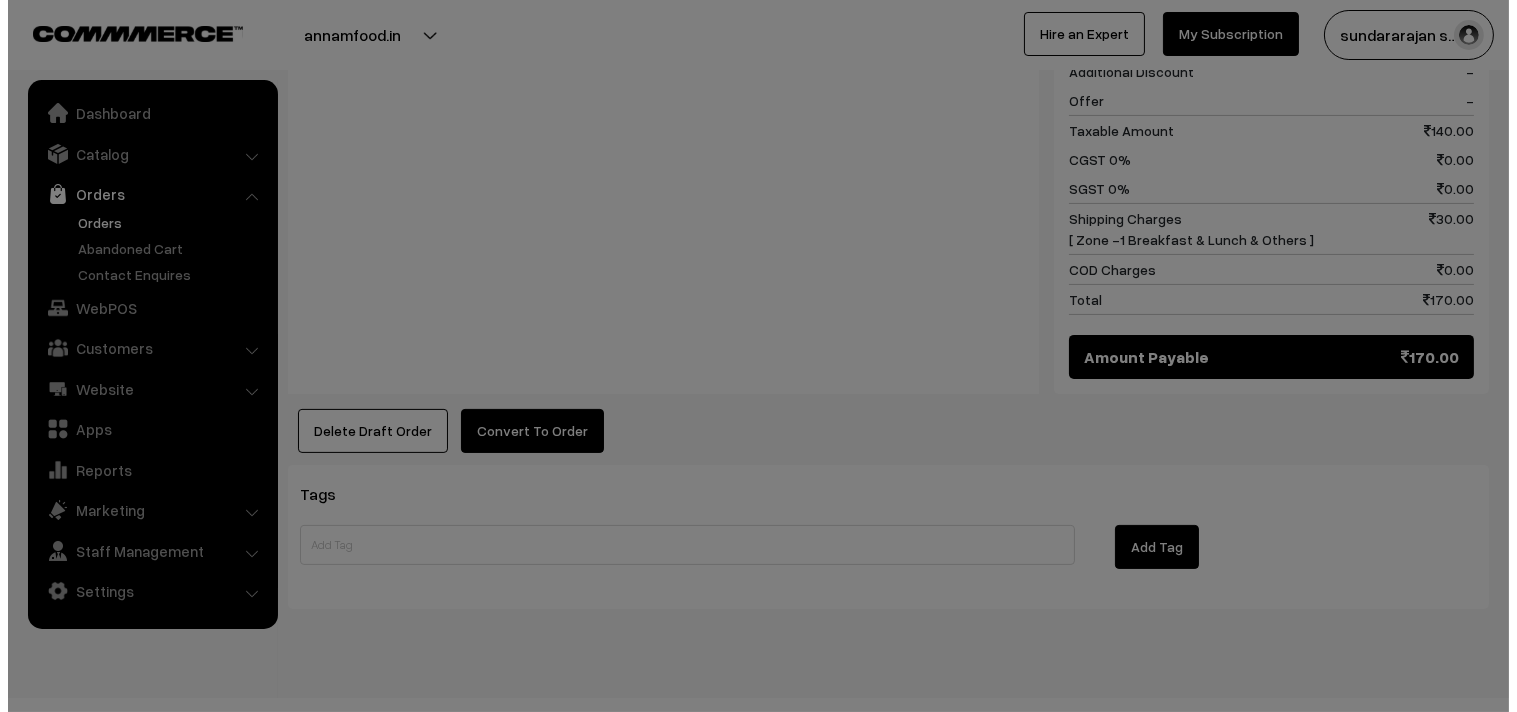 scroll, scrollTop: 930, scrollLeft: 0, axis: vertical 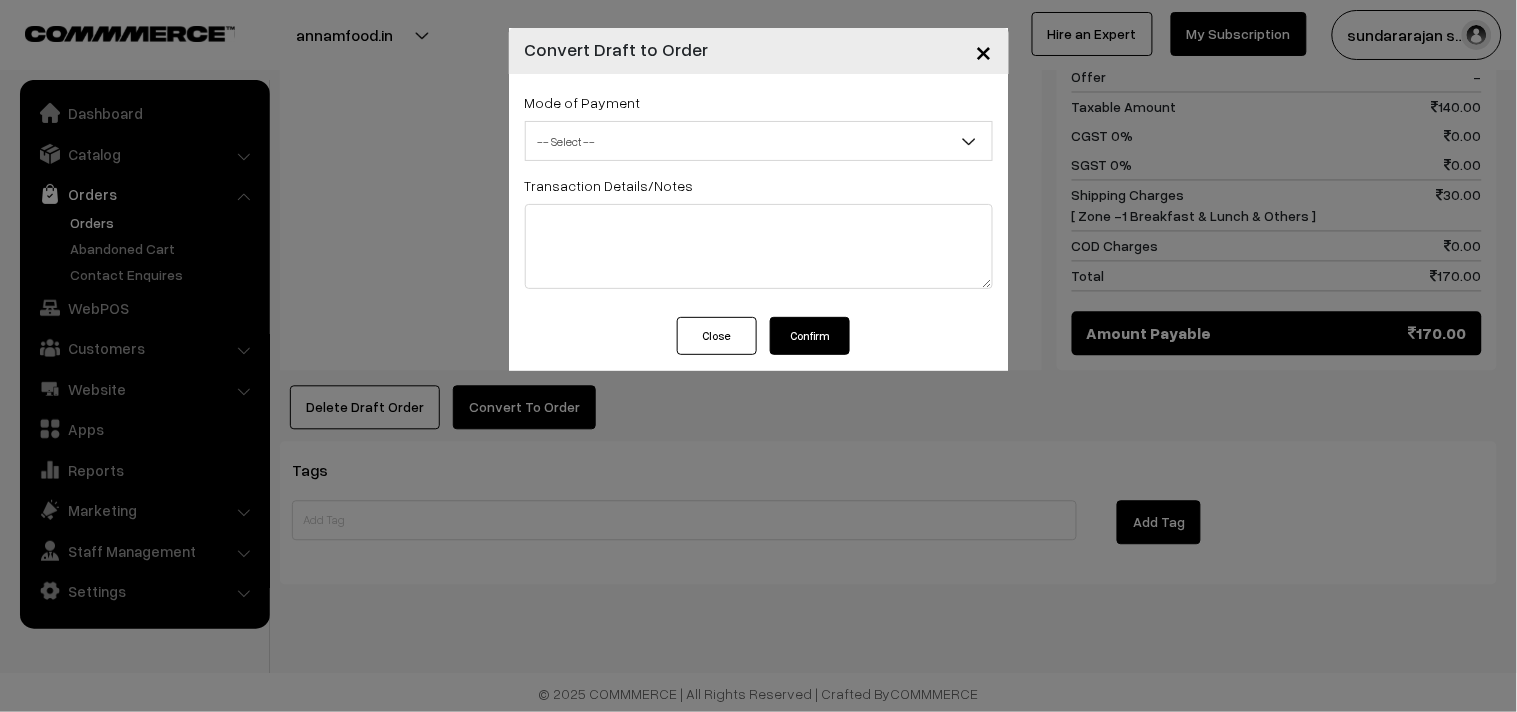 click on "-- Select --" at bounding box center [759, 141] 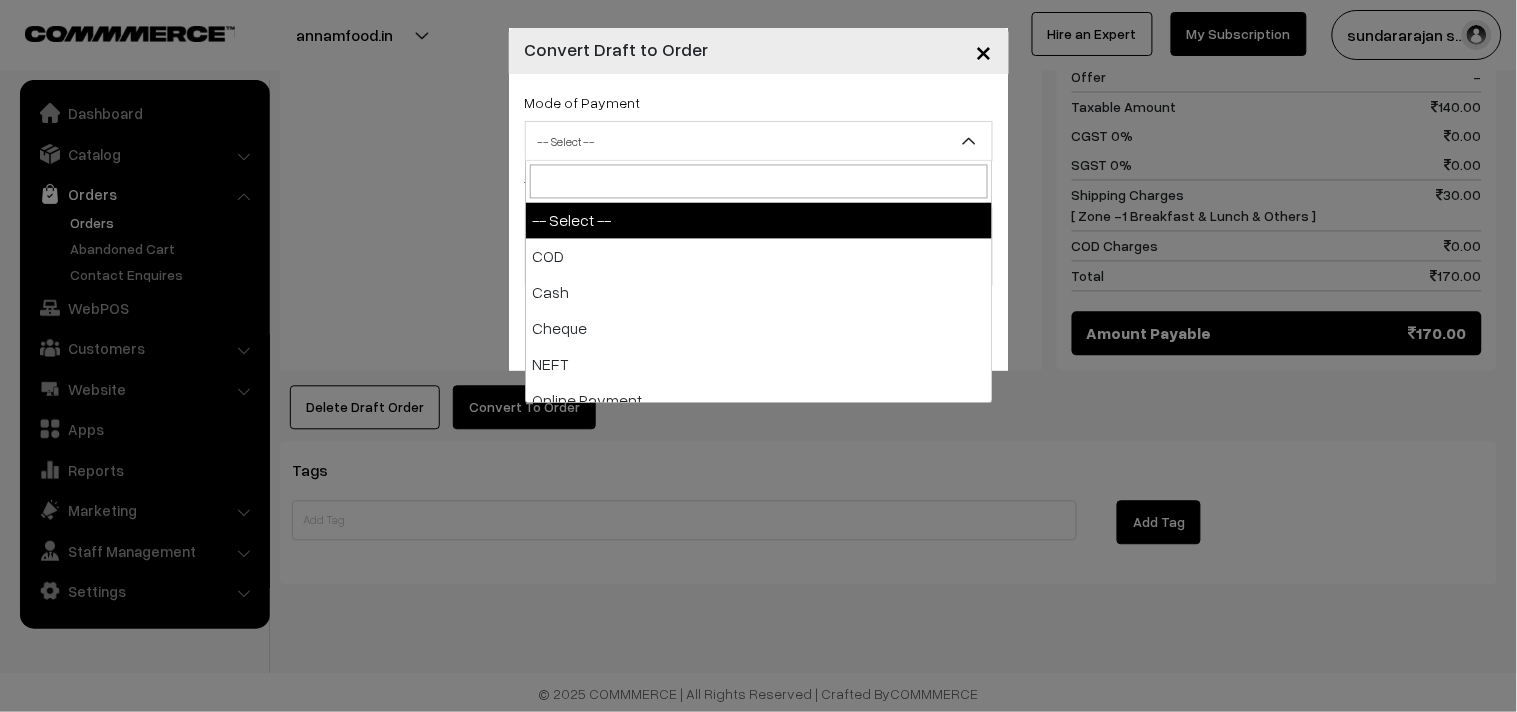 select on "1" 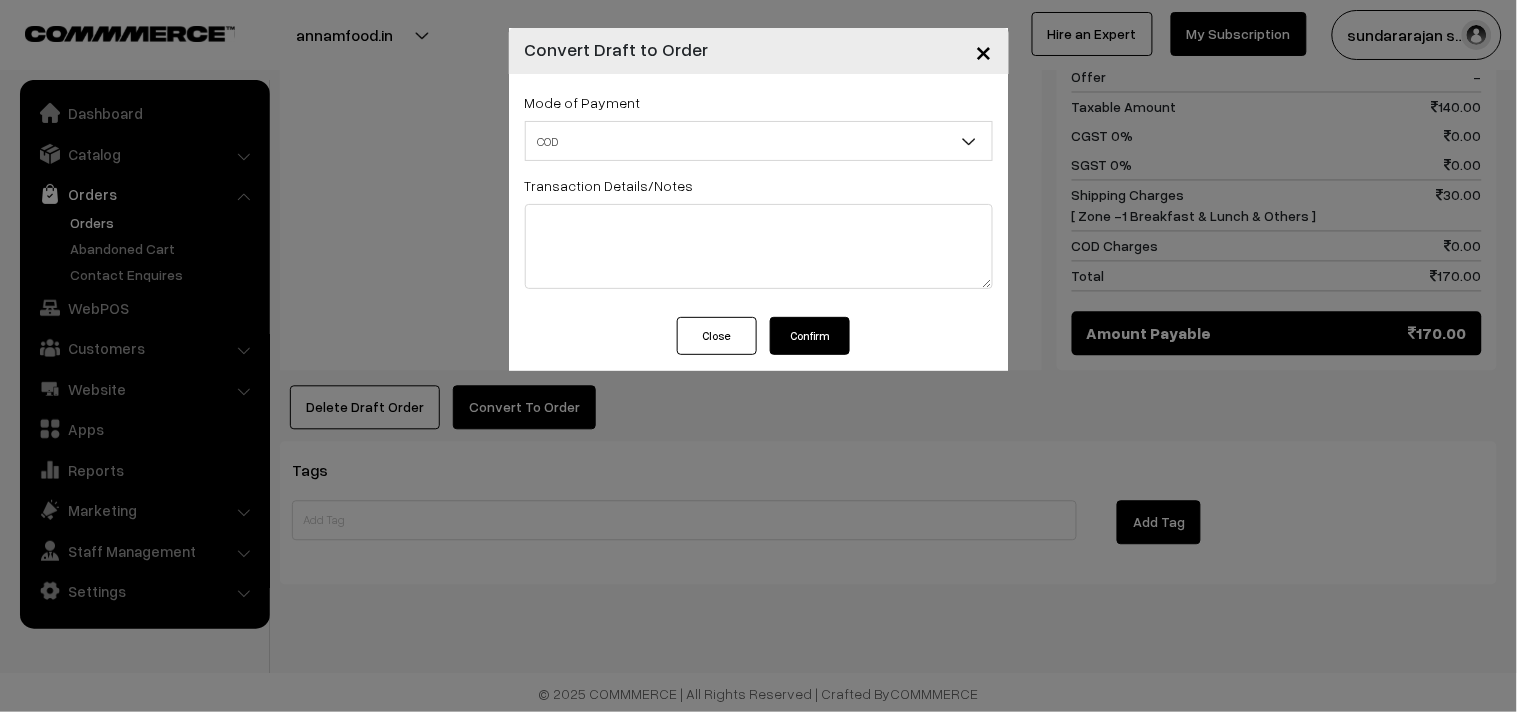 click on "Confirm" at bounding box center [810, 336] 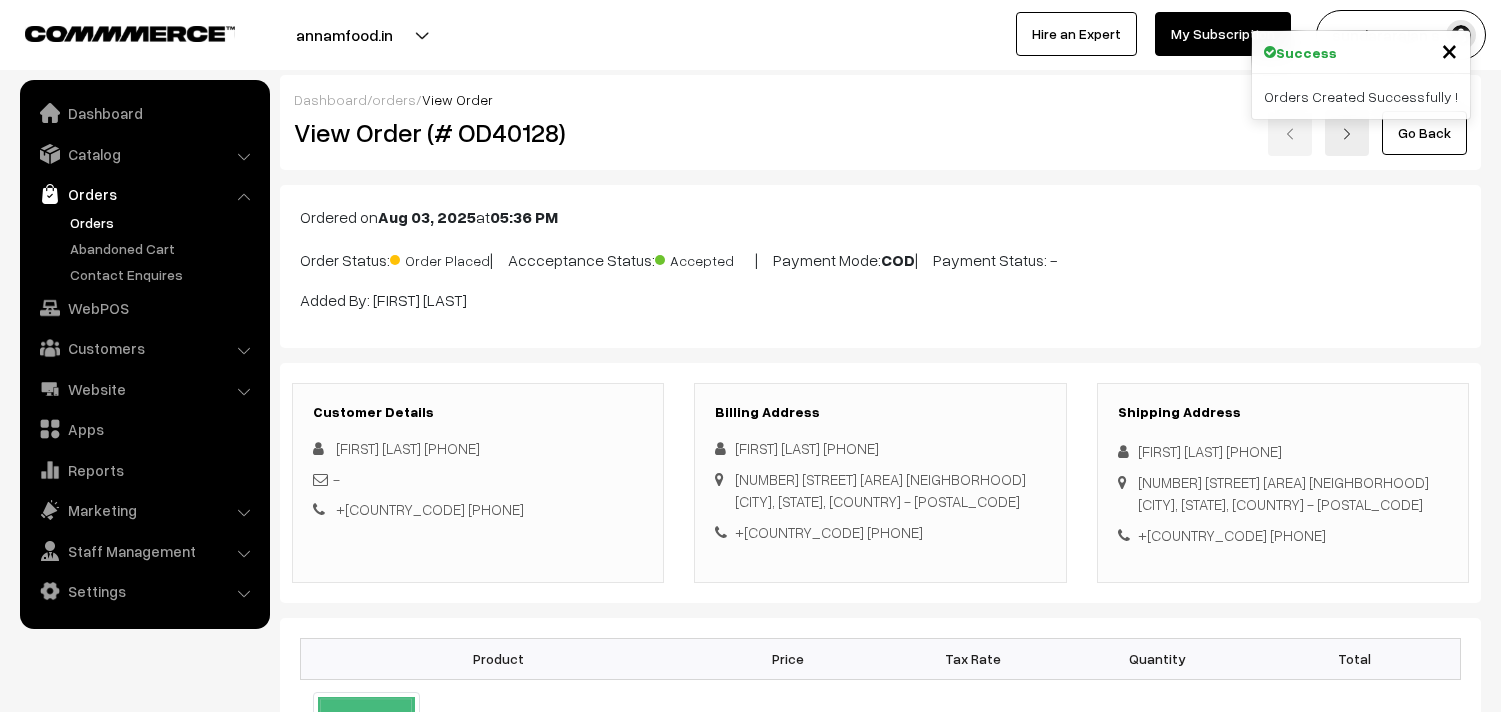 scroll, scrollTop: 925, scrollLeft: 0, axis: vertical 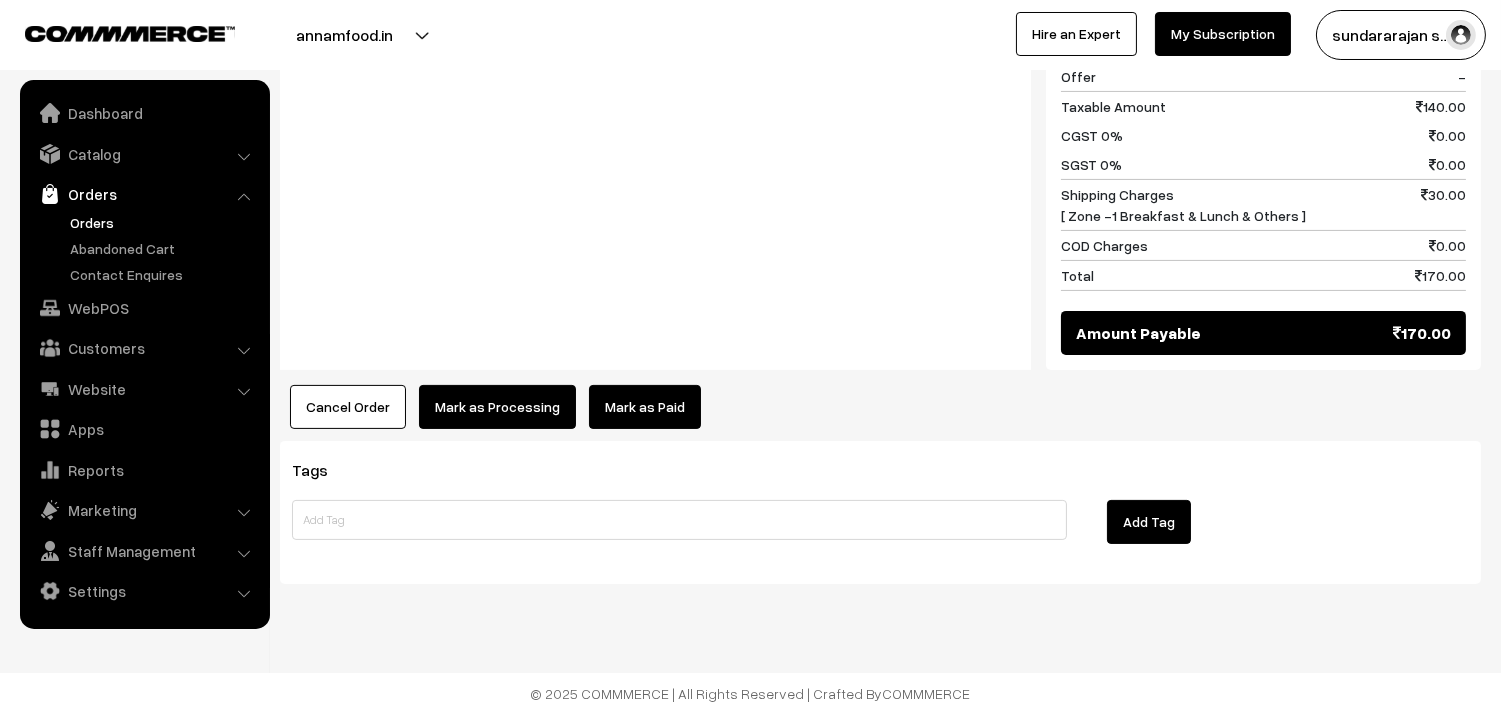 click on "Dashboard  /
orders  /
View Order
View Order (# OD40128)
Go Back
Ordered on  [DATE]  at  [TIME]
Order Status:
Order Placed
|
Accceptance Status:
Accepted
|
Payment Mode:
COD
|
Payment Status:
-" at bounding box center (880, -133) 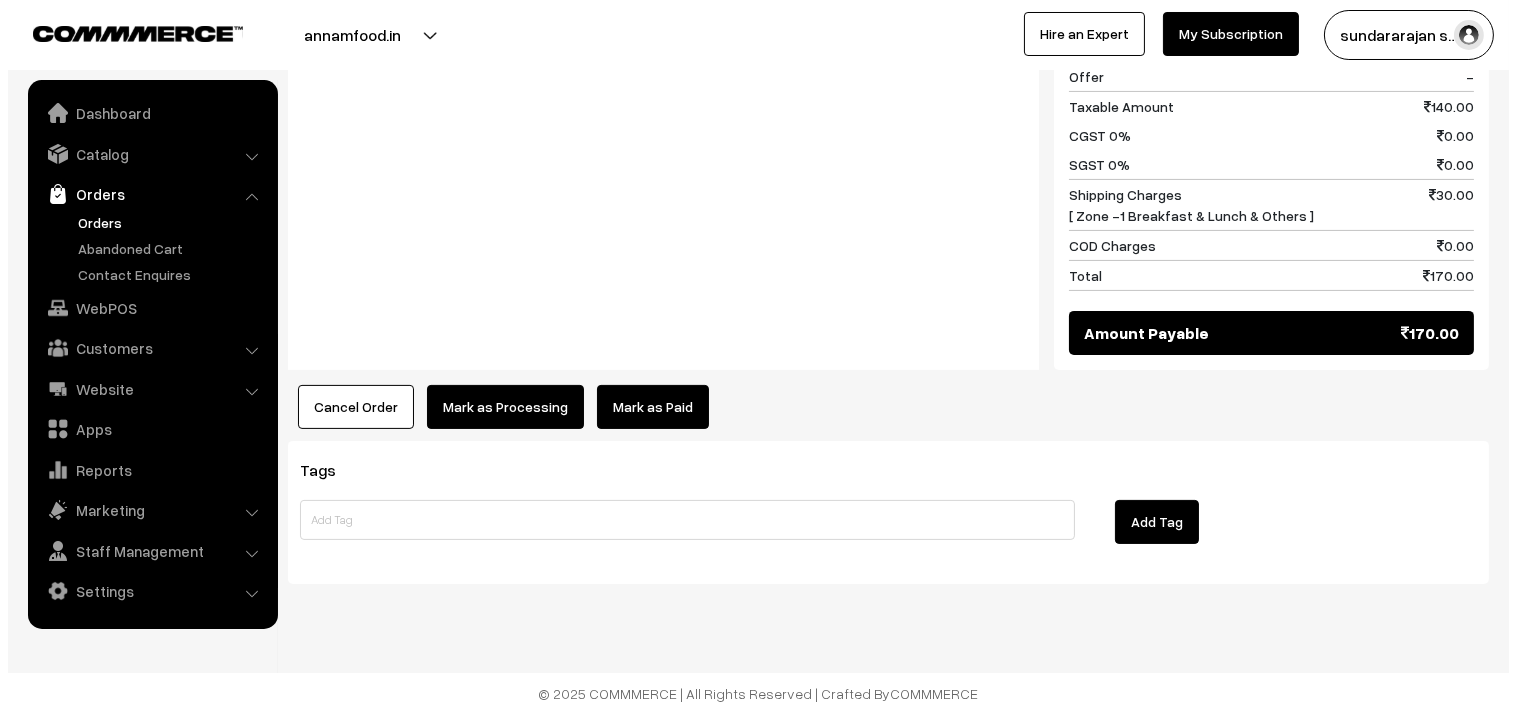 scroll, scrollTop: 927, scrollLeft: 0, axis: vertical 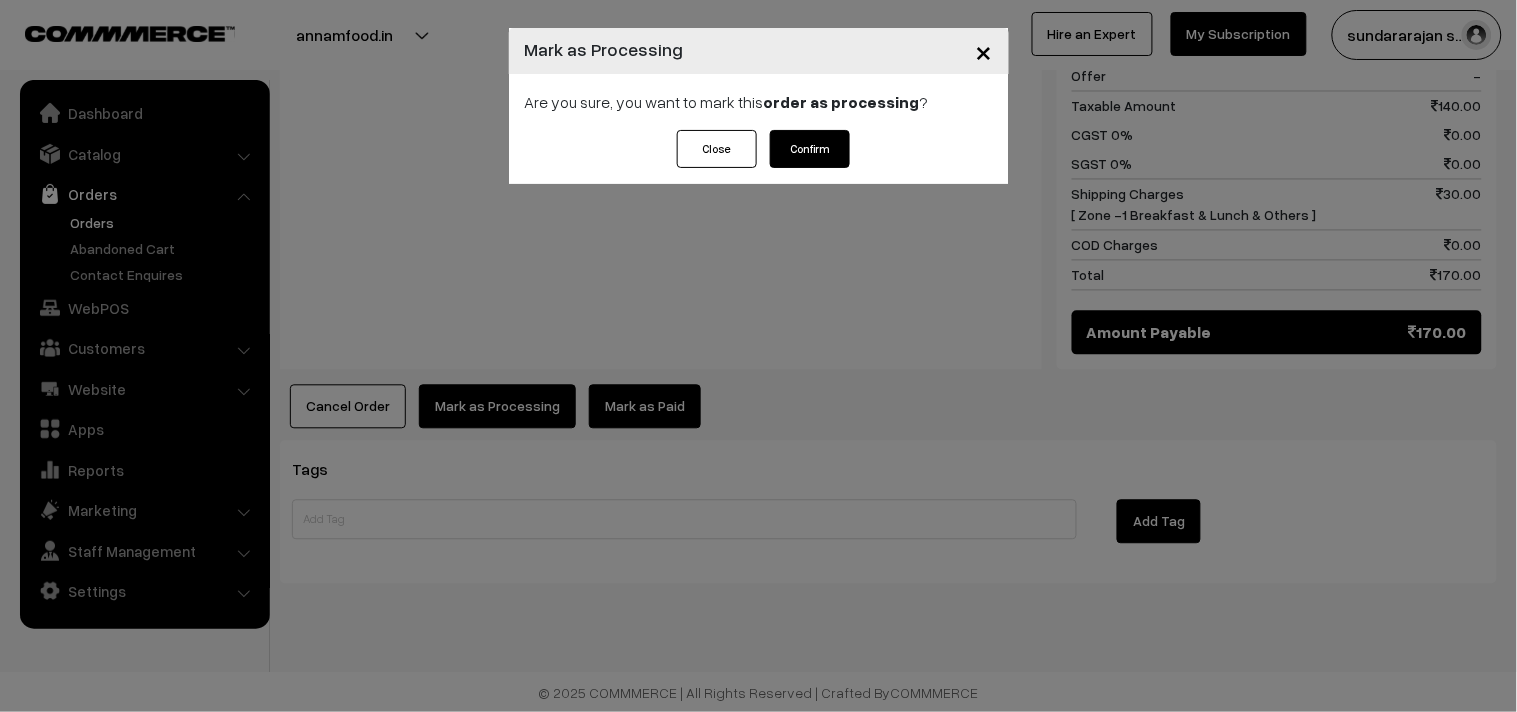 click on "Confirm" at bounding box center (810, 149) 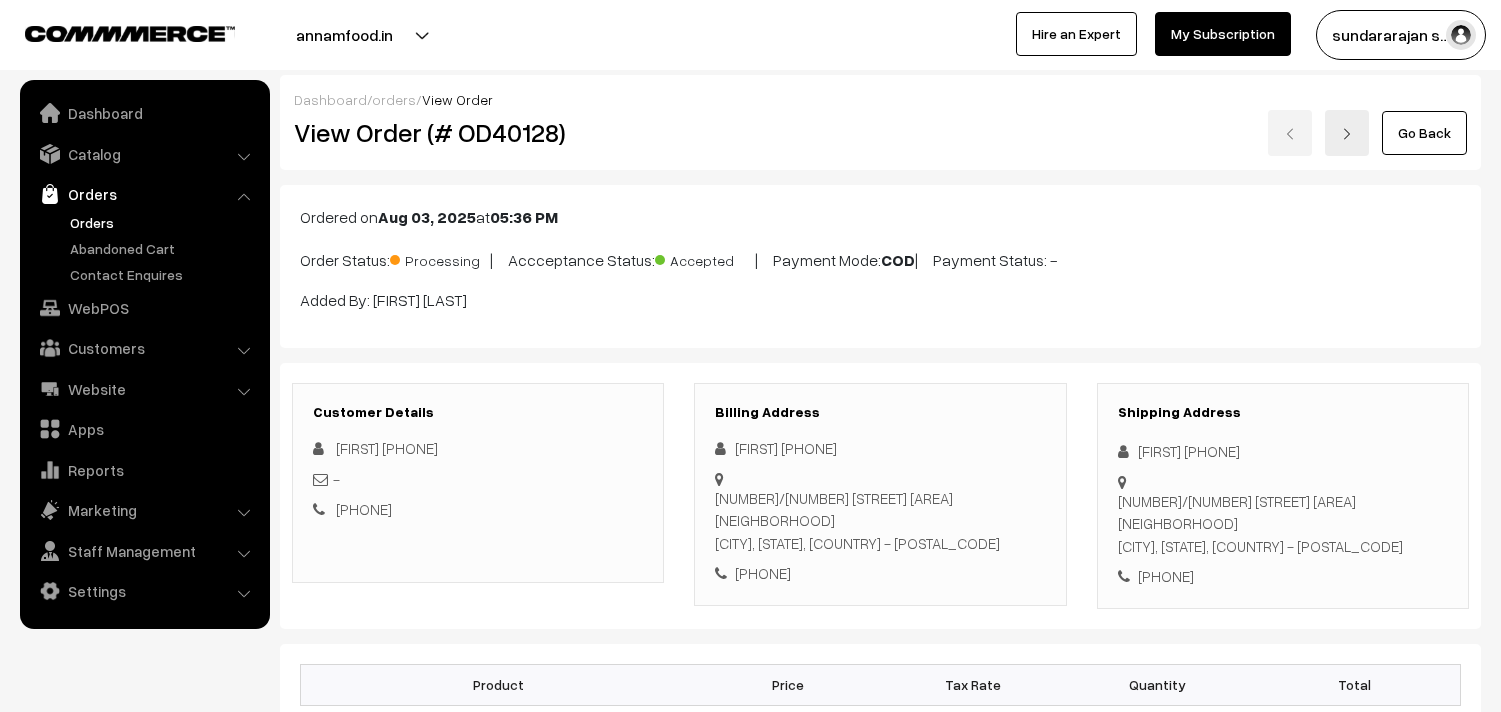 scroll, scrollTop: 0, scrollLeft: 0, axis: both 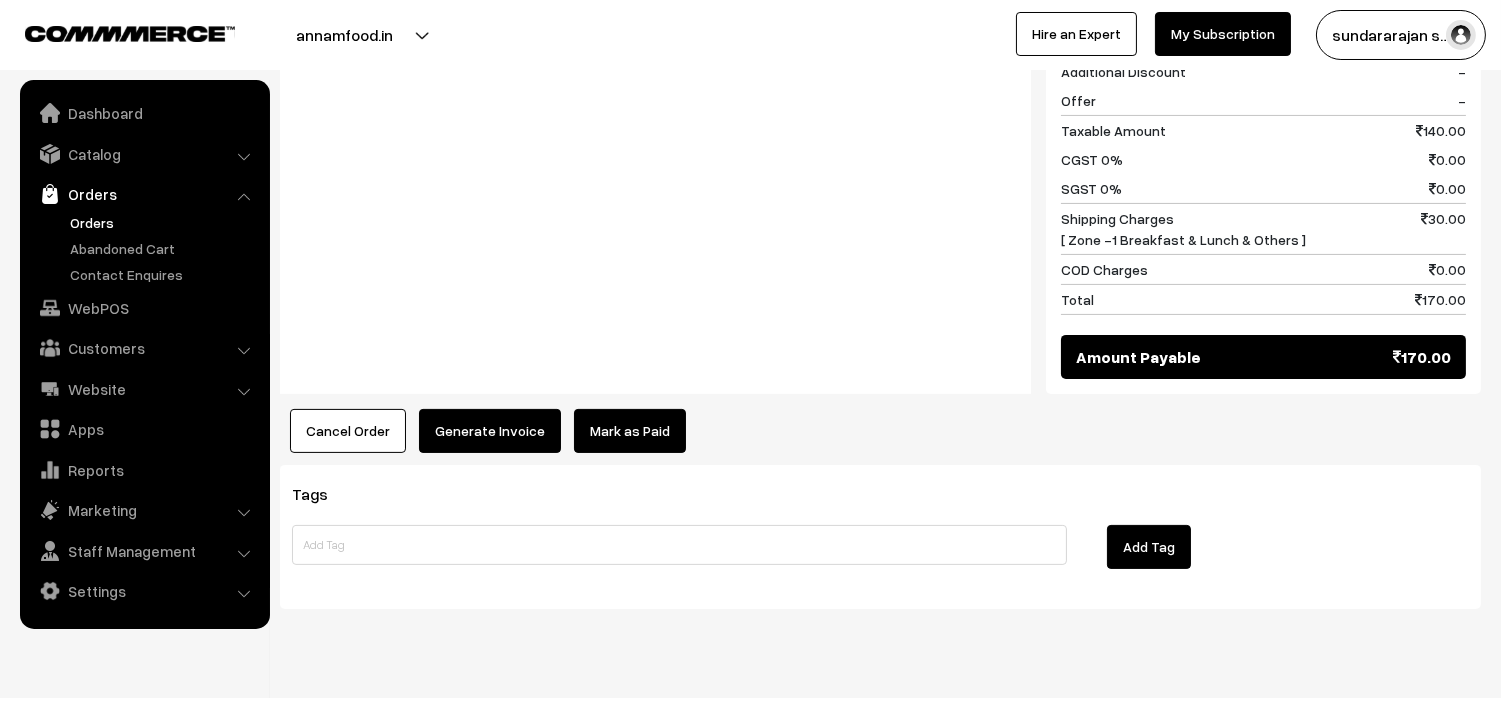 click on "Generate Invoice" at bounding box center [490, 431] 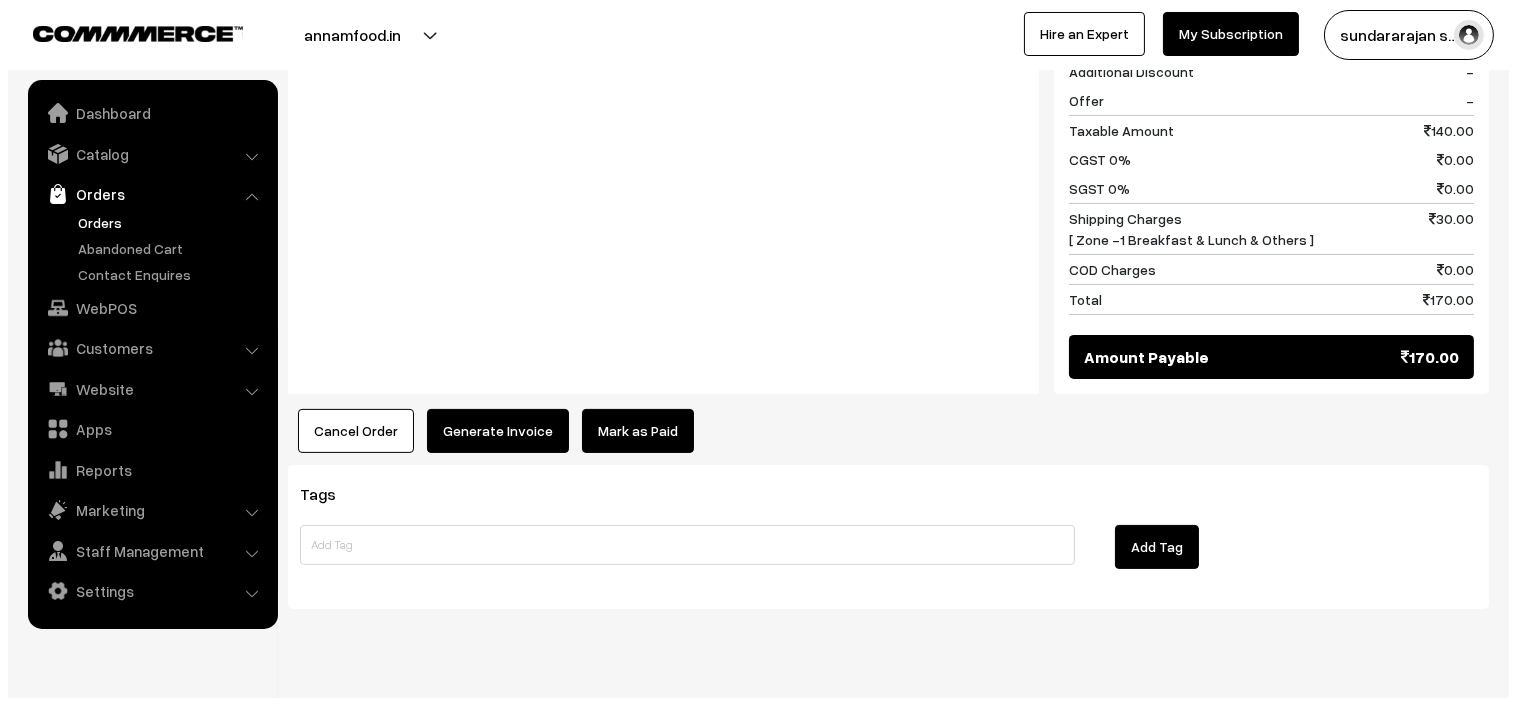 scroll, scrollTop: 930, scrollLeft: 0, axis: vertical 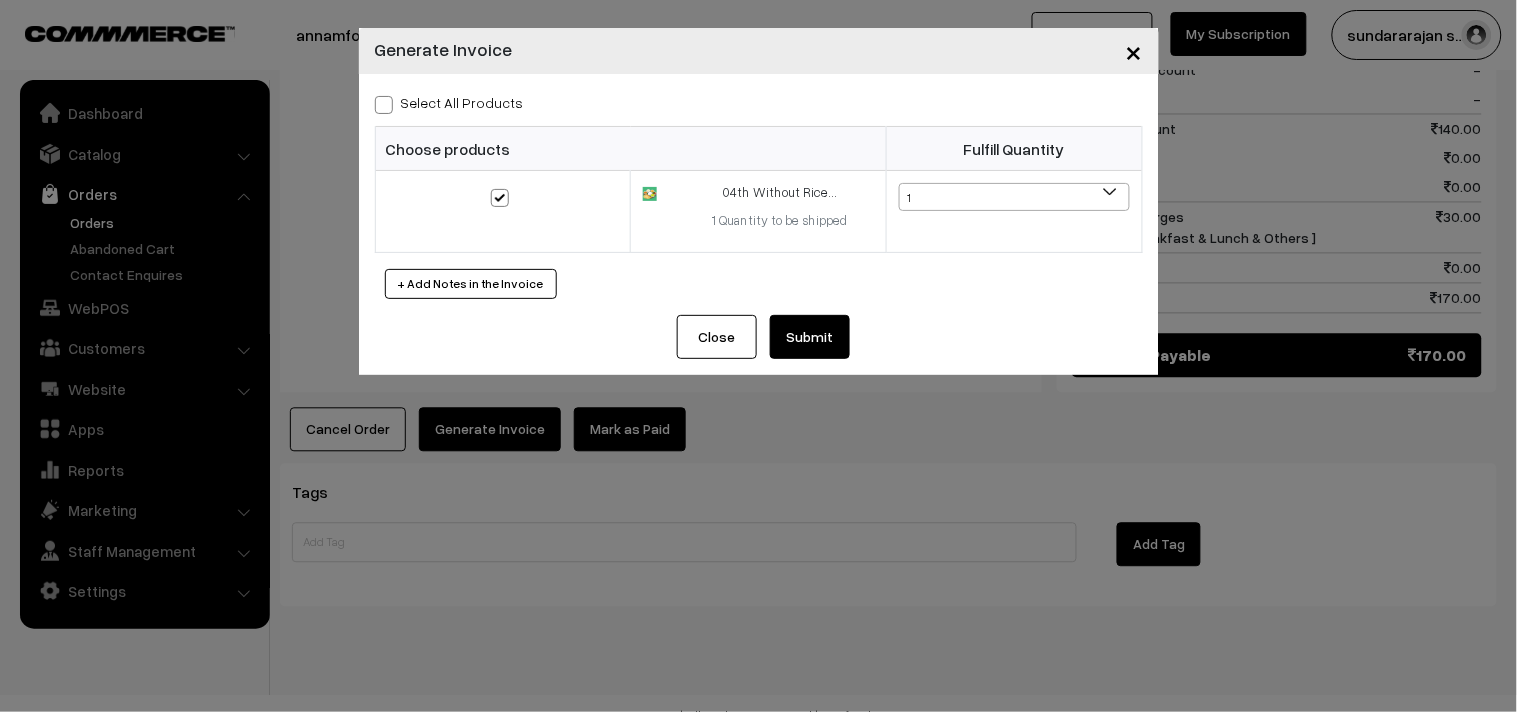 click on "Submit" at bounding box center [810, 337] 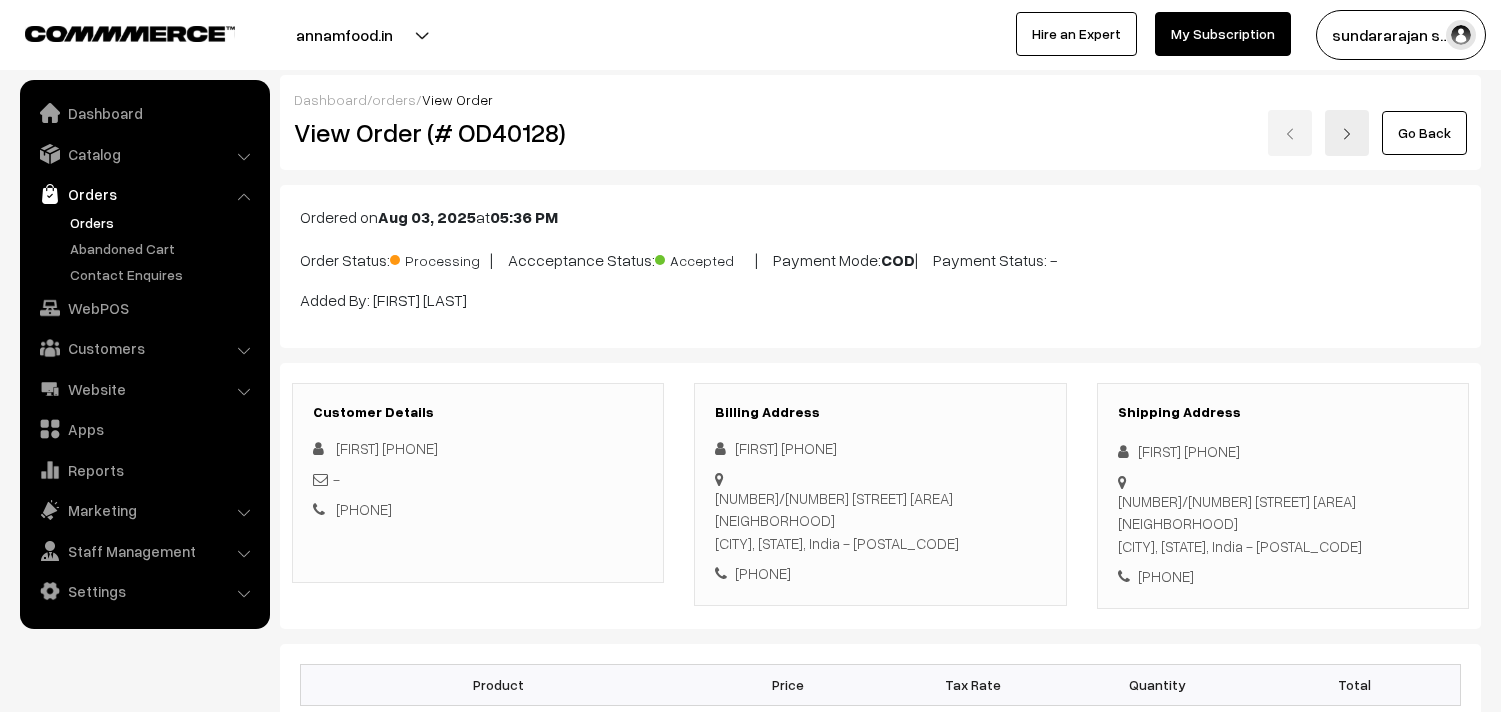scroll, scrollTop: 925, scrollLeft: 0, axis: vertical 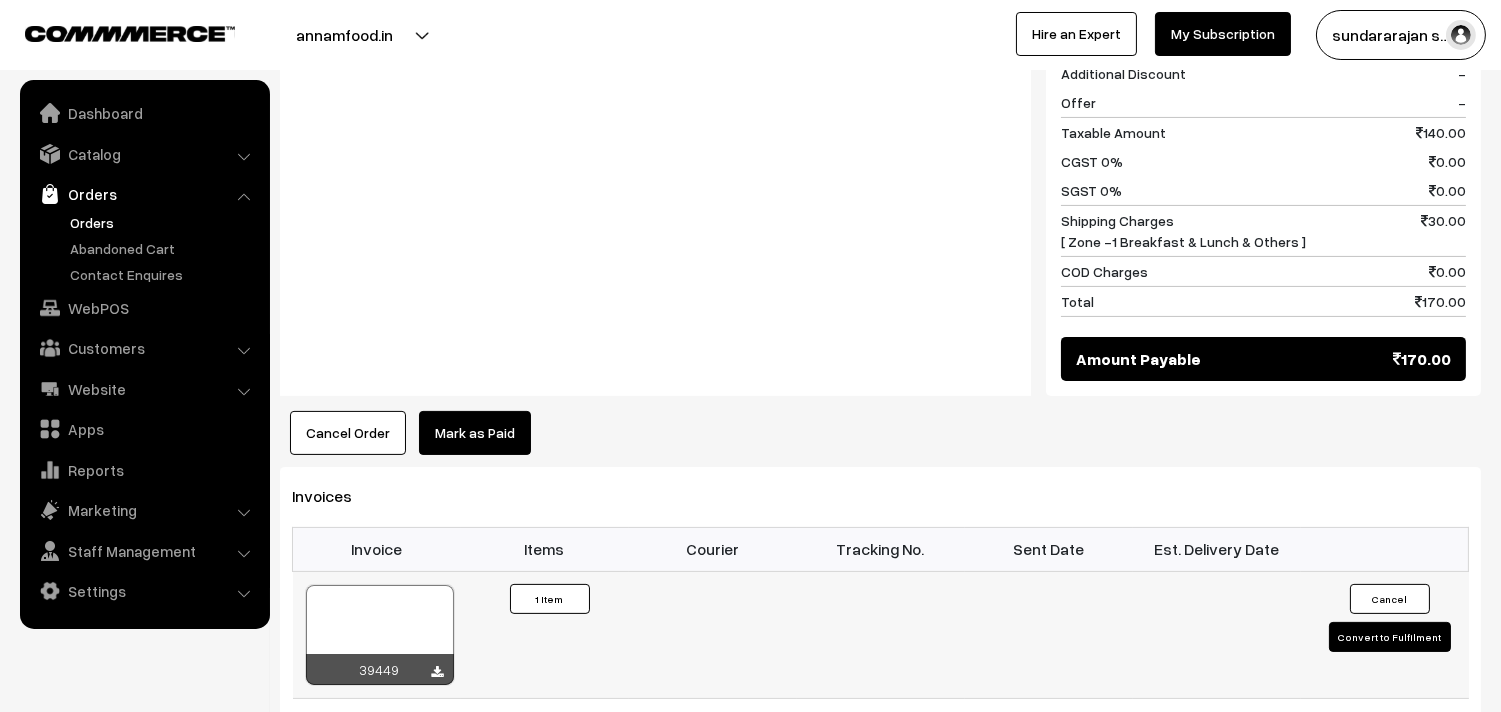 click at bounding box center [380, 635] 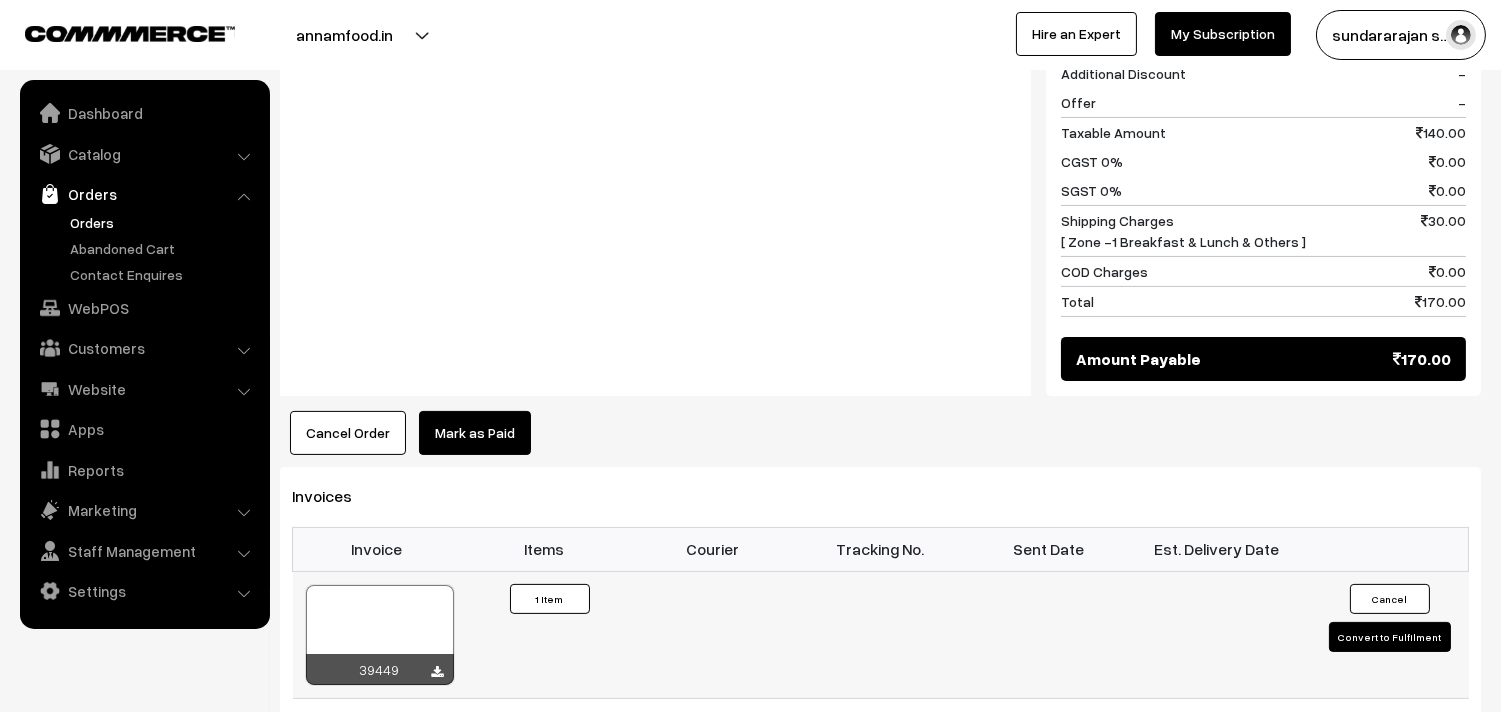 click at bounding box center [380, 635] 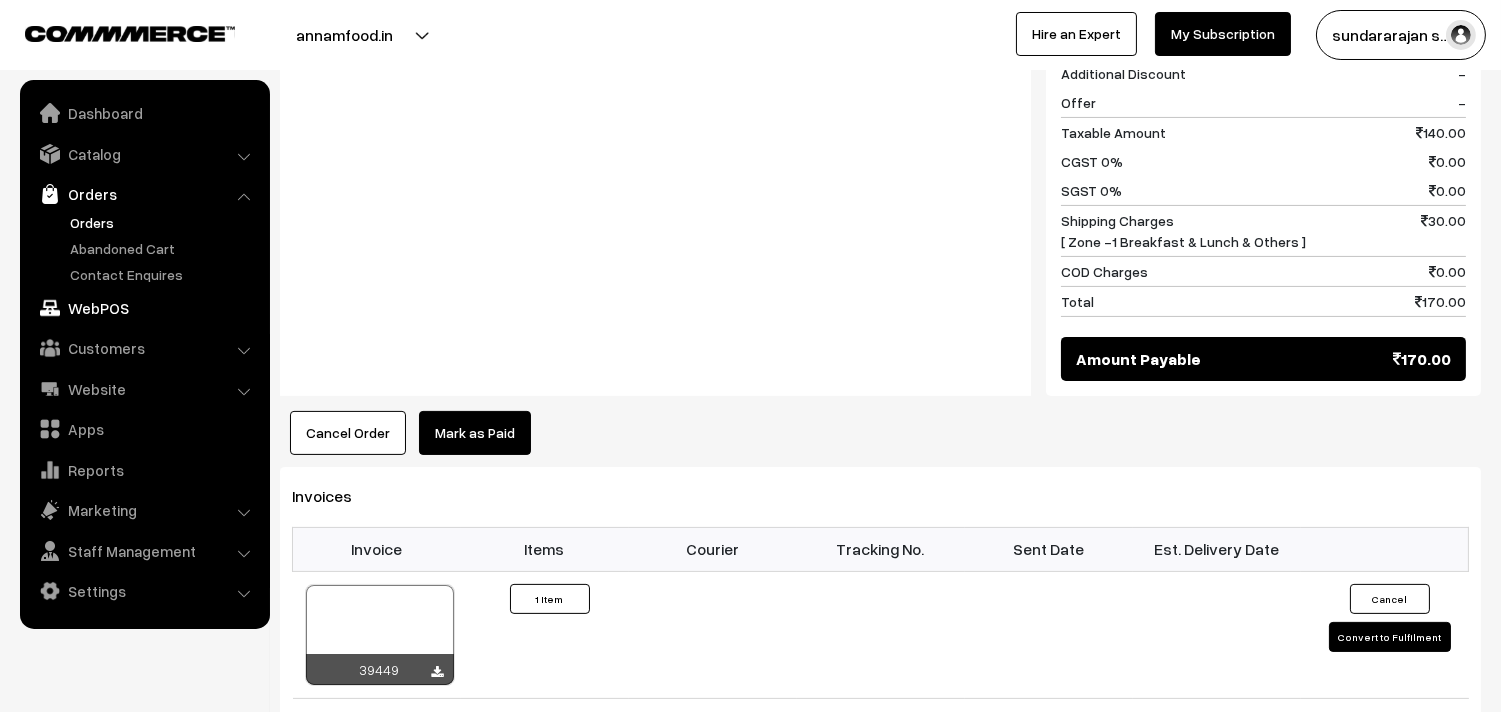 click on "WebPOS" at bounding box center (144, 308) 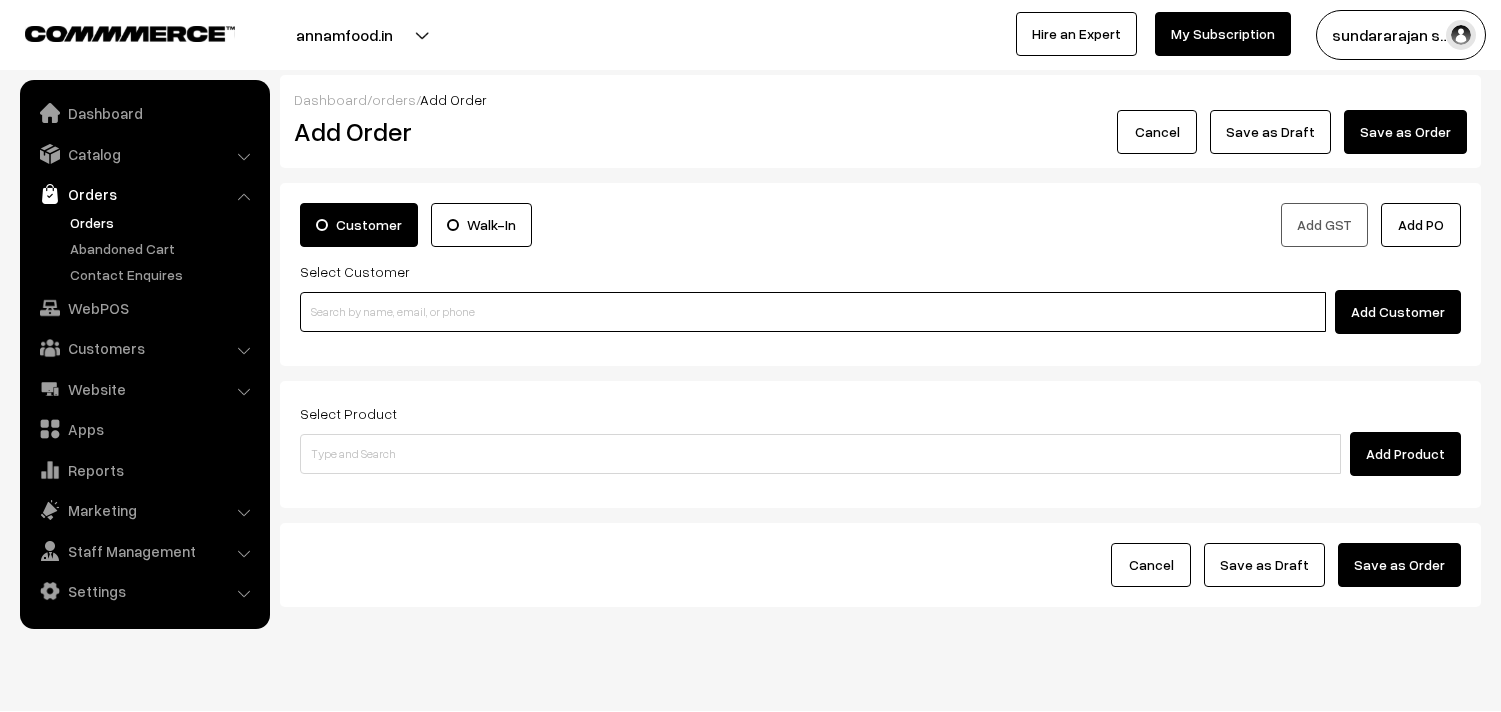 paste on "97573 51302" 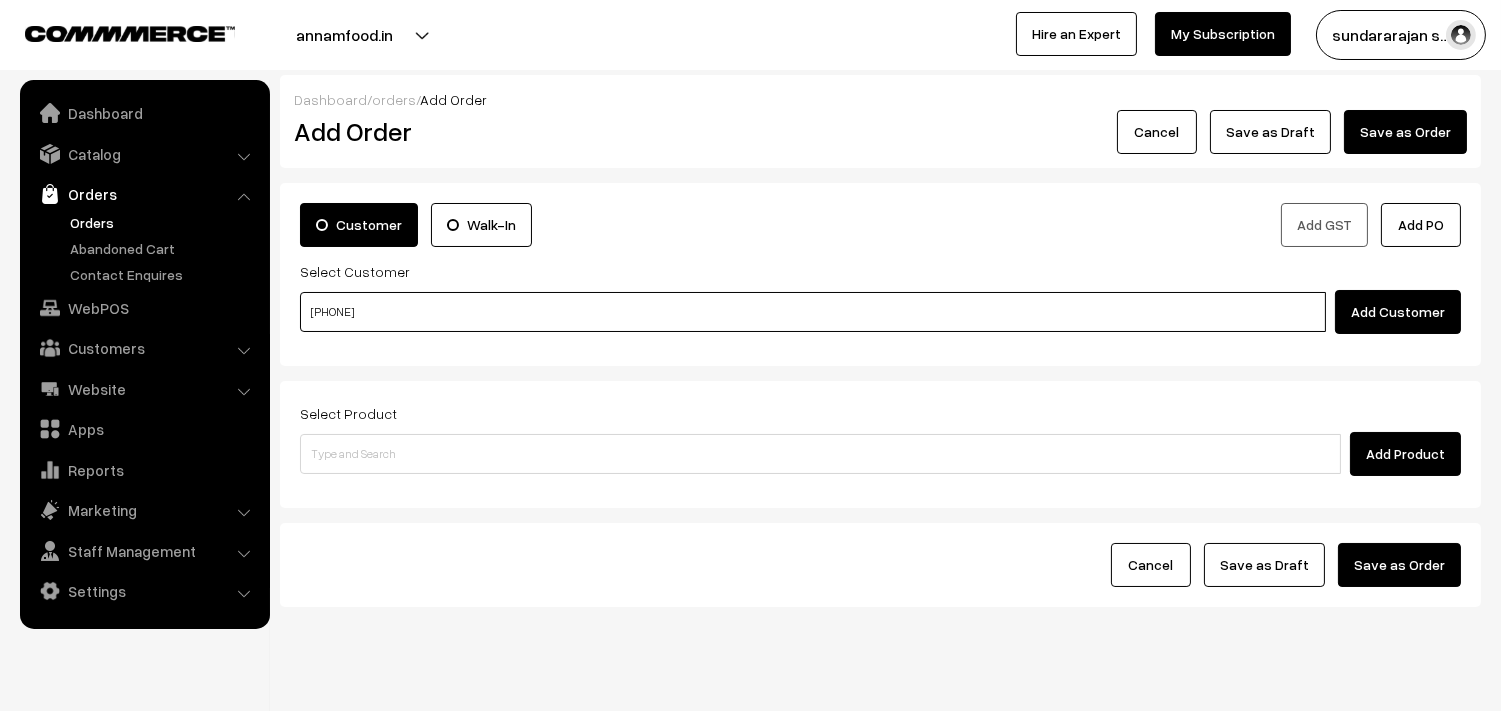 drag, startPoint x: 0, startPoint y: 0, endPoint x: 382, endPoint y: 308, distance: 490.70154 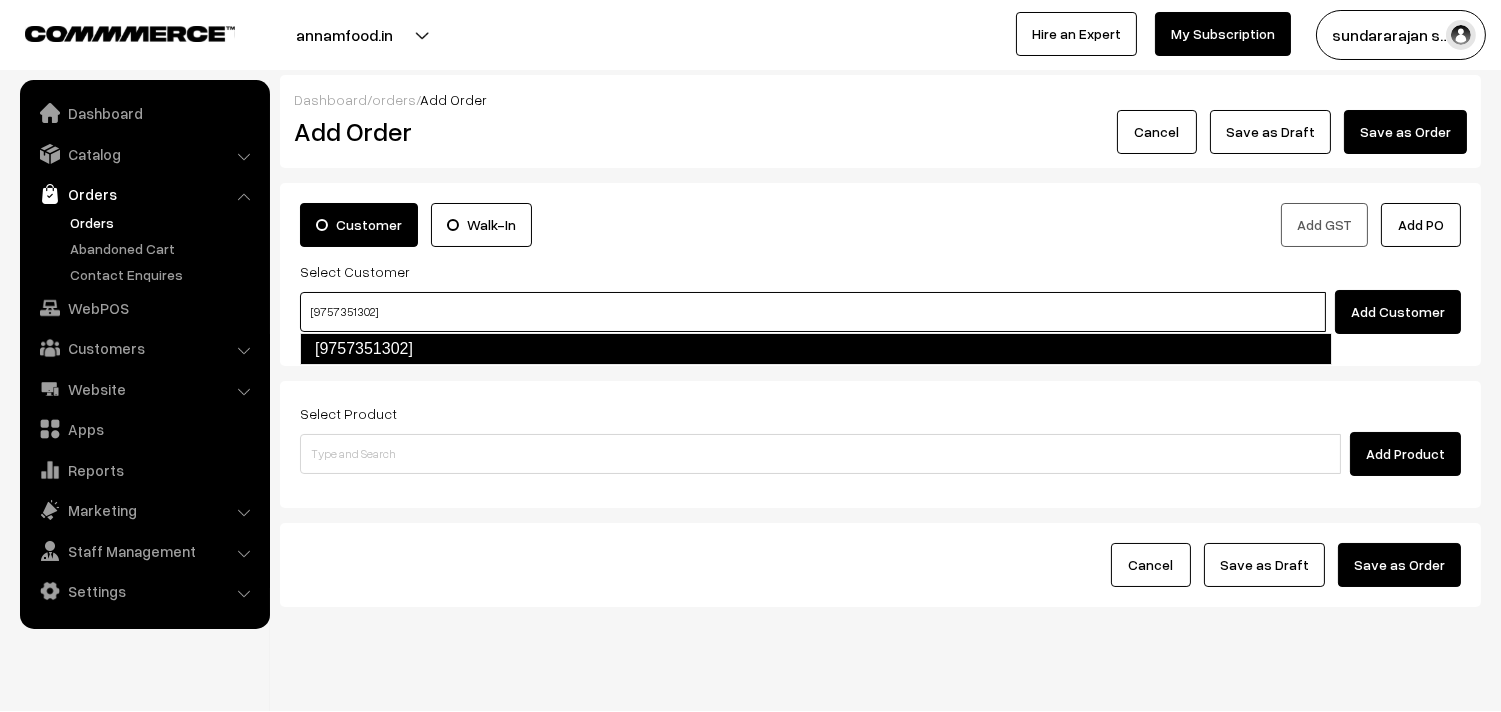type on "[9757351302]" 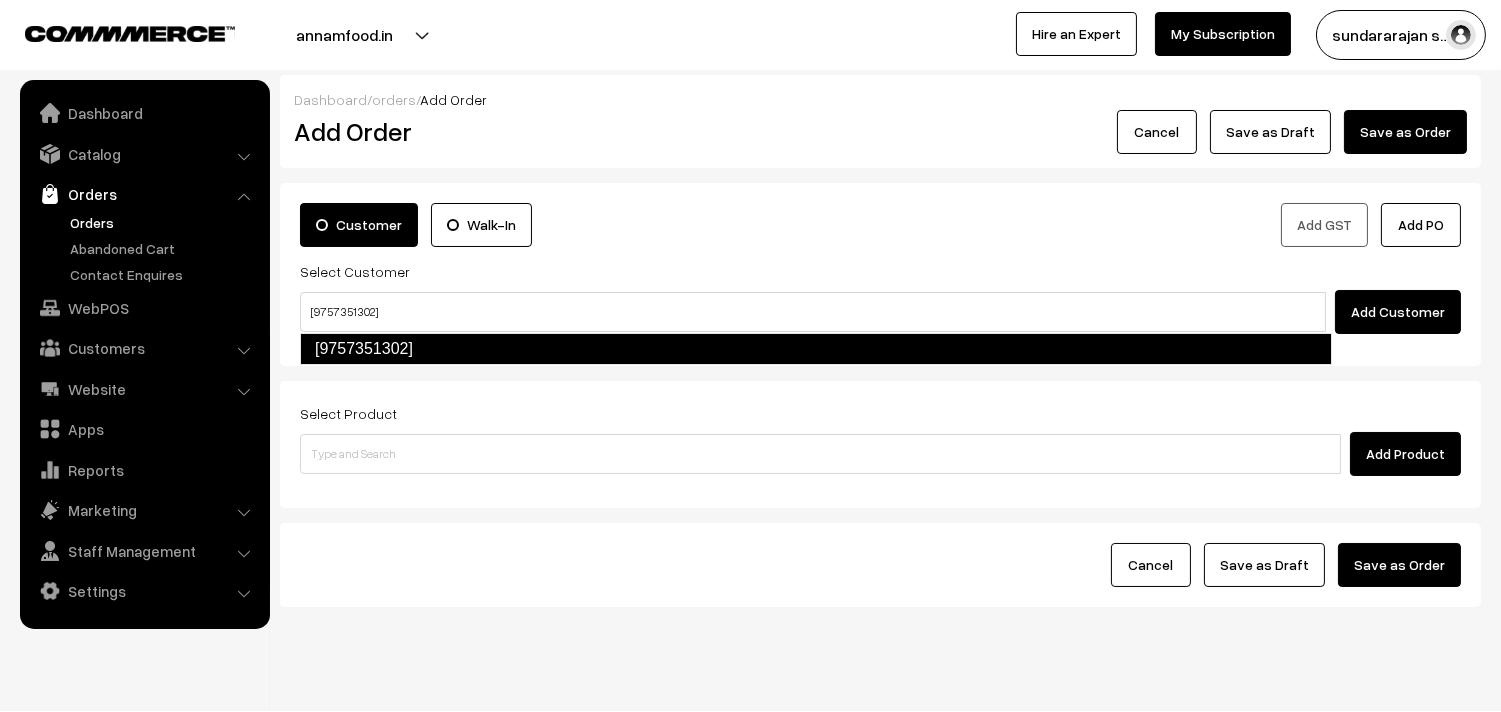 type 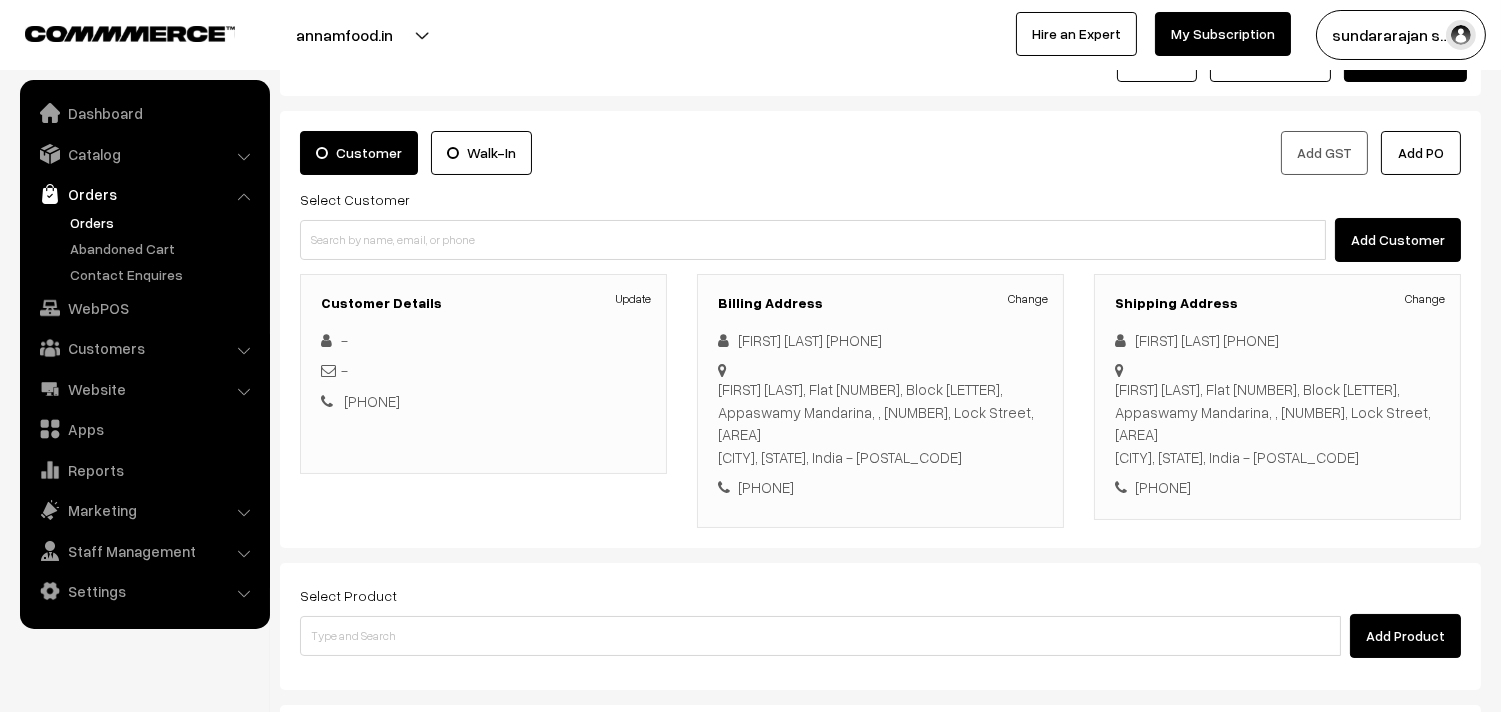 scroll, scrollTop: 111, scrollLeft: 0, axis: vertical 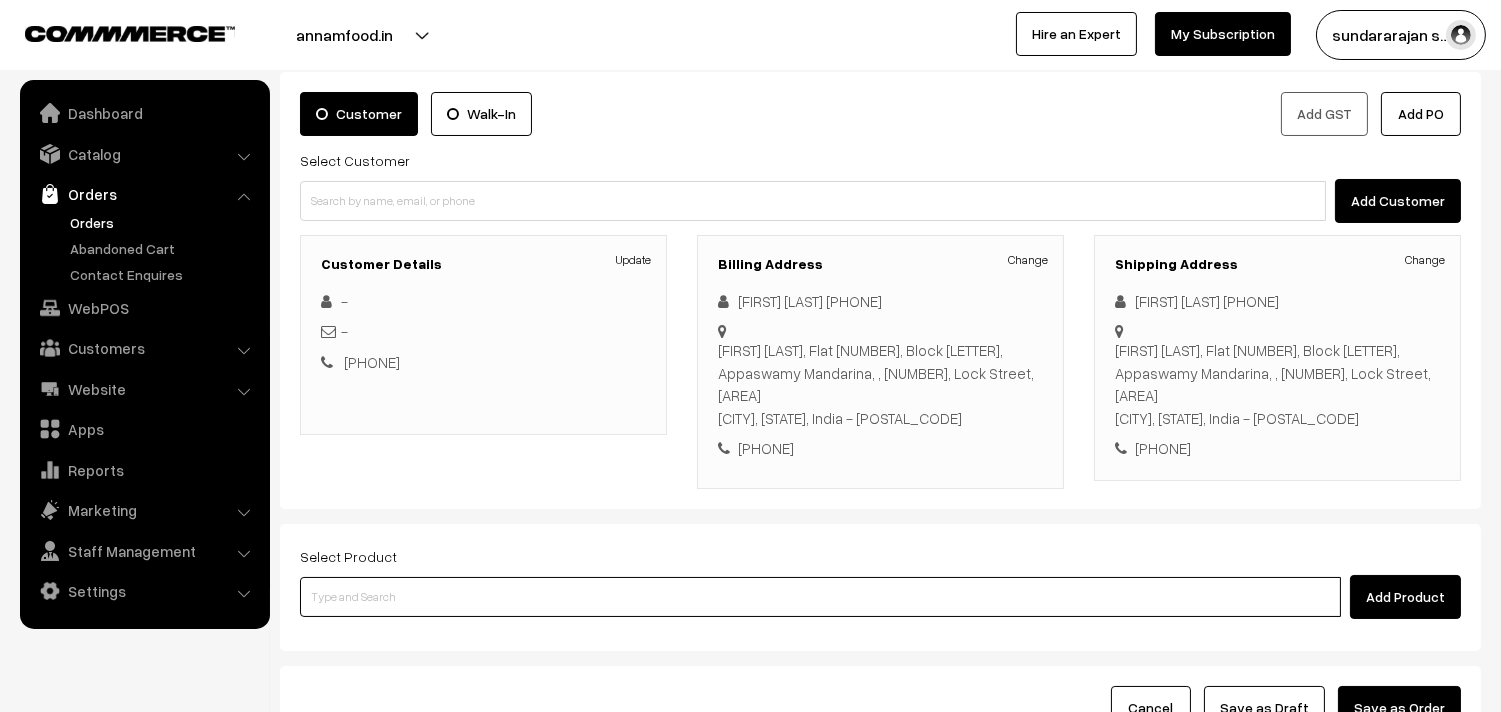 click at bounding box center (820, 597) 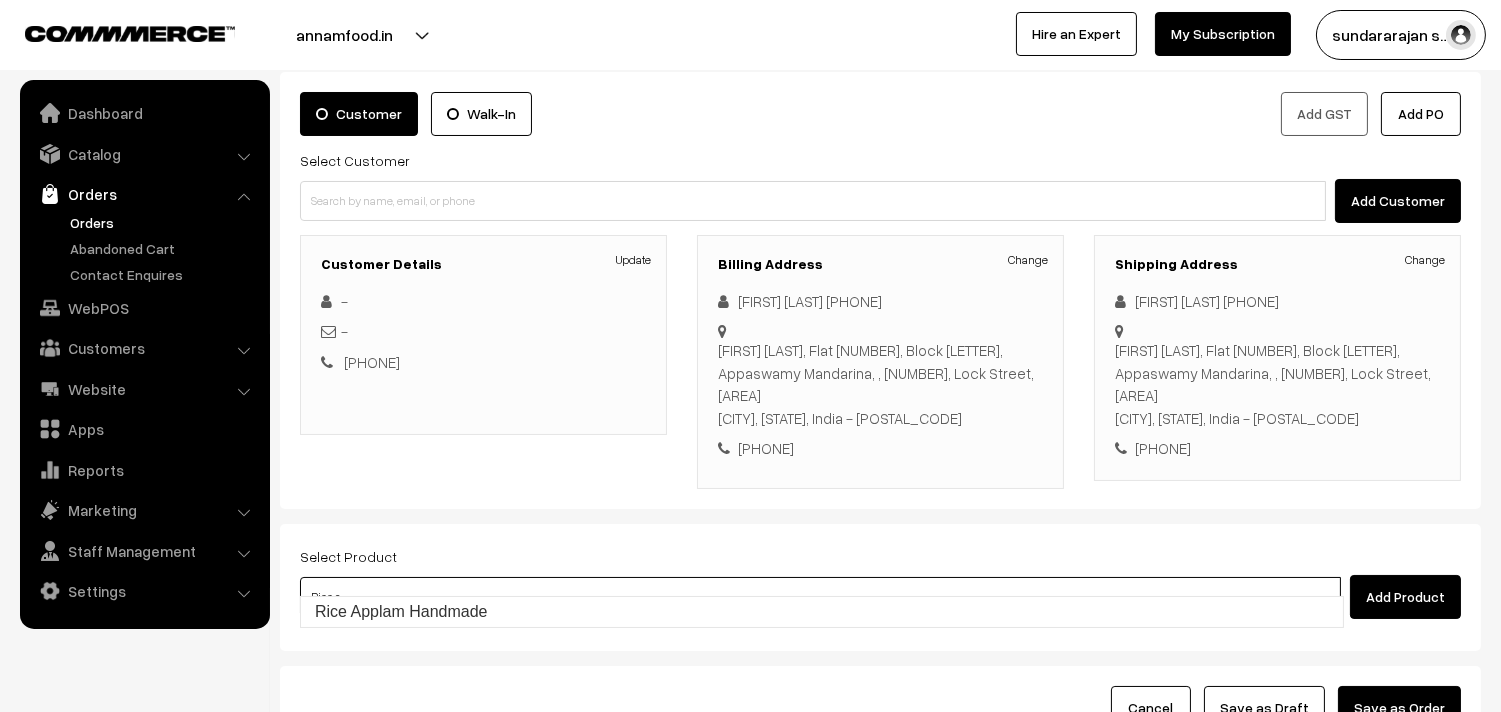 type on "Rice Applam Handmade" 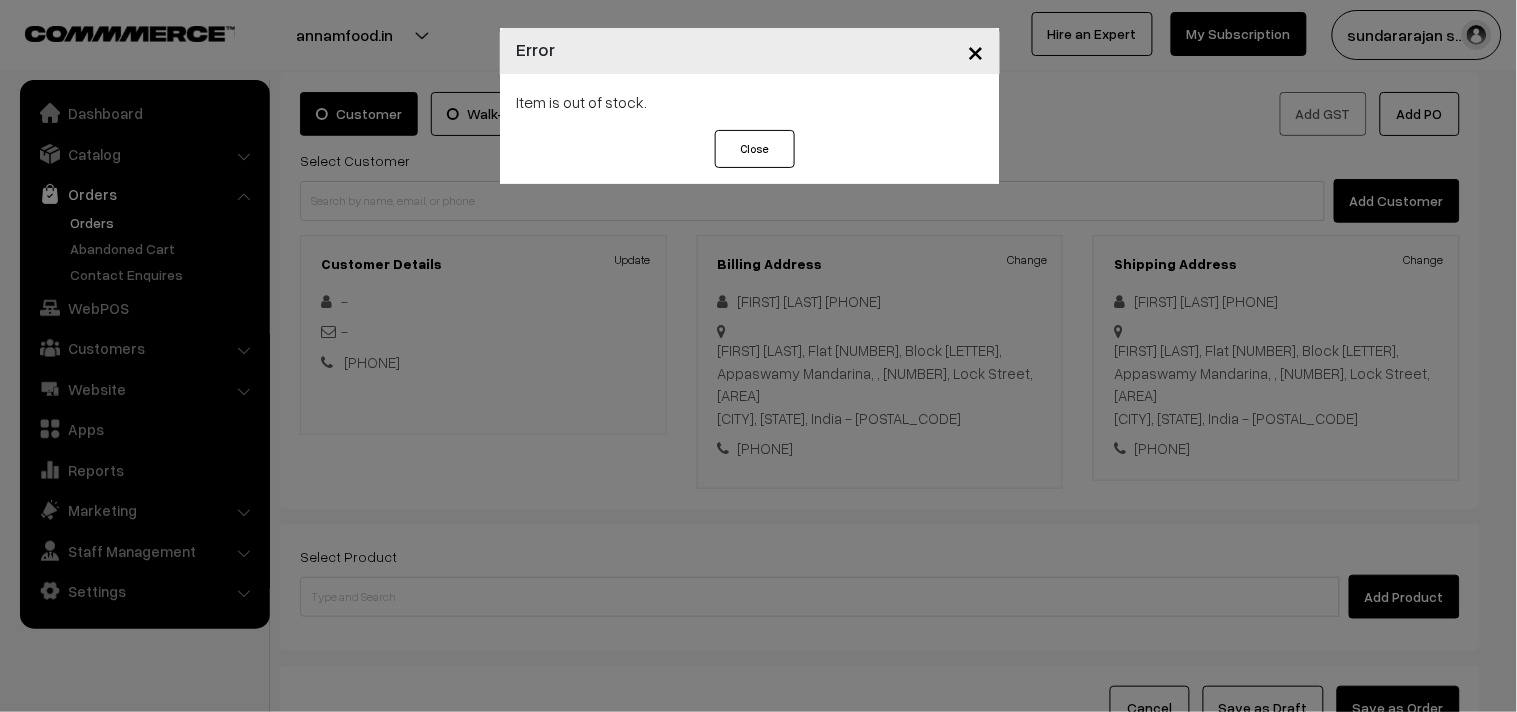click on "×
Error
Item is out of stock.
Close" at bounding box center [758, 356] 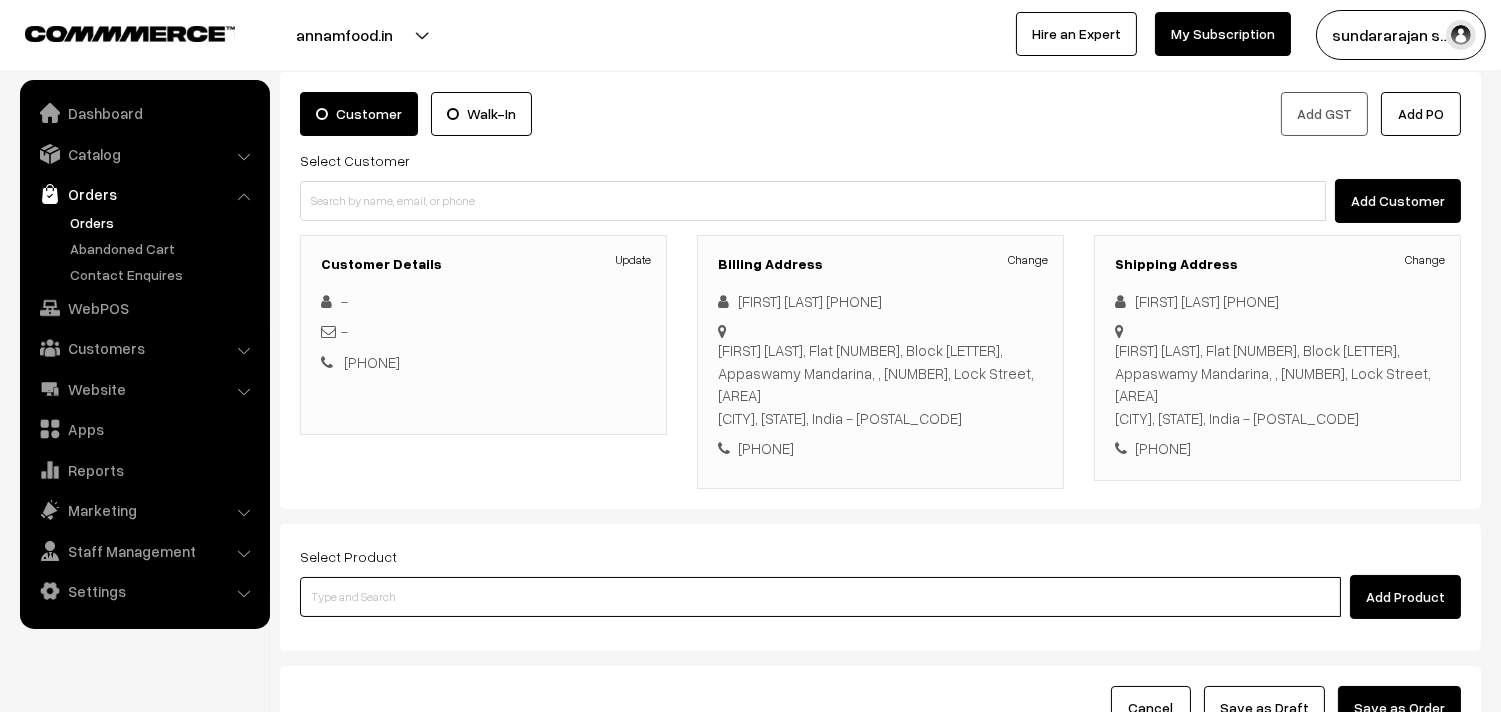 click at bounding box center (820, 597) 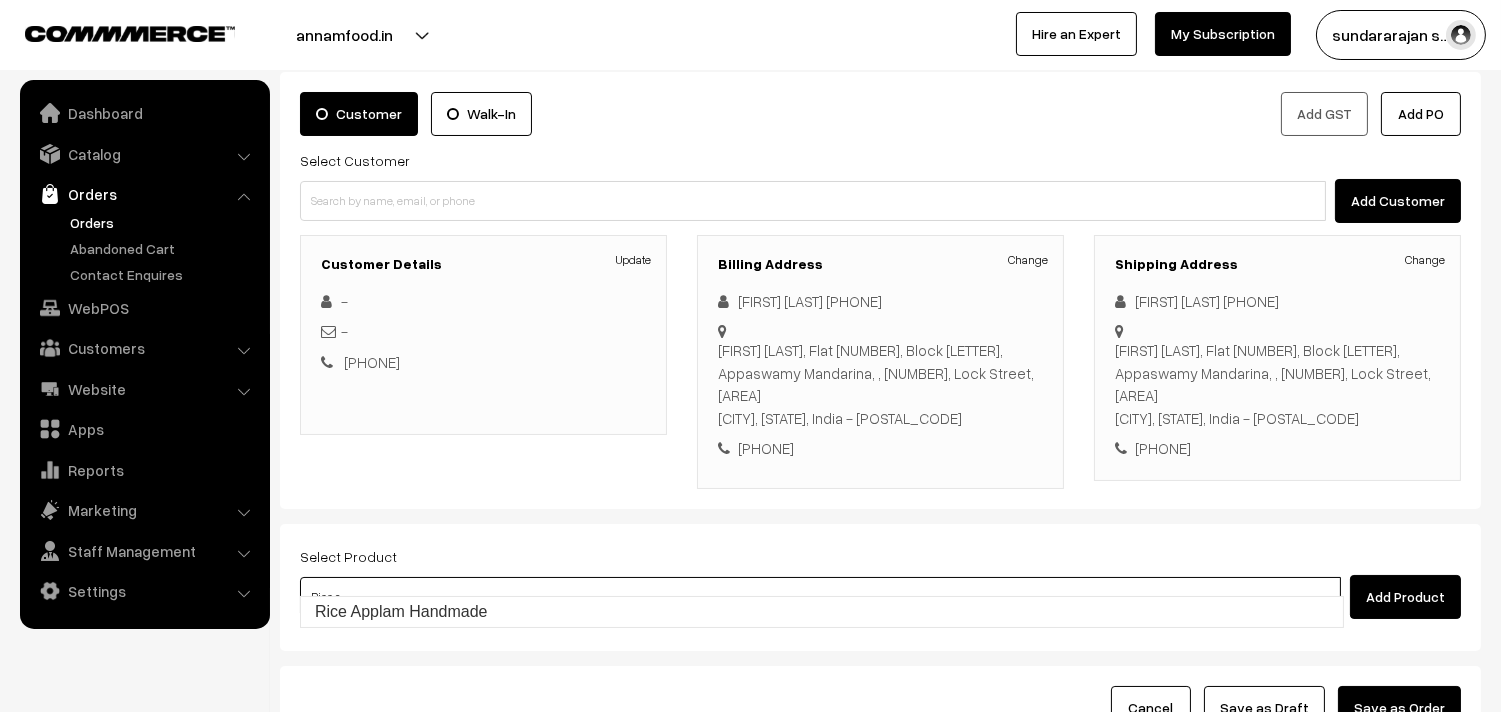 type on "Rice Applam Handmade" 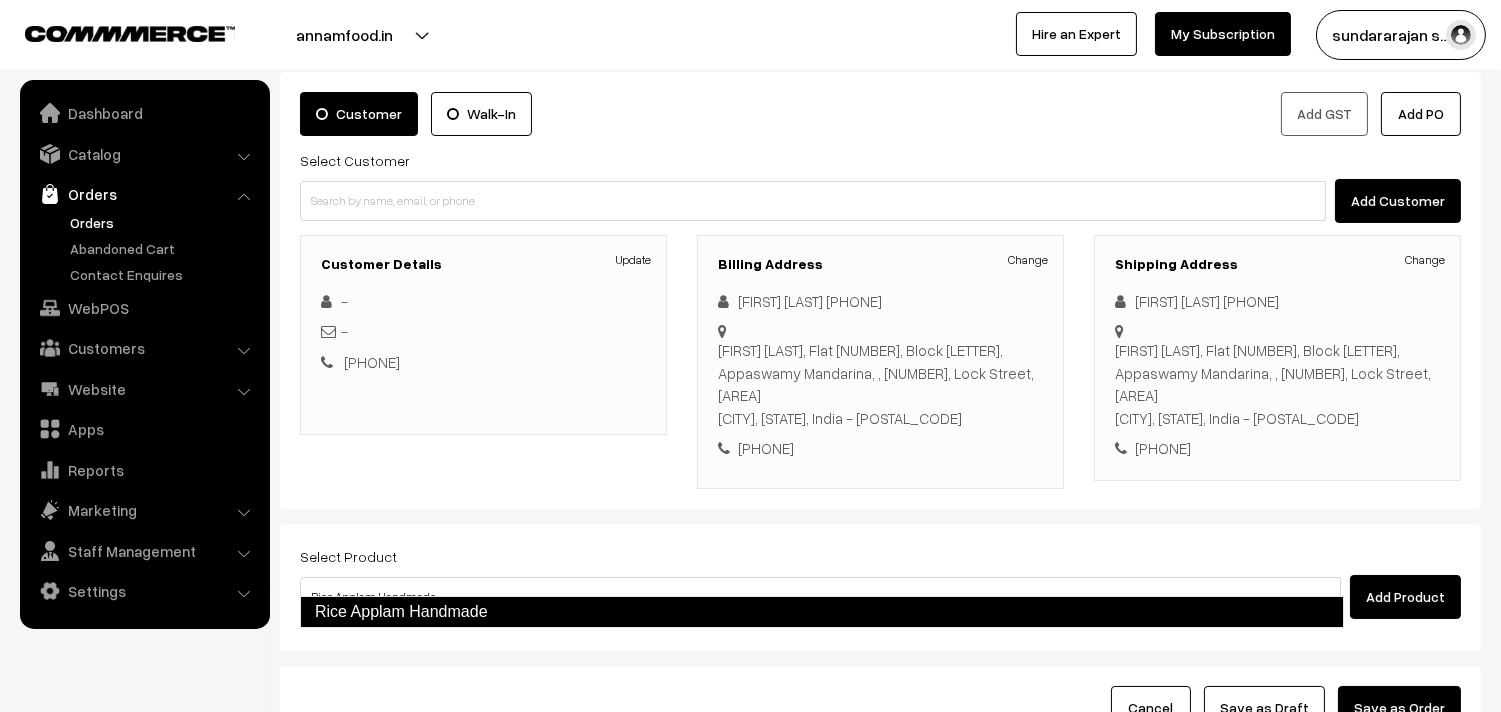 type 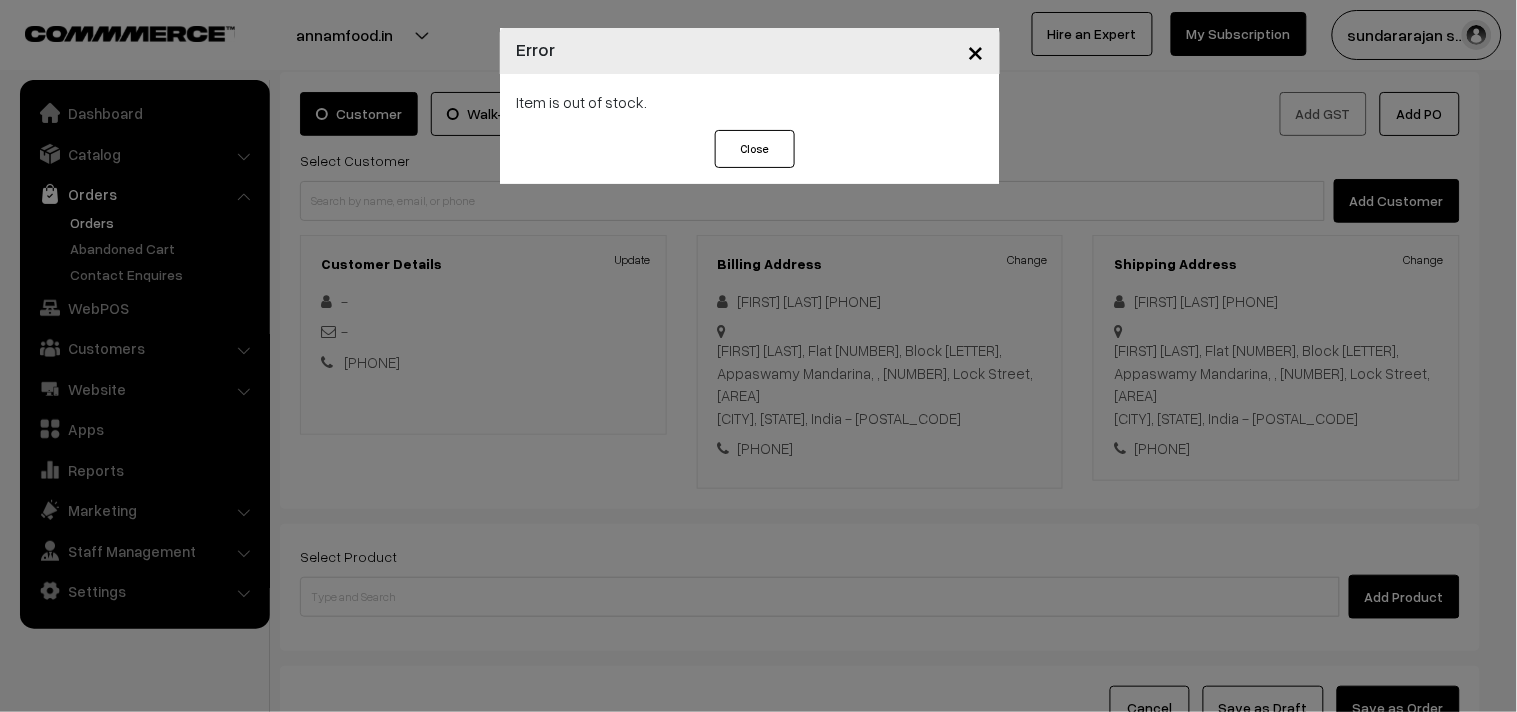 click on "×
Error
Item is out of stock.
Close" at bounding box center [758, 356] 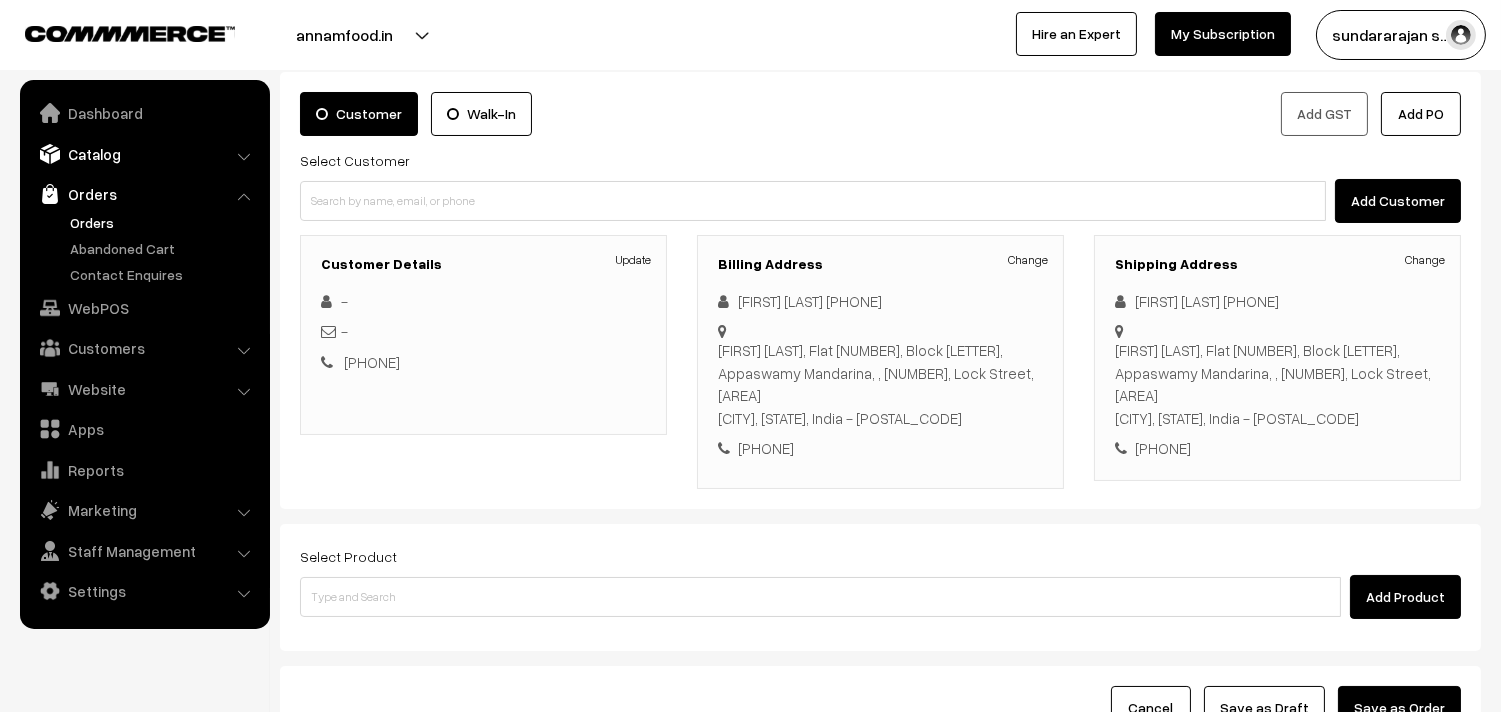 click on "Catalog" at bounding box center [144, 154] 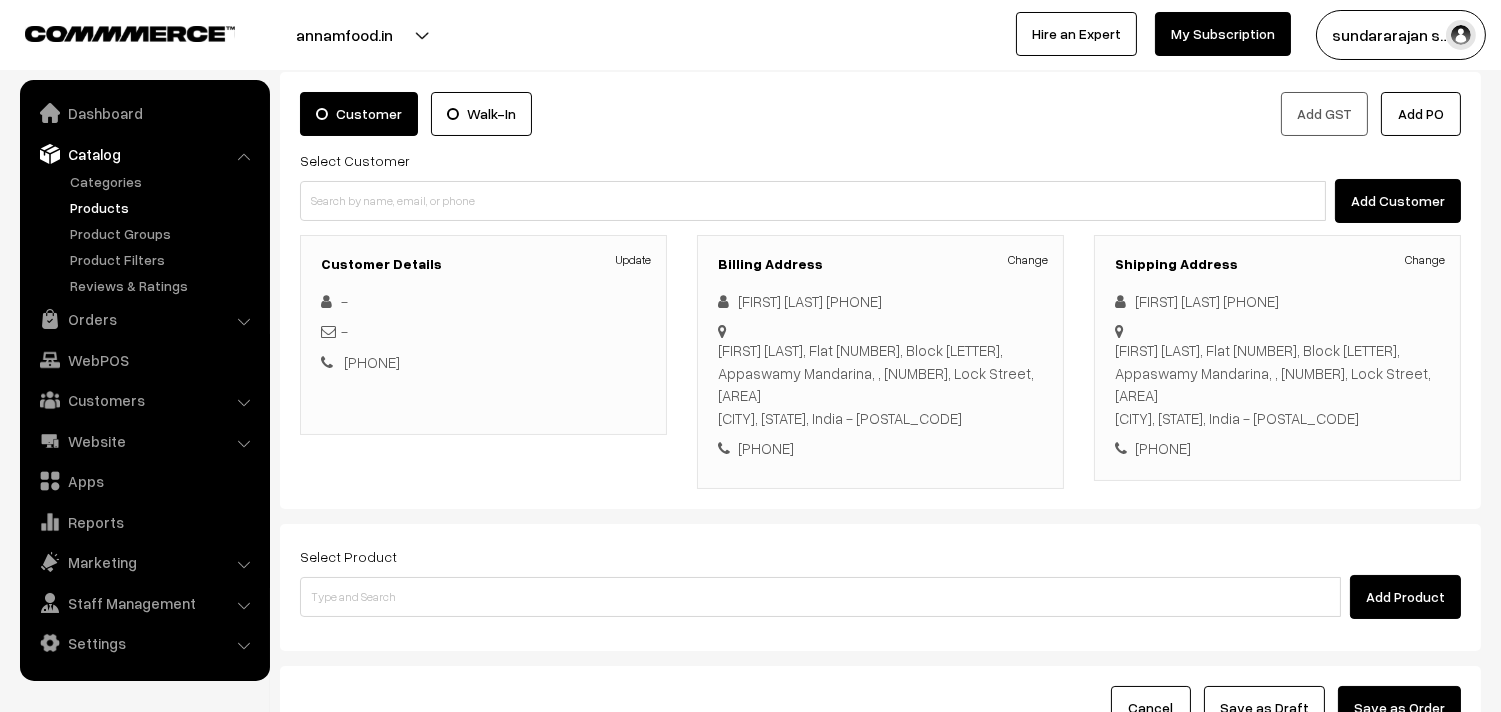 click on "Products" at bounding box center [164, 207] 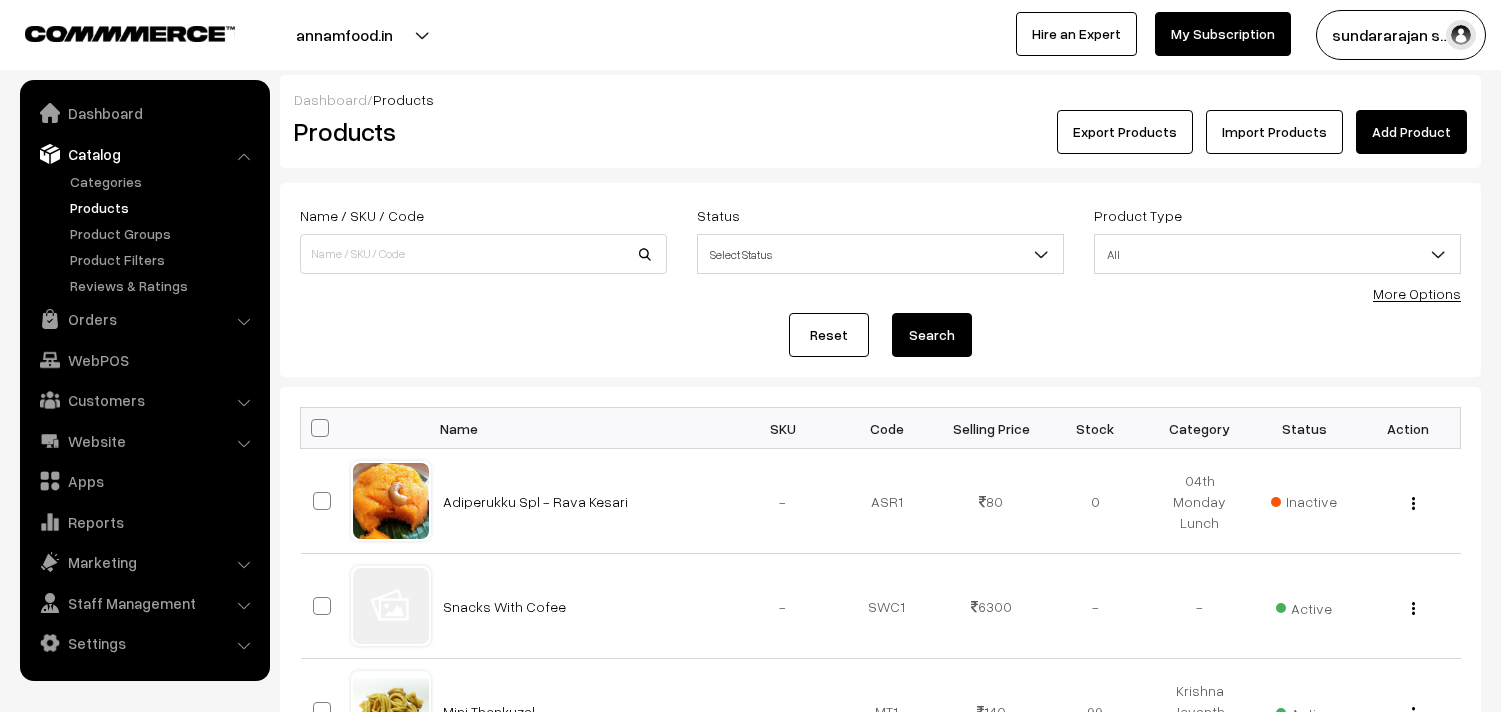 scroll, scrollTop: 0, scrollLeft: 0, axis: both 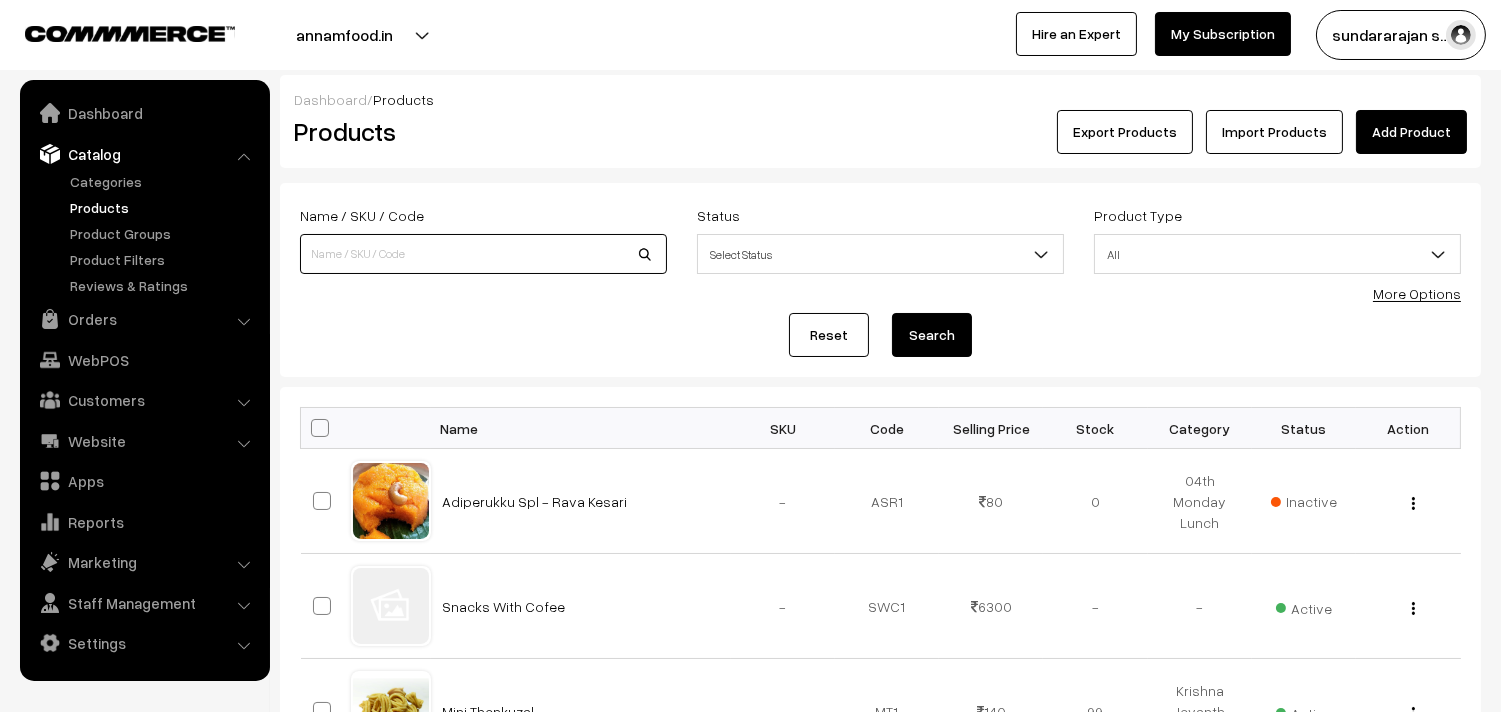 click at bounding box center (483, 254) 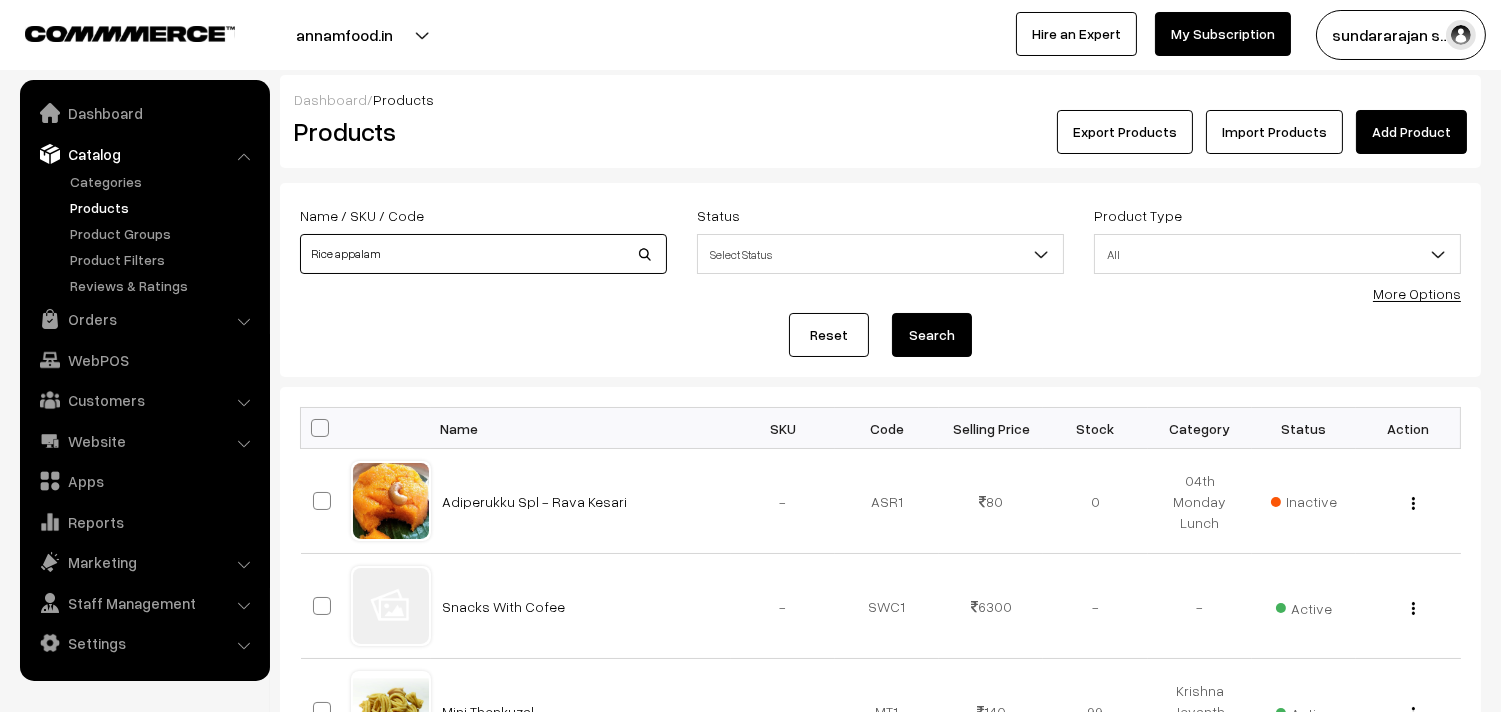 type on "Rice appalam" 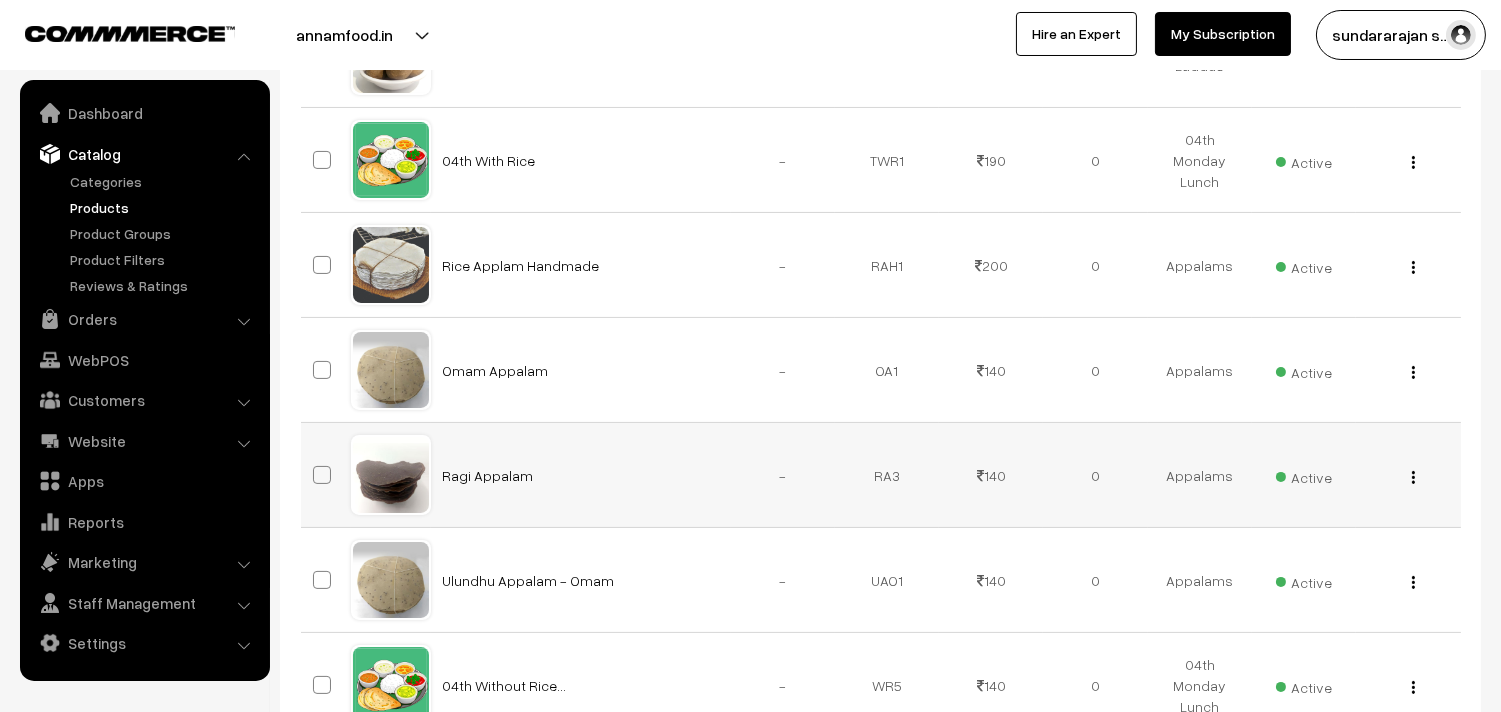 scroll, scrollTop: 777, scrollLeft: 0, axis: vertical 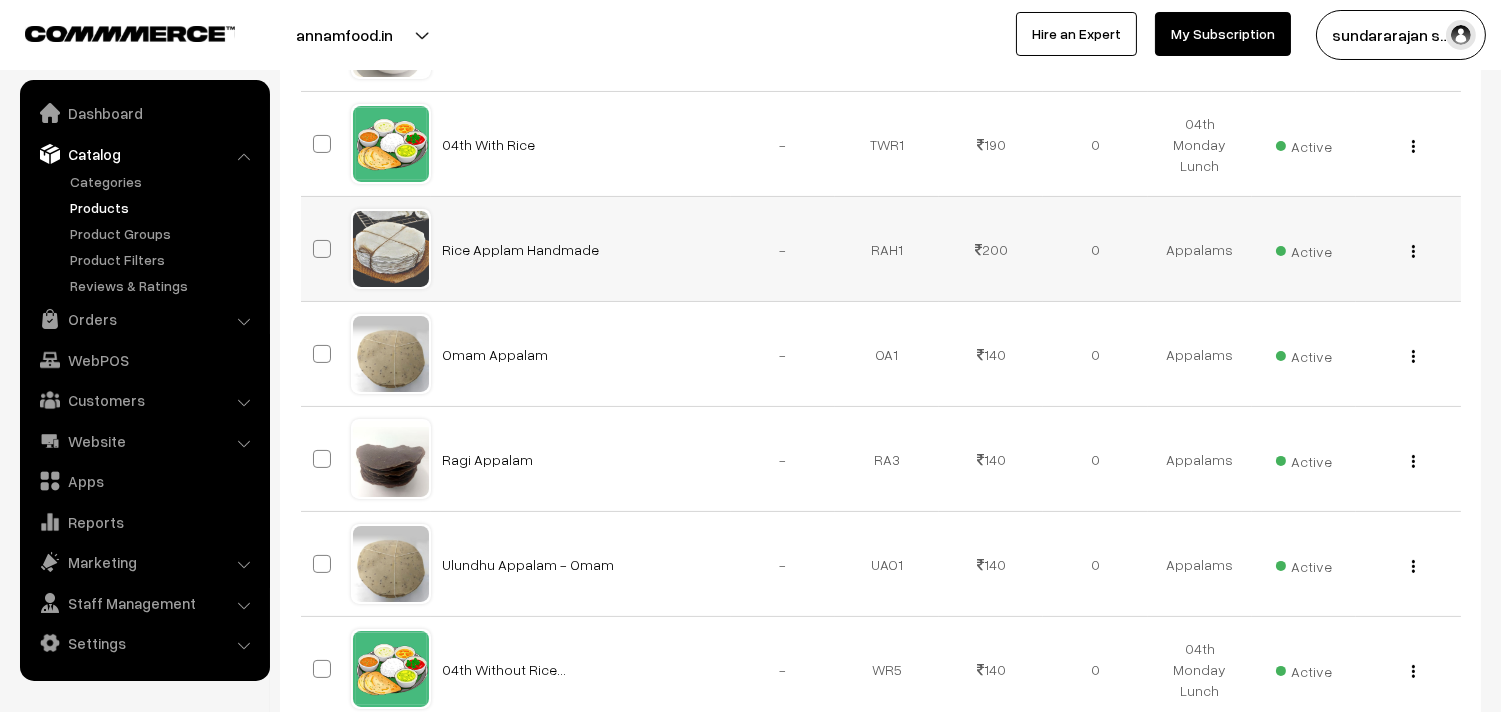 click at bounding box center (1413, 251) 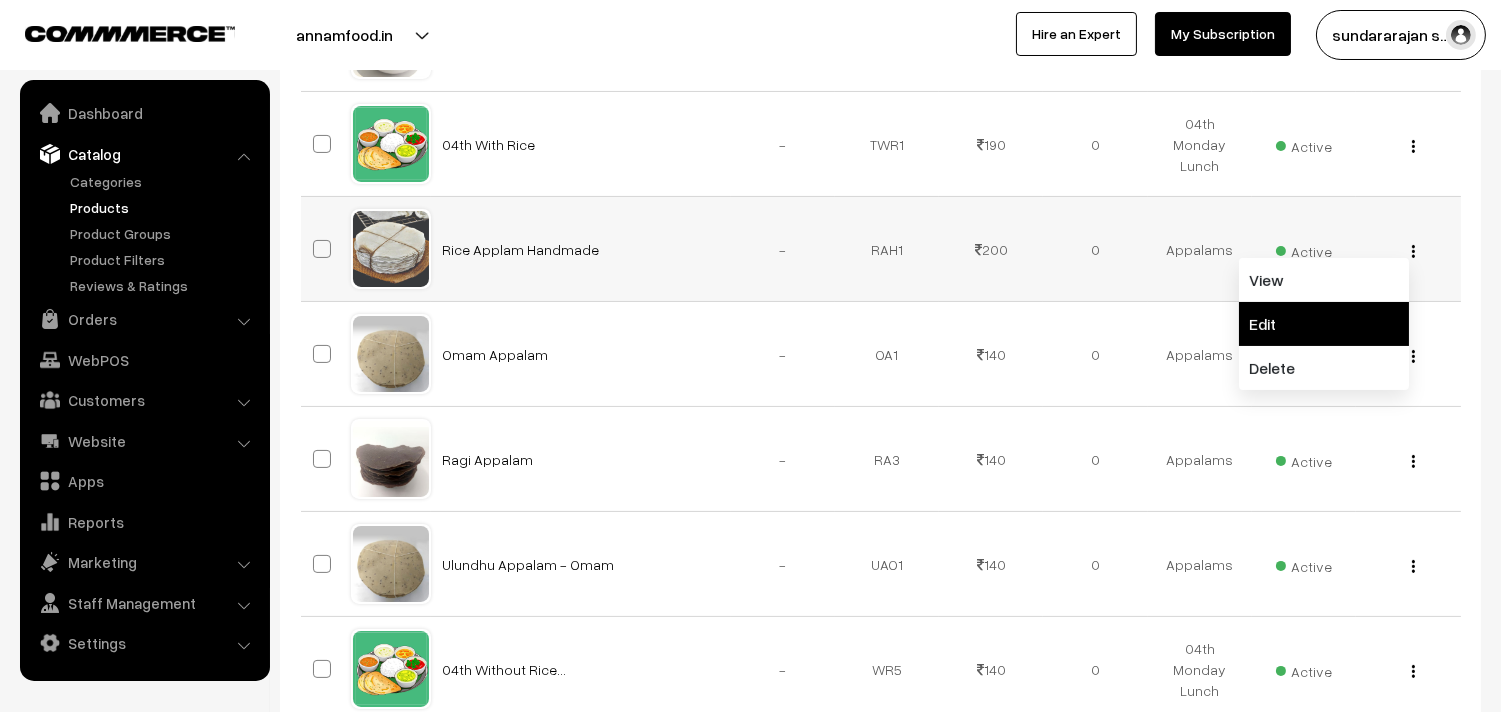 click on "Edit" at bounding box center (1324, 324) 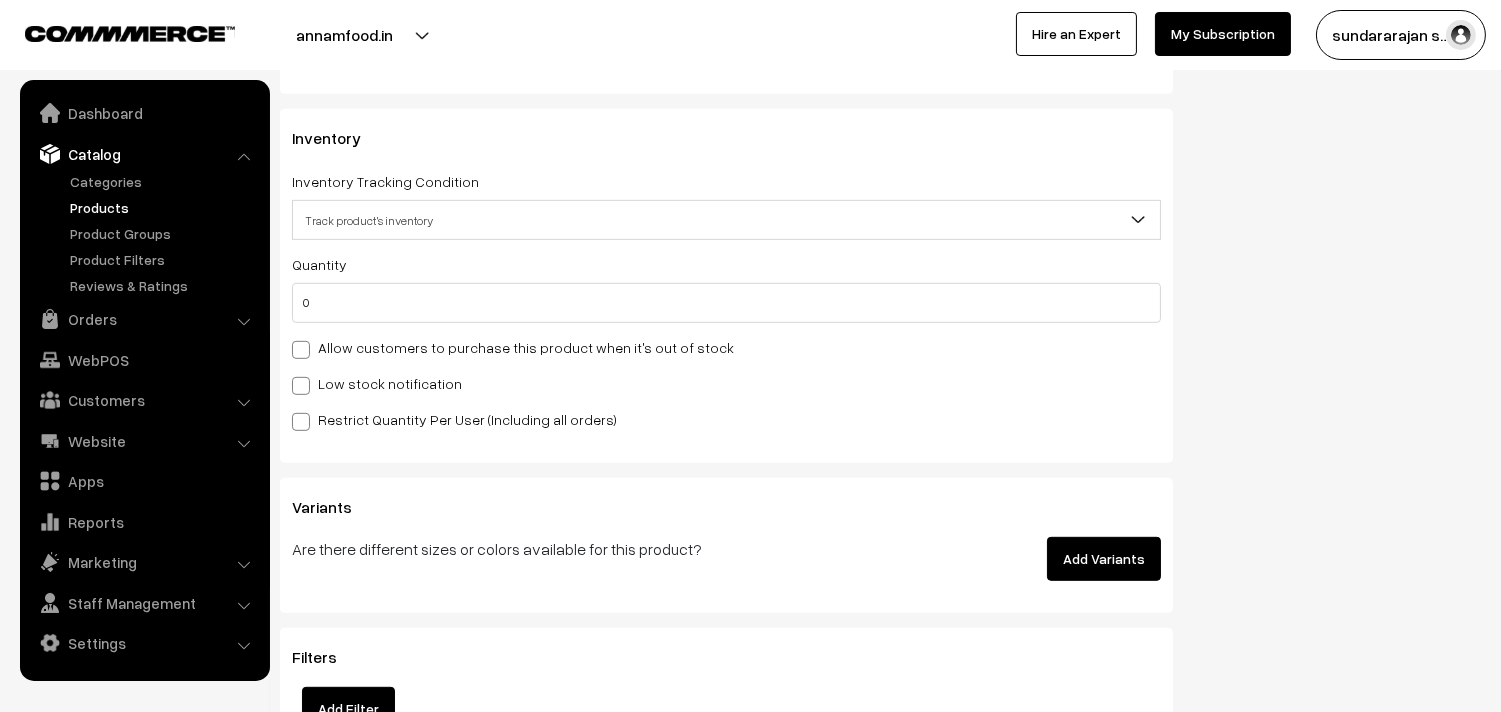 scroll, scrollTop: 1888, scrollLeft: 0, axis: vertical 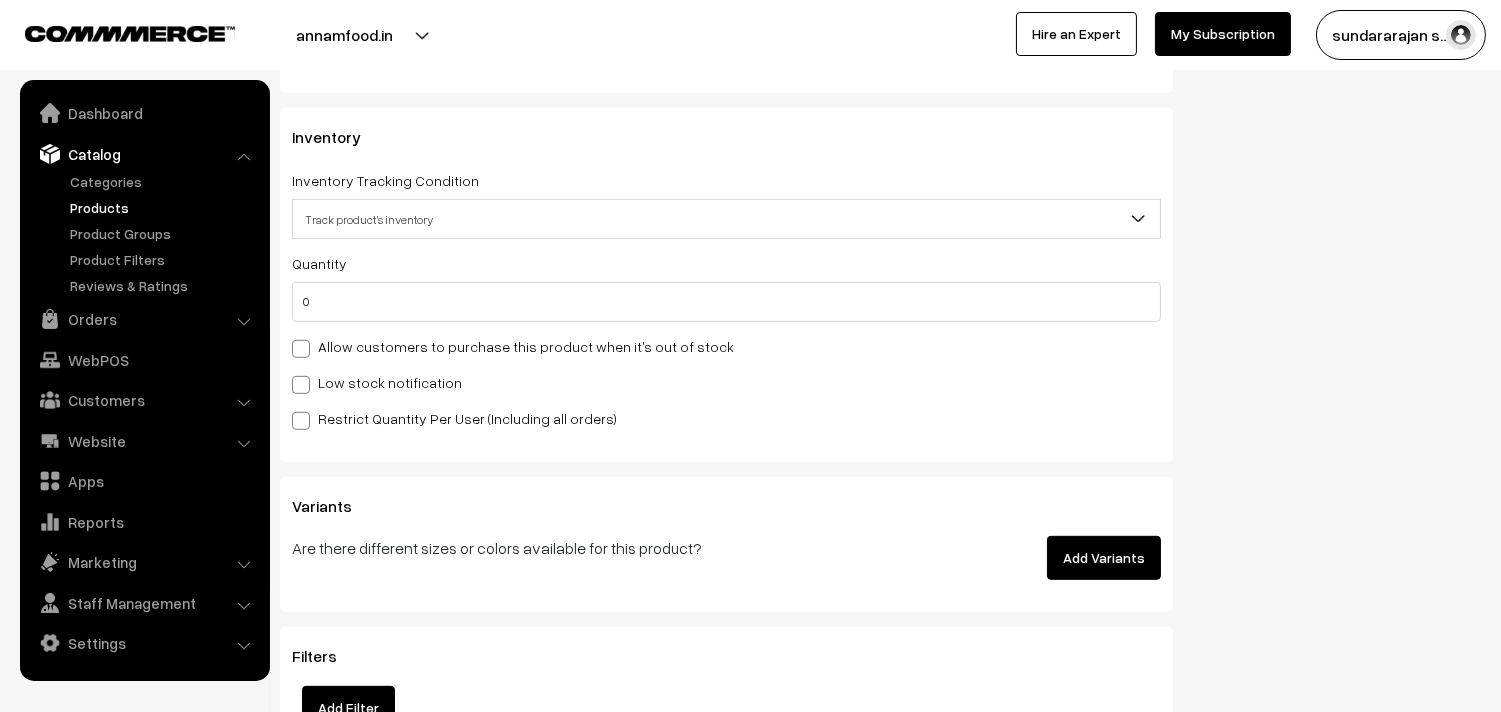 click on "Allow customers to purchase this product when it's out of stock" at bounding box center [513, 346] 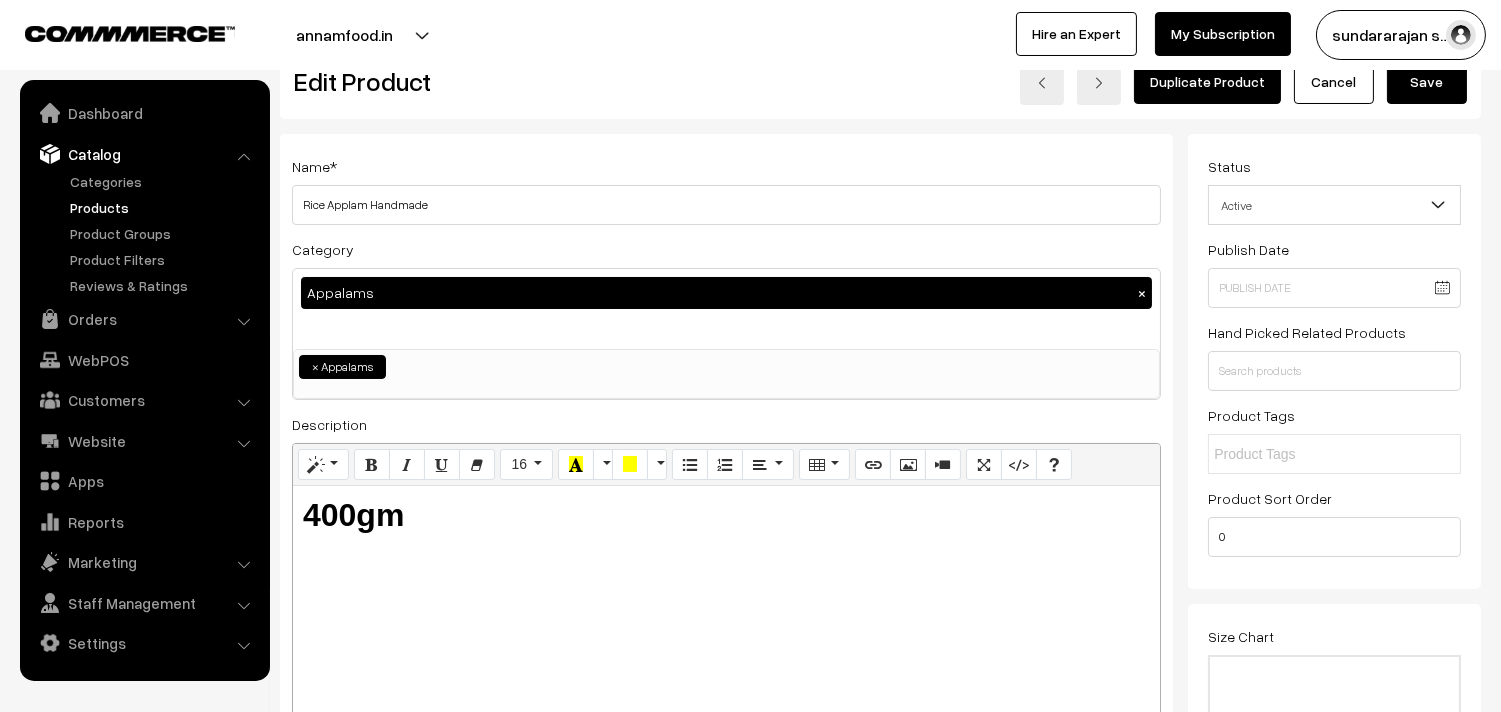 scroll, scrollTop: 0, scrollLeft: 0, axis: both 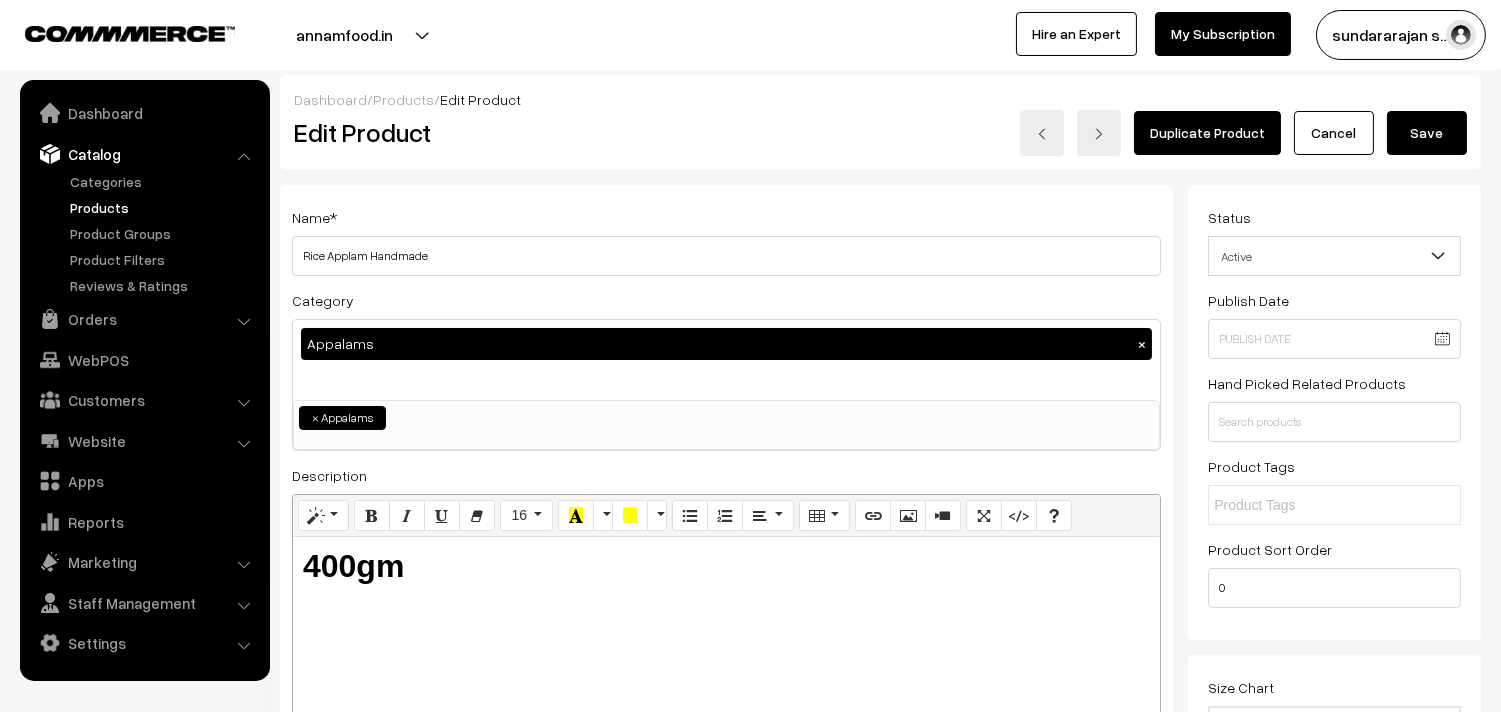 click on "Save" at bounding box center (1427, 133) 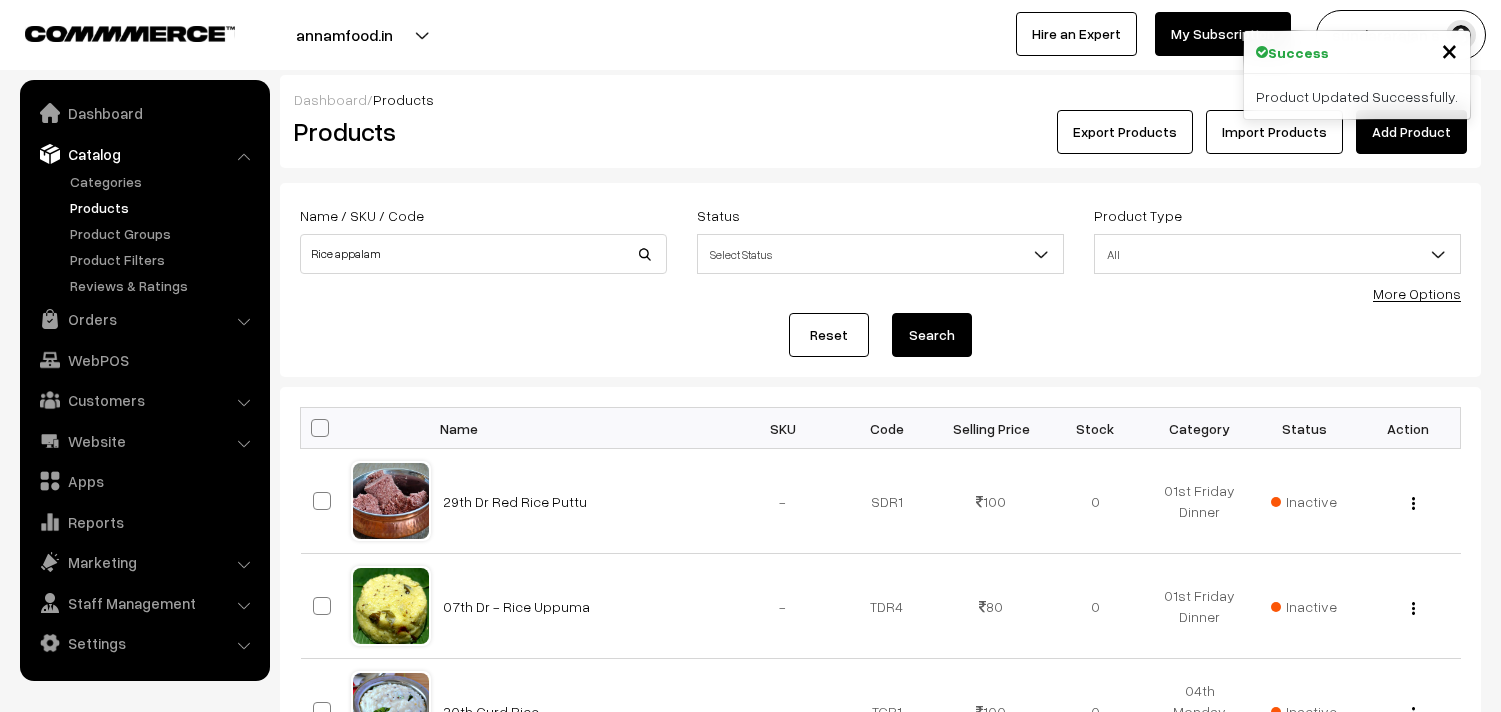 scroll, scrollTop: 0, scrollLeft: 0, axis: both 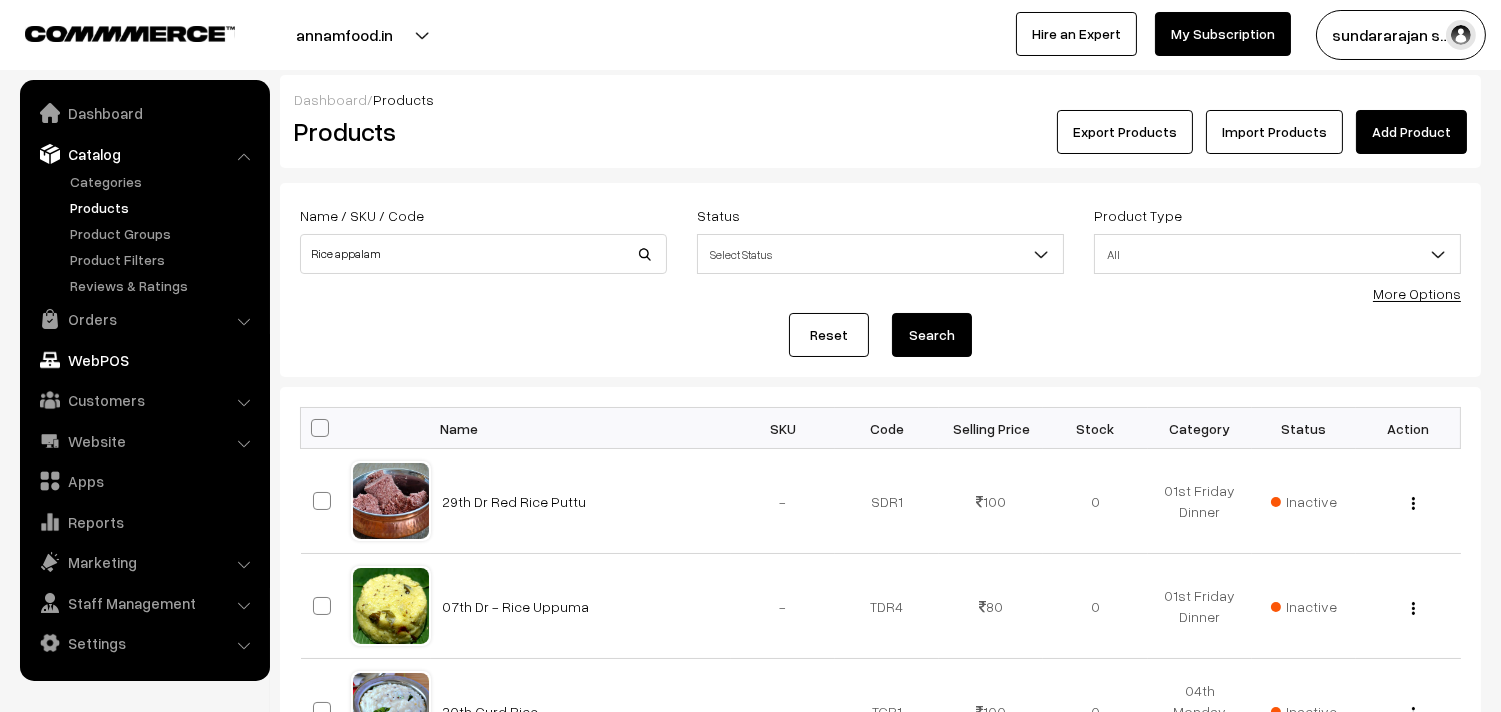 click on "WebPOS" at bounding box center [144, 360] 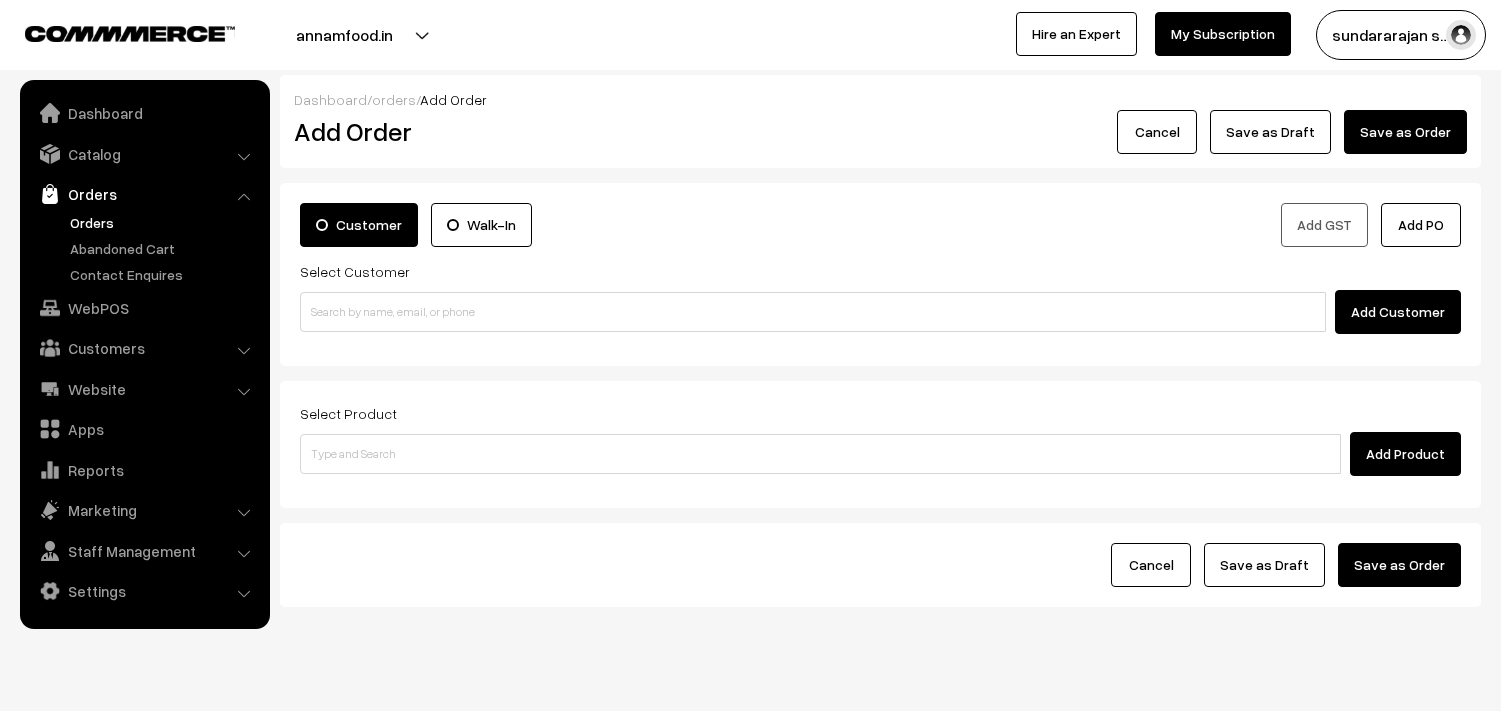 scroll, scrollTop: 0, scrollLeft: 0, axis: both 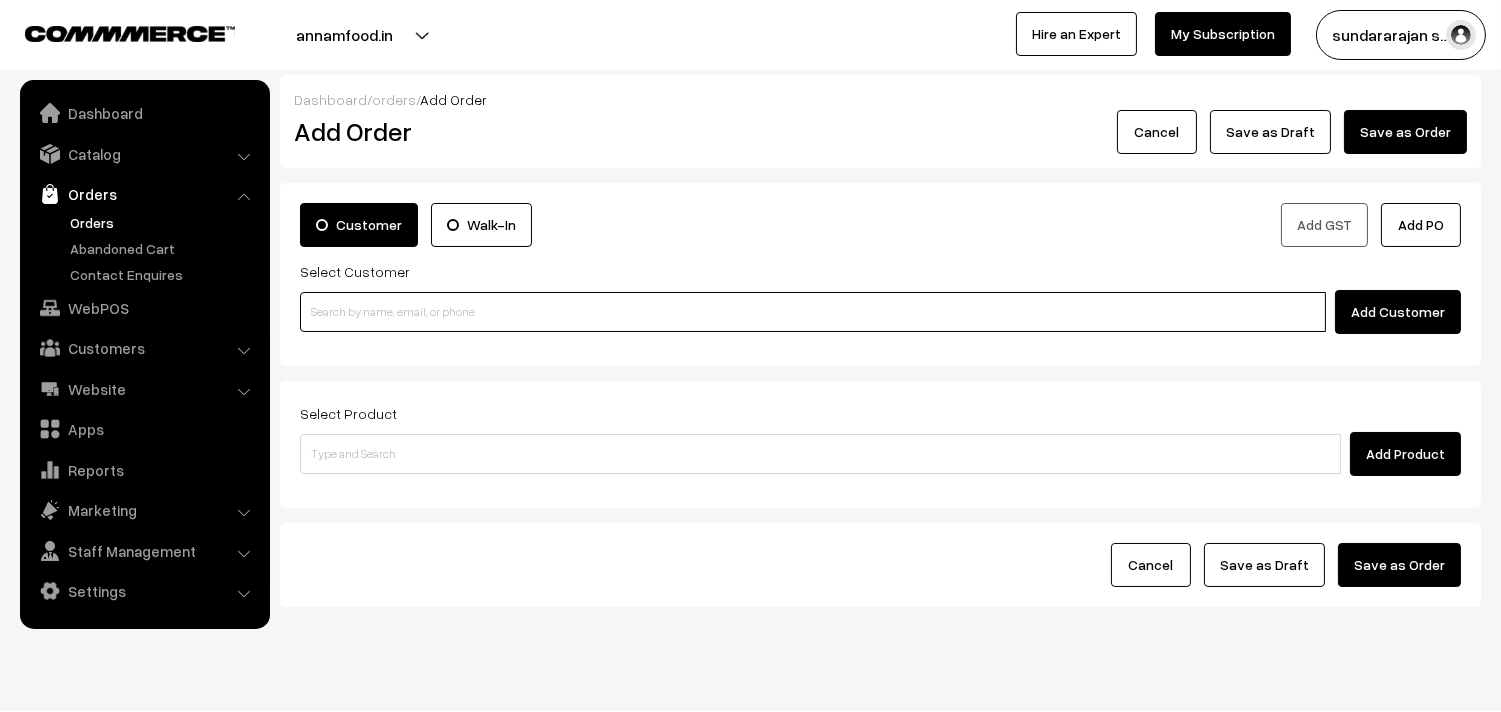 click at bounding box center [813, 312] 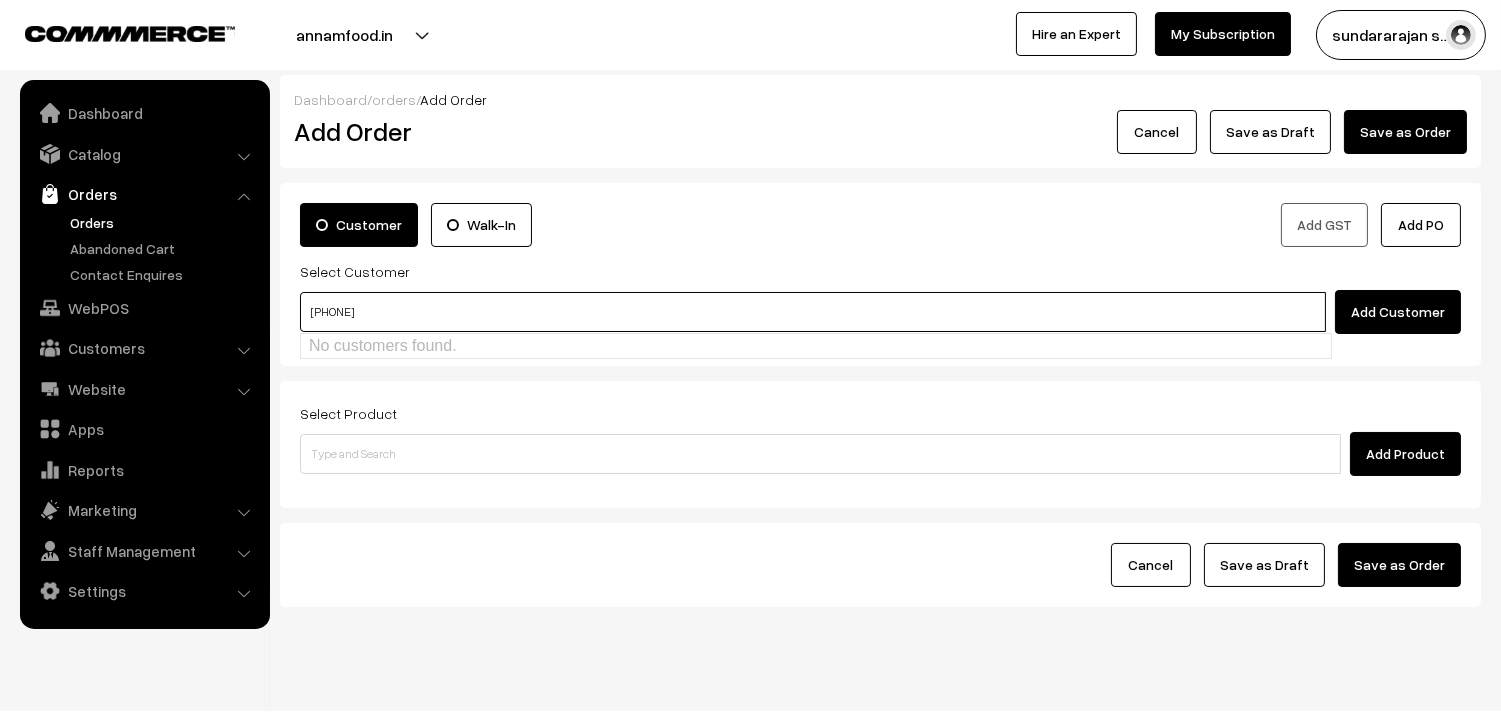 click on "94456 06119" at bounding box center (813, 312) 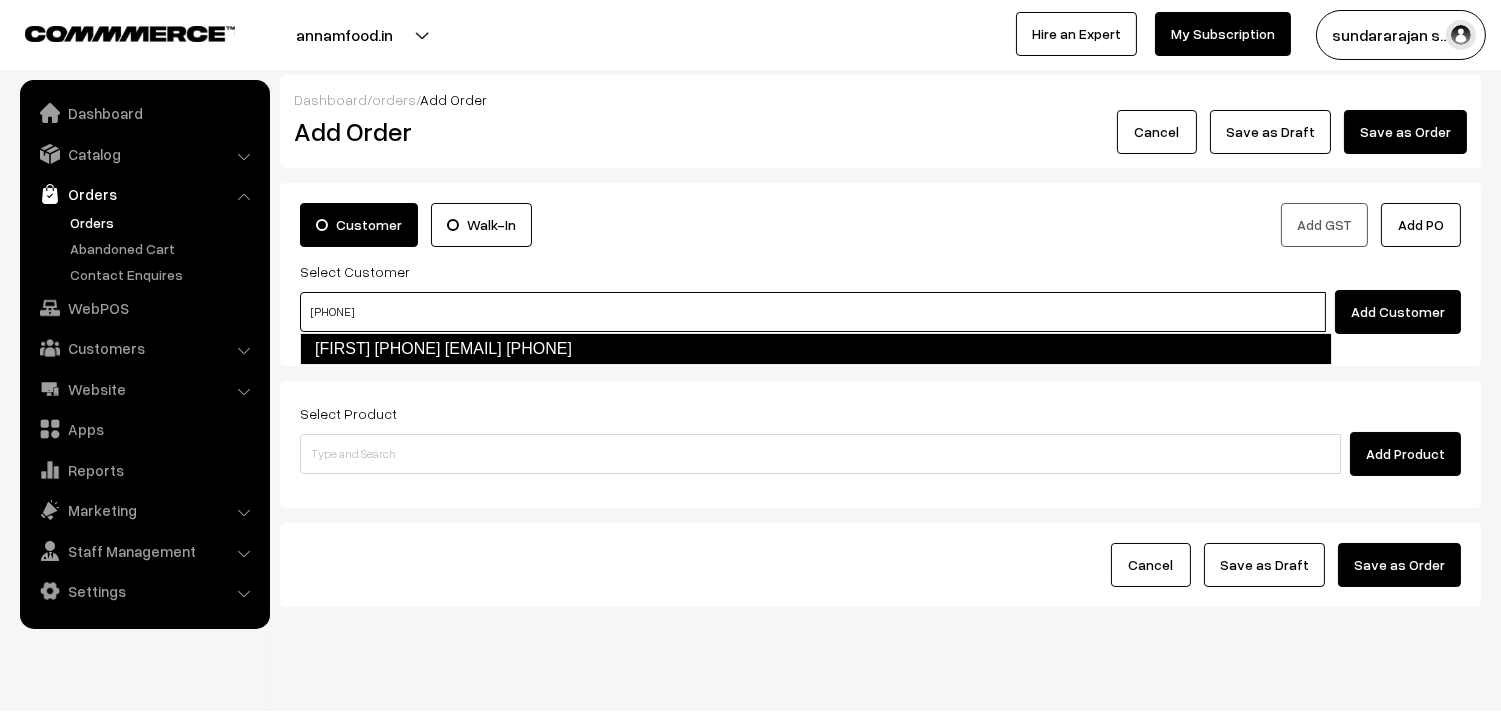 click on "Vijayalakshmi 9445606119  [test187@gmail.com] [9445606119]" at bounding box center [816, 349] 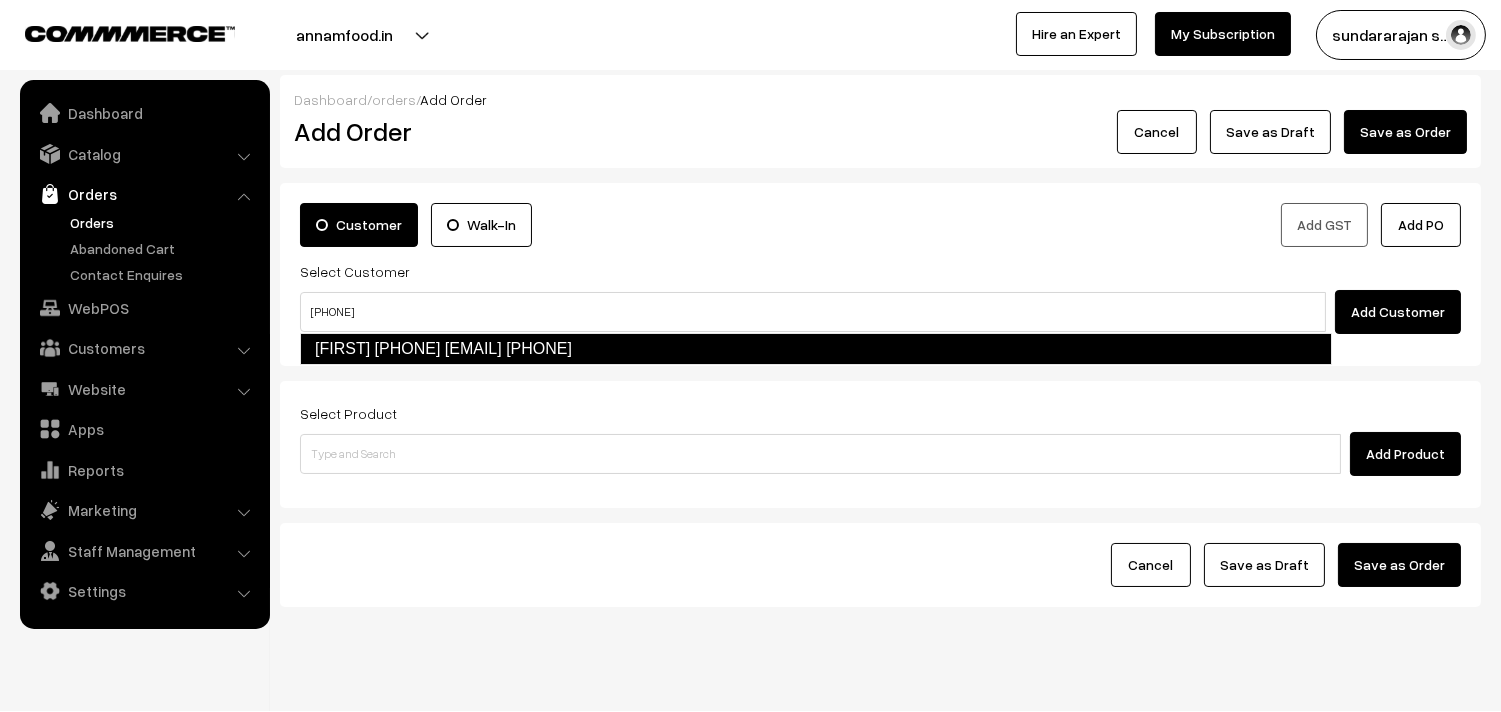 type 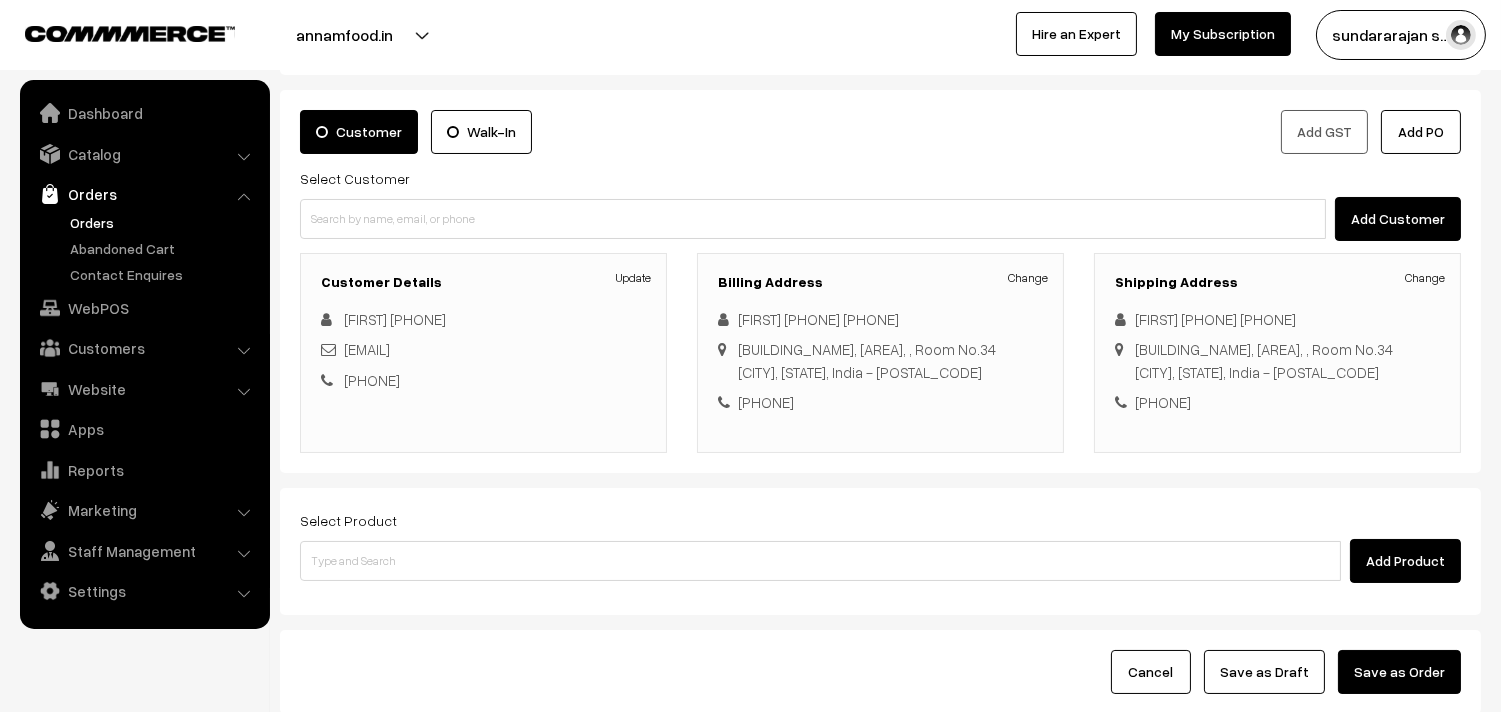 scroll, scrollTop: 241, scrollLeft: 0, axis: vertical 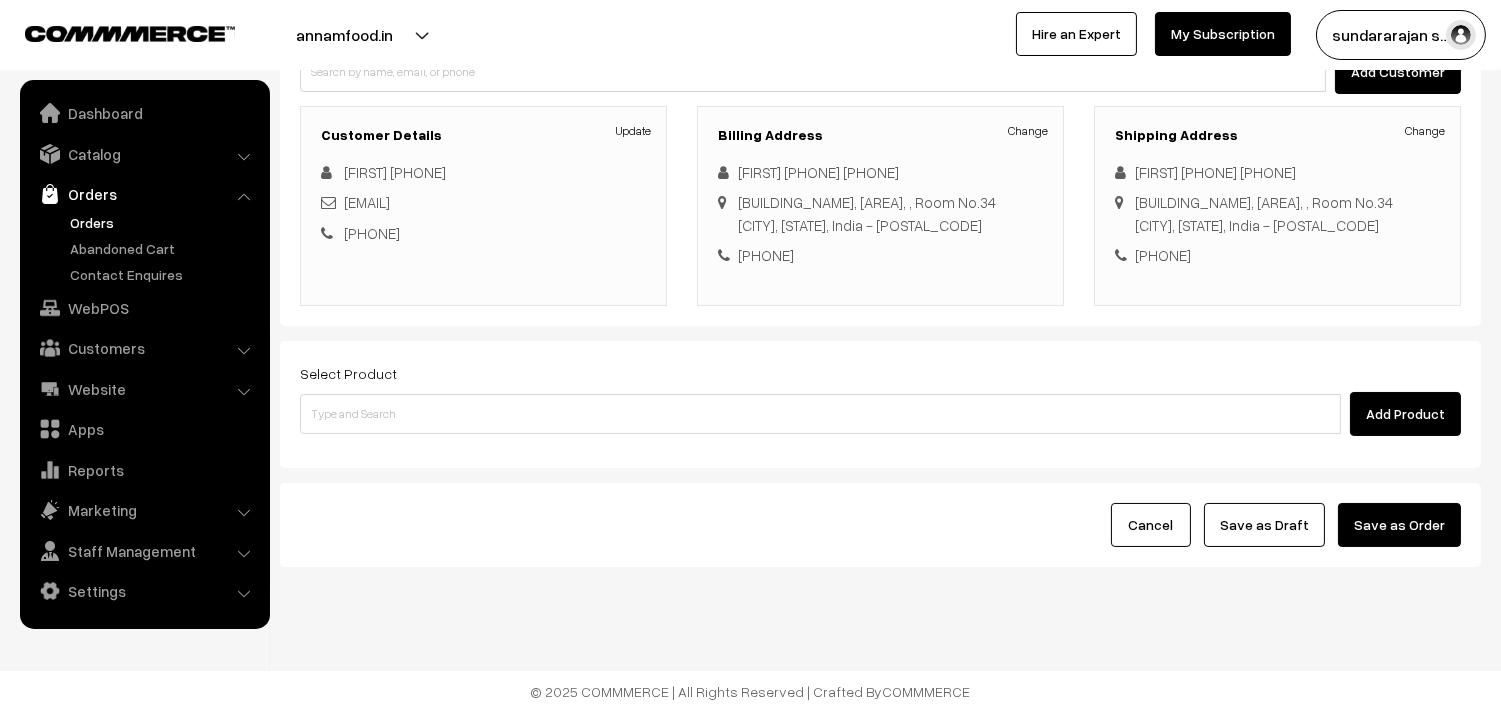 click on "Add Product" at bounding box center [880, 414] 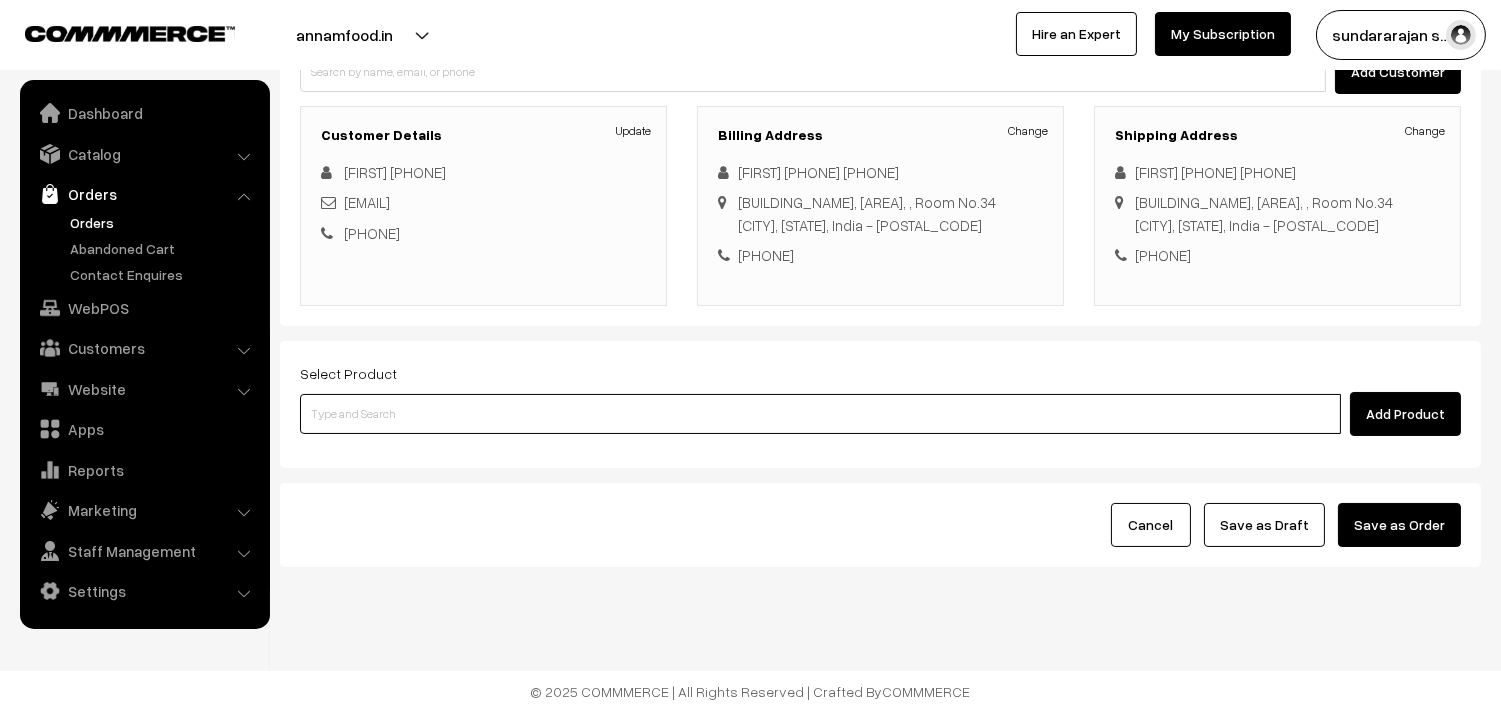 click at bounding box center [820, 414] 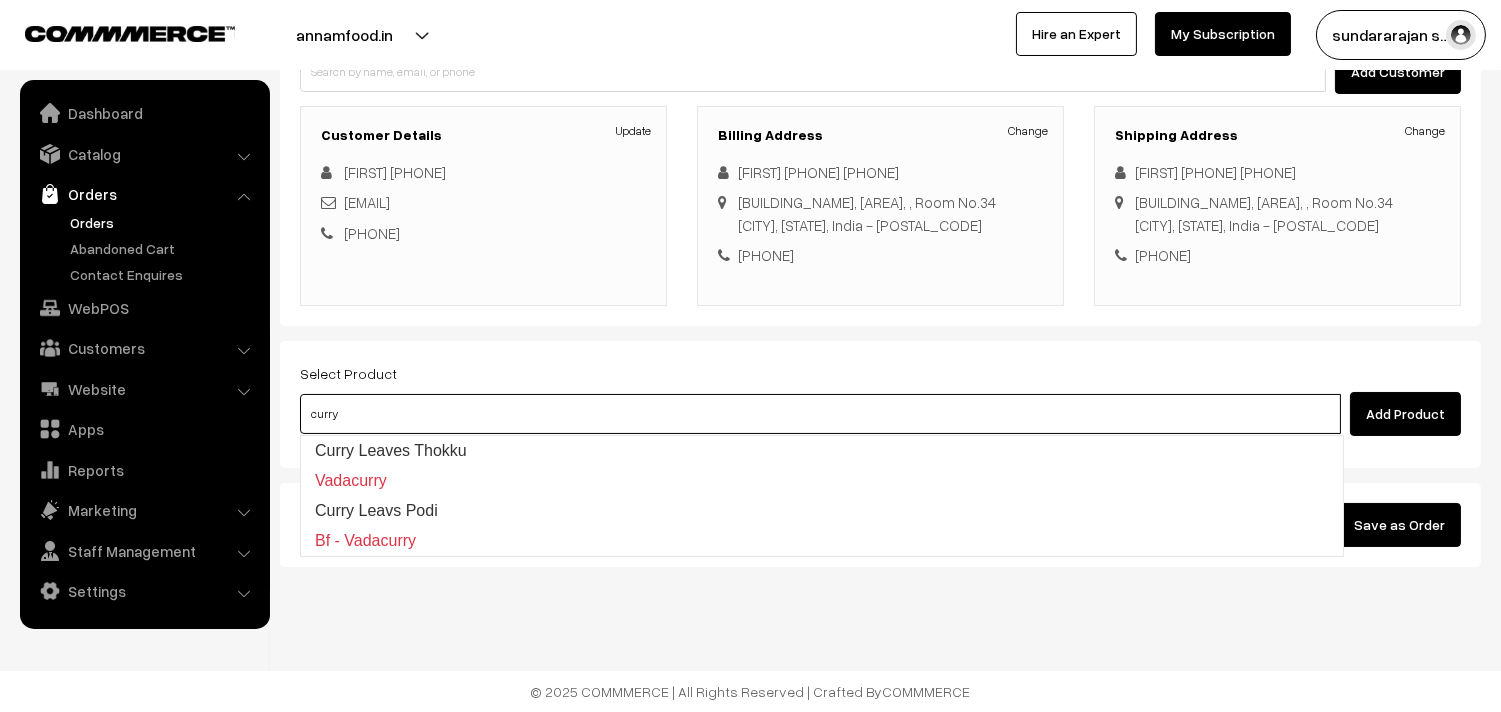 type on "Curry Leaves  Thokku" 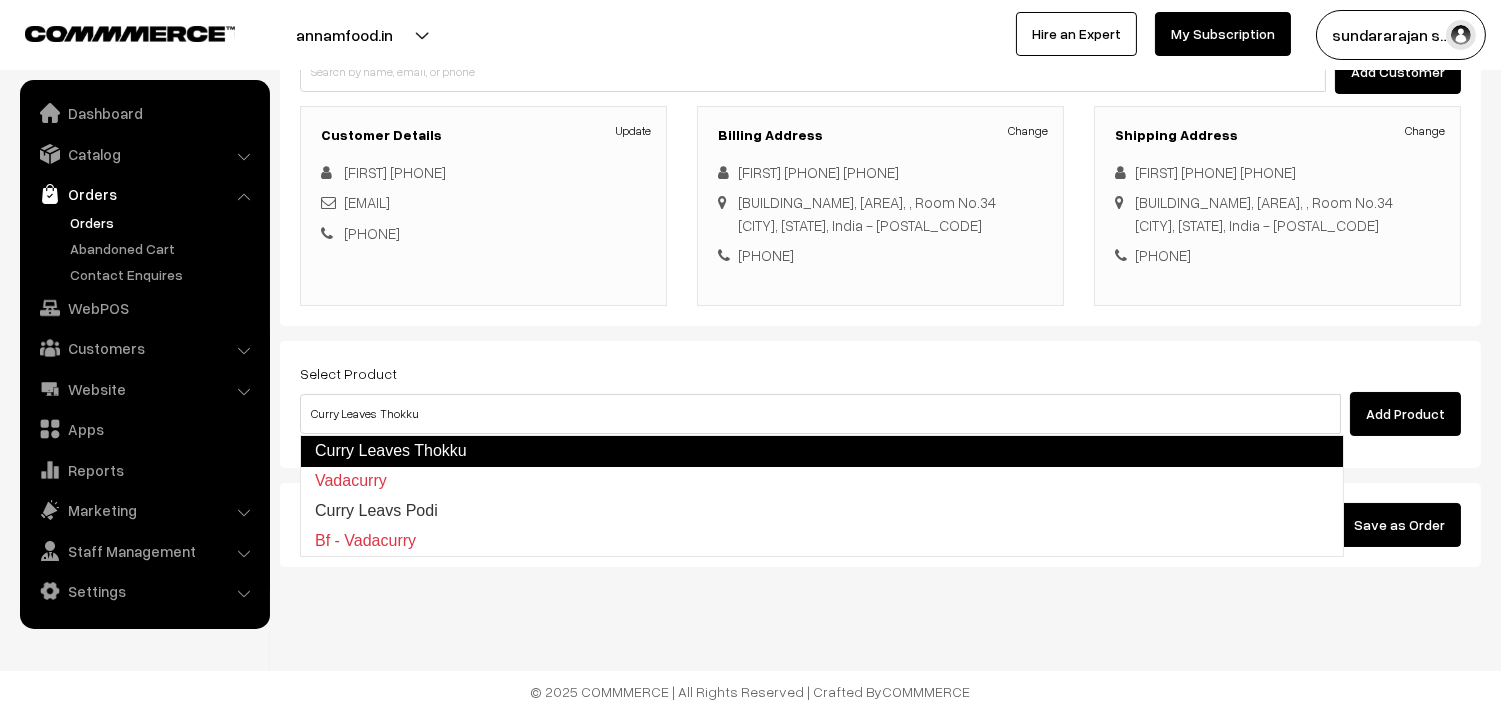 type 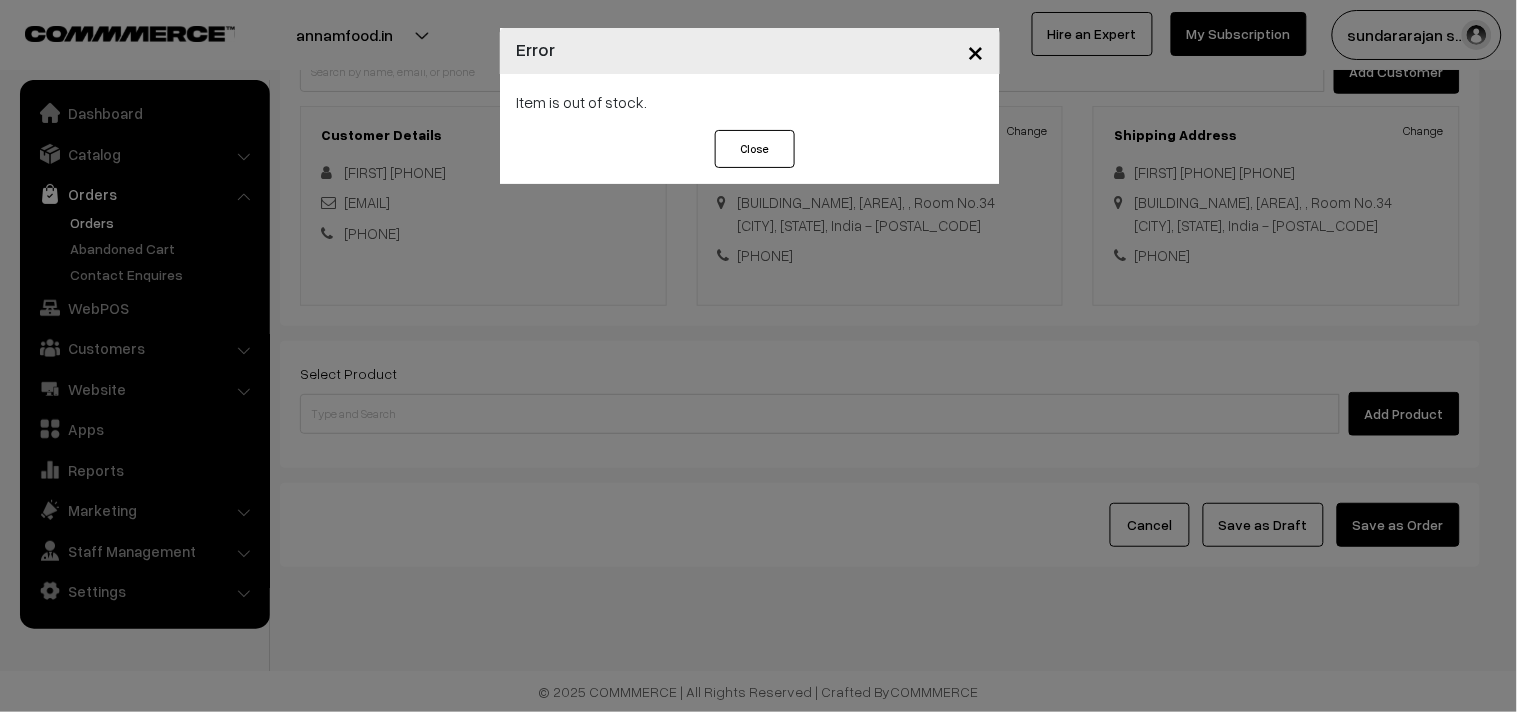 click on "×
Error
Item is out of stock.
Close" at bounding box center [758, 356] 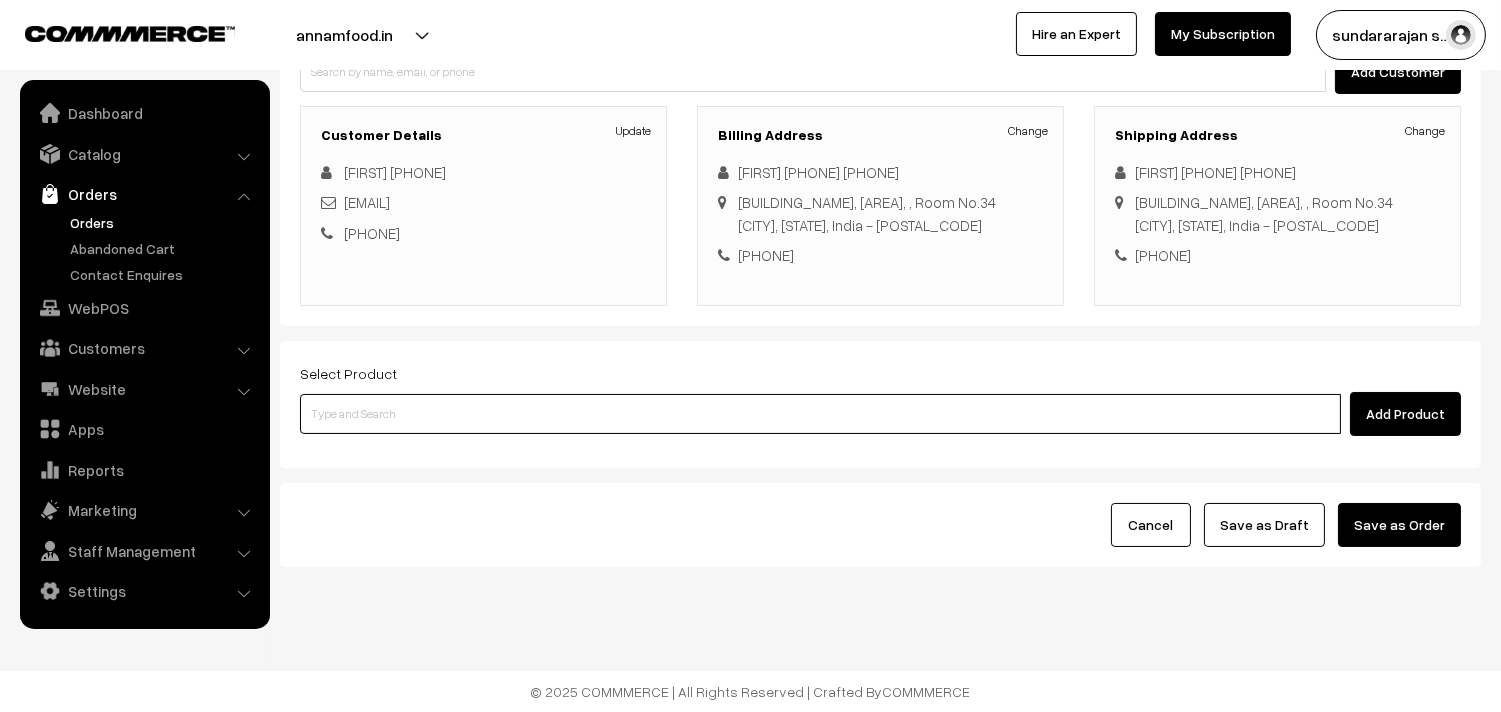 click at bounding box center [820, 414] 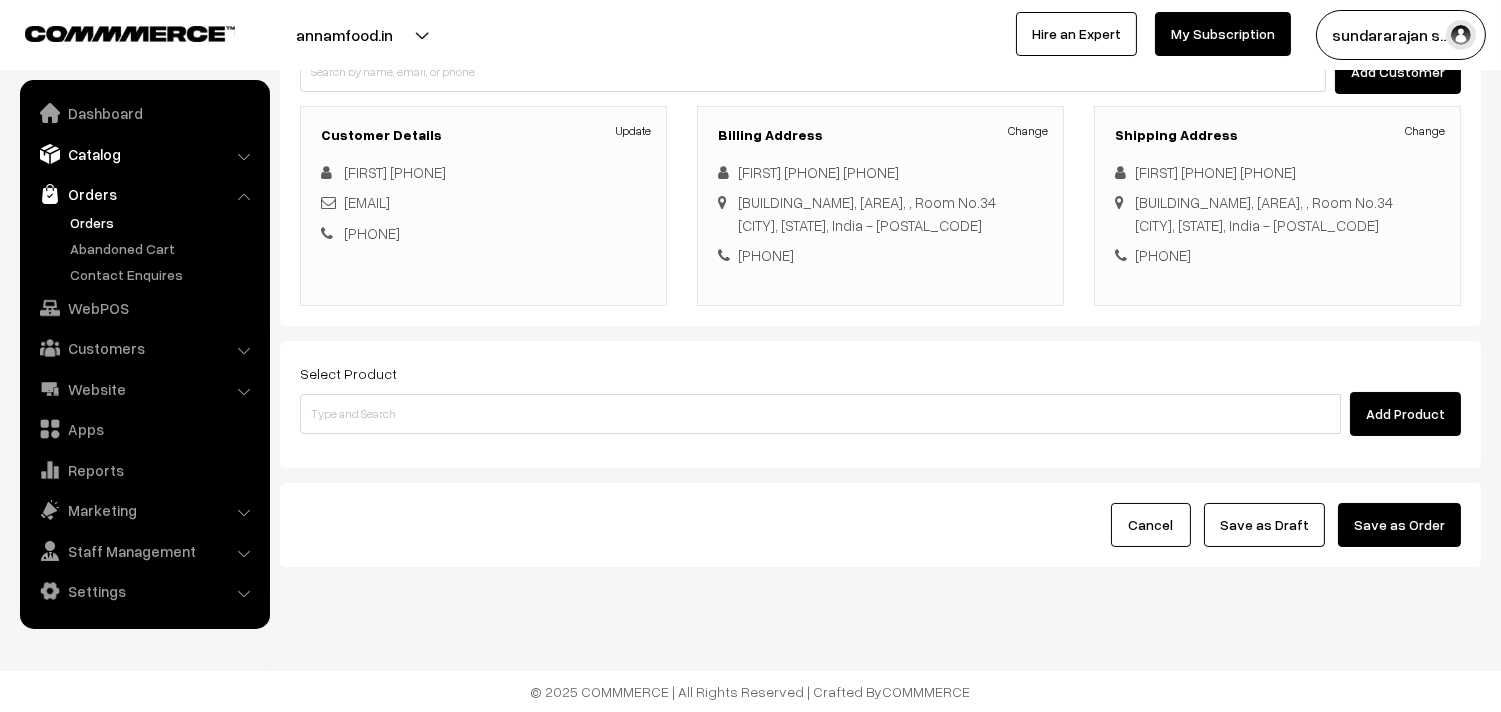 click on "Catalog" at bounding box center (144, 154) 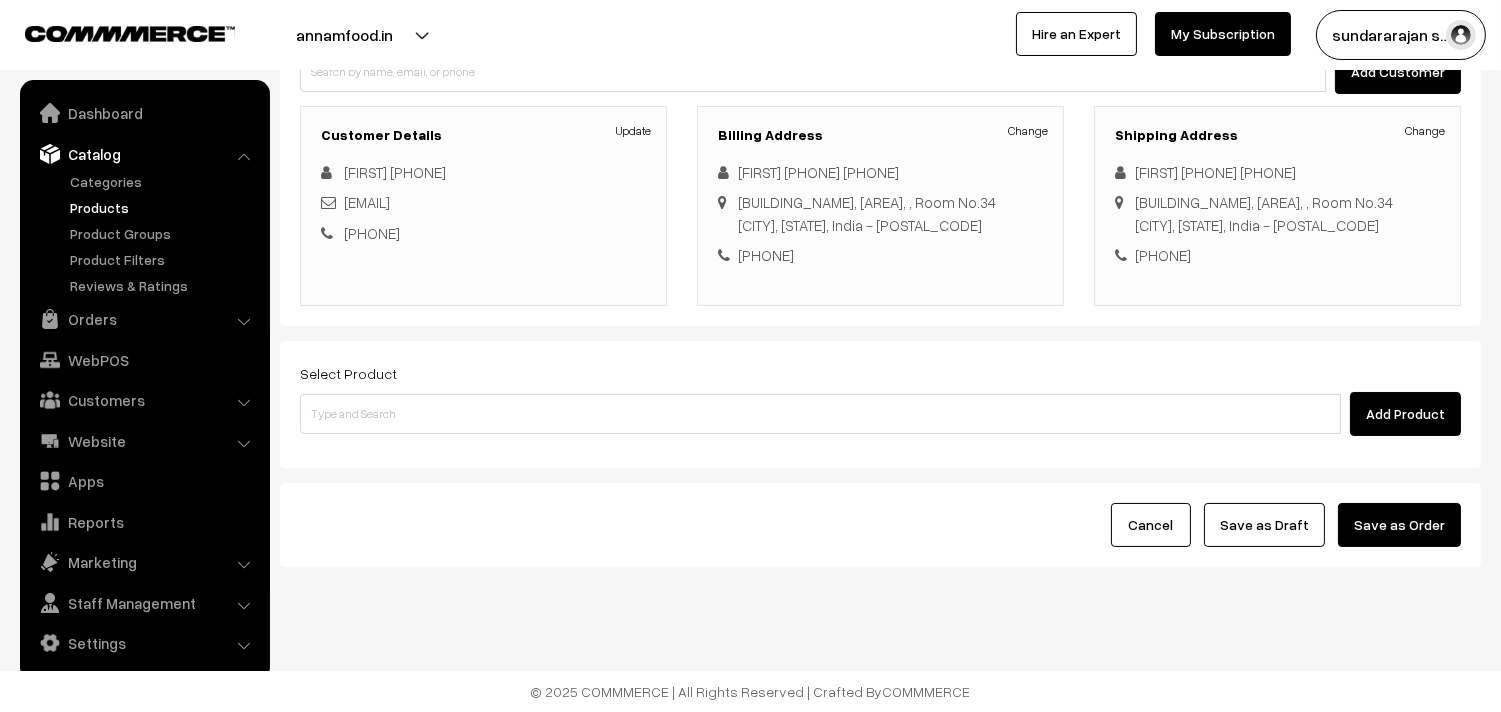 click on "Products" at bounding box center (164, 207) 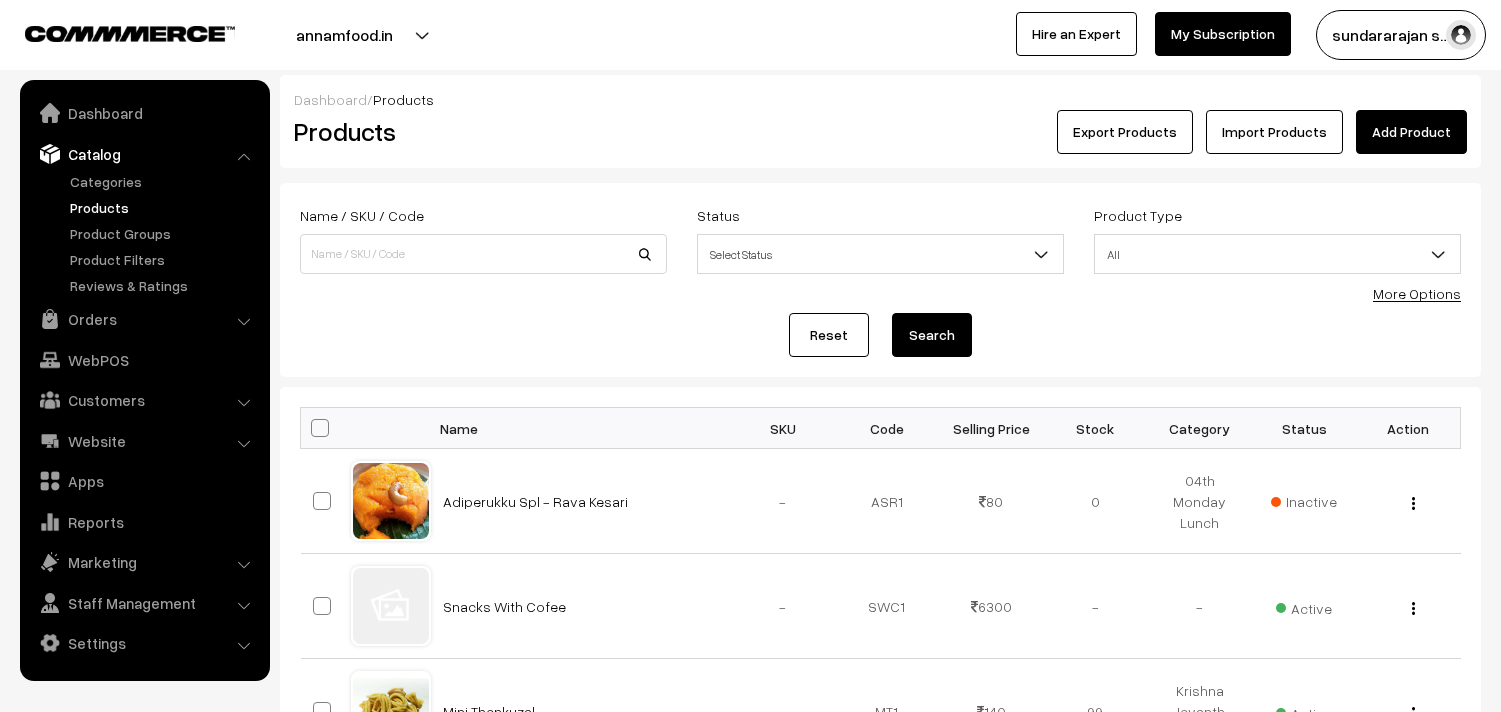 scroll, scrollTop: 0, scrollLeft: 0, axis: both 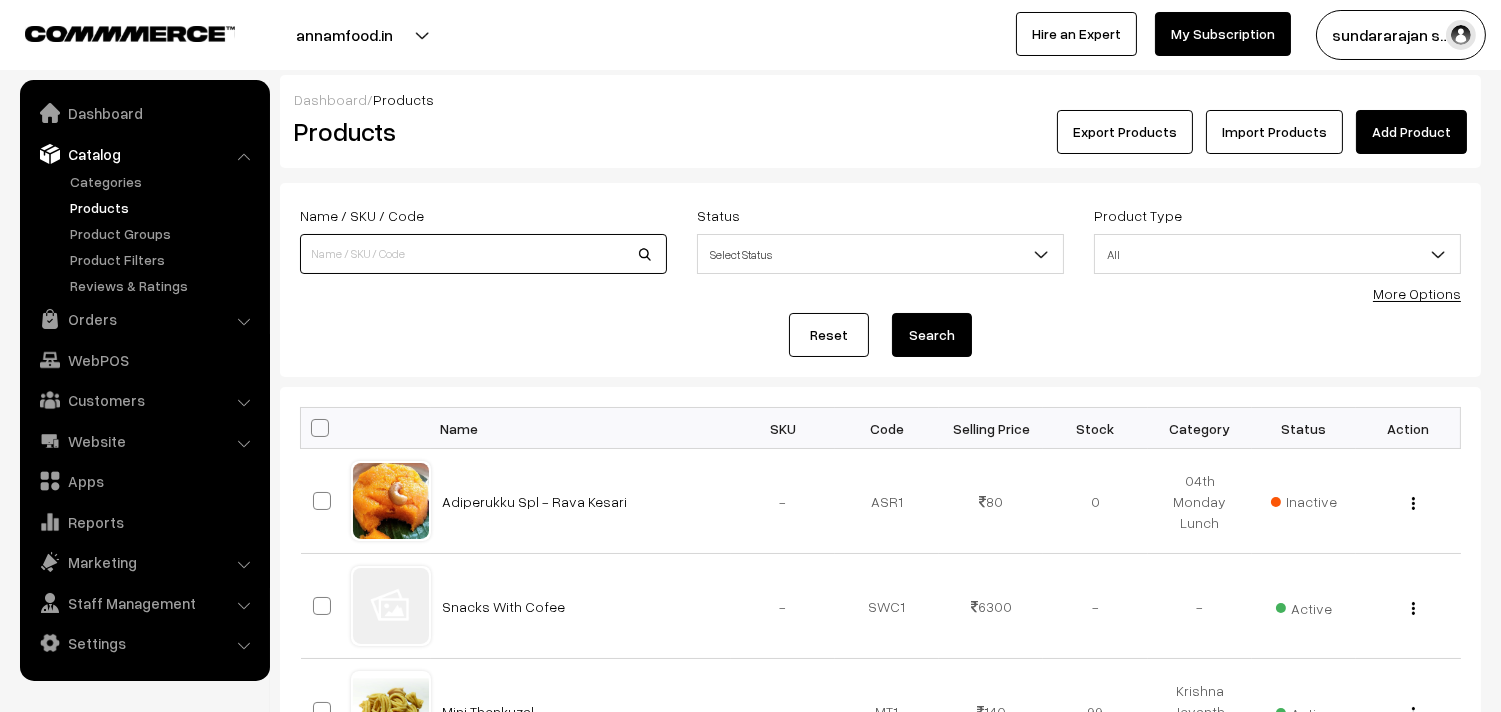 click at bounding box center (483, 254) 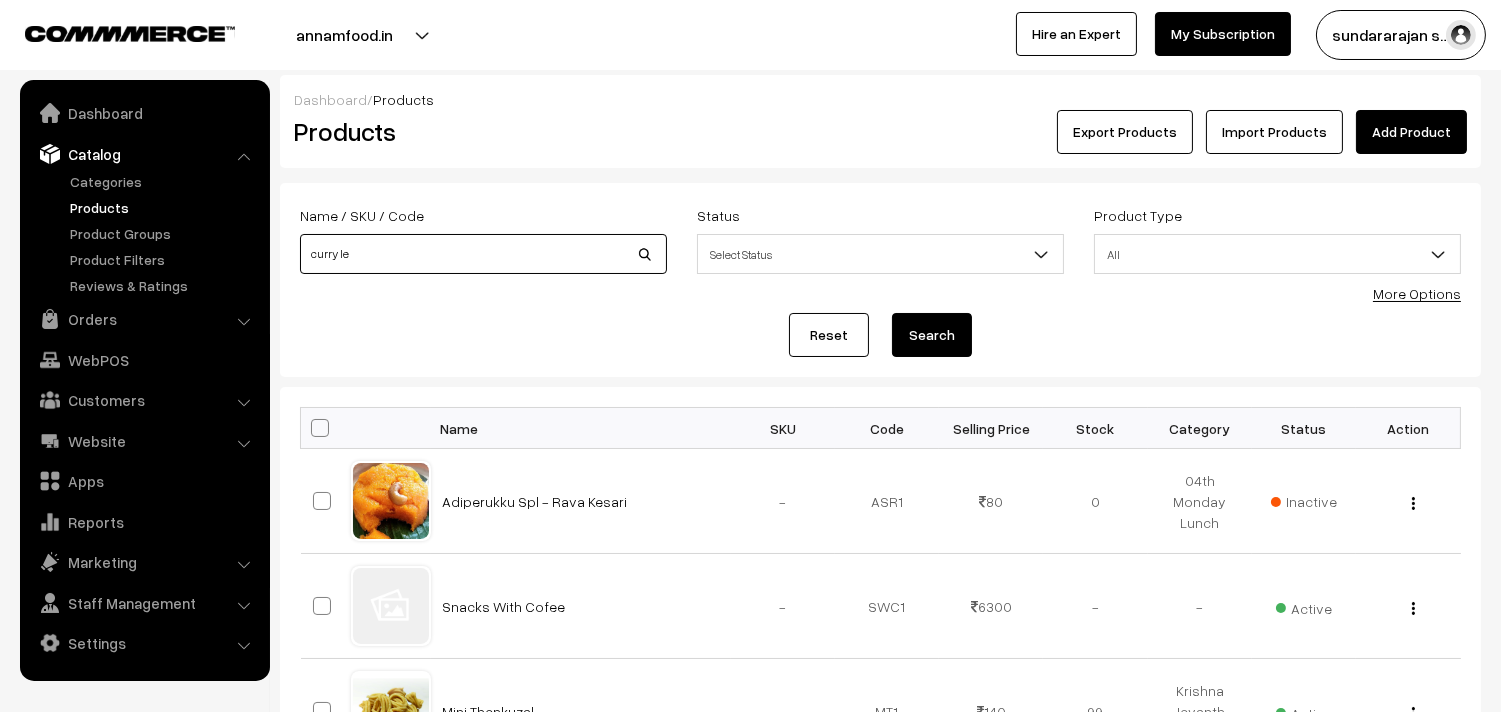type on "curry le" 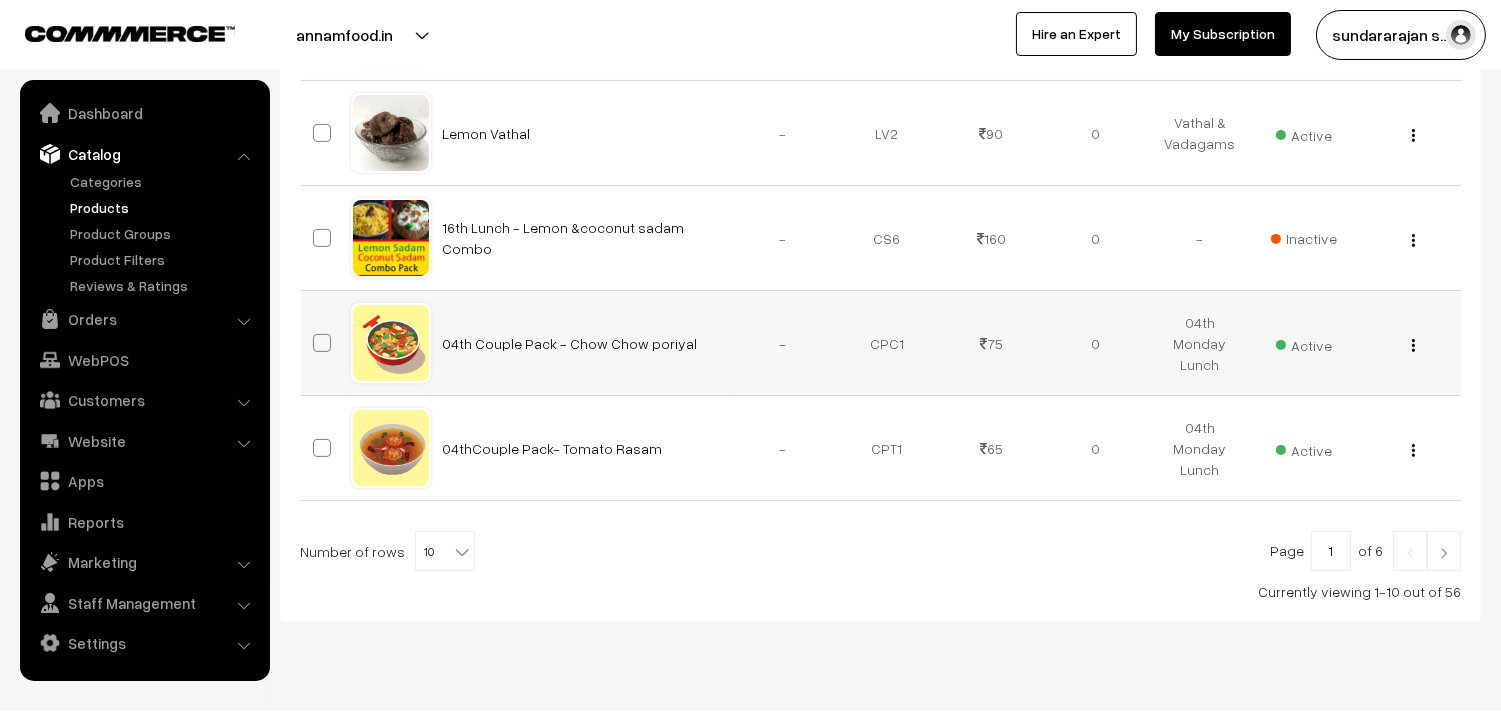 scroll, scrollTop: 1000, scrollLeft: 0, axis: vertical 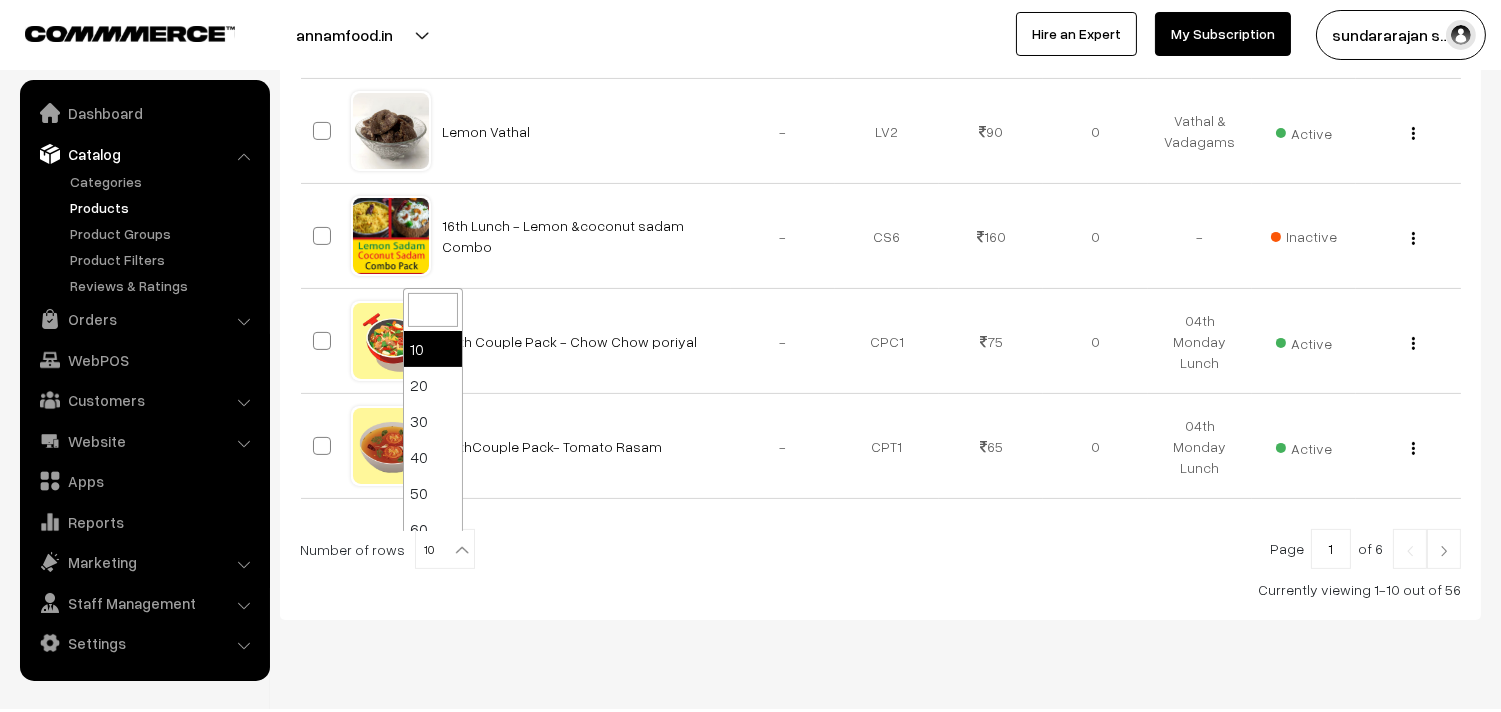 click on "10" at bounding box center [445, 550] 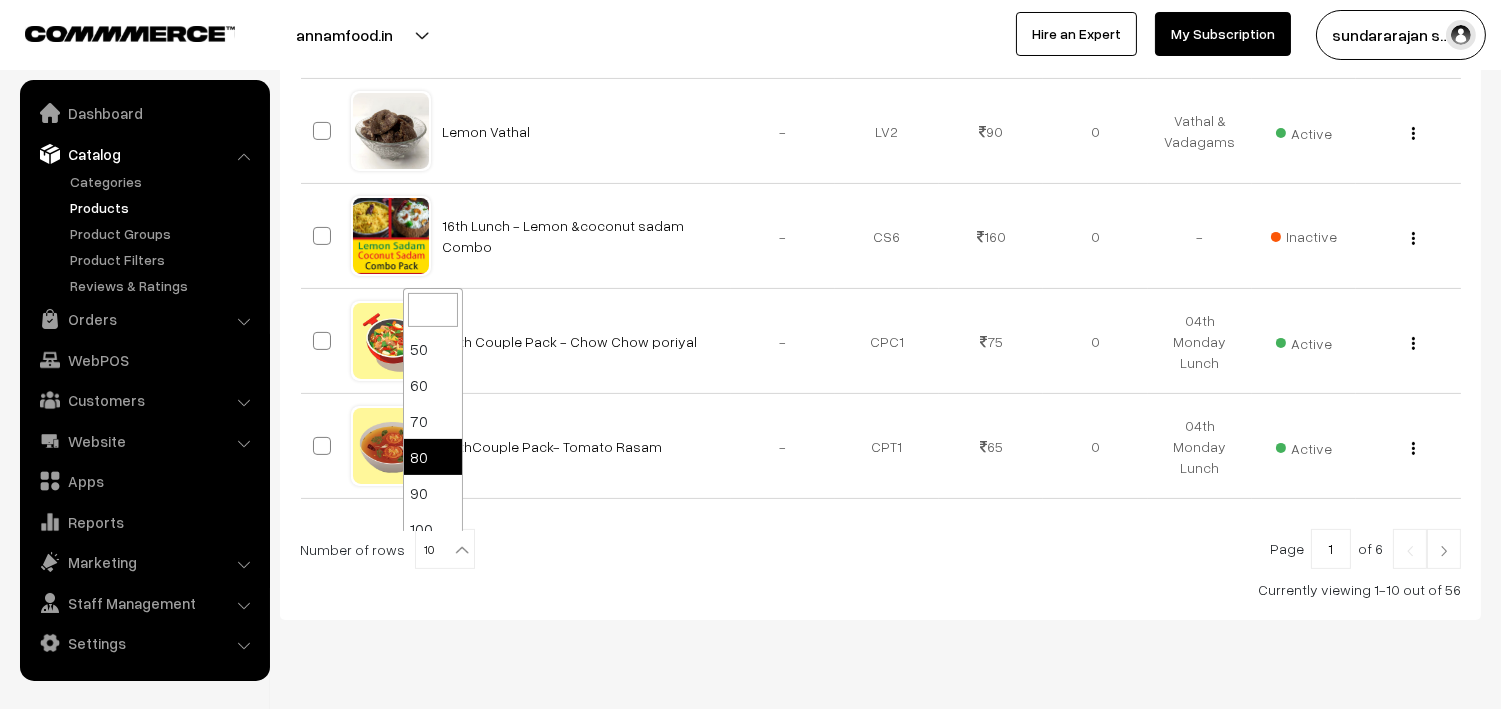 scroll, scrollTop: 160, scrollLeft: 0, axis: vertical 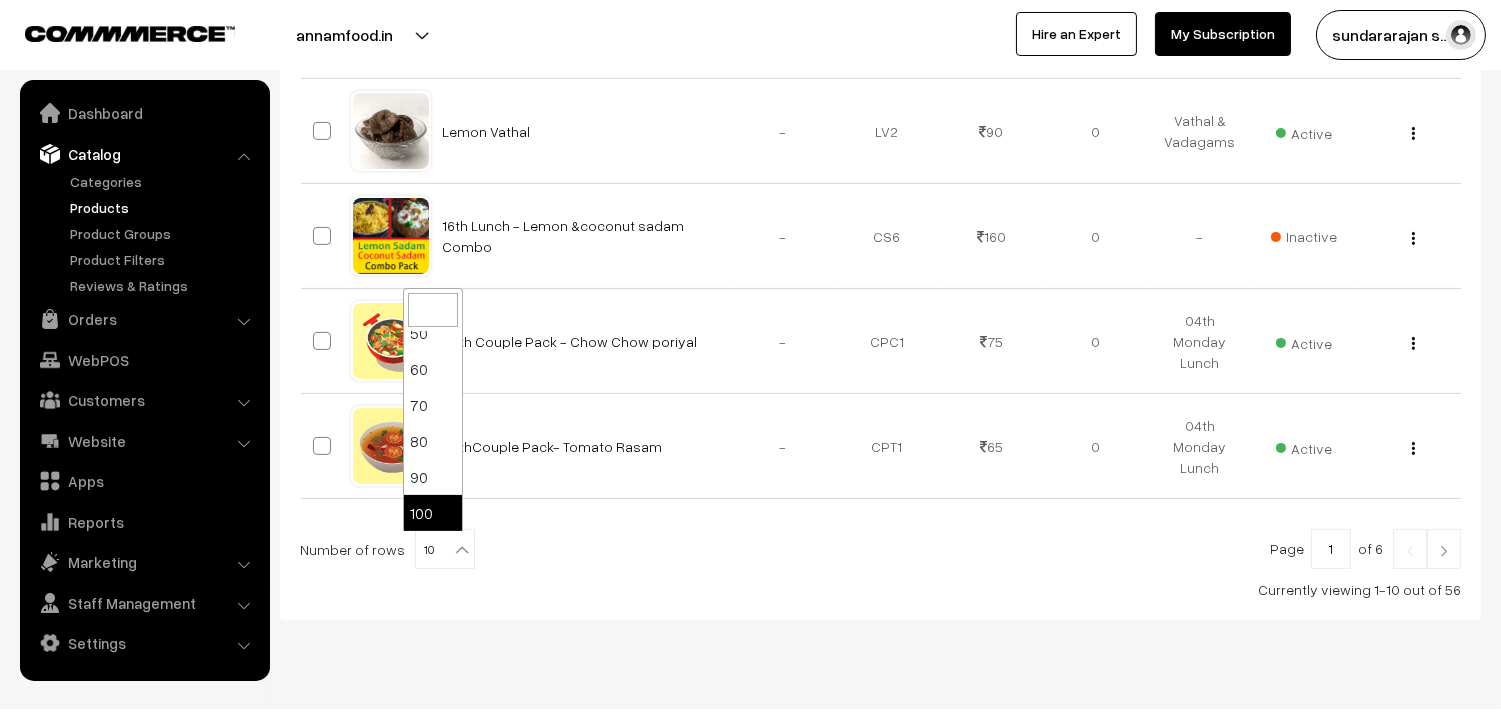 select on "100" 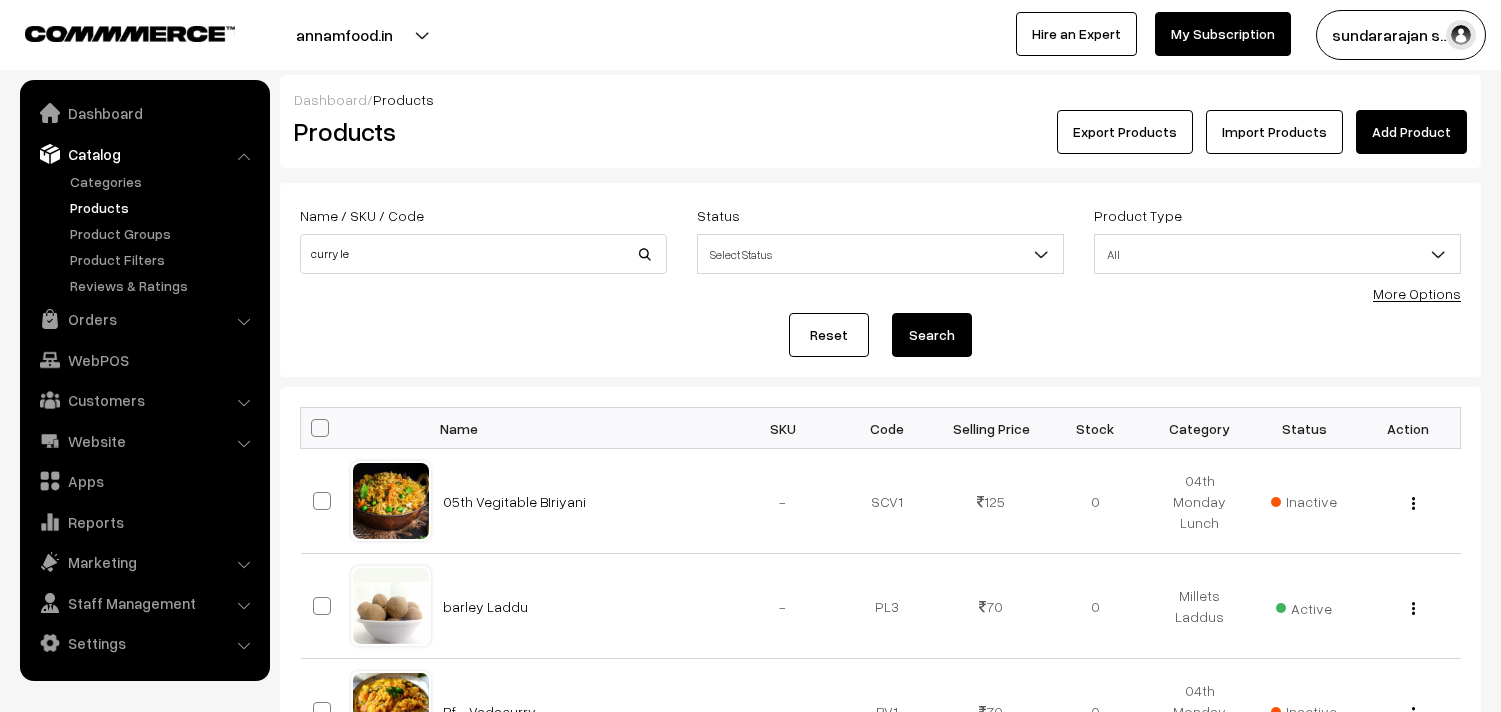 scroll, scrollTop: 0, scrollLeft: 0, axis: both 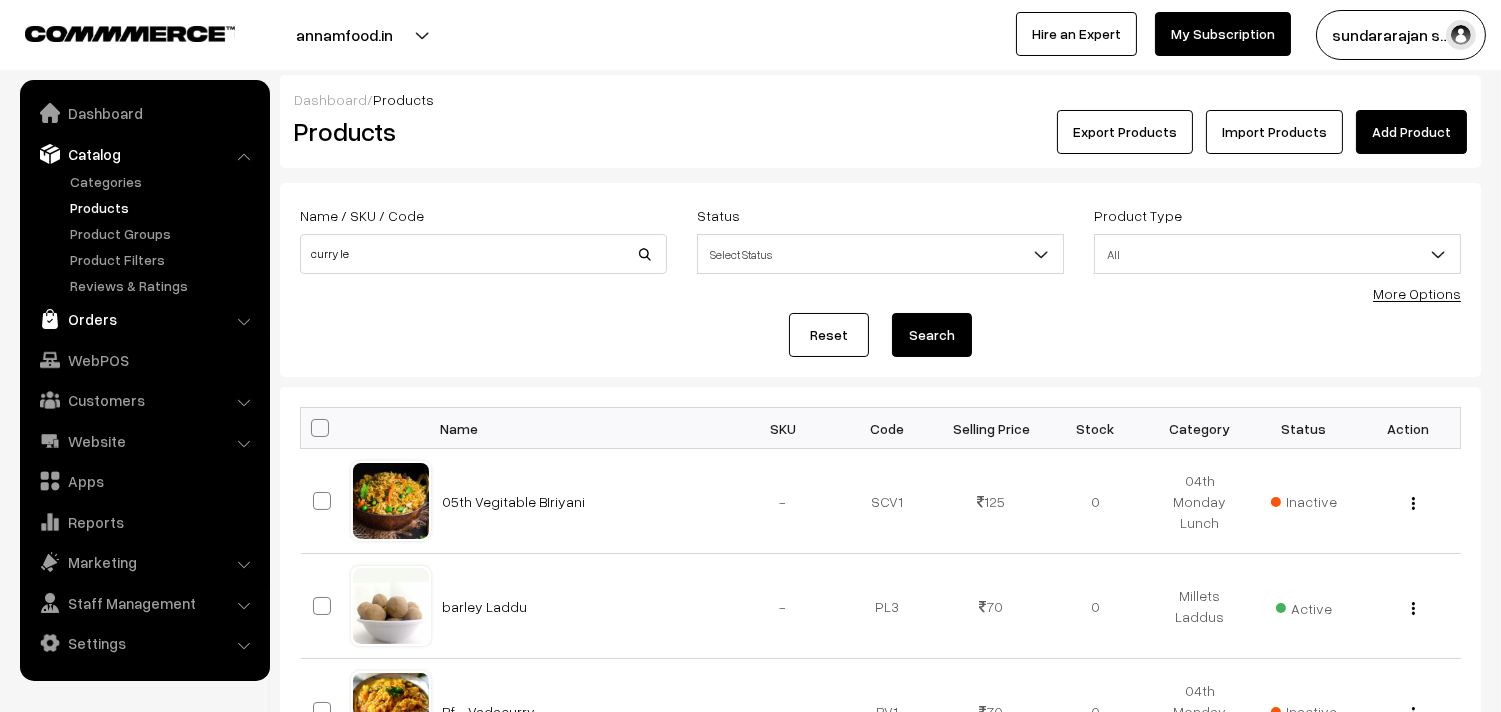 click on "Orders" at bounding box center (144, 319) 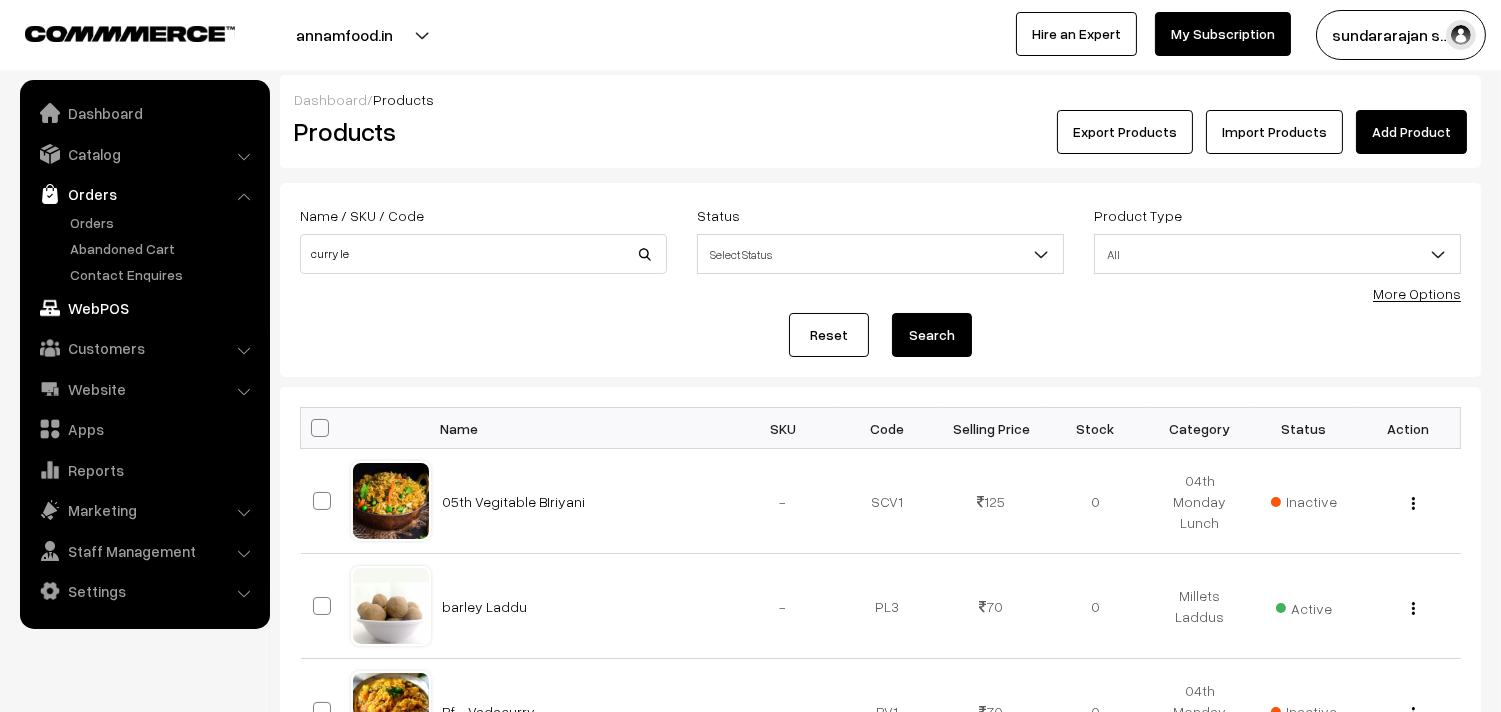 click on "WebPOS" at bounding box center (144, 308) 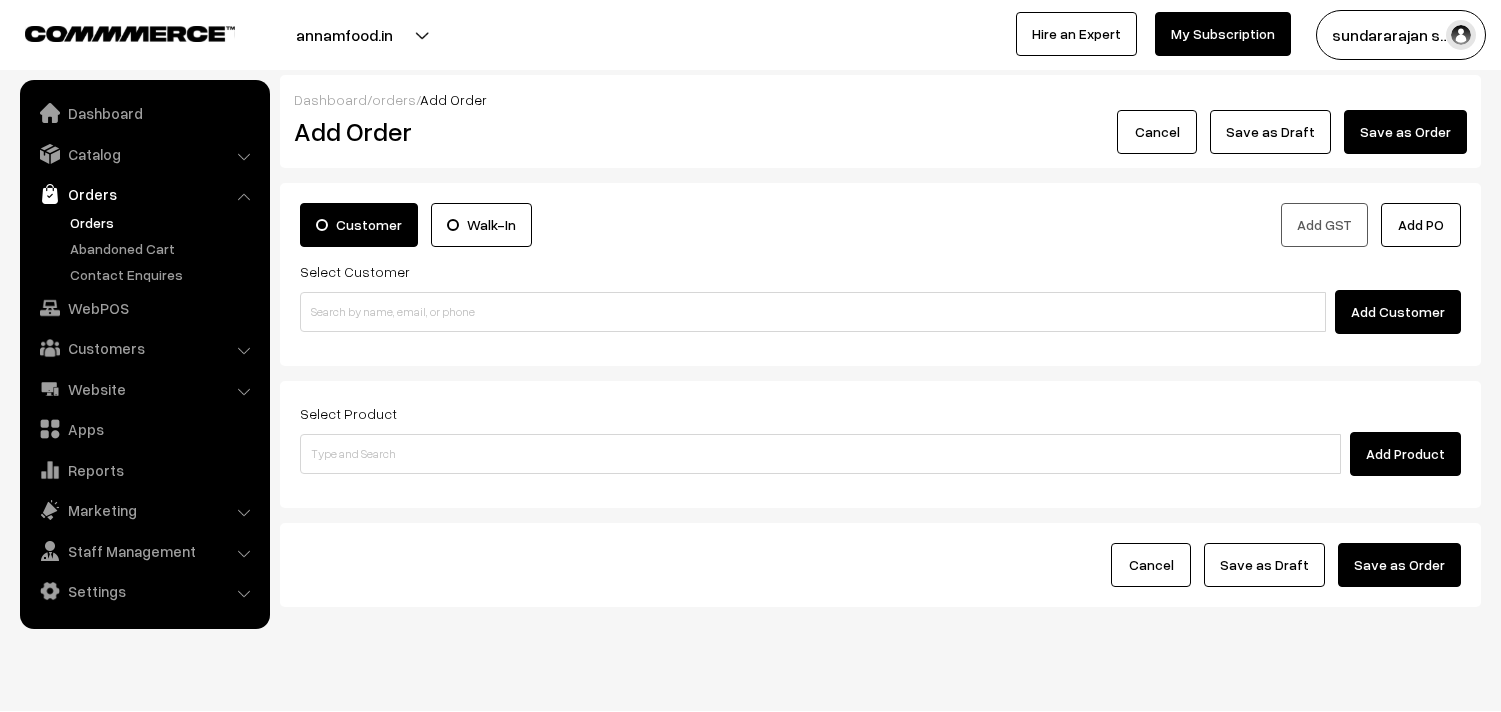 scroll, scrollTop: 0, scrollLeft: 0, axis: both 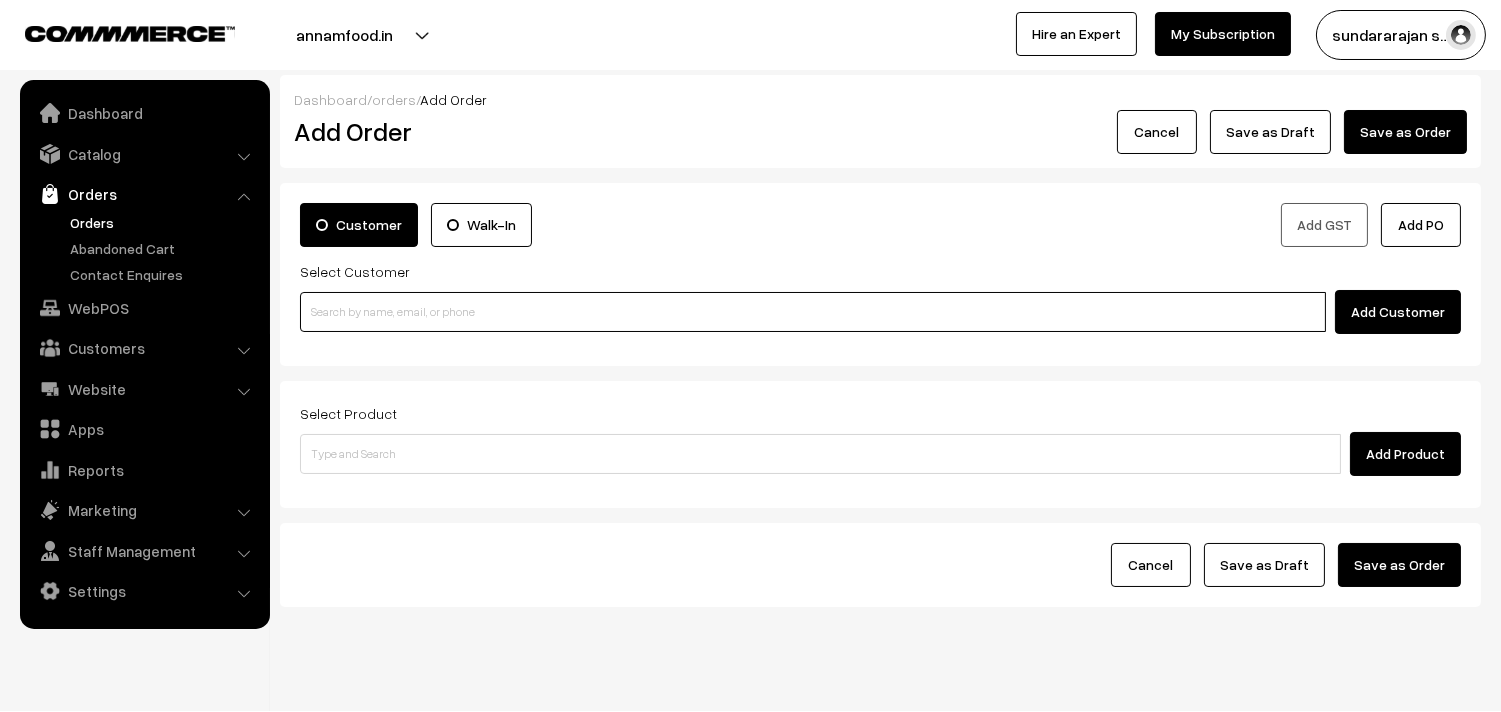 click at bounding box center (813, 312) 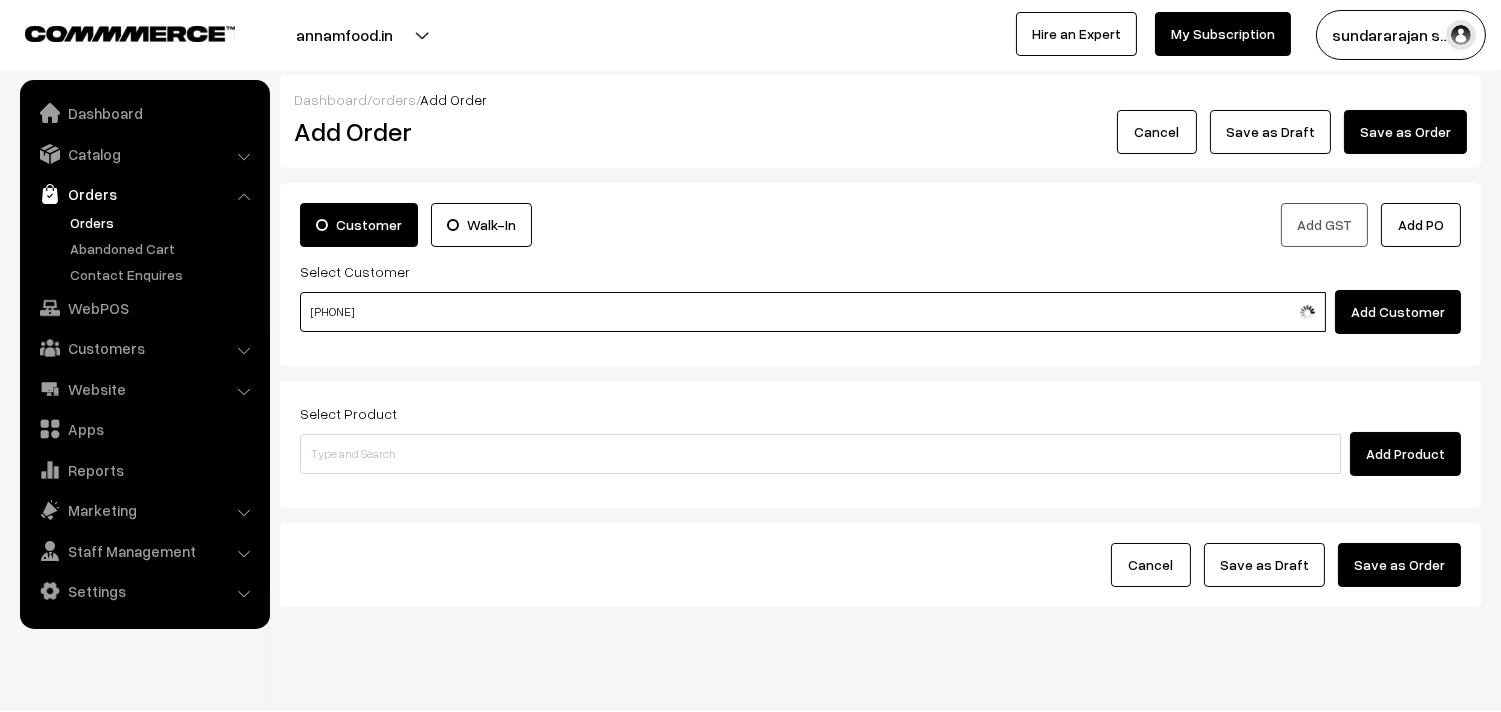 click on "97573 51302" at bounding box center [813, 312] 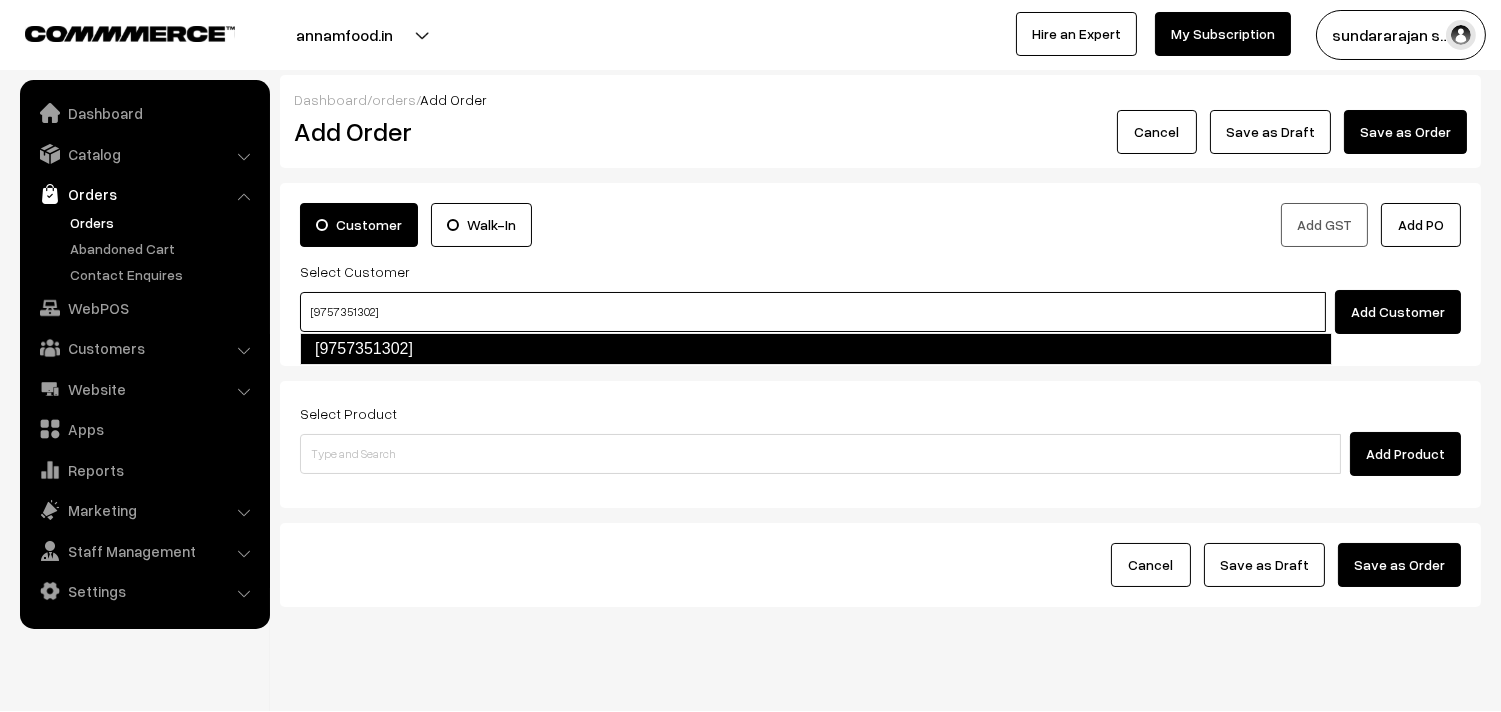 type on "[9757351302]" 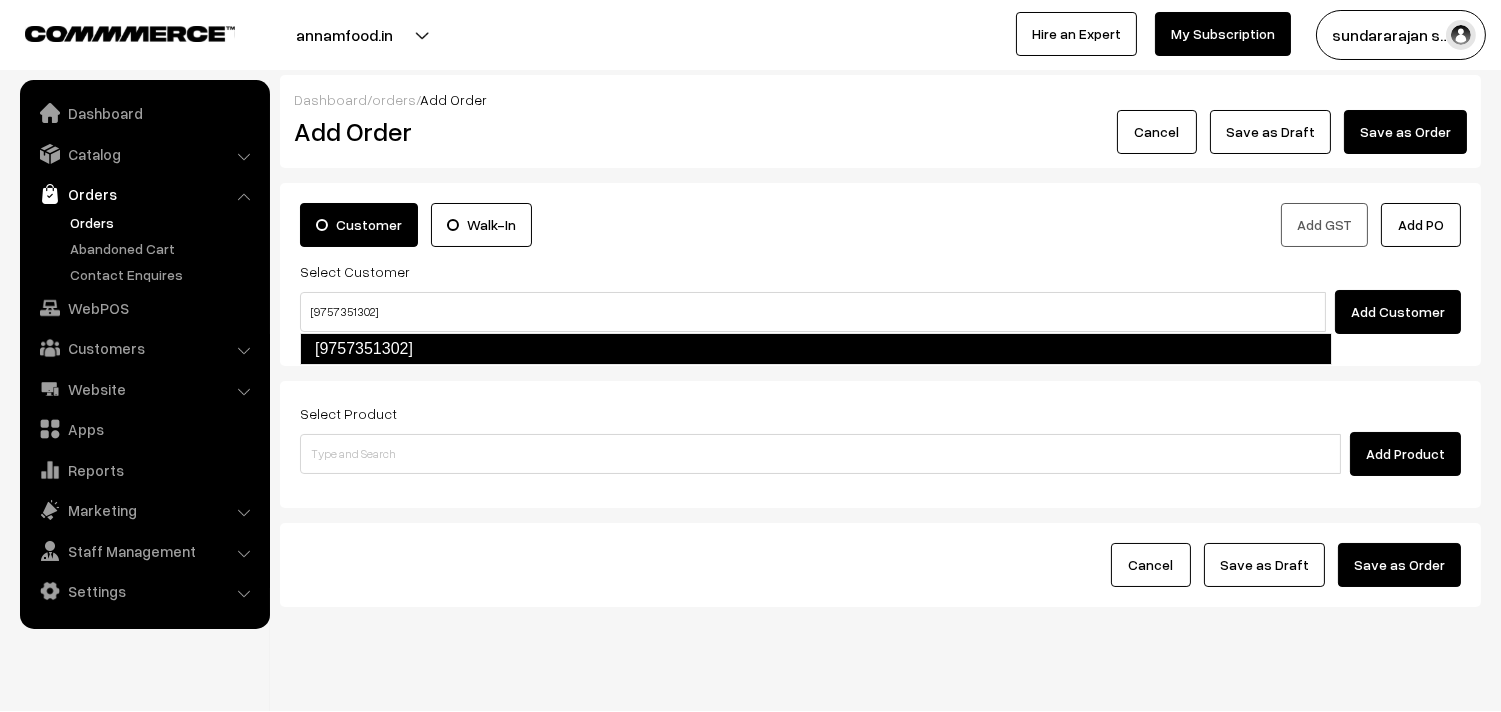 type 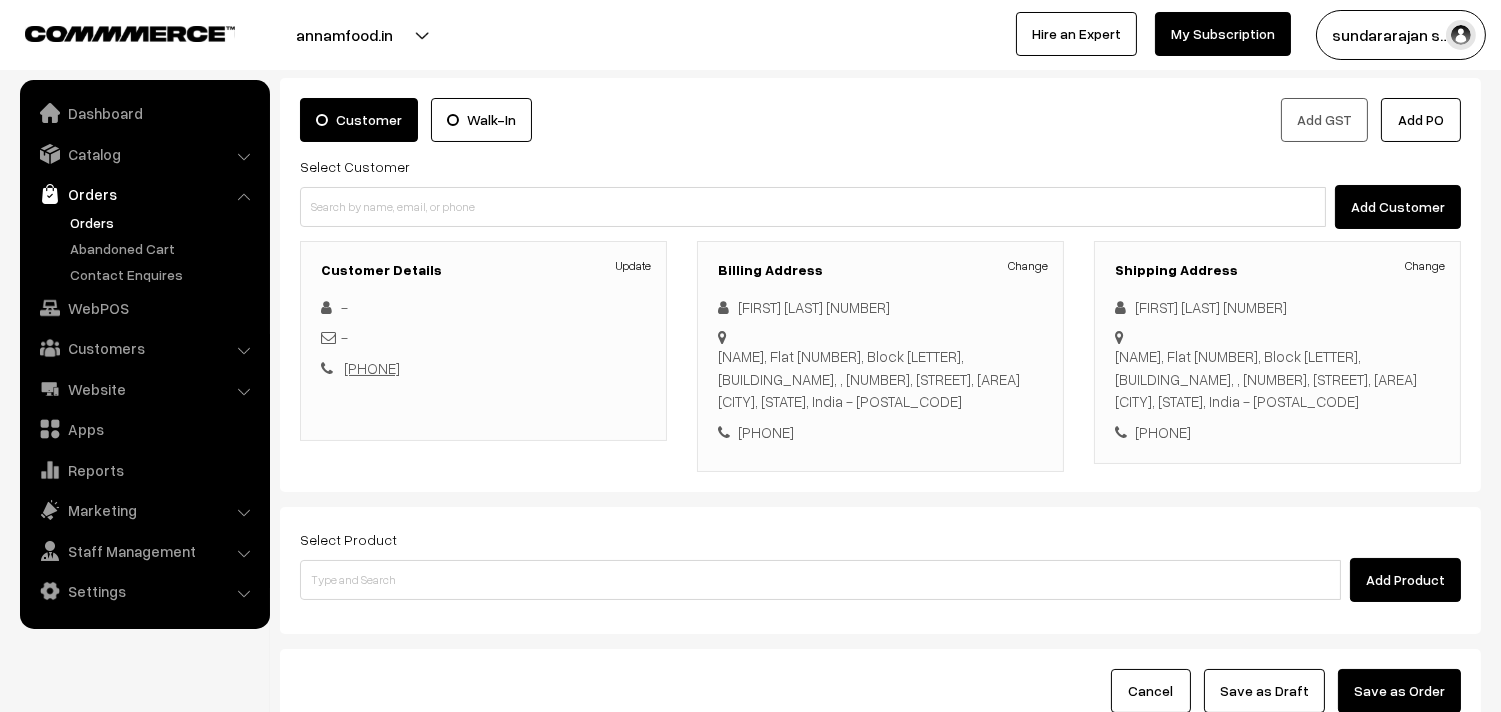 scroll, scrollTop: 111, scrollLeft: 0, axis: vertical 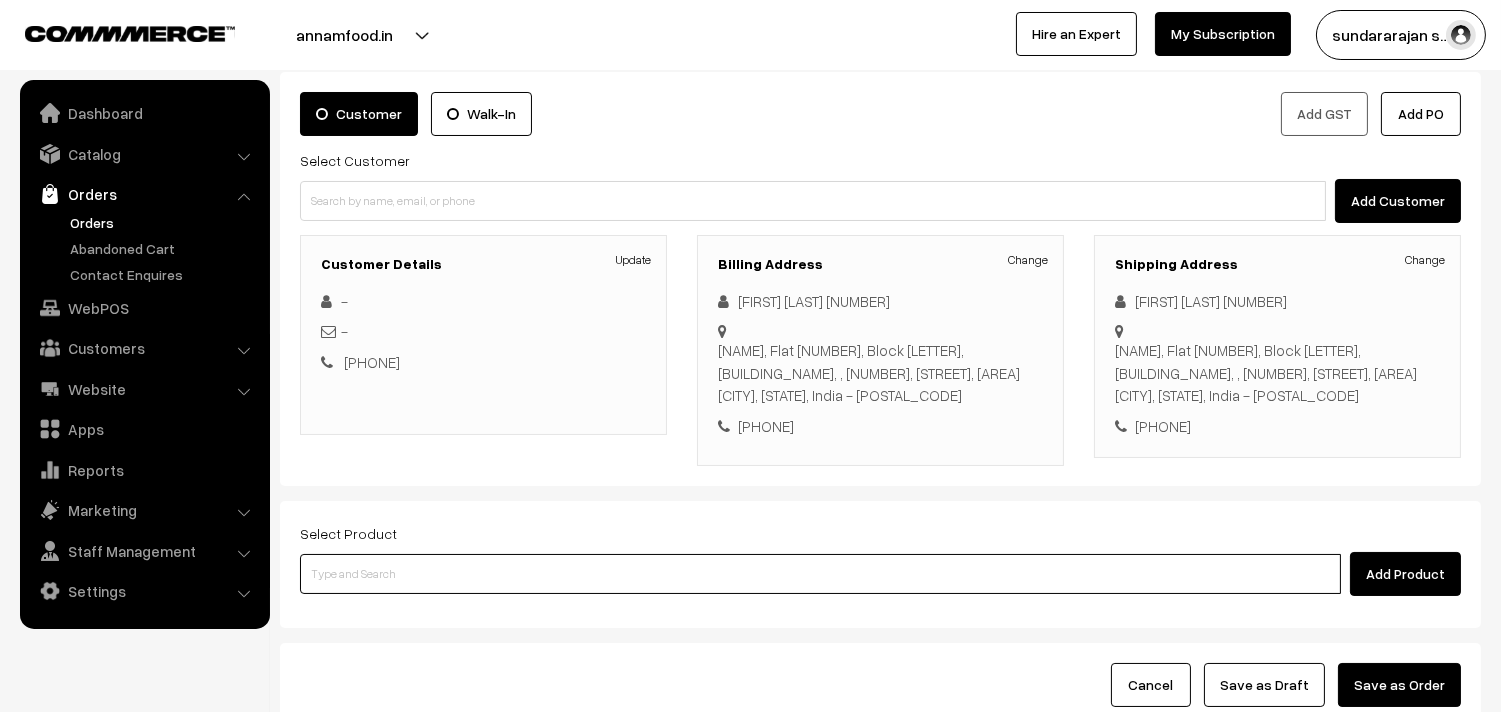 click at bounding box center [820, 574] 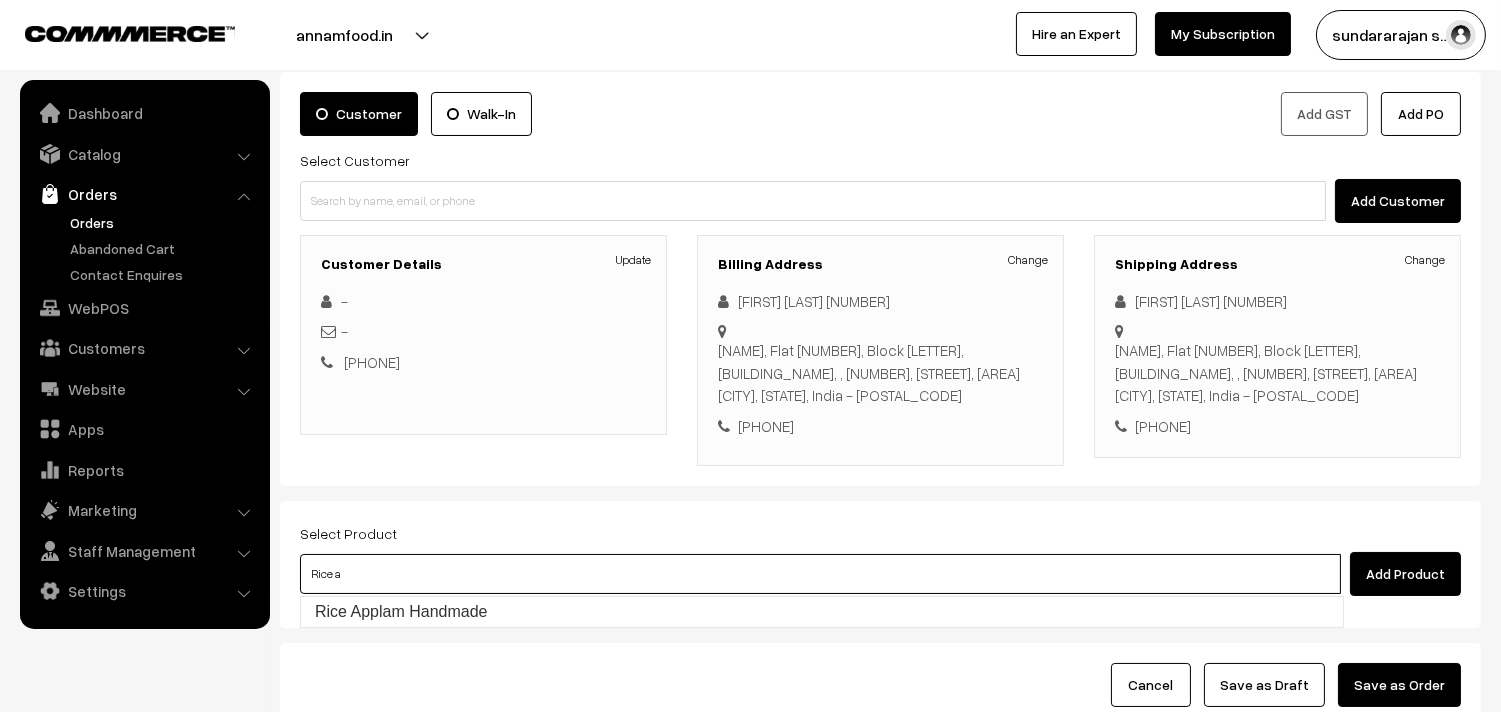 type on "Rice Applam Handmade" 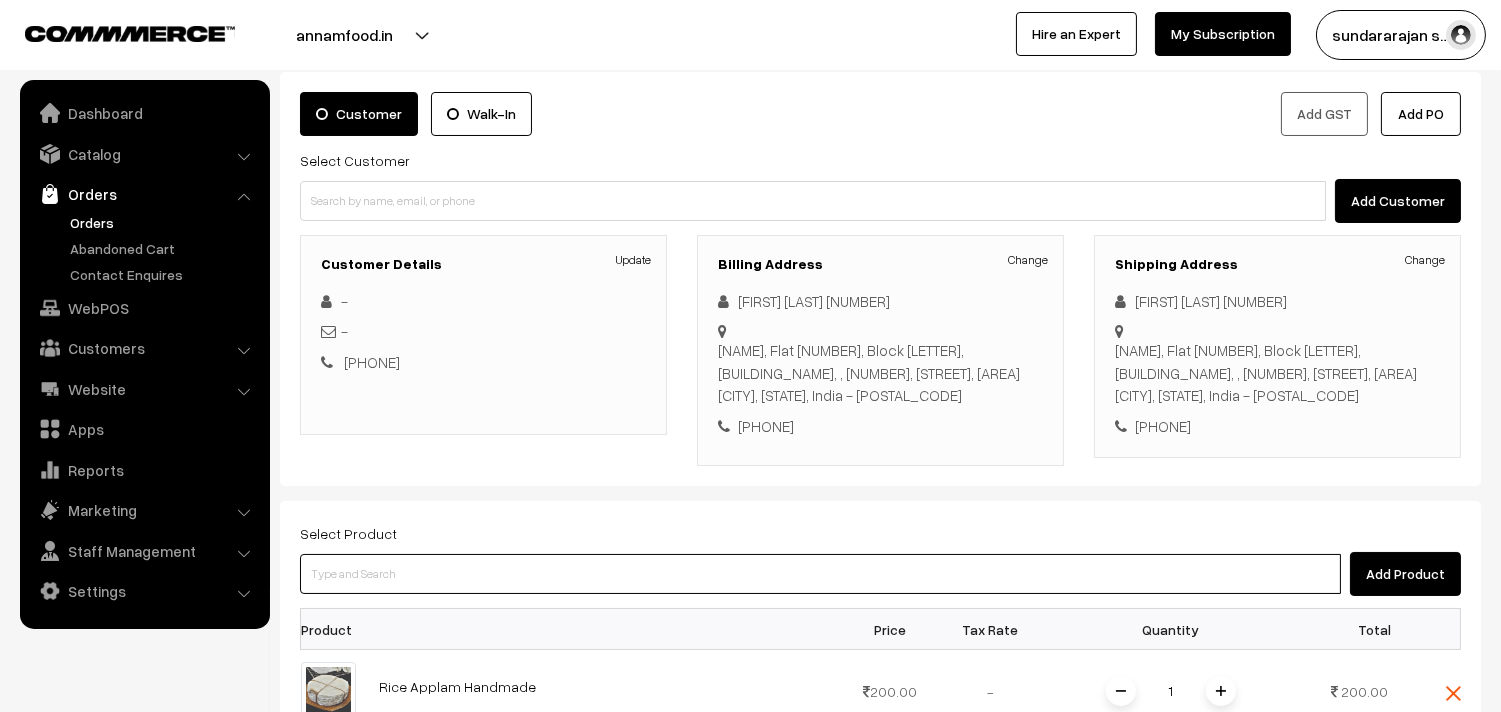 click at bounding box center (820, 574) 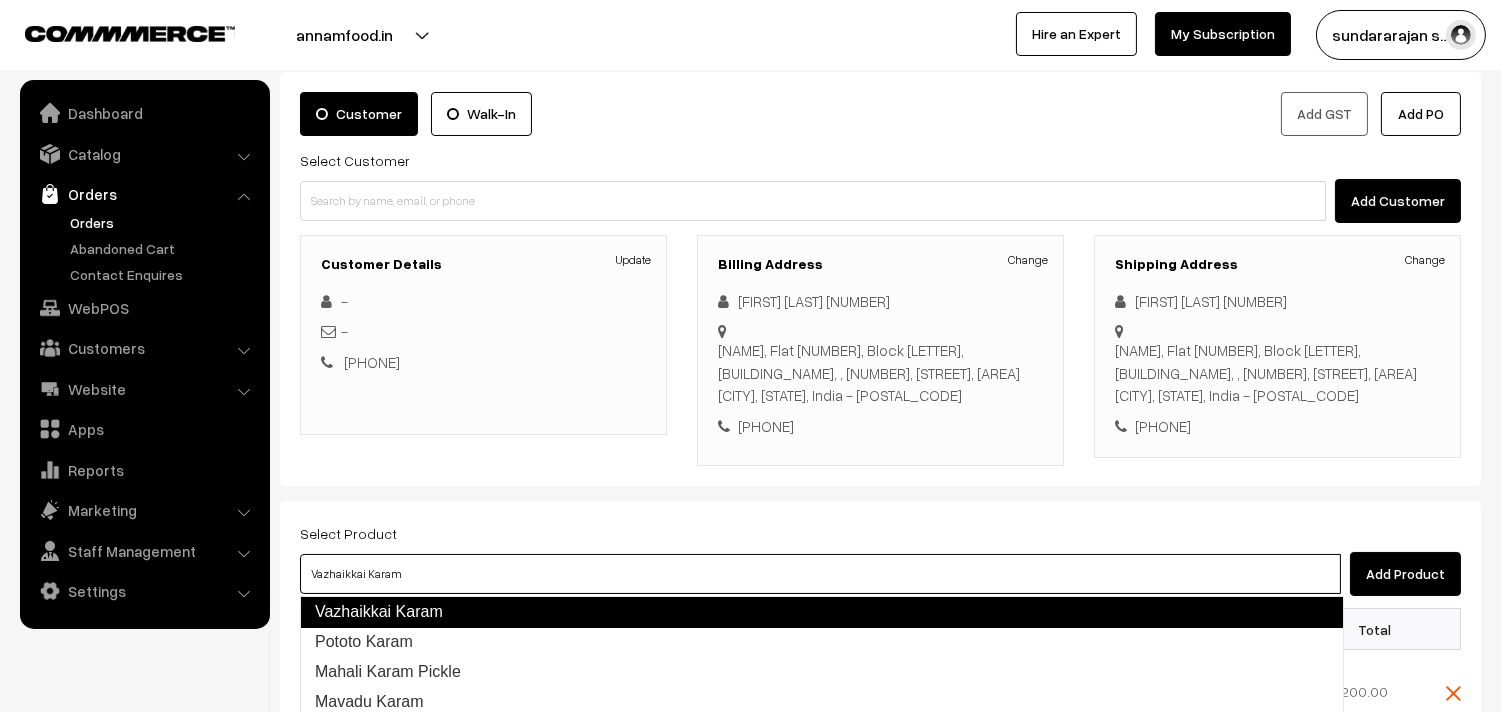 type on "Pototo Karam" 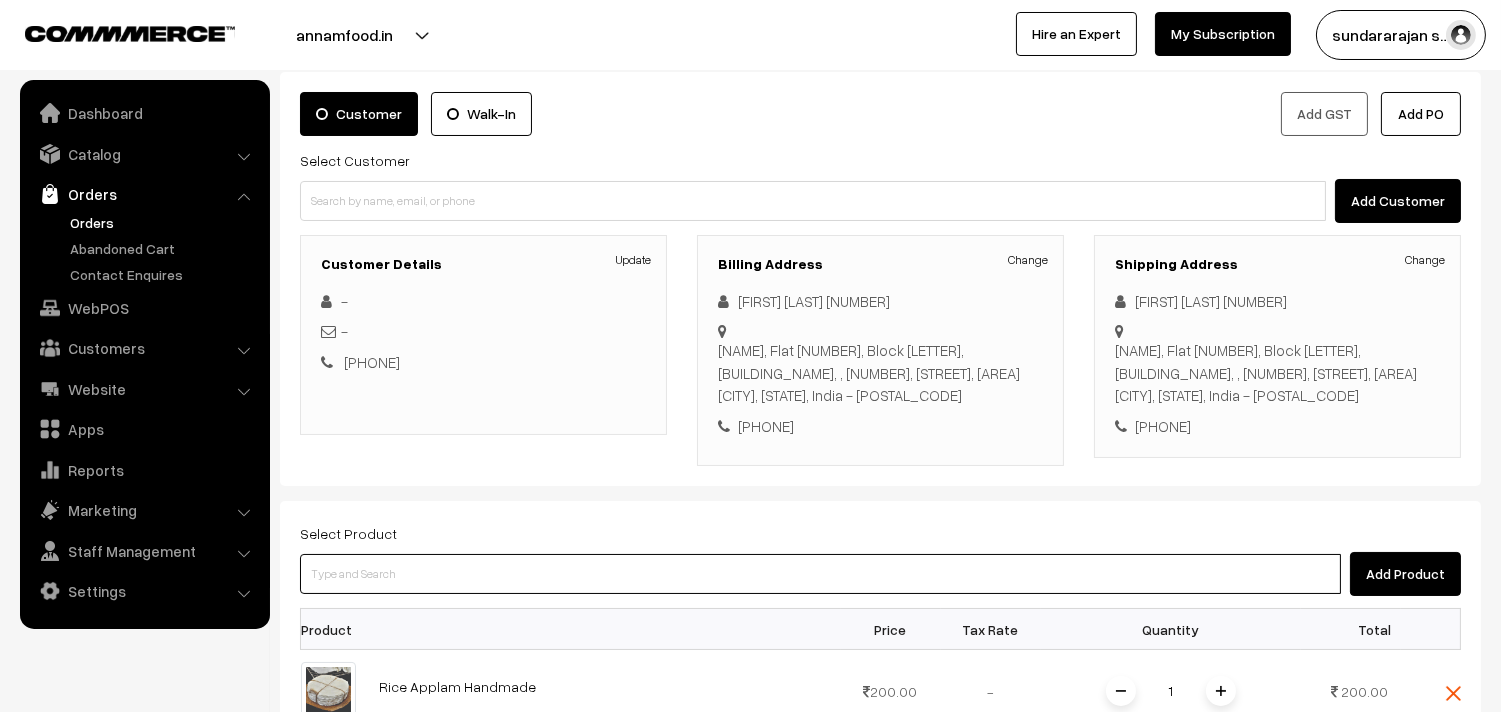 click at bounding box center (820, 574) 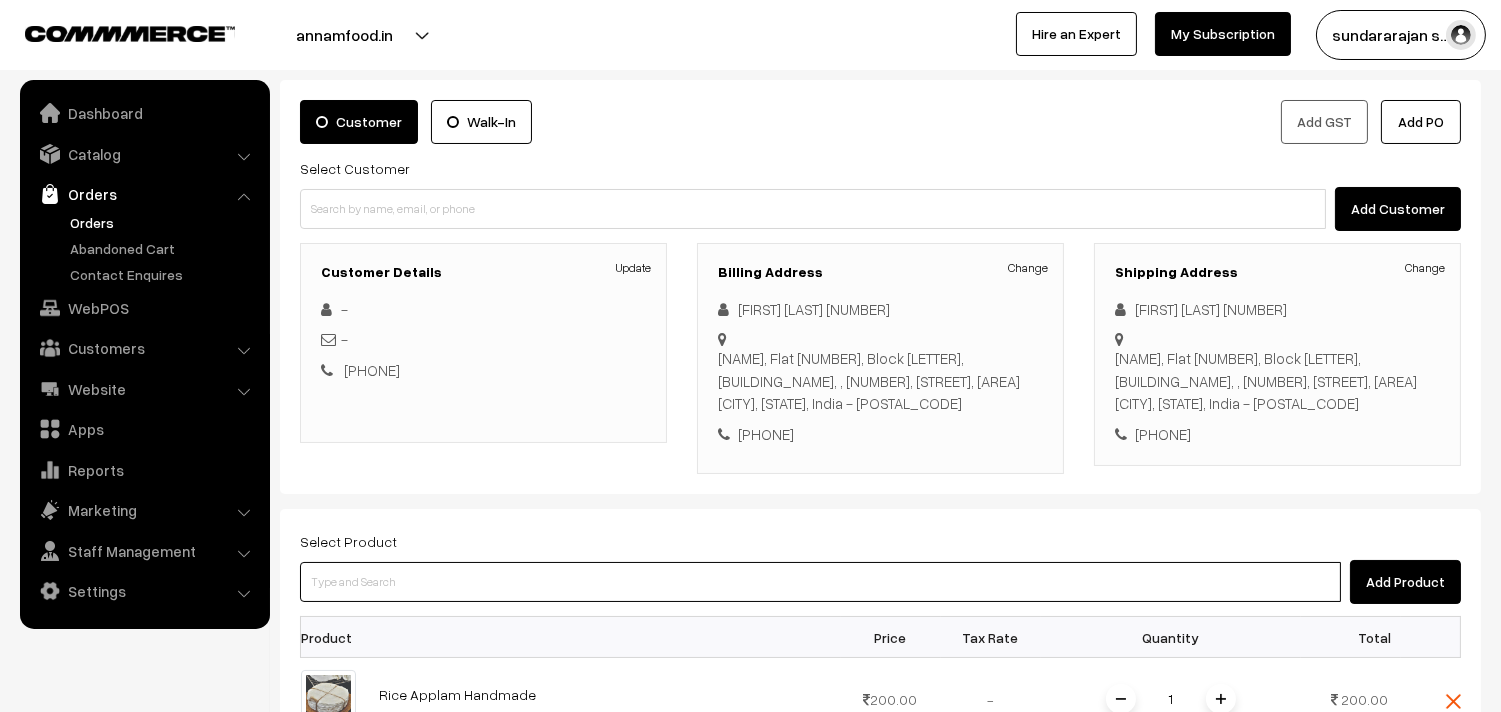 scroll, scrollTop: 111, scrollLeft: 0, axis: vertical 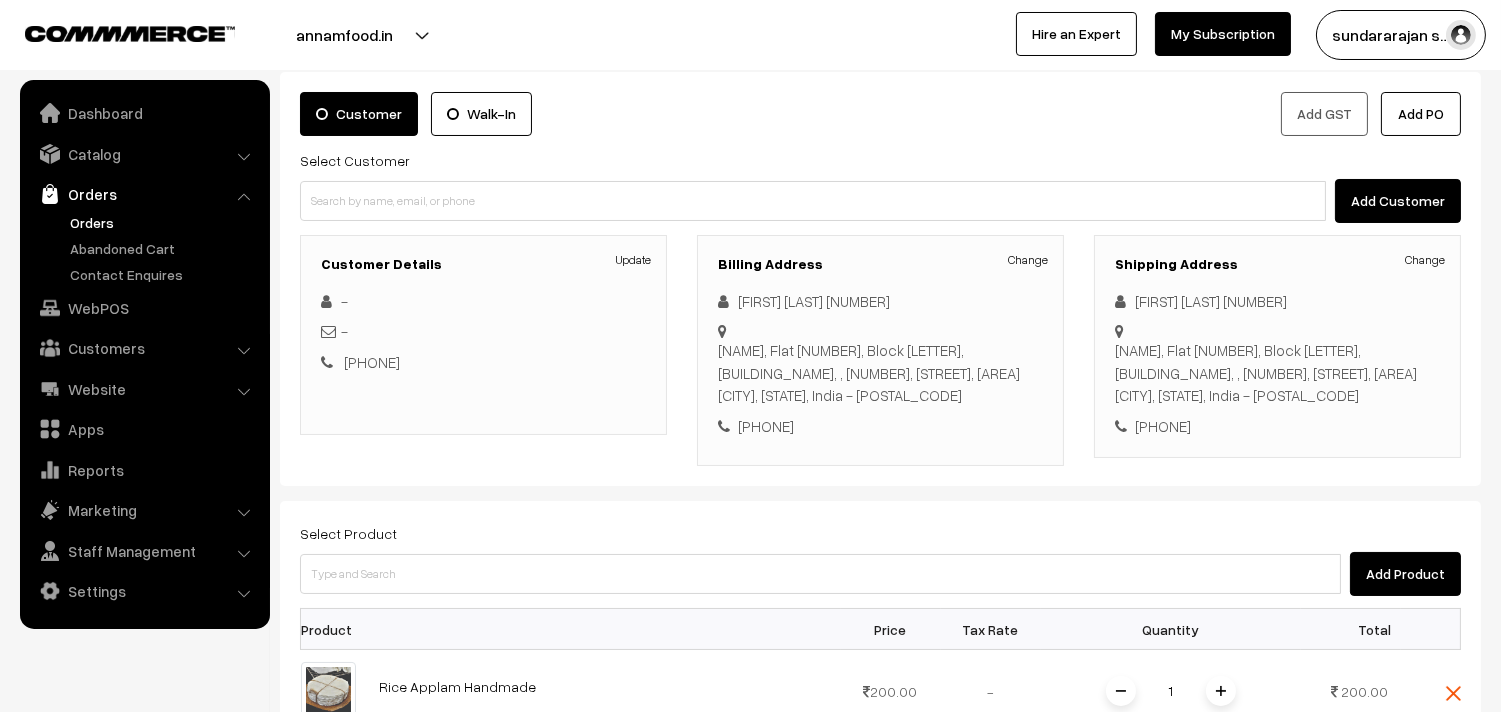 click on "Select Product
Add Product" at bounding box center (880, 558) 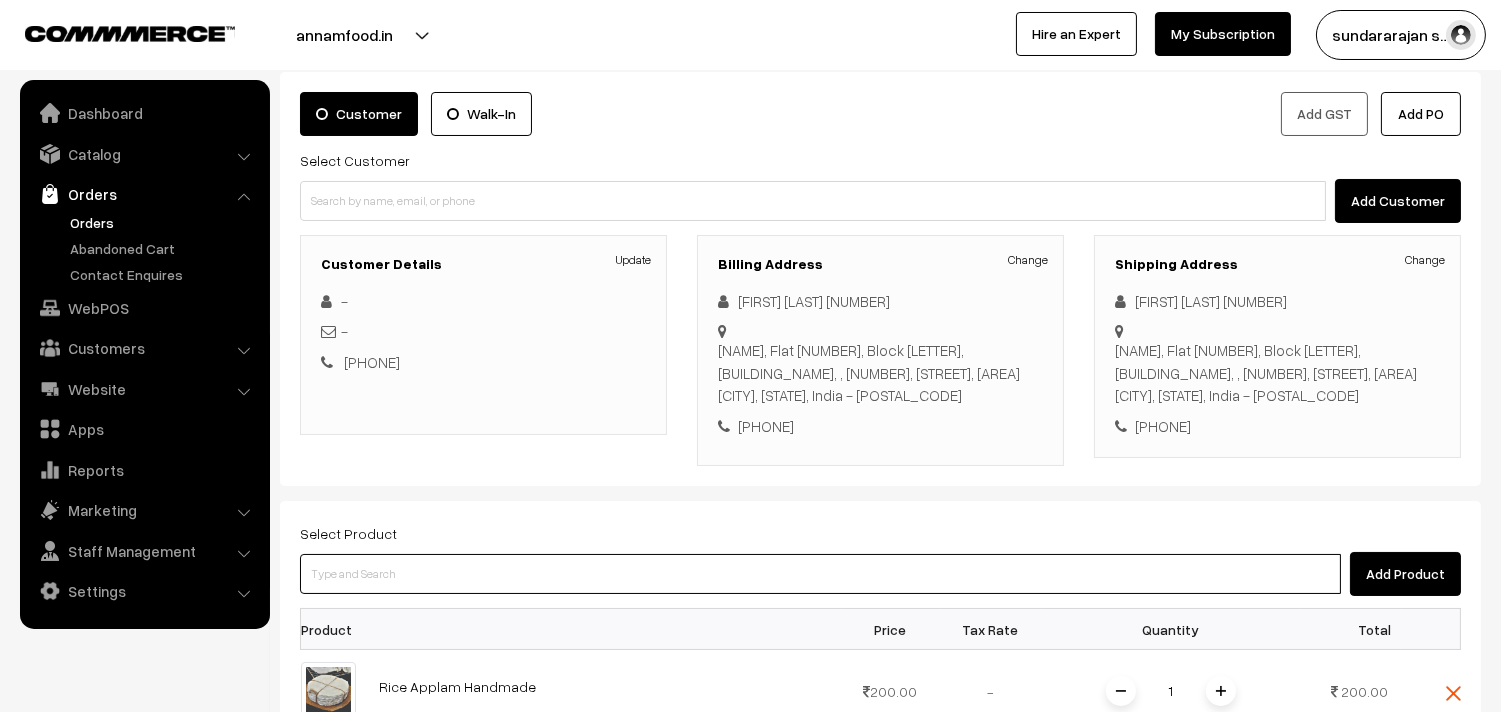 click at bounding box center [820, 574] 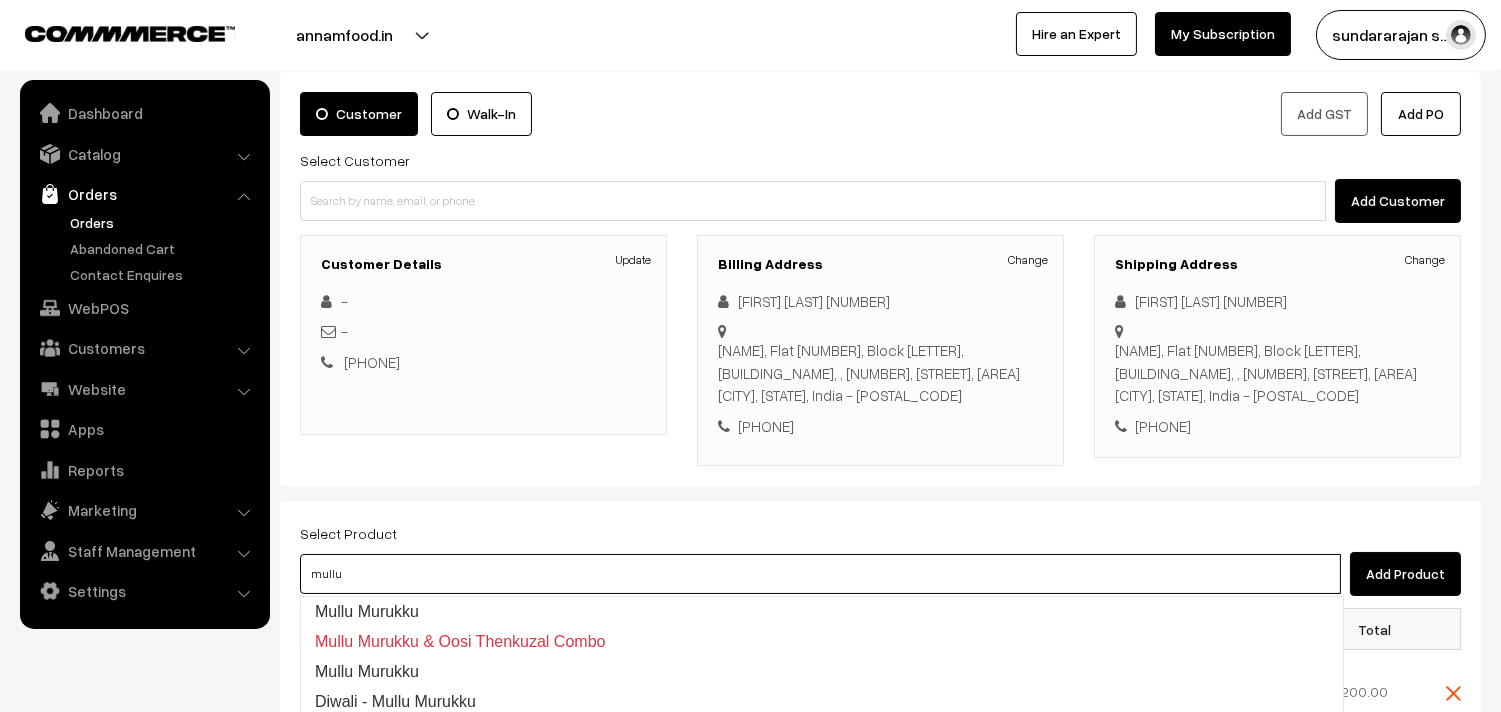 type on "Mullu Murukku" 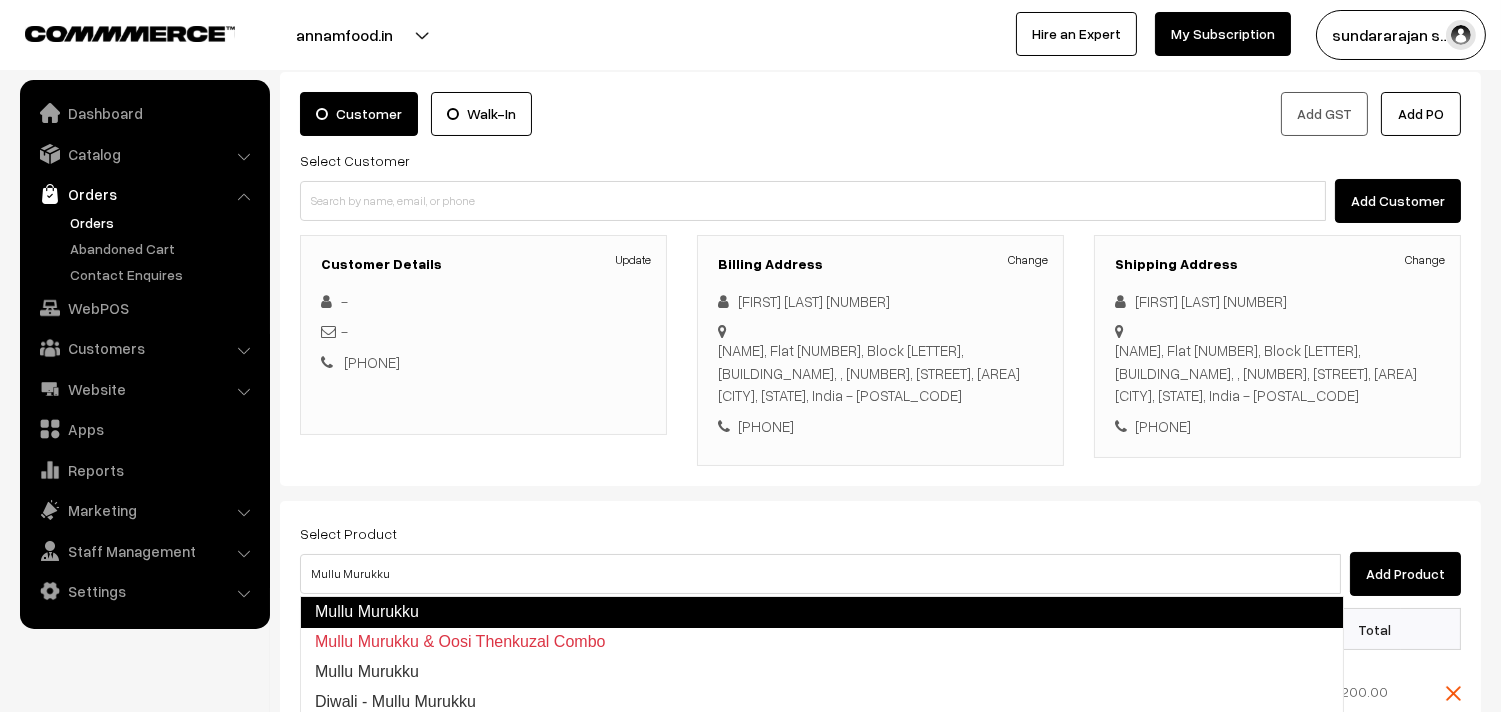 type 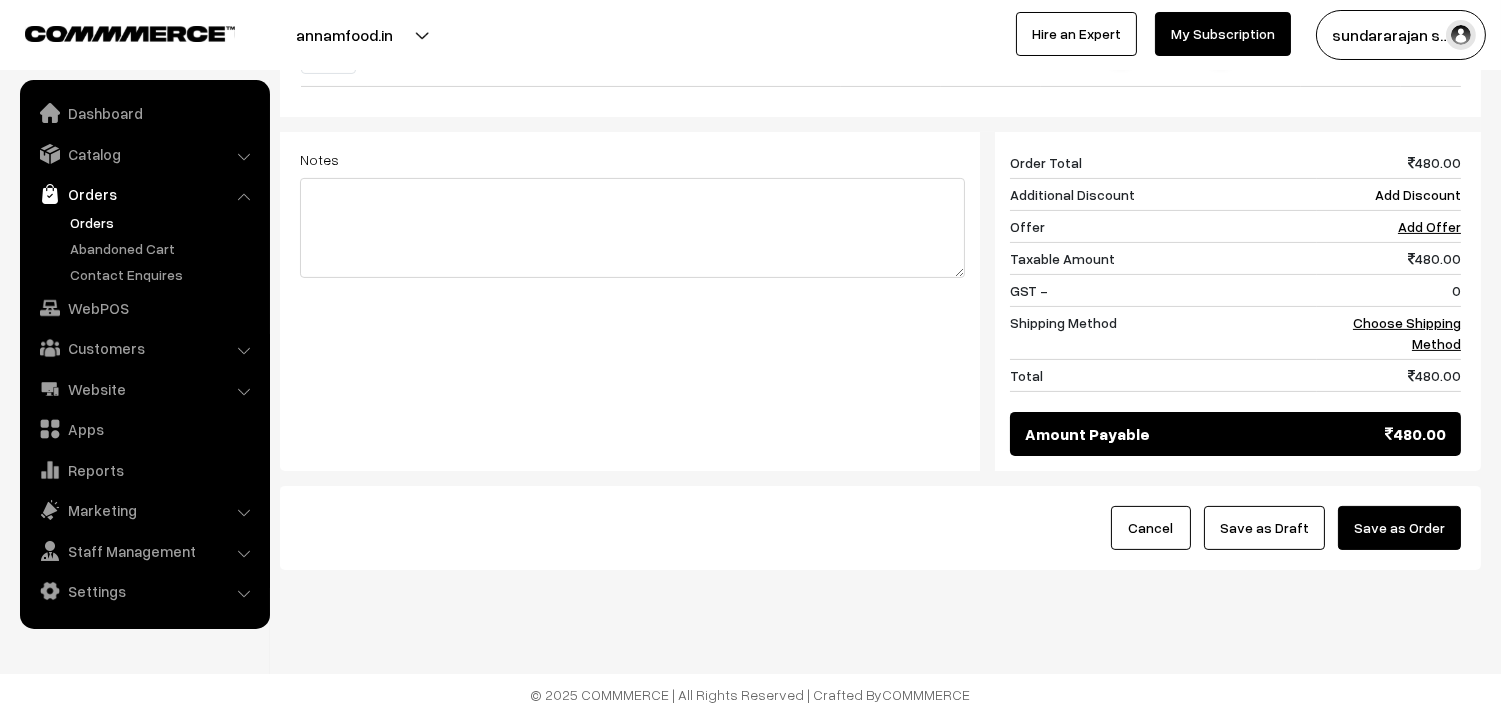 scroll, scrollTop: 922, scrollLeft: 0, axis: vertical 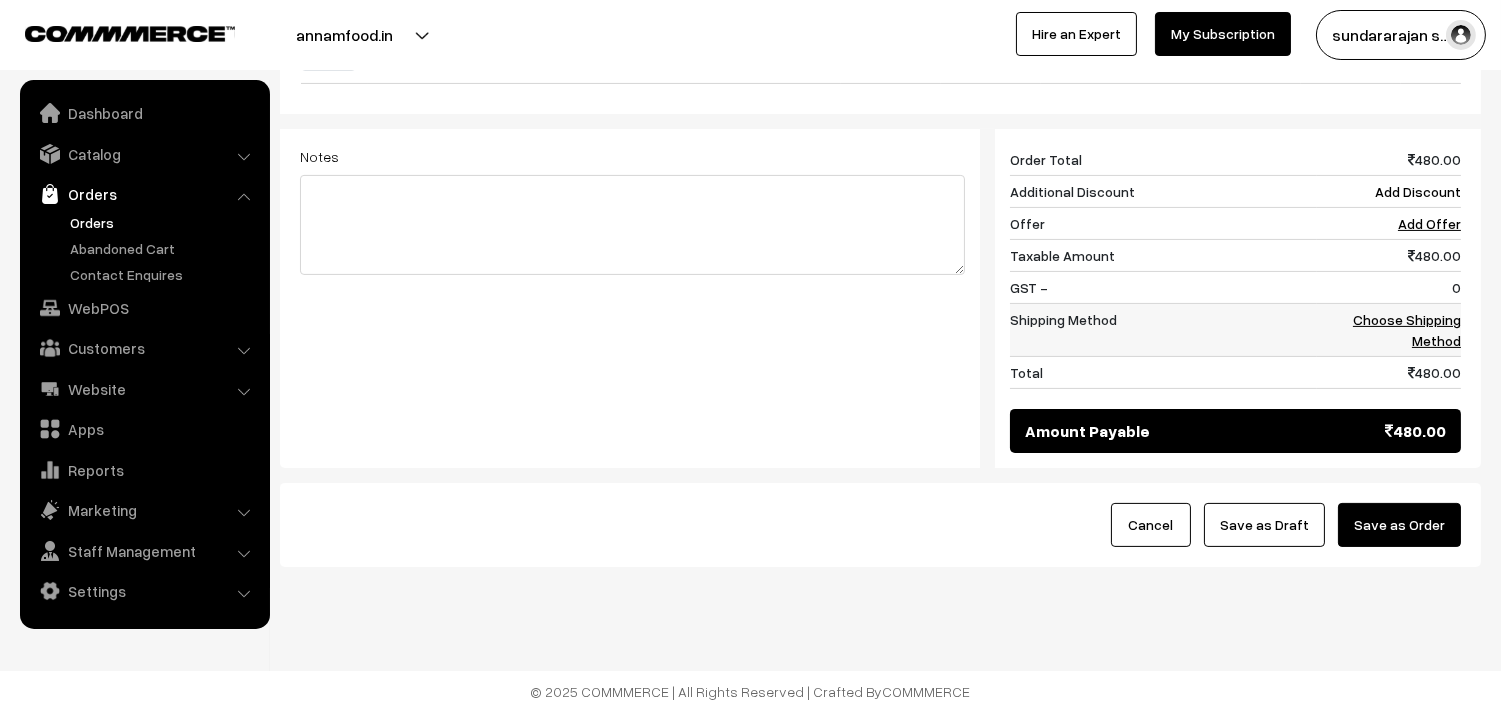 click on "Choose Shipping Method" at bounding box center (1389, 330) 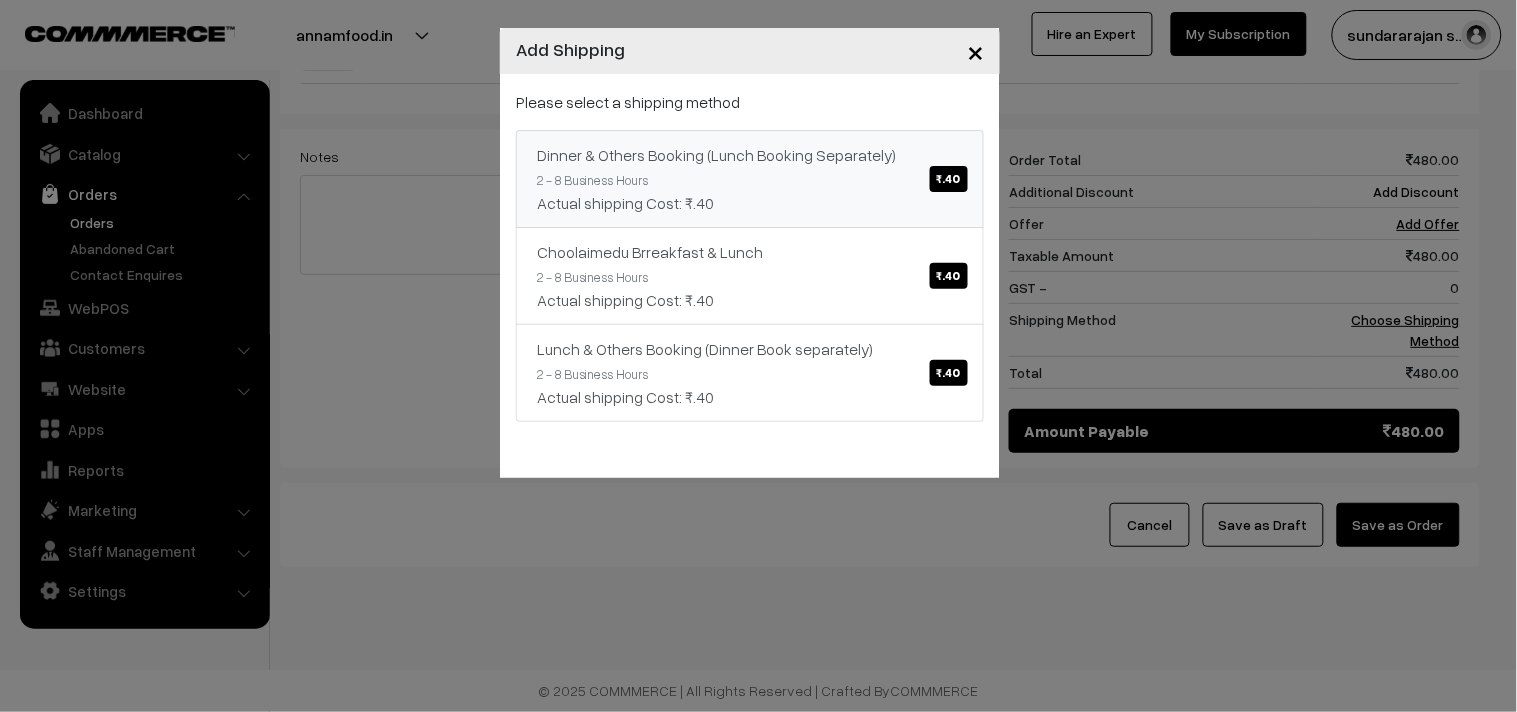 click on "Dinner & Others Booking (Lunch Booking Separately)
₹.40
2 - 8 Business Hours Actual shipping Cost: ₹.40" at bounding box center (750, 179) 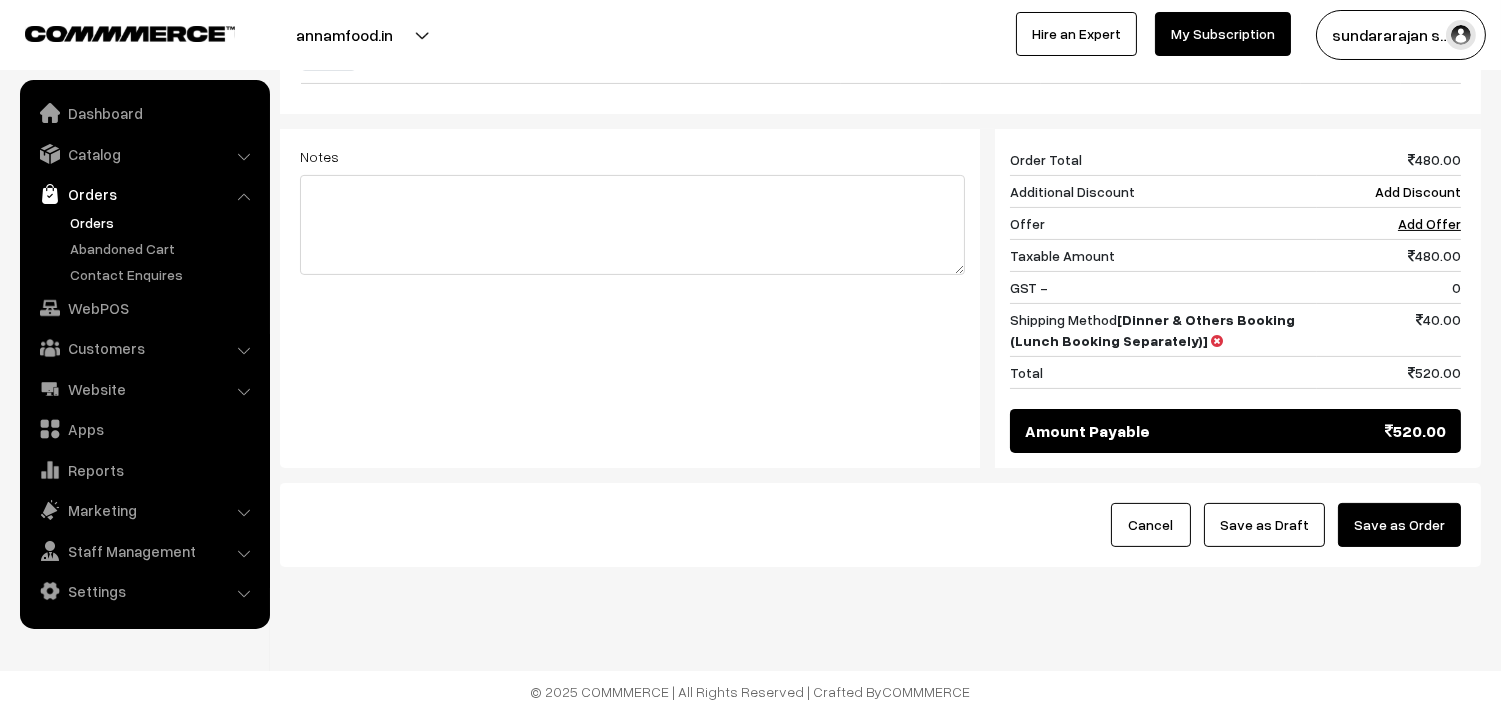 click on "Save as Draft" at bounding box center (1264, 525) 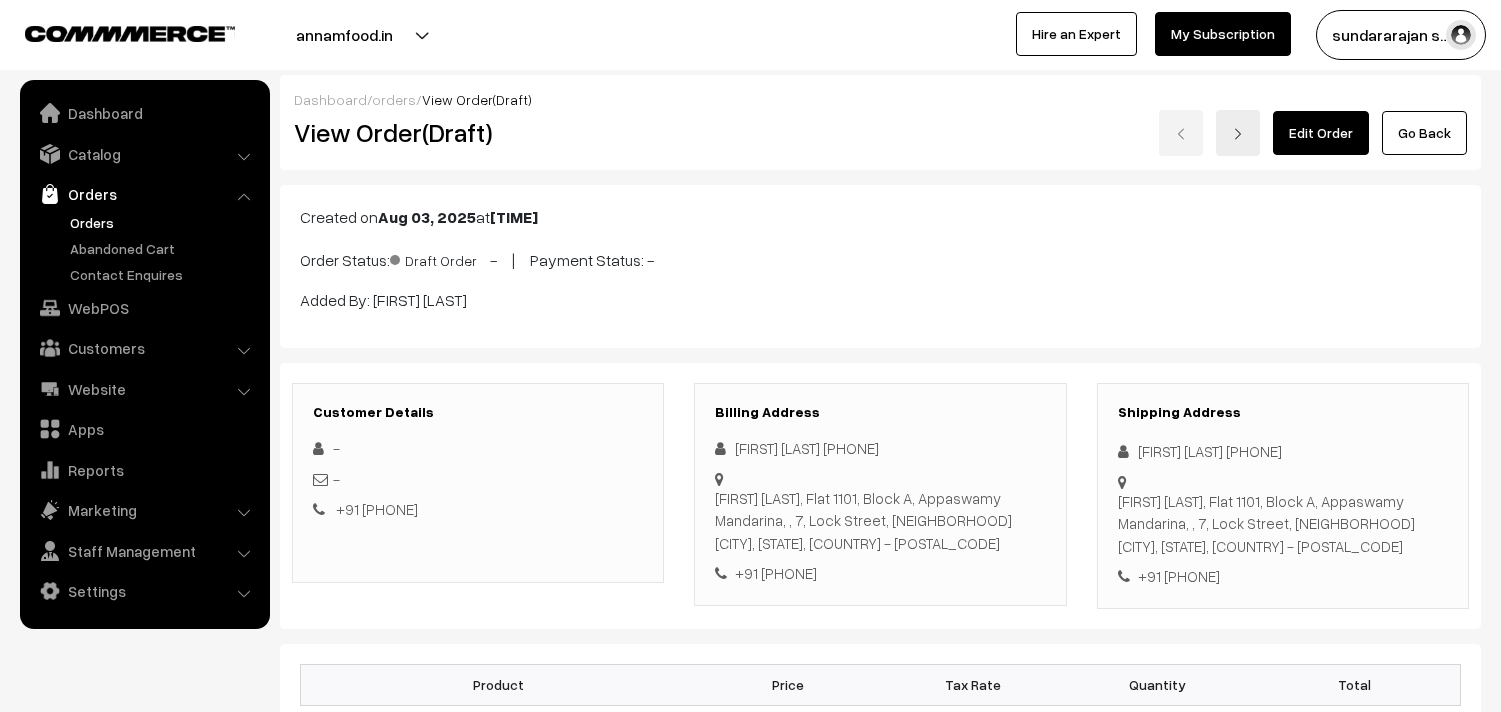scroll, scrollTop: 0, scrollLeft: 0, axis: both 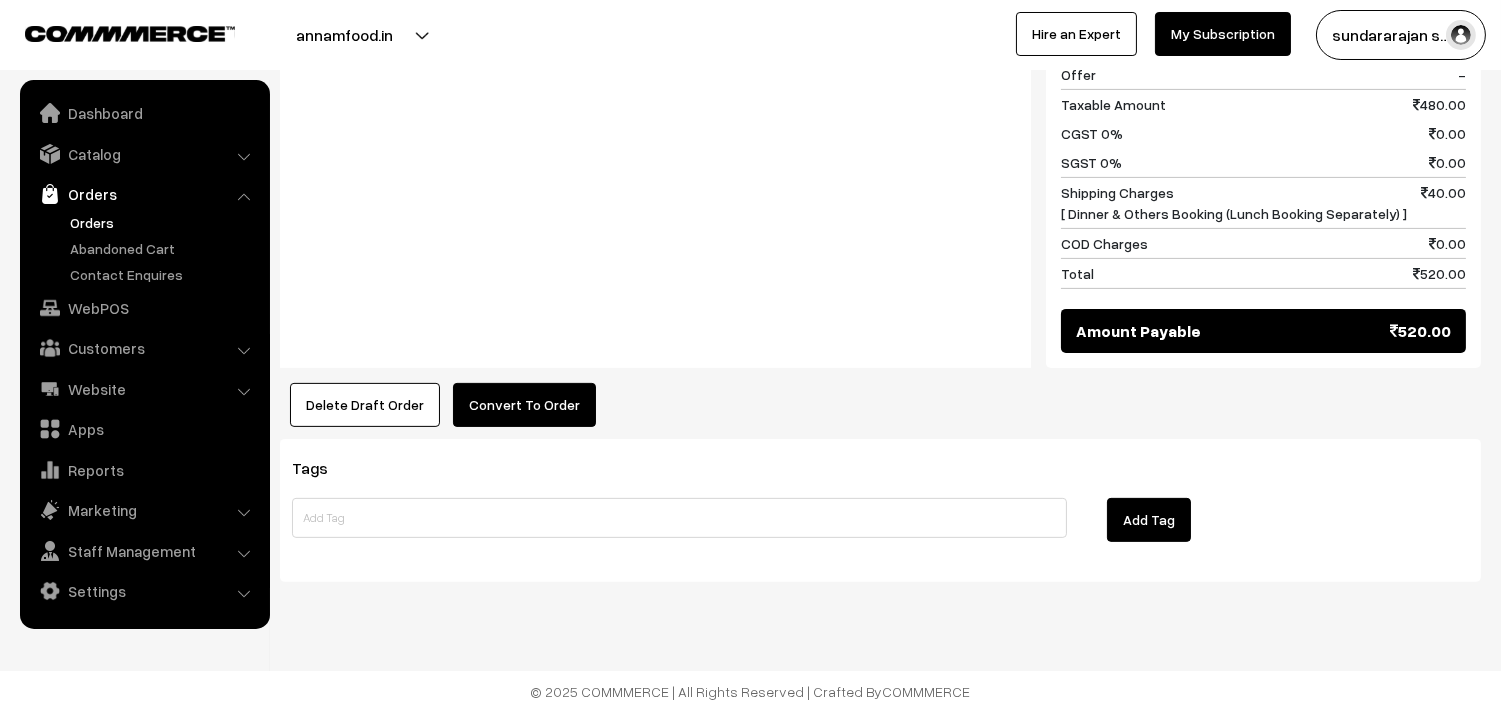 click on "Convert To Order" at bounding box center [524, 405] 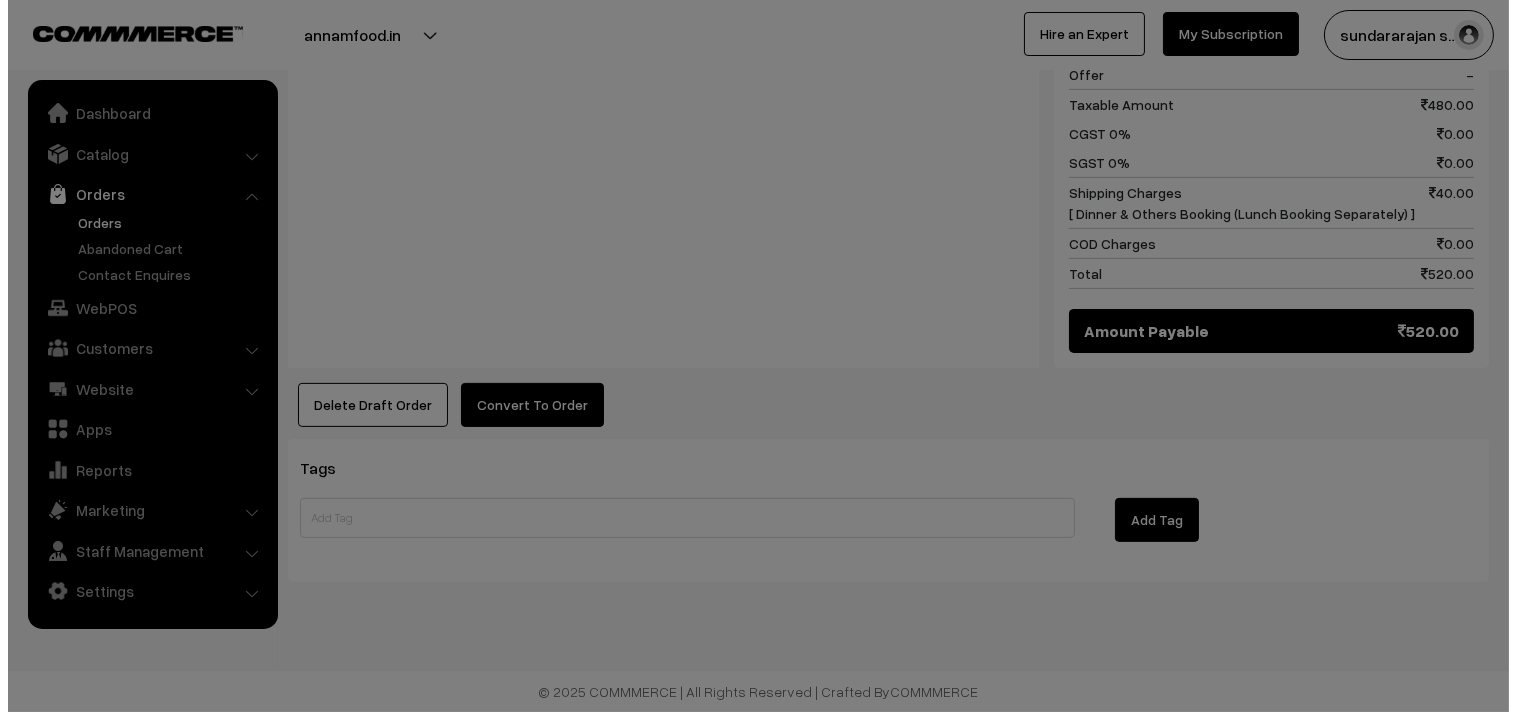 scroll, scrollTop: 1231, scrollLeft: 0, axis: vertical 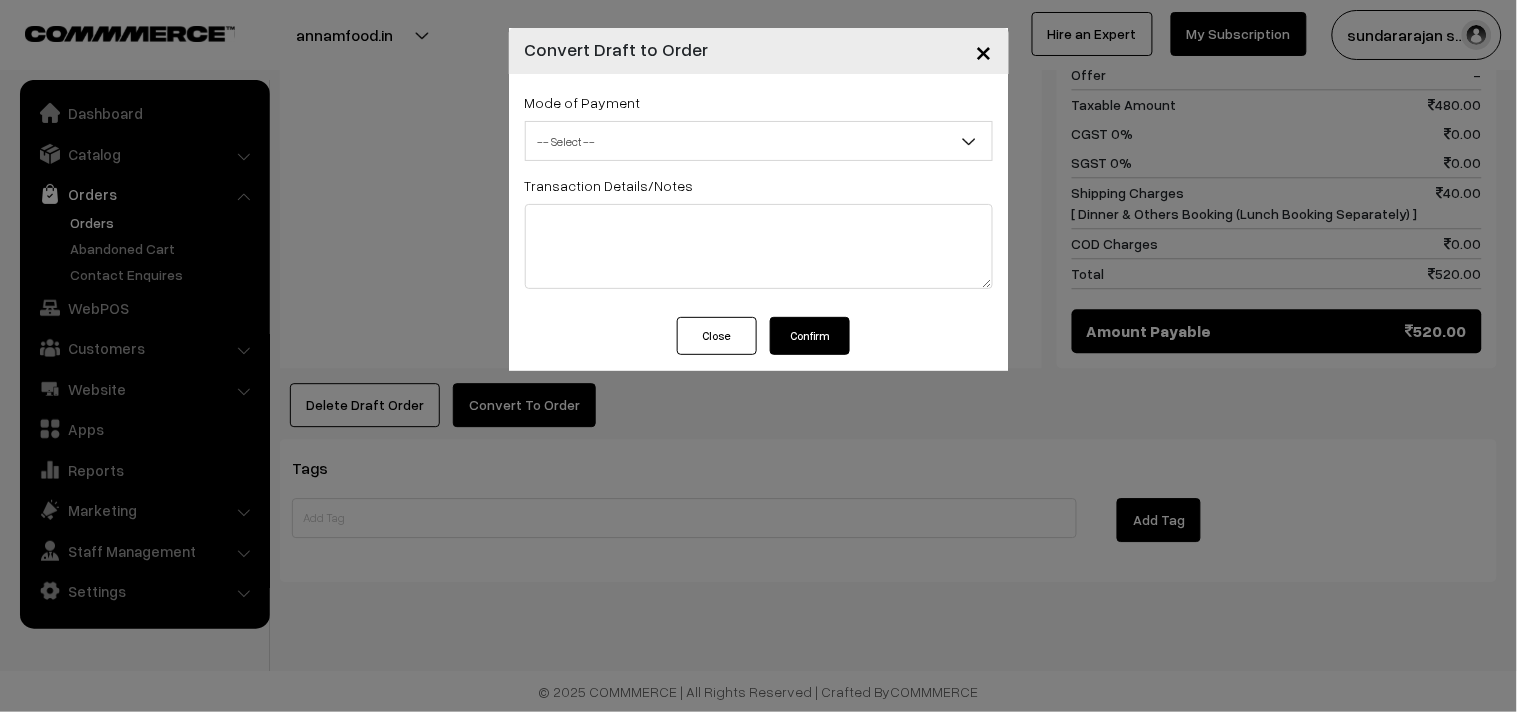 click on "Confirm" at bounding box center [810, 336] 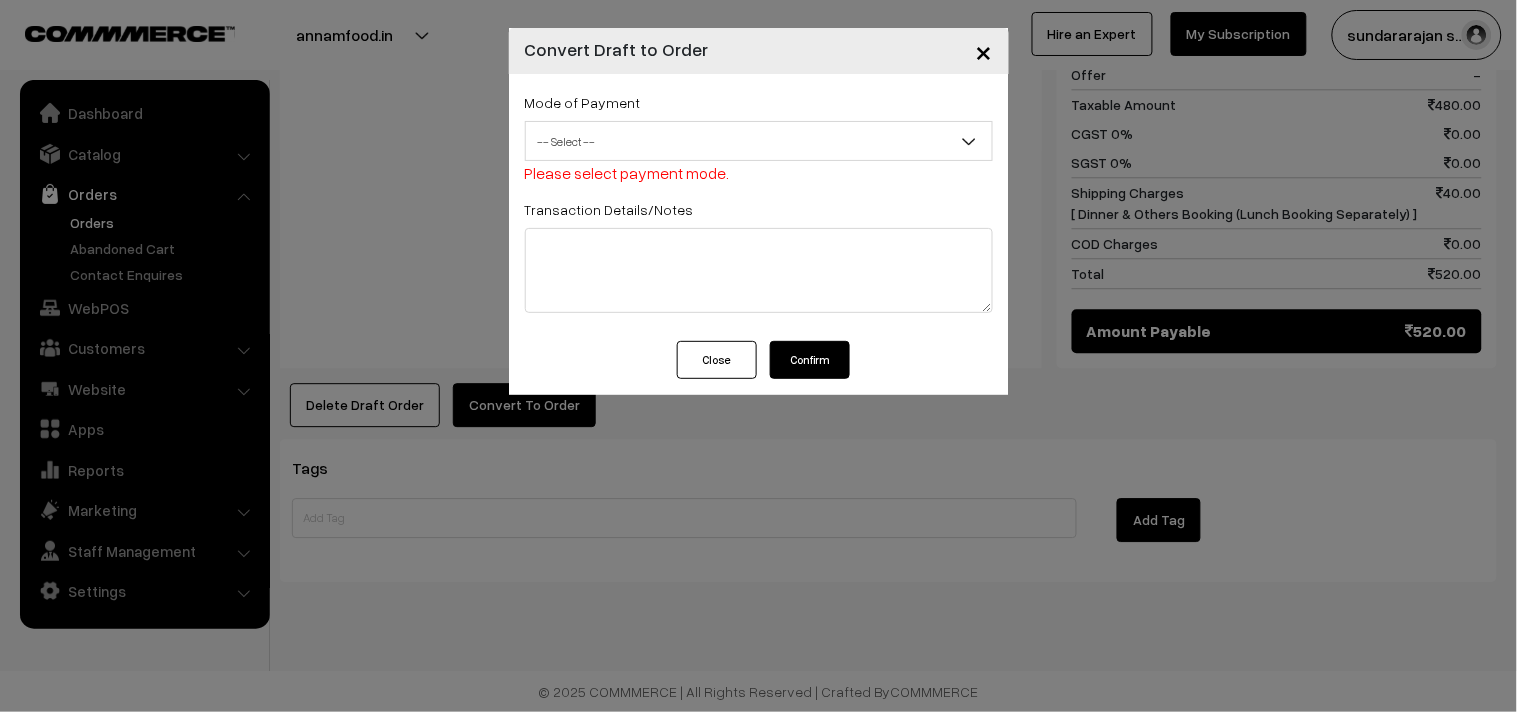 click on "-- Select --" at bounding box center [759, 141] 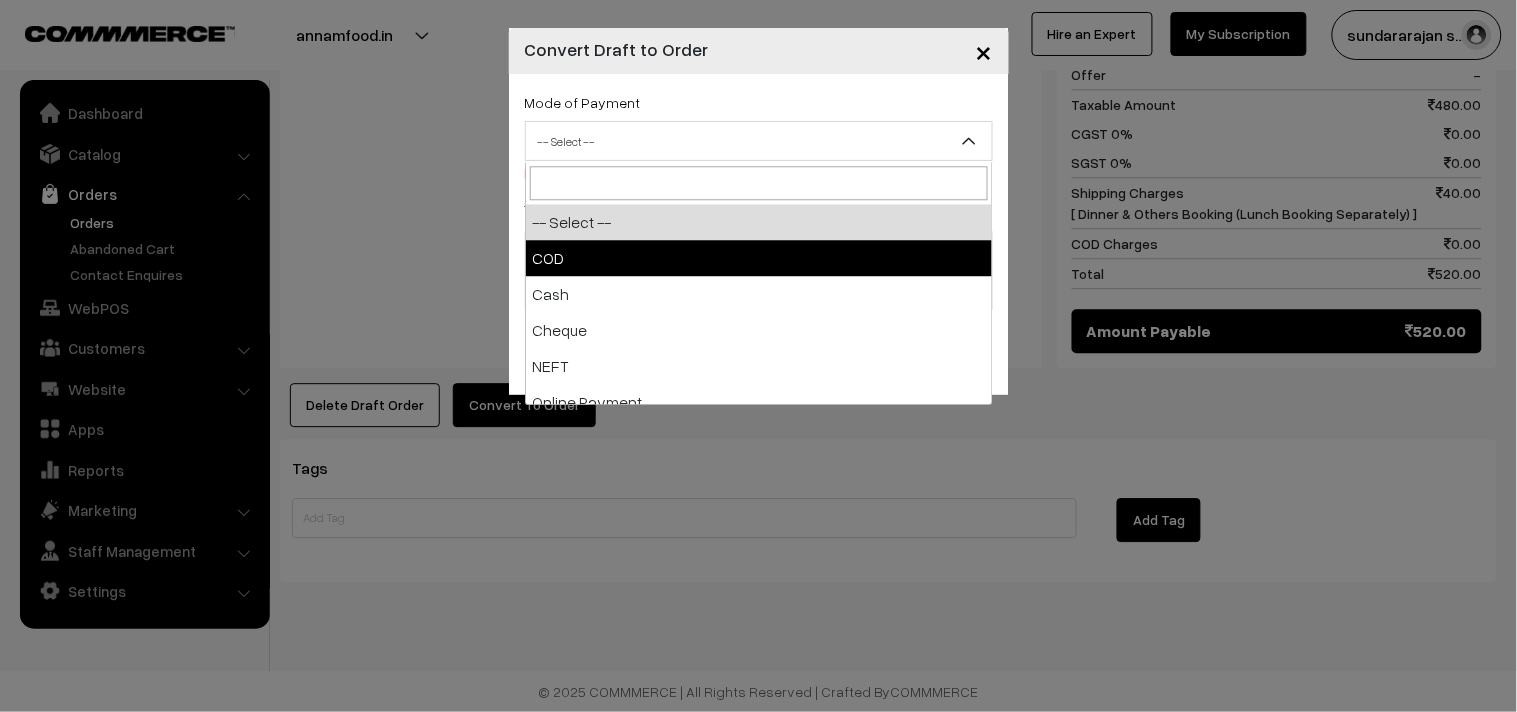 select on "1" 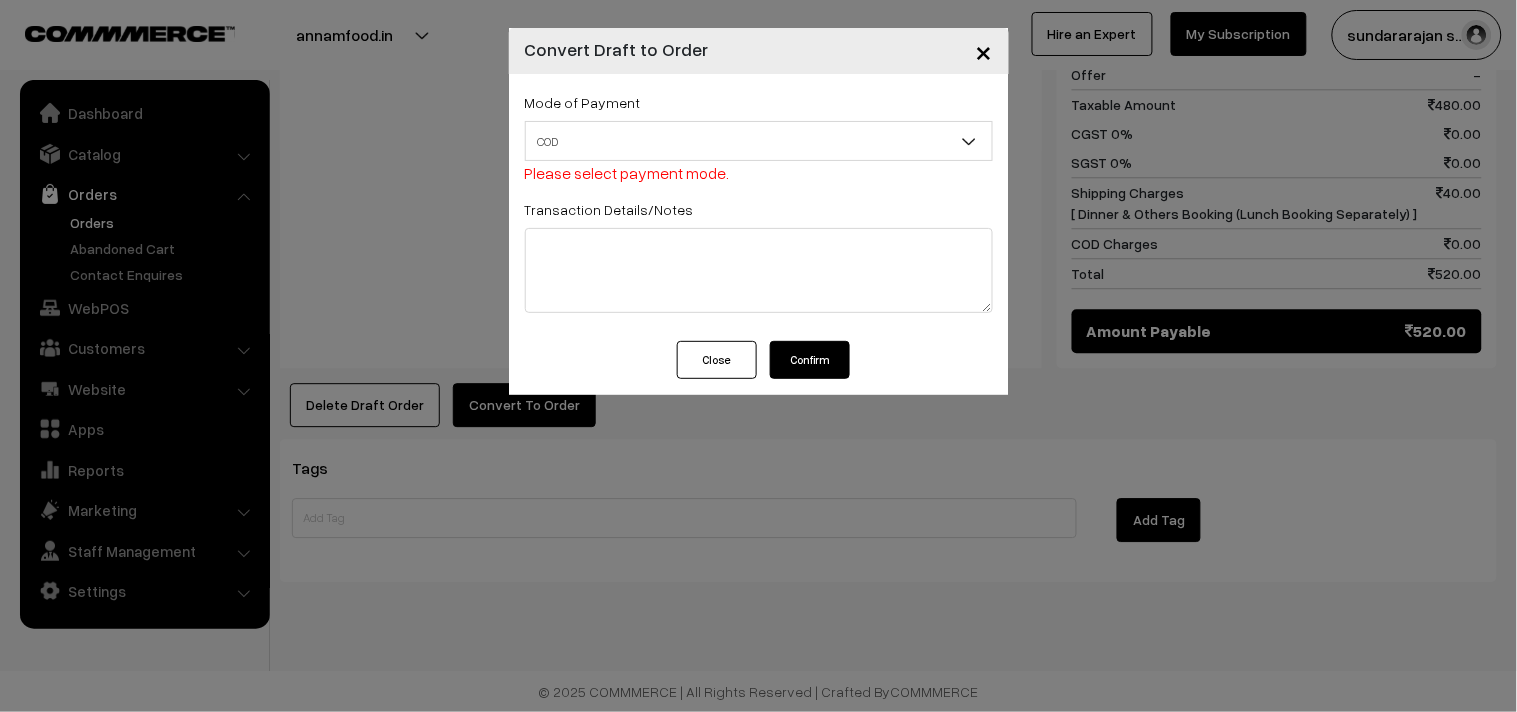 click on "Confirm" at bounding box center (810, 360) 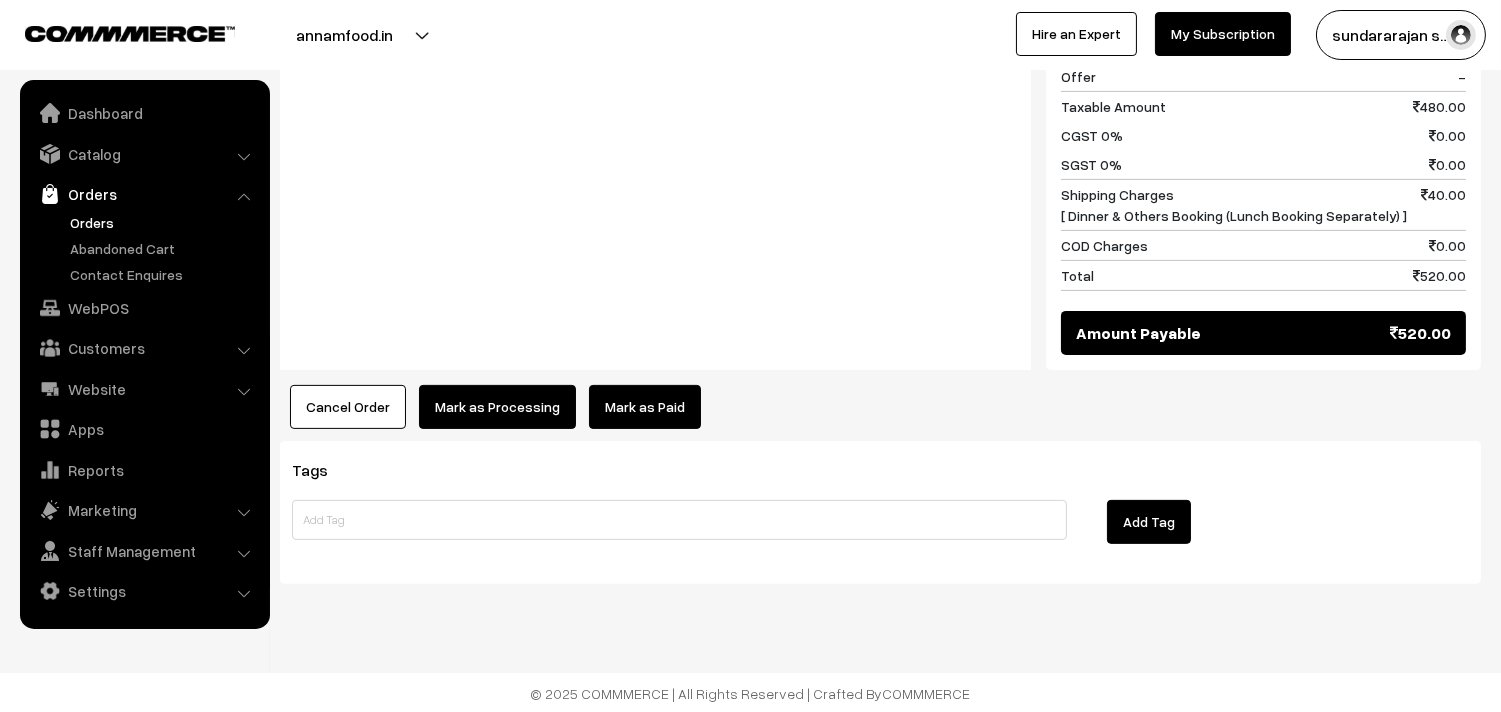 click on "Mark as Processing" at bounding box center (497, 407) 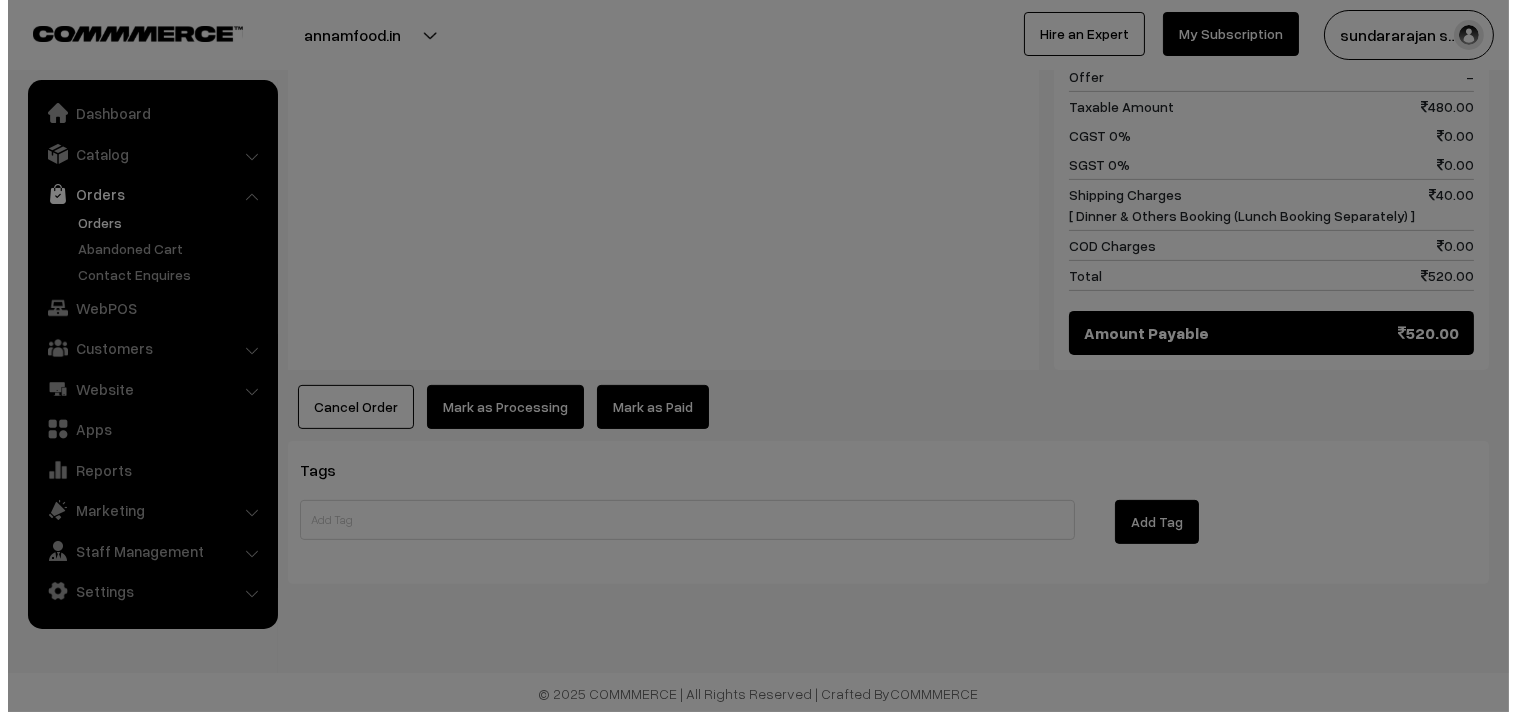 scroll, scrollTop: 1228, scrollLeft: 0, axis: vertical 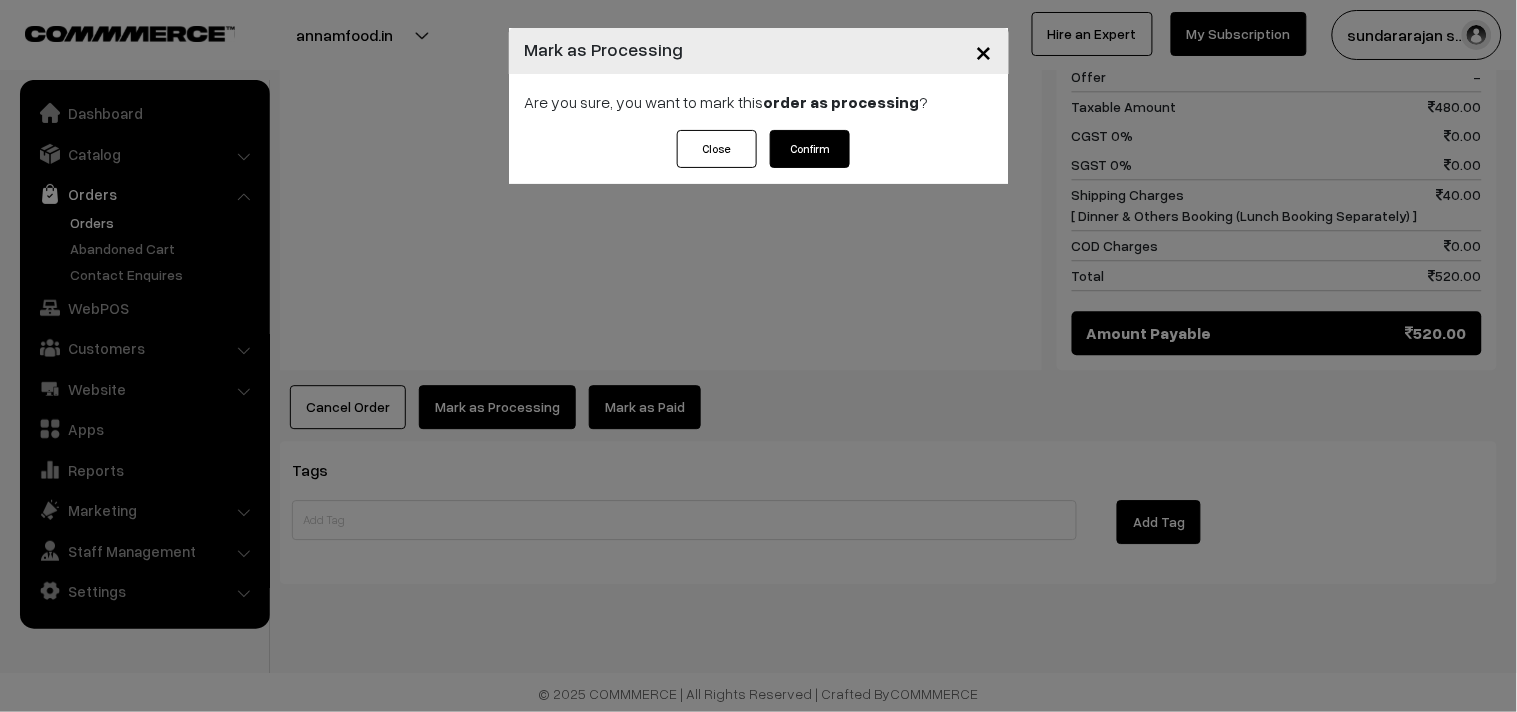 click on "Confirm" at bounding box center [810, 149] 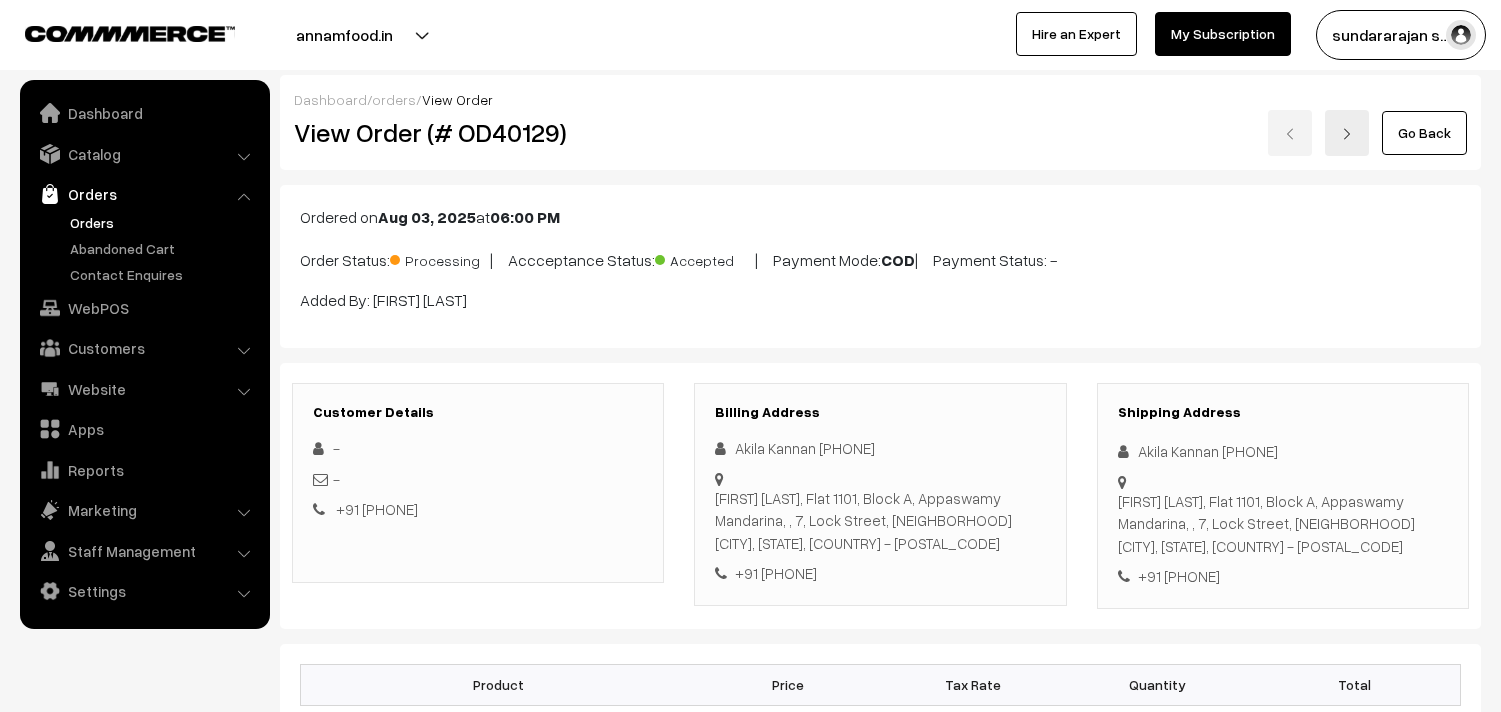 scroll, scrollTop: 0, scrollLeft: 0, axis: both 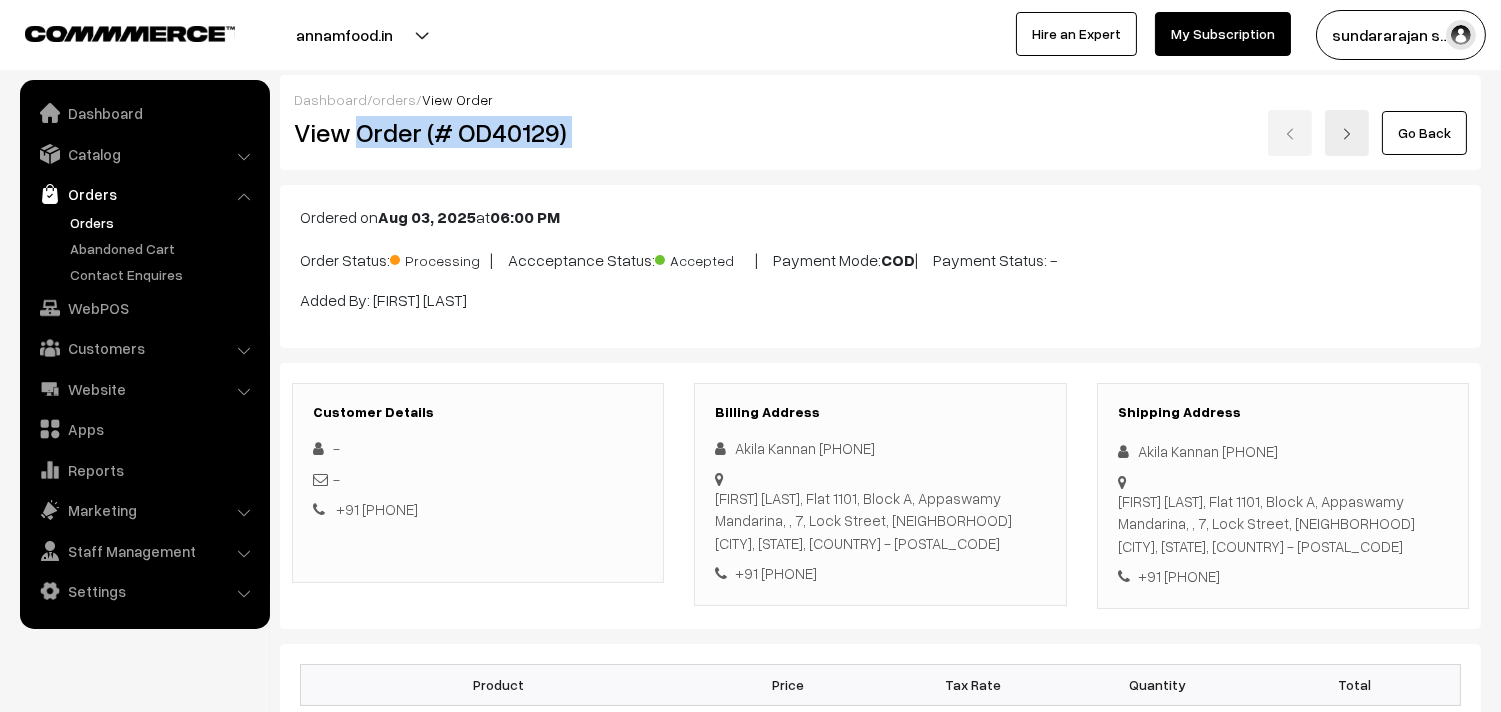 drag, startPoint x: 356, startPoint y: 128, endPoint x: 694, endPoint y: 154, distance: 338.99854 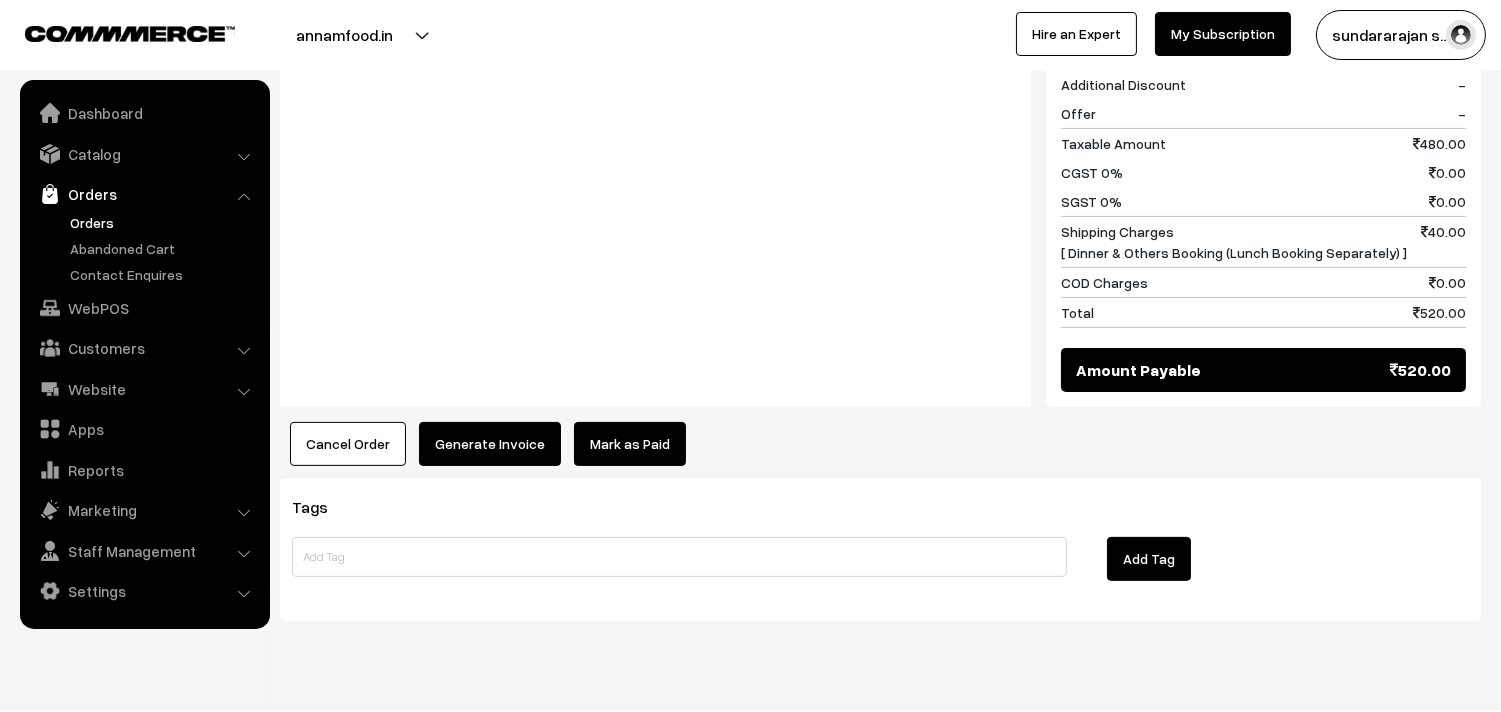 scroll, scrollTop: 1225, scrollLeft: 0, axis: vertical 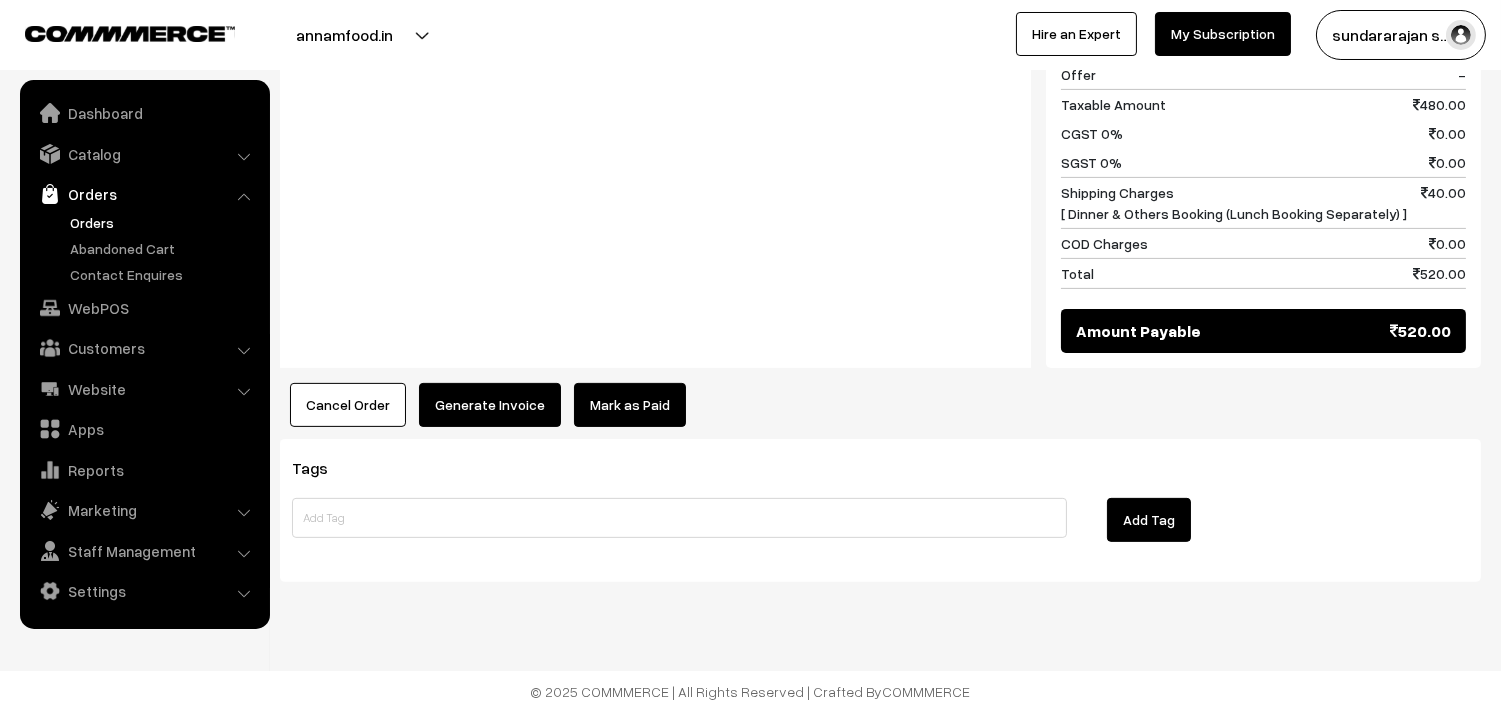 click on "Generate Invoice" at bounding box center [490, 405] 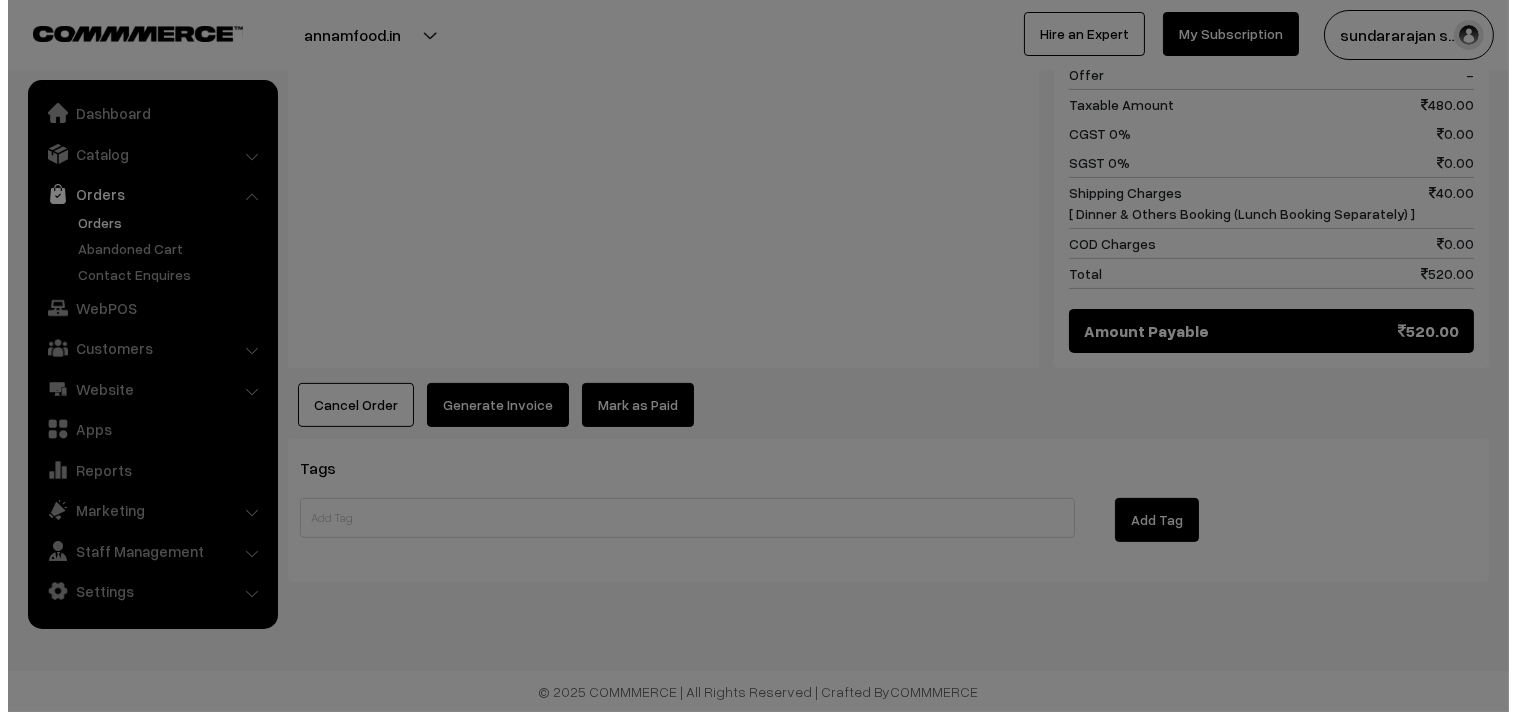 scroll, scrollTop: 1231, scrollLeft: 0, axis: vertical 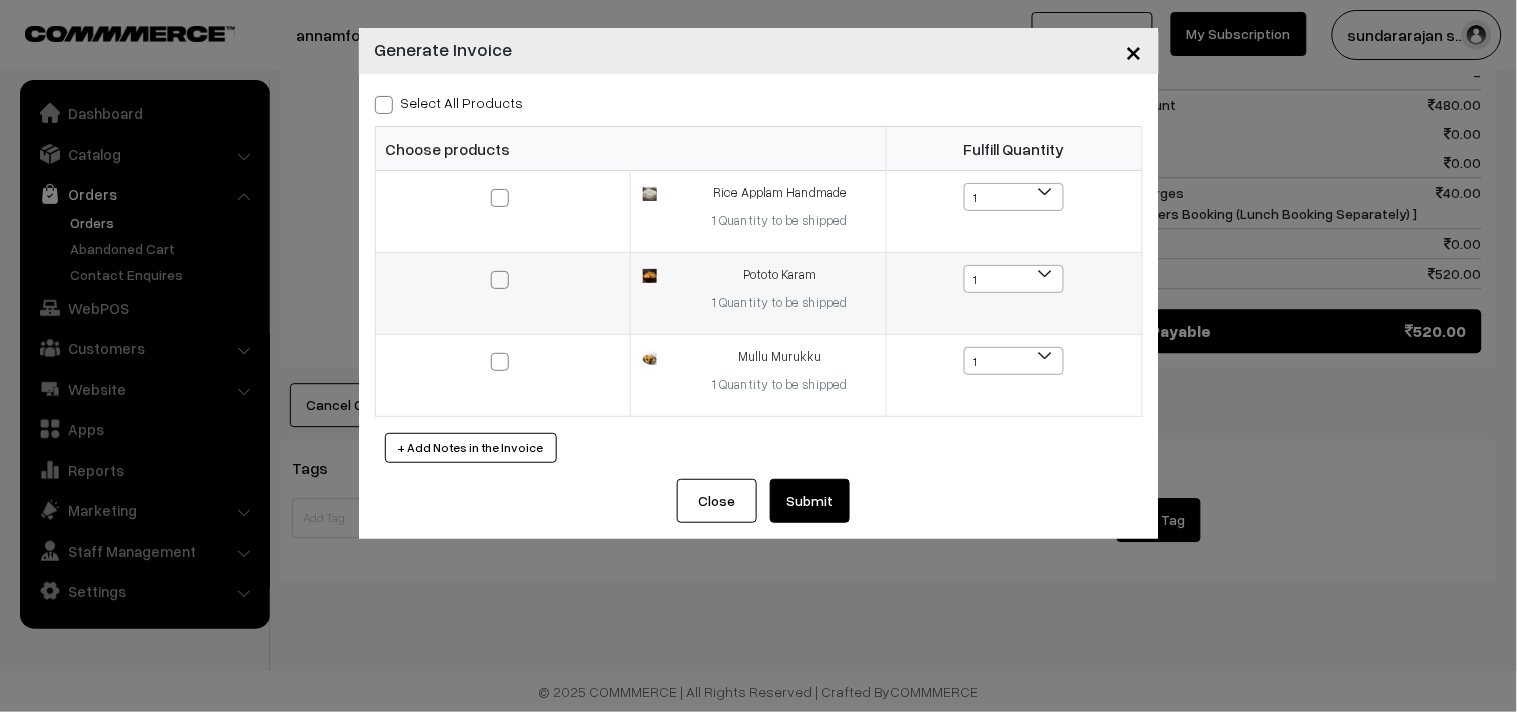 drag, startPoint x: 420, startPoint y: 97, endPoint x: 626, endPoint y: 325, distance: 307.27838 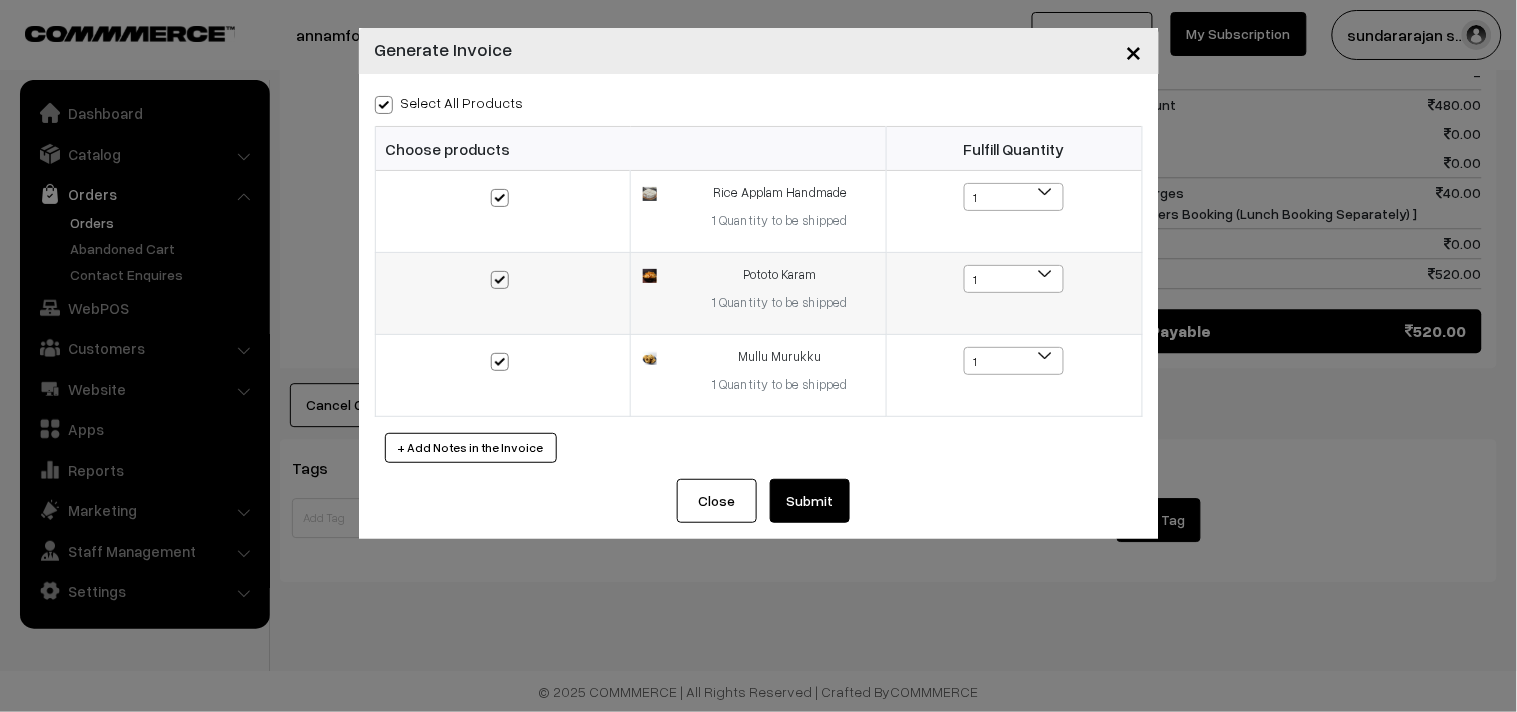 checkbox on "true" 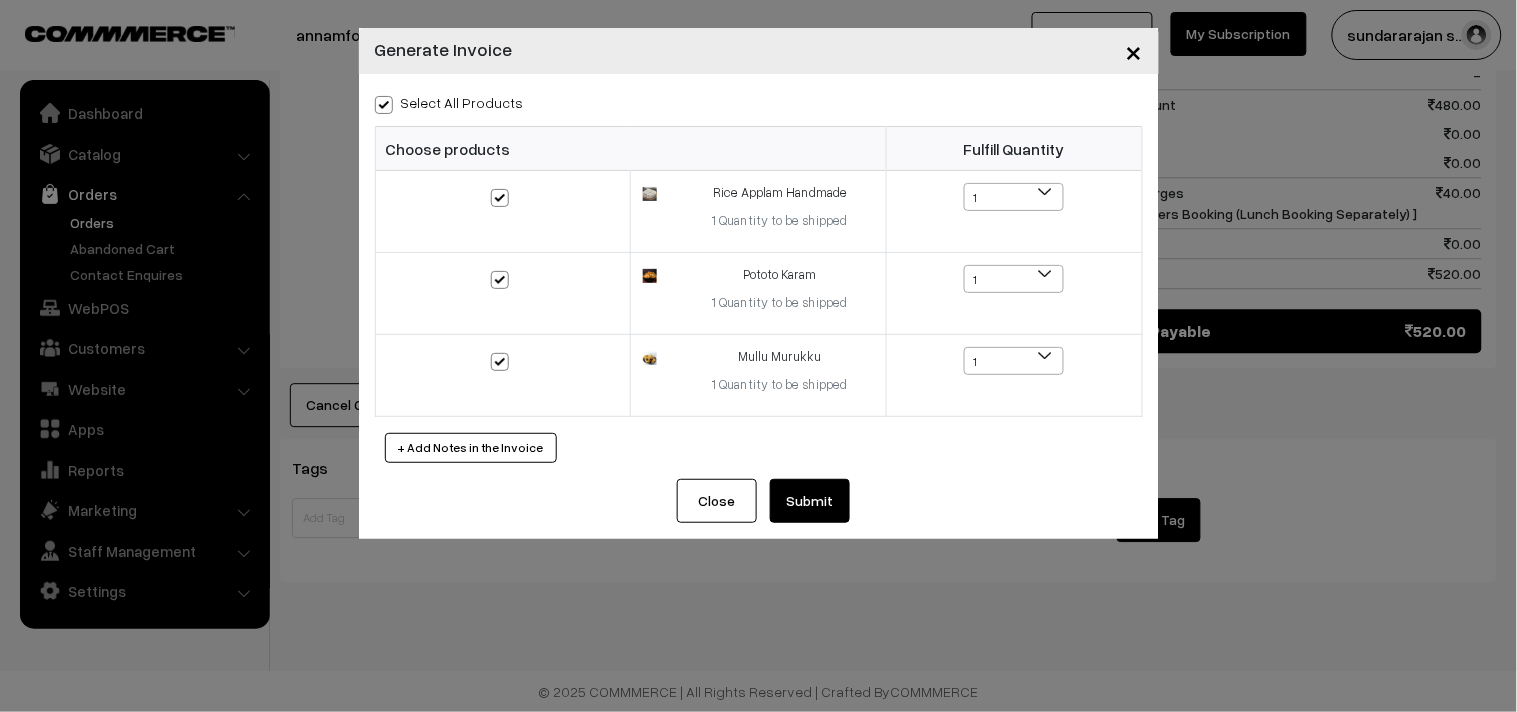 click on "Submit" at bounding box center [810, 501] 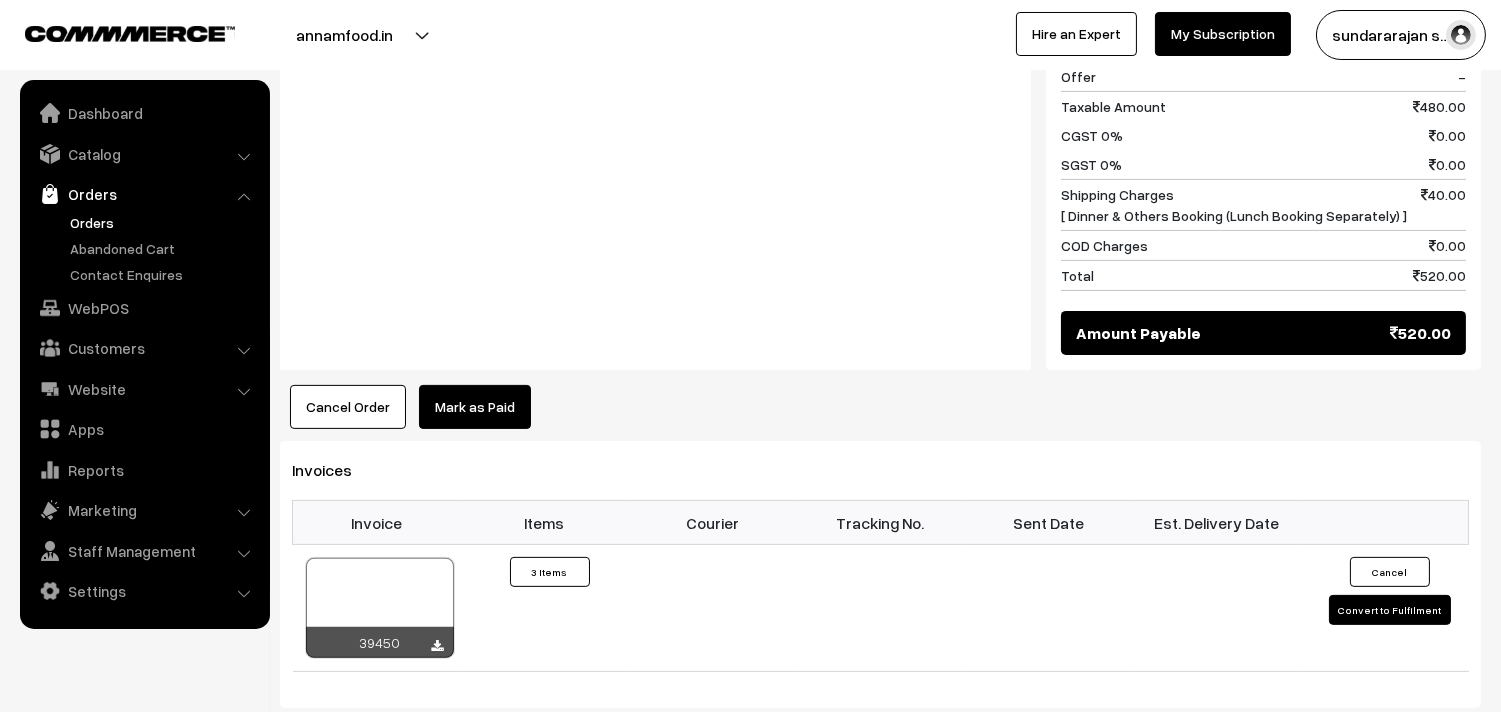 scroll, scrollTop: 1223, scrollLeft: 0, axis: vertical 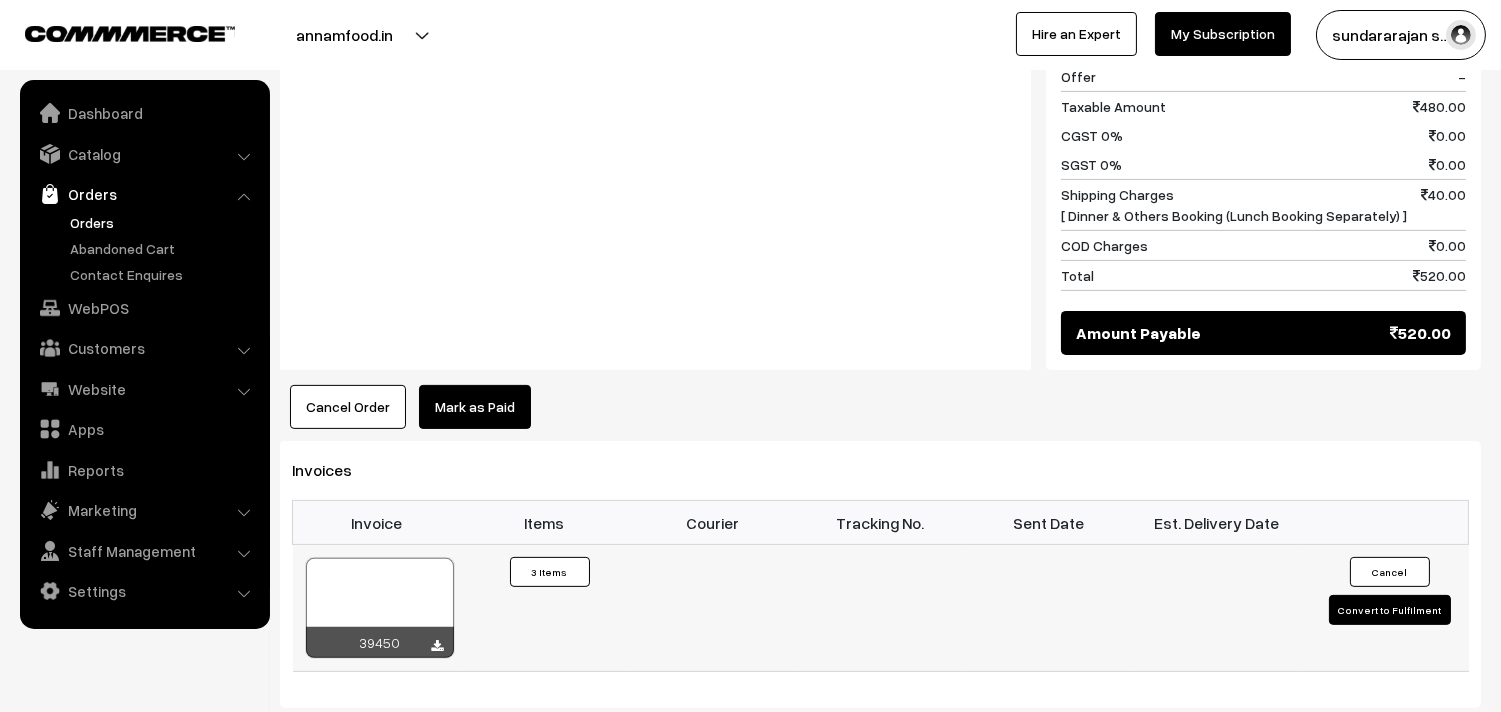 click at bounding box center (380, 608) 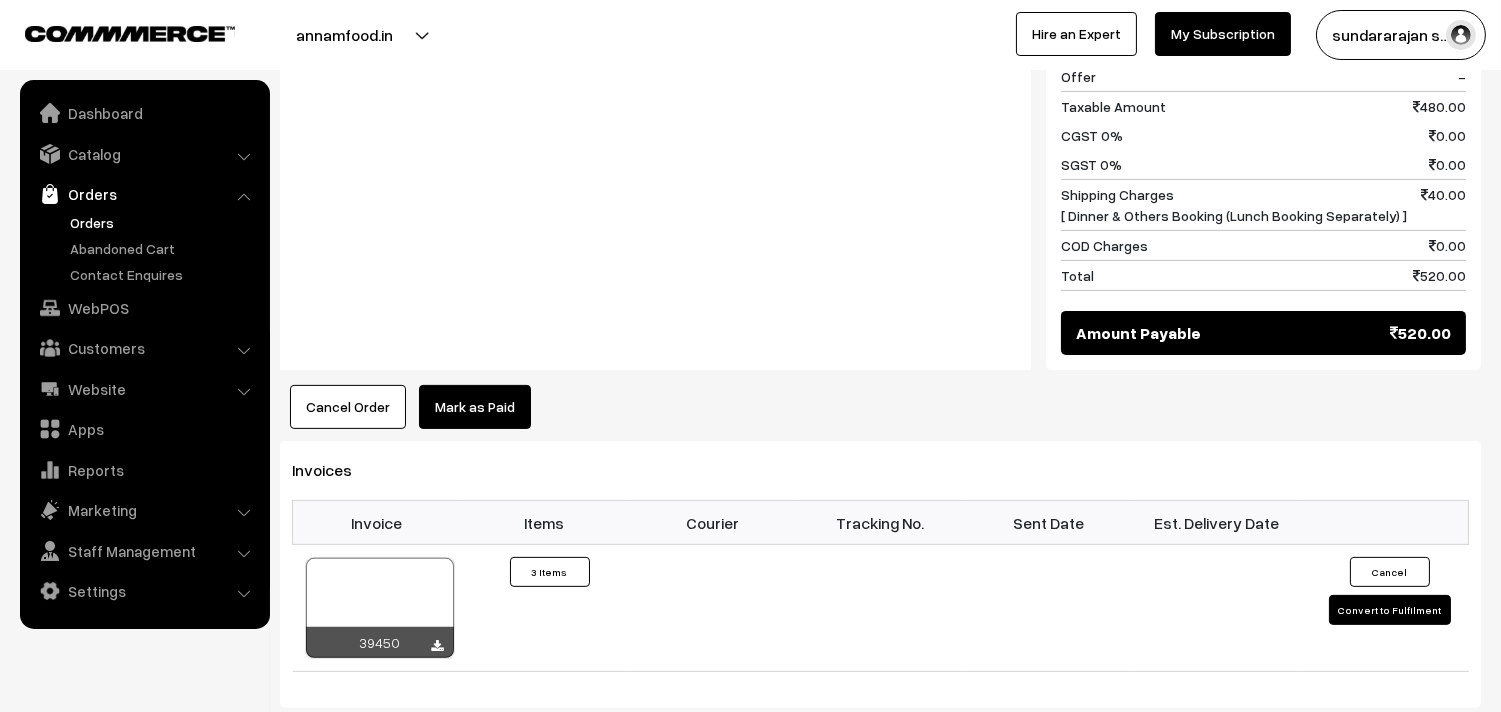 click on "Orders" at bounding box center (164, 222) 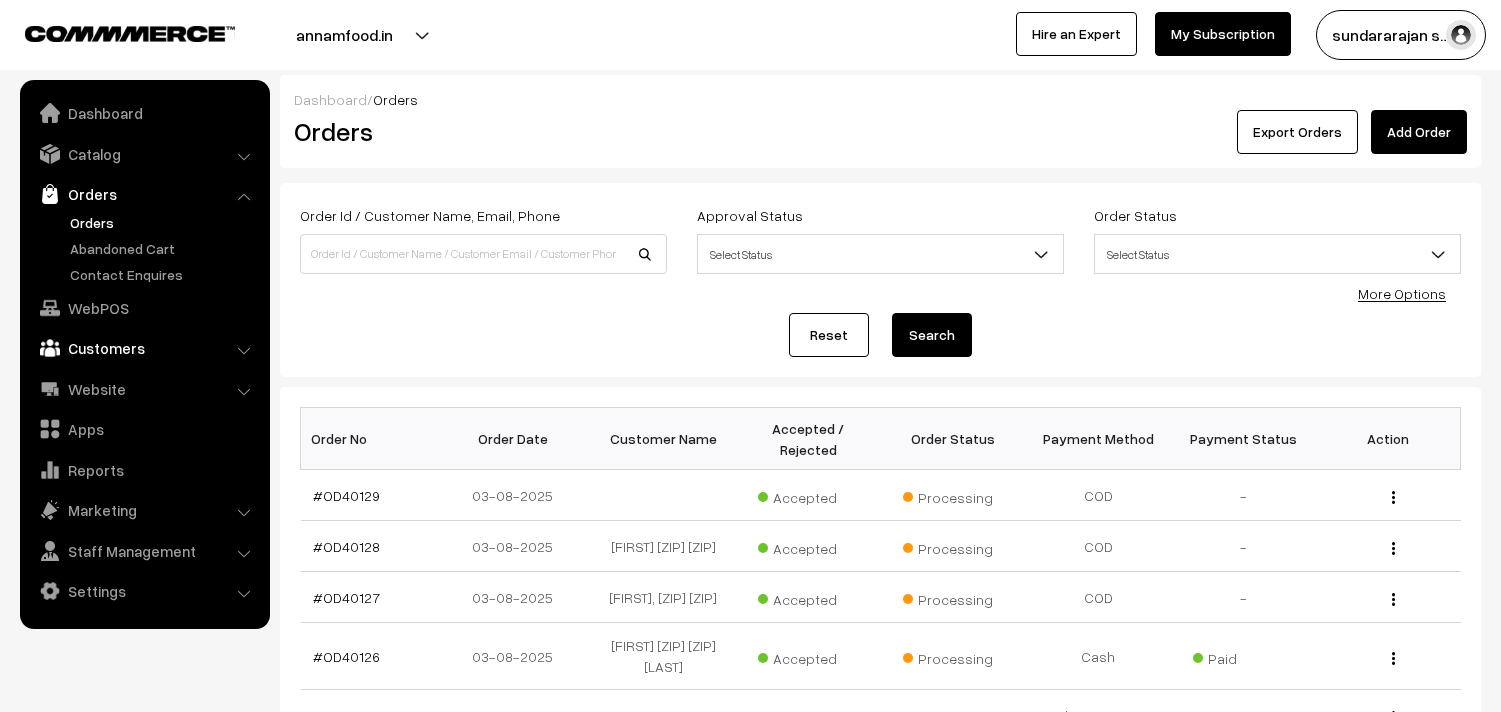 scroll, scrollTop: 0, scrollLeft: 0, axis: both 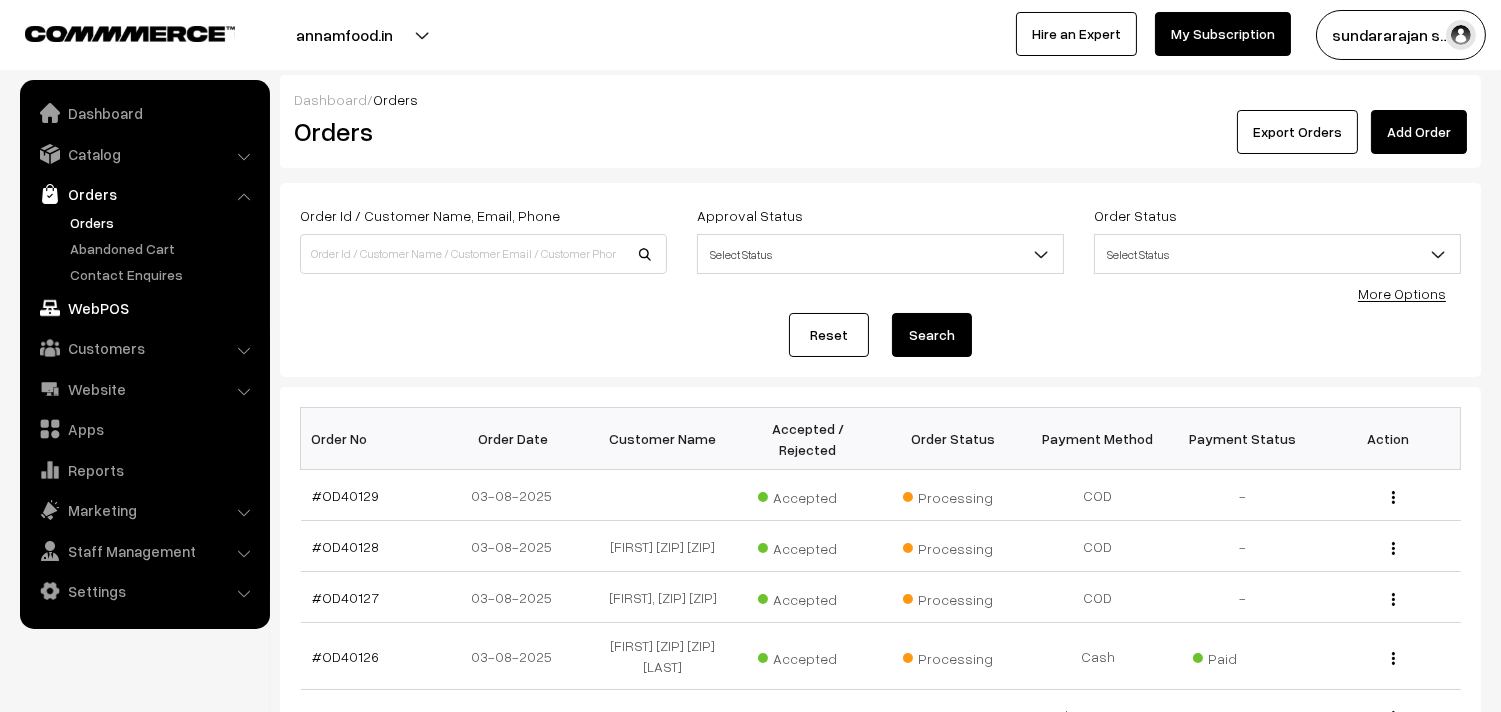 click on "WebPOS" at bounding box center (144, 308) 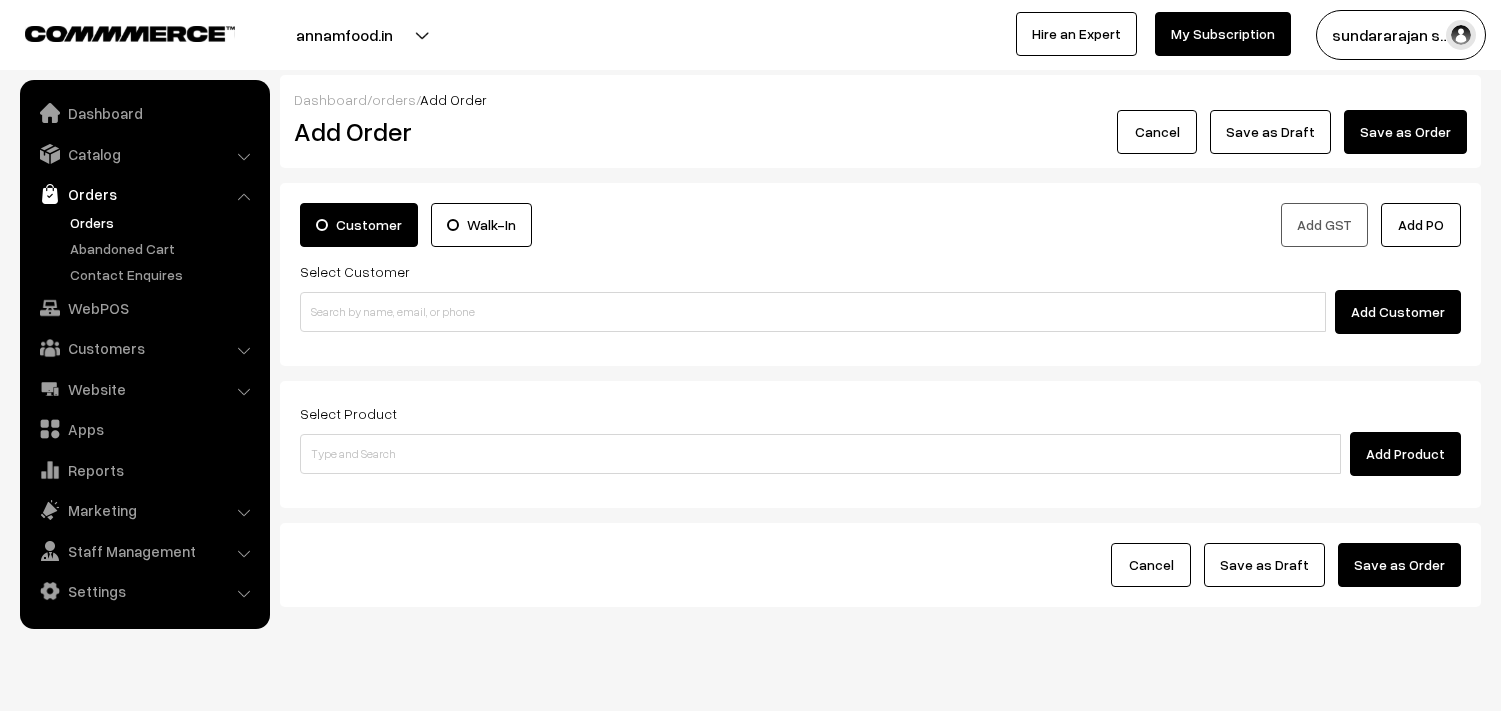 scroll, scrollTop: 0, scrollLeft: 0, axis: both 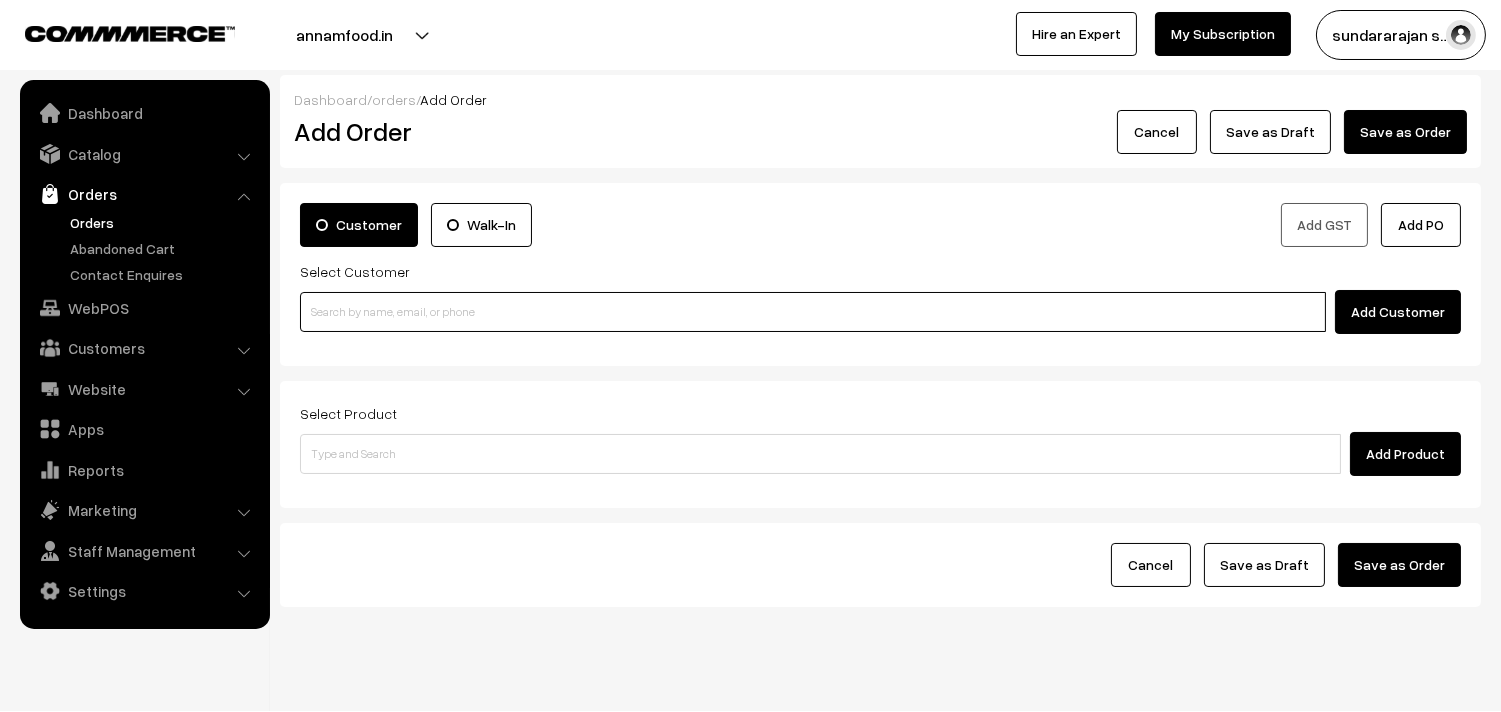 click at bounding box center (813, 312) 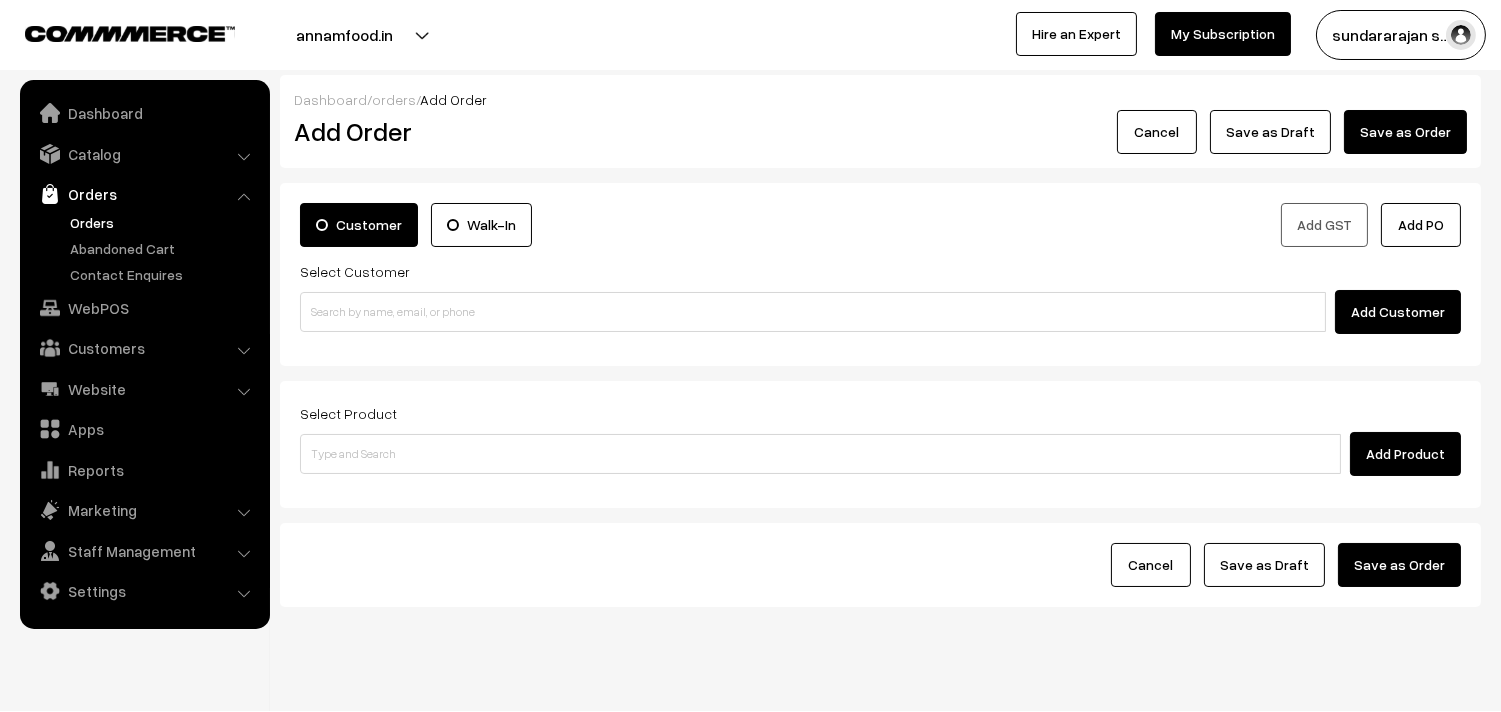 drag, startPoint x: 497, startPoint y: 371, endPoint x: 495, endPoint y: 352, distance: 19.104973 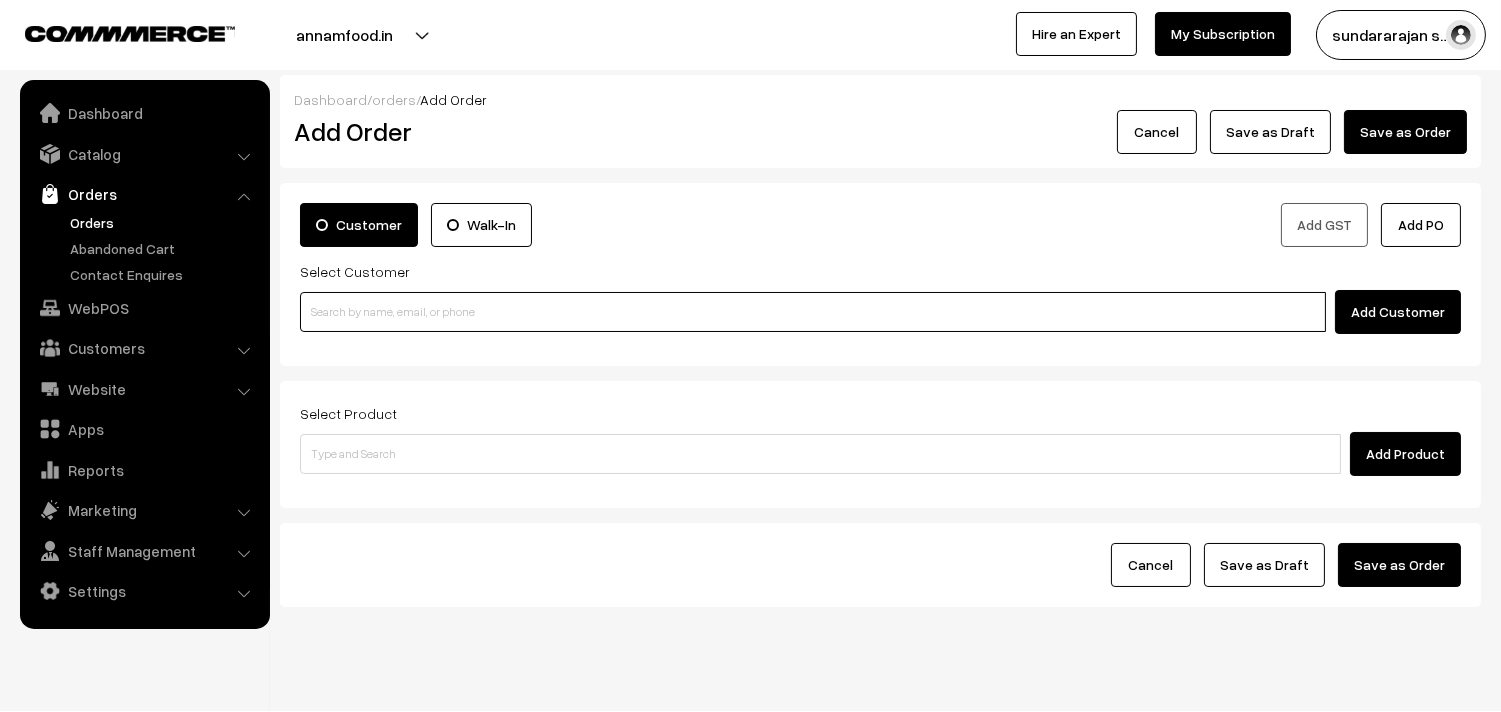 click at bounding box center (813, 312) 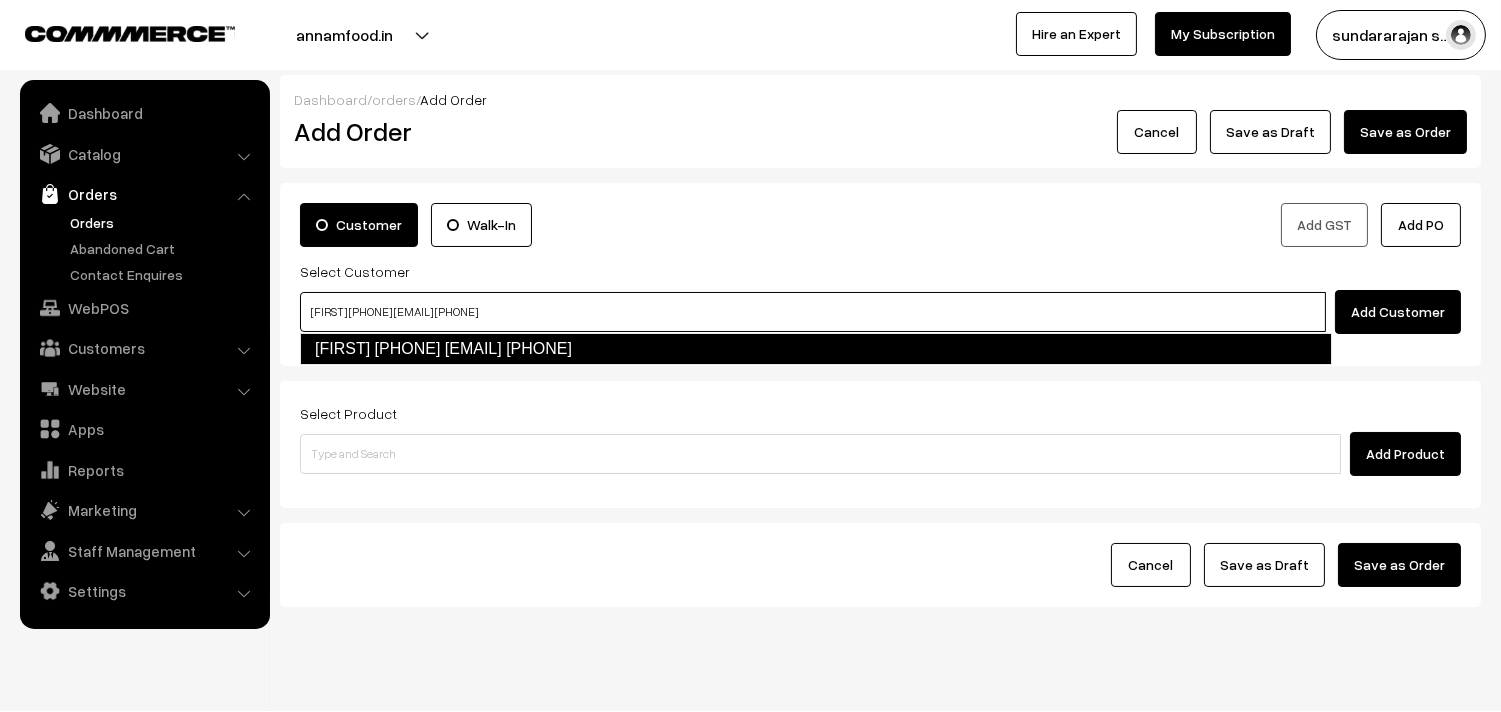 type on "Vijayalakshmi 9445606119  [test187@gmail.com] [9445606119]" 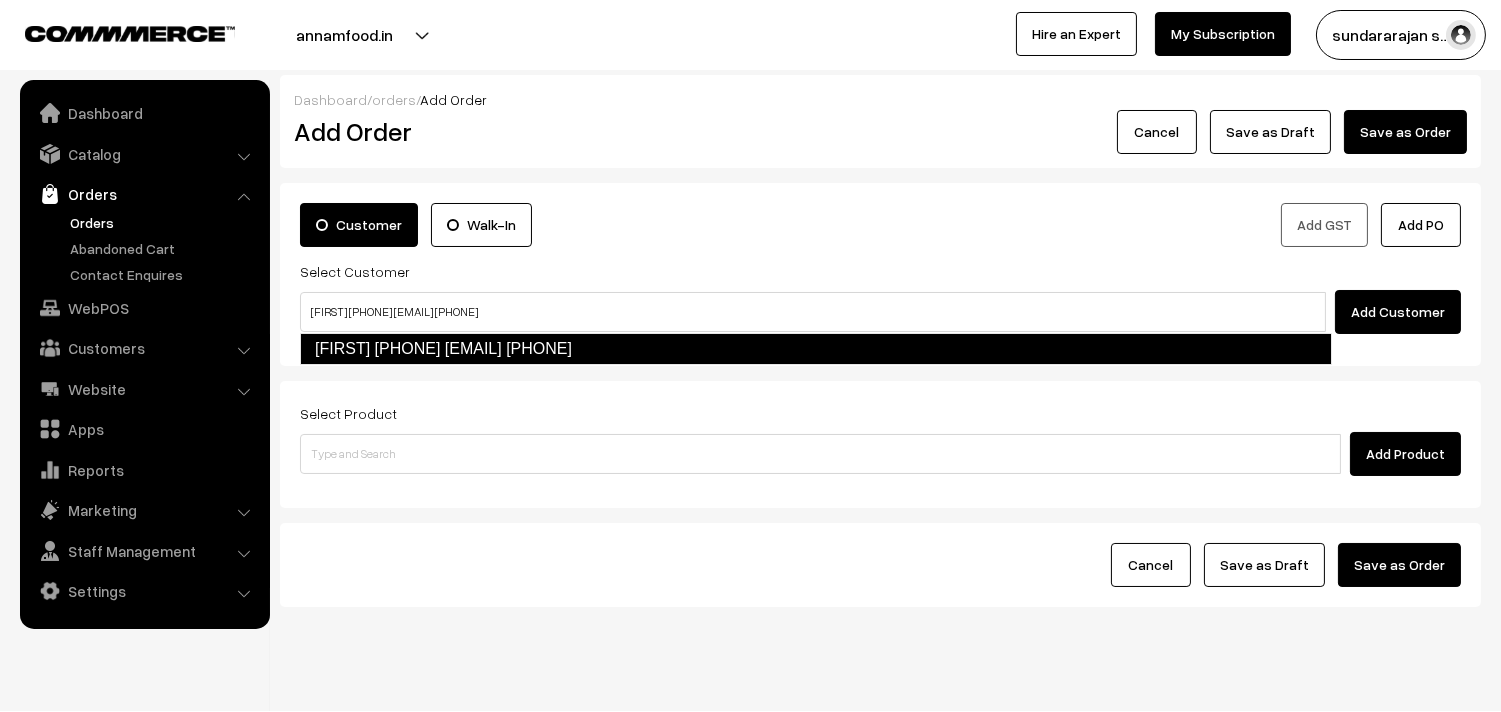 type 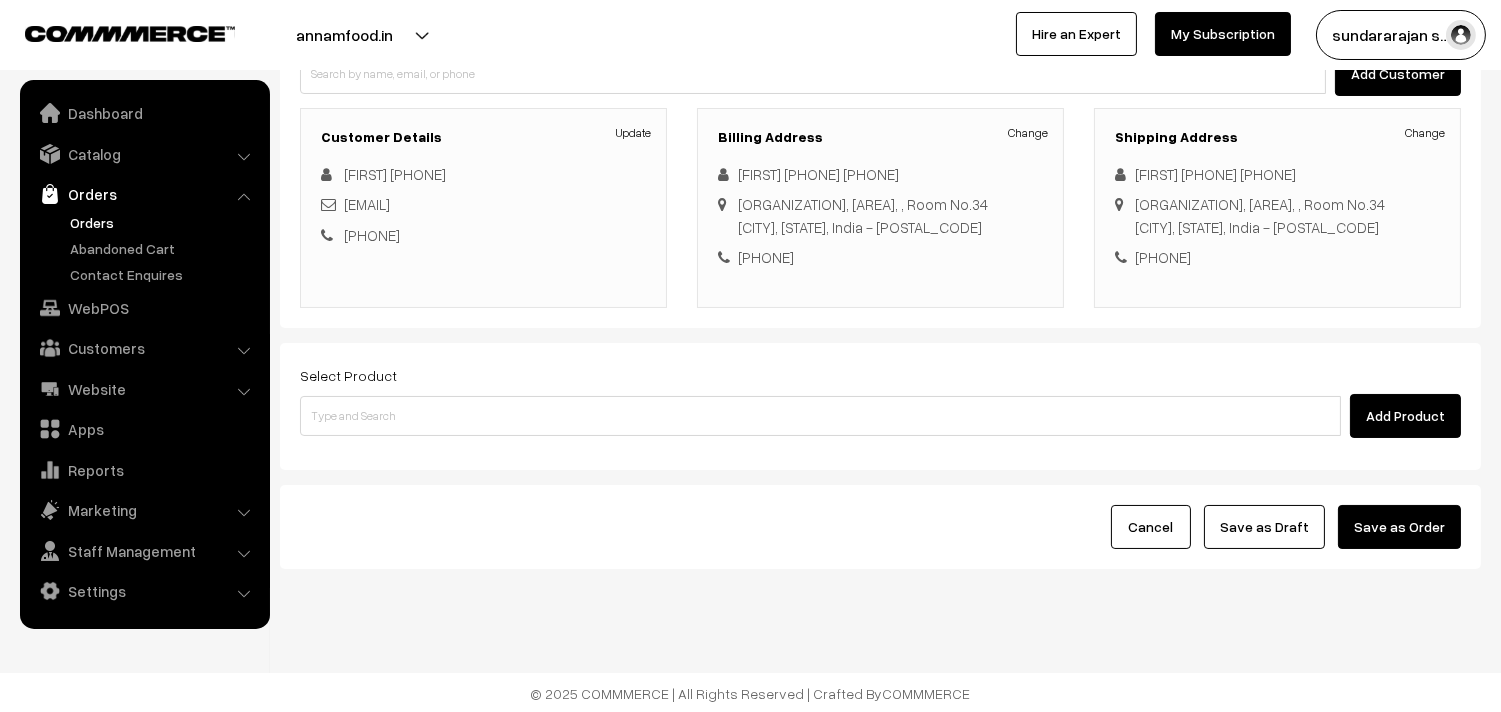 scroll, scrollTop: 241, scrollLeft: 0, axis: vertical 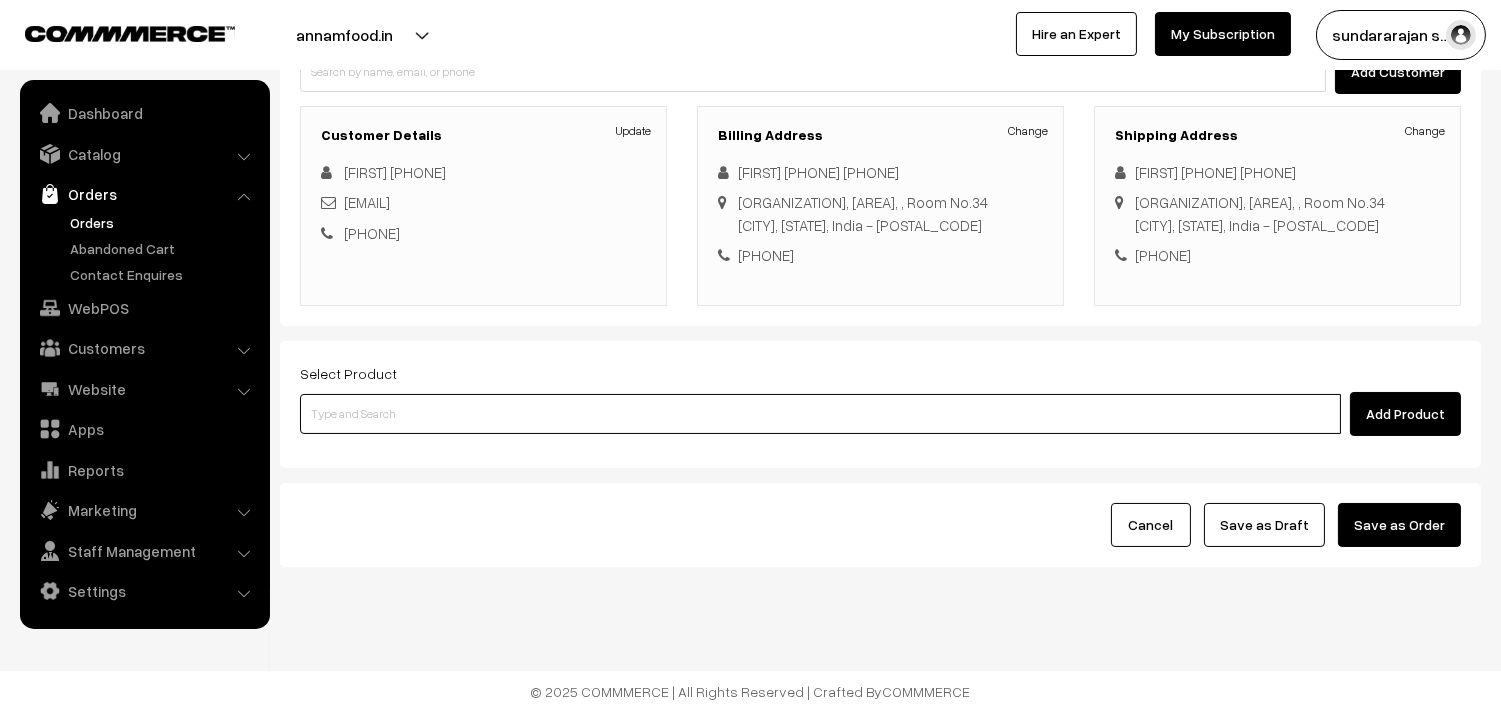 click at bounding box center [820, 414] 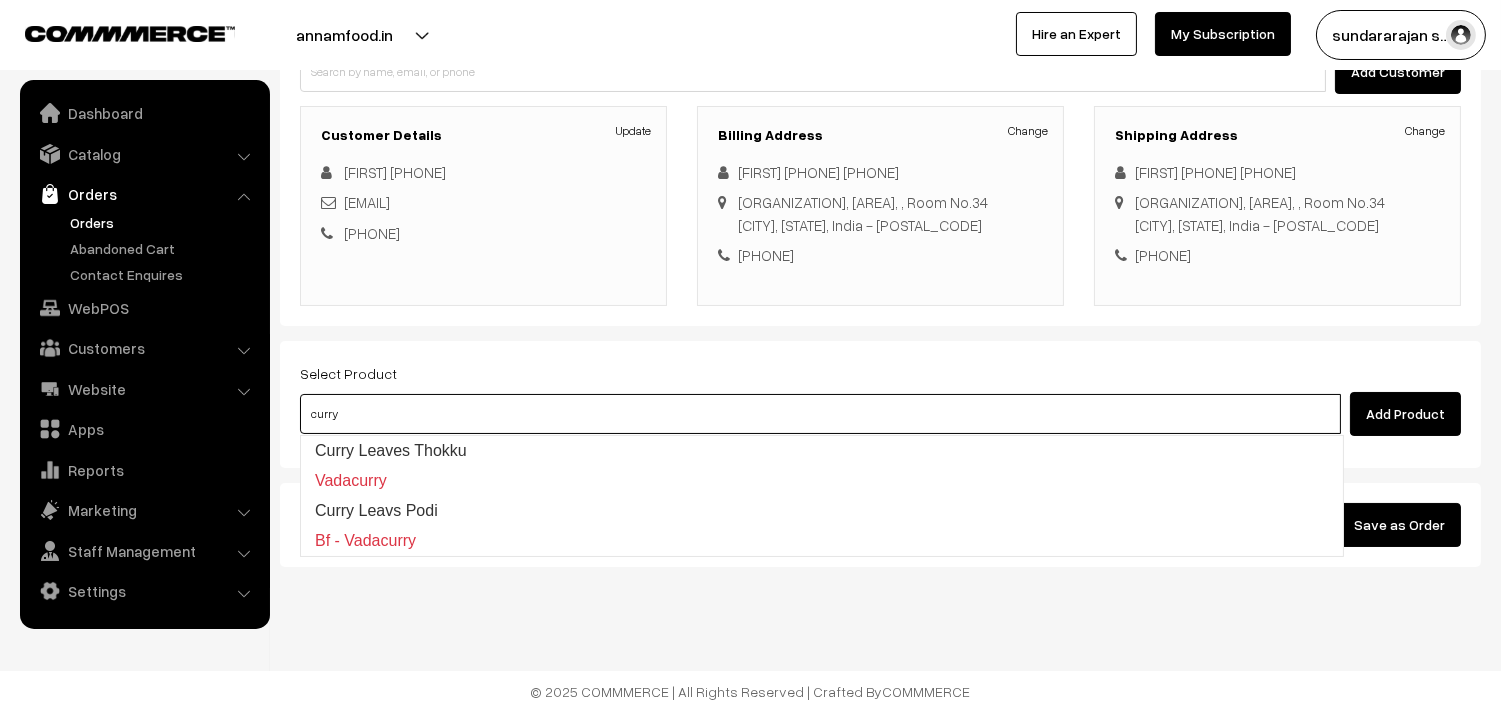 type on "Curry Leaves  Thokku" 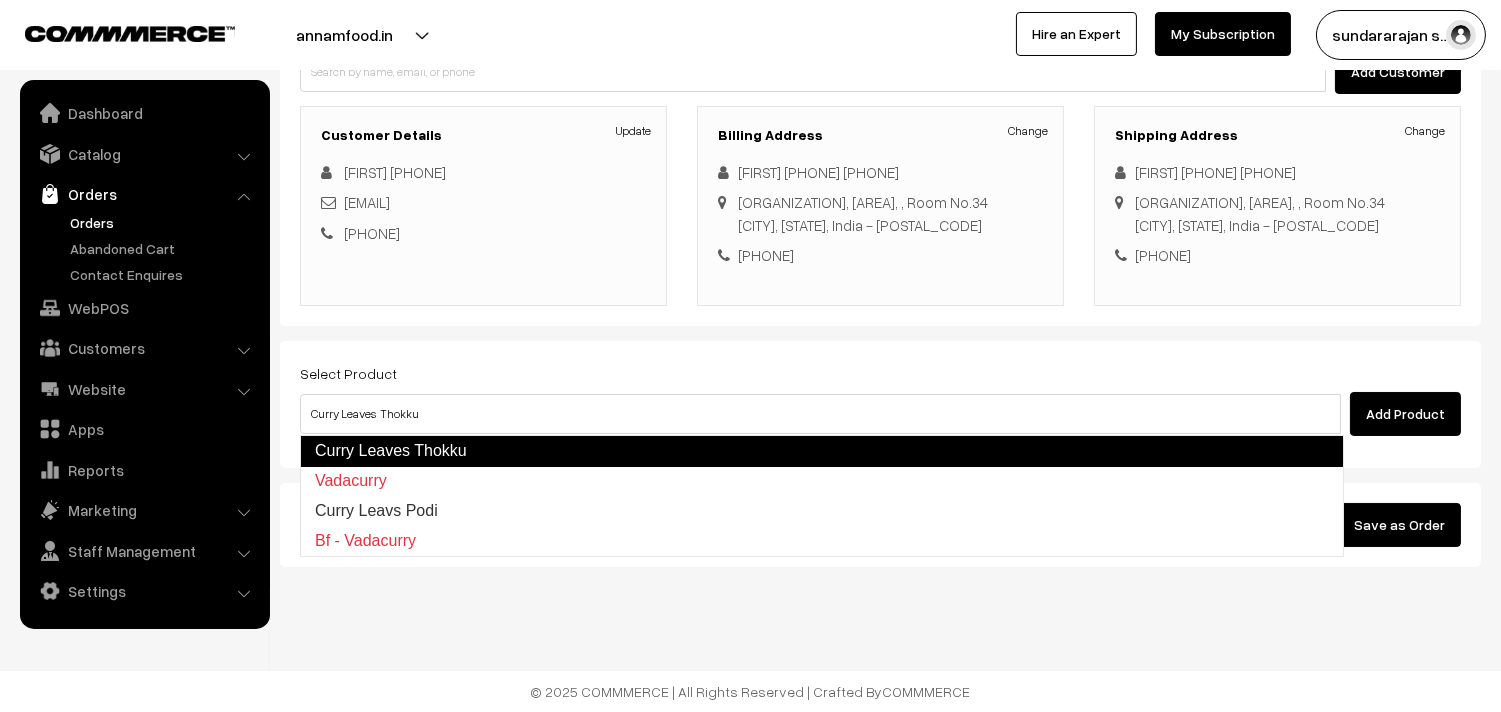type 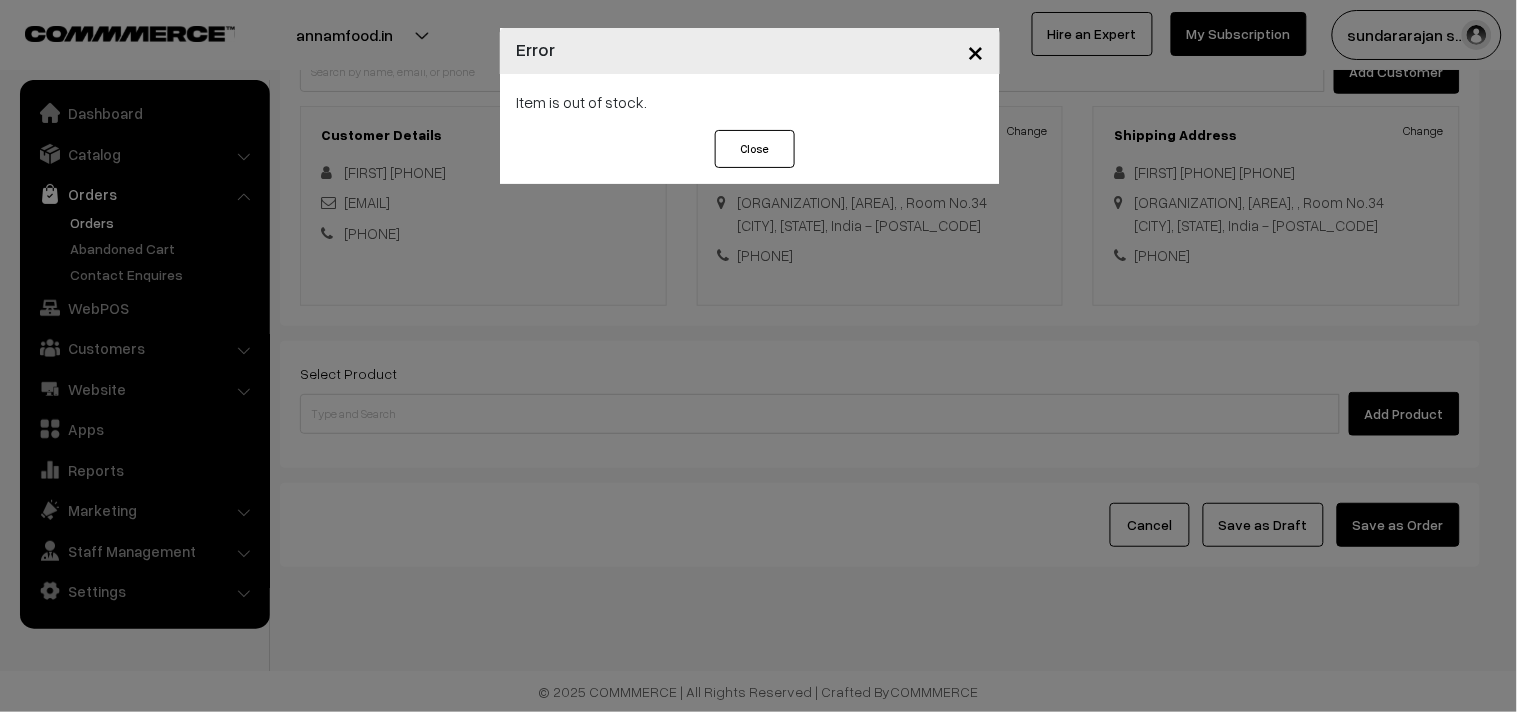 click on "×
Error
Item is out of stock.
Close" at bounding box center (758, 356) 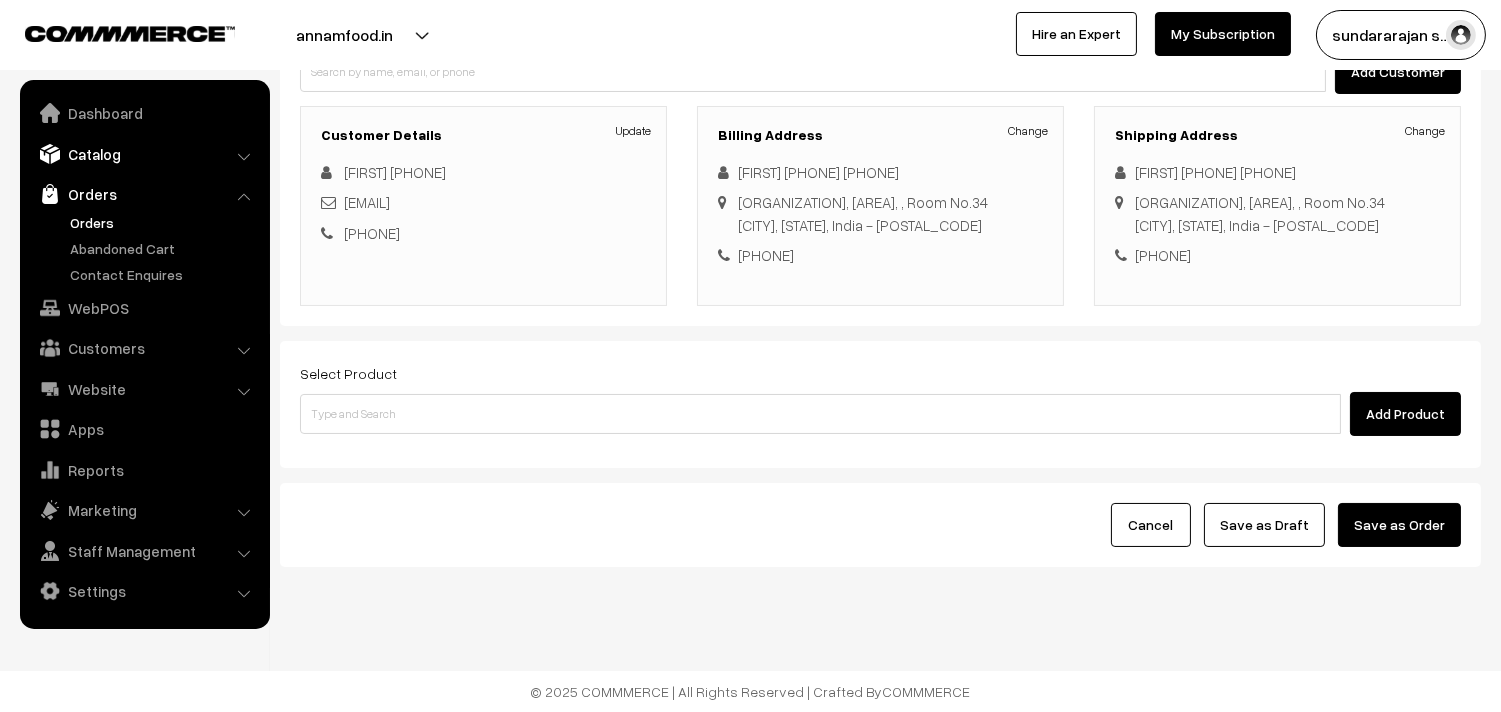 click on "Catalog" at bounding box center (144, 154) 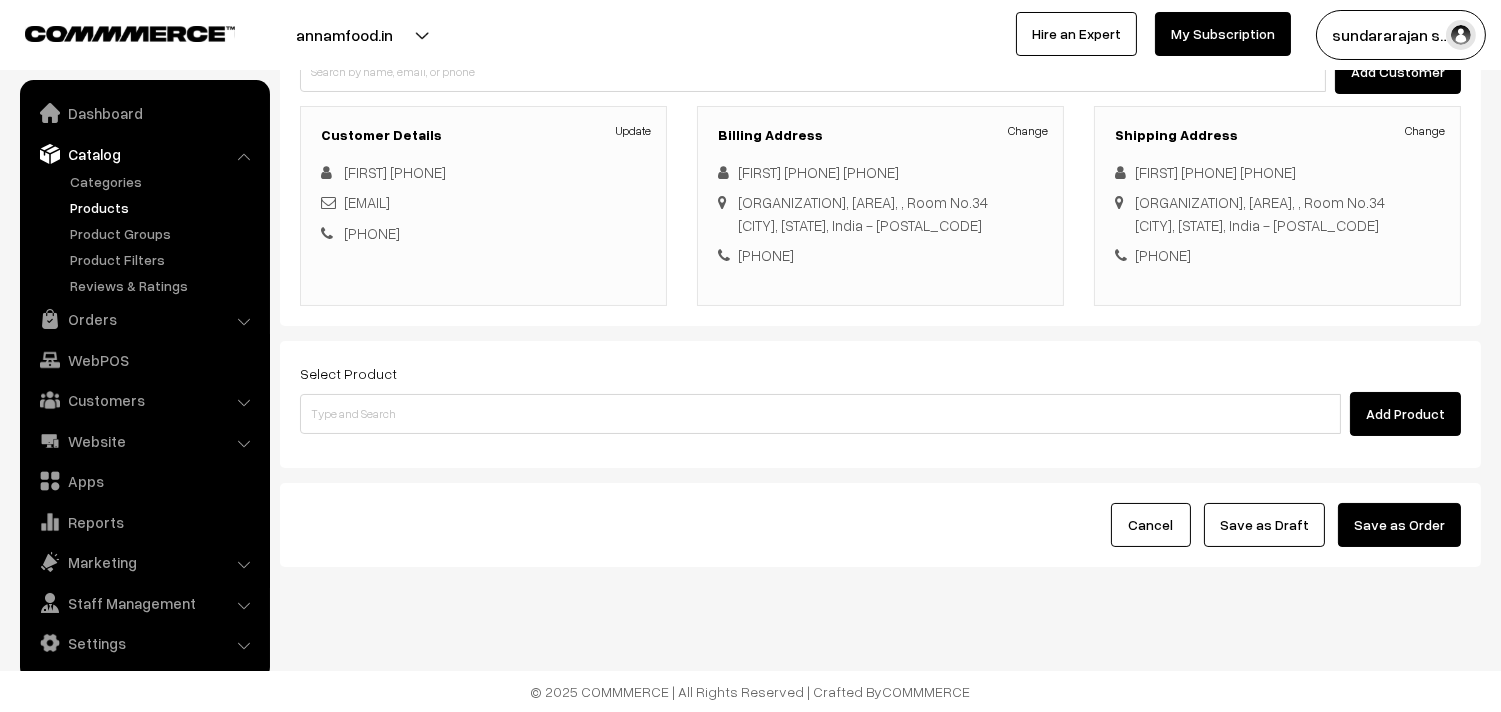 click on "Products" at bounding box center (164, 207) 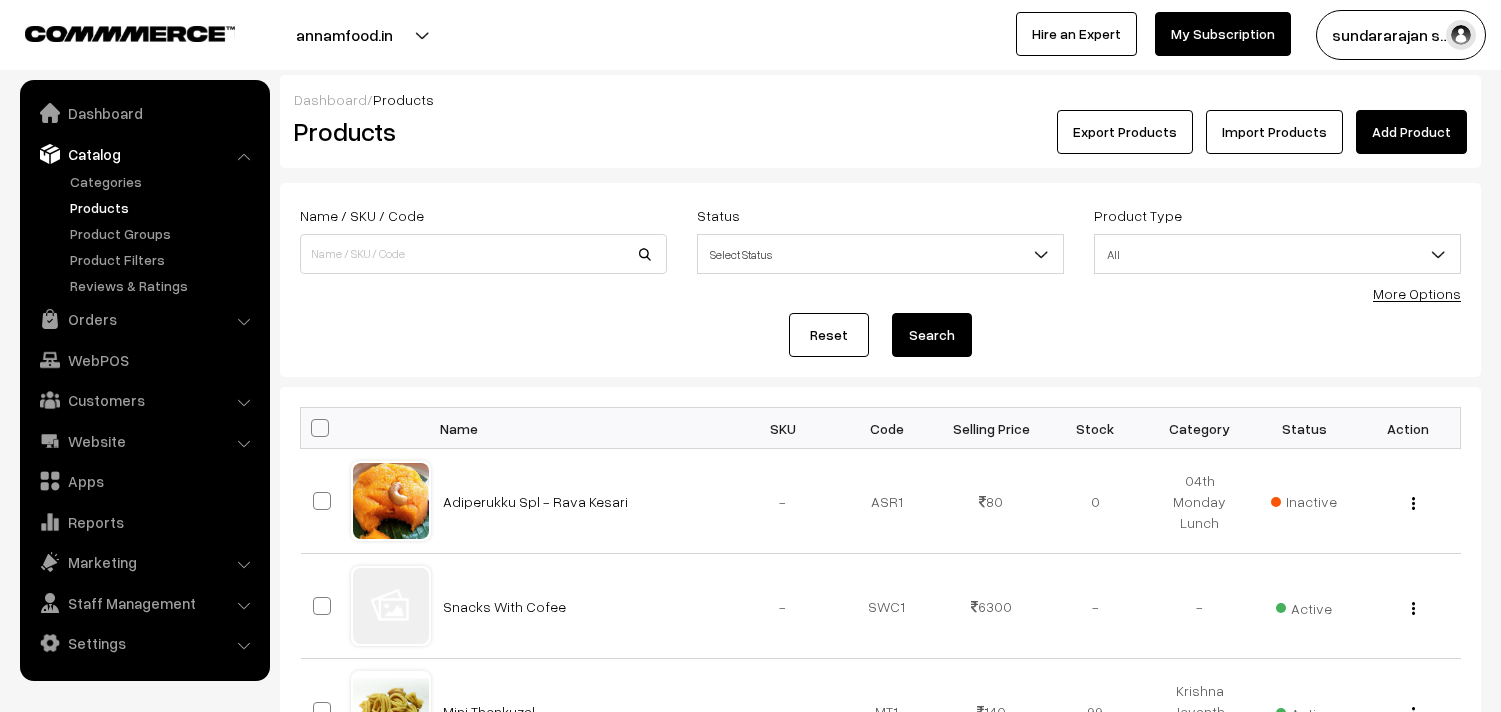 scroll, scrollTop: 0, scrollLeft: 0, axis: both 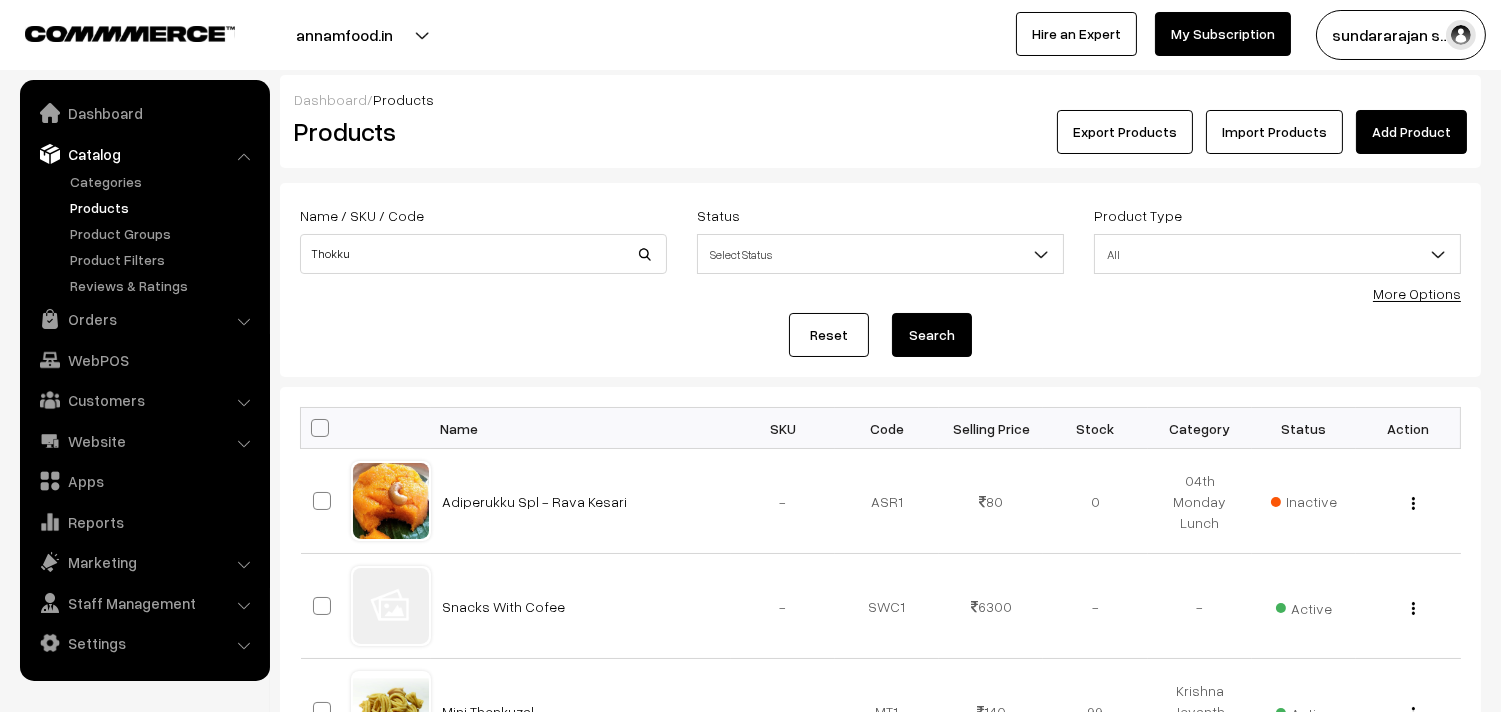 type on "Thokku" 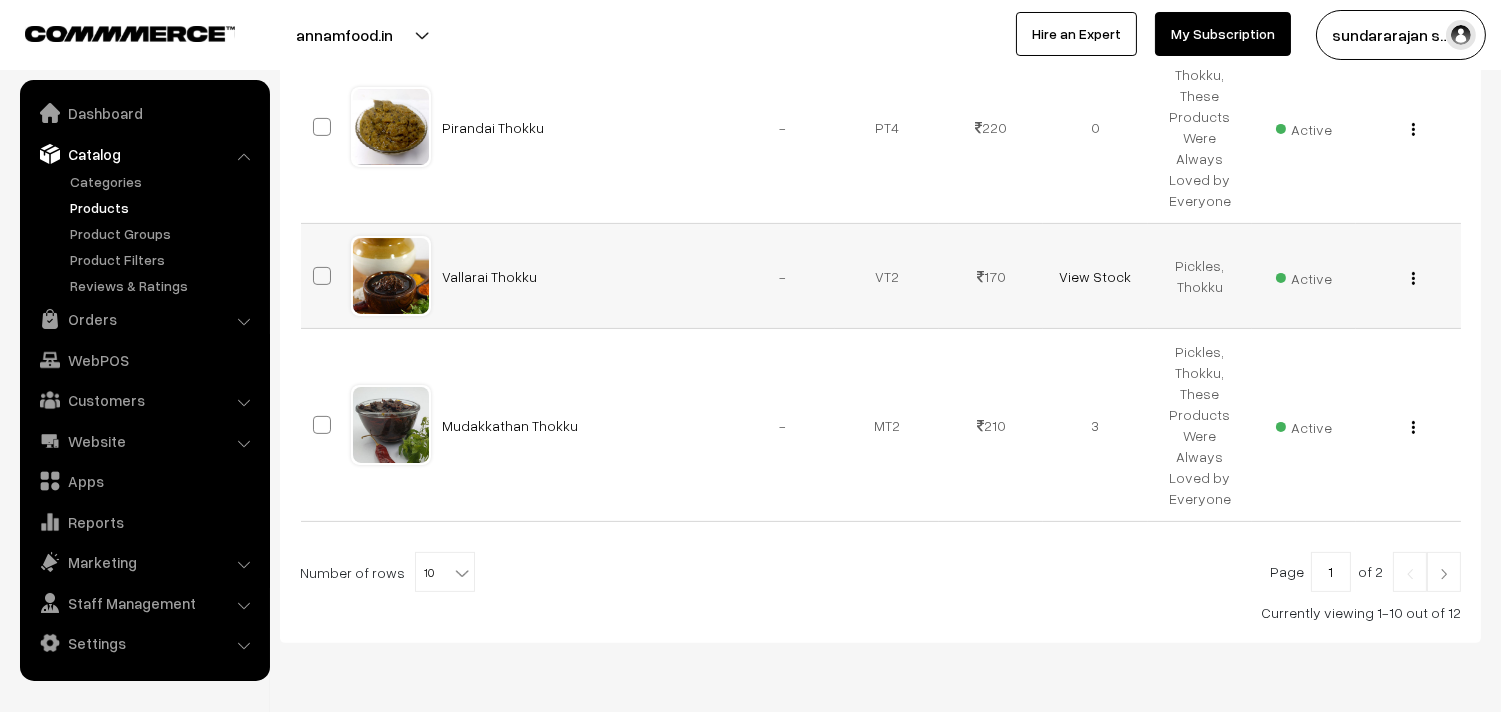 scroll, scrollTop: 1173, scrollLeft: 0, axis: vertical 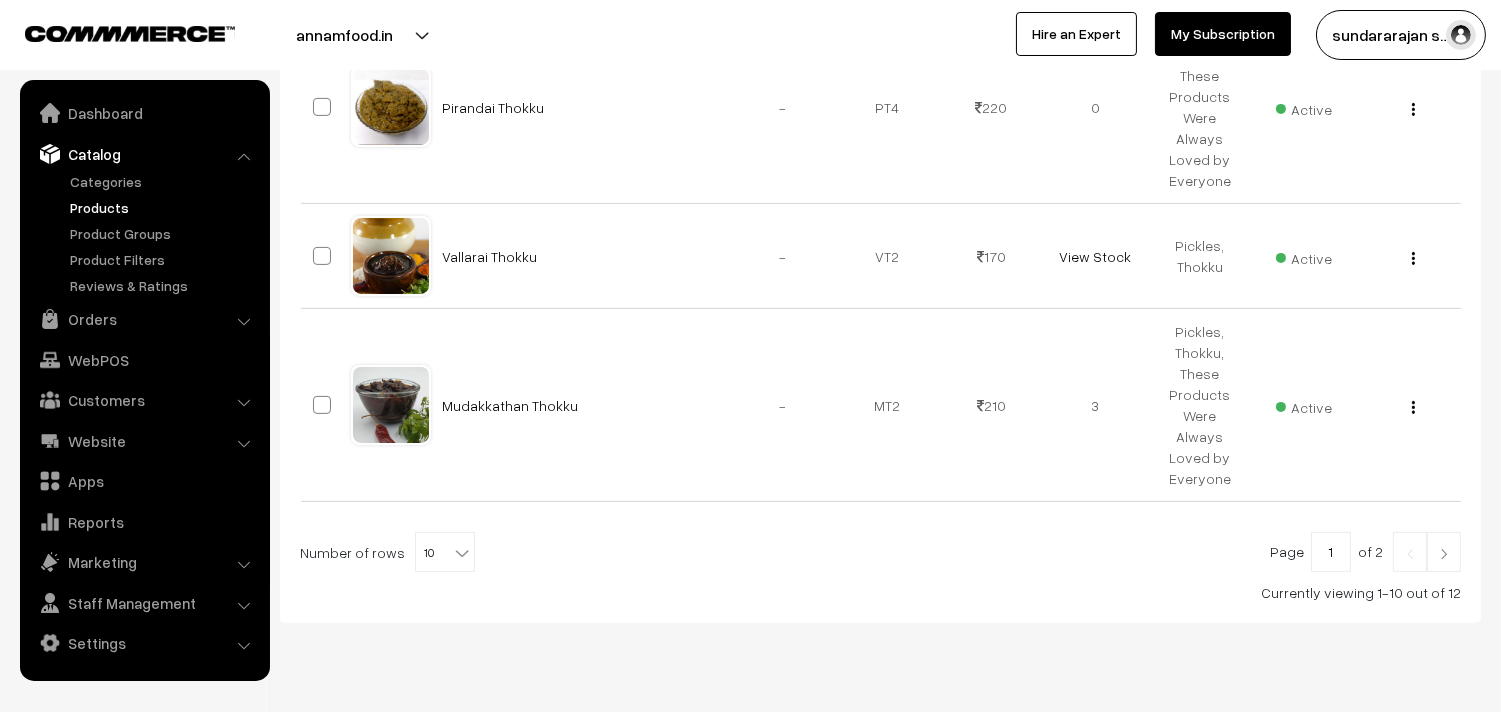 click at bounding box center [464, 546] 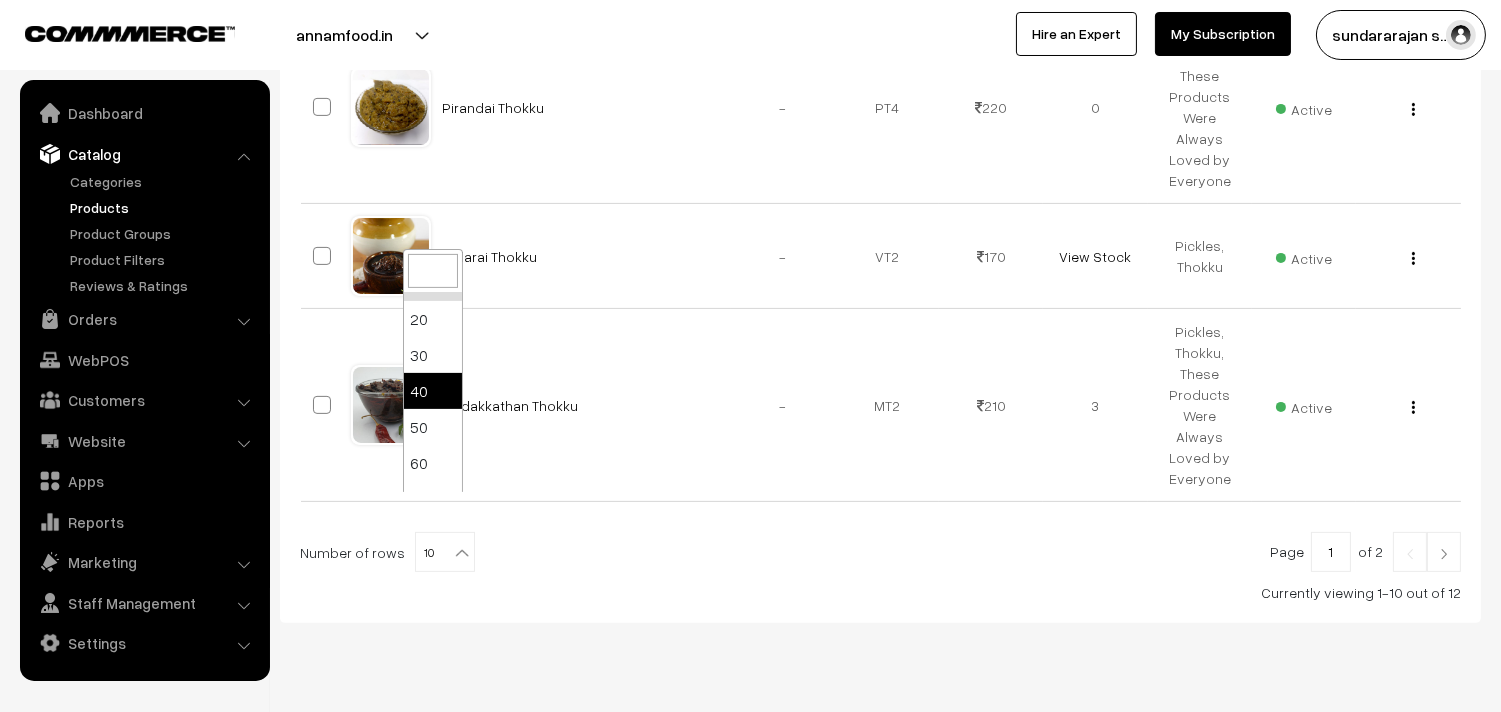 scroll, scrollTop: 111, scrollLeft: 0, axis: vertical 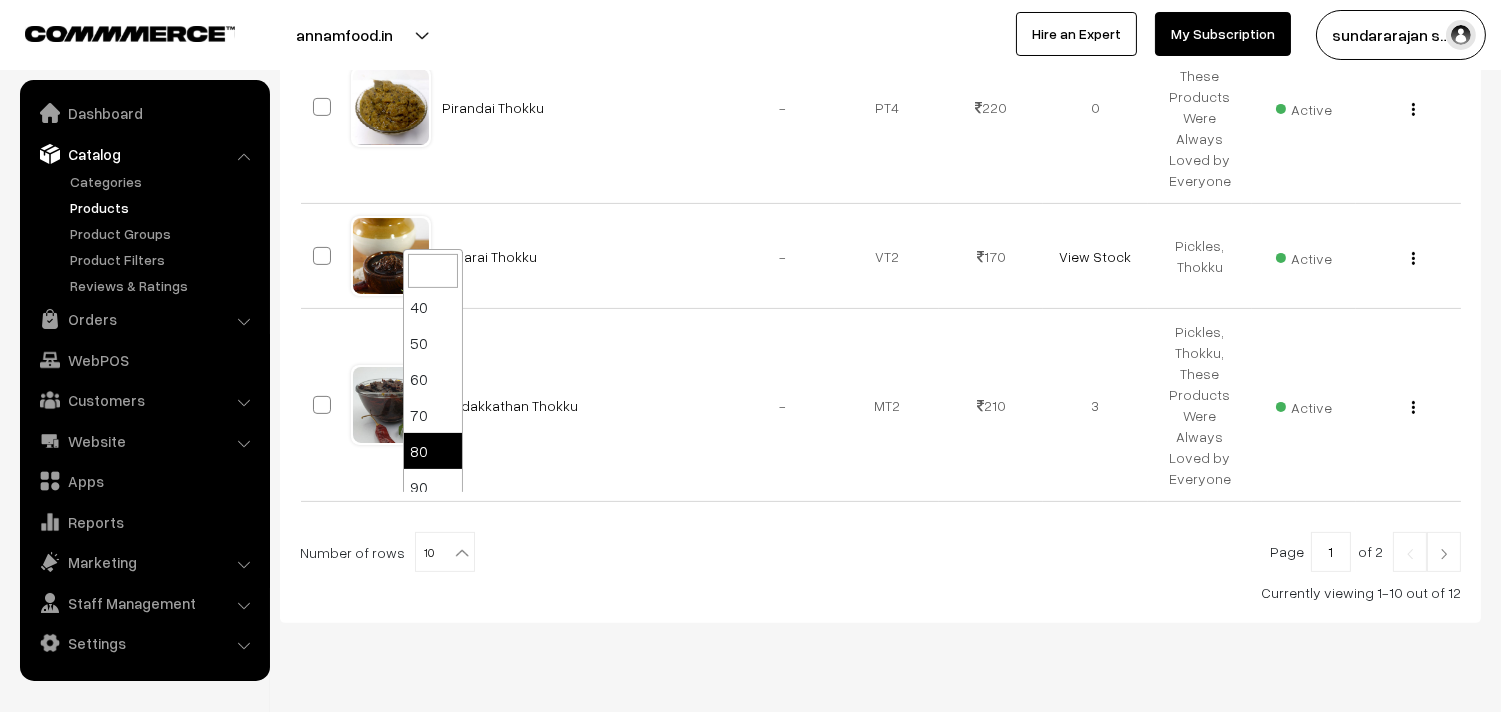 select on "80" 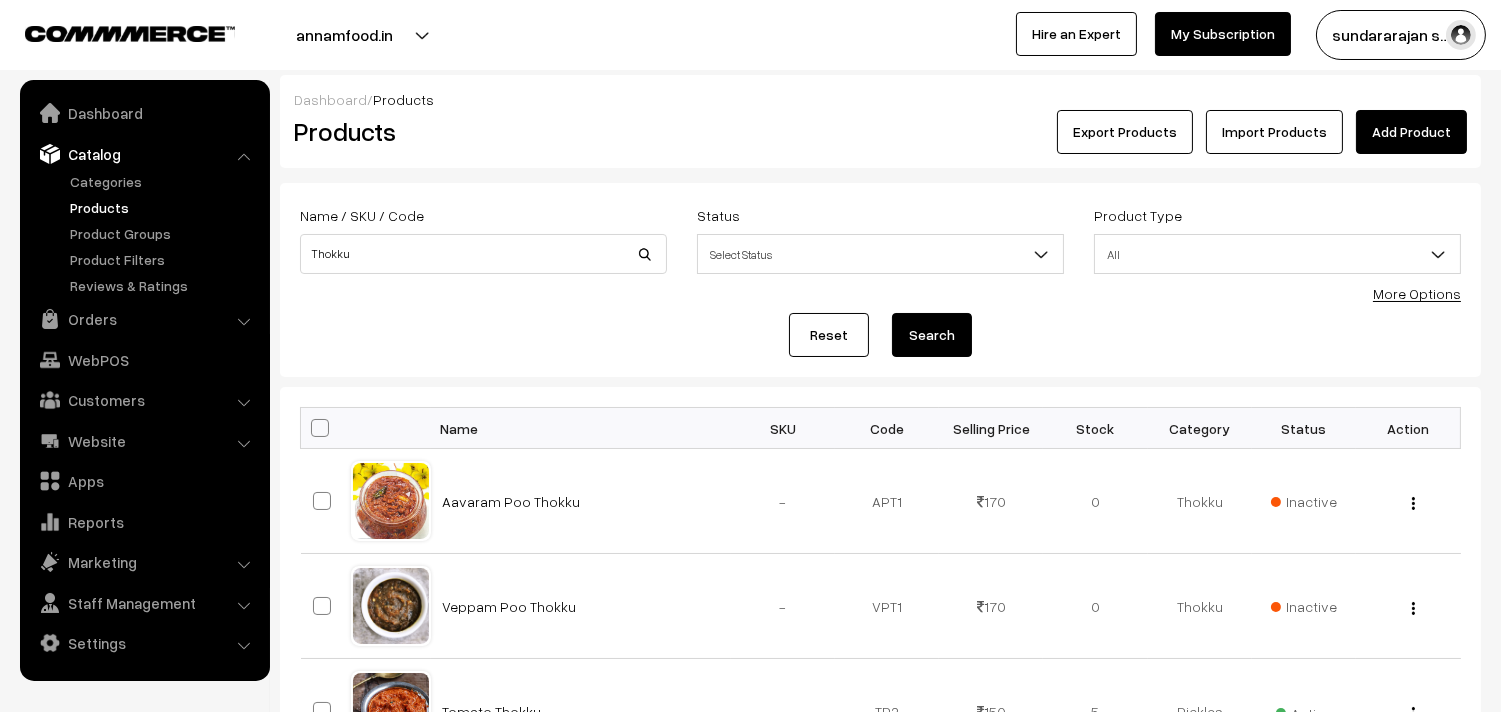 scroll, scrollTop: 1330, scrollLeft: 0, axis: vertical 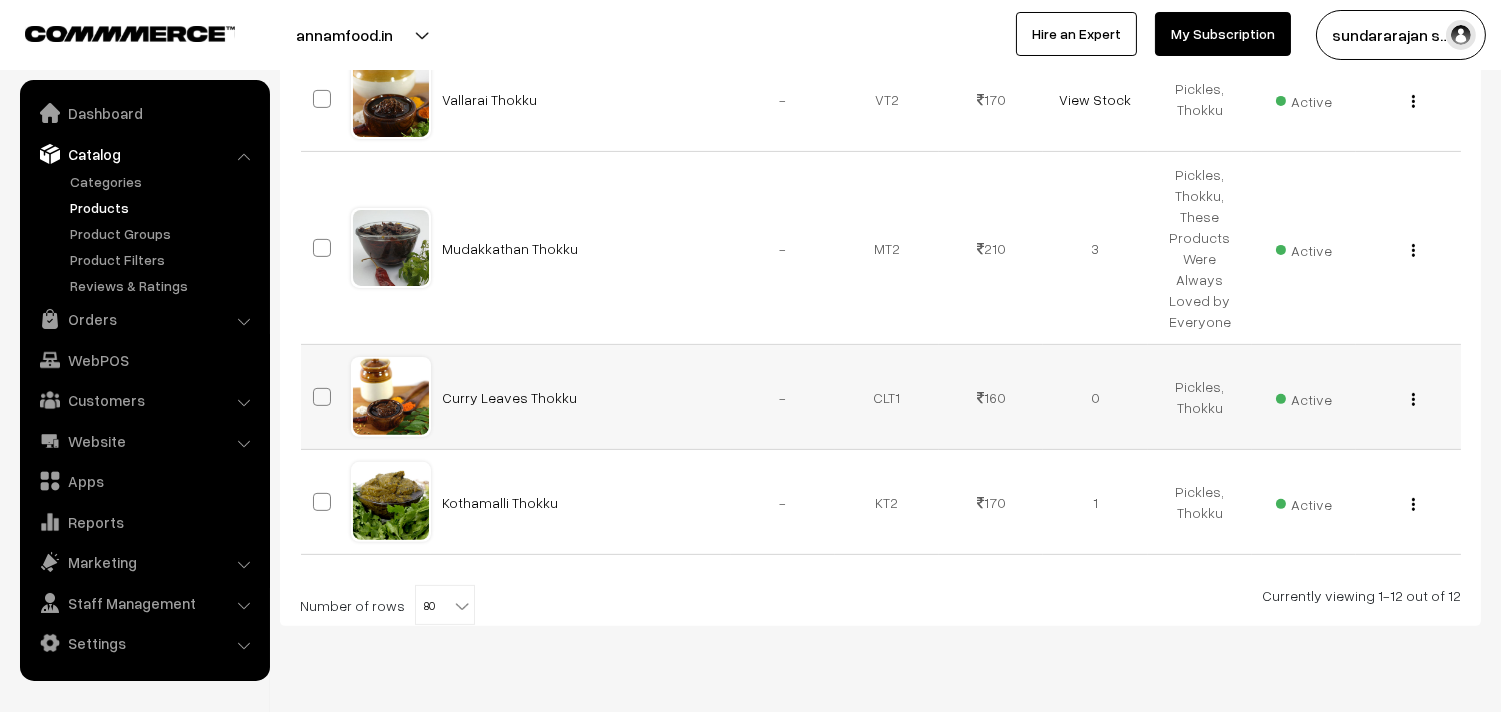 click on "View
Edit
Delete" at bounding box center [1408, 397] 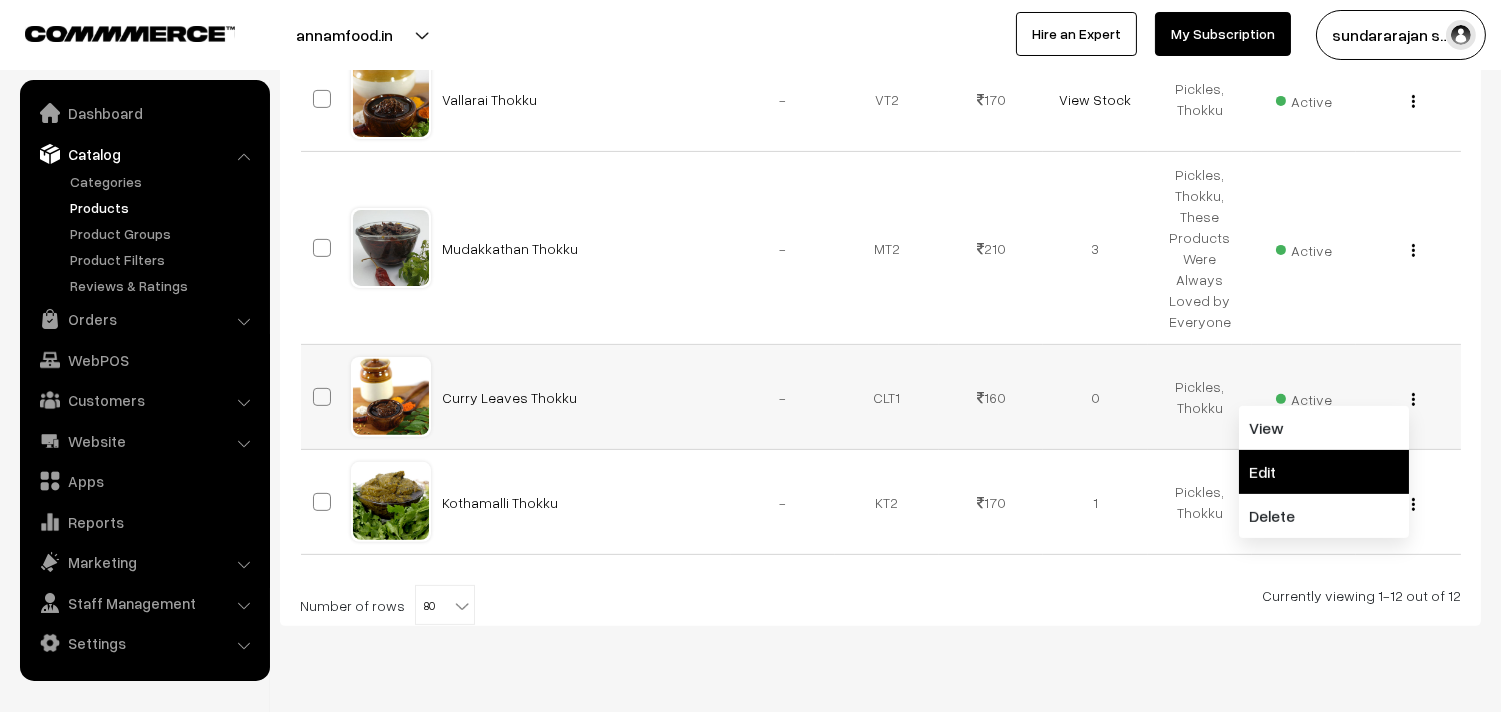 click on "Edit" at bounding box center [1324, 472] 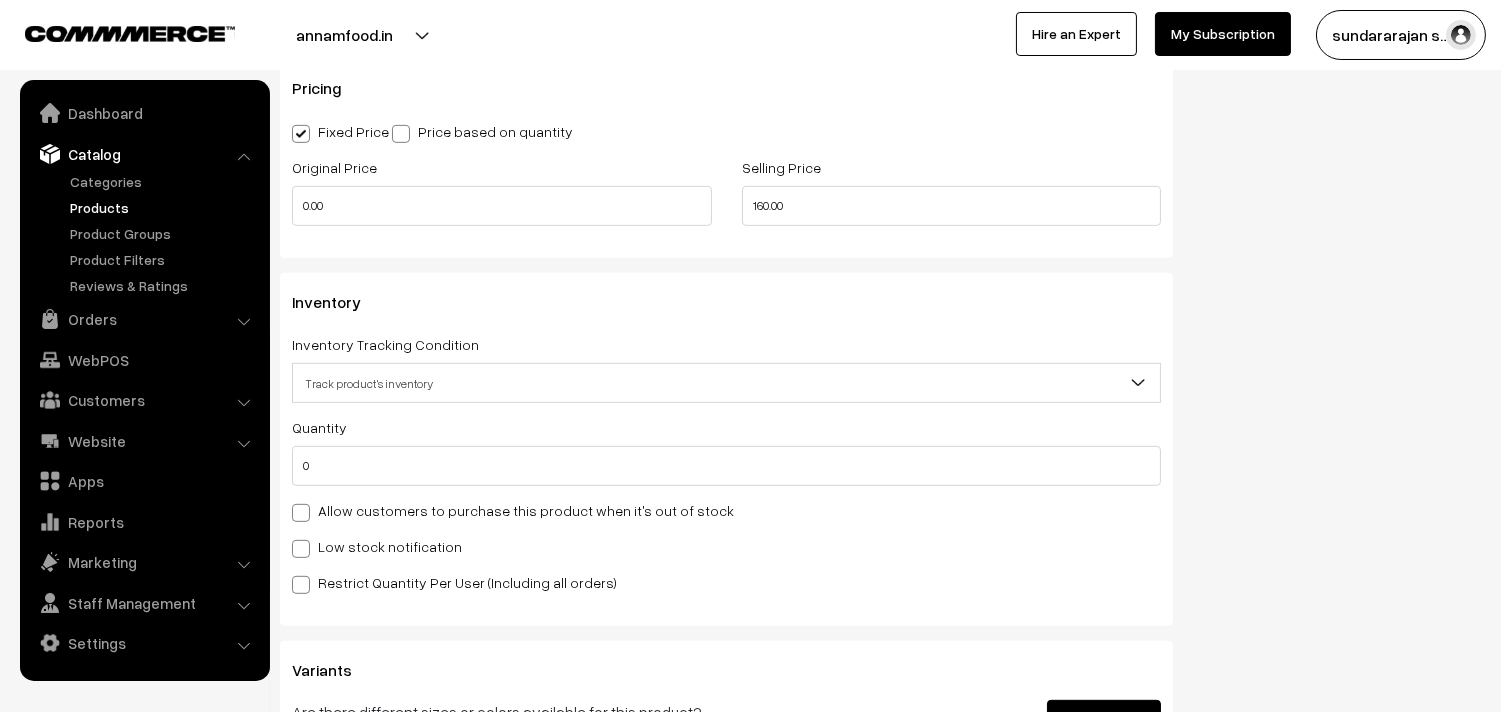 scroll, scrollTop: 2111, scrollLeft: 0, axis: vertical 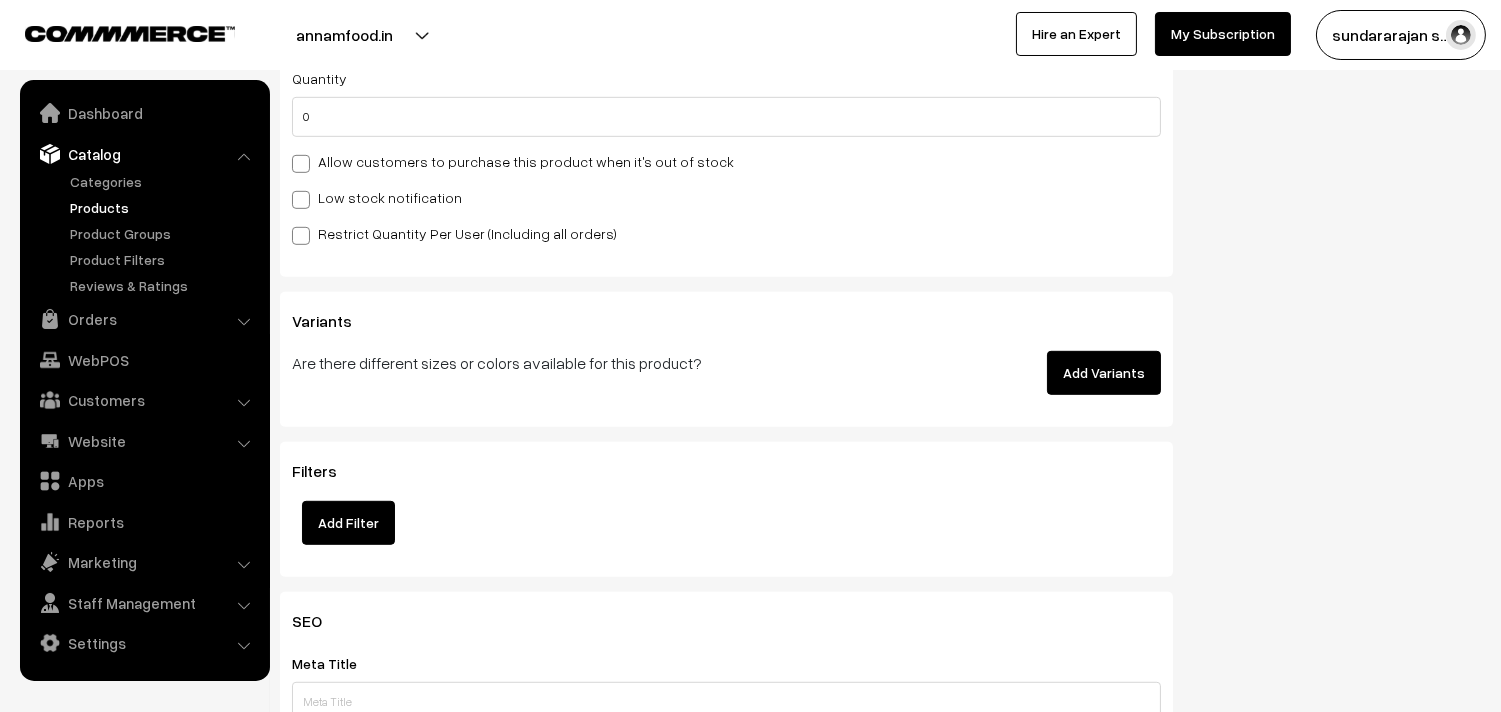 click on "Allow customers to purchase this product when it's out of stock" at bounding box center [513, 161] 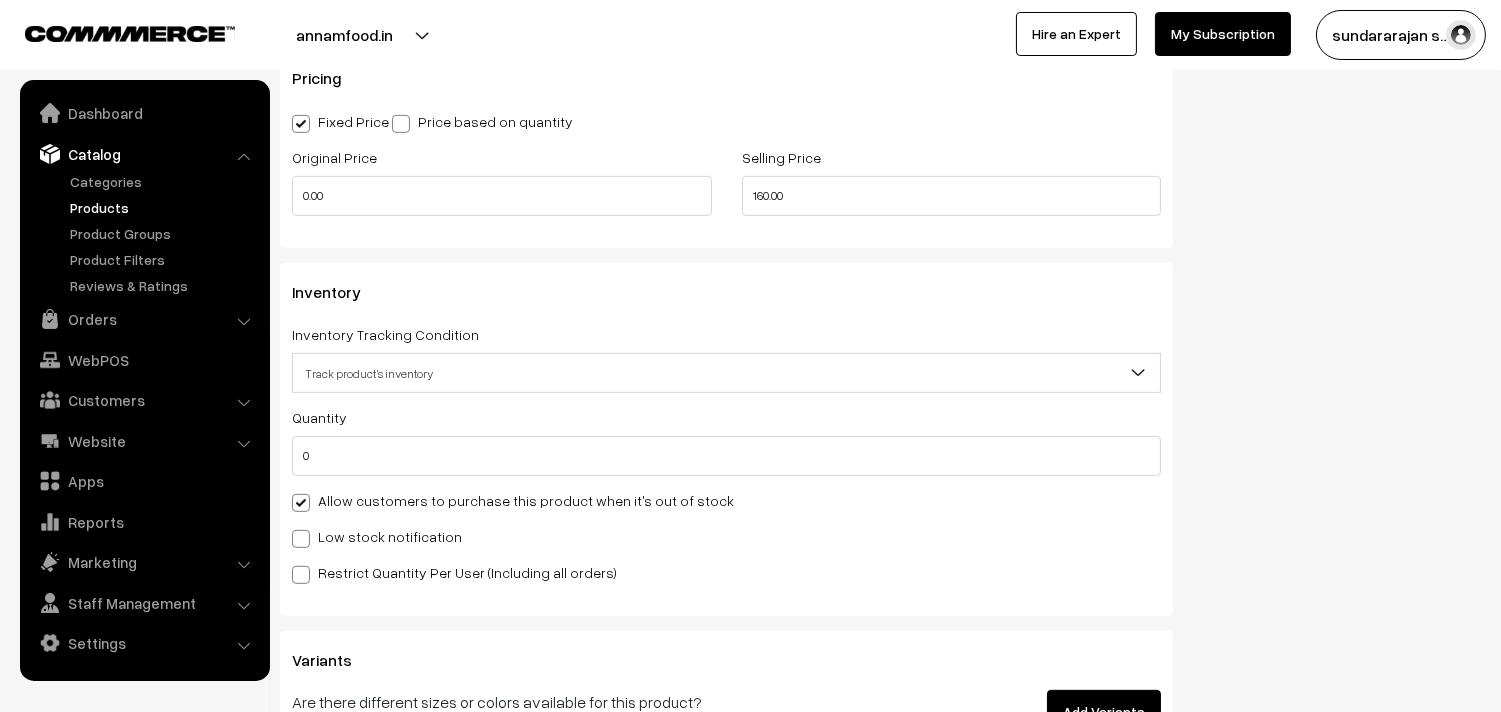 scroll, scrollTop: 1666, scrollLeft: 0, axis: vertical 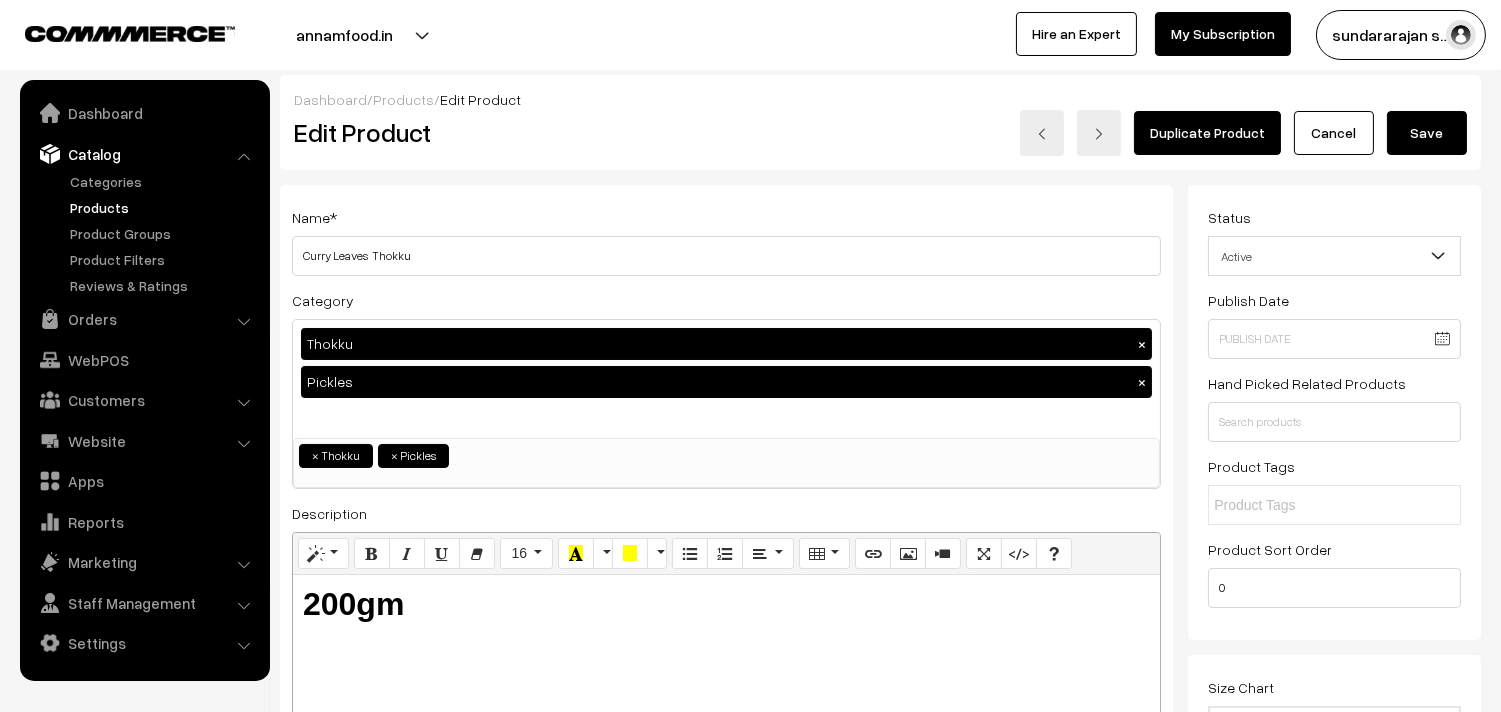 click on "Dashboard  /  Products  /  Edit Product
Edit Product
Duplicate Product
Cancel
Save
Name  *
Curry Leaves  Thokku
Category
Thokku × Pickles ×
Krishna Jeyanth 2025
Karadaiyan Nonbu
Breakfast & Lunch & Dinner Breakfast & Lunch & Dinner > 04th Monday  Breakfast" at bounding box center (880, 1798) 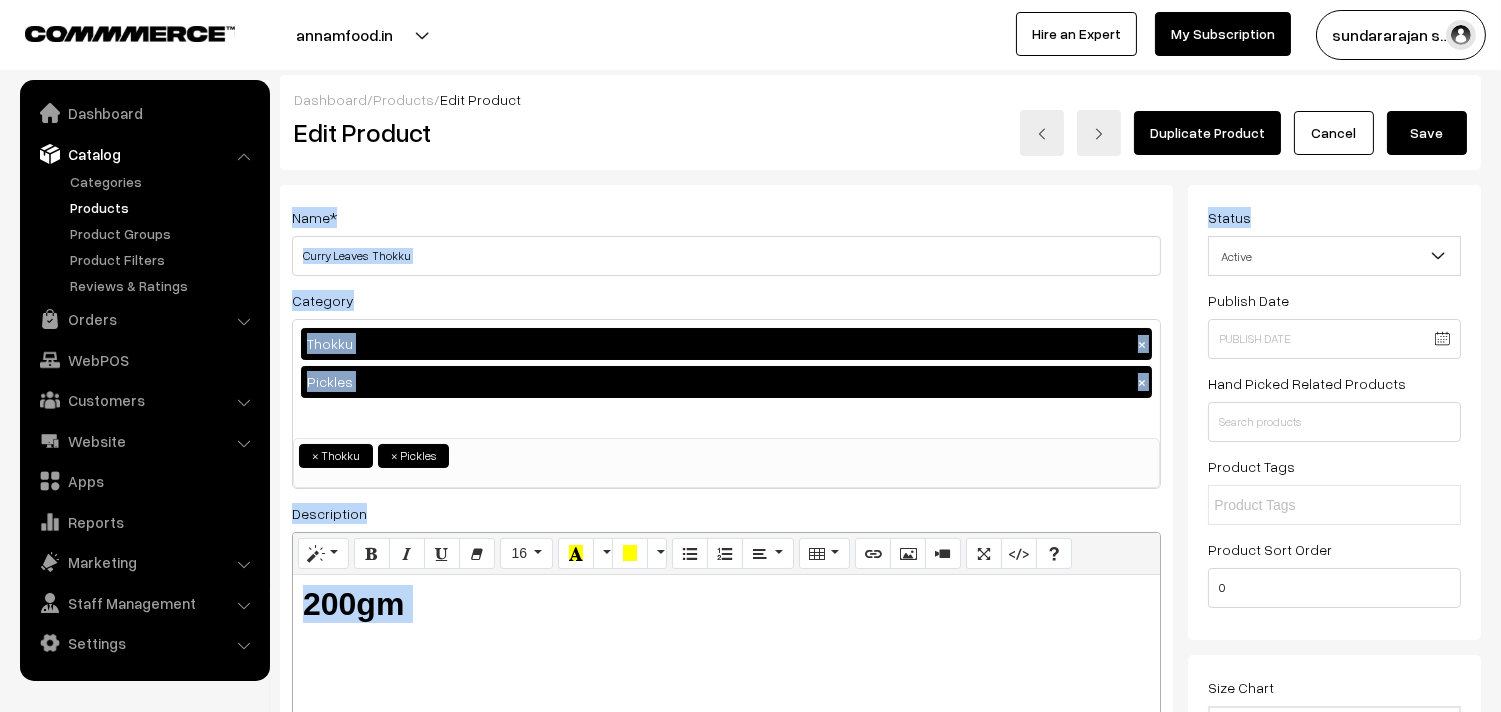 click on "Save" at bounding box center (1427, 133) 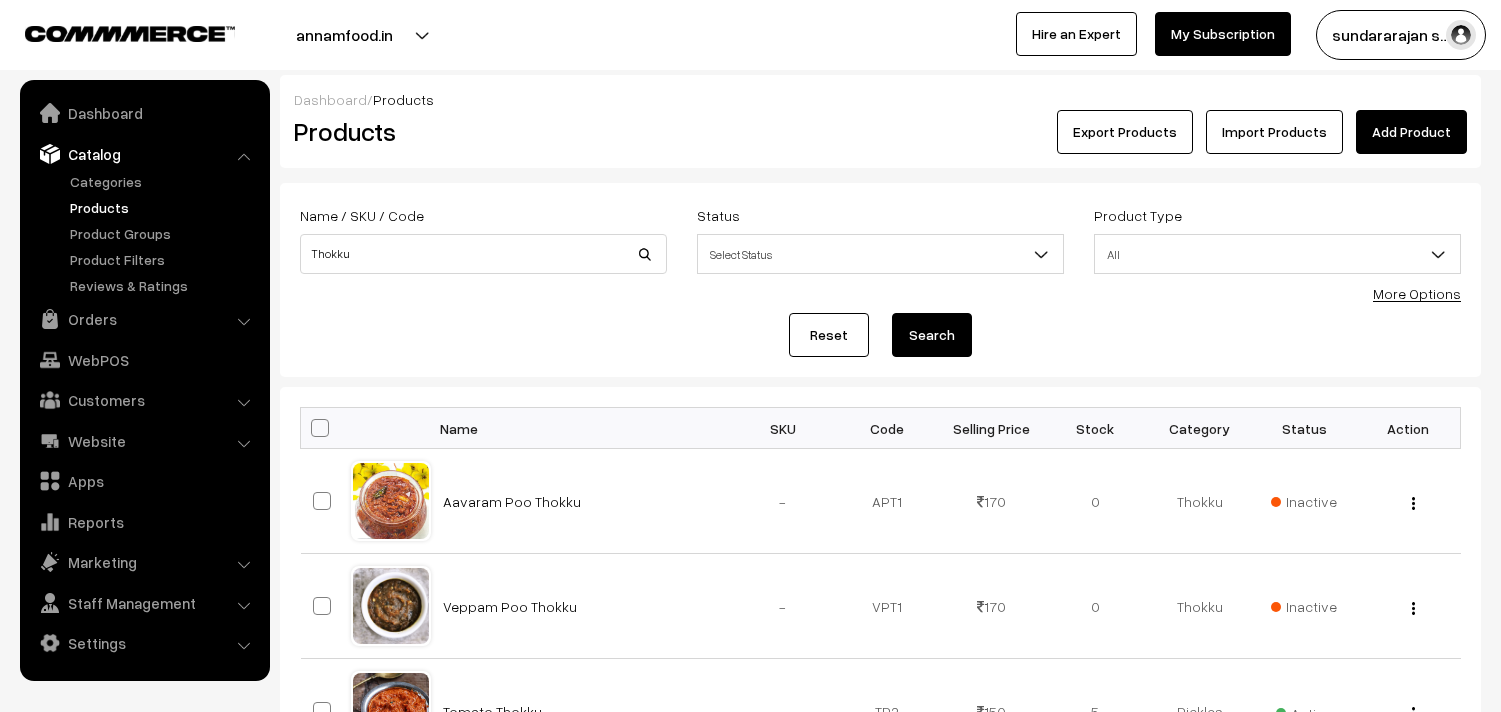 scroll, scrollTop: 0, scrollLeft: 0, axis: both 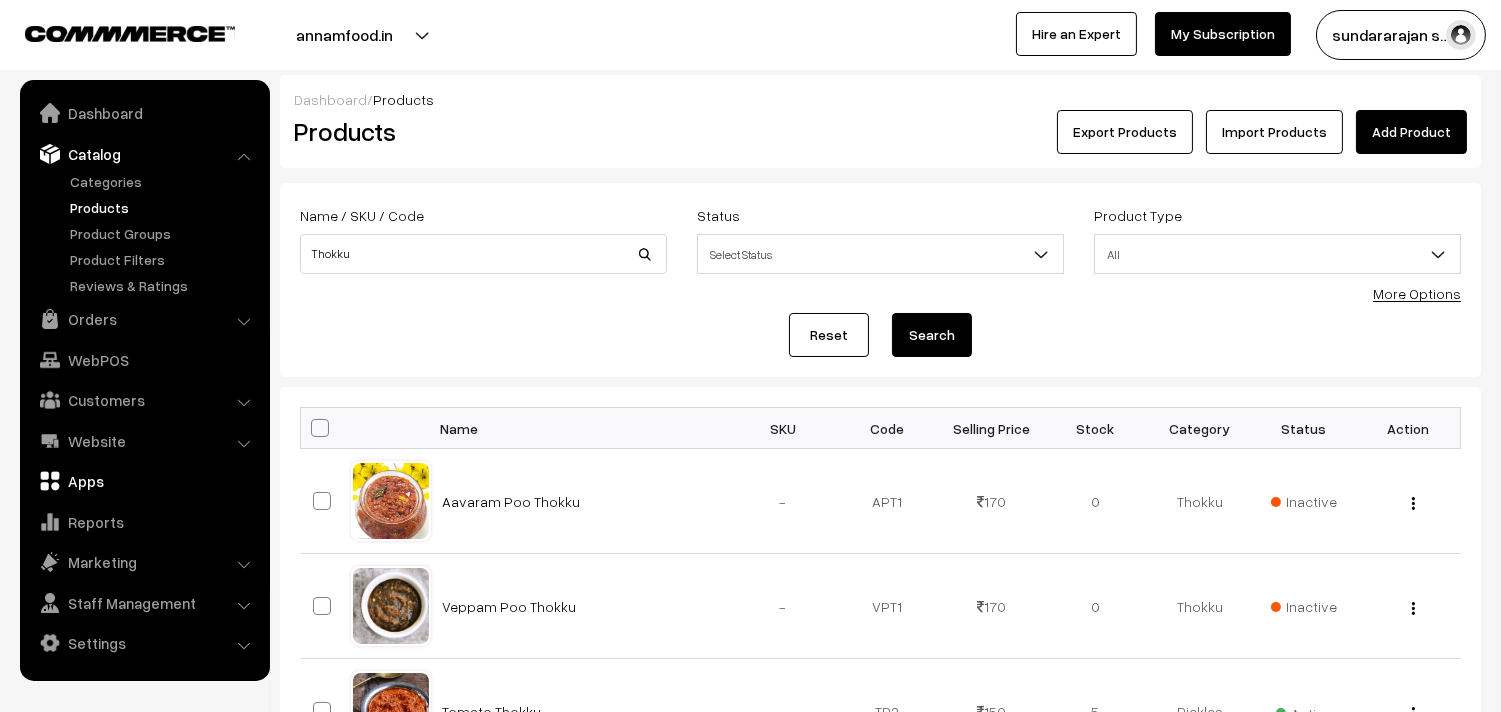 drag, startPoint x: 113, startPoint y: 364, endPoint x: 124, endPoint y: 345, distance: 21.954498 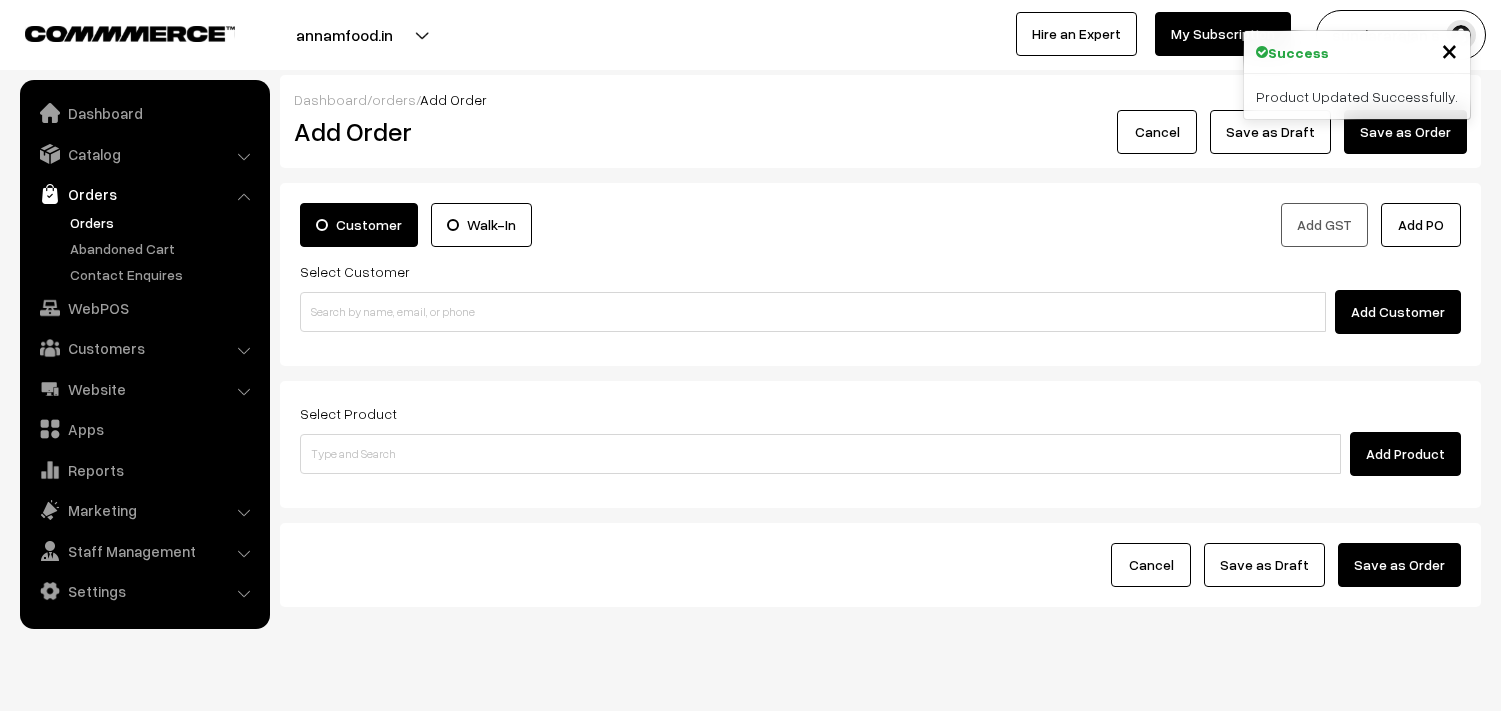 scroll, scrollTop: 0, scrollLeft: 0, axis: both 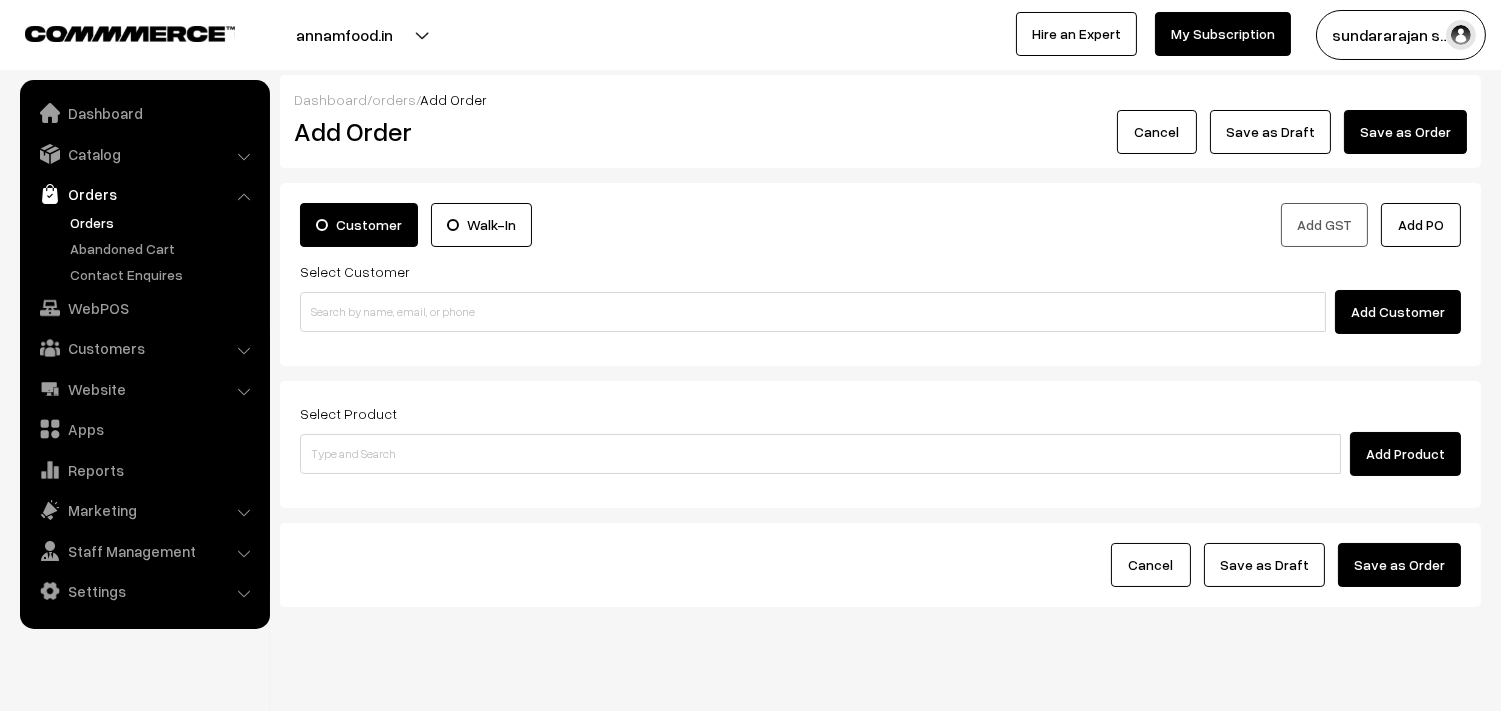 click on "Customer
Walk-In
Add GST
Add PO
Select Customer
Add Customer" at bounding box center (880, 274) 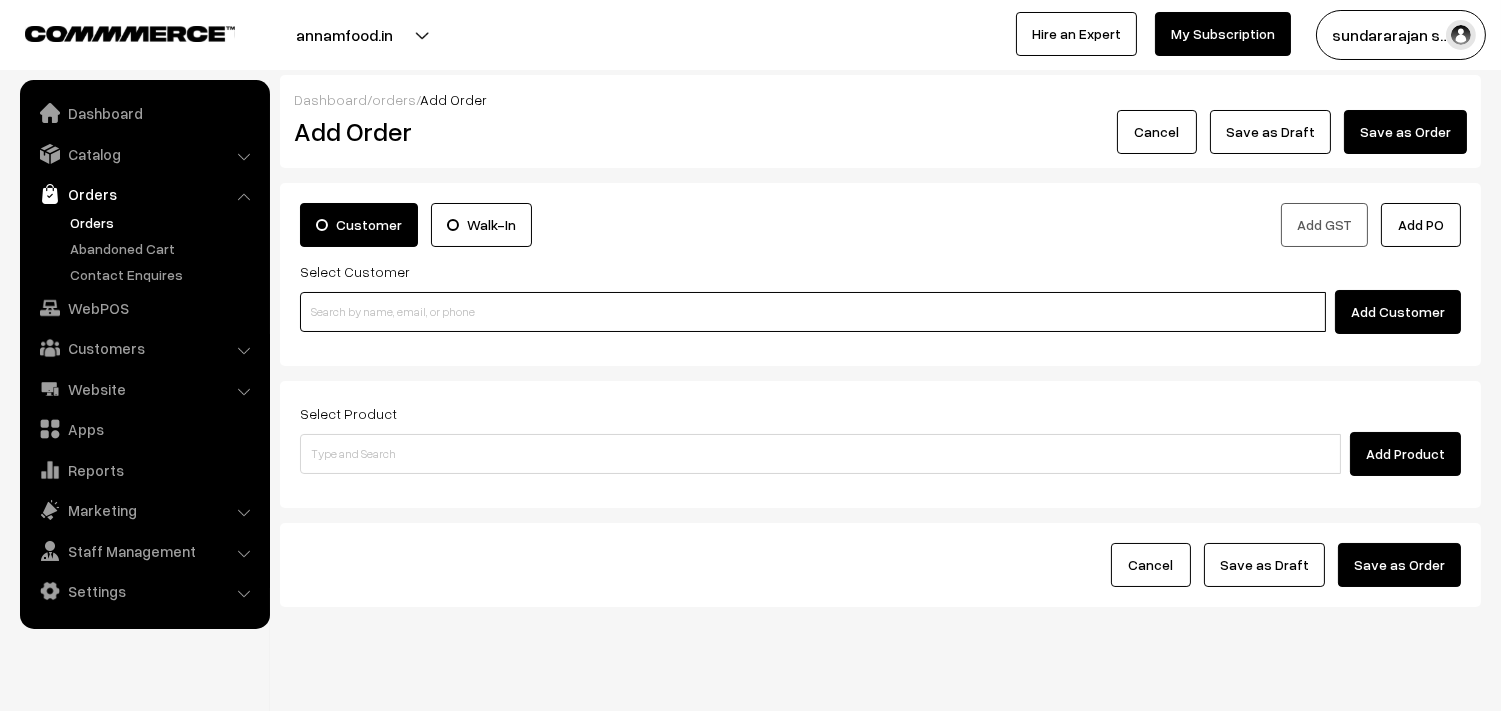 paste on "[PHONE]" 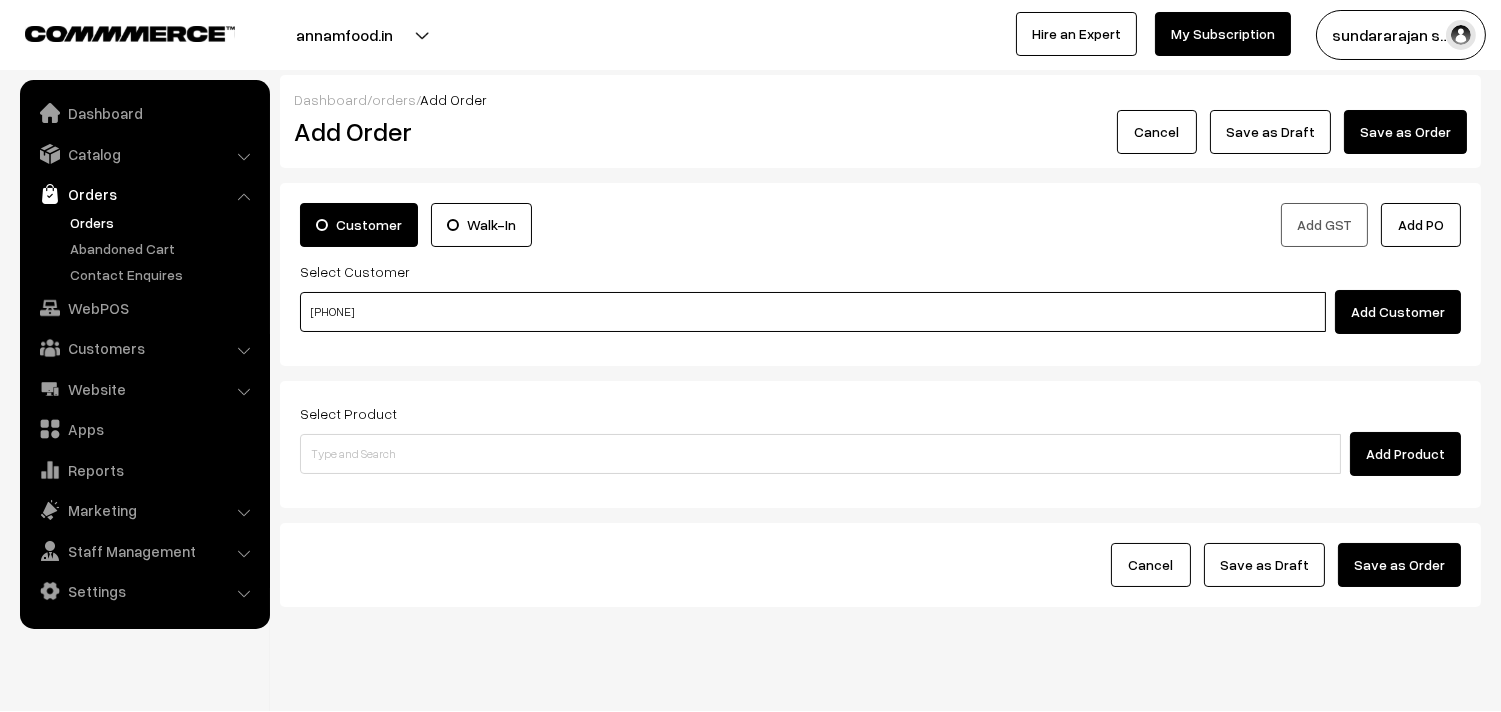 click on "[PHONE]" at bounding box center (813, 312) 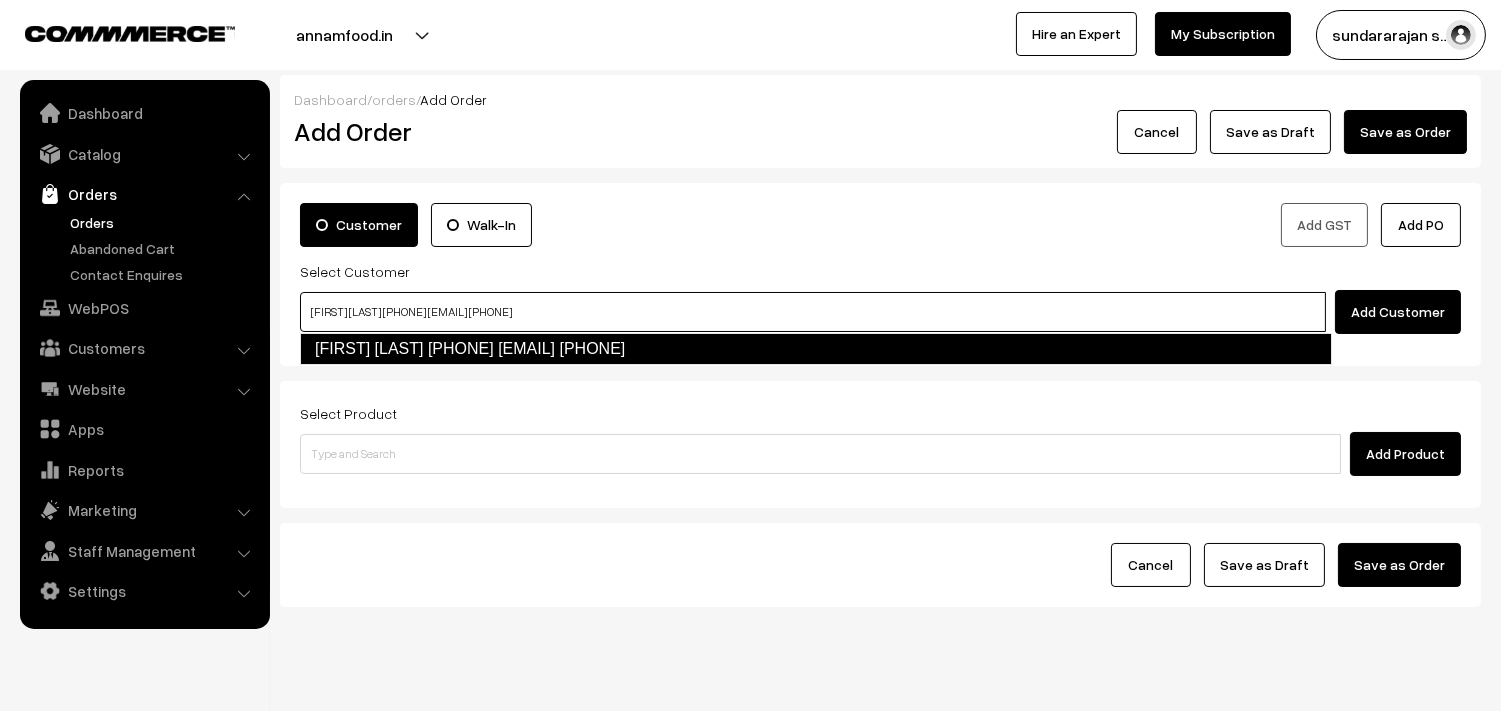 type on "[FIRST] [LAST] [PHONE] [EMAIL] [PHONE]" 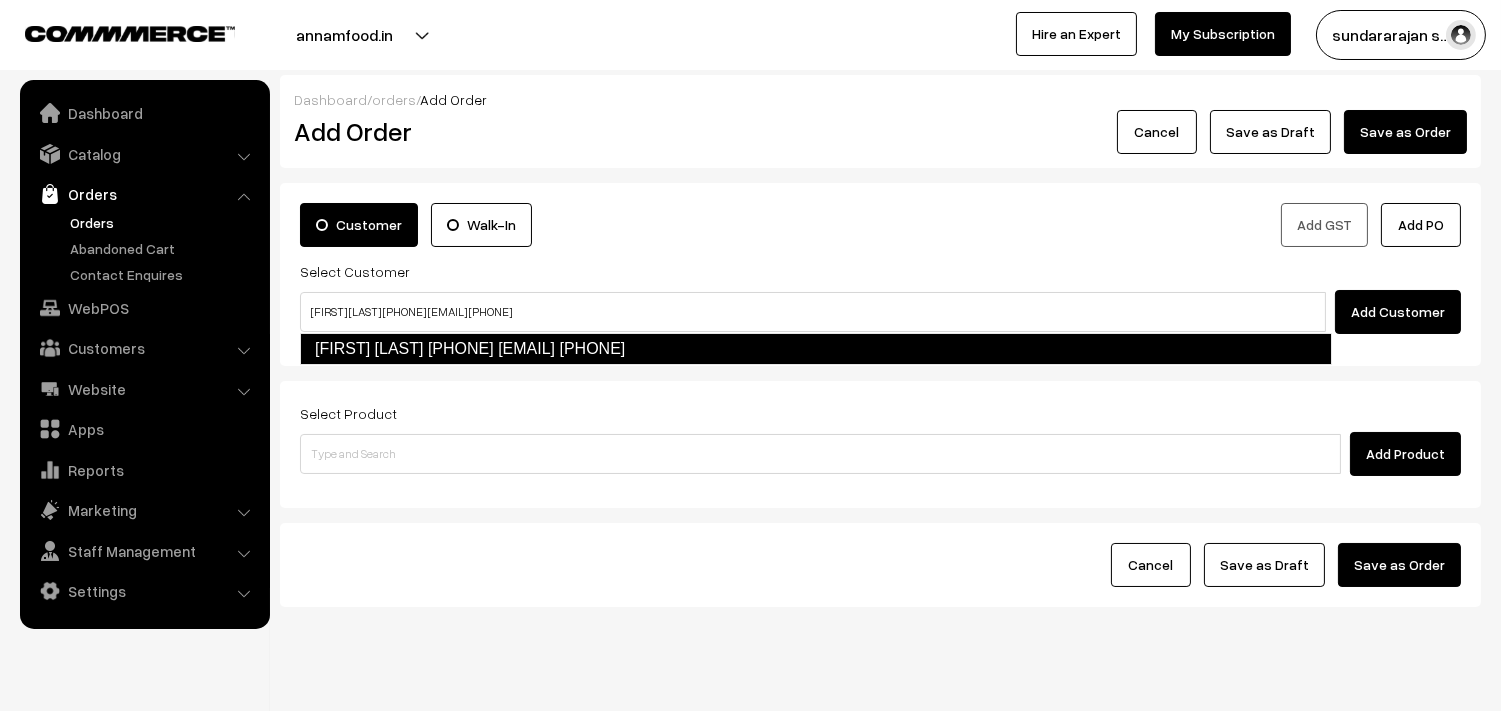 type 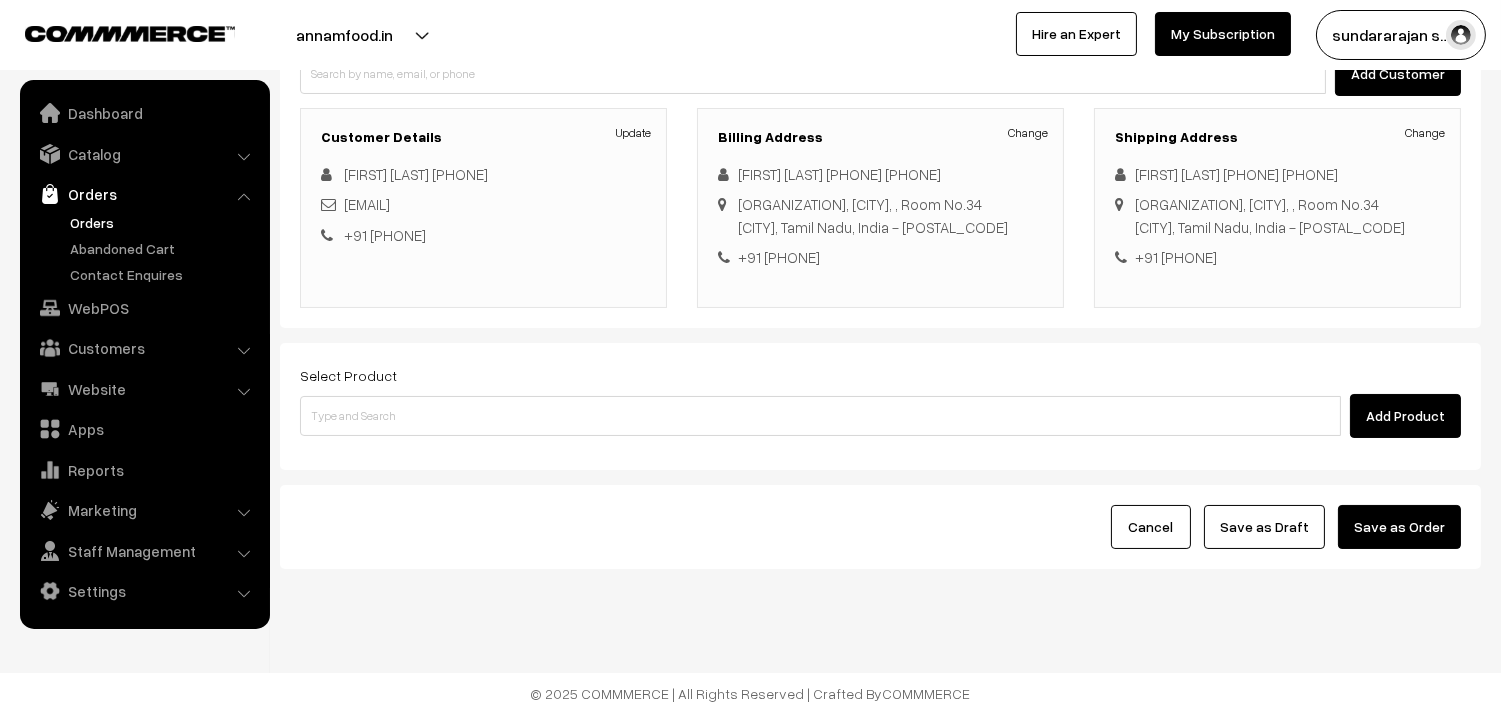 scroll, scrollTop: 241, scrollLeft: 0, axis: vertical 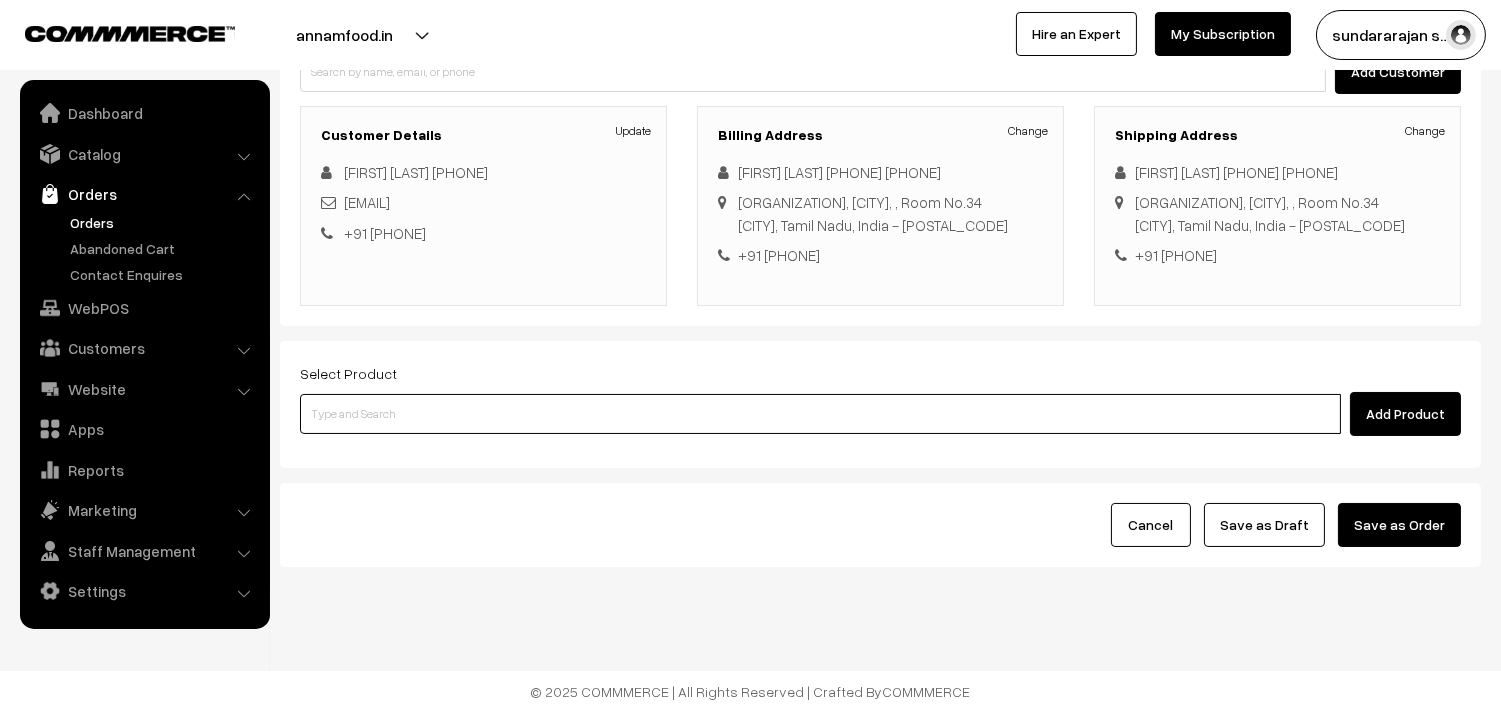 drag, startPoint x: 502, startPoint y: 415, endPoint x: 493, endPoint y: 408, distance: 11.401754 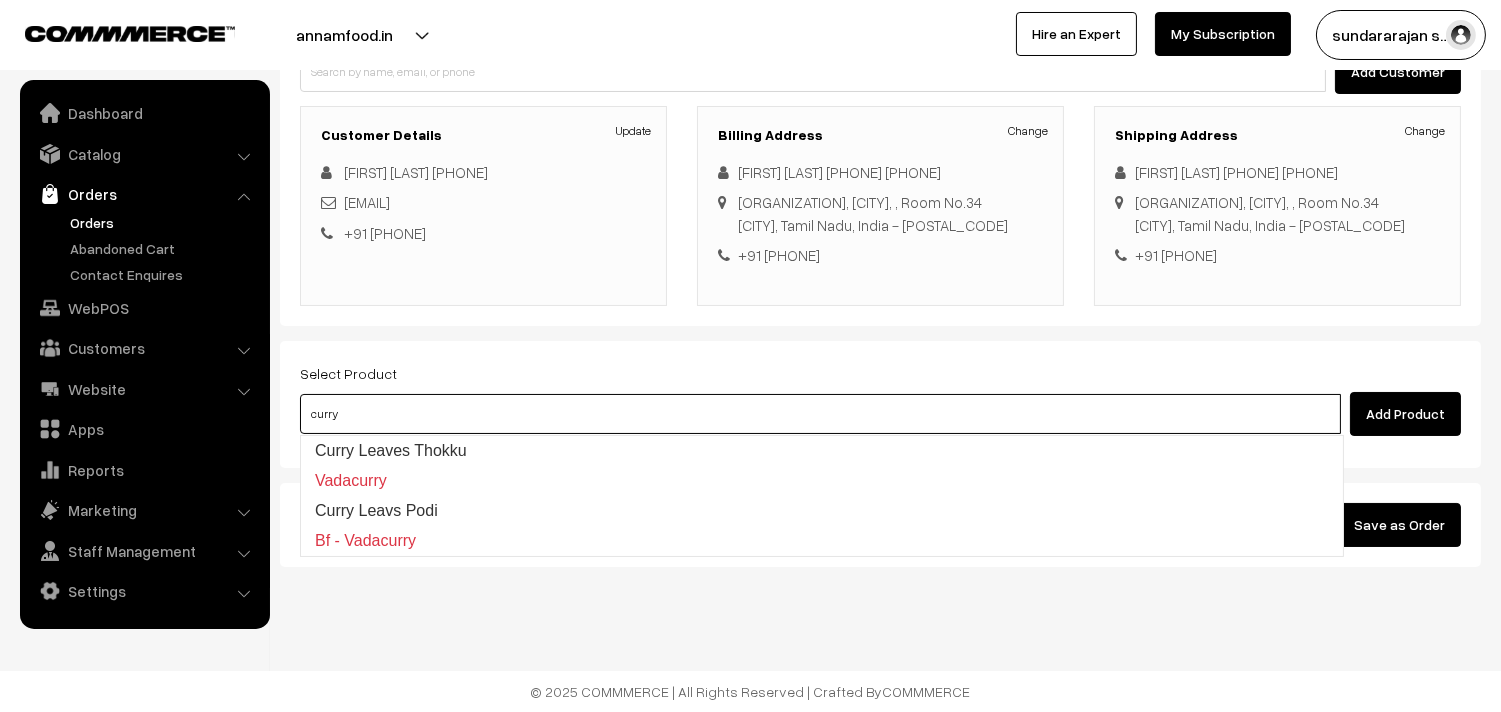 type on "Curry Leaves  Thokku" 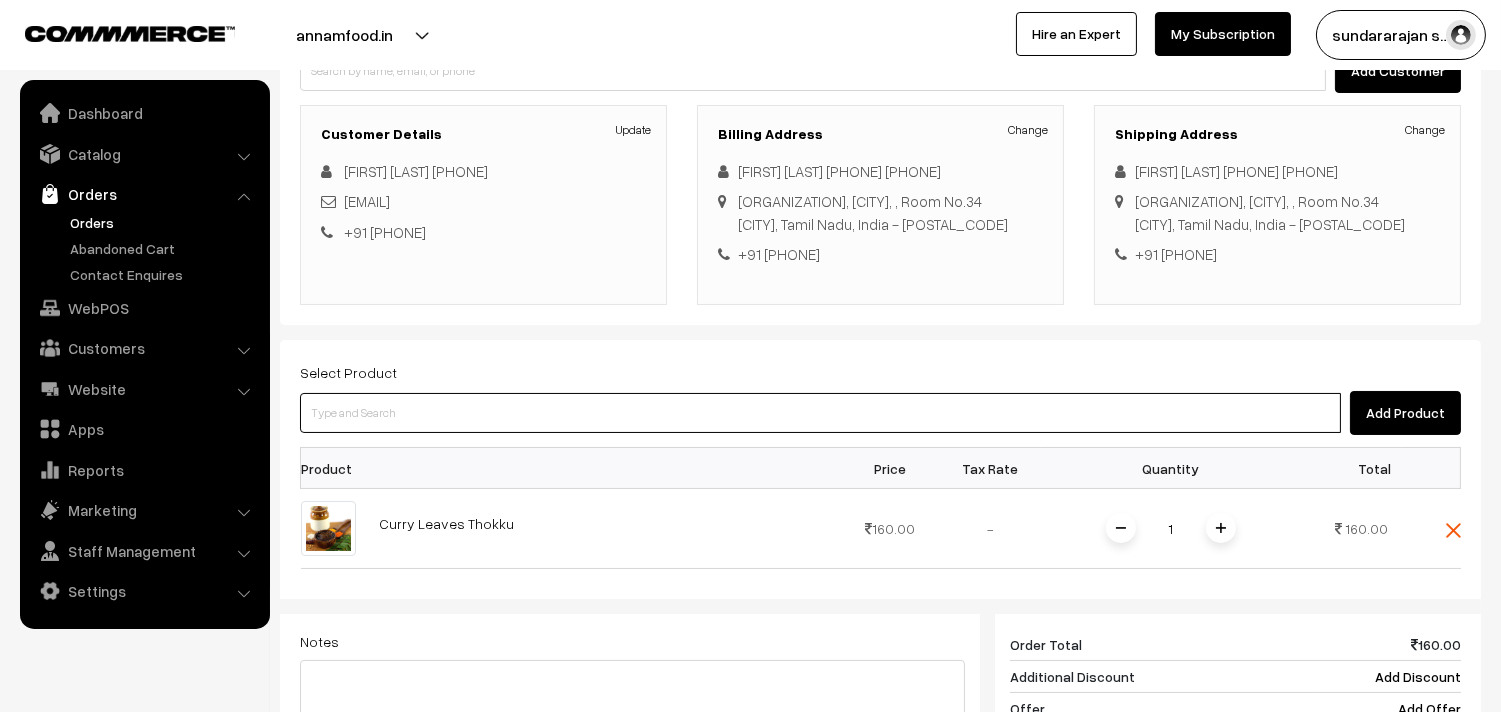 click at bounding box center [820, 413] 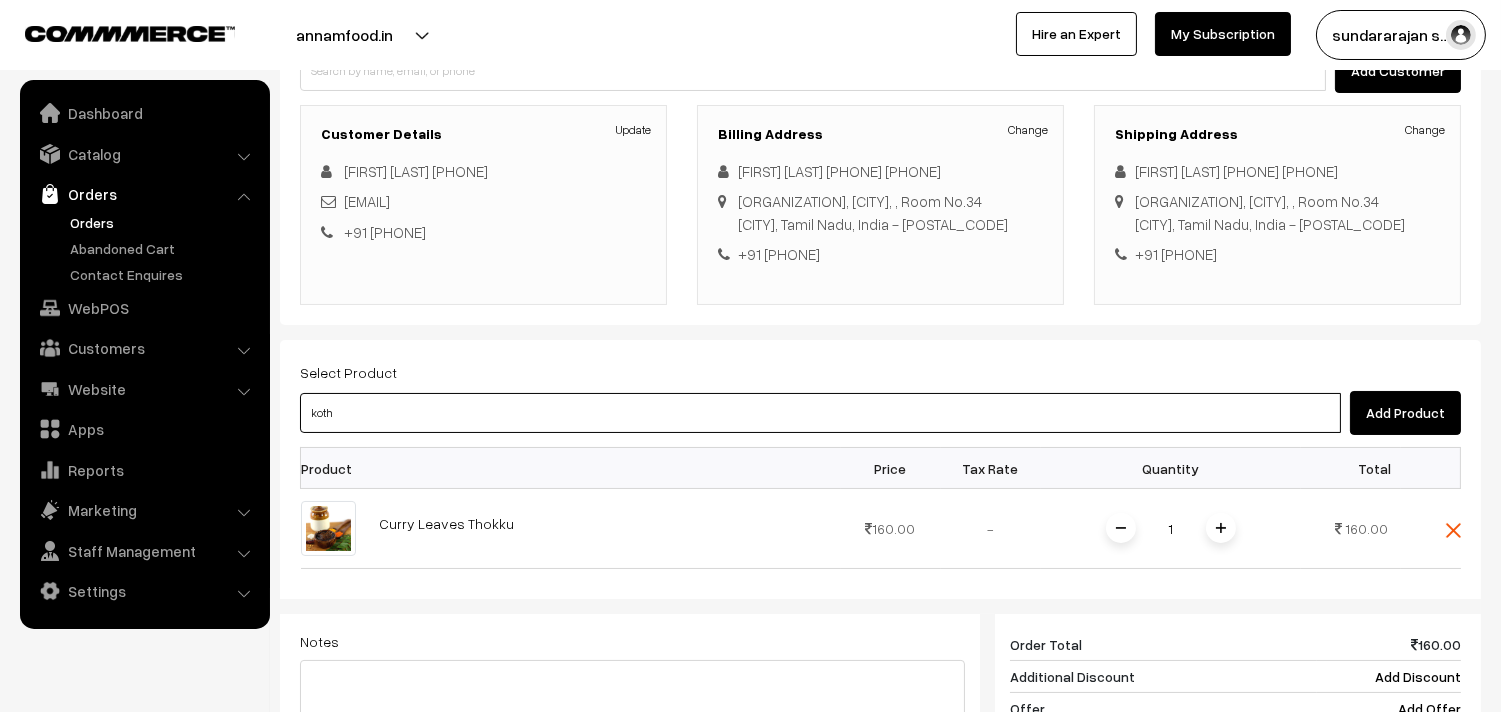 type on "kotha" 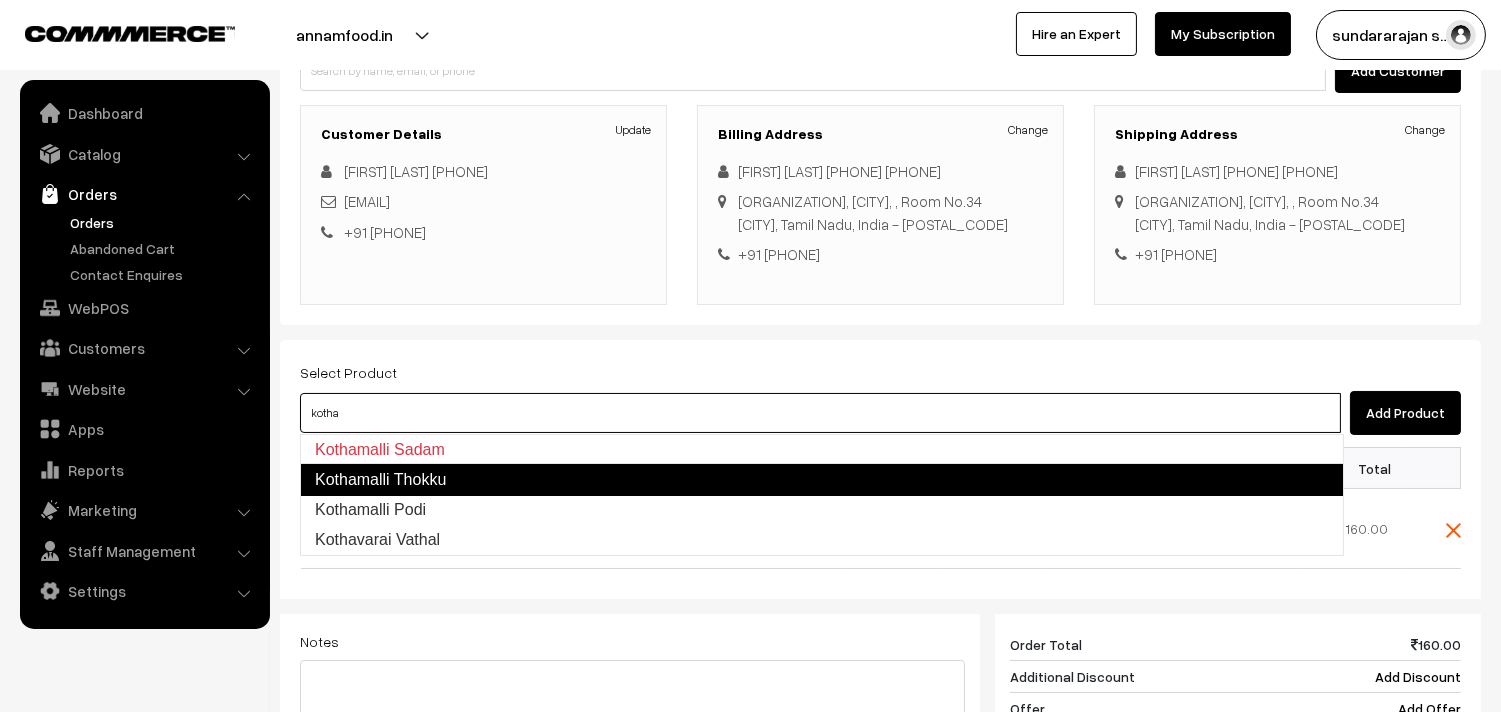 click on "Kothamalli Thokku" at bounding box center (822, 480) 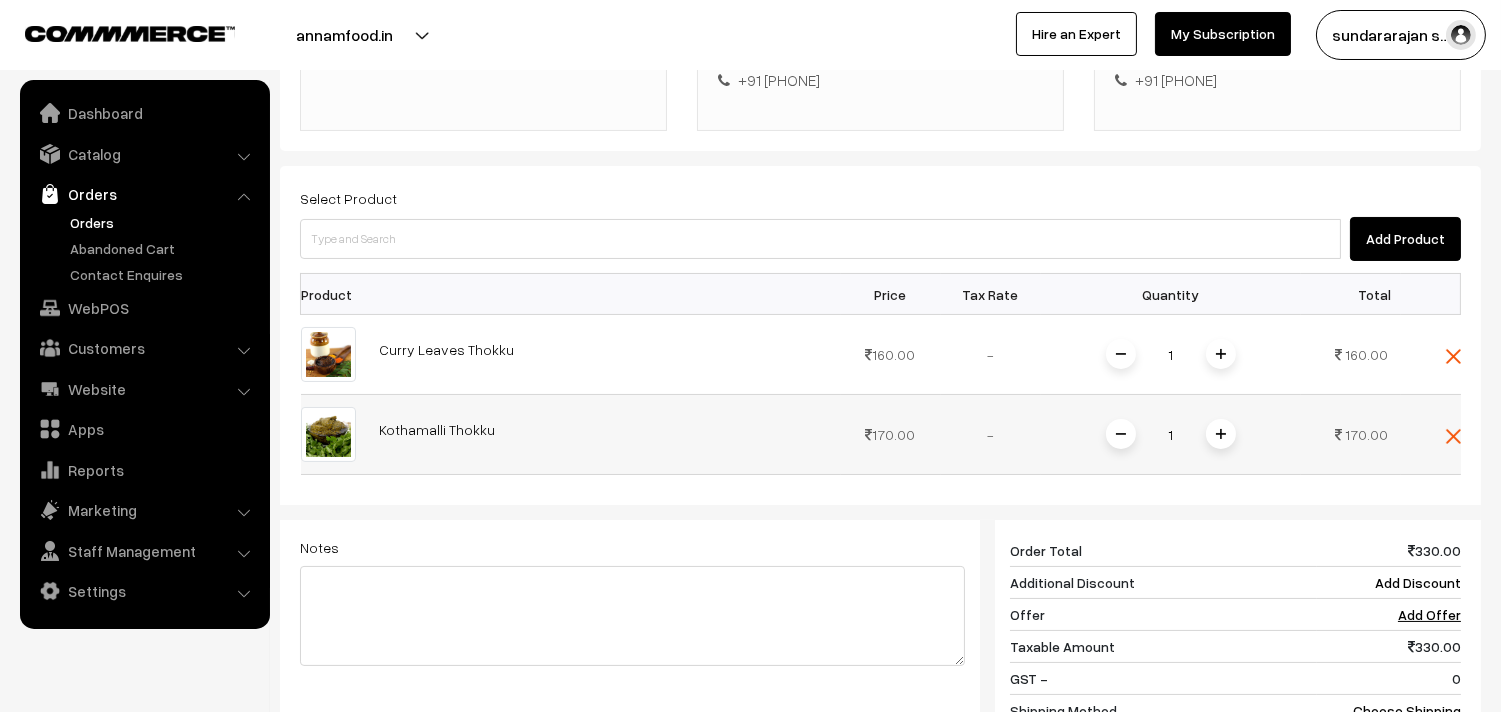 scroll, scrollTop: 463, scrollLeft: 0, axis: vertical 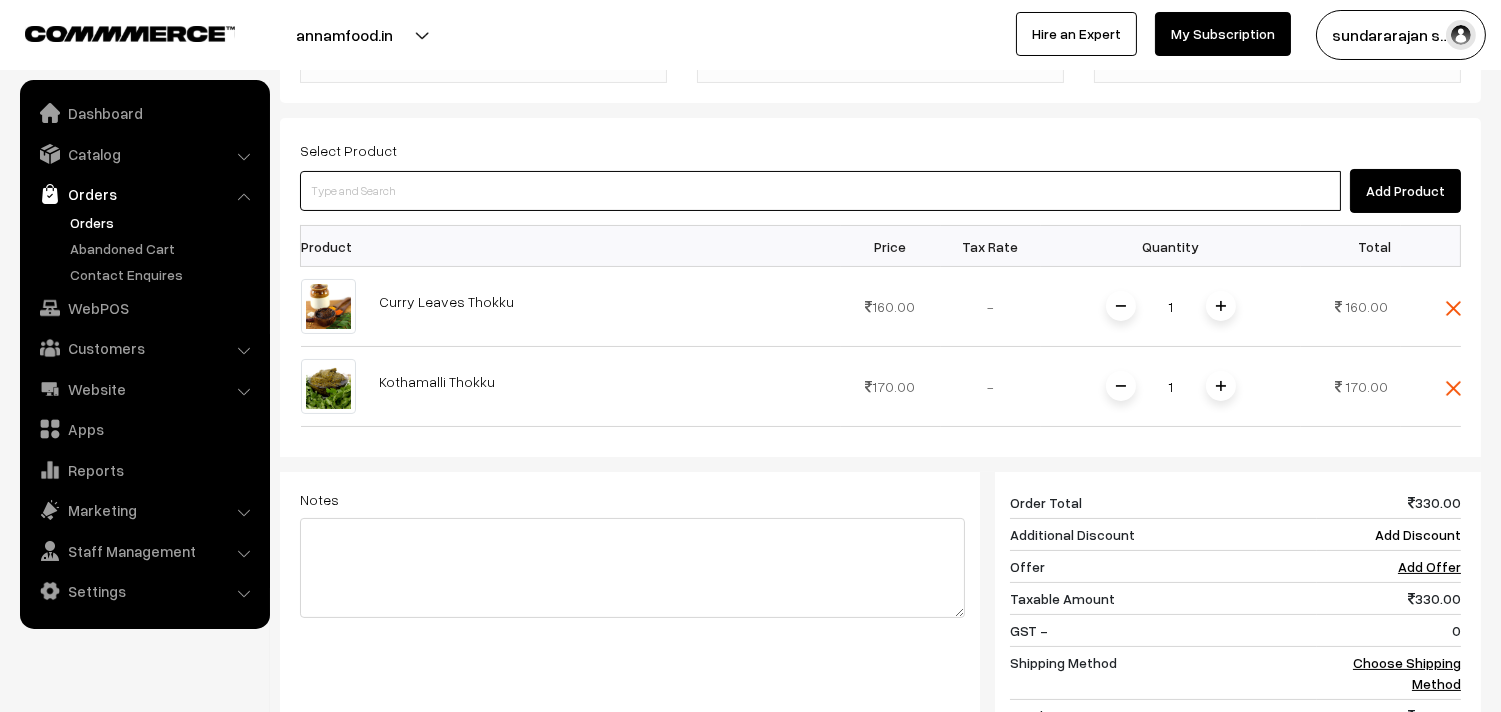 drag, startPoint x: 528, startPoint y: 186, endPoint x: 516, endPoint y: 188, distance: 12.165525 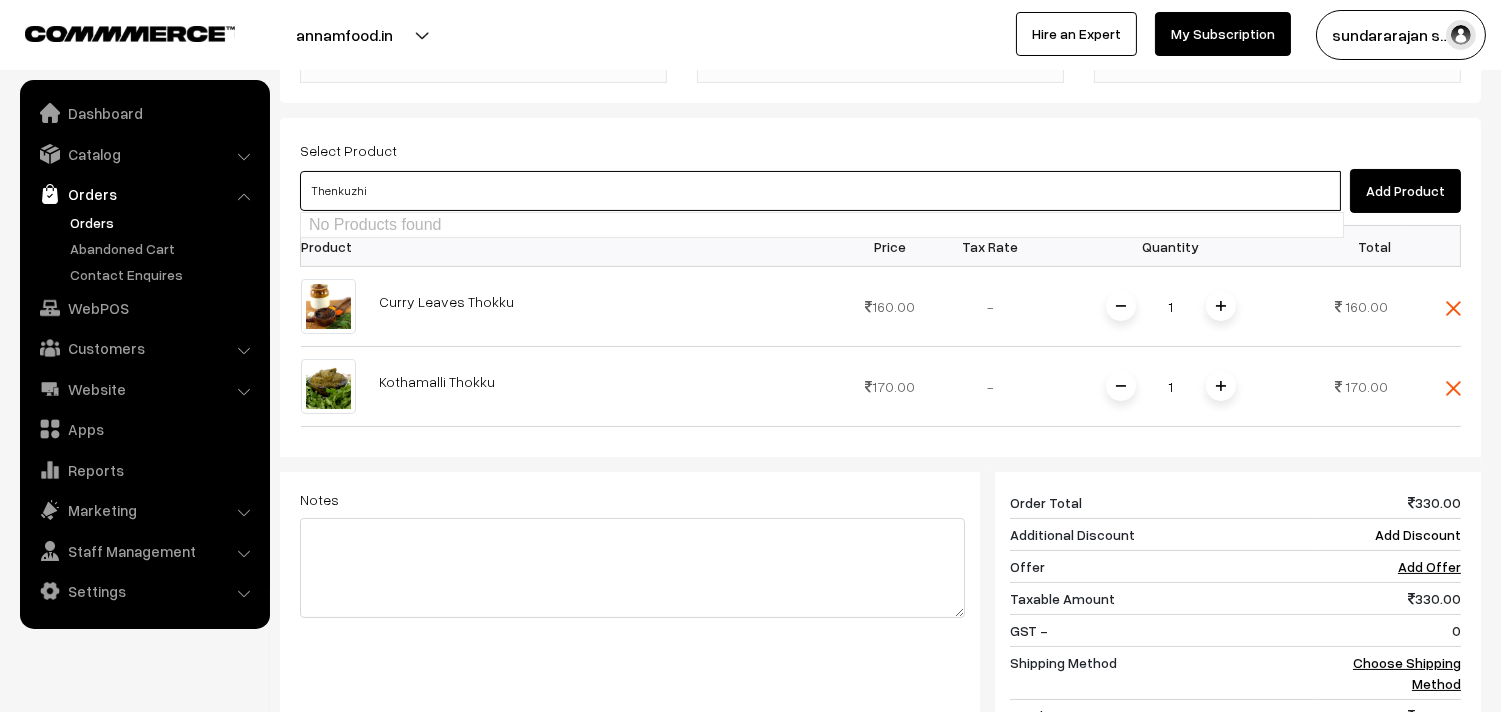 type on "No Products found" 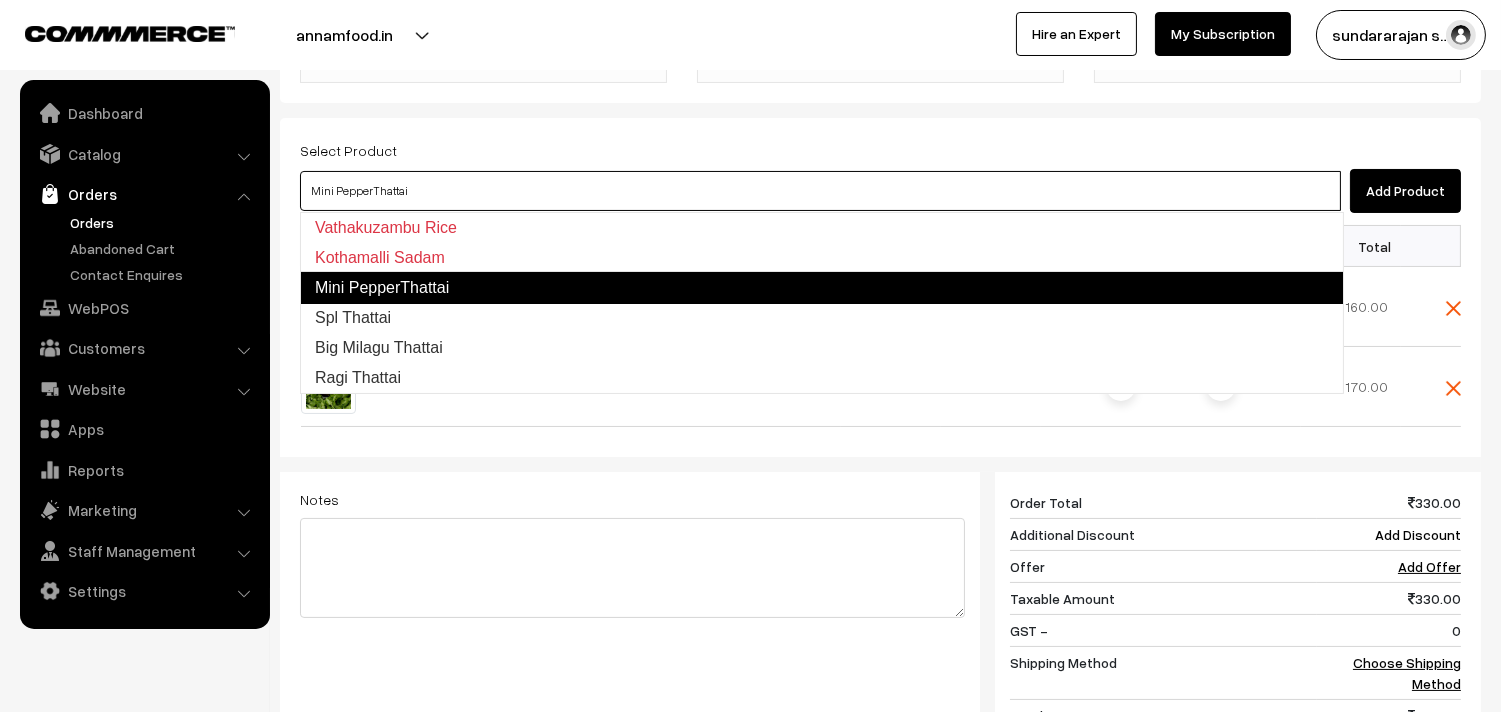 type on "Spl Thattai" 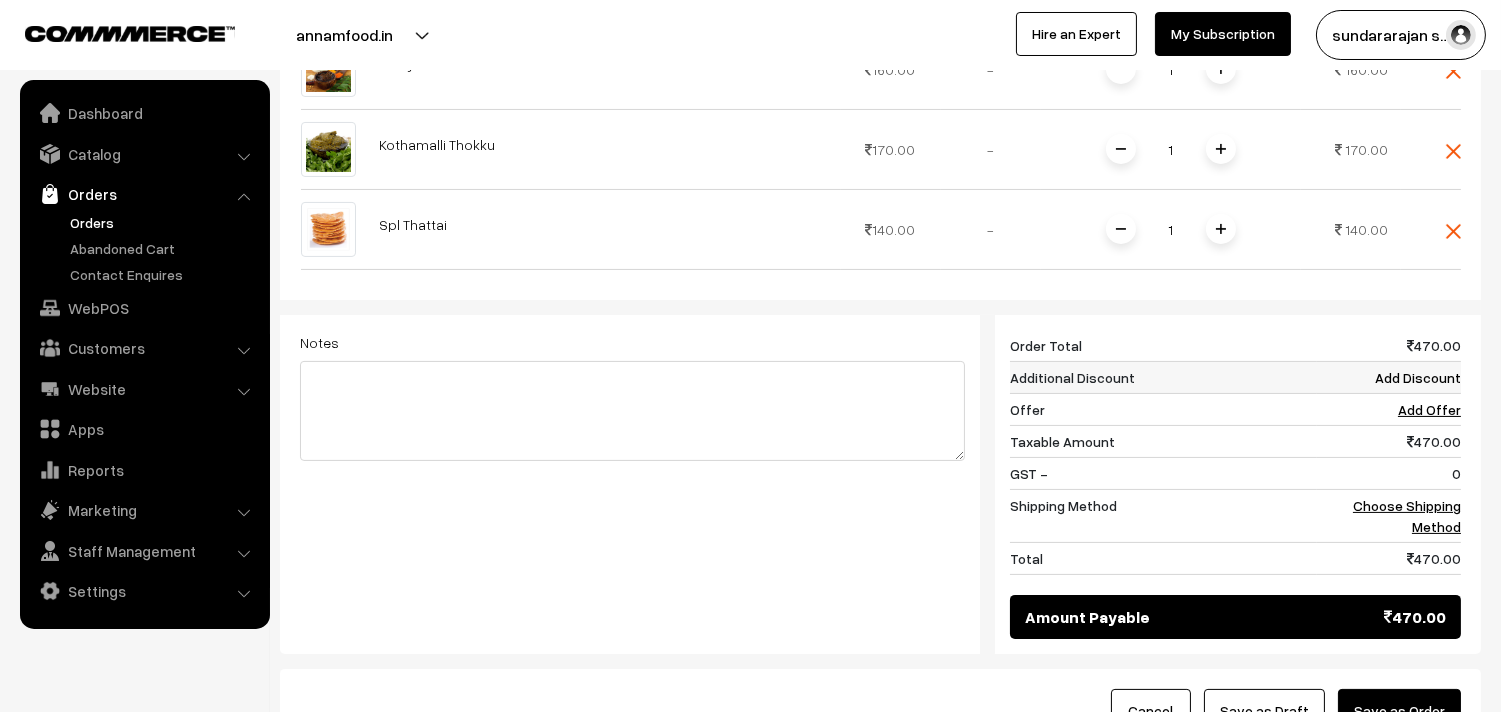 scroll, scrollTop: 796, scrollLeft: 0, axis: vertical 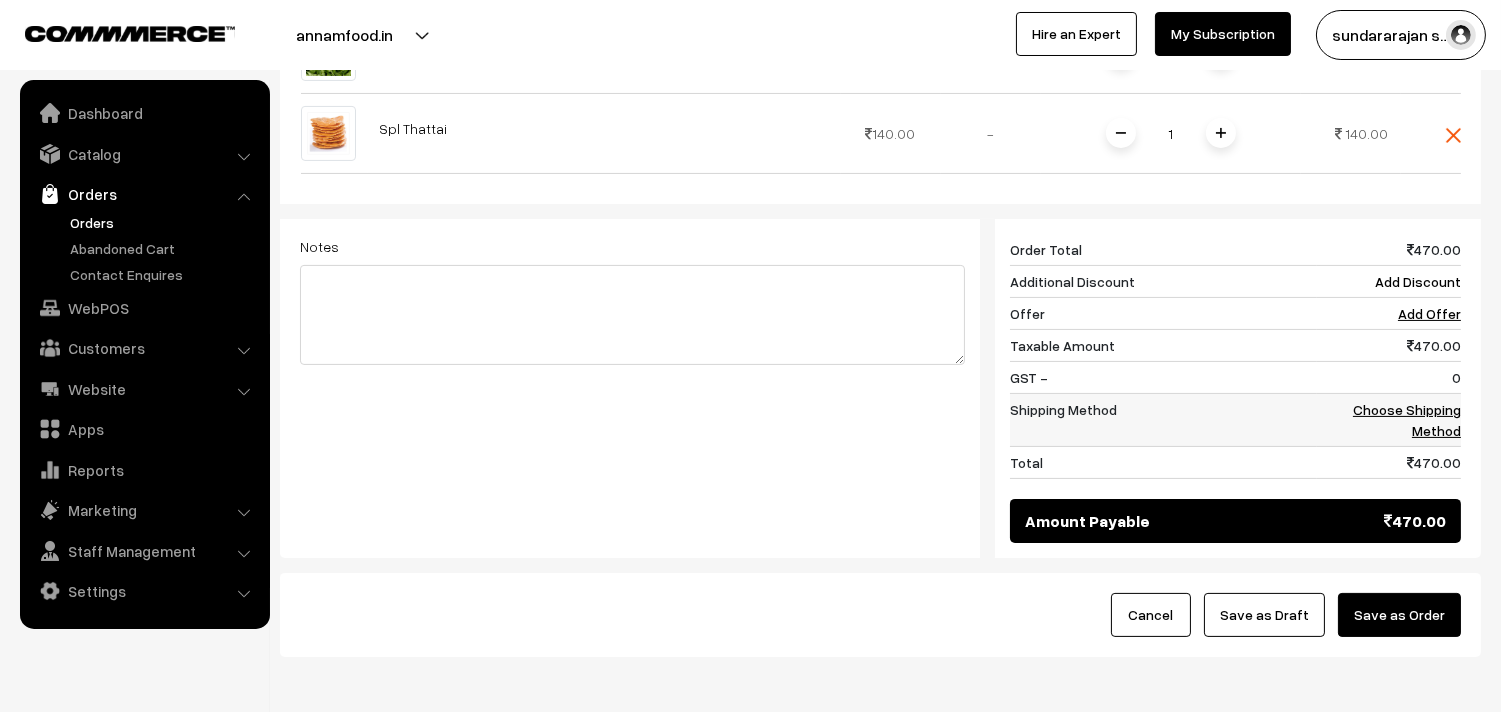 click on "Choose Shipping Method" at bounding box center [1407, 420] 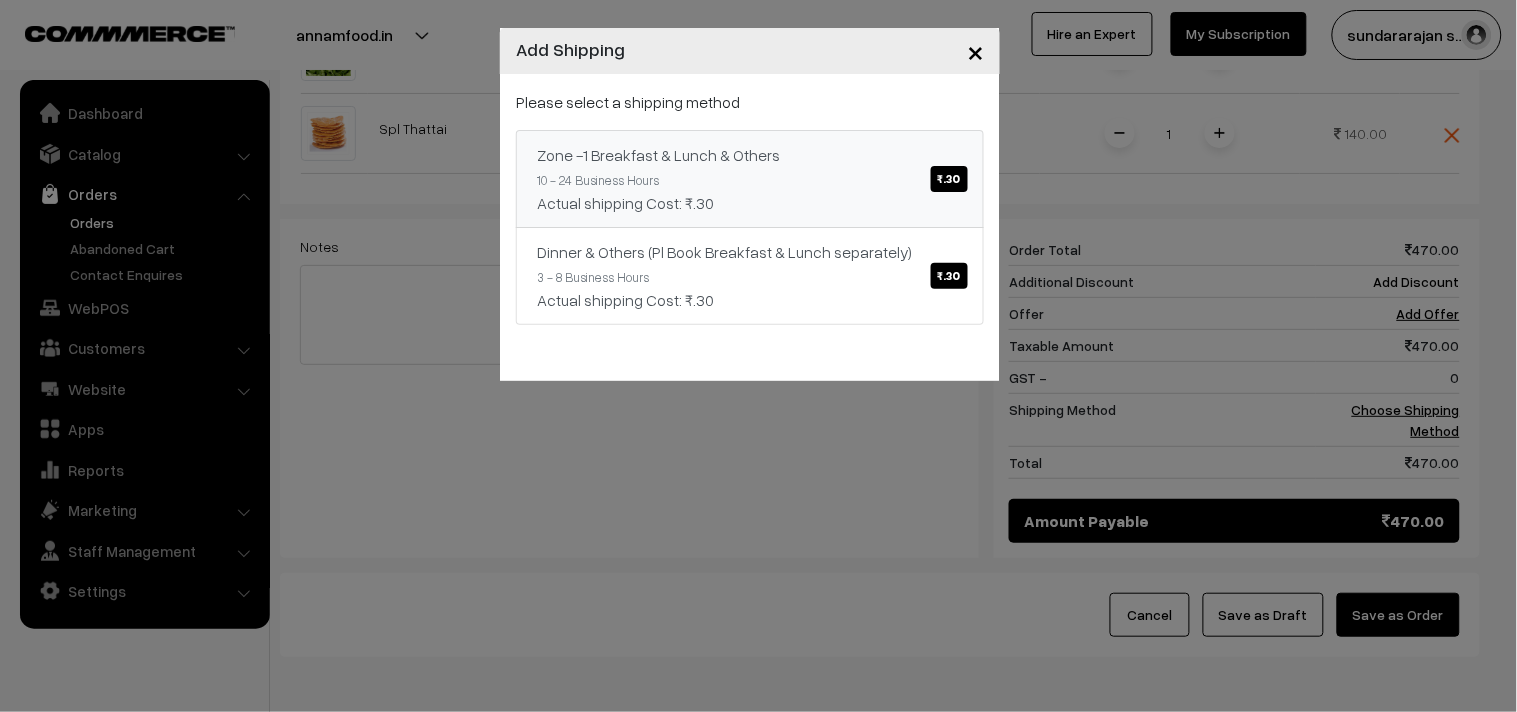 click on "Zone -1  Breakfast & Lunch & Others
₹.30" at bounding box center [750, 155] 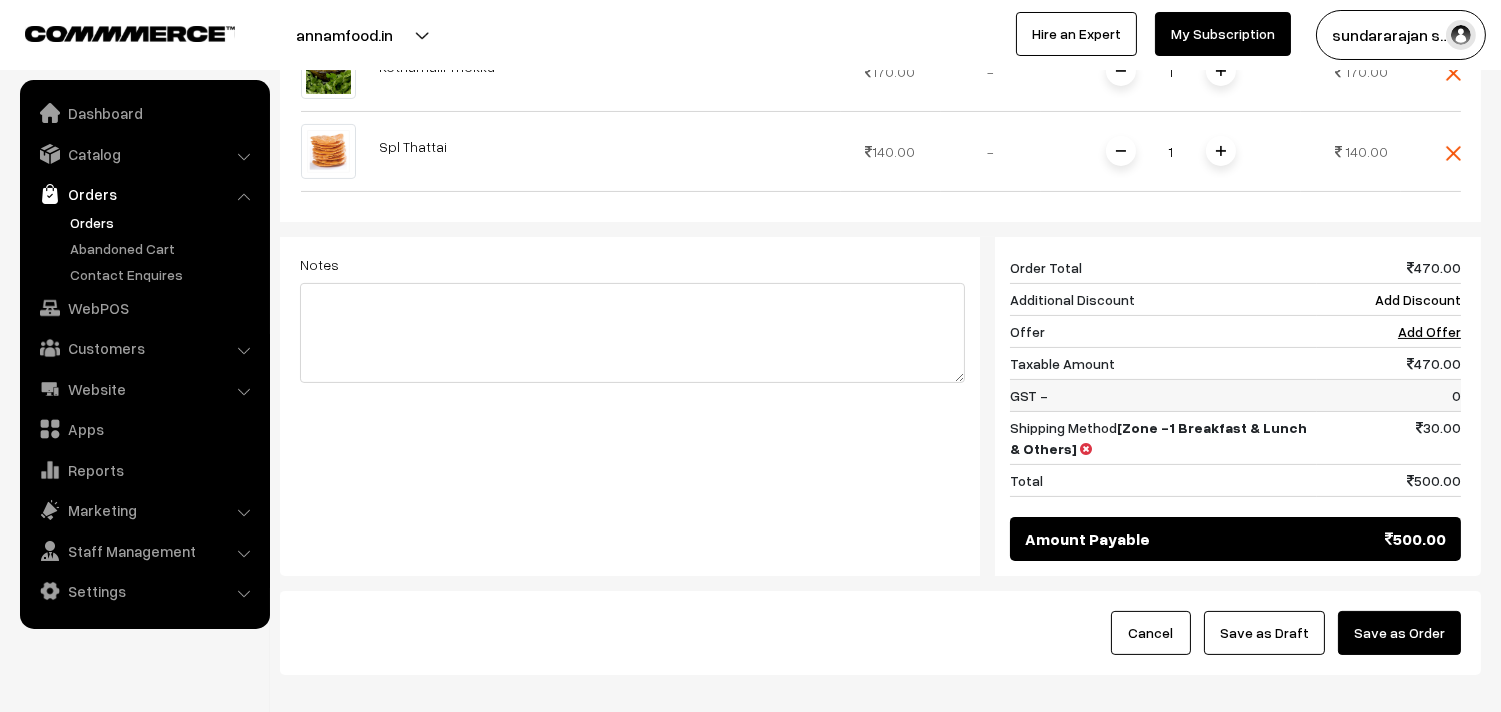 scroll, scrollTop: 777, scrollLeft: 0, axis: vertical 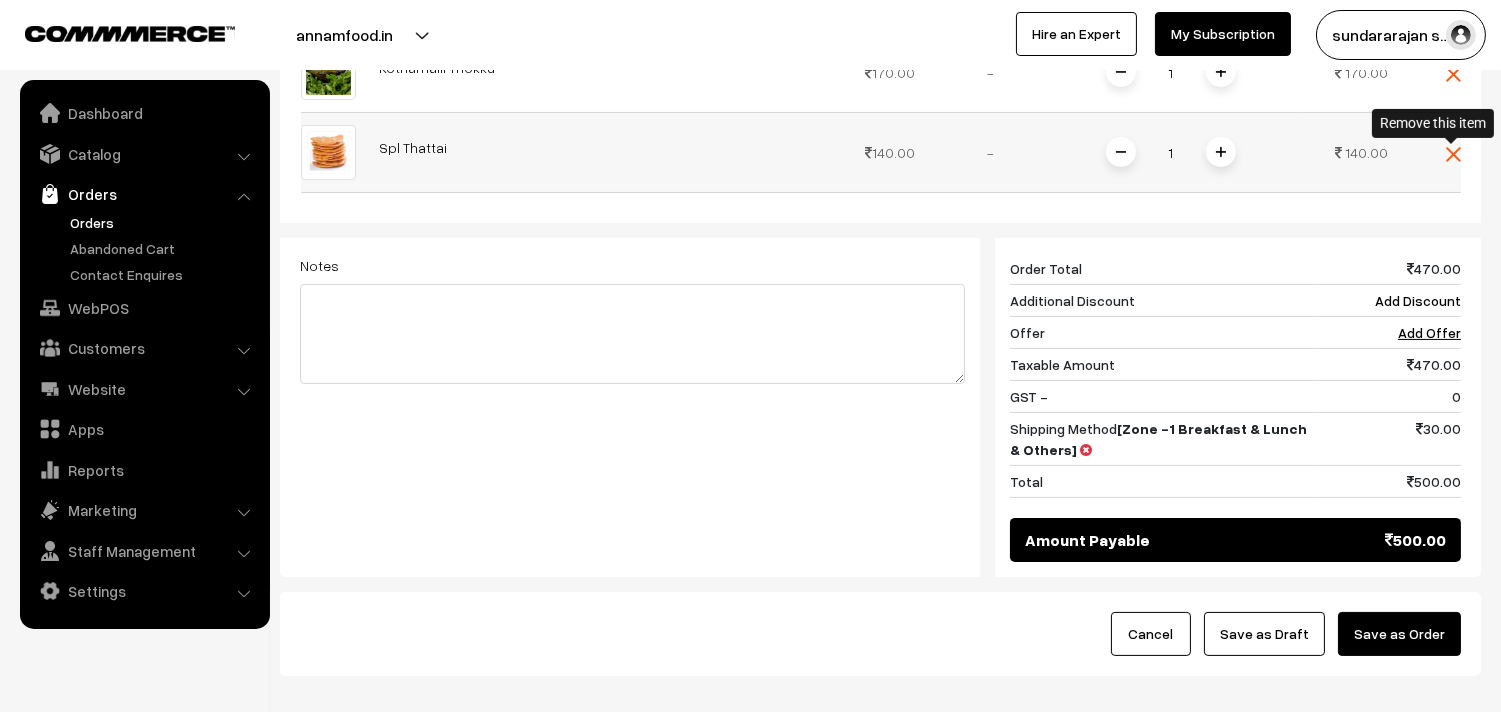 click at bounding box center [1453, 154] 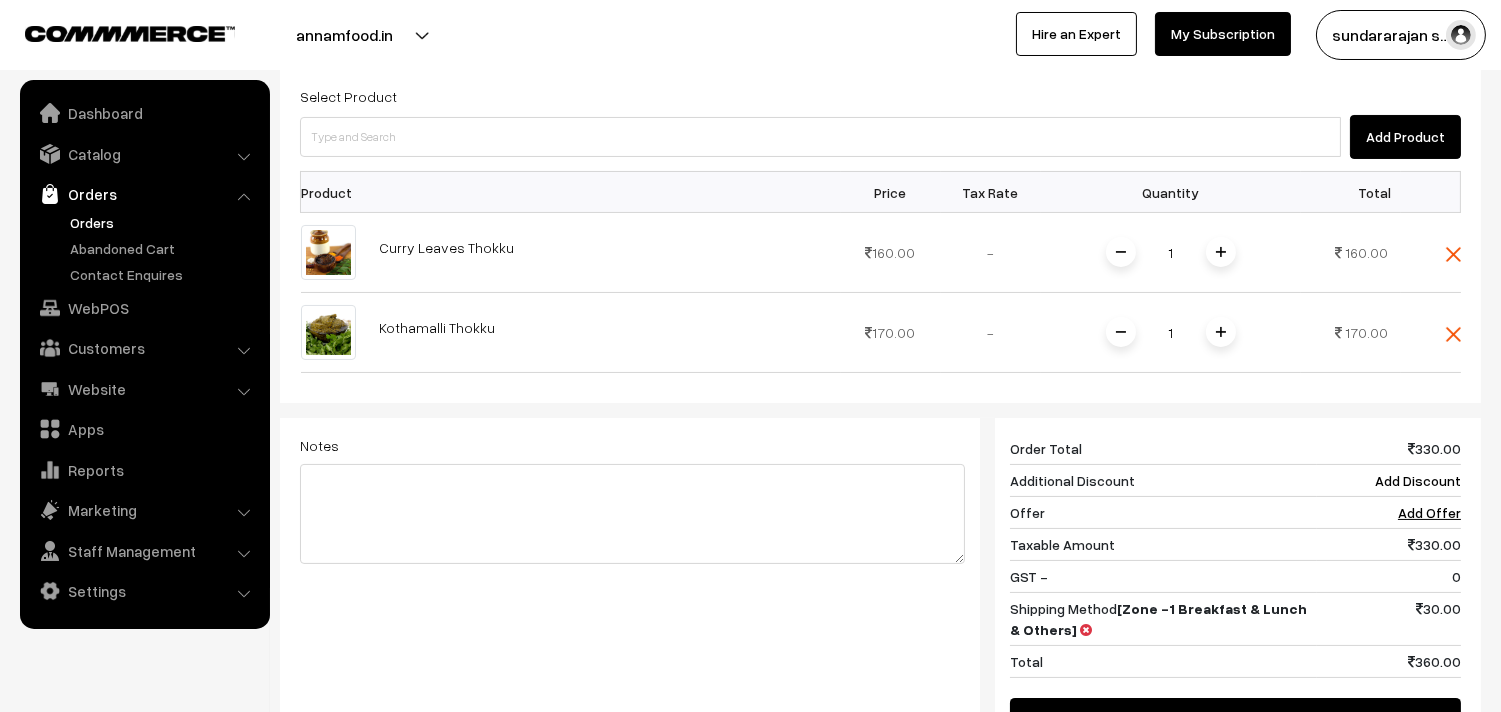 scroll, scrollTop: 222, scrollLeft: 0, axis: vertical 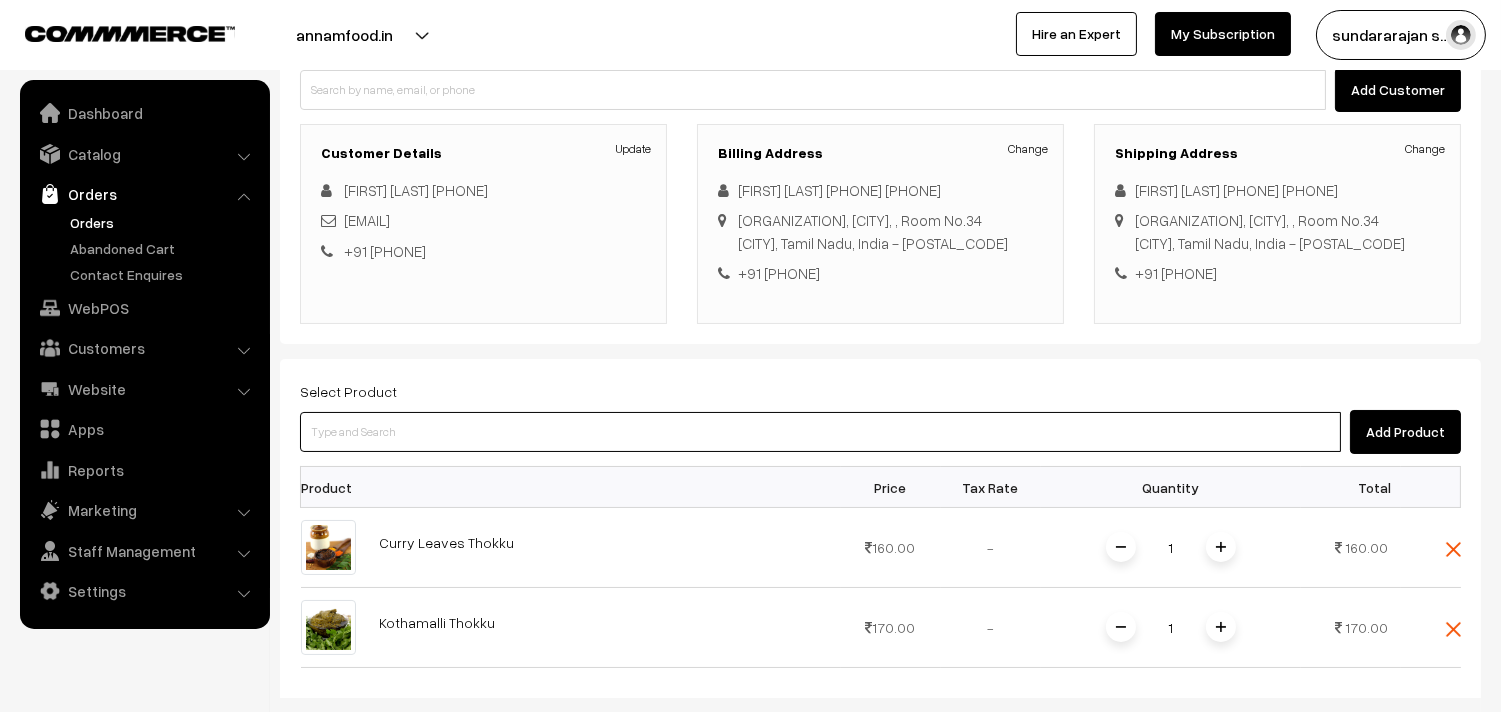 click at bounding box center (820, 432) 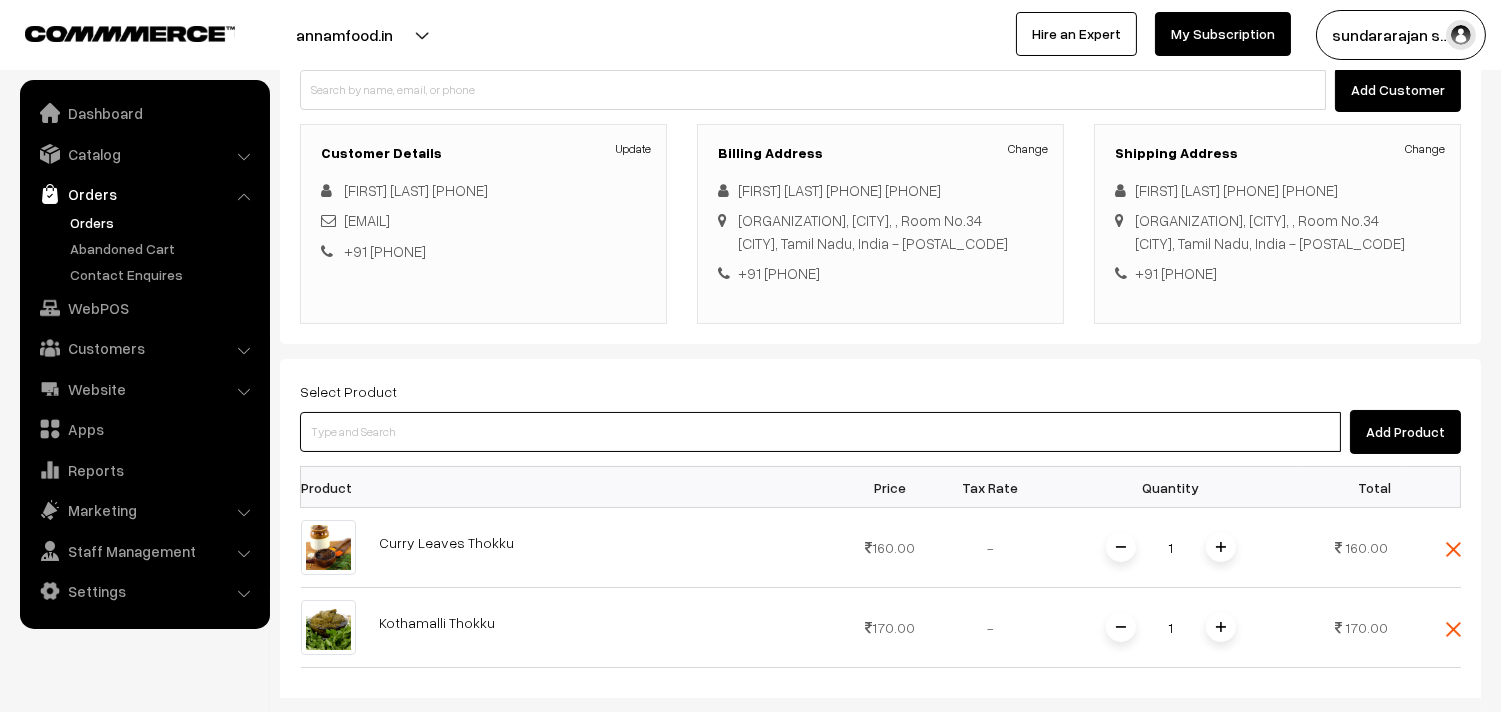 click at bounding box center (820, 432) 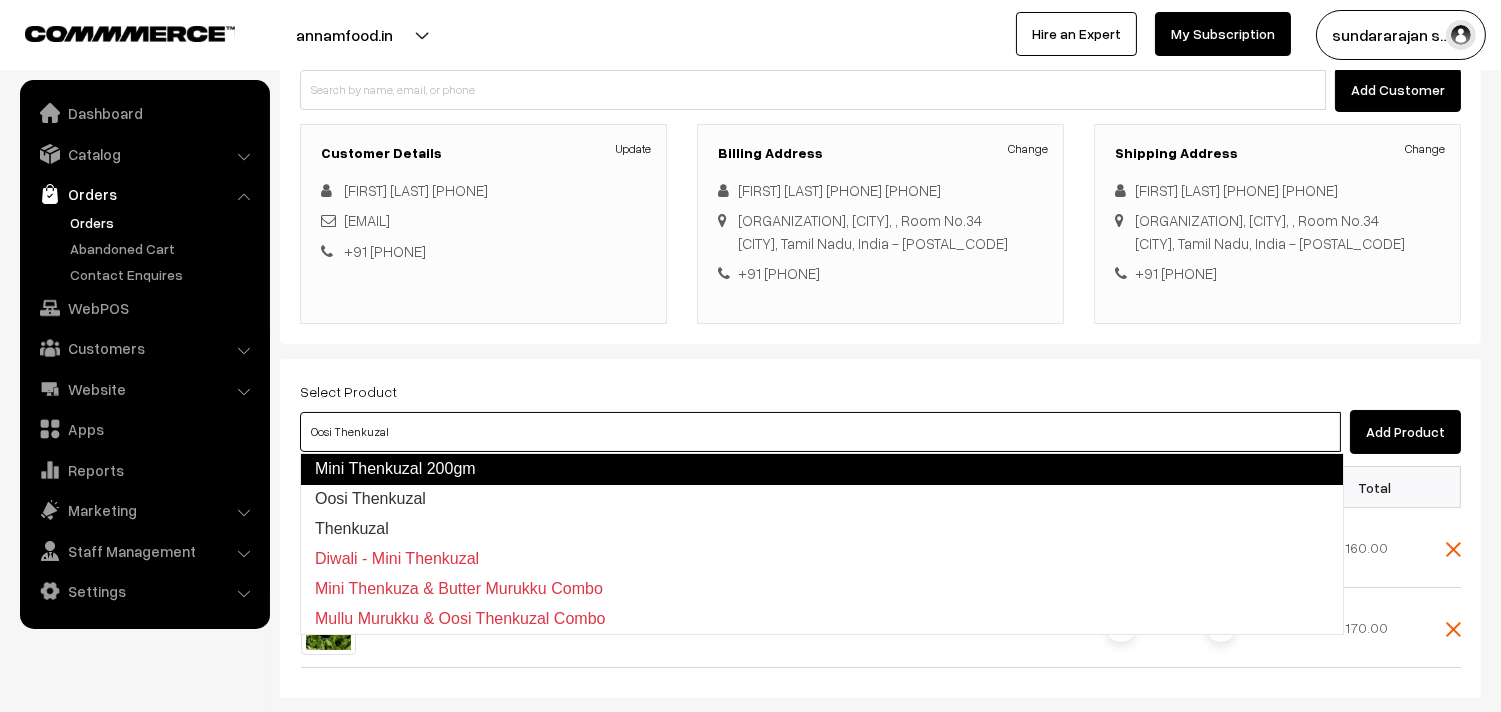 type on "Thenkuzal" 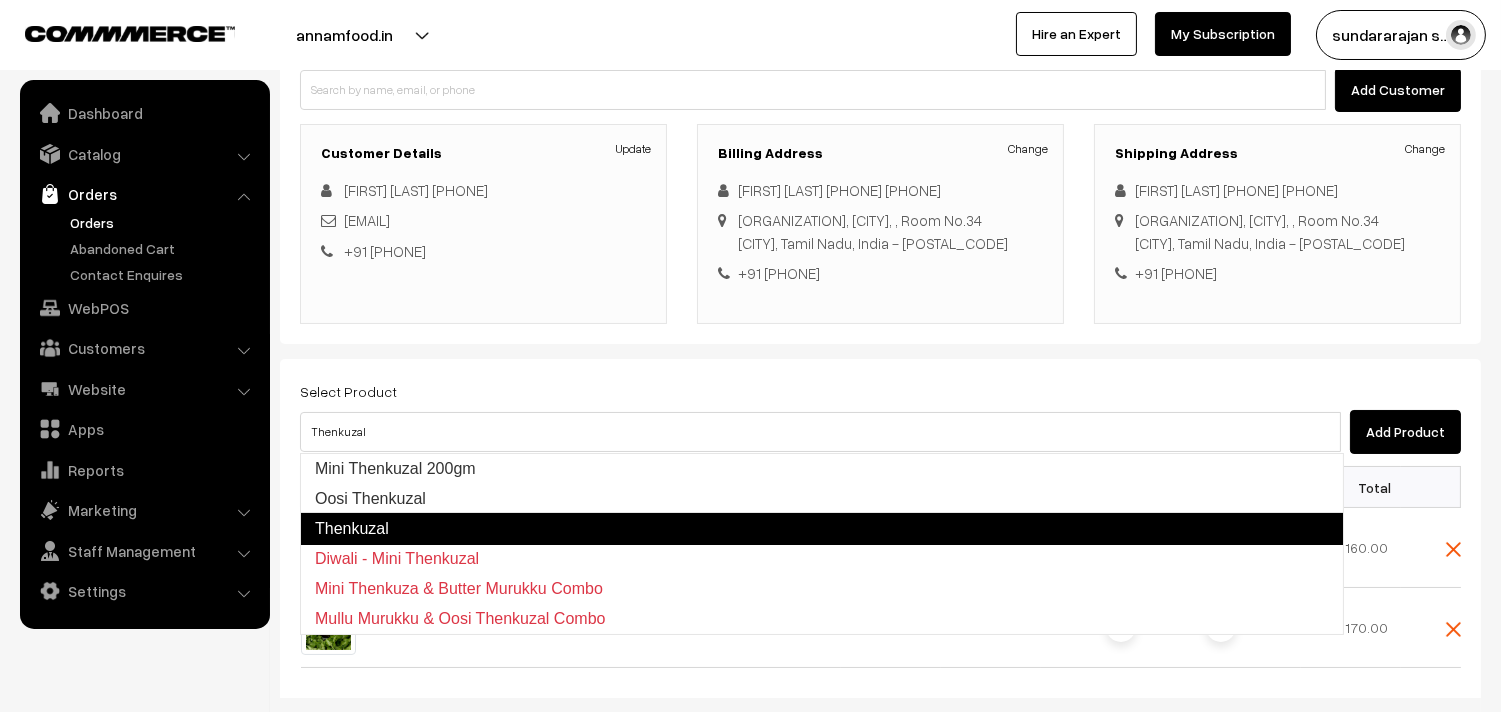 type 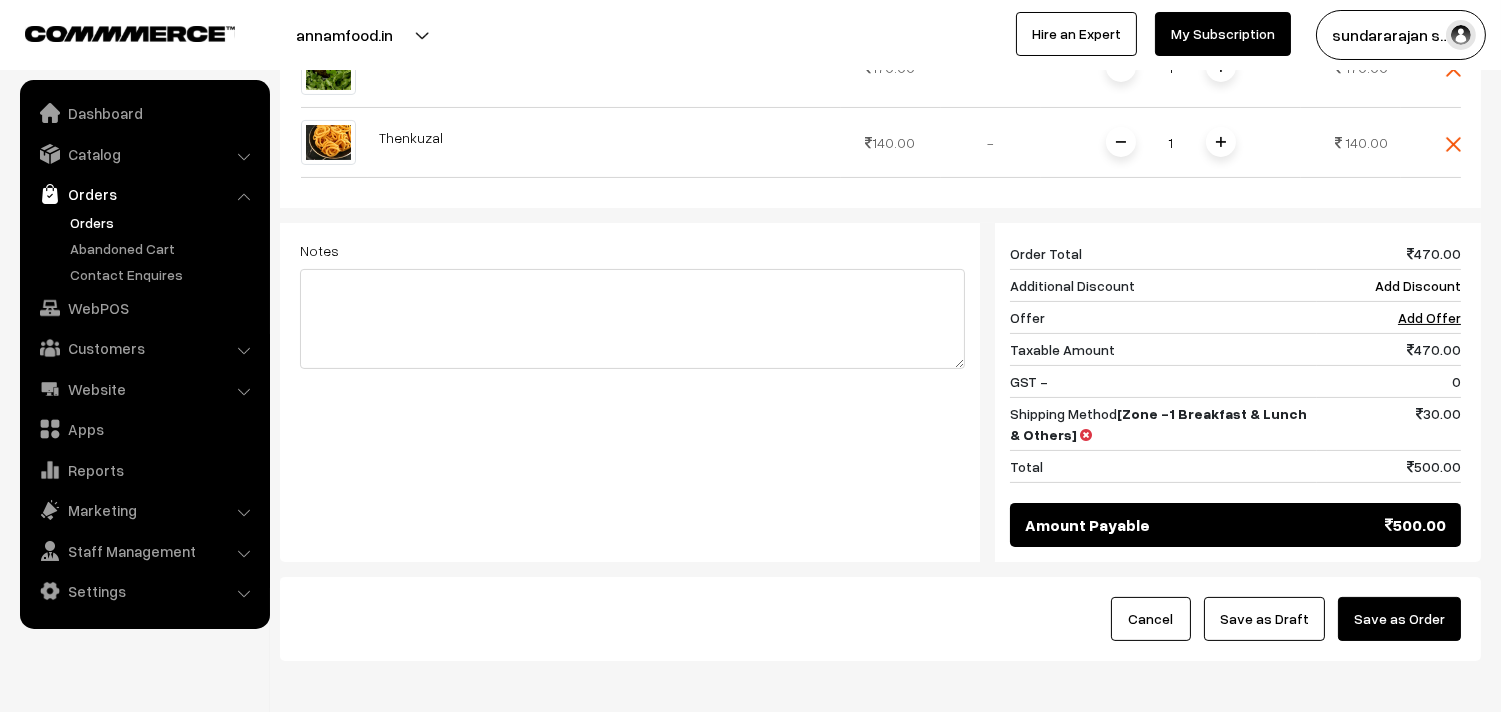 scroll, scrollTop: 767, scrollLeft: 0, axis: vertical 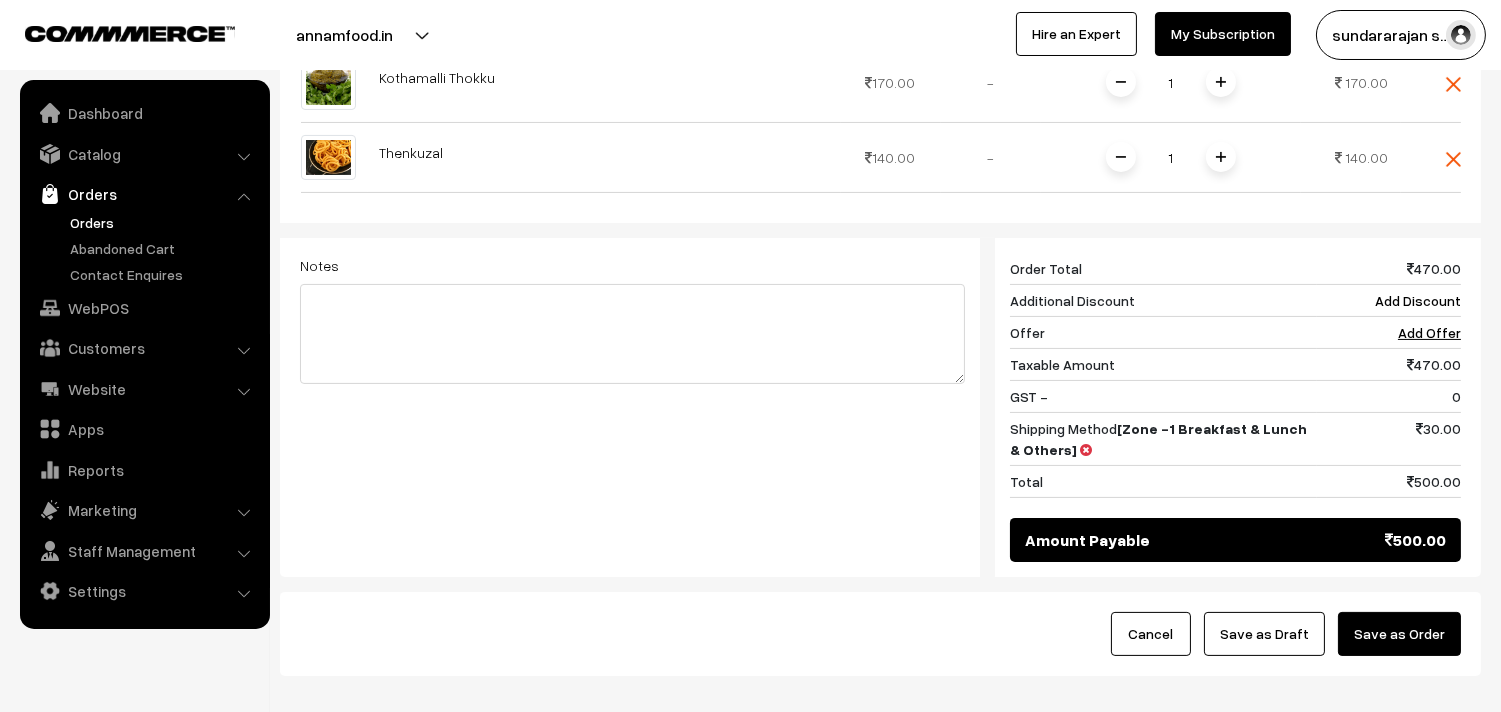 click on "Save as Draft" at bounding box center (1264, 634) 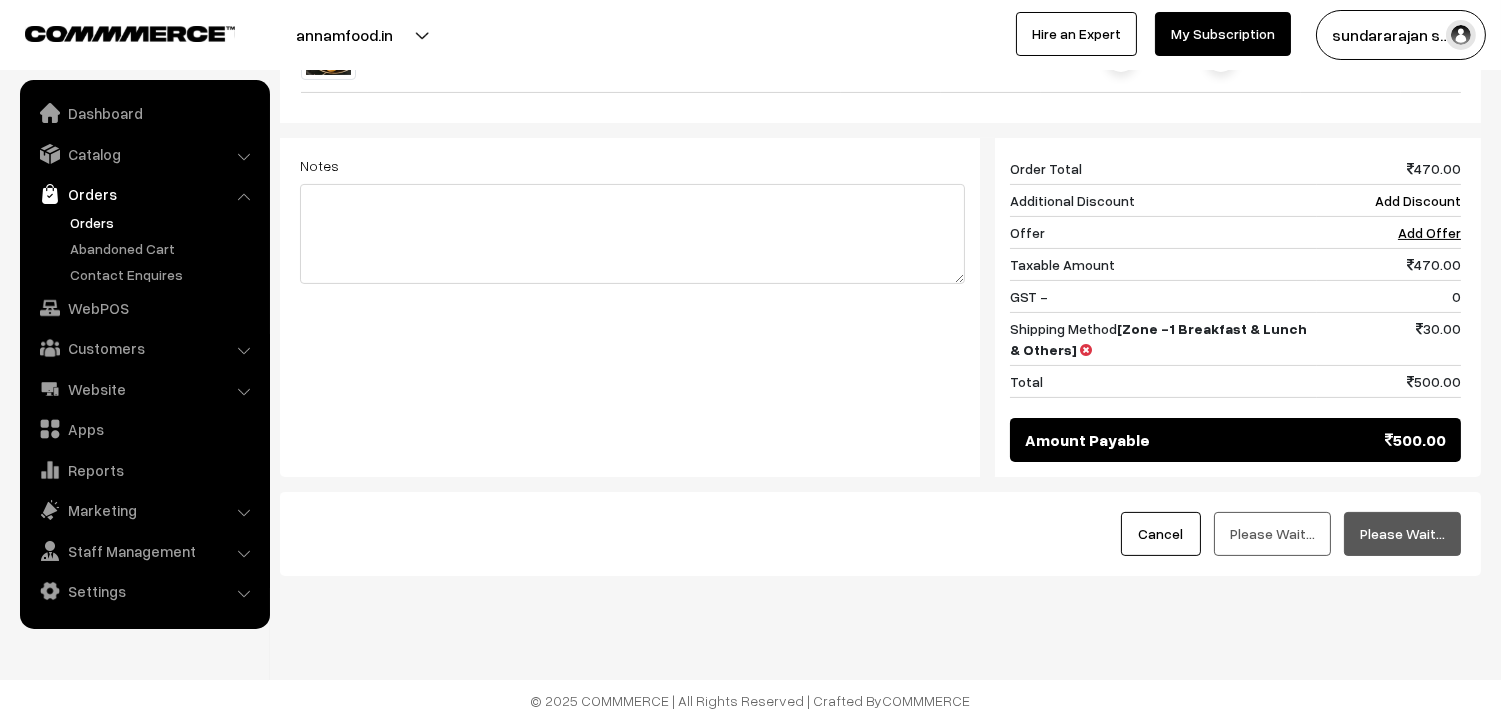 scroll, scrollTop: 878, scrollLeft: 0, axis: vertical 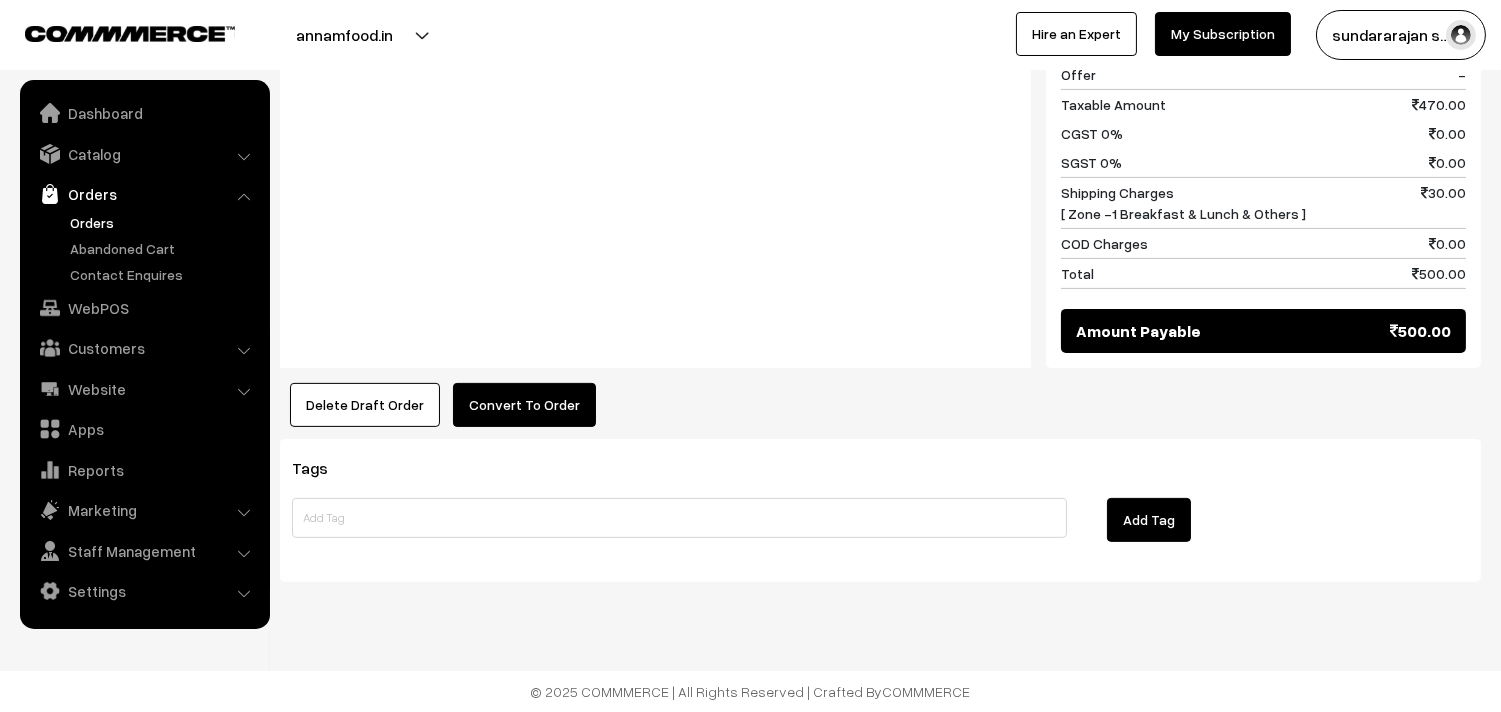 drag, startPoint x: 520, startPoint y: 376, endPoint x: 520, endPoint y: 406, distance: 30 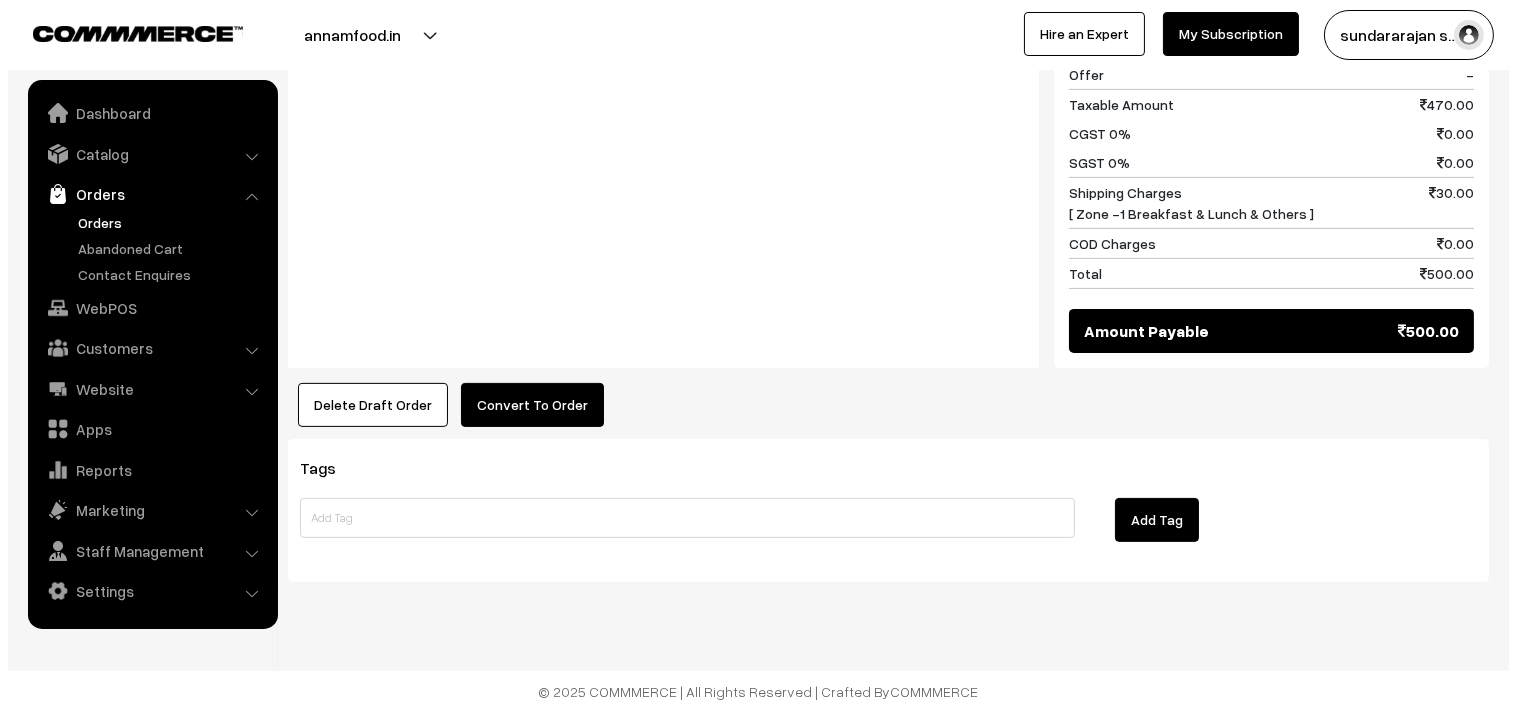 scroll, scrollTop: 1177, scrollLeft: 0, axis: vertical 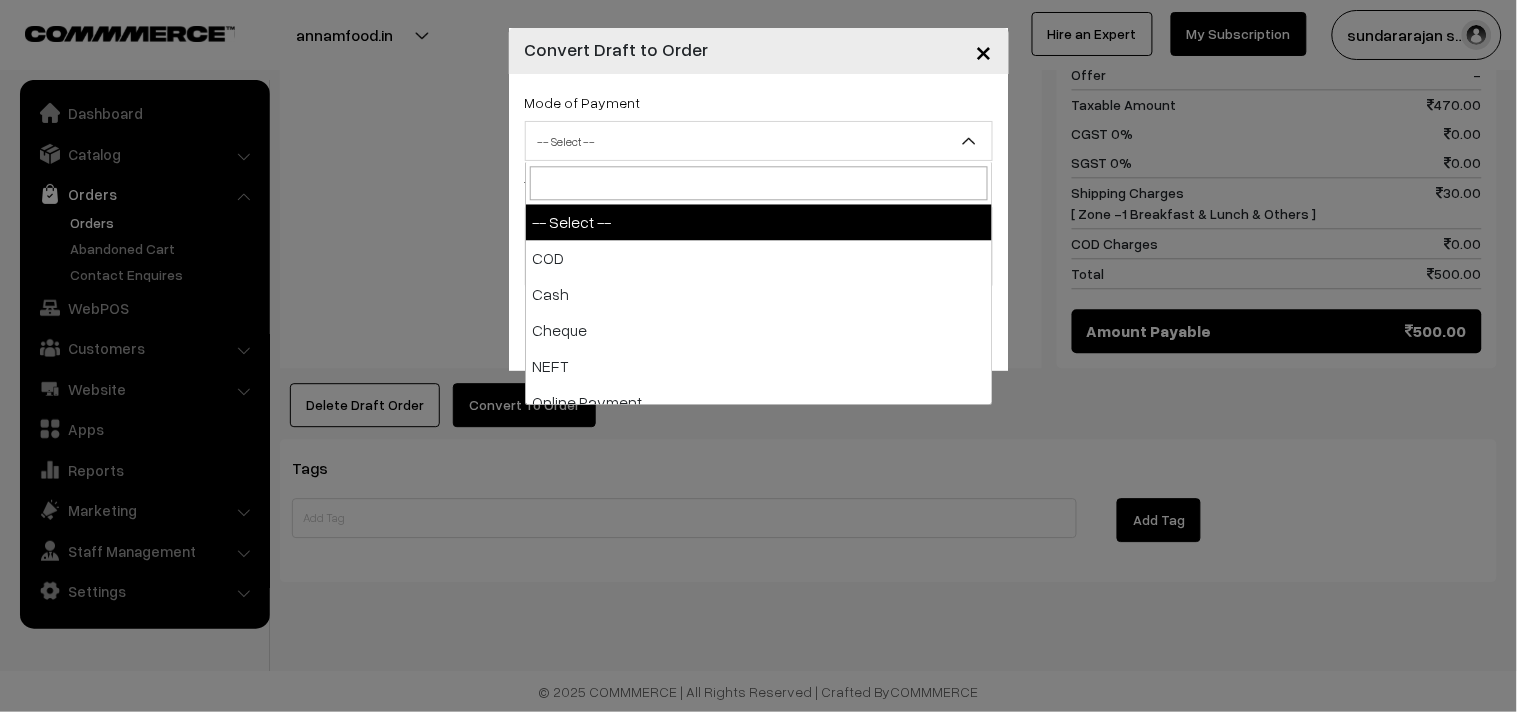 click on "-- Select --" at bounding box center [759, 141] 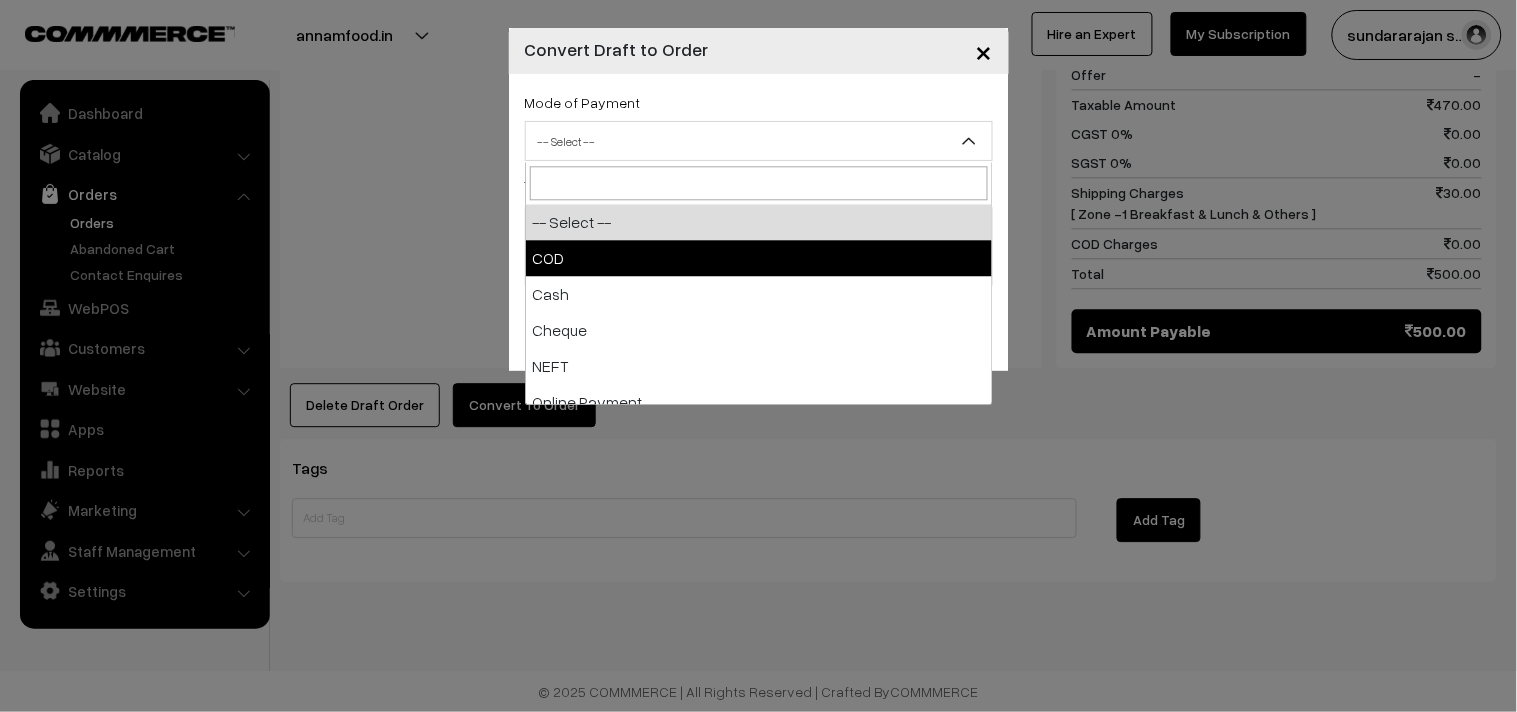 drag, startPoint x: 578, startPoint y: 251, endPoint x: 554, endPoint y: 242, distance: 25.632011 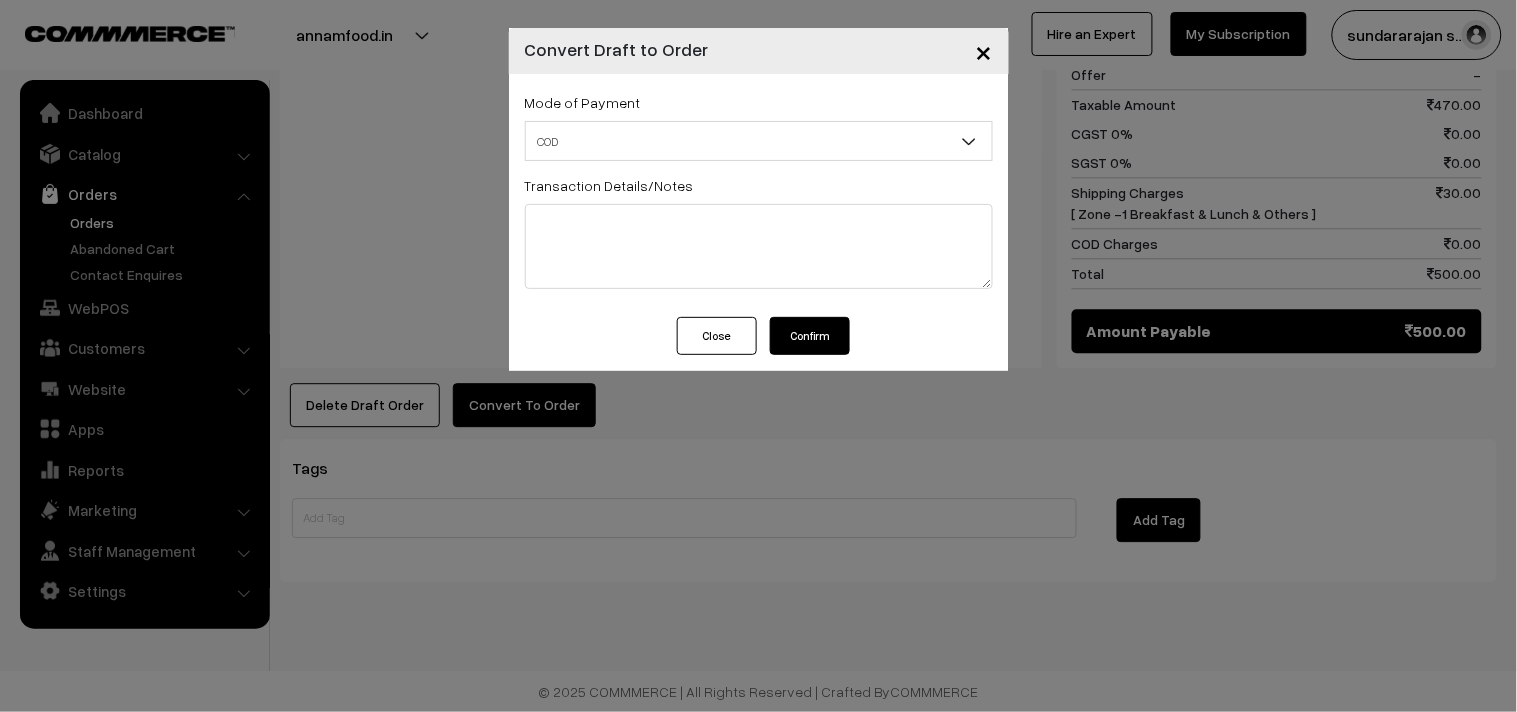 click on "Confirm" at bounding box center (810, 336) 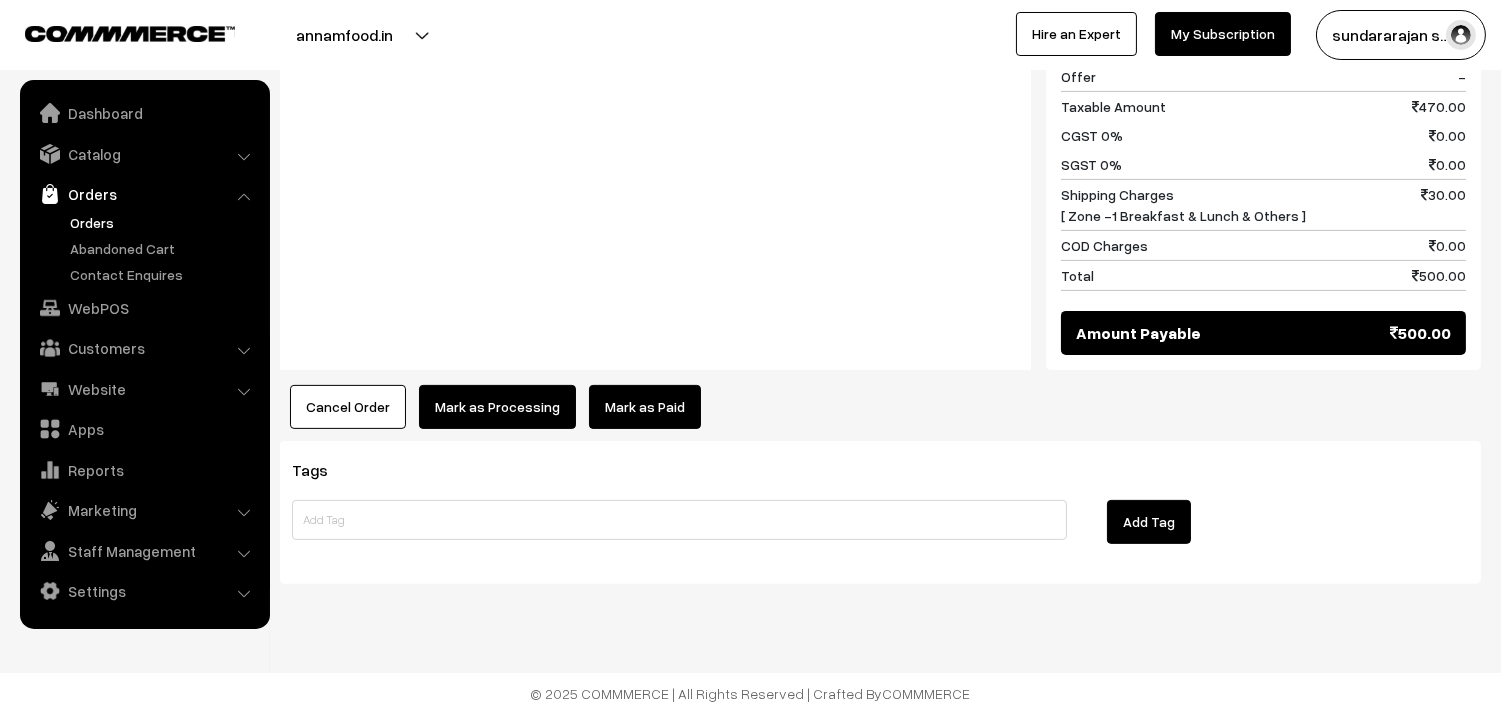 scroll, scrollTop: 1170, scrollLeft: 0, axis: vertical 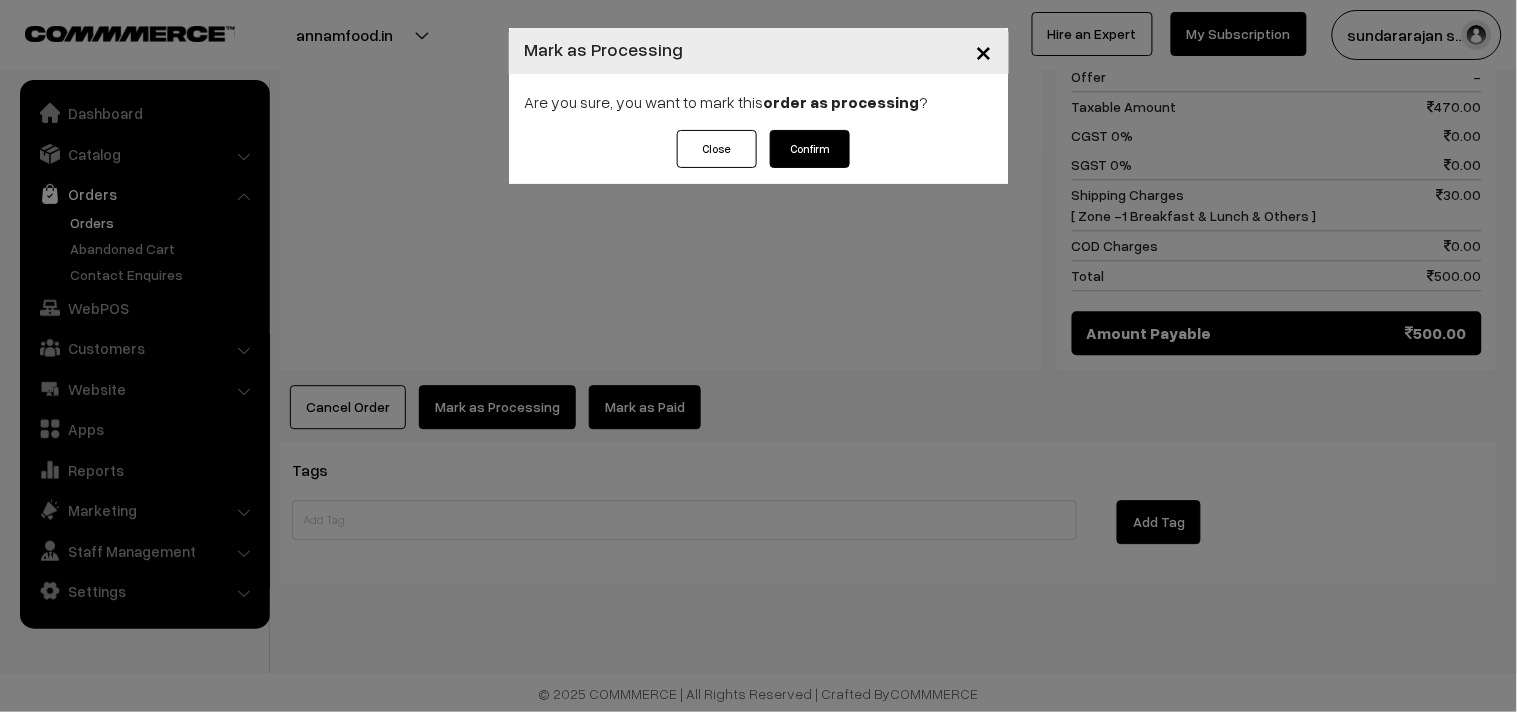 click on "Confirm" at bounding box center [810, 149] 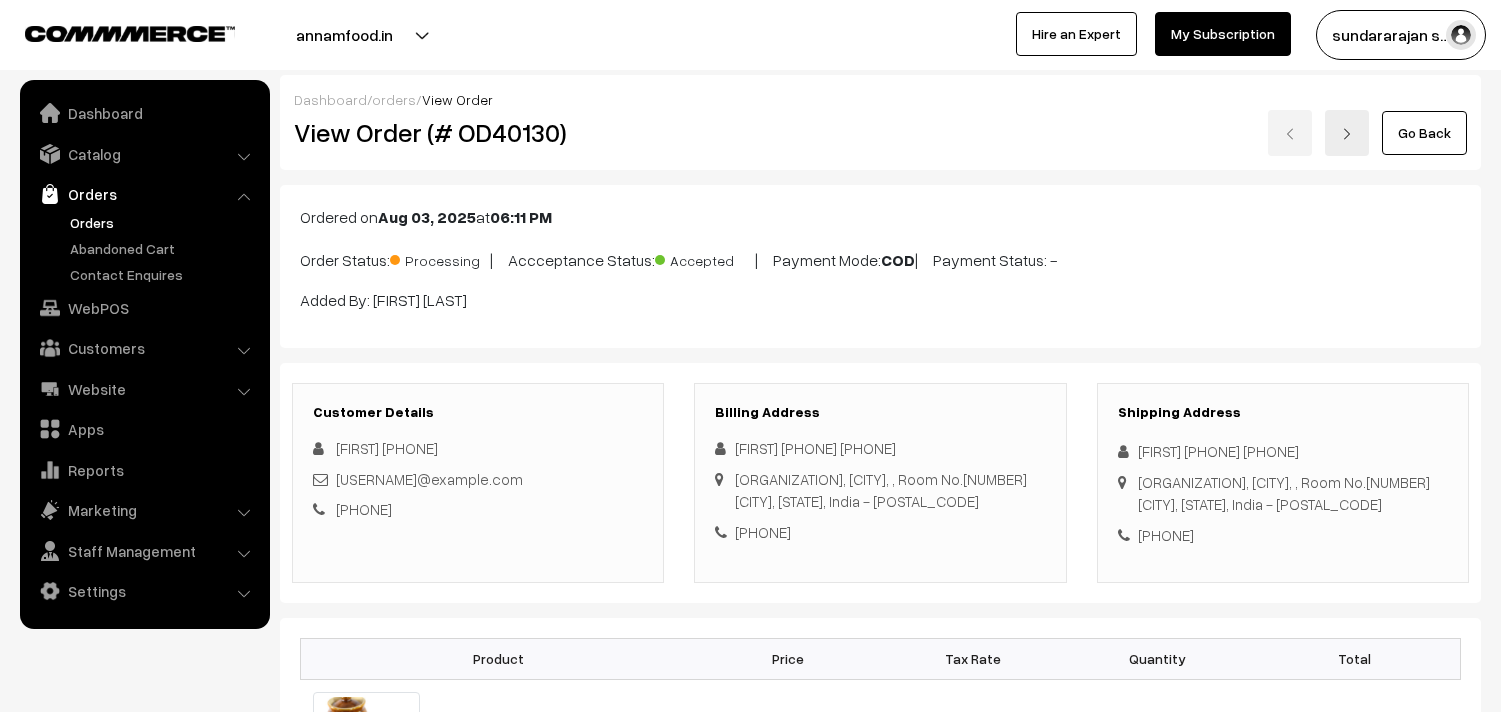 scroll, scrollTop: 0, scrollLeft: 0, axis: both 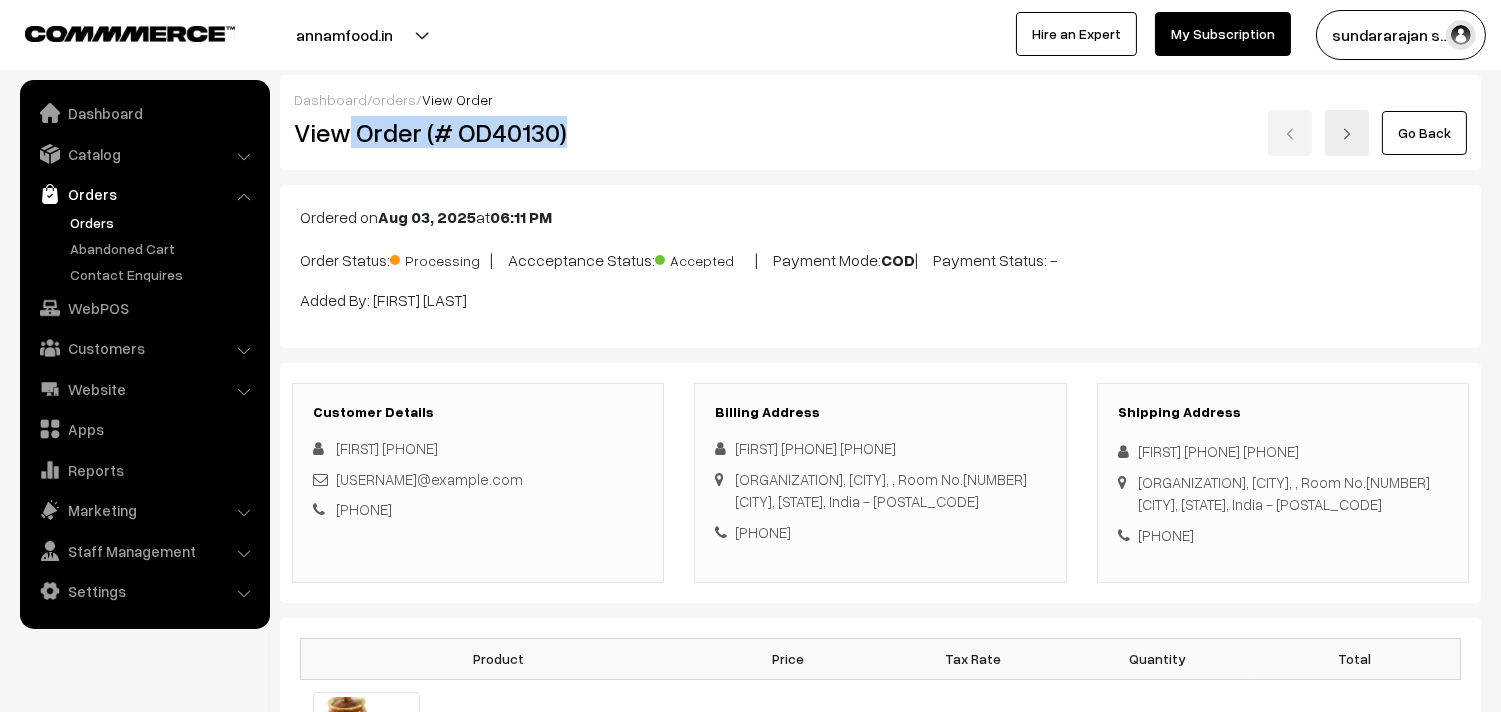copy on "Order (# OD40130)" 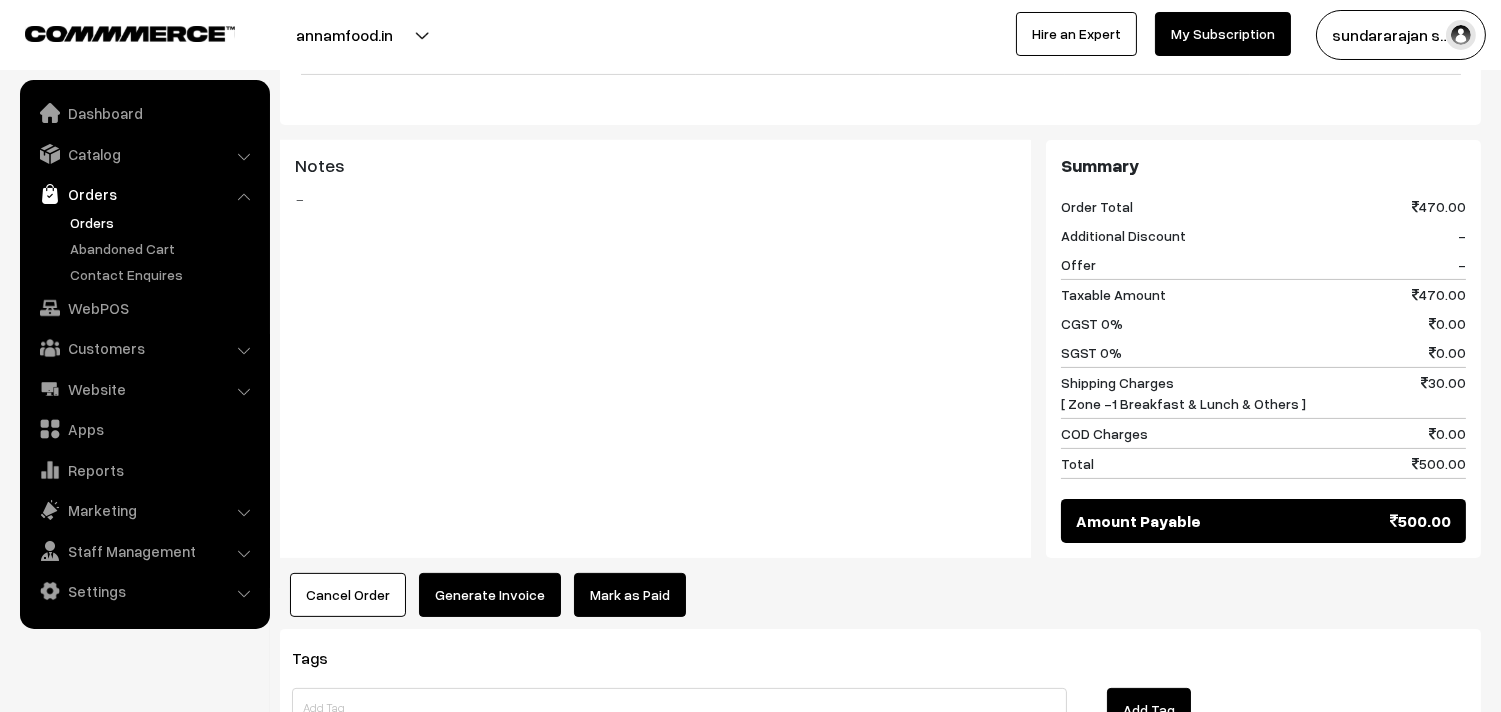 scroll, scrollTop: 1000, scrollLeft: 0, axis: vertical 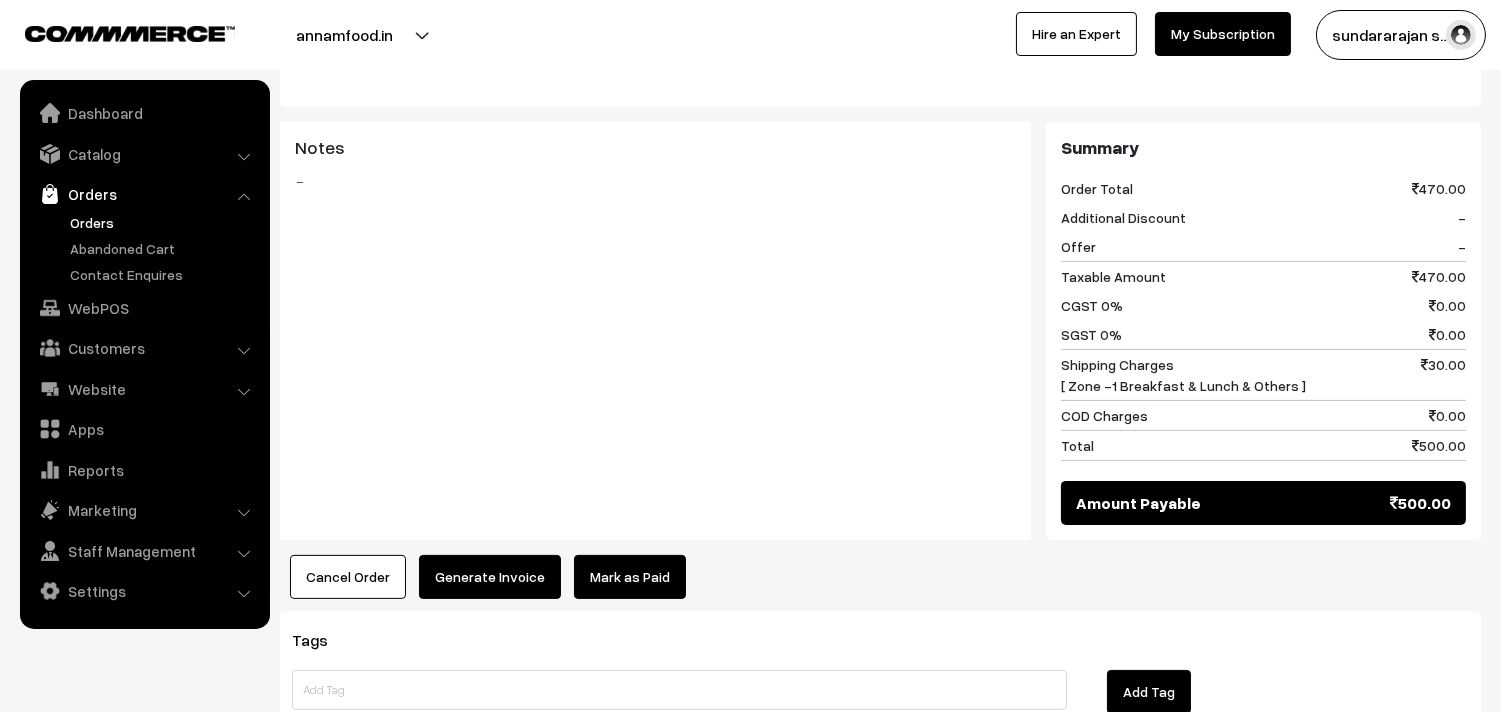 click on "Tags
Add Tag" at bounding box center (880, 682) 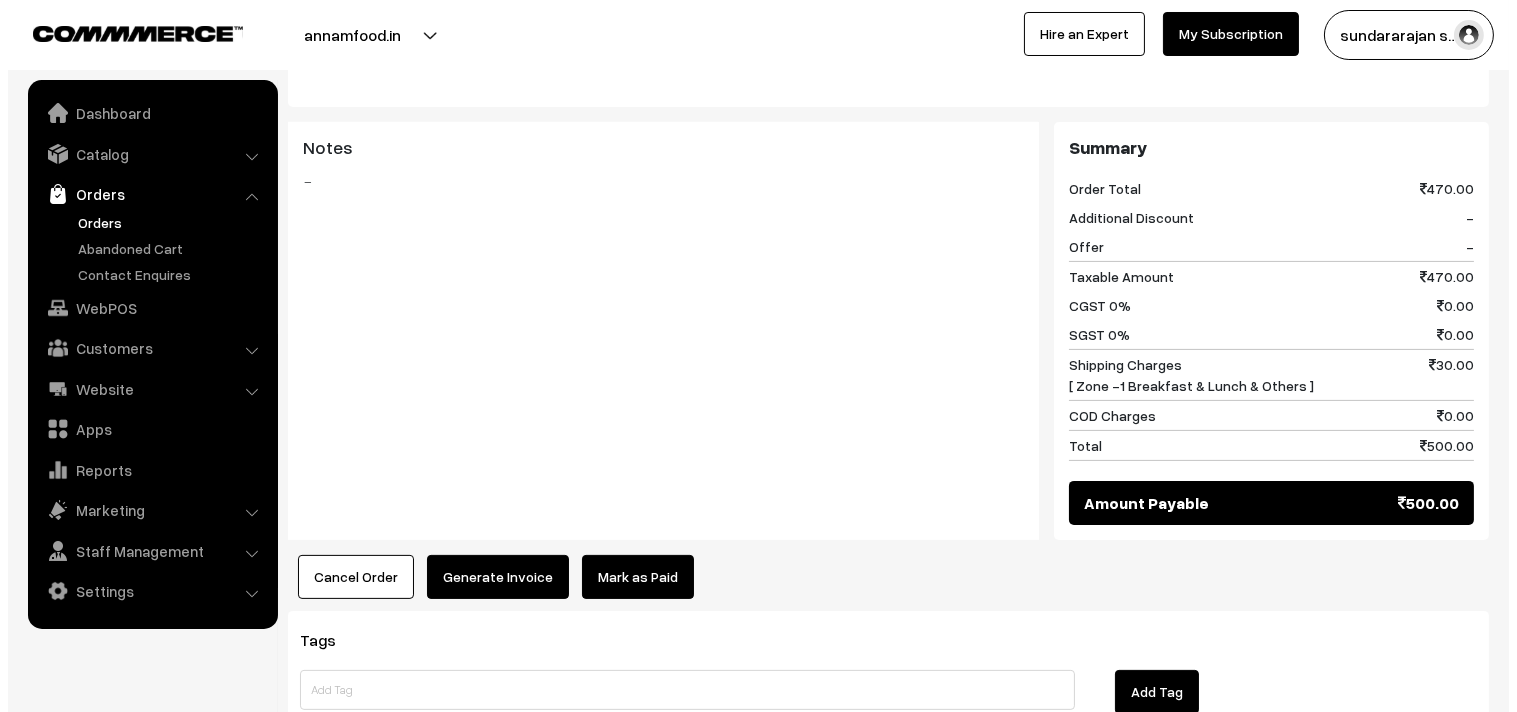 scroll, scrollTop: 1003, scrollLeft: 0, axis: vertical 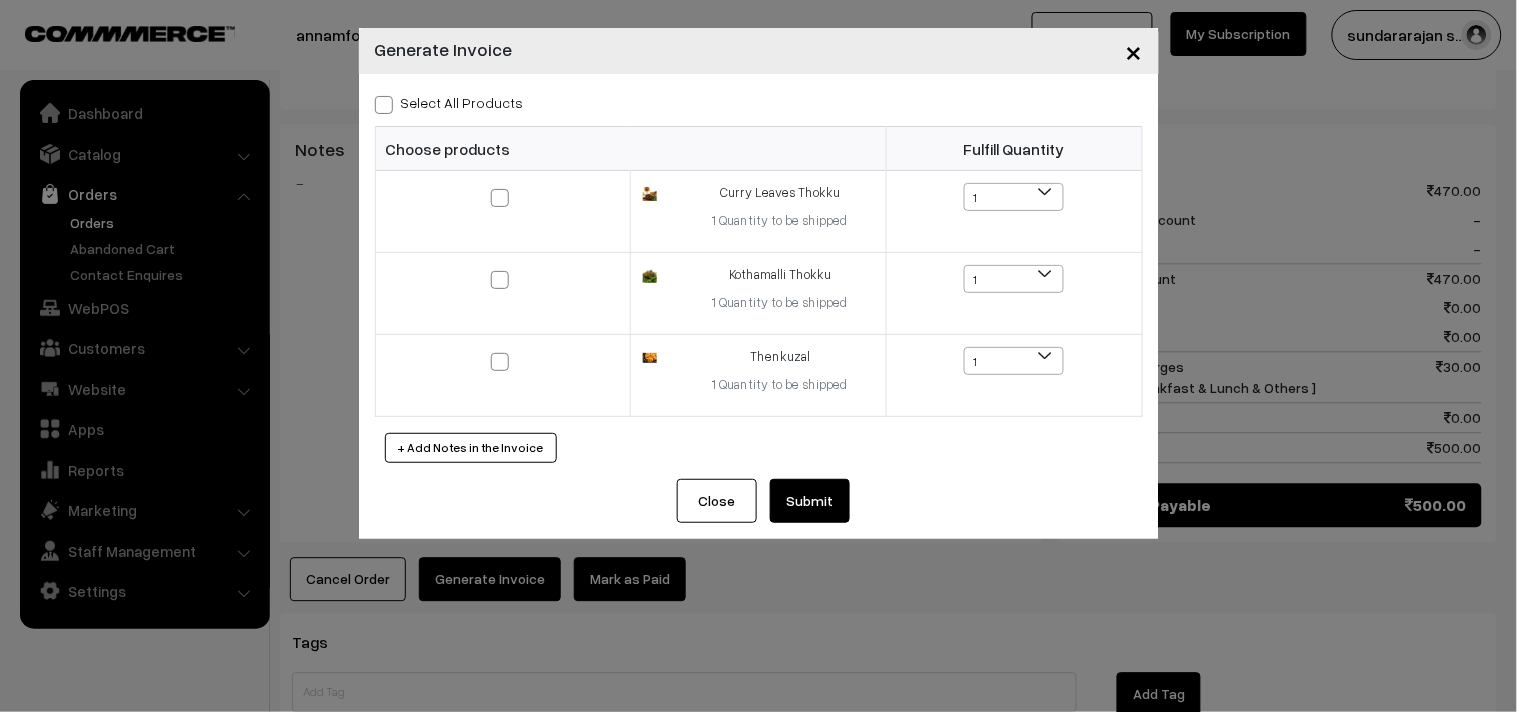 click on "Select All Products" at bounding box center (449, 102) 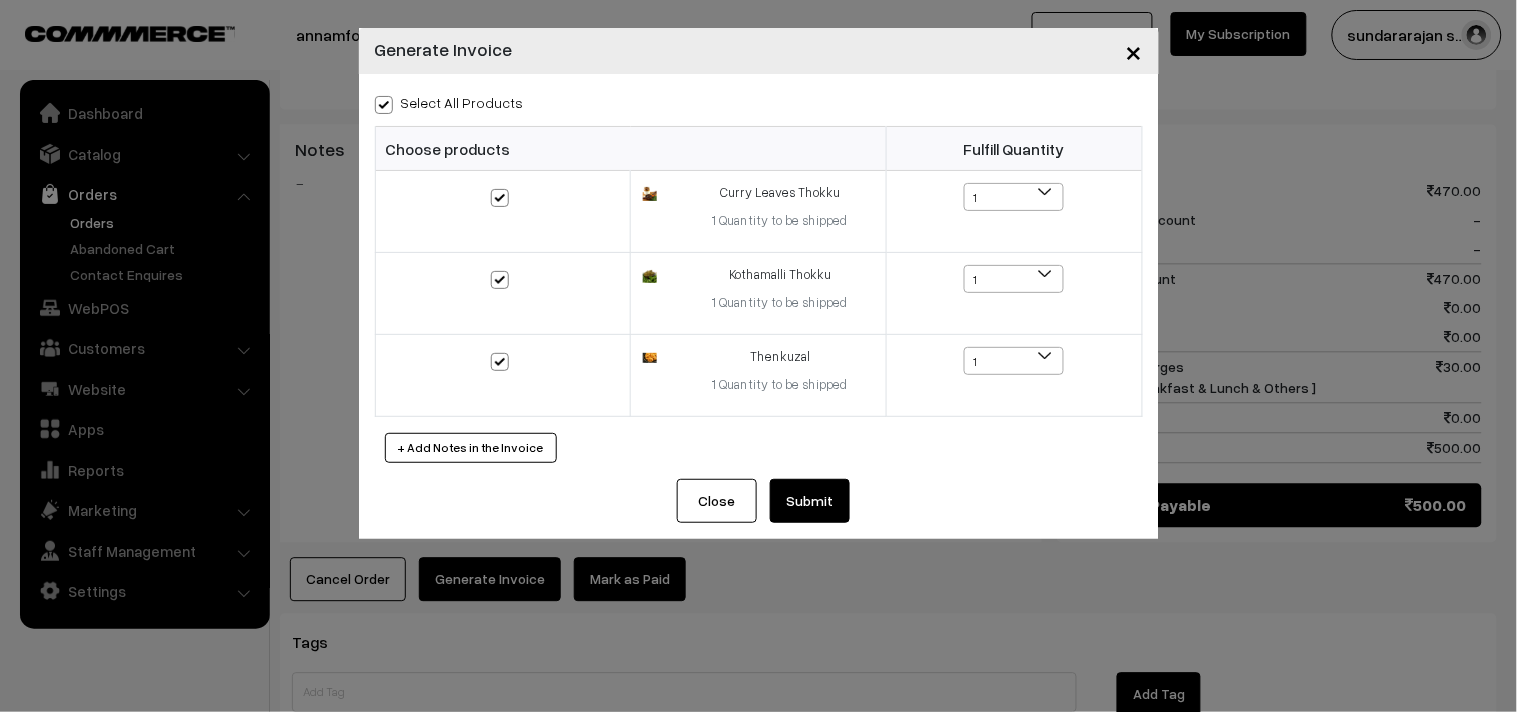 checkbox on "true" 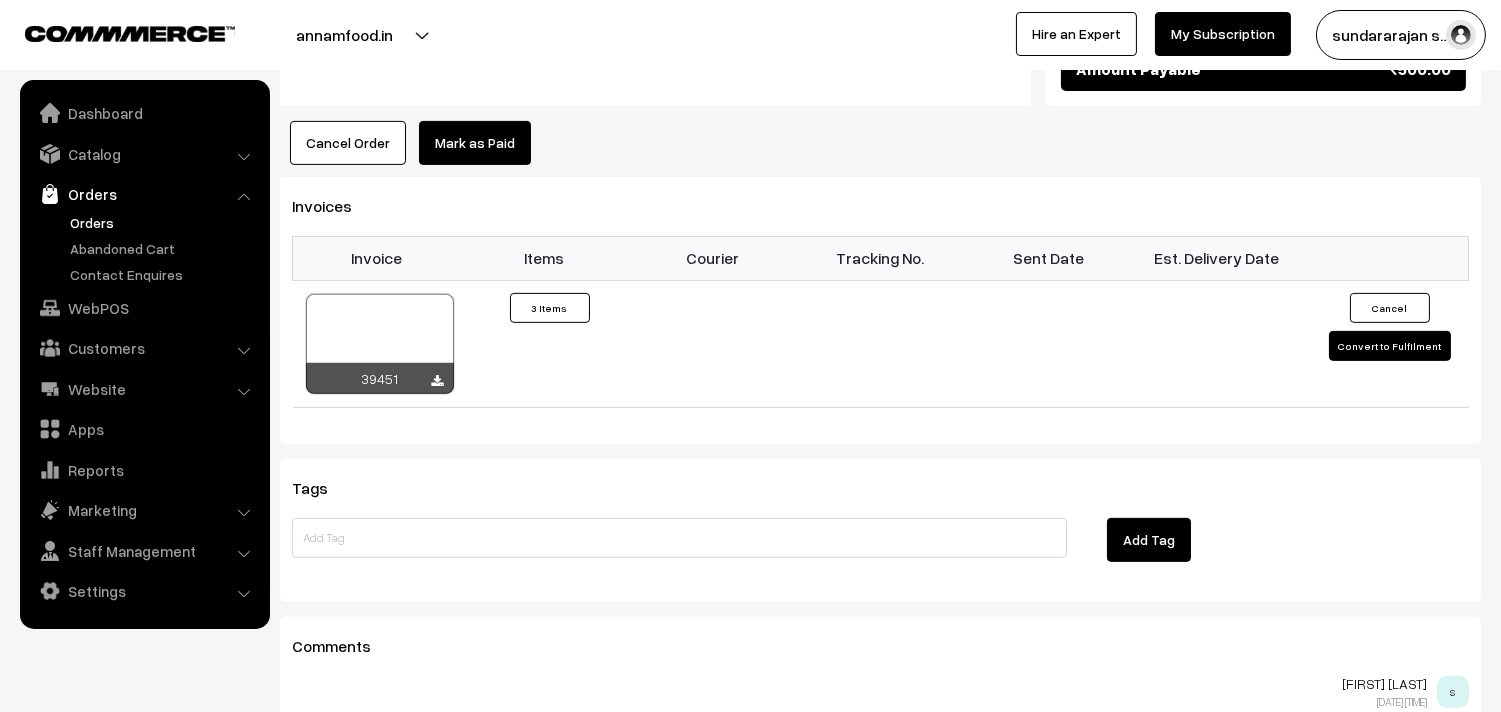 scroll, scrollTop: 1444, scrollLeft: 0, axis: vertical 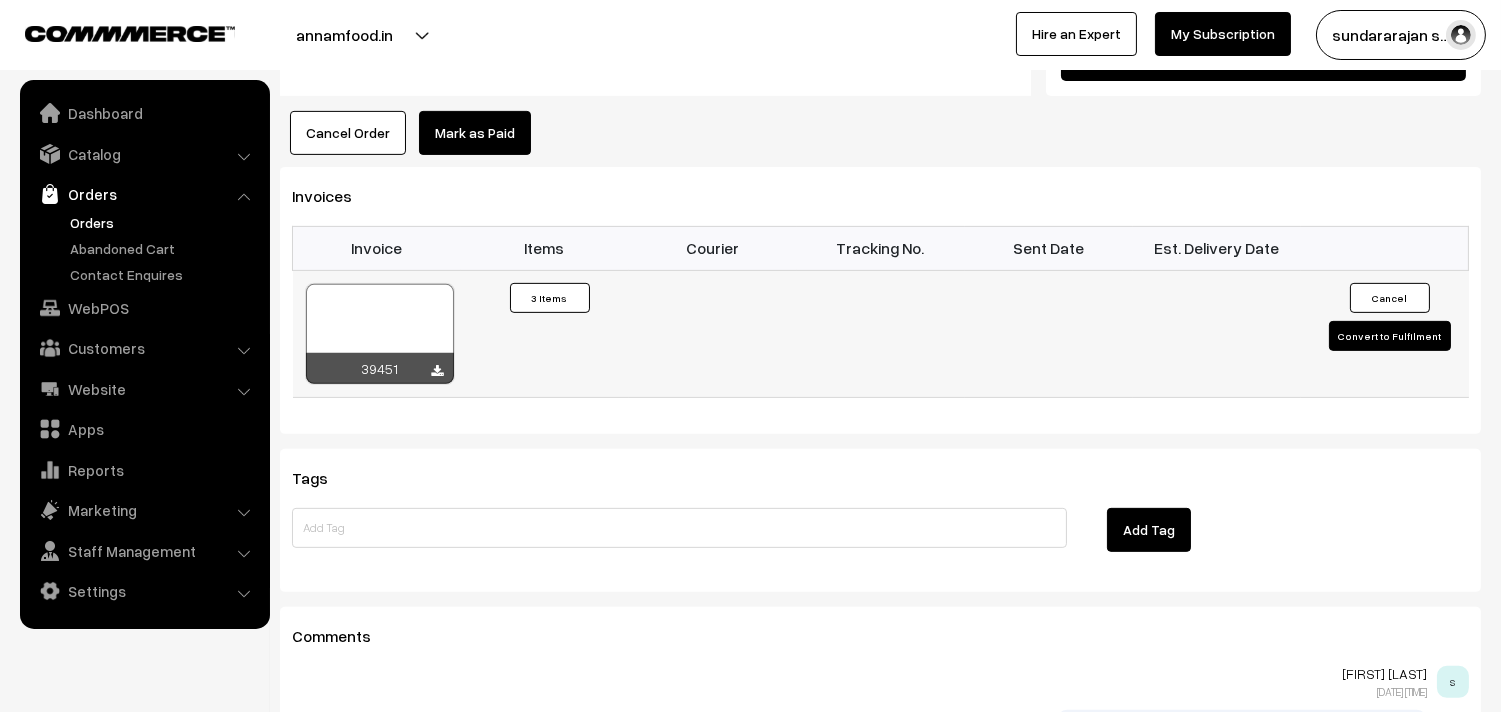 click at bounding box center [380, 334] 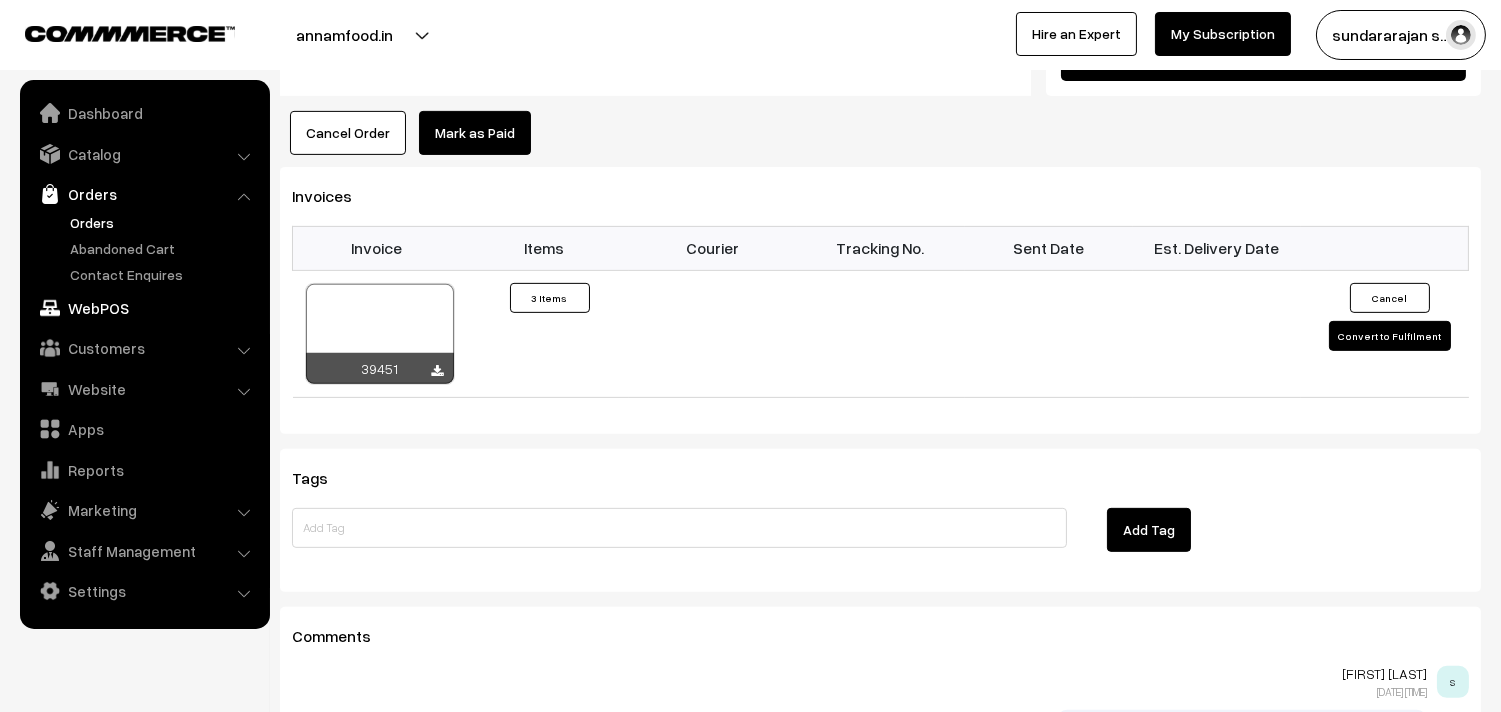 click on "WebPOS" at bounding box center (144, 308) 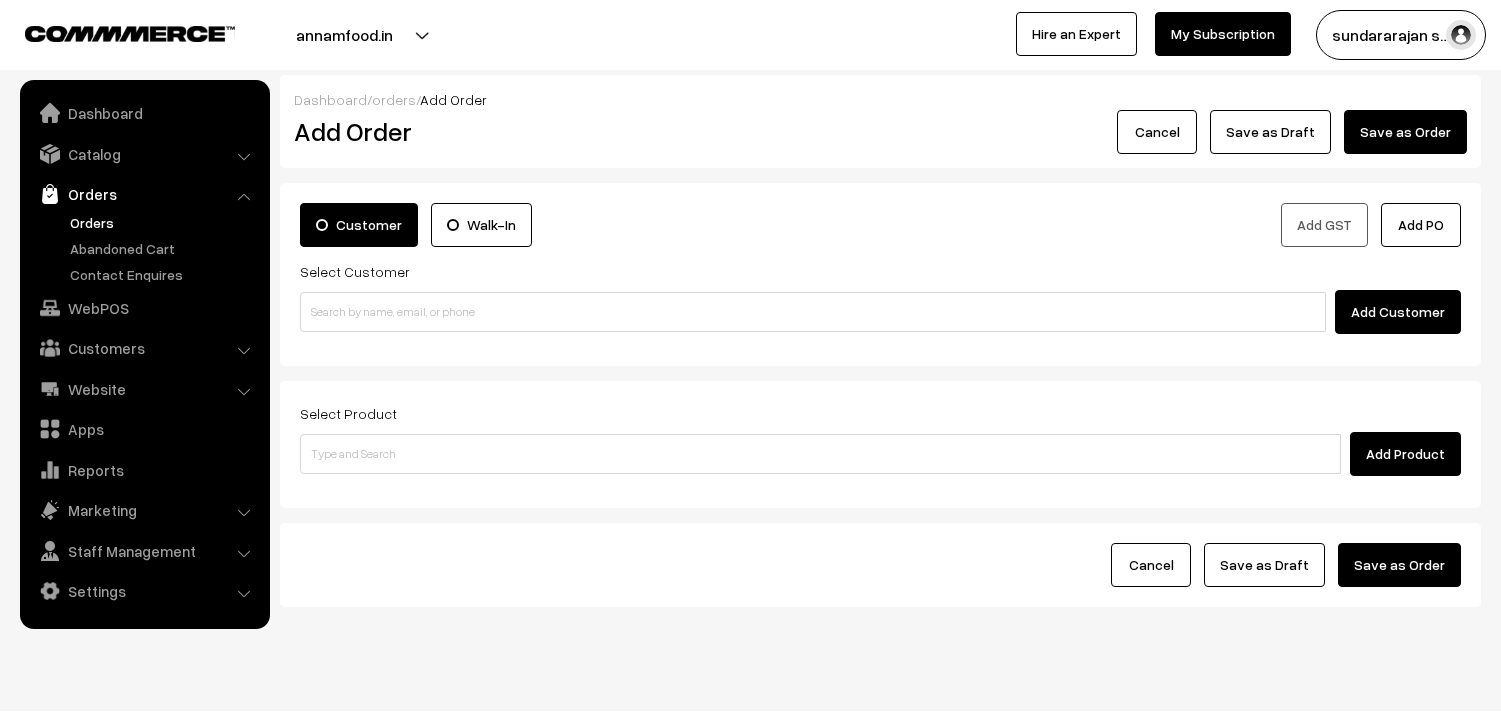 scroll, scrollTop: 0, scrollLeft: 0, axis: both 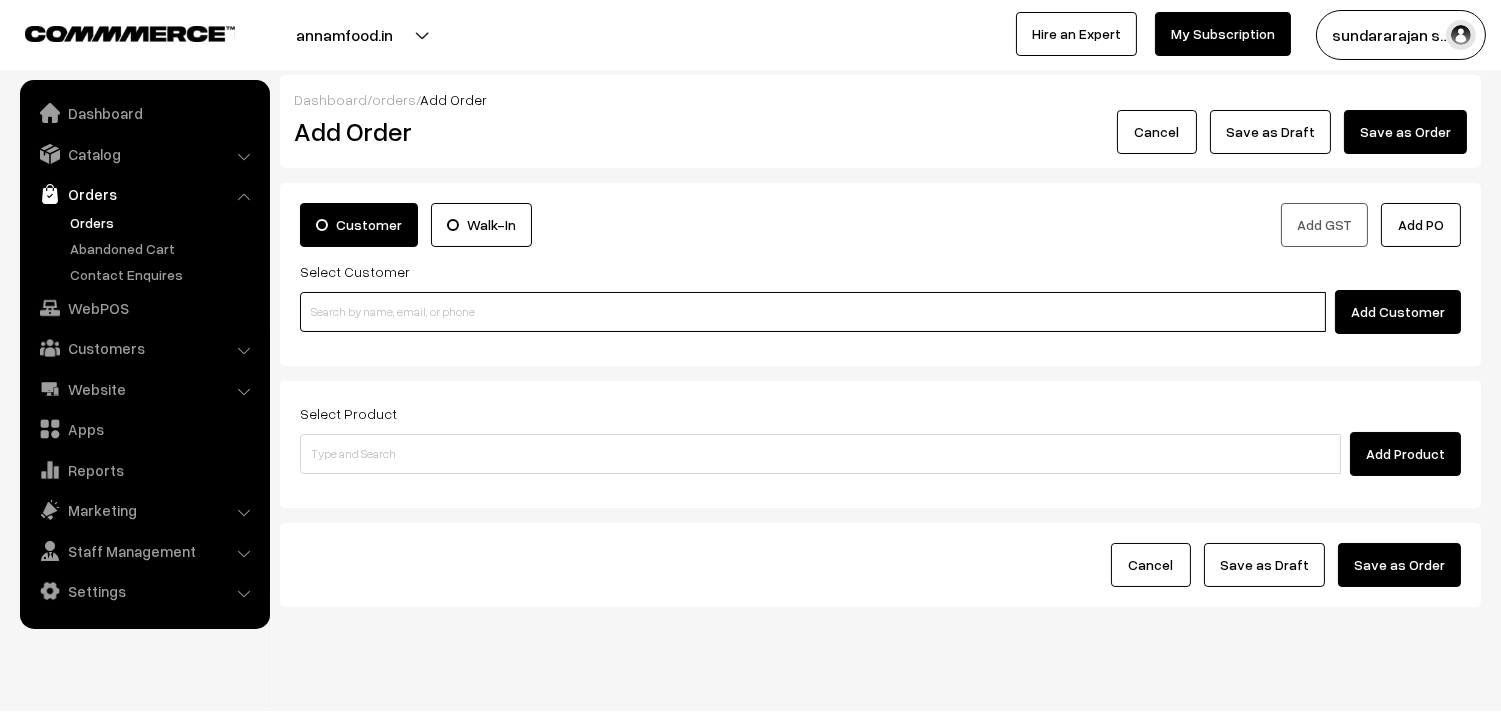 click at bounding box center [813, 312] 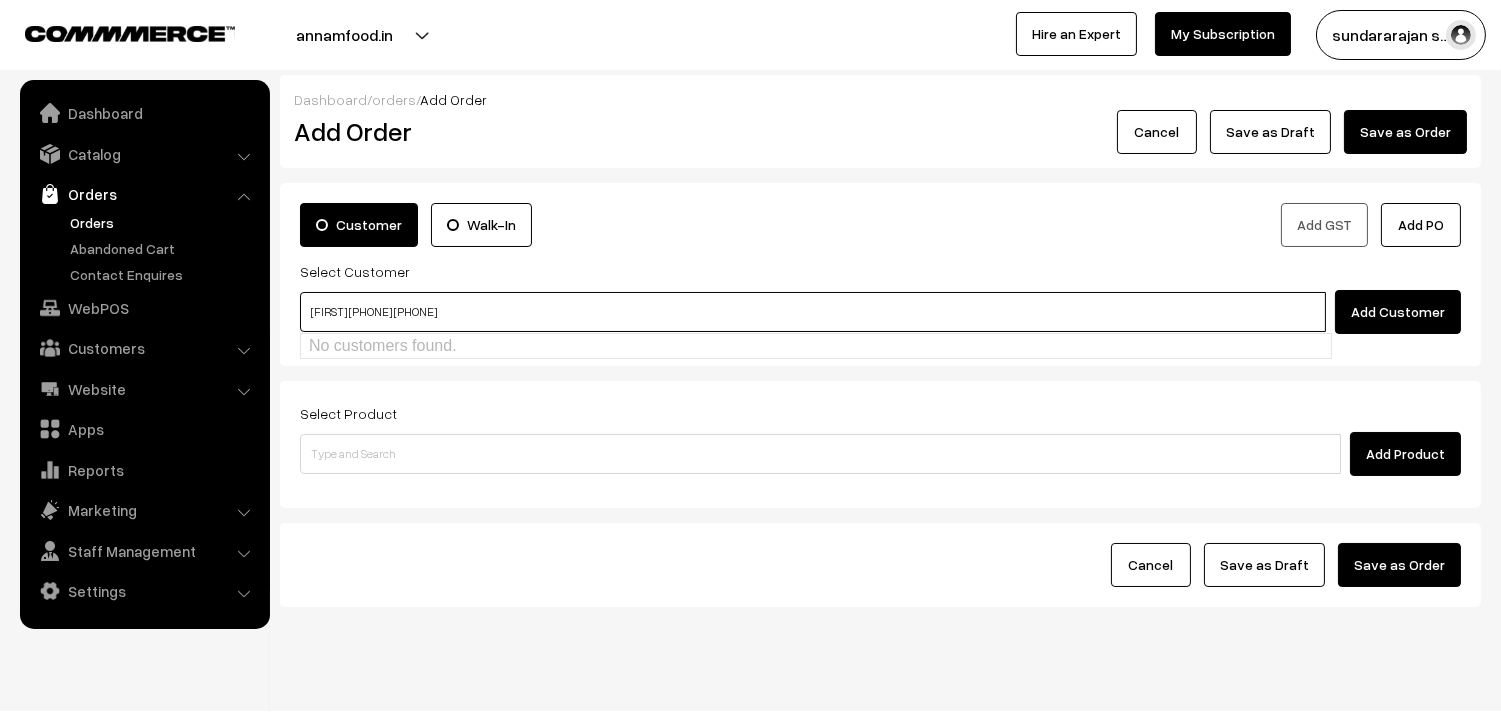 paste on "[PHONE]" 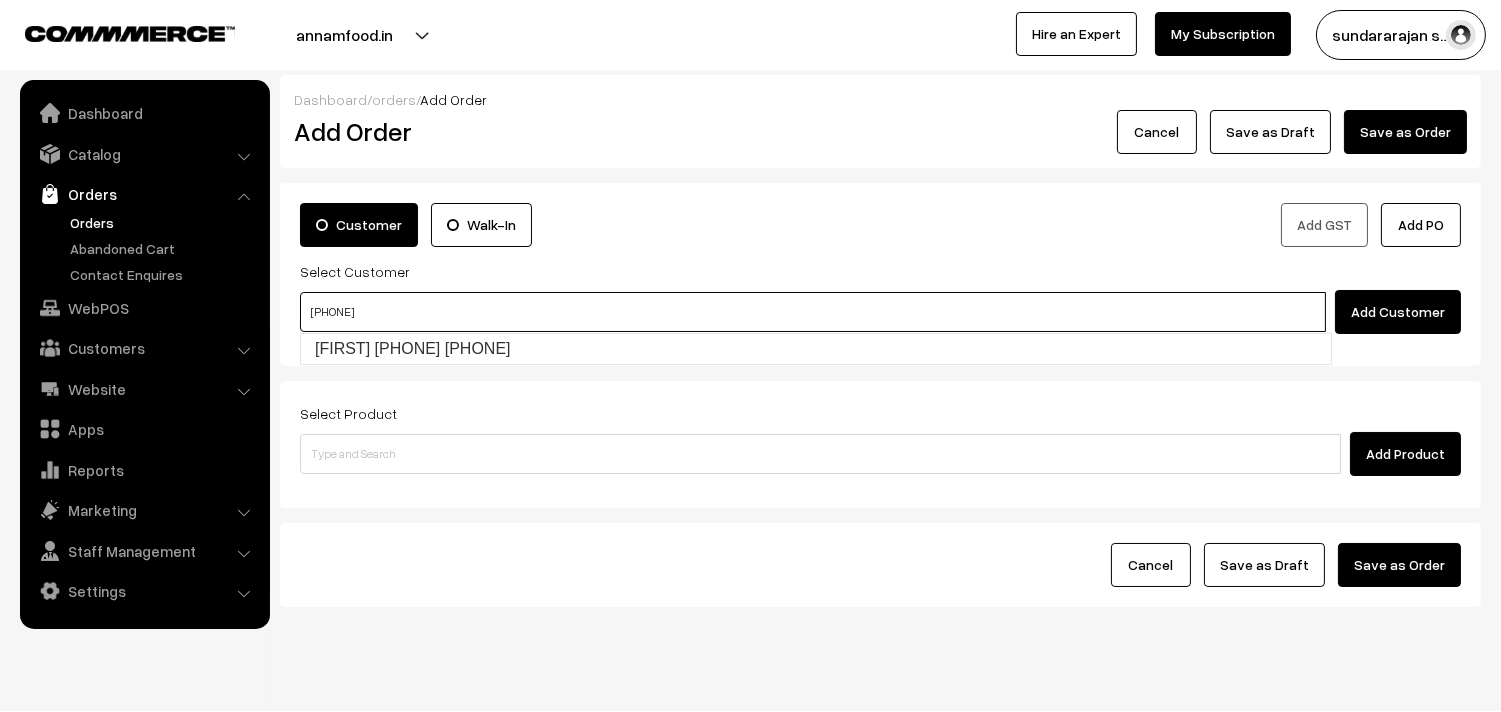 type on "[FIRST] [PHONE] [PHONE]" 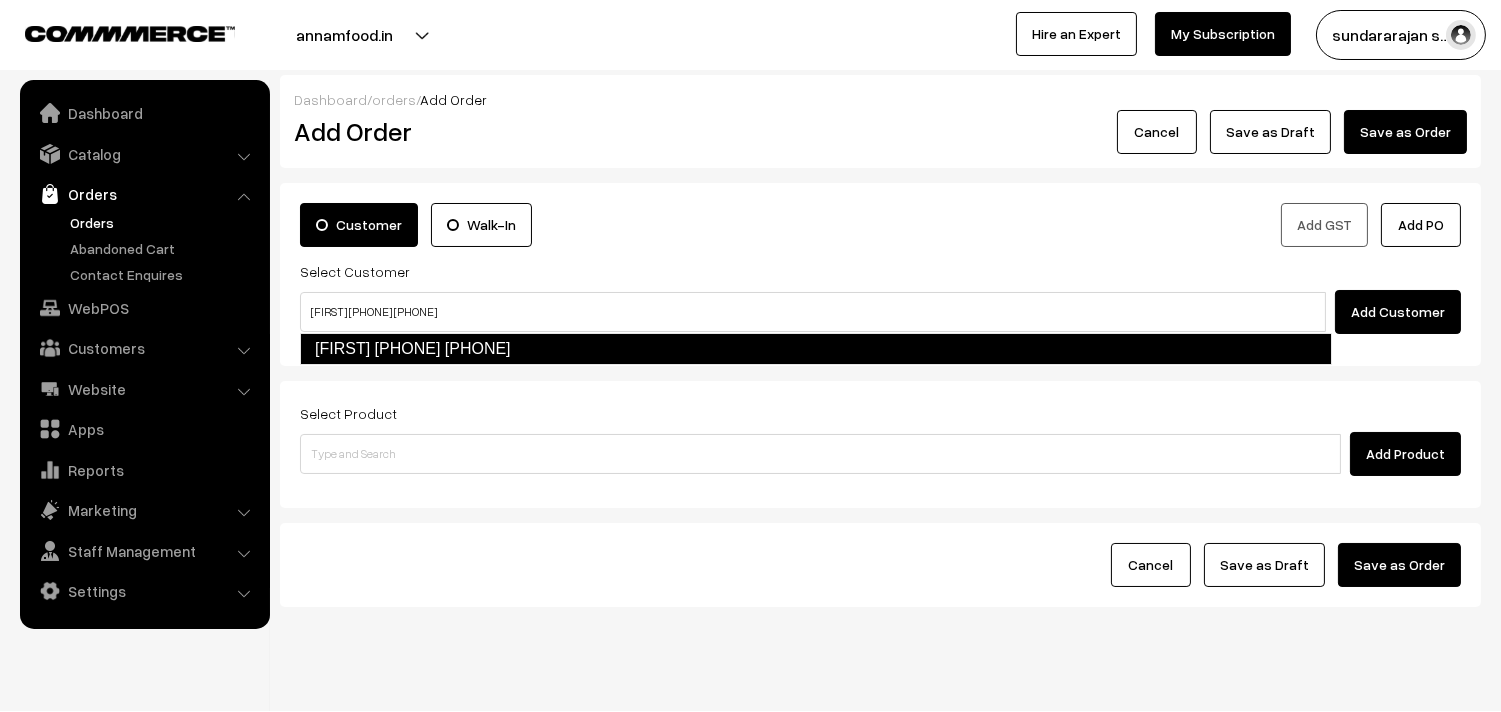 type 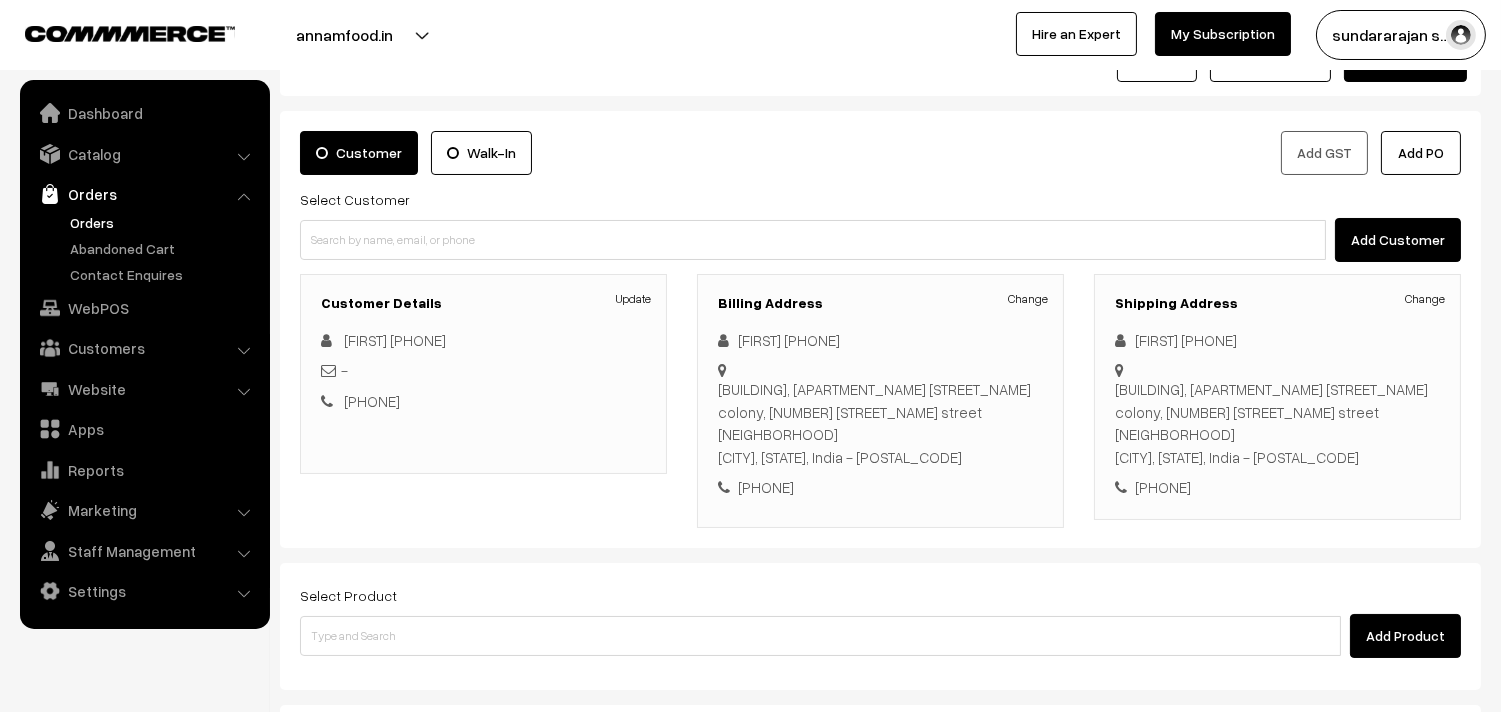 scroll, scrollTop: 222, scrollLeft: 0, axis: vertical 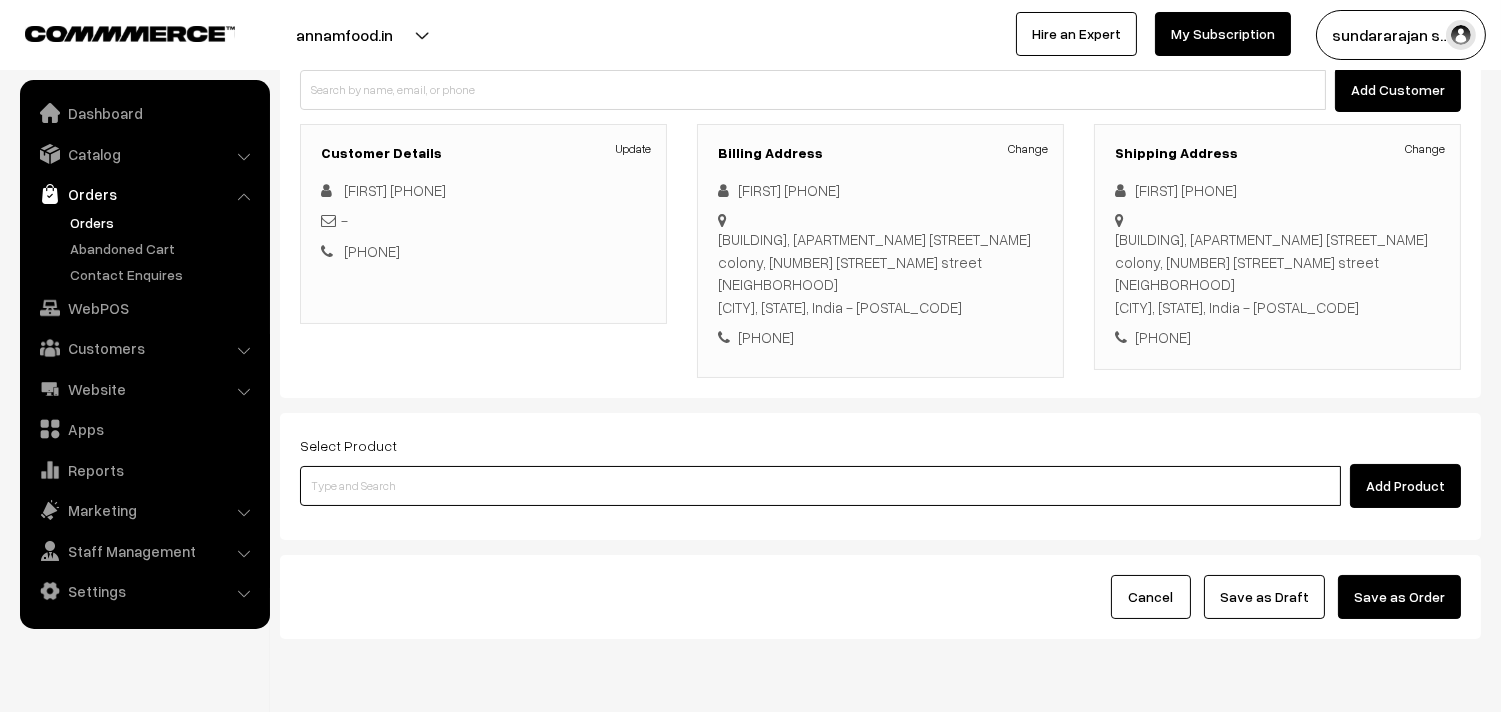 click at bounding box center (820, 486) 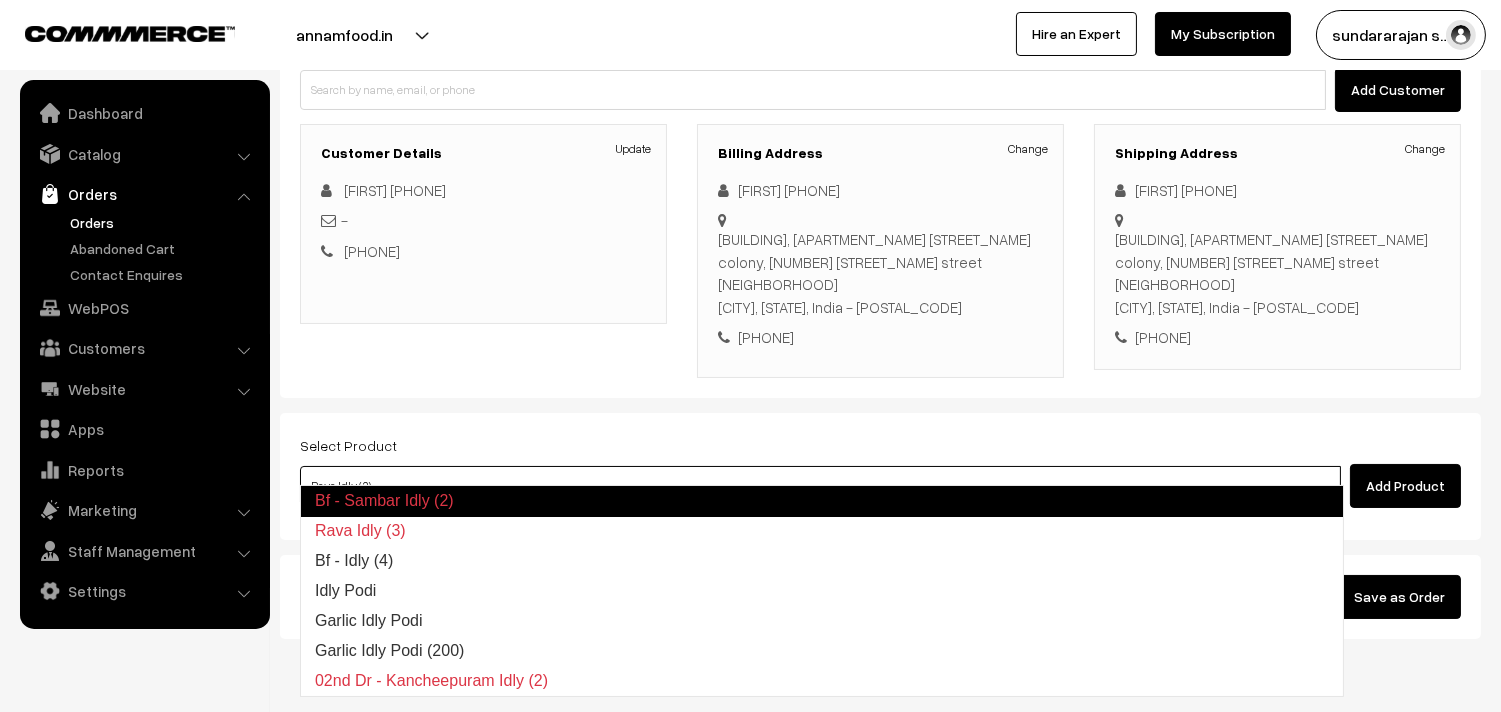type on "Bf -  Idly (4)" 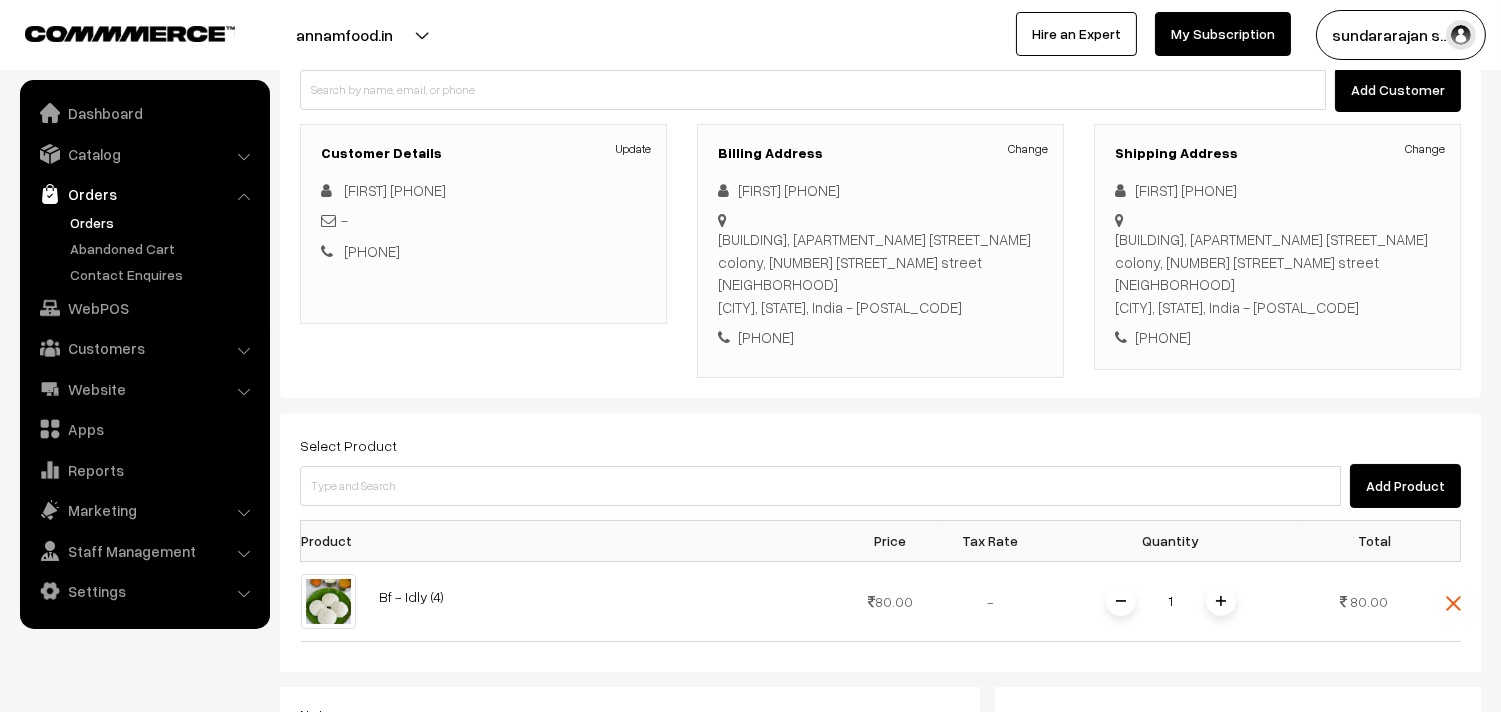 drag, startPoint x: 415, startPoint y: 417, endPoint x: 438, endPoint y: 464, distance: 52.3259 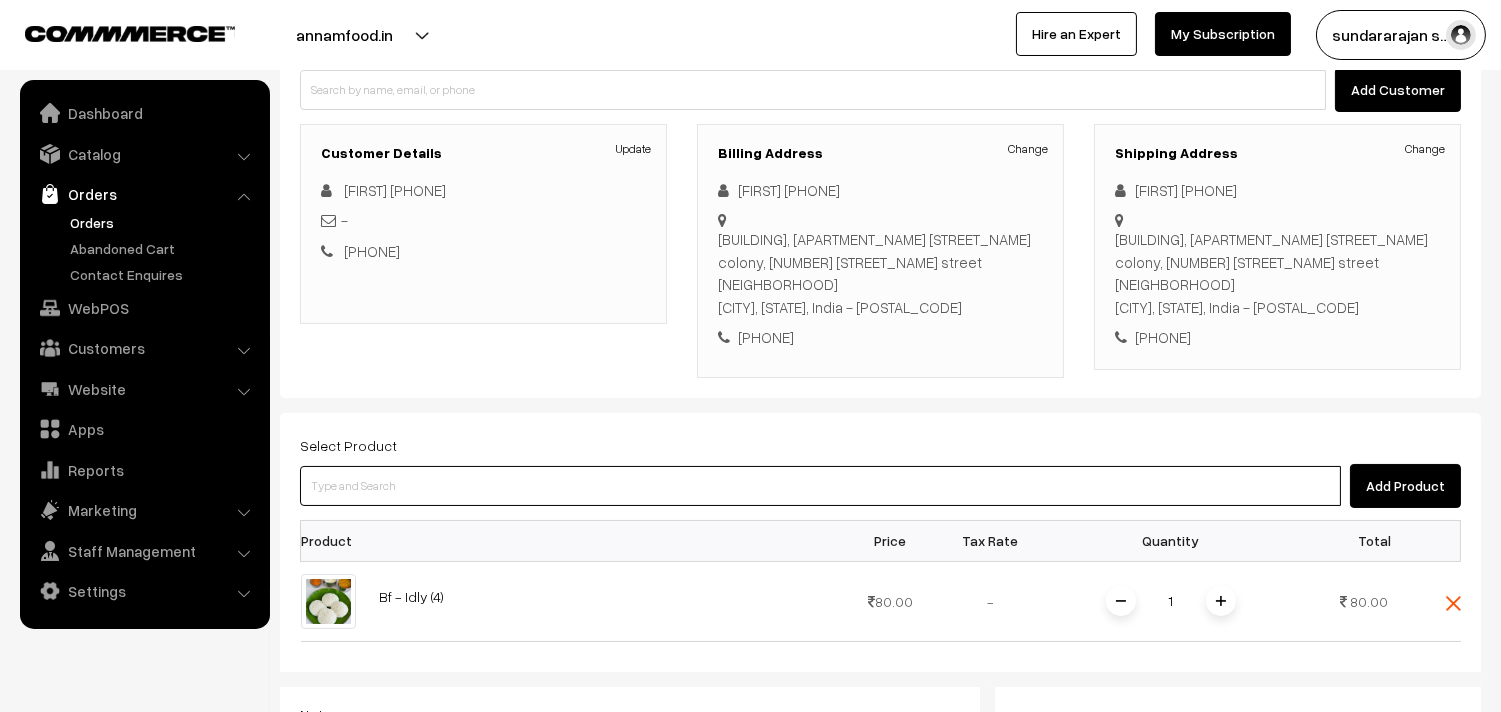 click at bounding box center (820, 486) 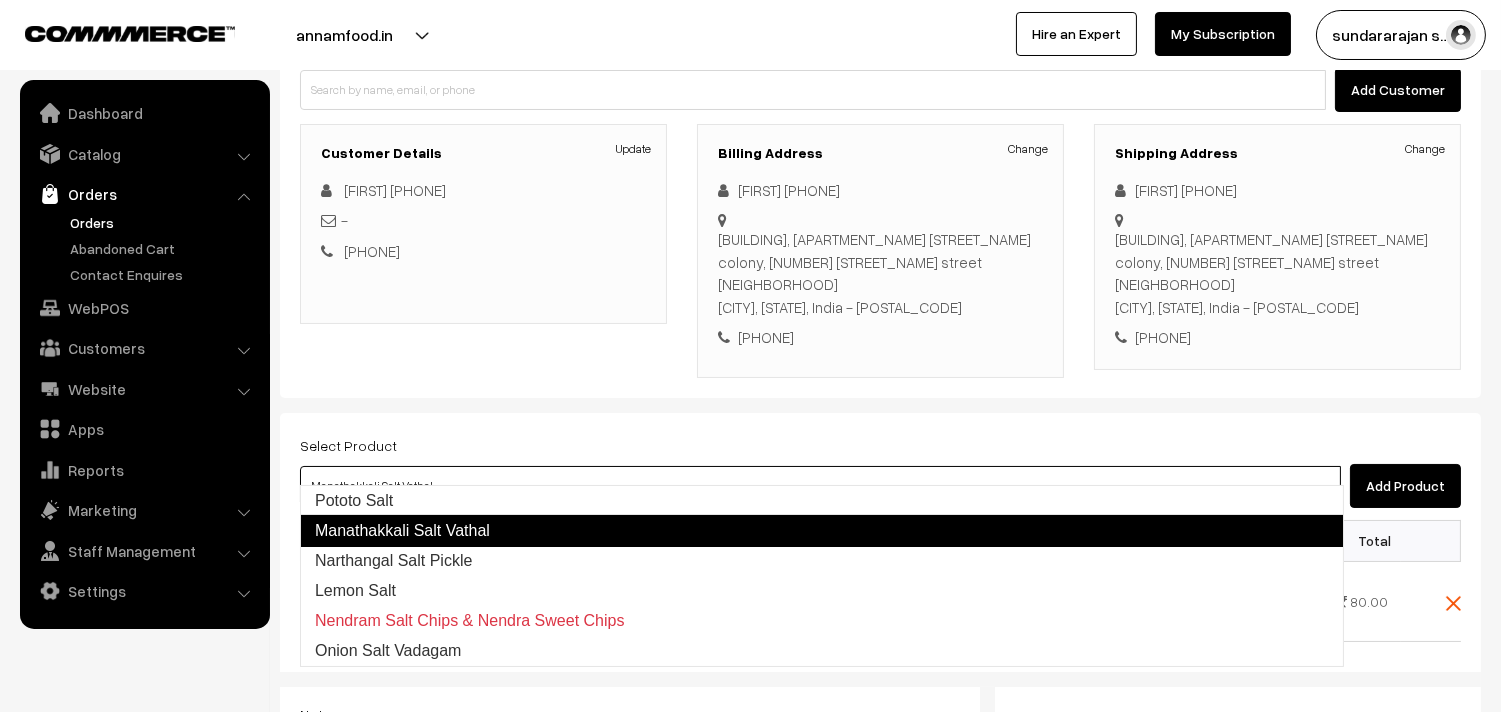 type on "Pototo Salt" 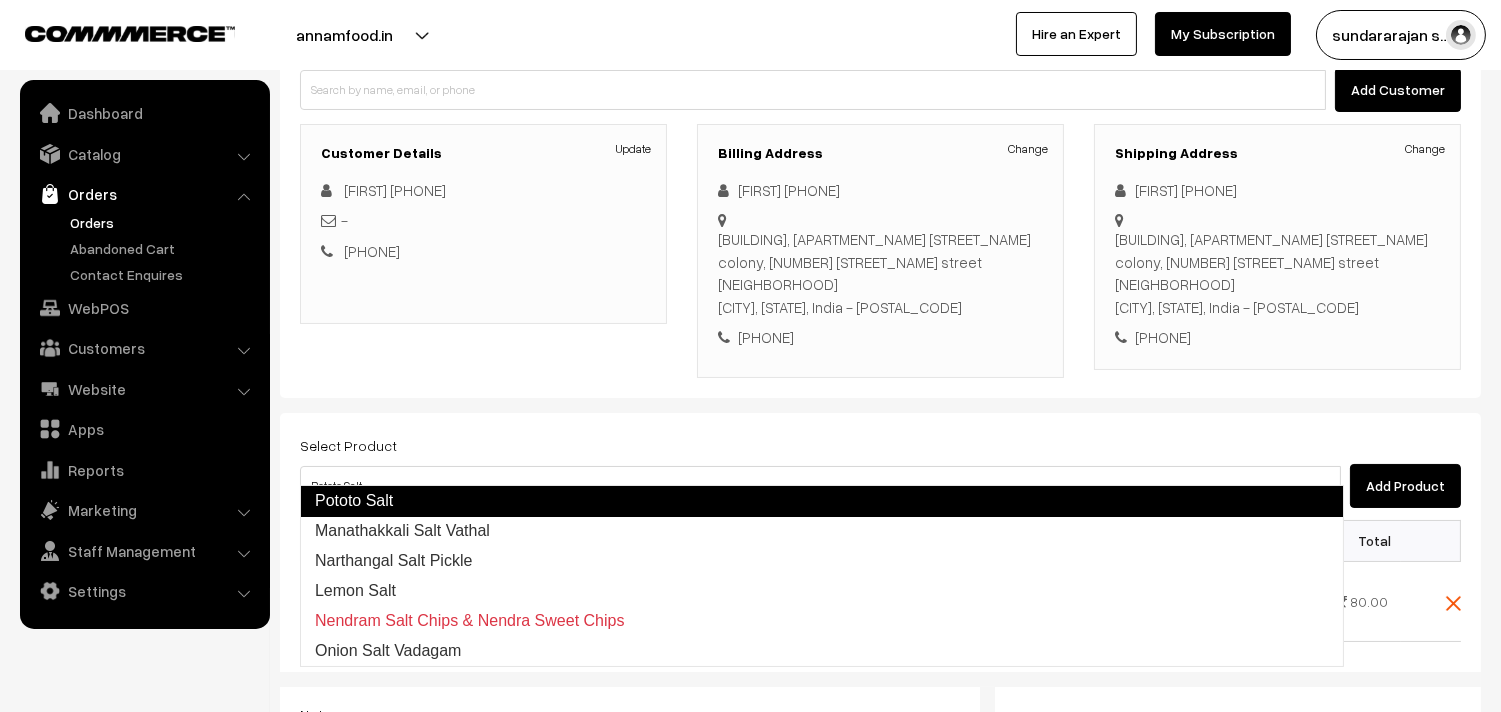 type 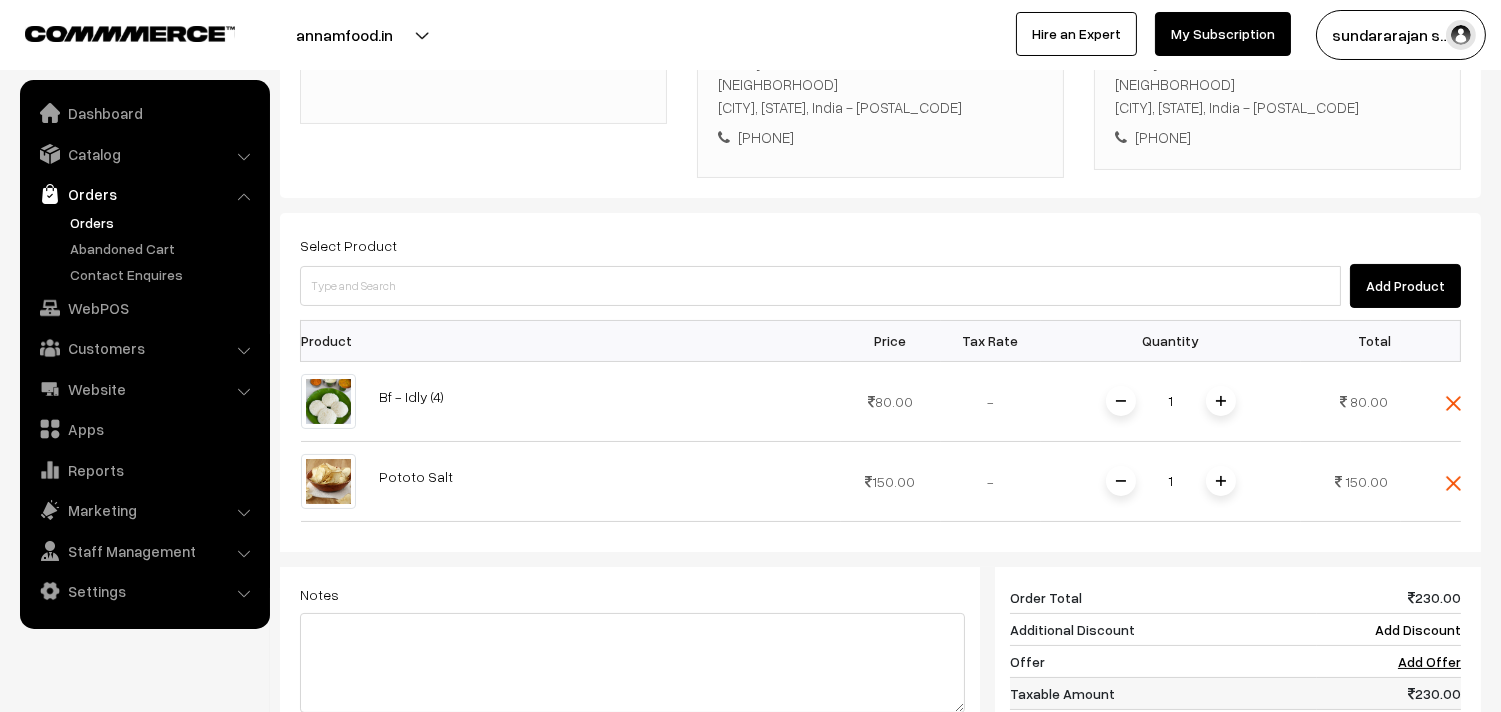 scroll, scrollTop: 728, scrollLeft: 0, axis: vertical 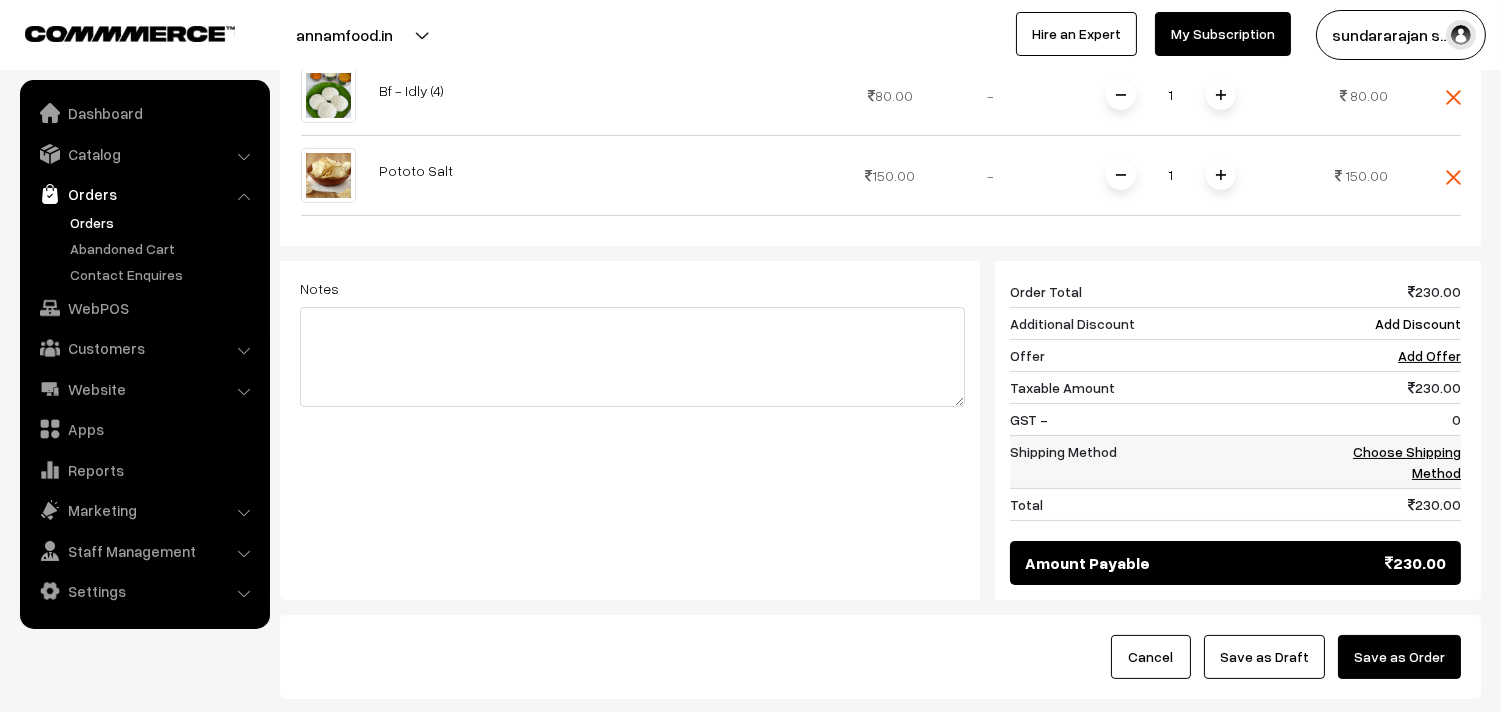 click on "Choose Shipping Method" at bounding box center [1389, 461] 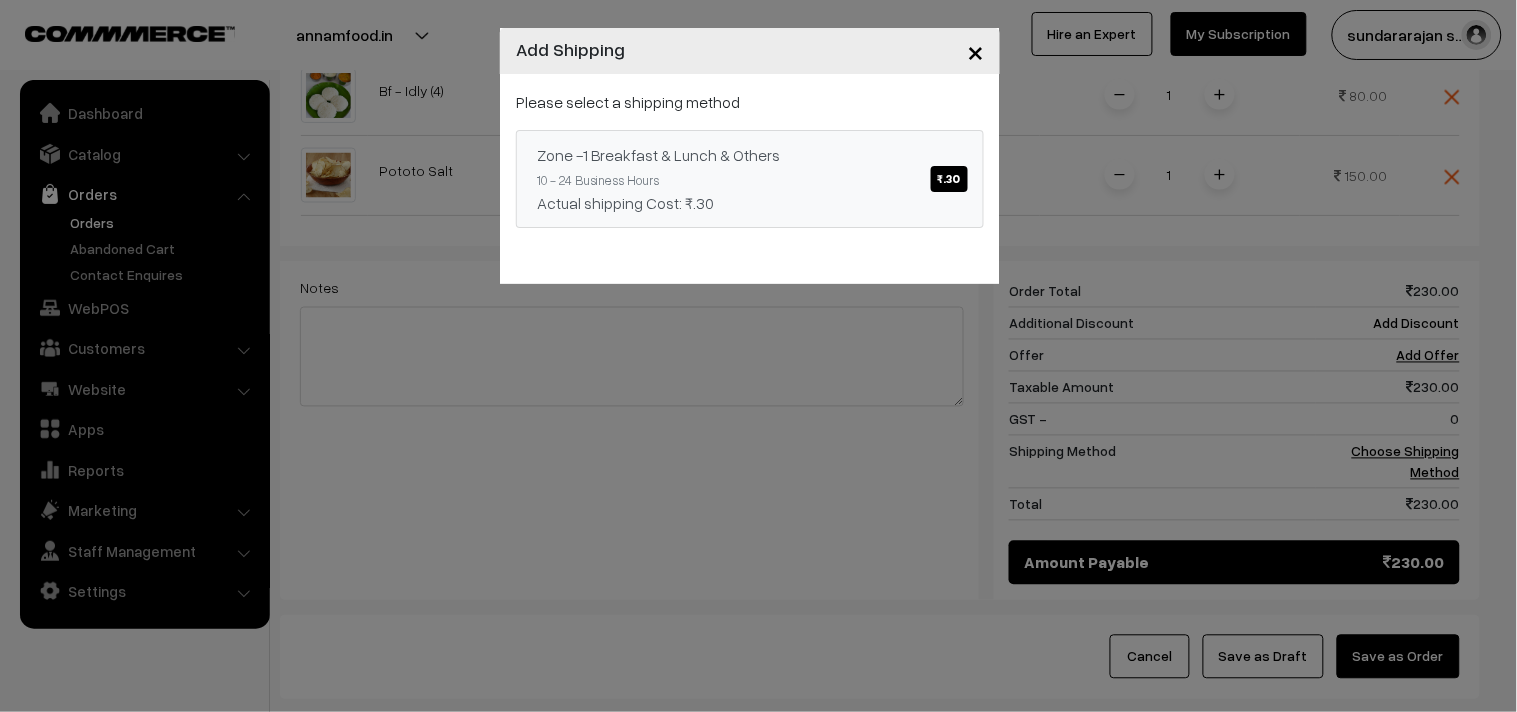 click on "Zone -1  Breakfast & Lunch & Others
₹.30
10 - 24 Business Hours Actual shipping Cost: ₹.30" at bounding box center (750, 179) 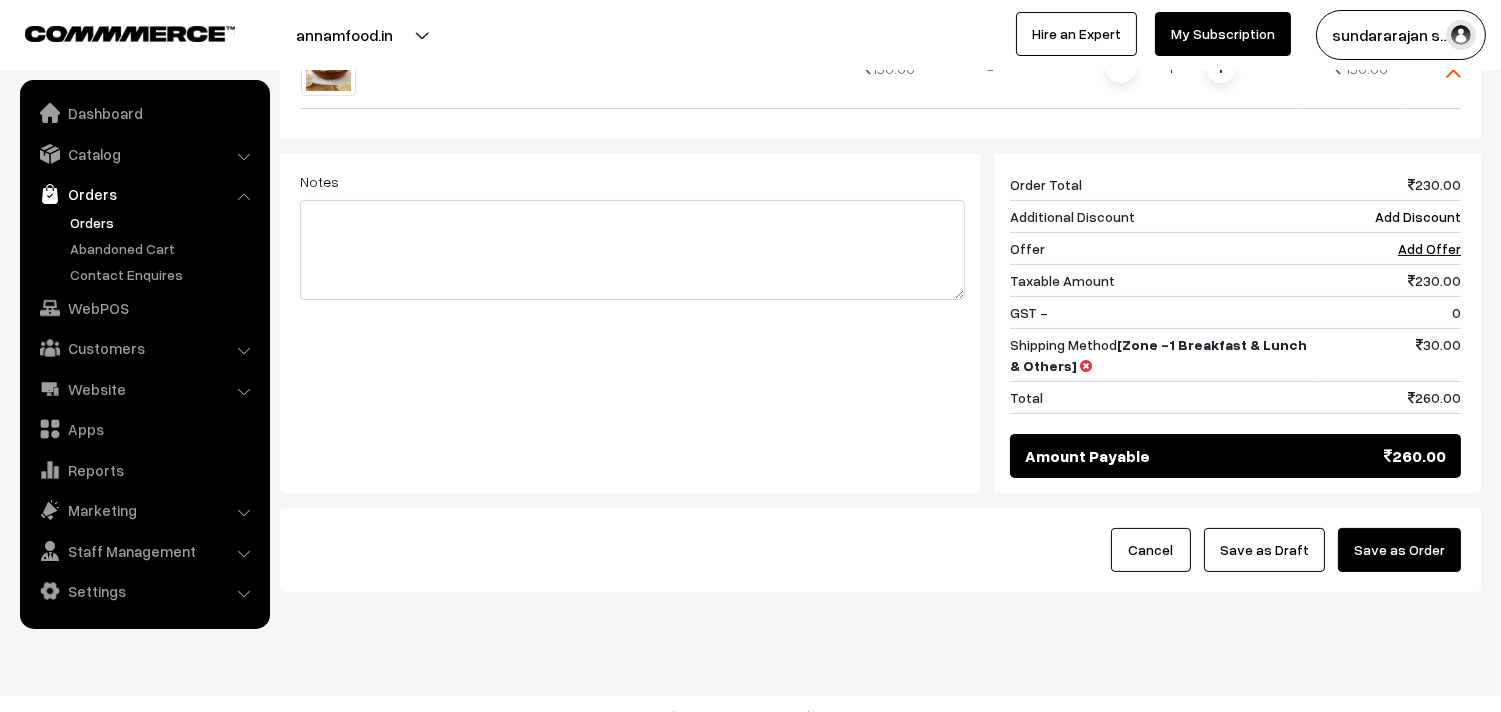 scroll, scrollTop: 840, scrollLeft: 0, axis: vertical 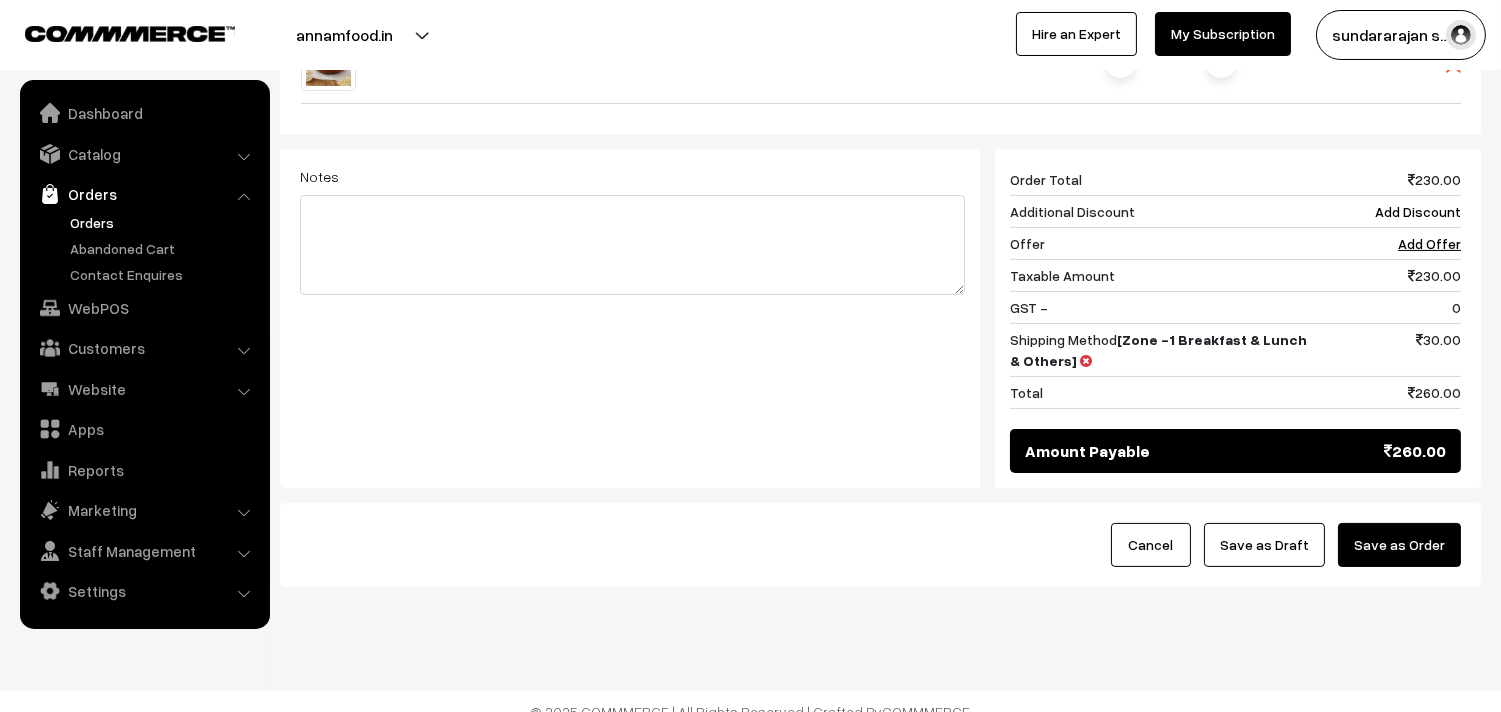 click on "Save as Draft" at bounding box center (1264, 545) 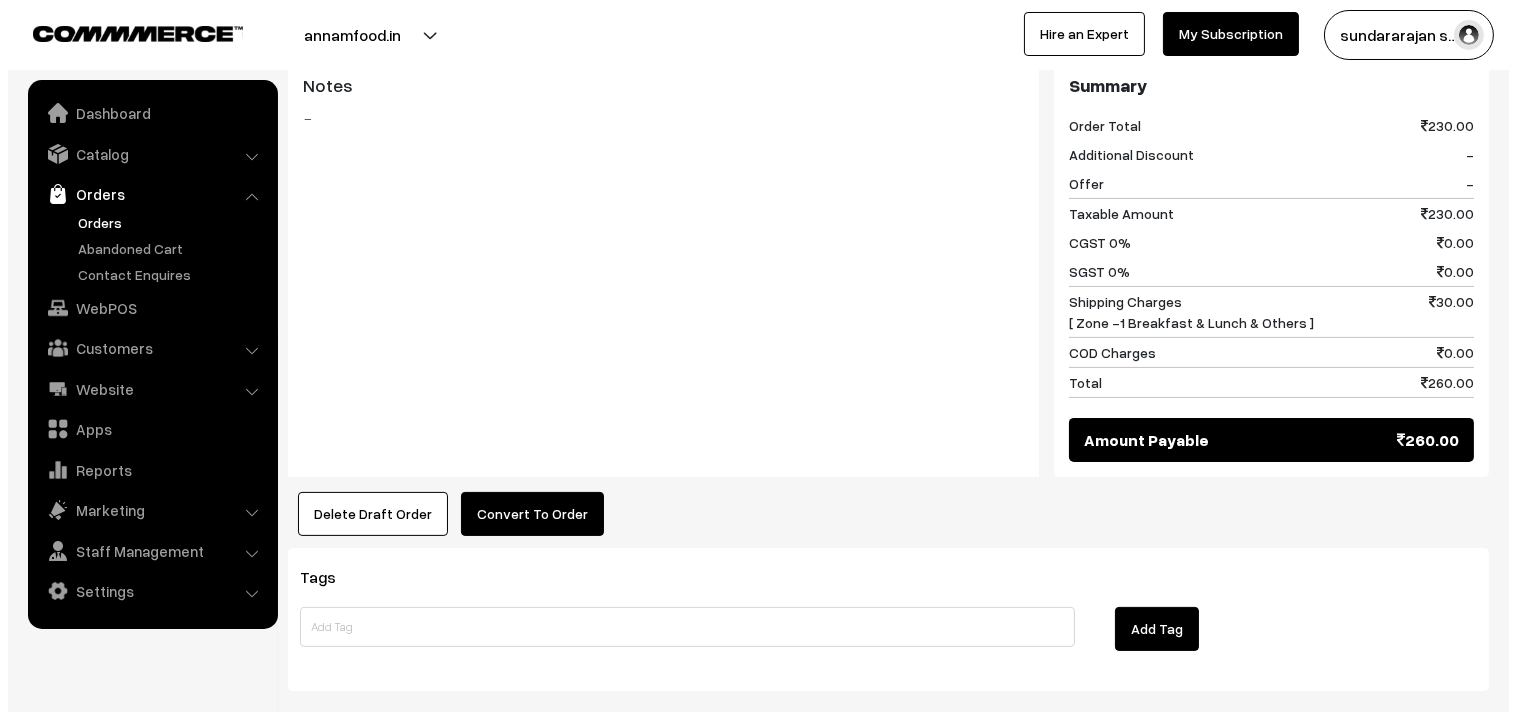 scroll, scrollTop: 1000, scrollLeft: 0, axis: vertical 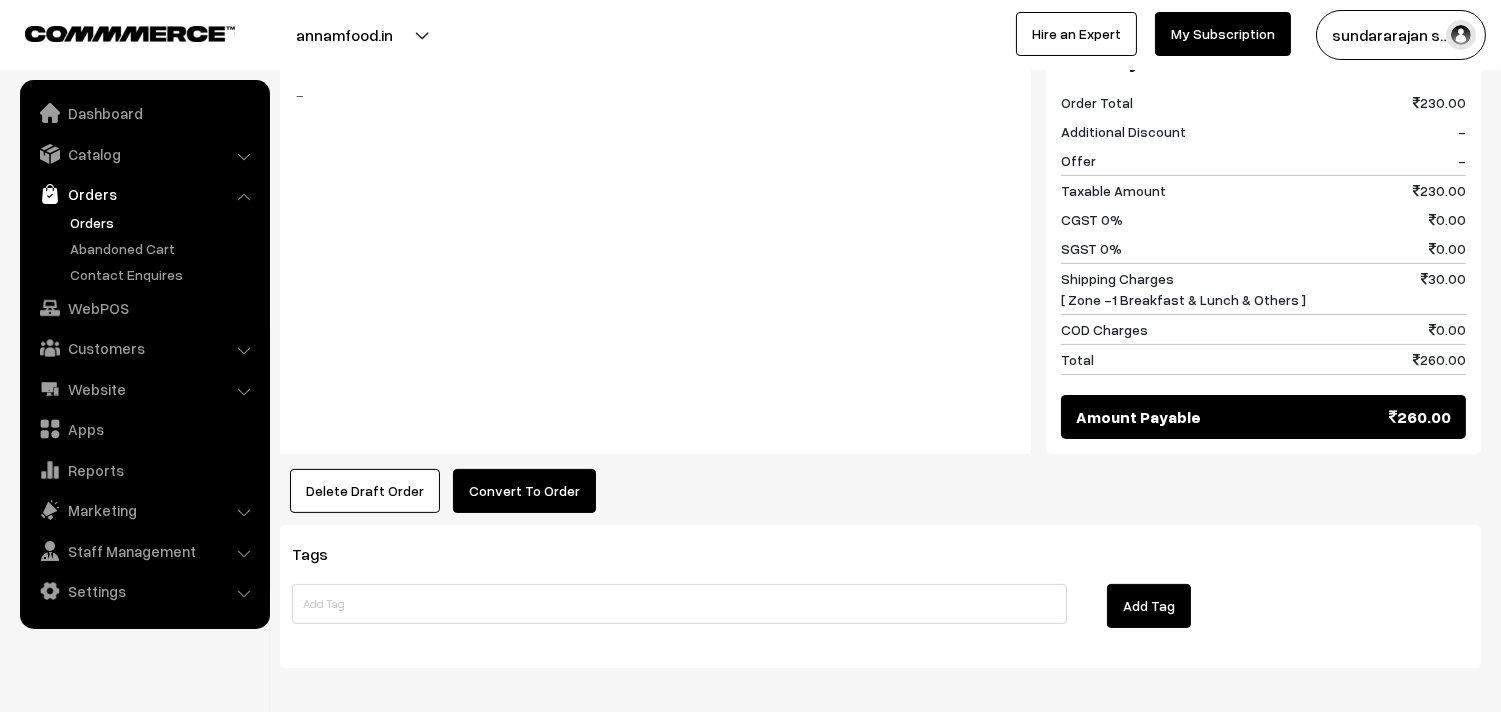 click on "Convert To Order" at bounding box center [524, 491] 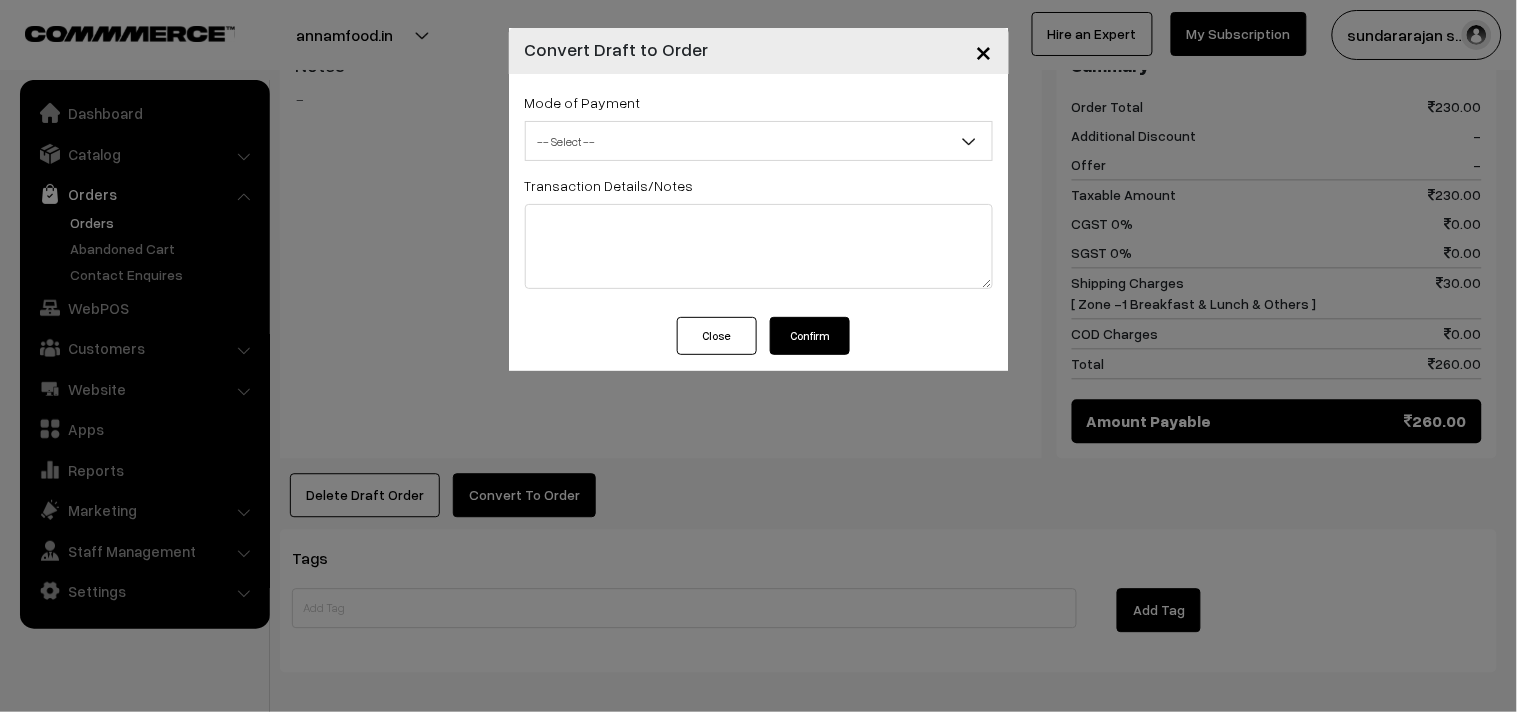 click on "-- Select --" at bounding box center [759, 141] 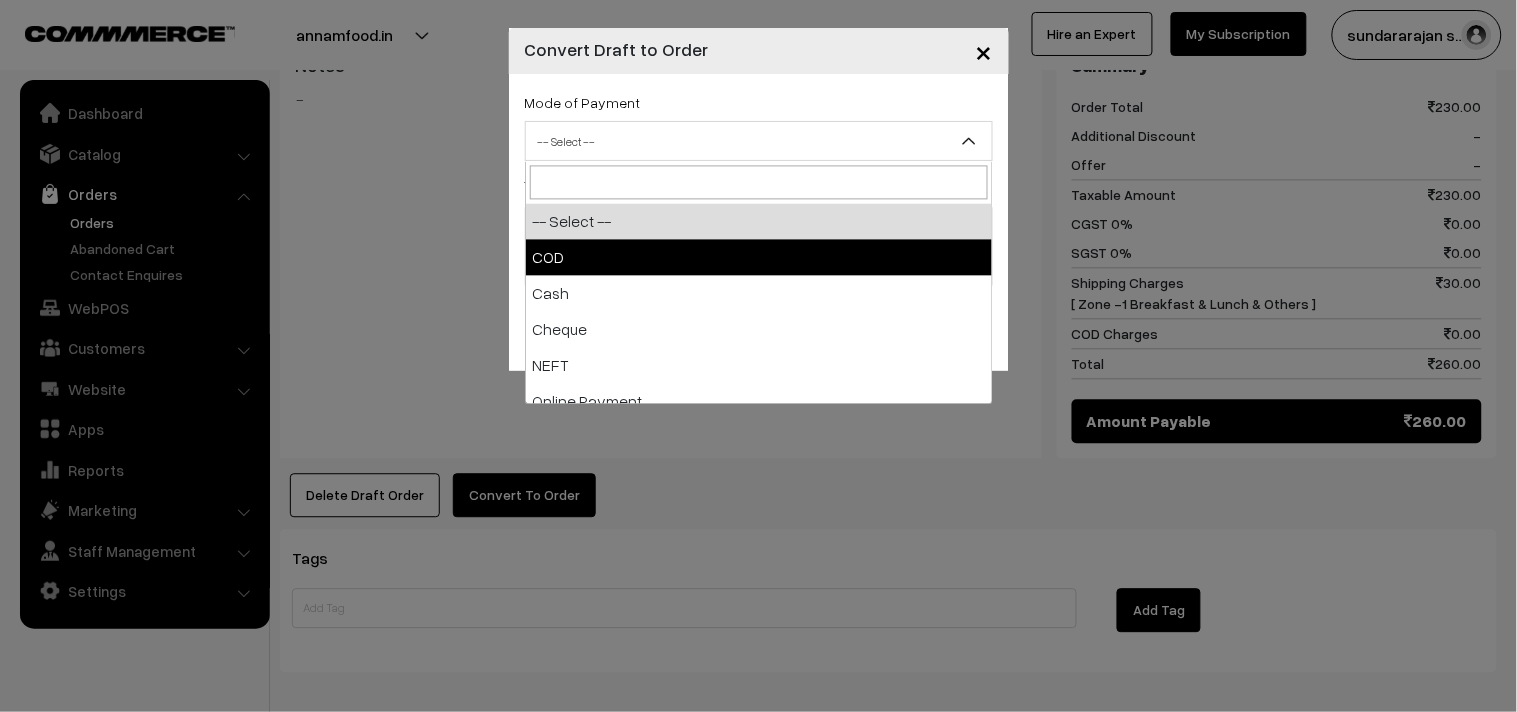 select on "1" 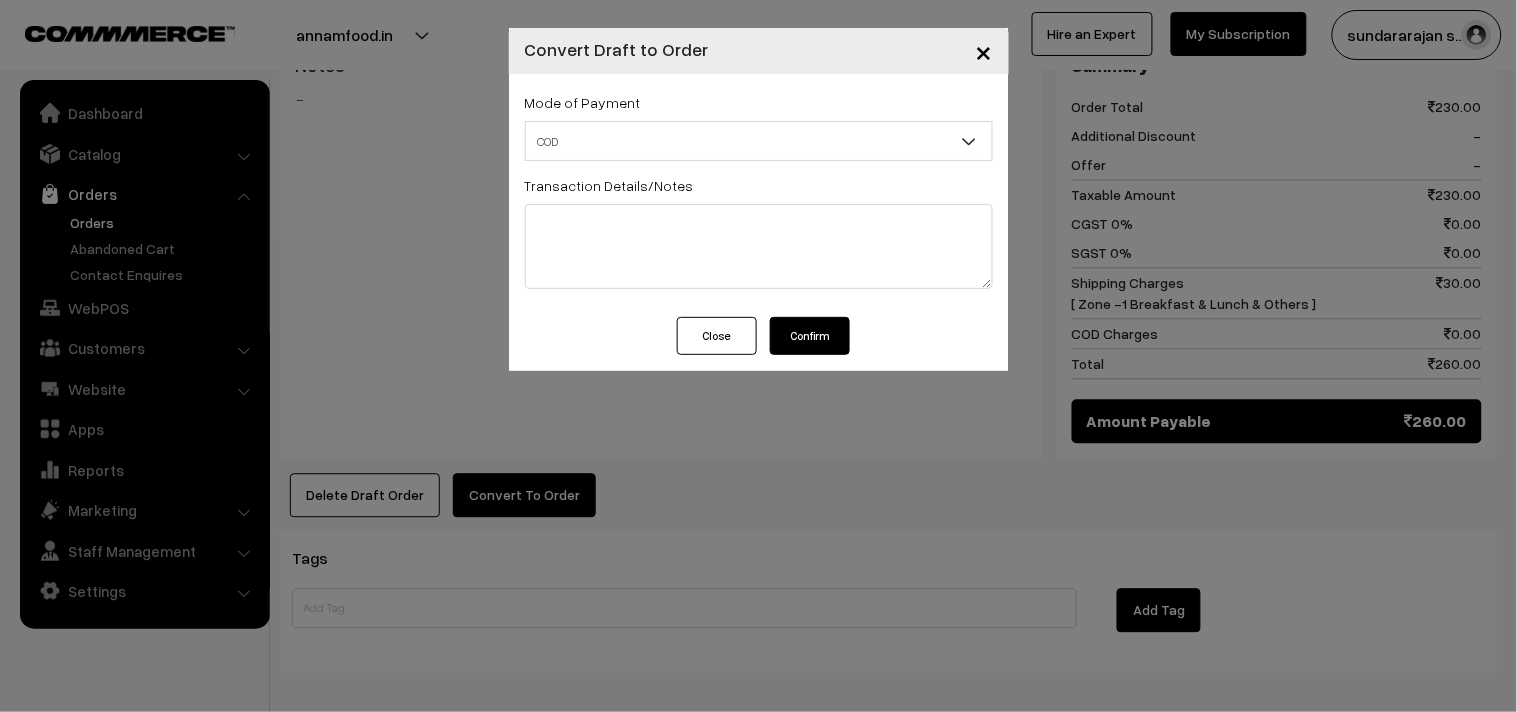 click on "Confirm" at bounding box center [810, 336] 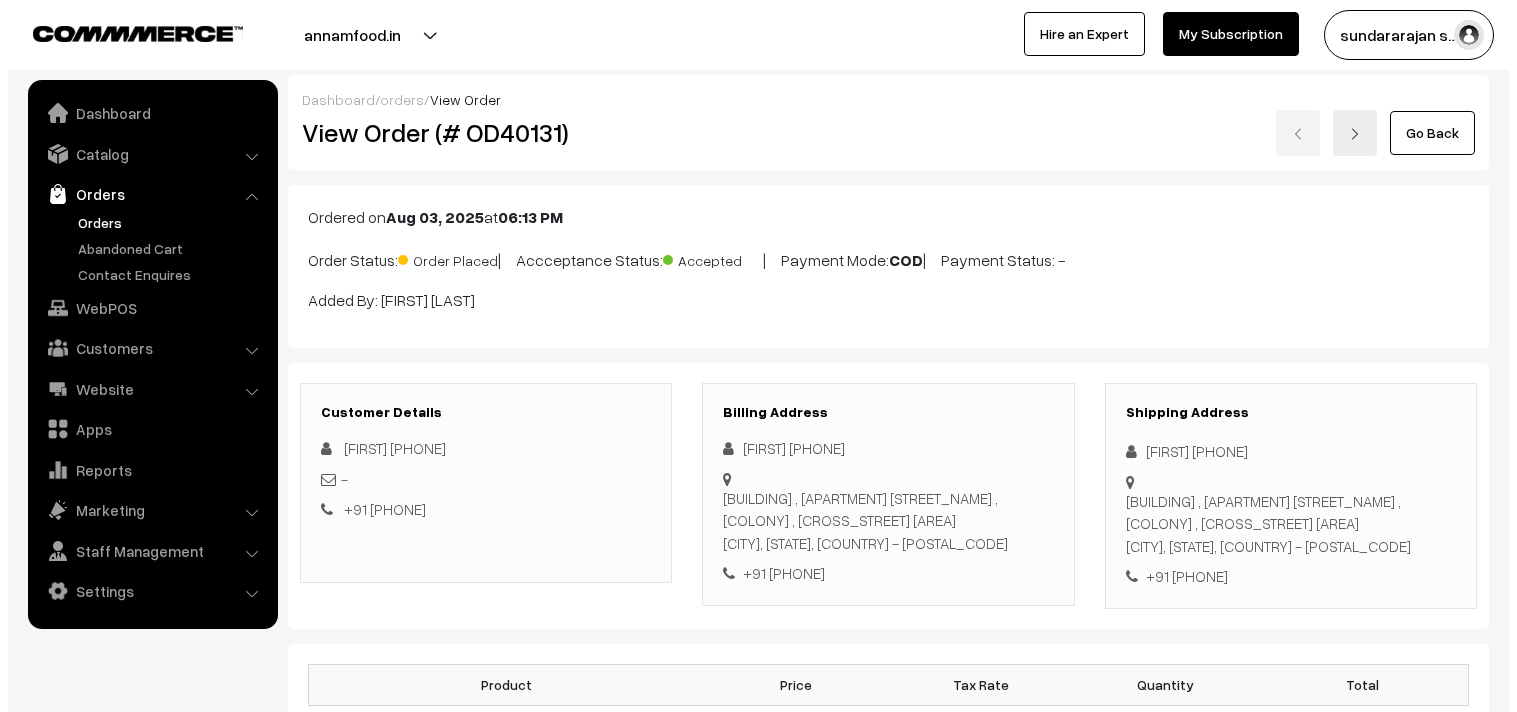 scroll, scrollTop: 1000, scrollLeft: 0, axis: vertical 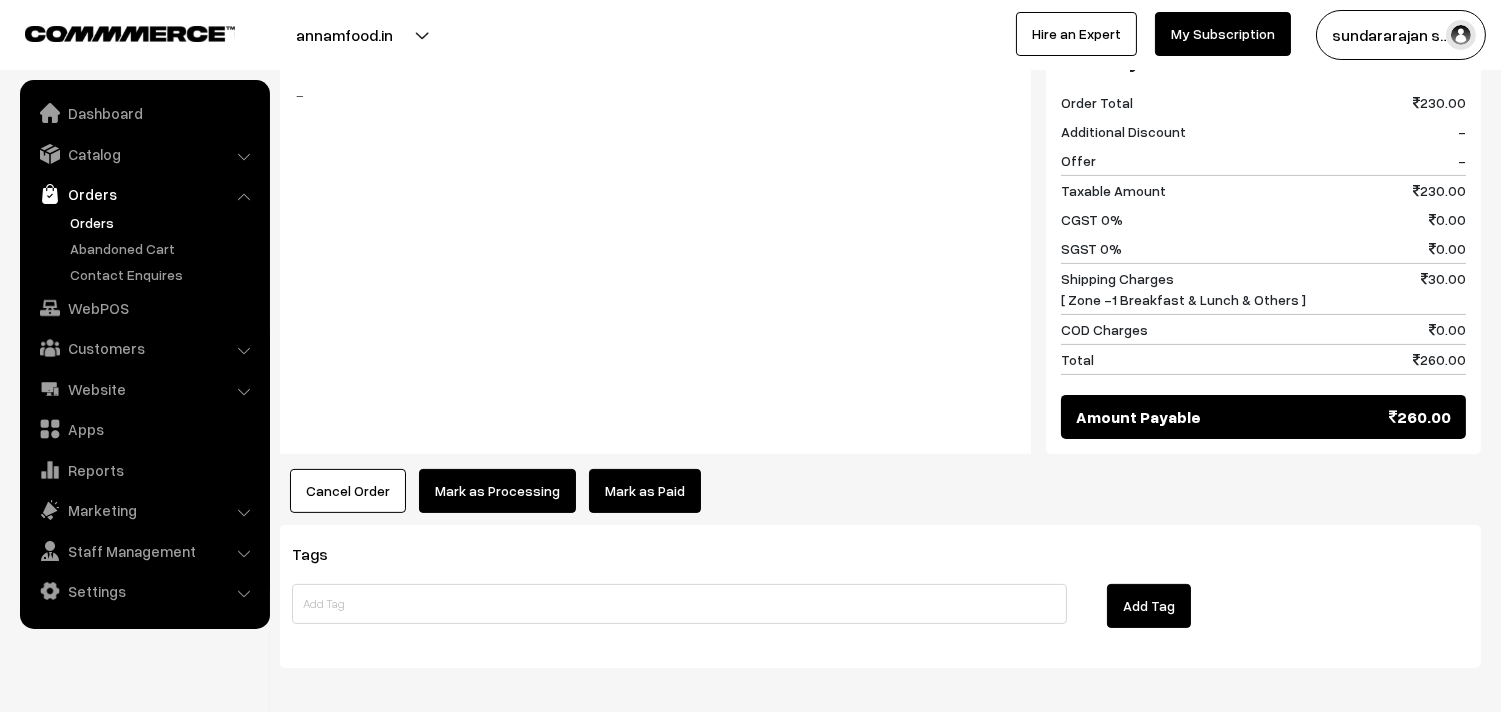 click on "Mark as Processing" at bounding box center (497, 491) 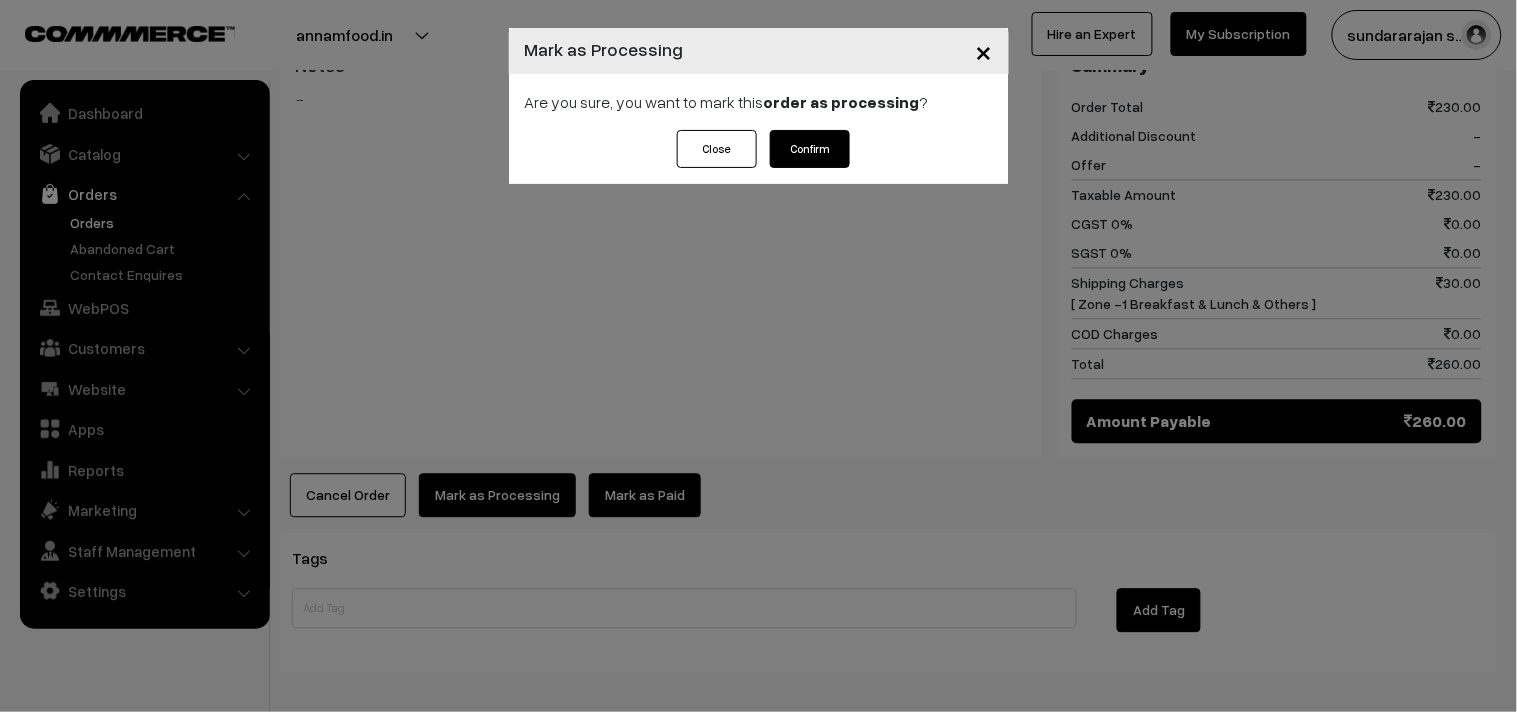 click on "Confirm" at bounding box center (810, 149) 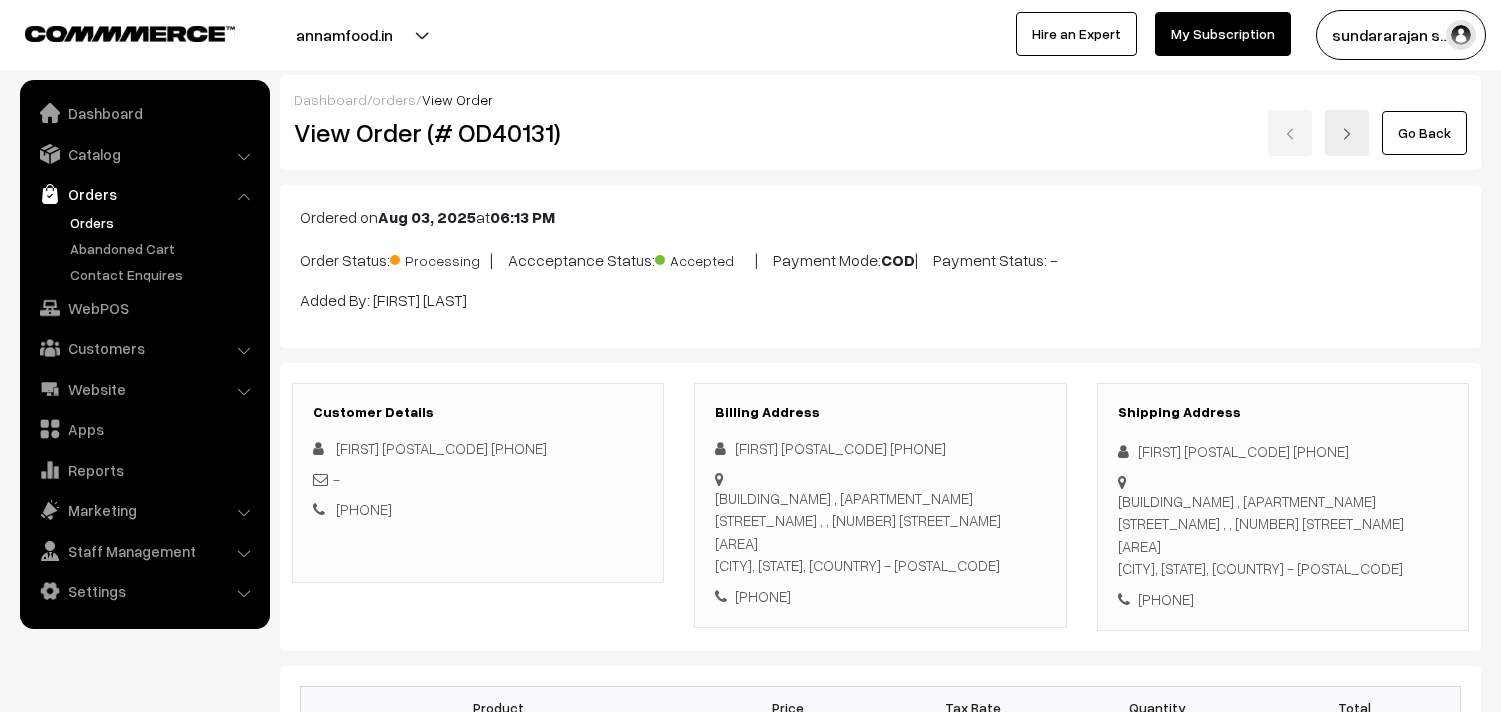 scroll, scrollTop: 0, scrollLeft: 0, axis: both 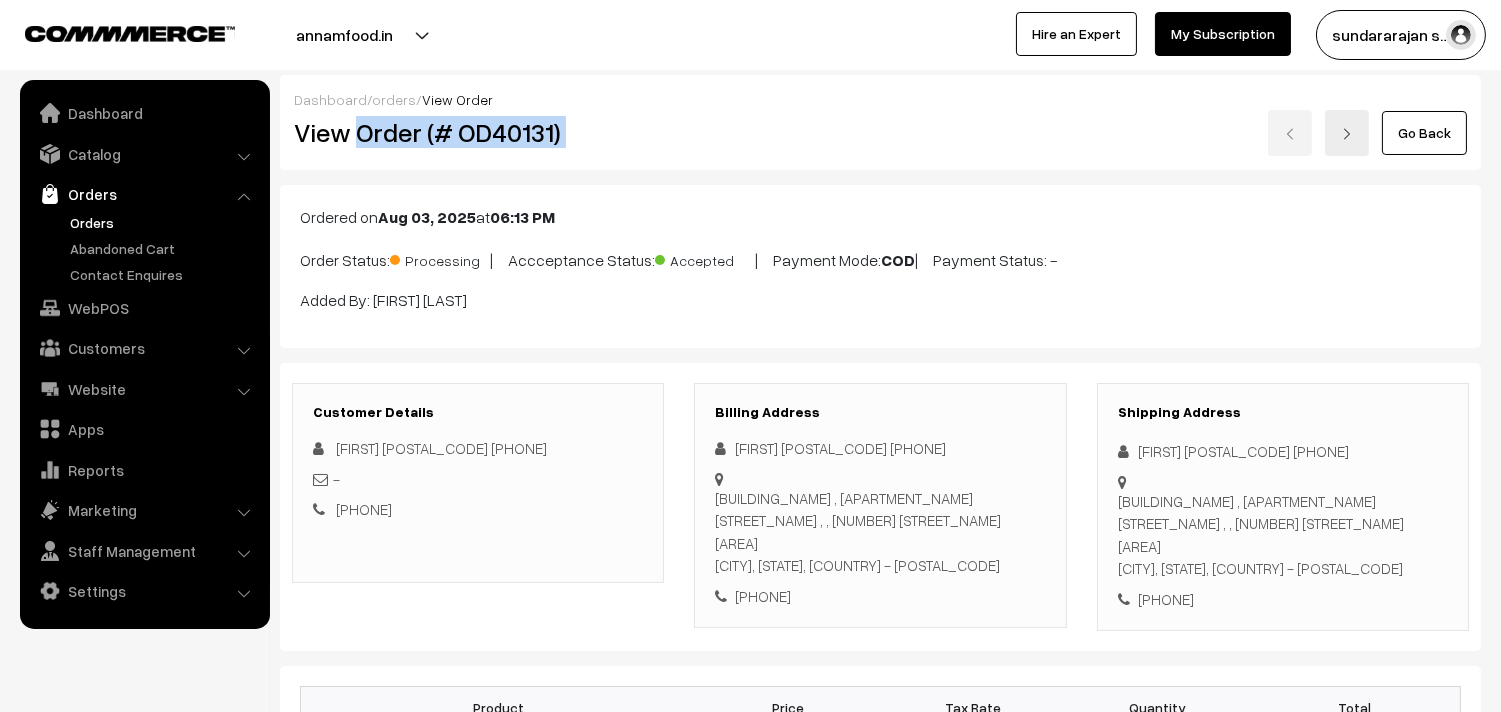 drag, startPoint x: 357, startPoint y: 121, endPoint x: 735, endPoint y: 122, distance: 378.0013 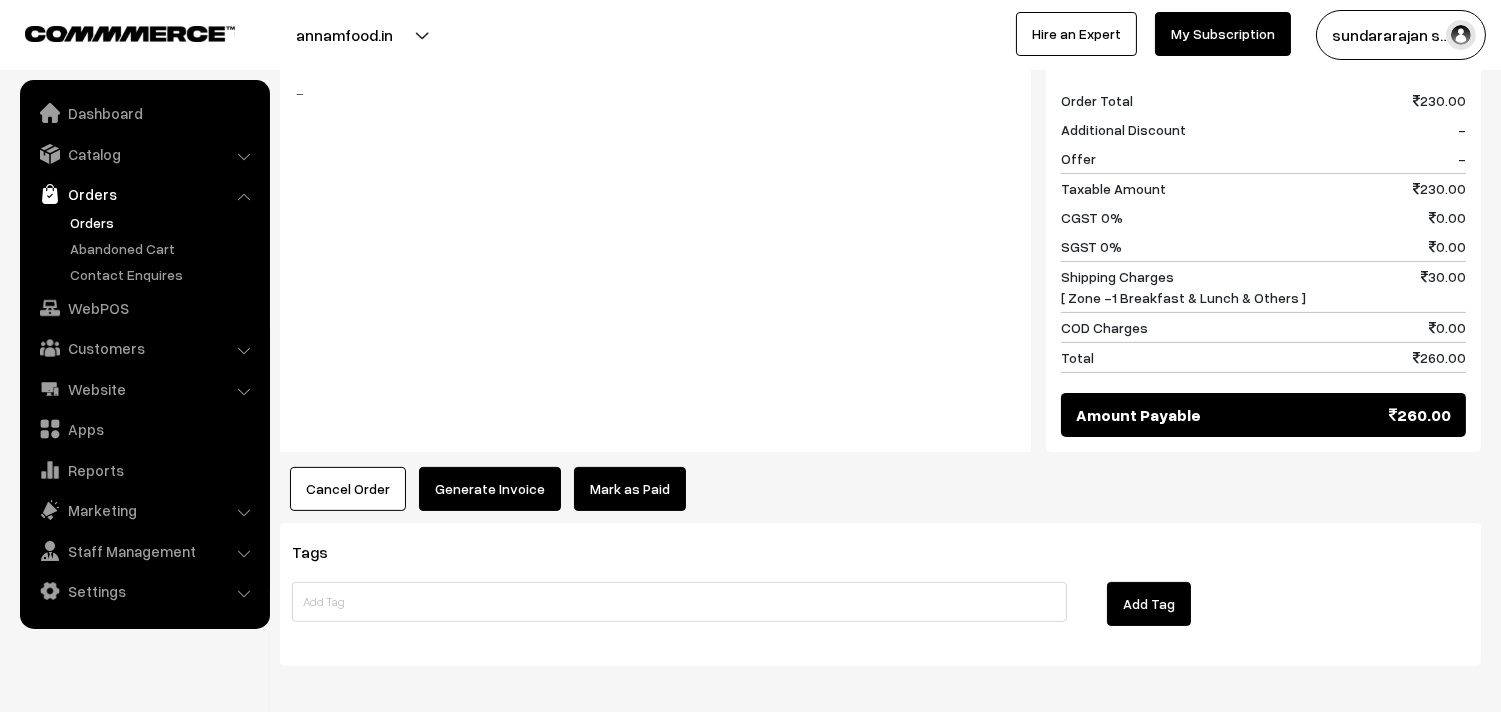 scroll, scrollTop: 1087, scrollLeft: 0, axis: vertical 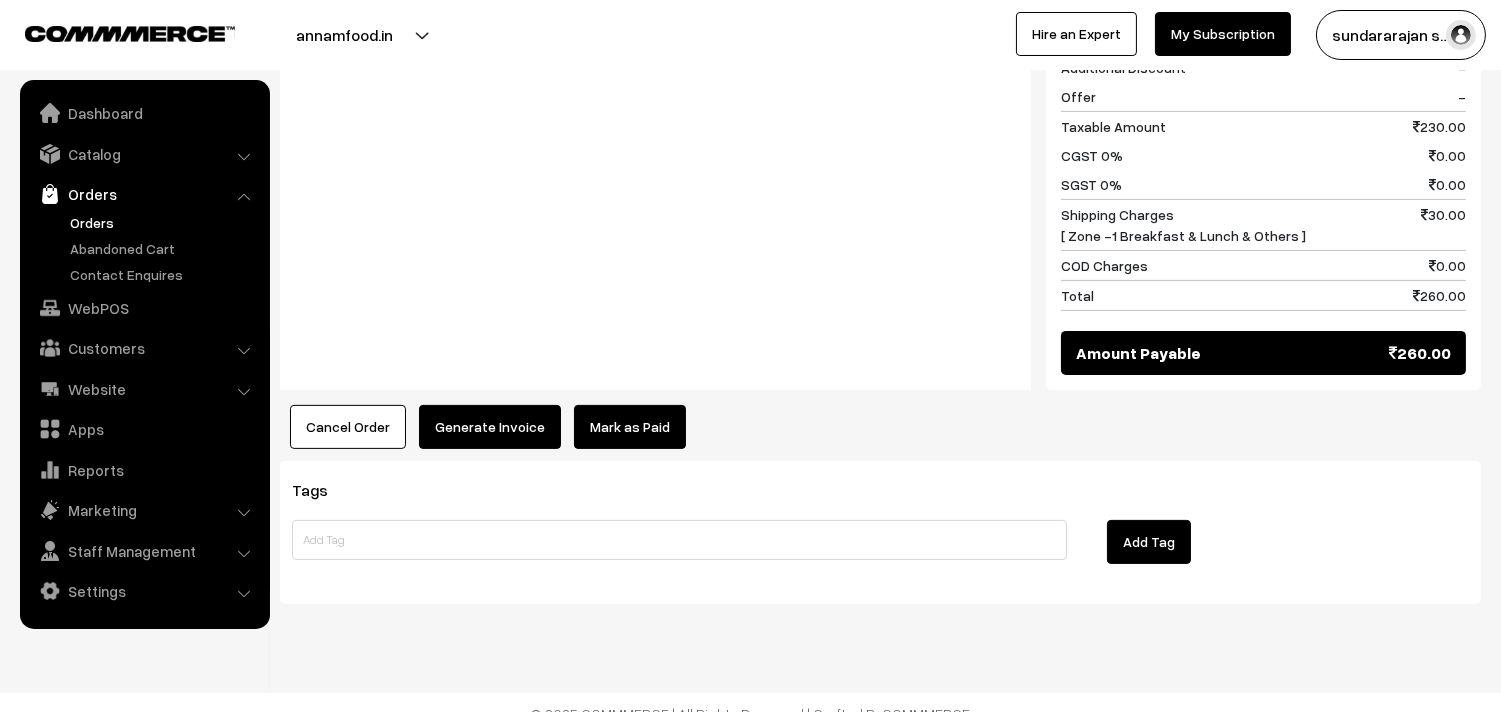 click on "Generate Invoice" at bounding box center (490, 427) 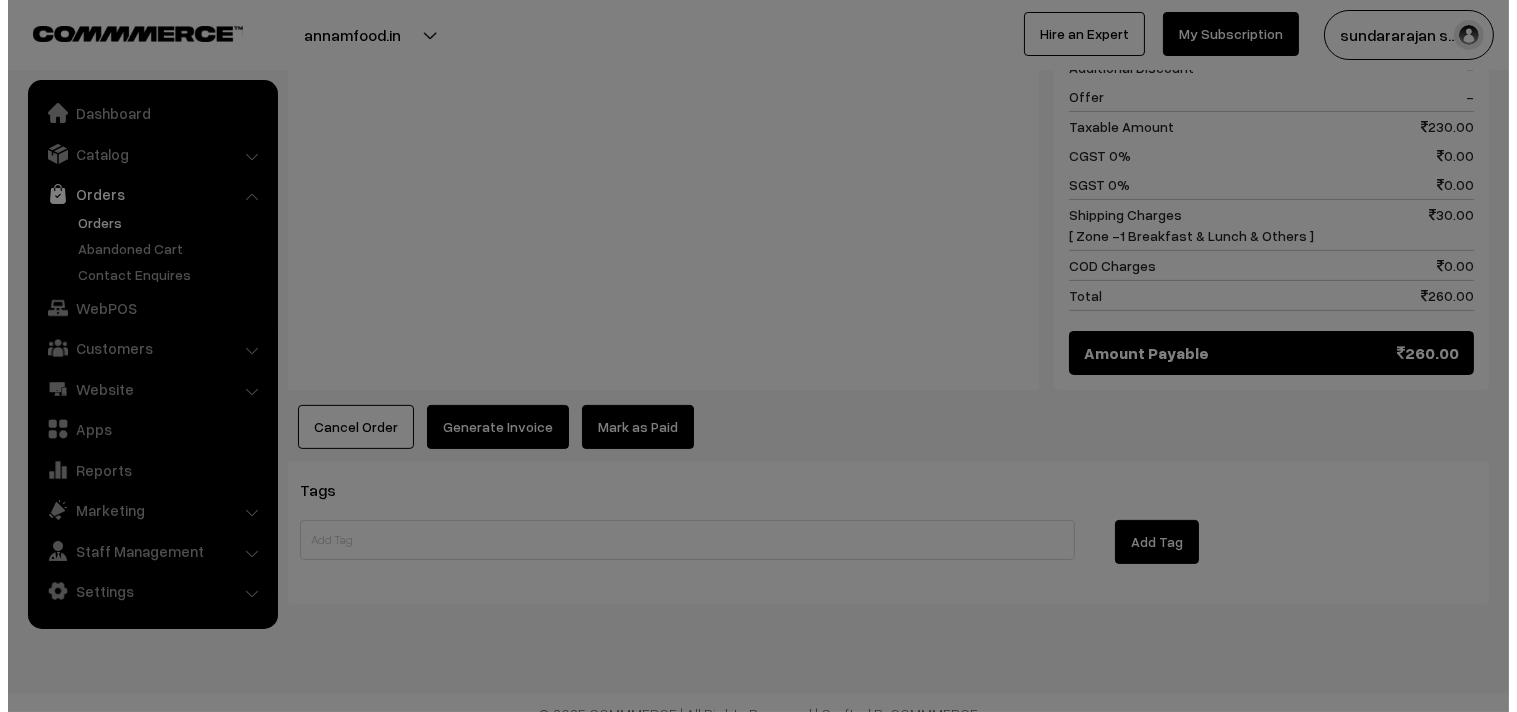 scroll, scrollTop: 1091, scrollLeft: 0, axis: vertical 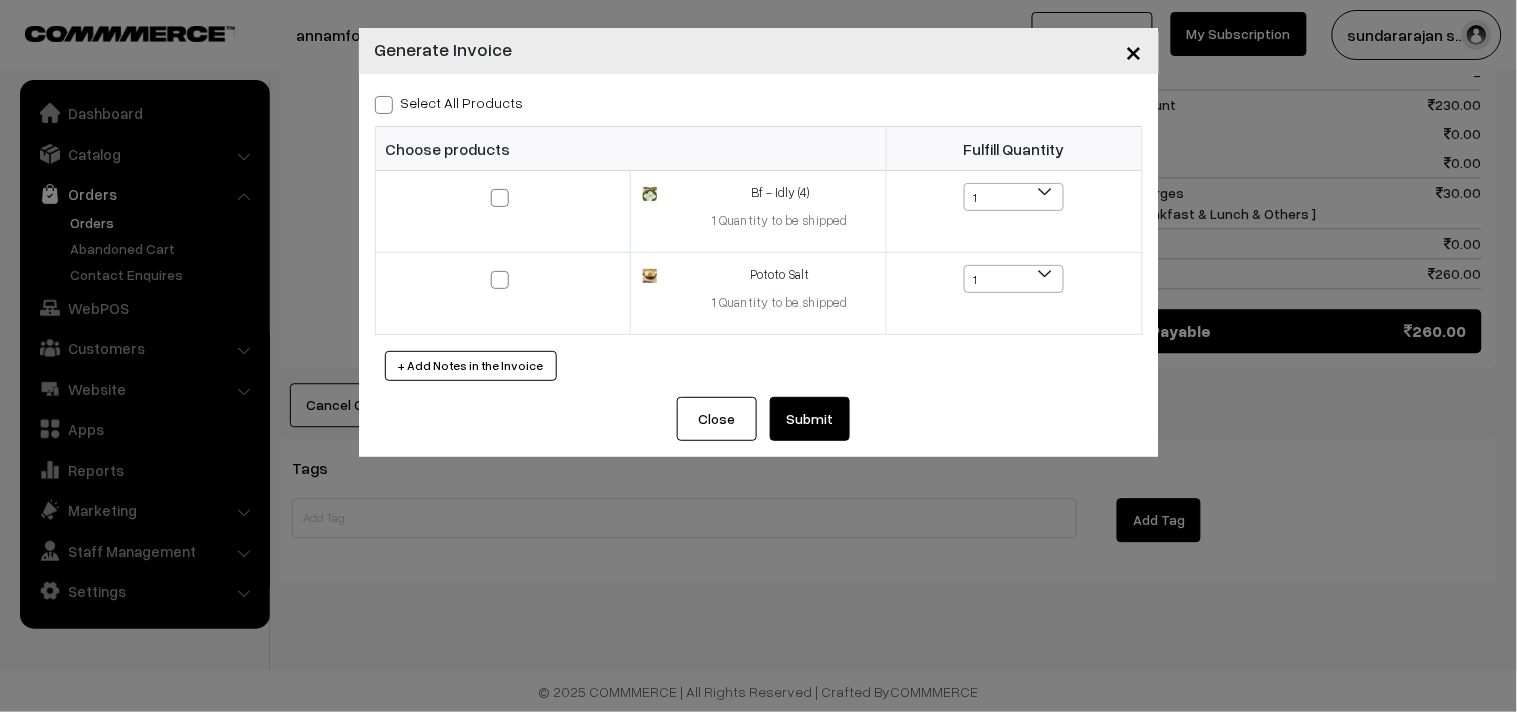 click on "Select All Products" at bounding box center (449, 102) 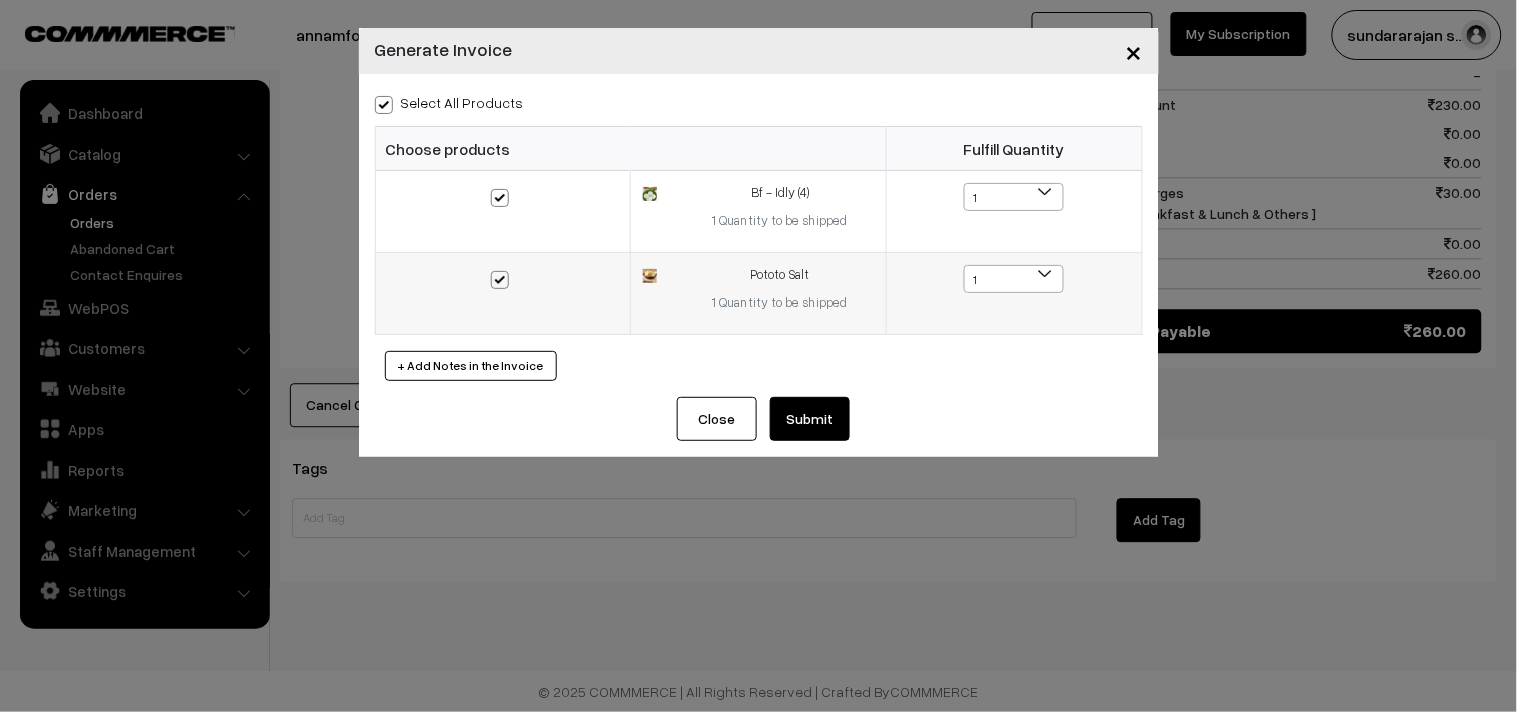 checkbox on "true" 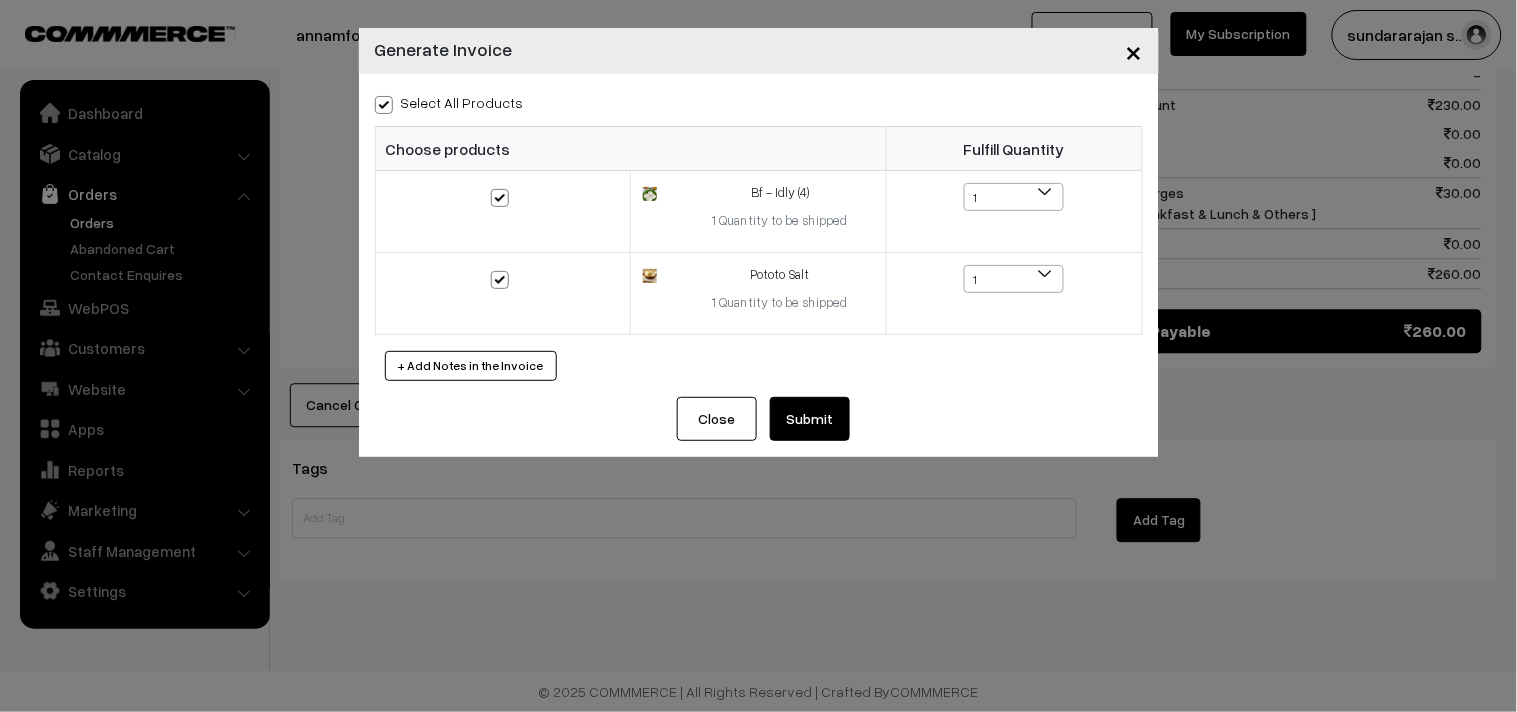 click on "Submit" at bounding box center [810, 419] 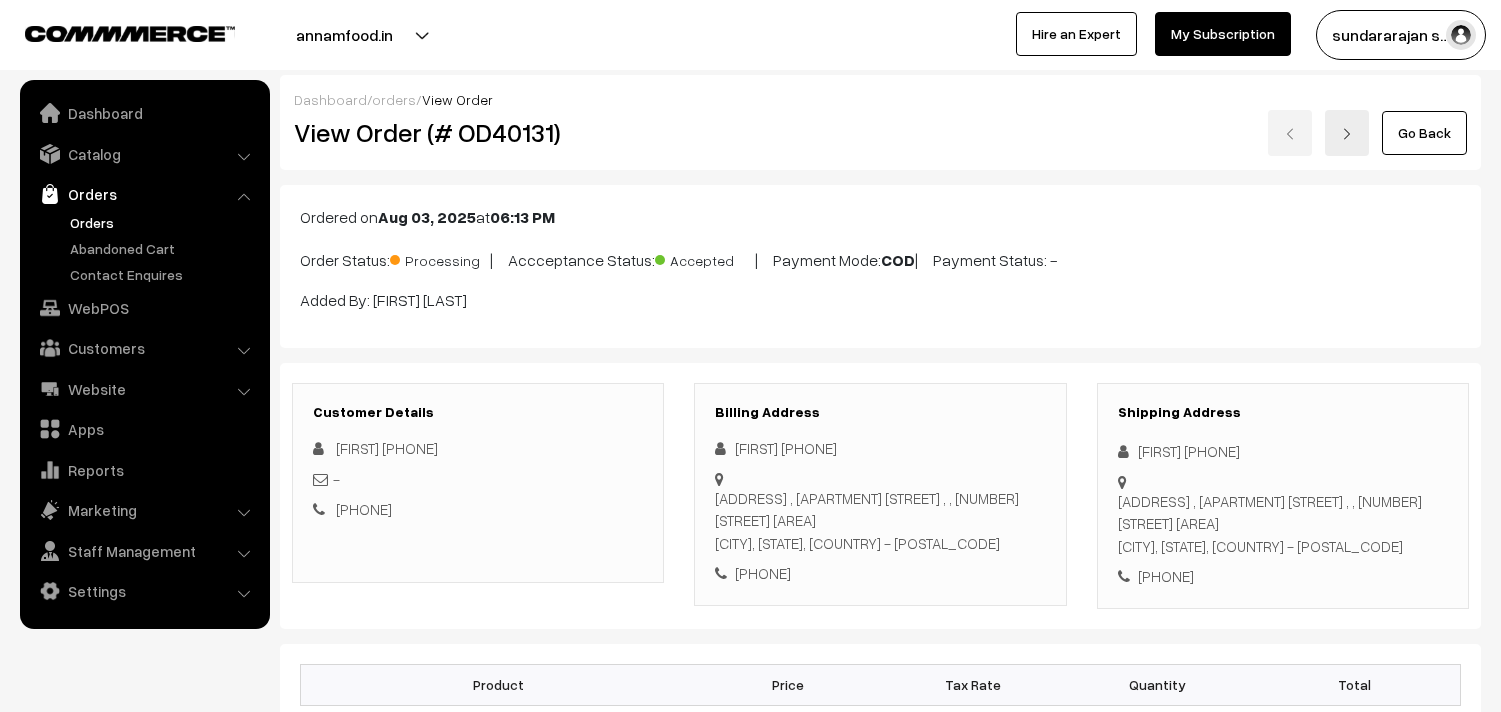 scroll, scrollTop: 1091, scrollLeft: 0, axis: vertical 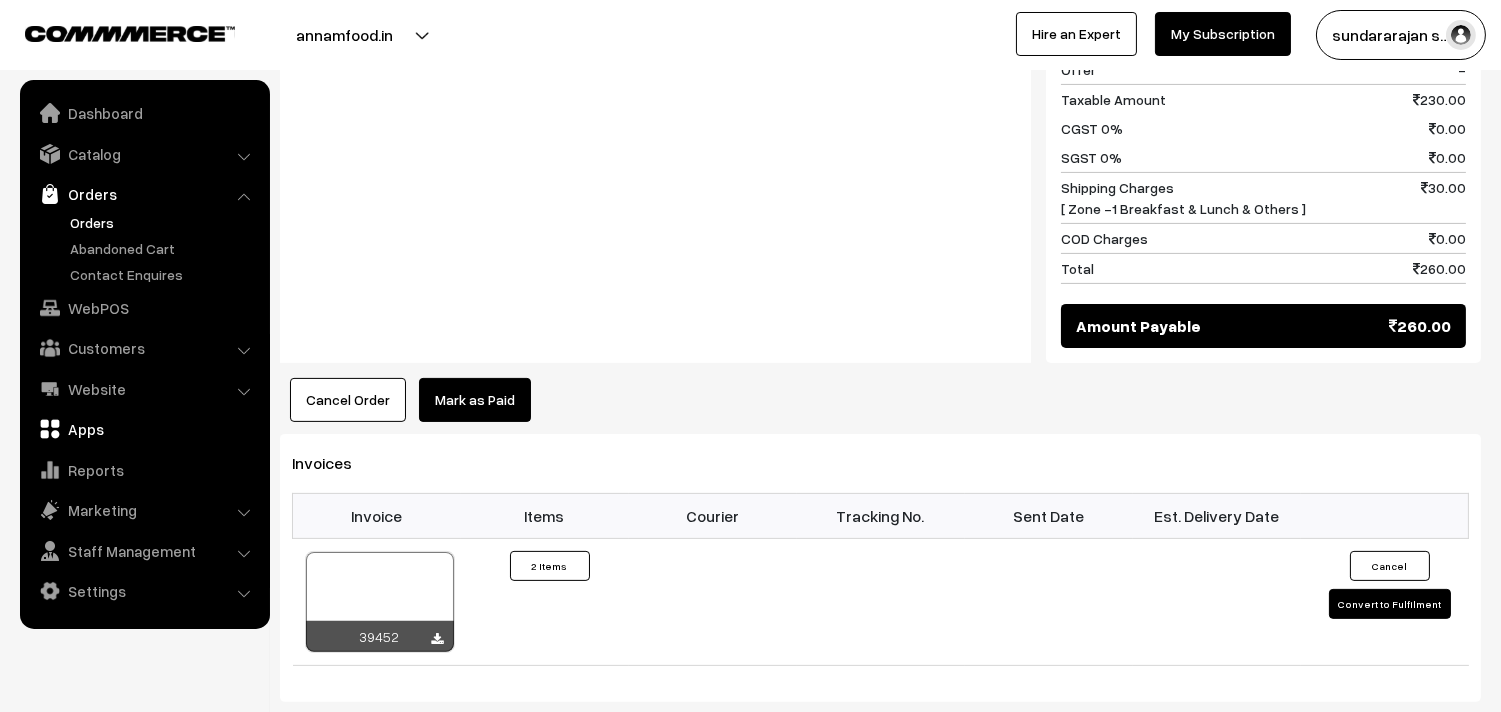 drag, startPoint x: 118, startPoint y: 312, endPoint x: 232, endPoint y: 341, distance: 117.630775 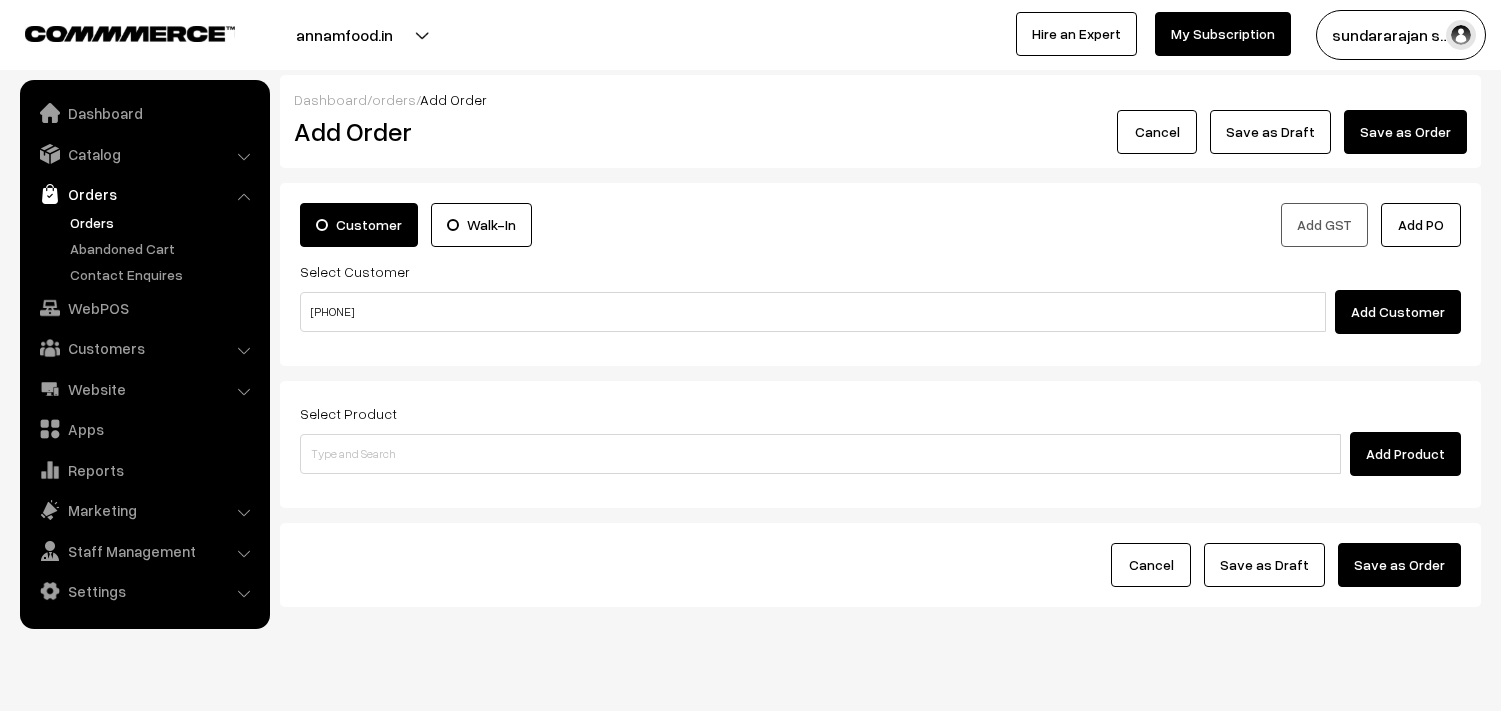 scroll, scrollTop: 0, scrollLeft: 0, axis: both 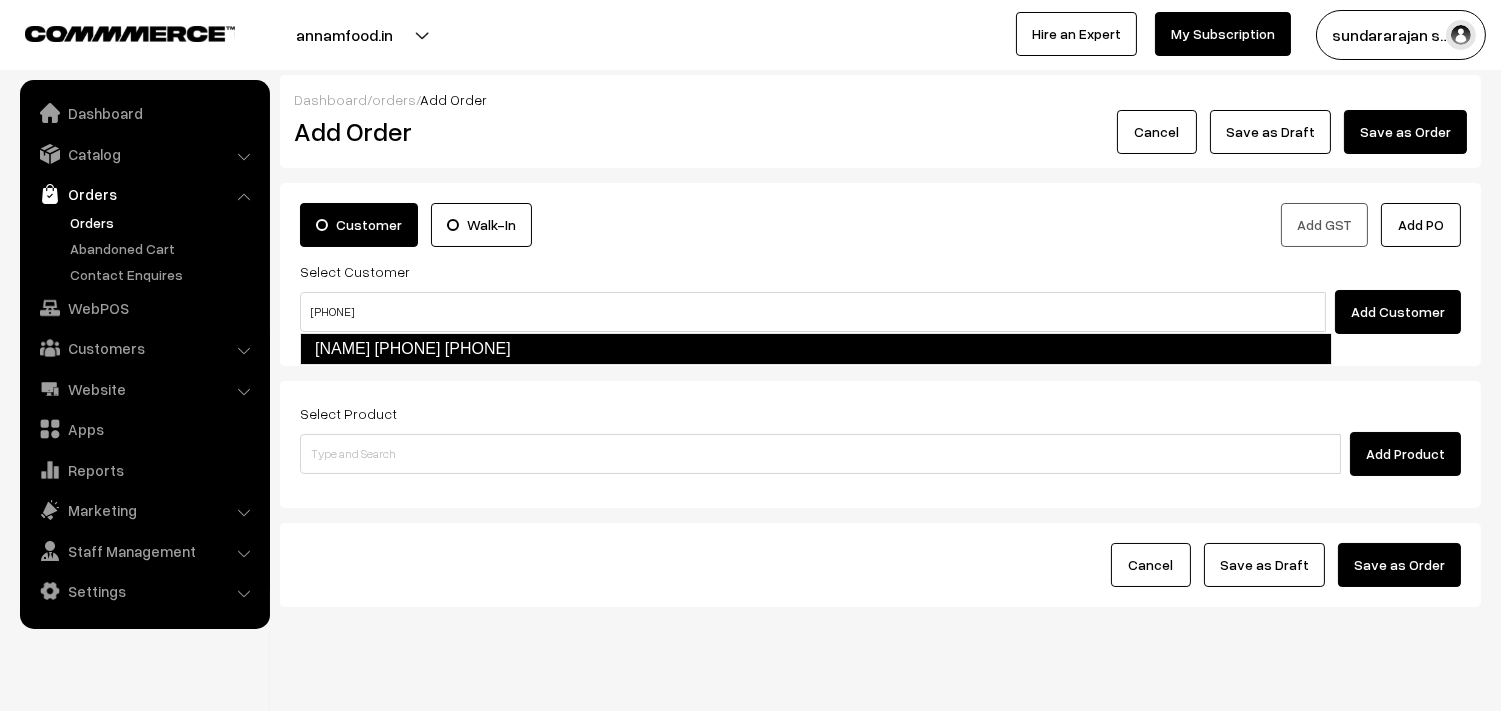 click on "[NAME] [PHONE] [PHONE]" at bounding box center (816, 349) 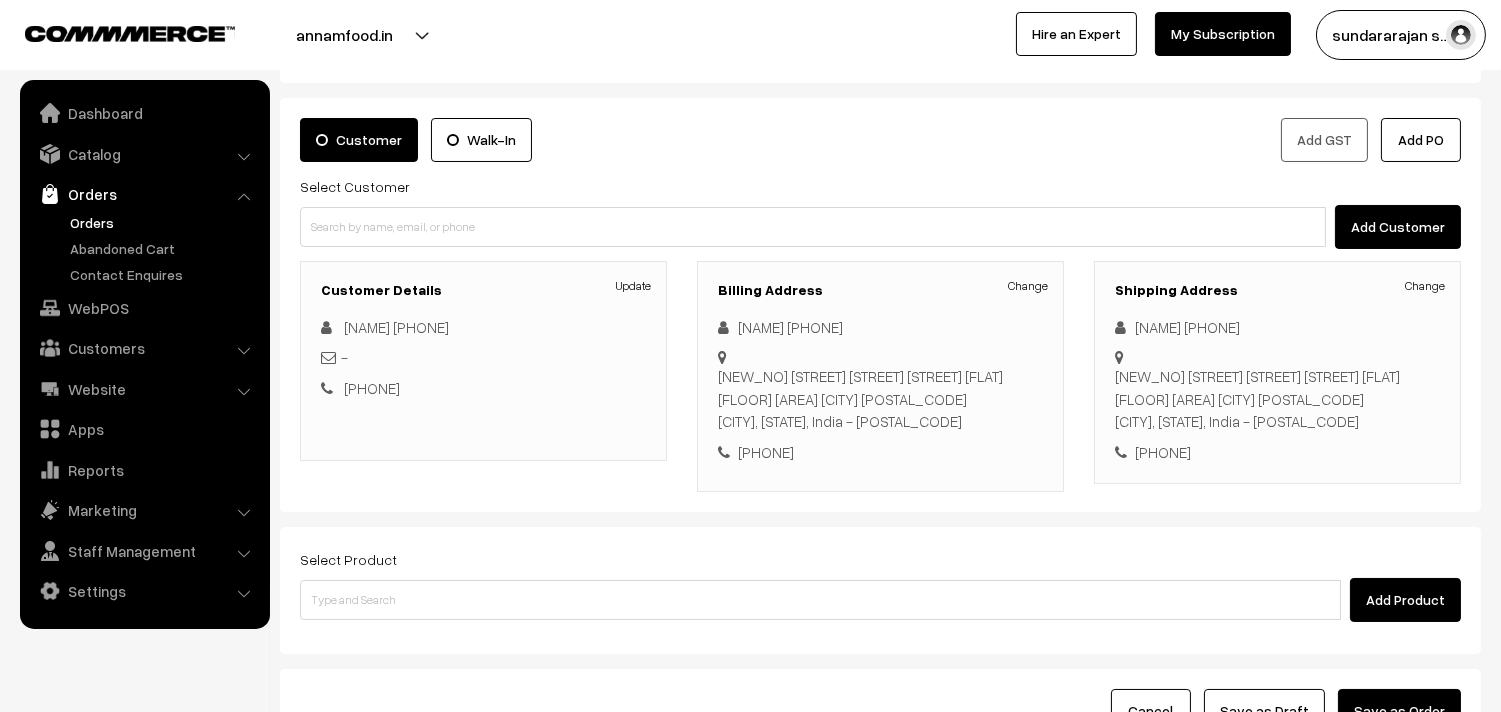 scroll, scrollTop: 222, scrollLeft: 0, axis: vertical 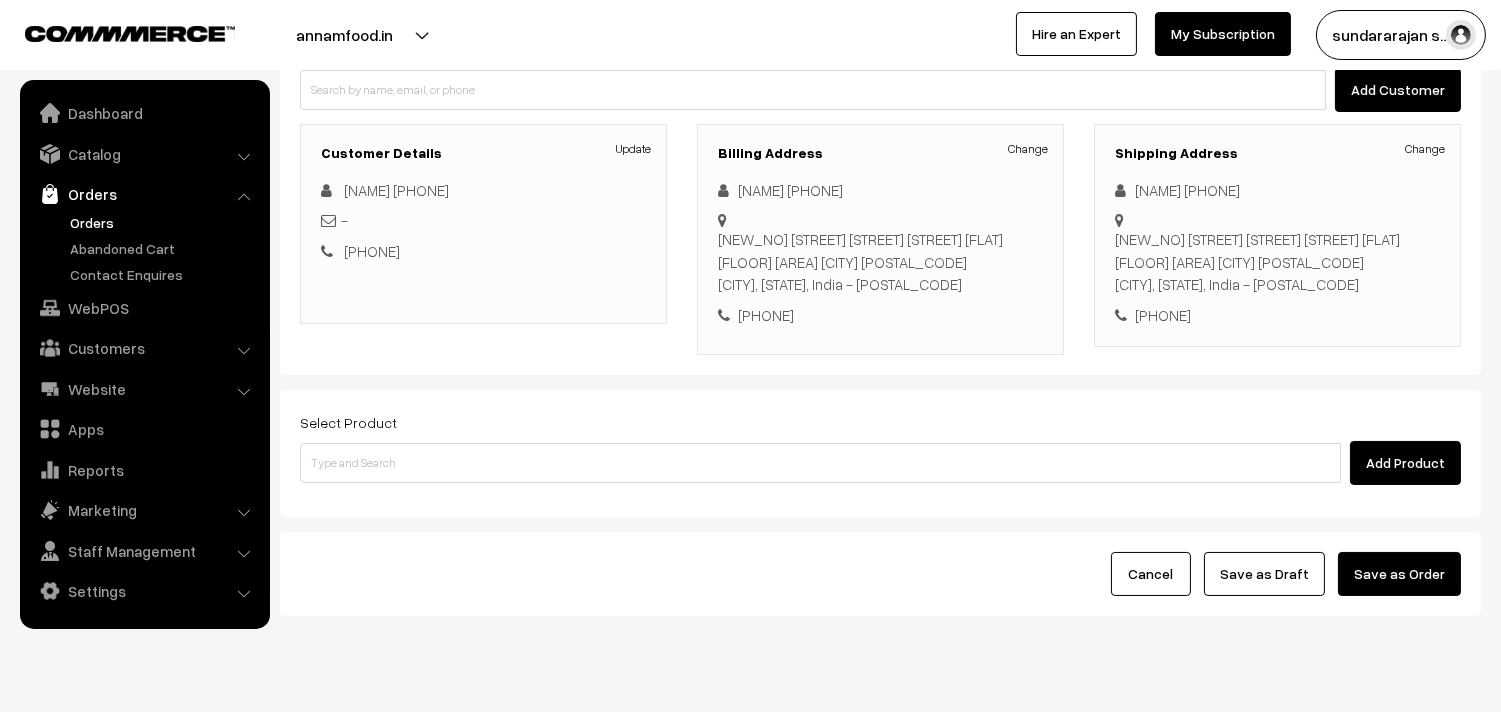 click on "Add Product" at bounding box center (880, 463) 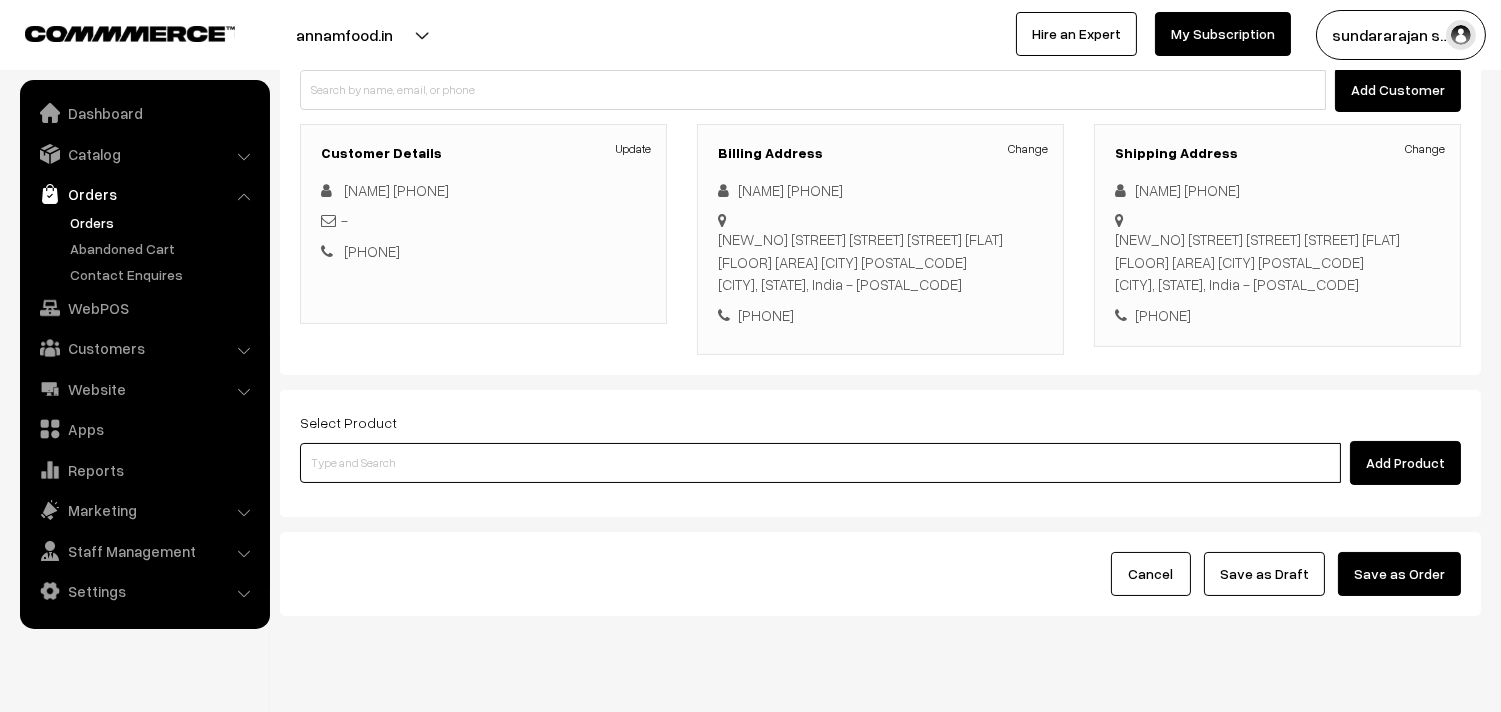 click at bounding box center [820, 463] 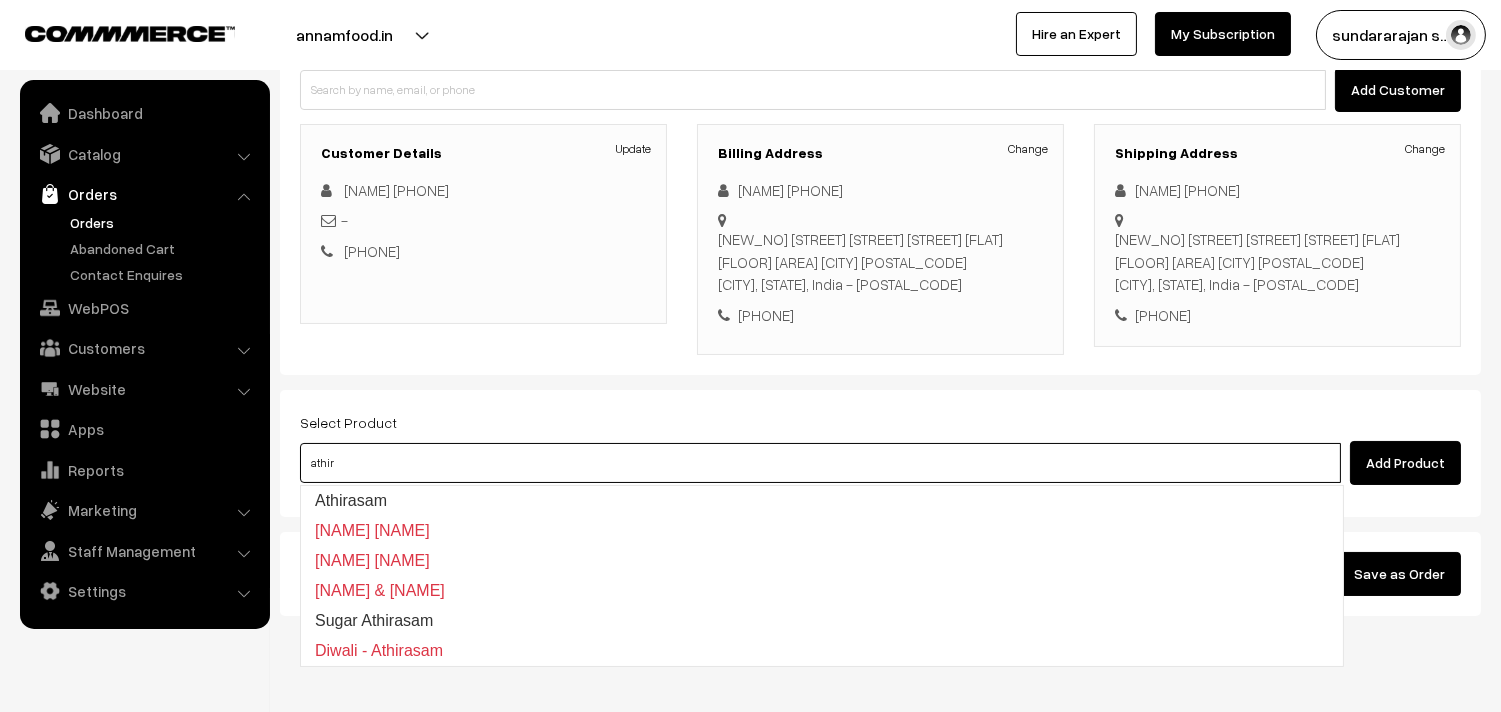 type on "Athirasam" 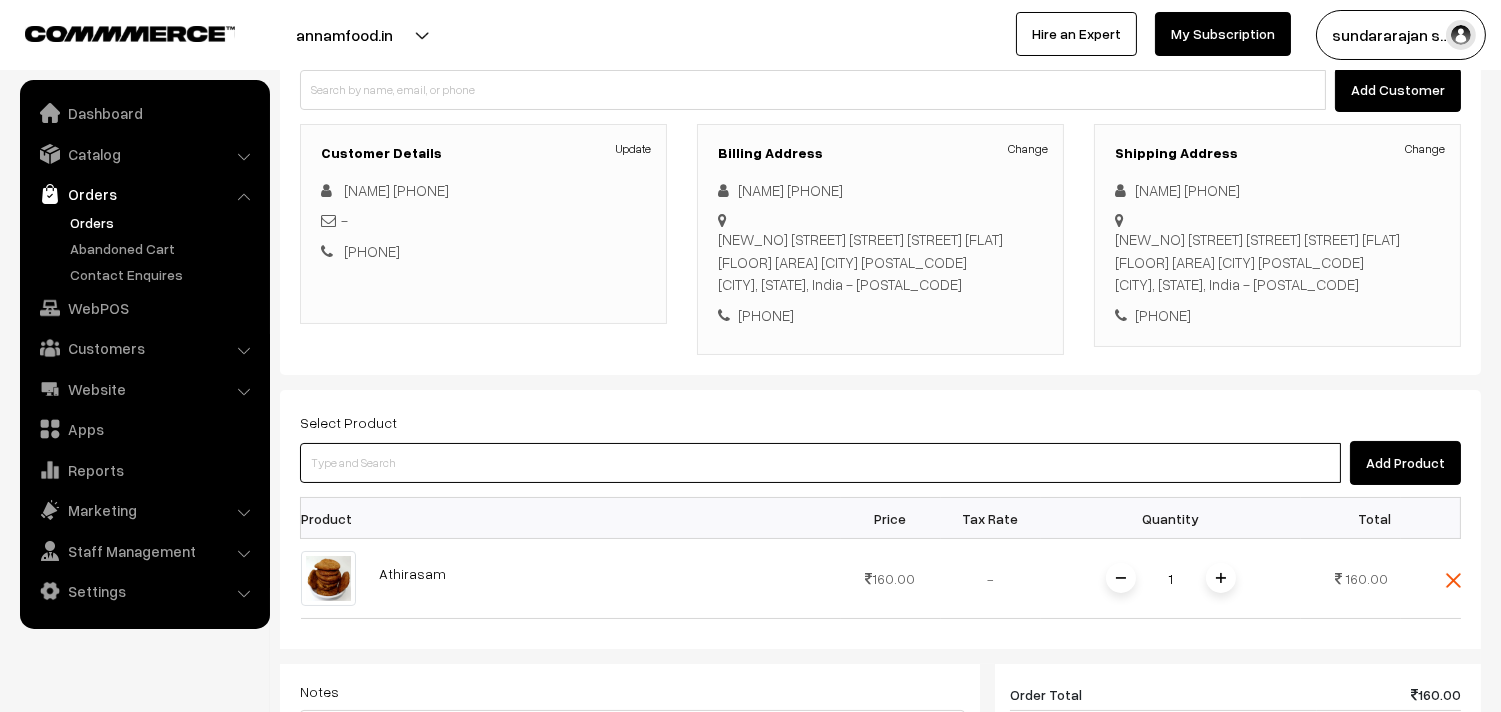 click at bounding box center (820, 463) 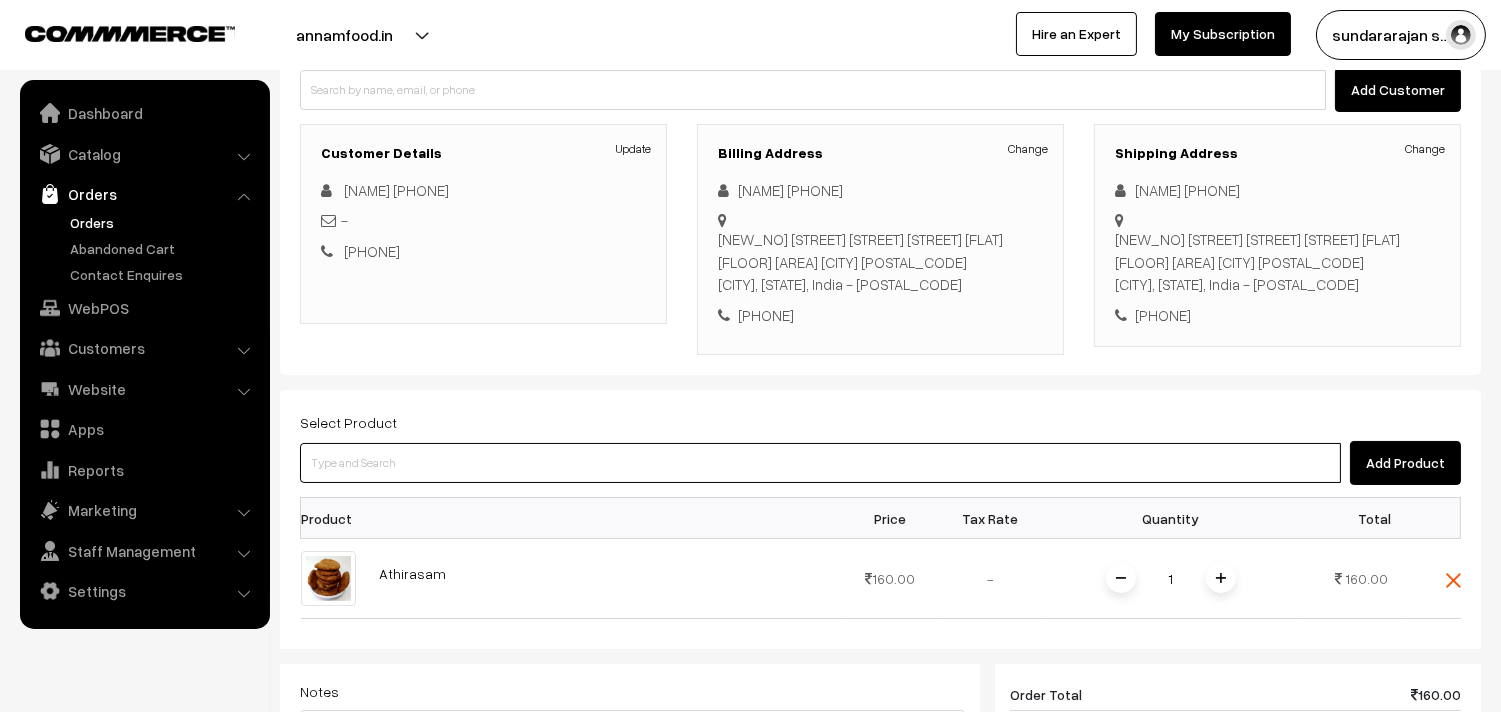 click at bounding box center (820, 463) 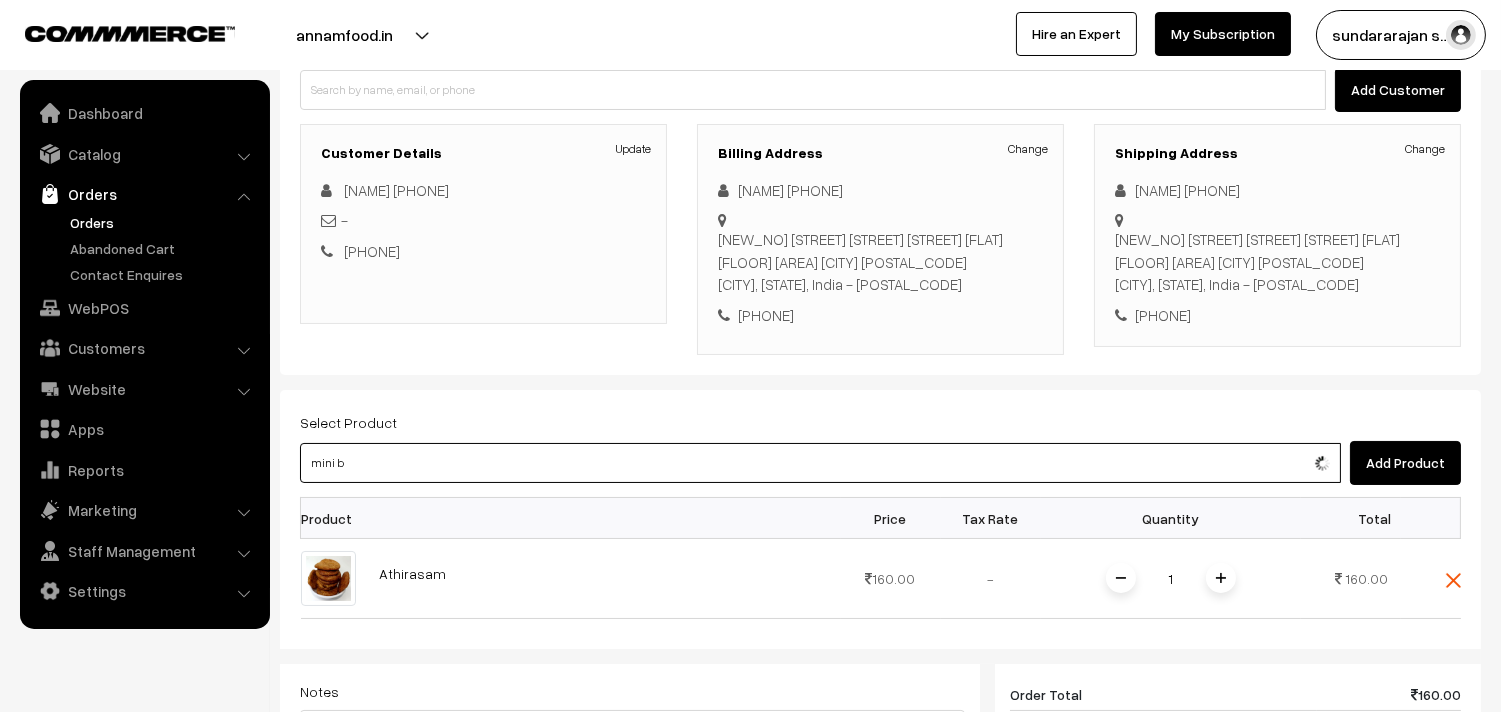 type on "Mini Badhusha" 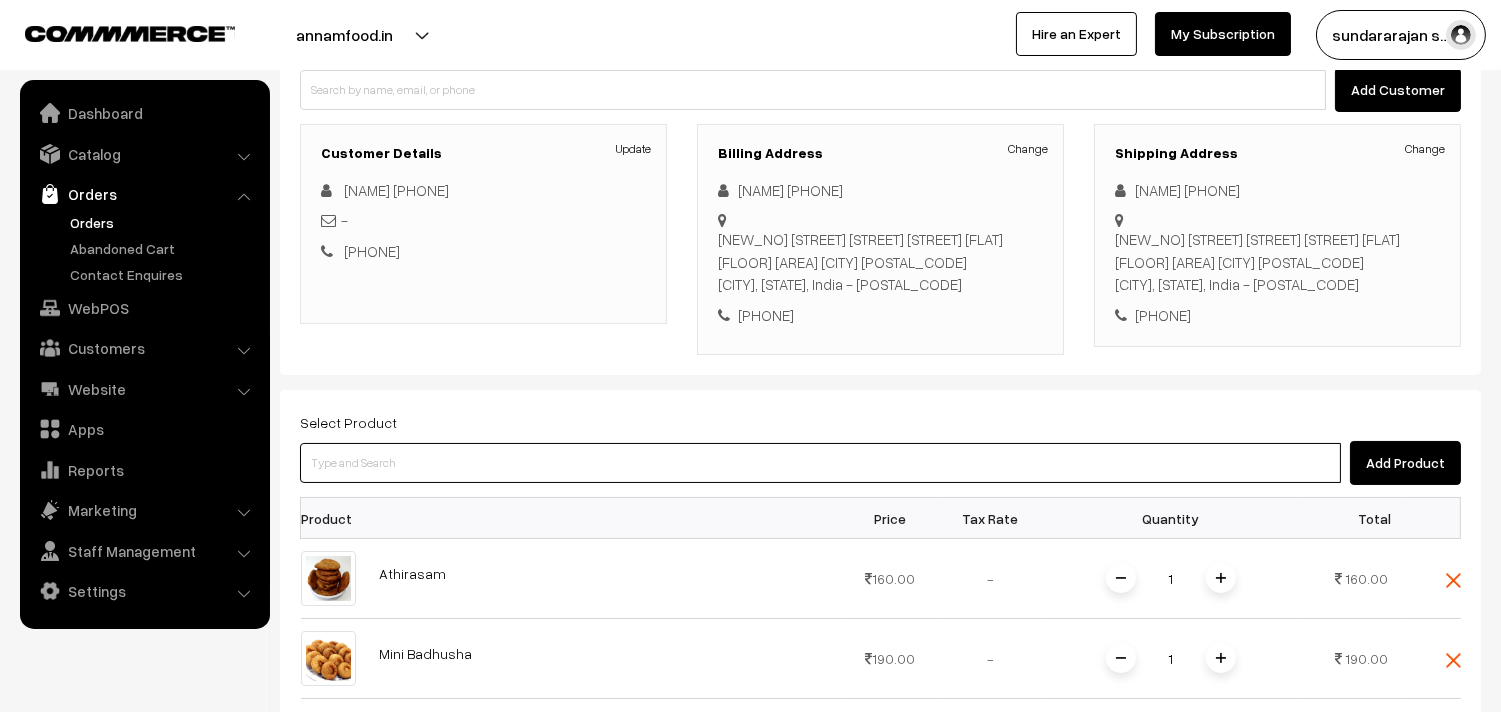 click at bounding box center [820, 463] 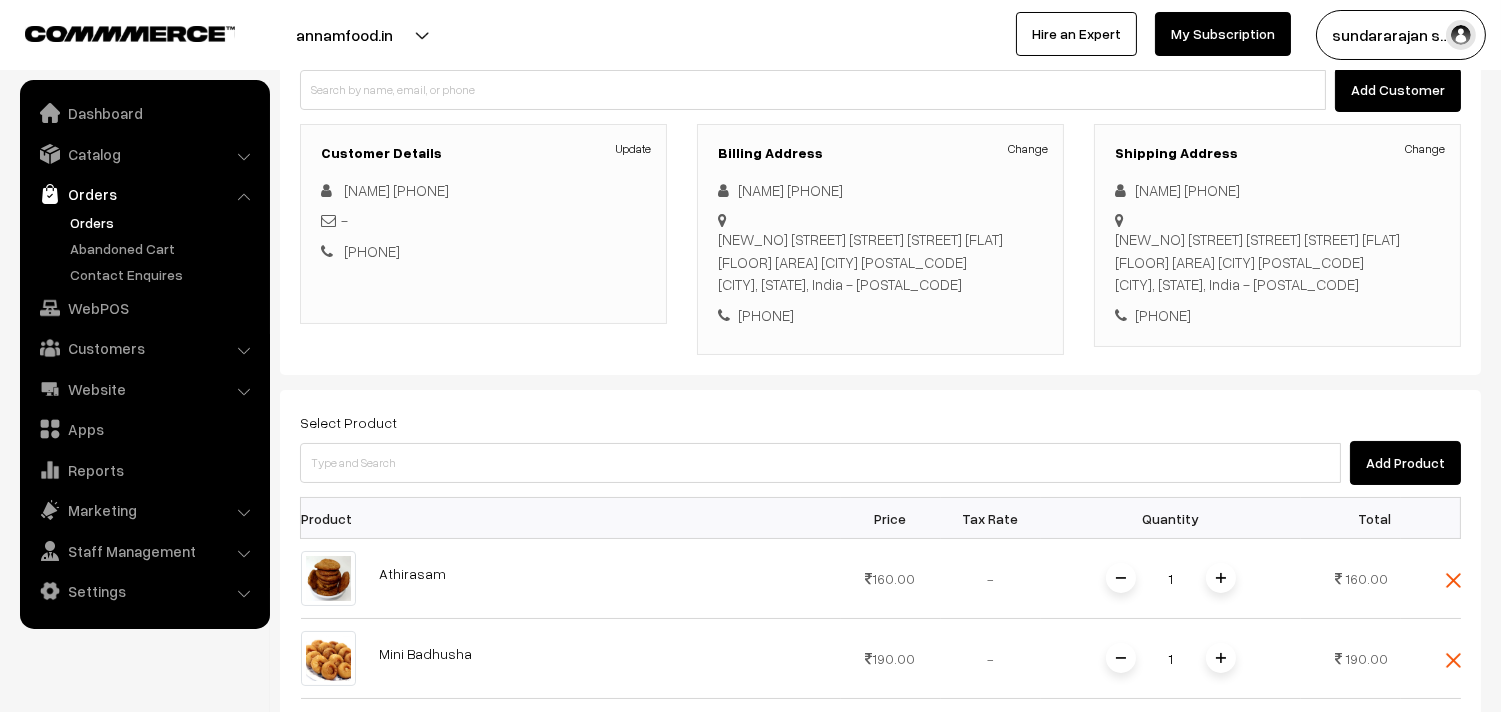 click on "Add Product" at bounding box center [880, 463] 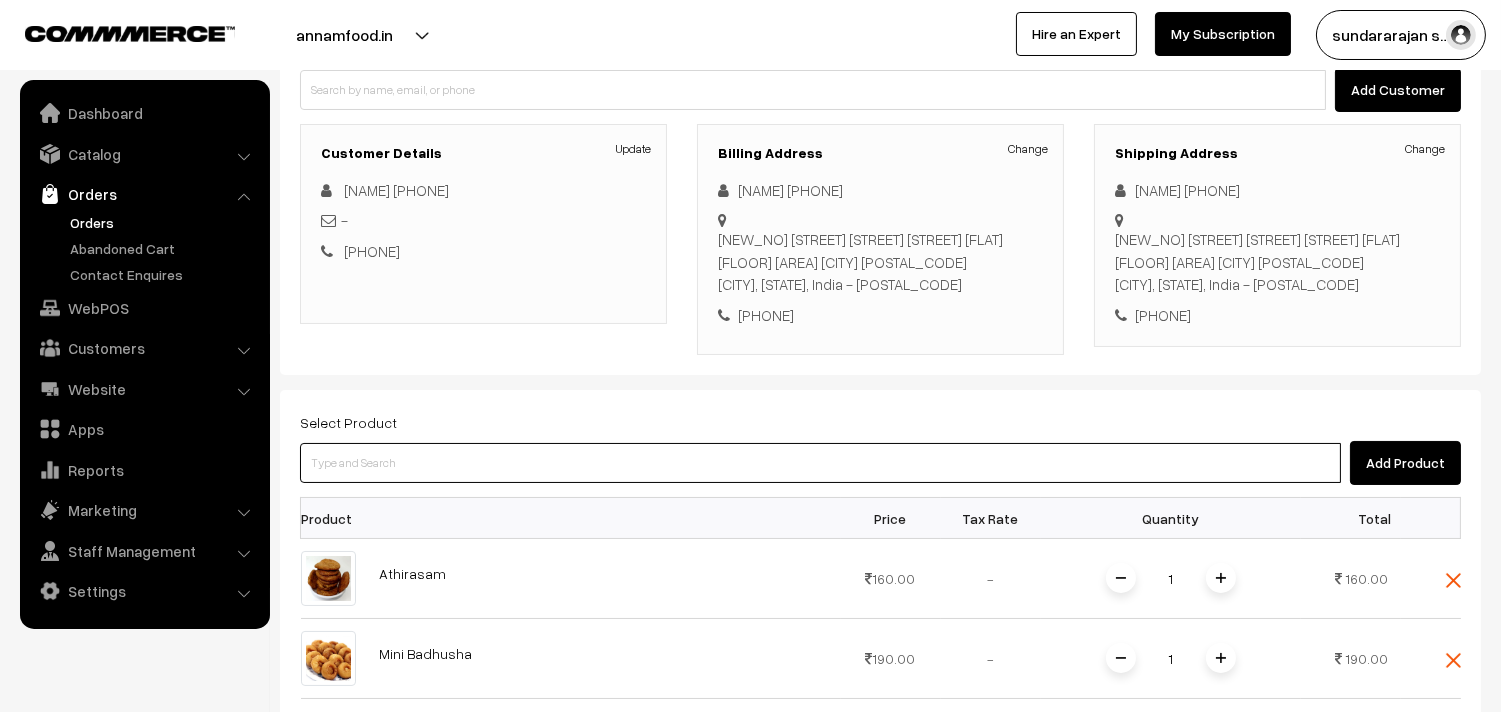 click at bounding box center [820, 463] 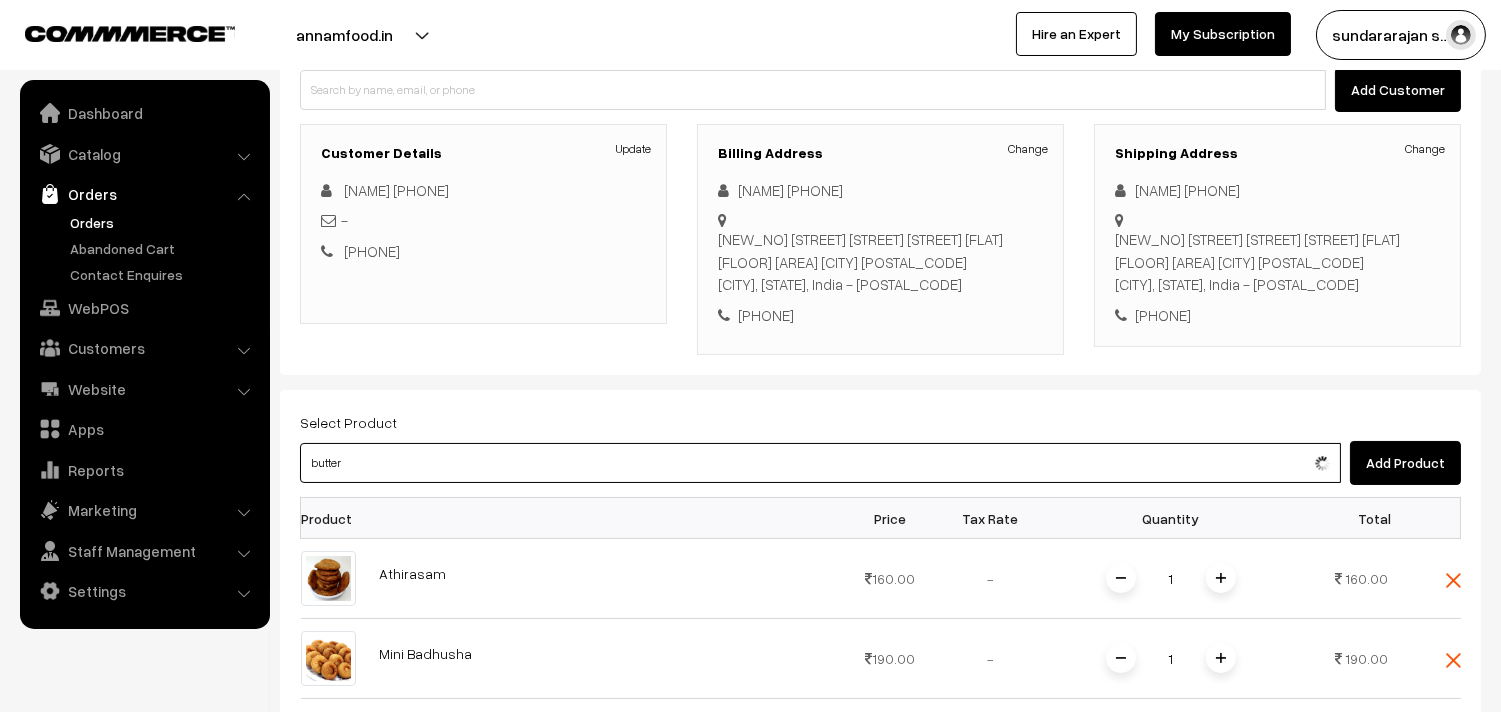 type on "Butter Murukku" 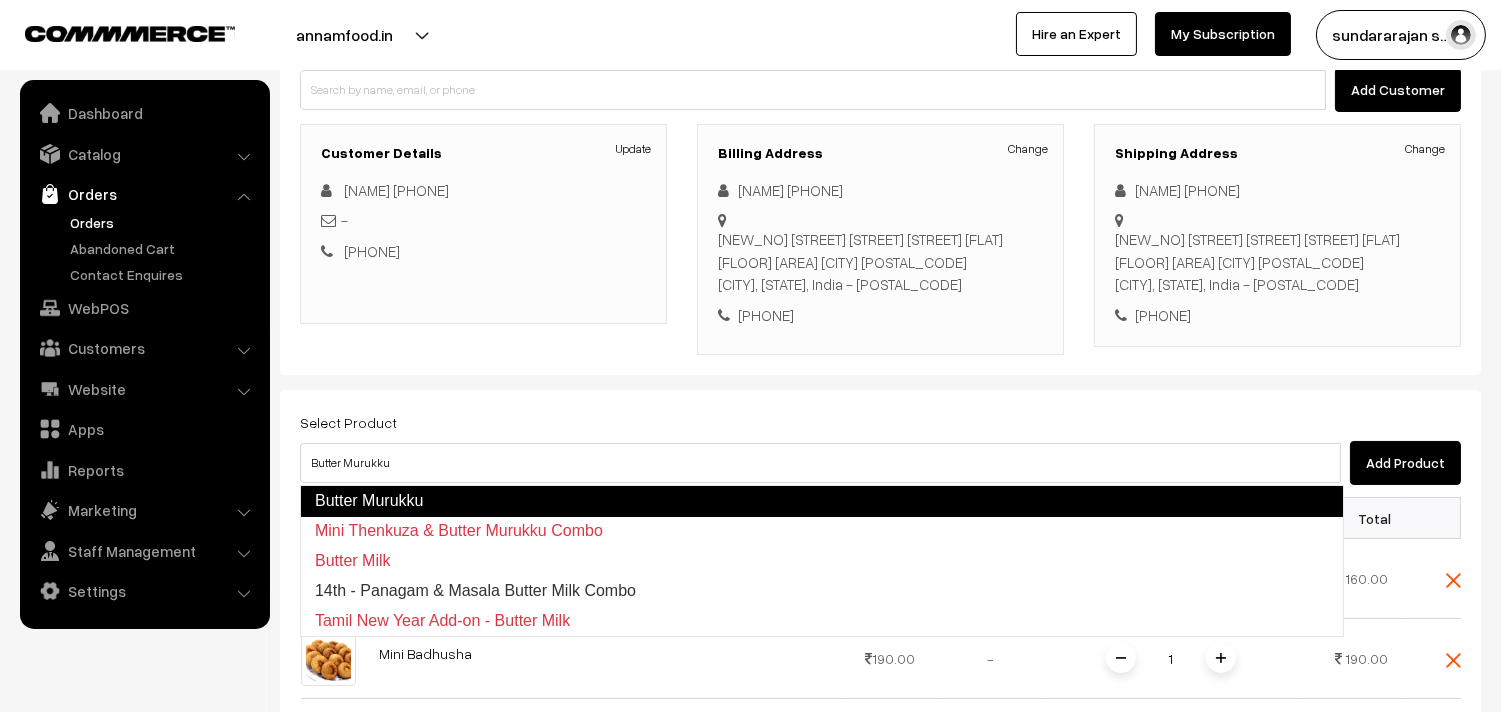 type 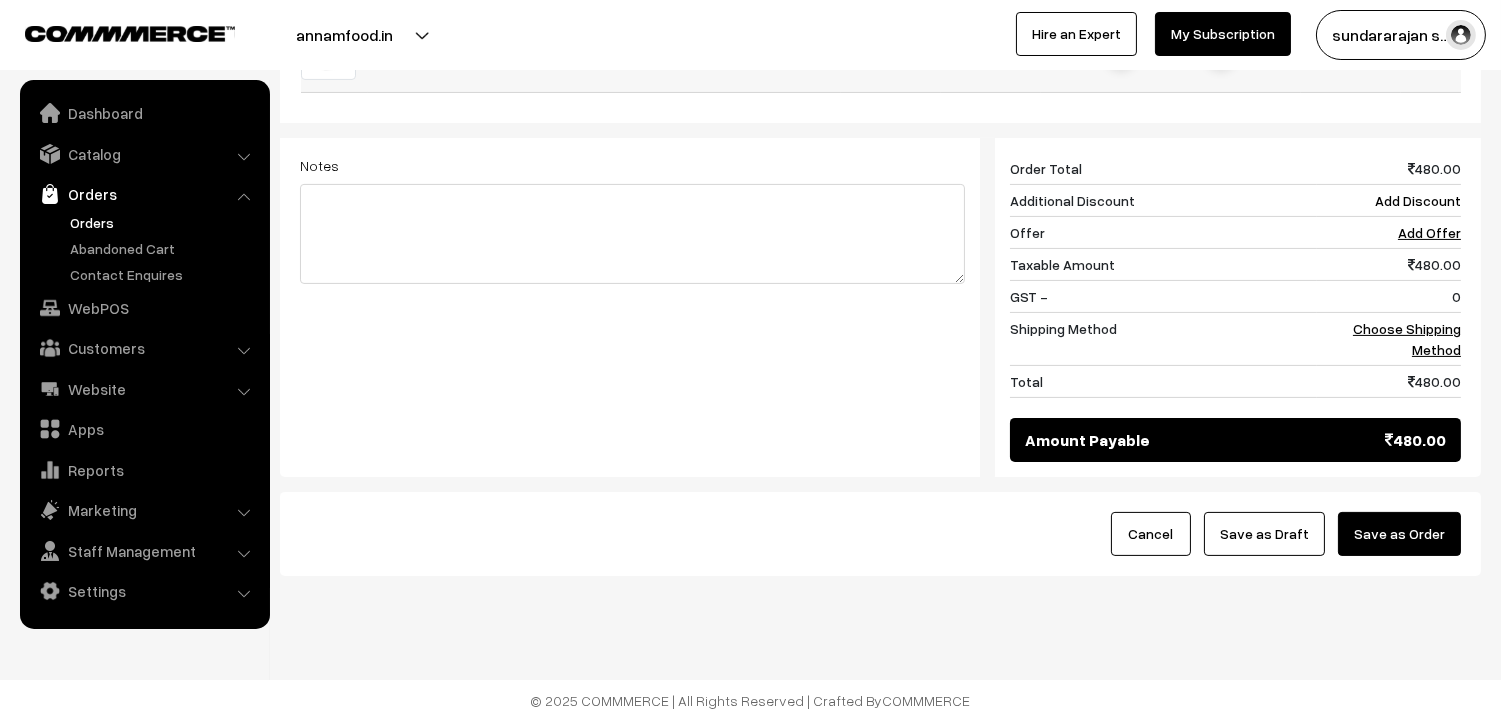 scroll, scrollTop: 920, scrollLeft: 0, axis: vertical 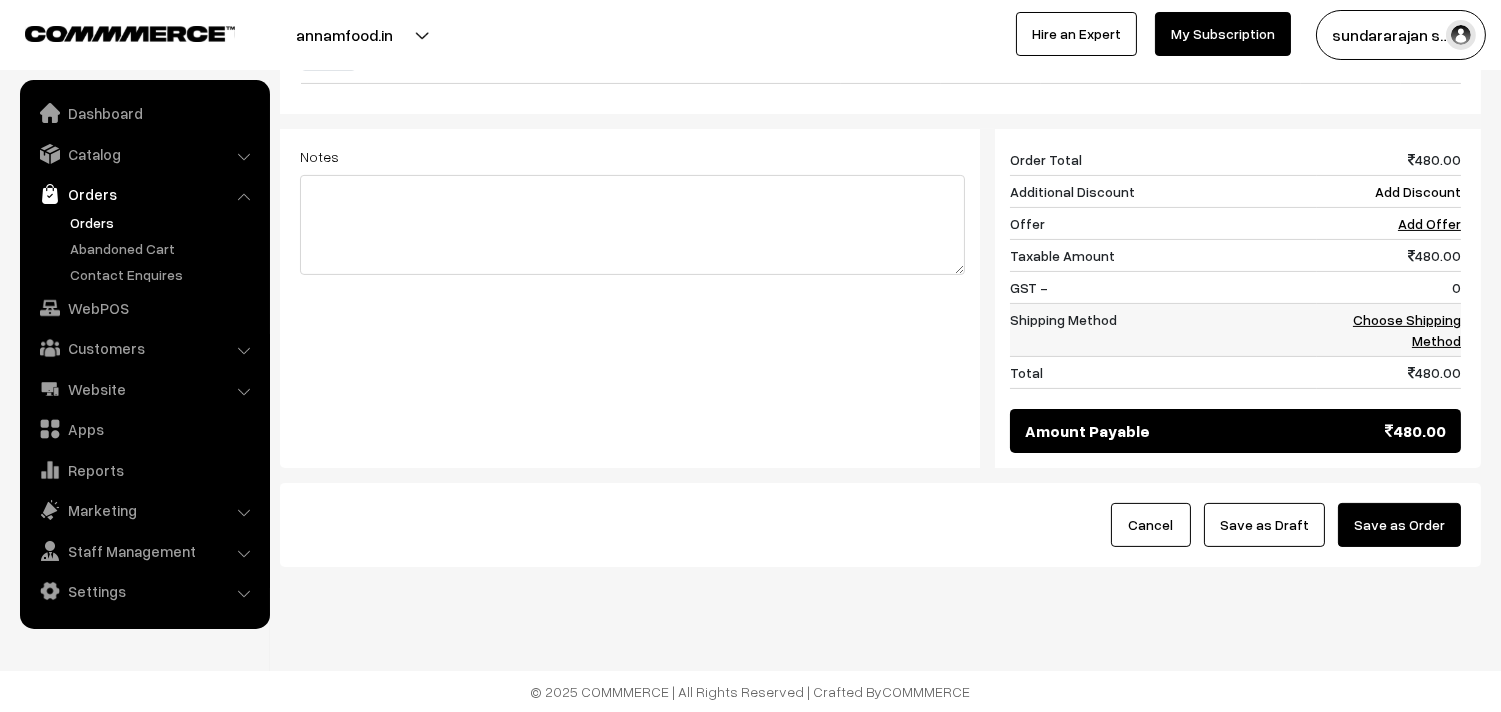 click on "Choose Shipping Method" at bounding box center [1389, 330] 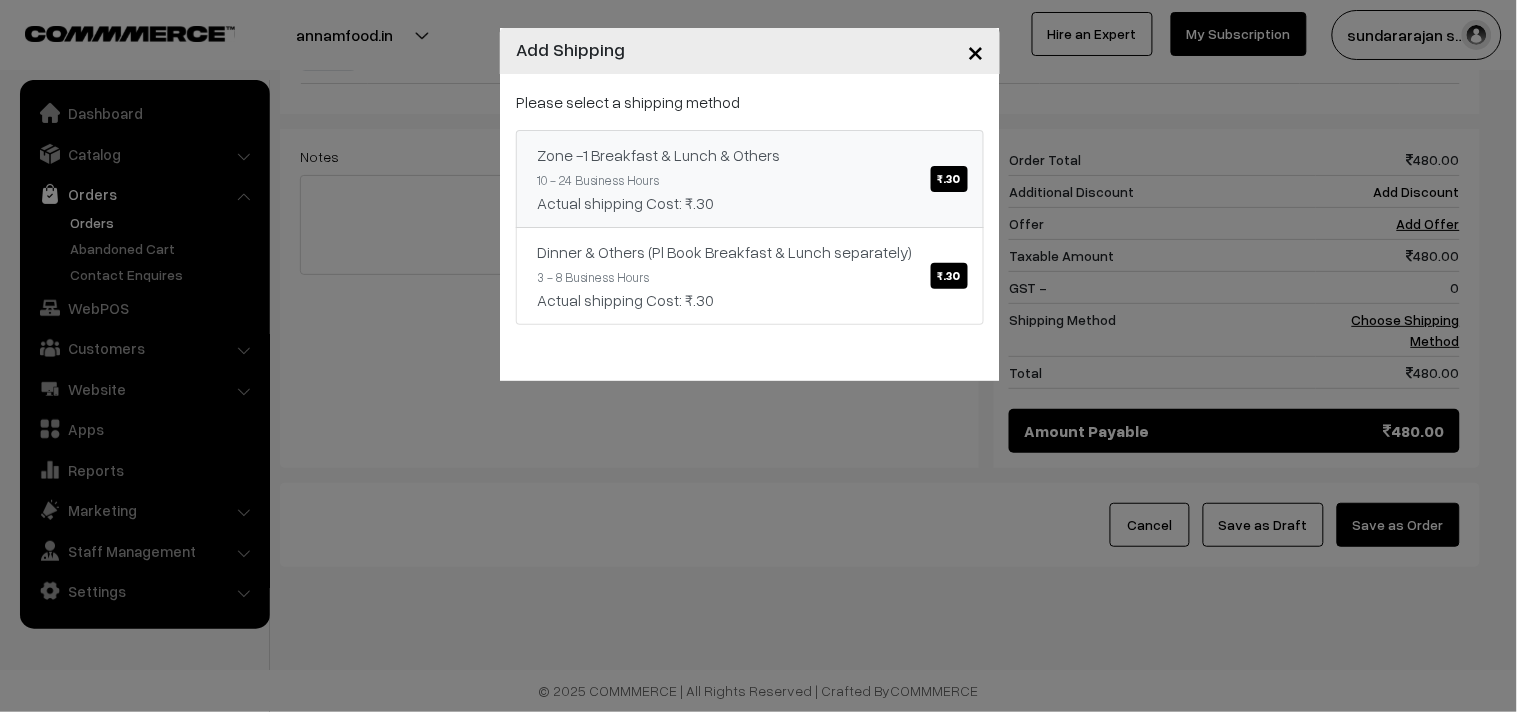 click on "Zone -1  Breakfast & Lunch & Others
₹.30" at bounding box center [750, 155] 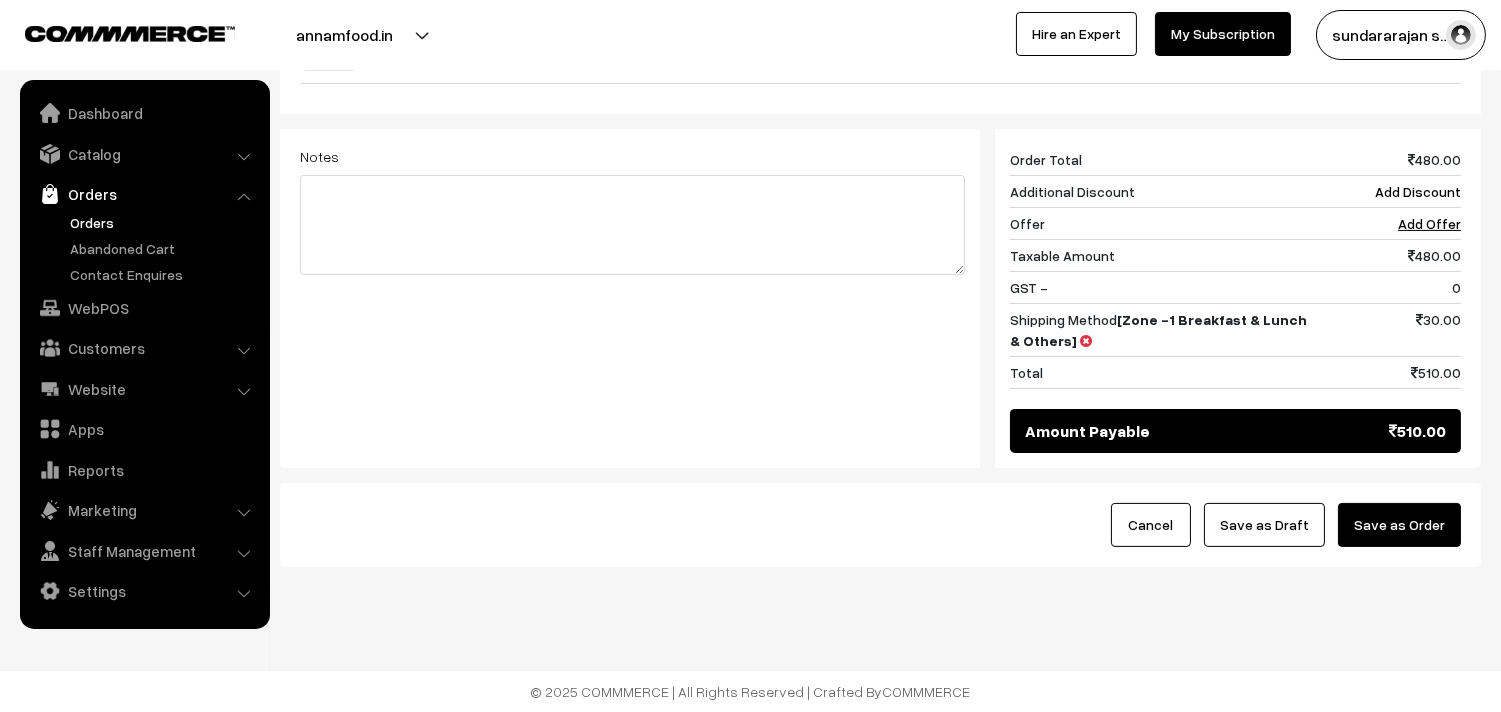 click on "Save as Draft" at bounding box center [1264, 525] 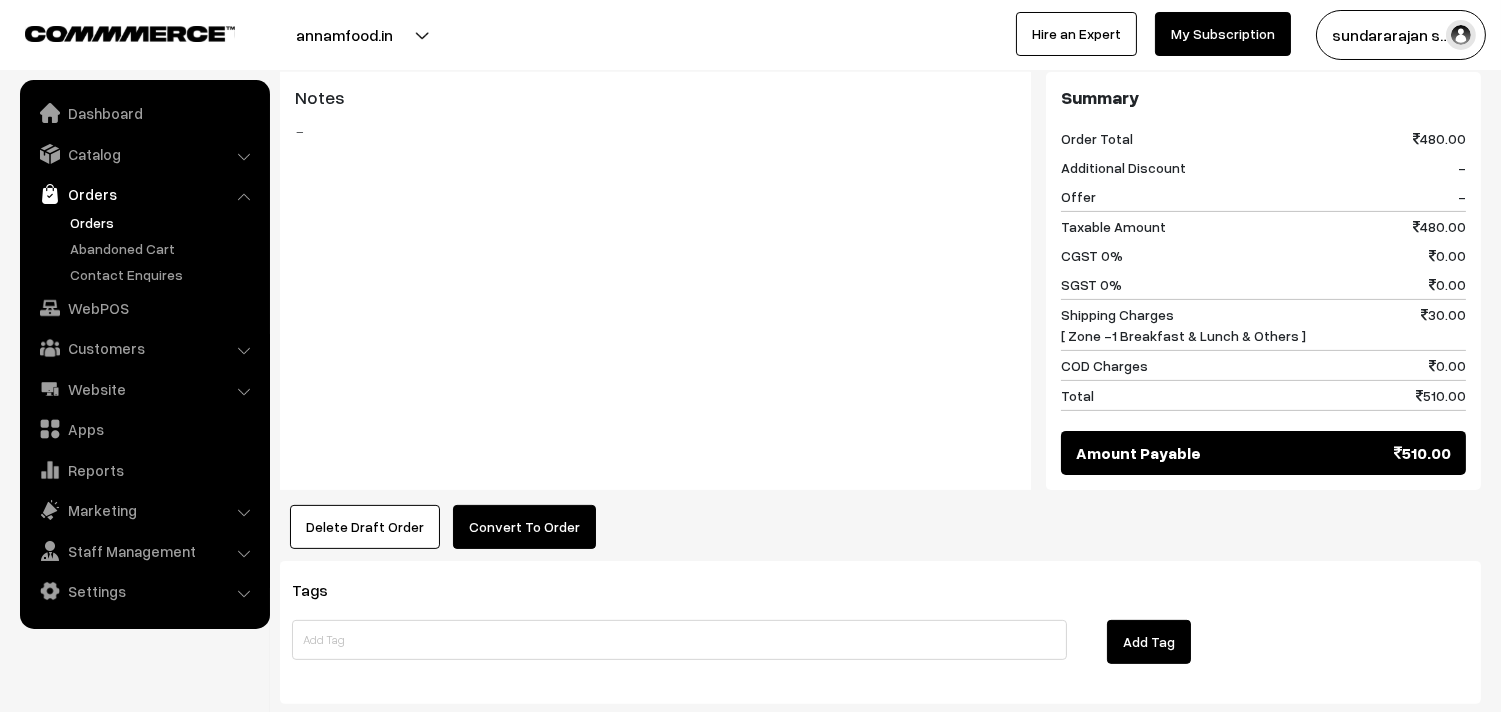 scroll, scrollTop: 1220, scrollLeft: 0, axis: vertical 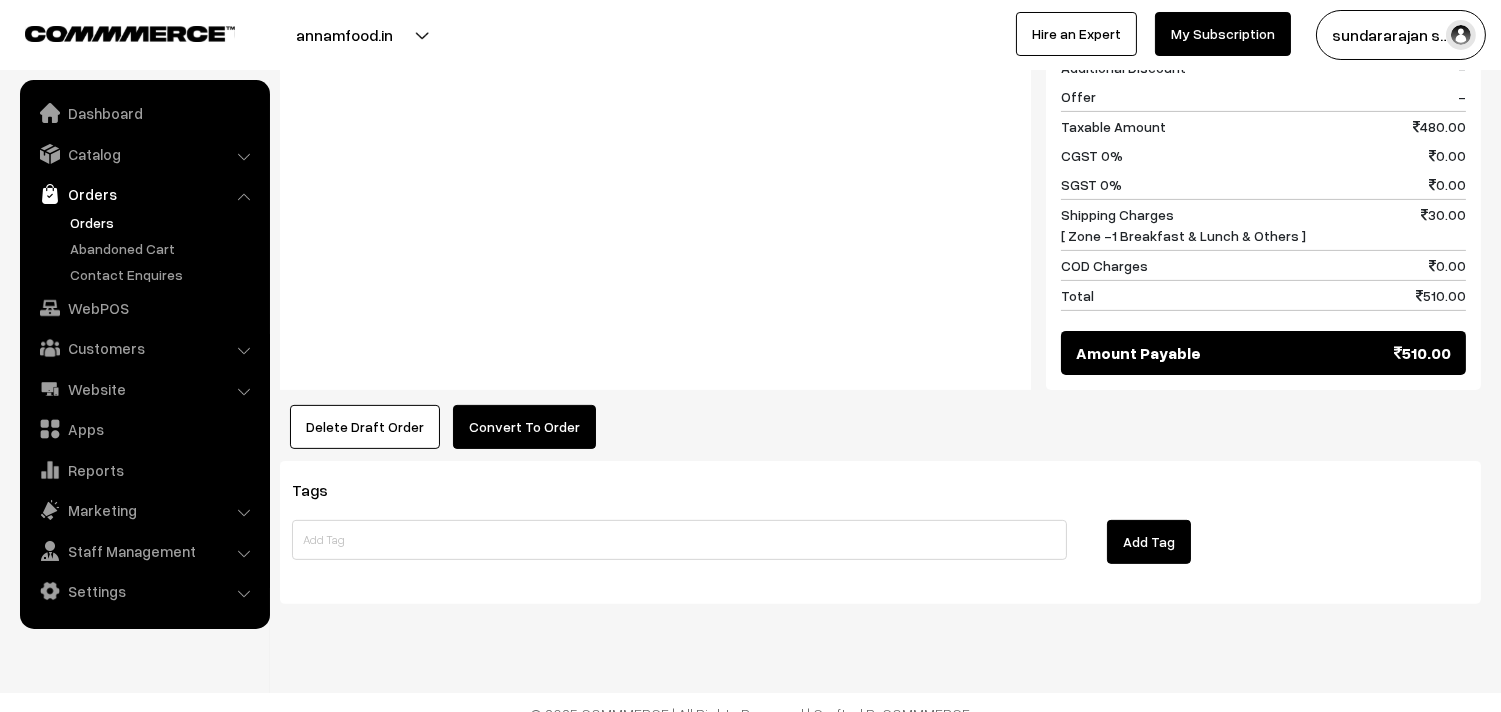 click on "Delete Draft Order
×
Delete Draft Order
Are you sure, you want to delete this draft order?
Close
Delete
Convert To Order × Mode of Payment" at bounding box center (880, 427) 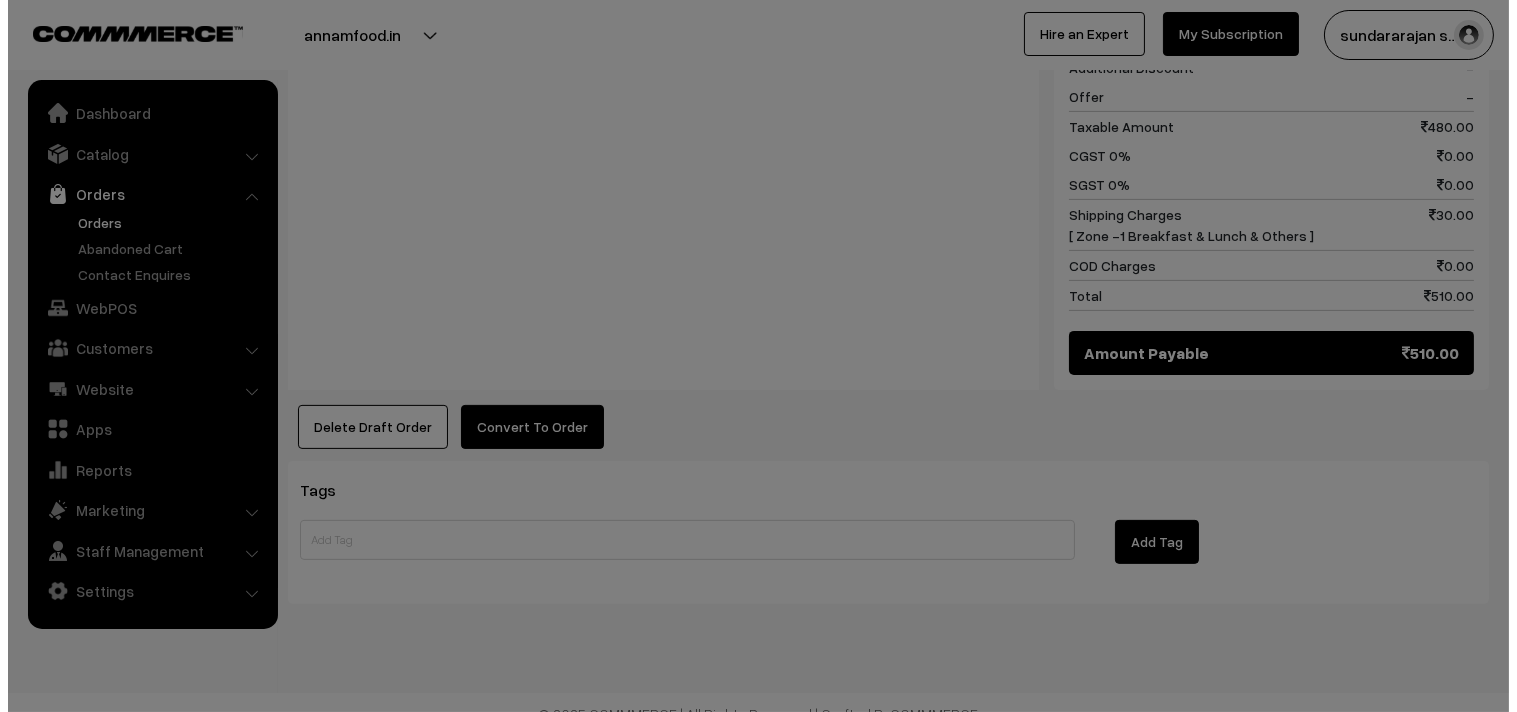 scroll, scrollTop: 1225, scrollLeft: 0, axis: vertical 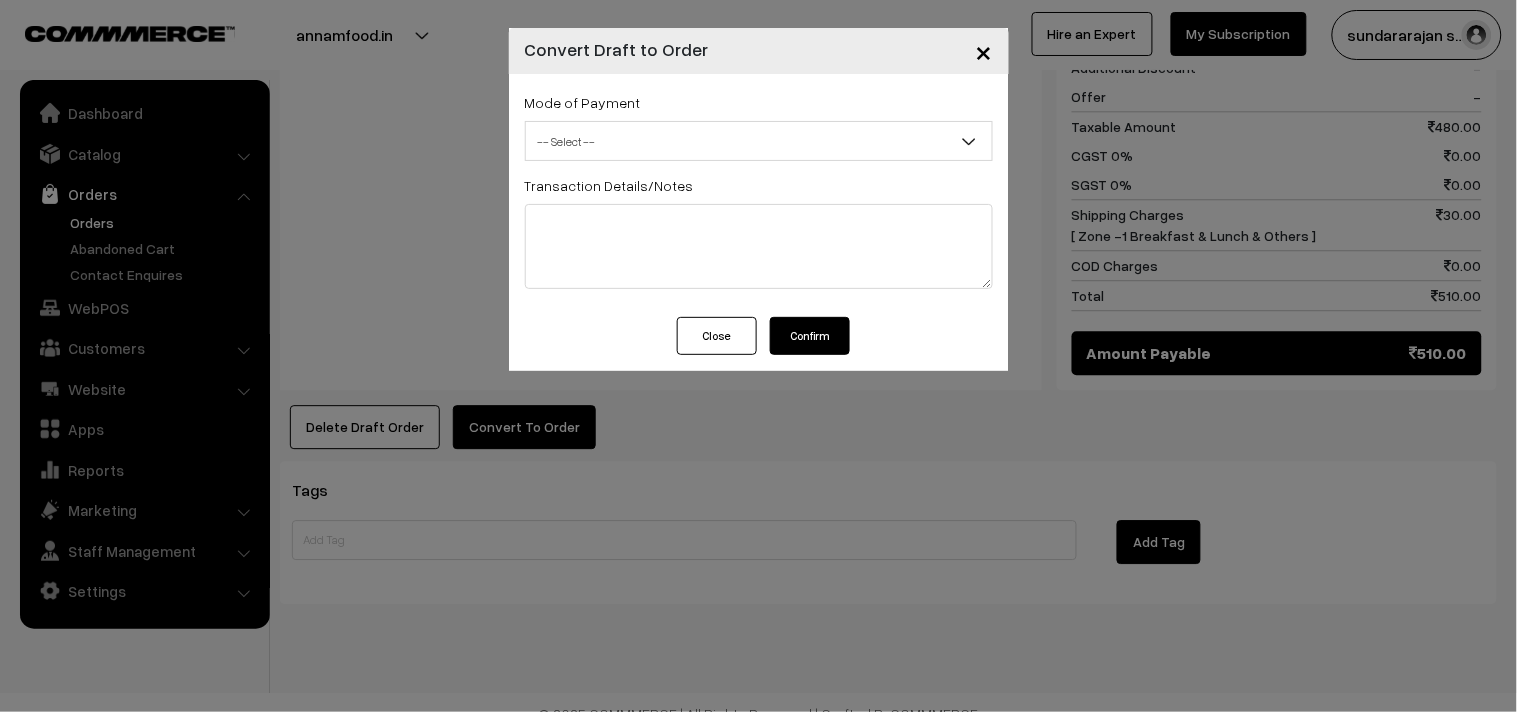 click on "-- Select --" at bounding box center (759, 141) 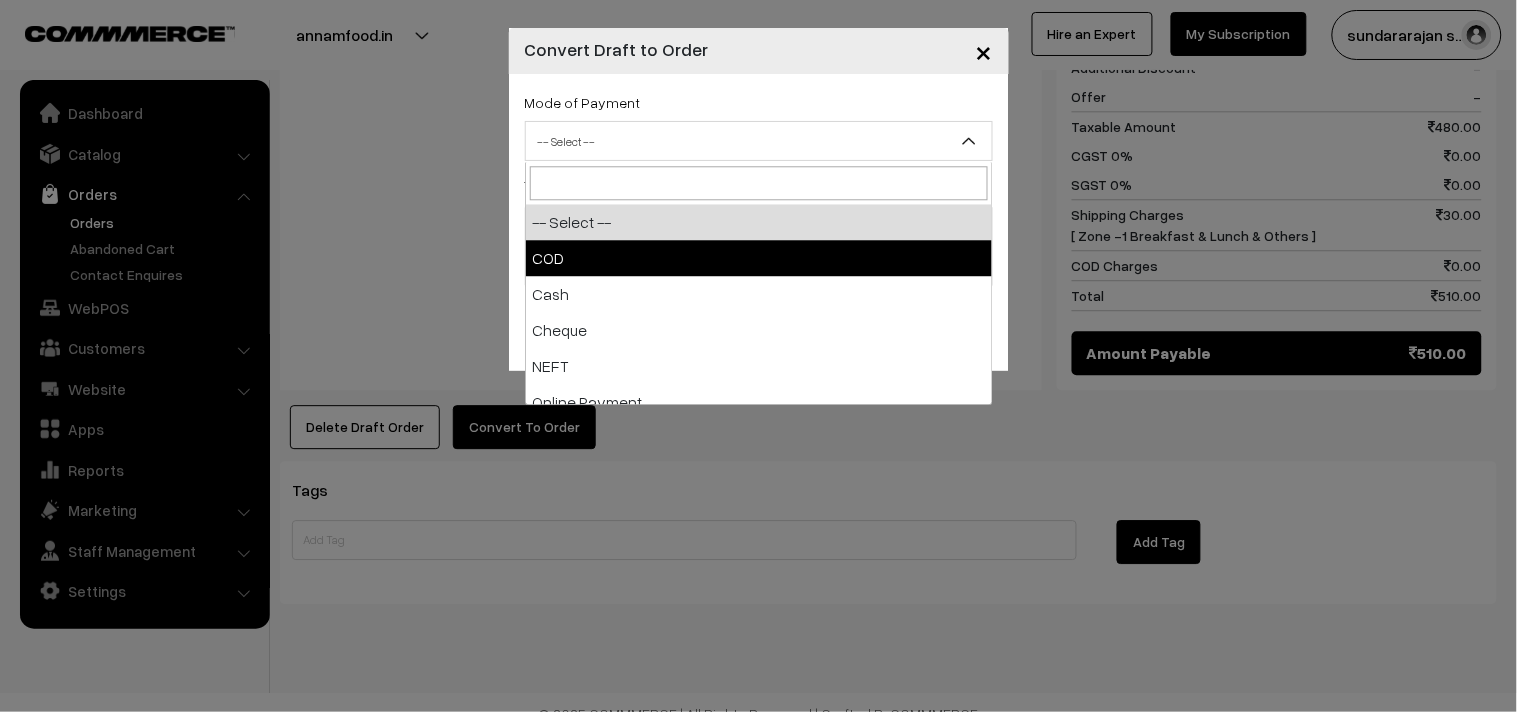 select on "1" 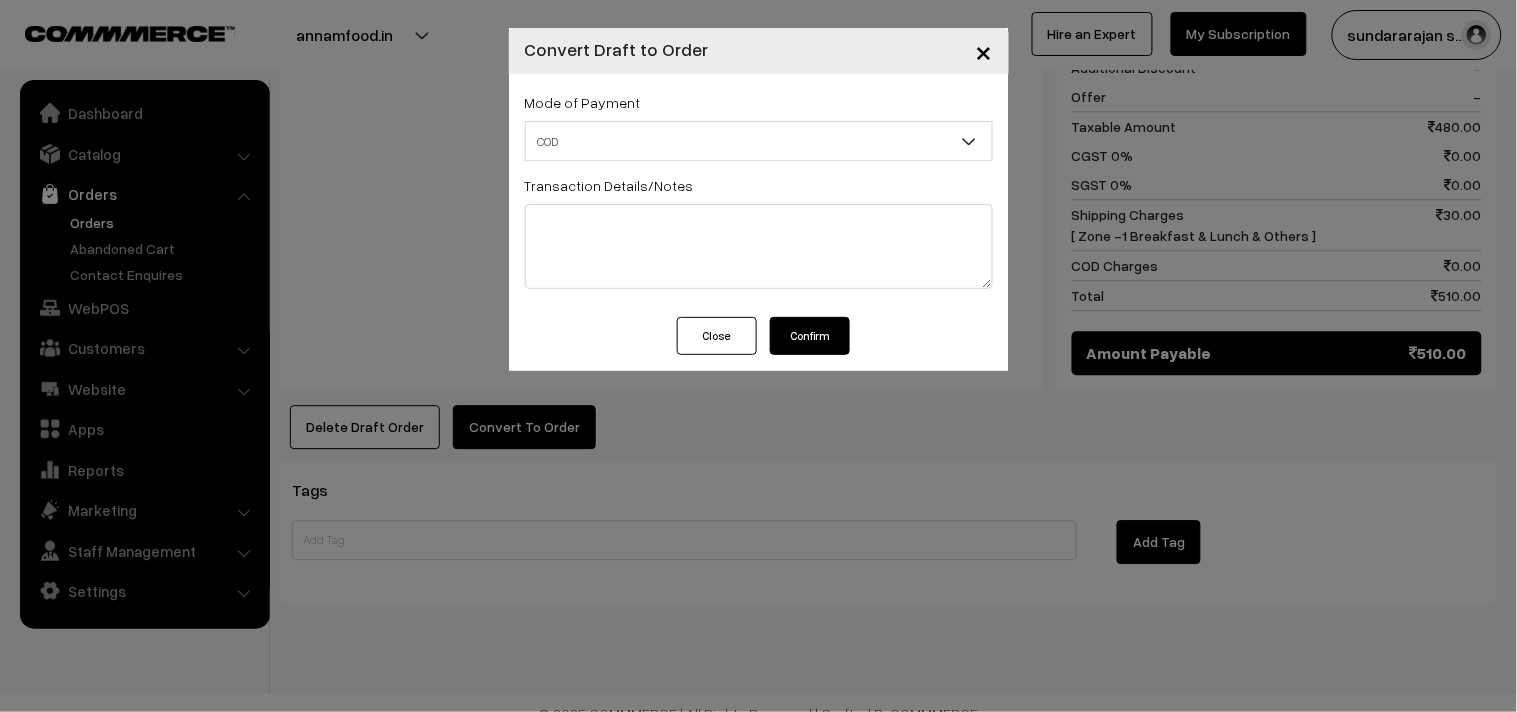 click on "Confirm" at bounding box center [810, 336] 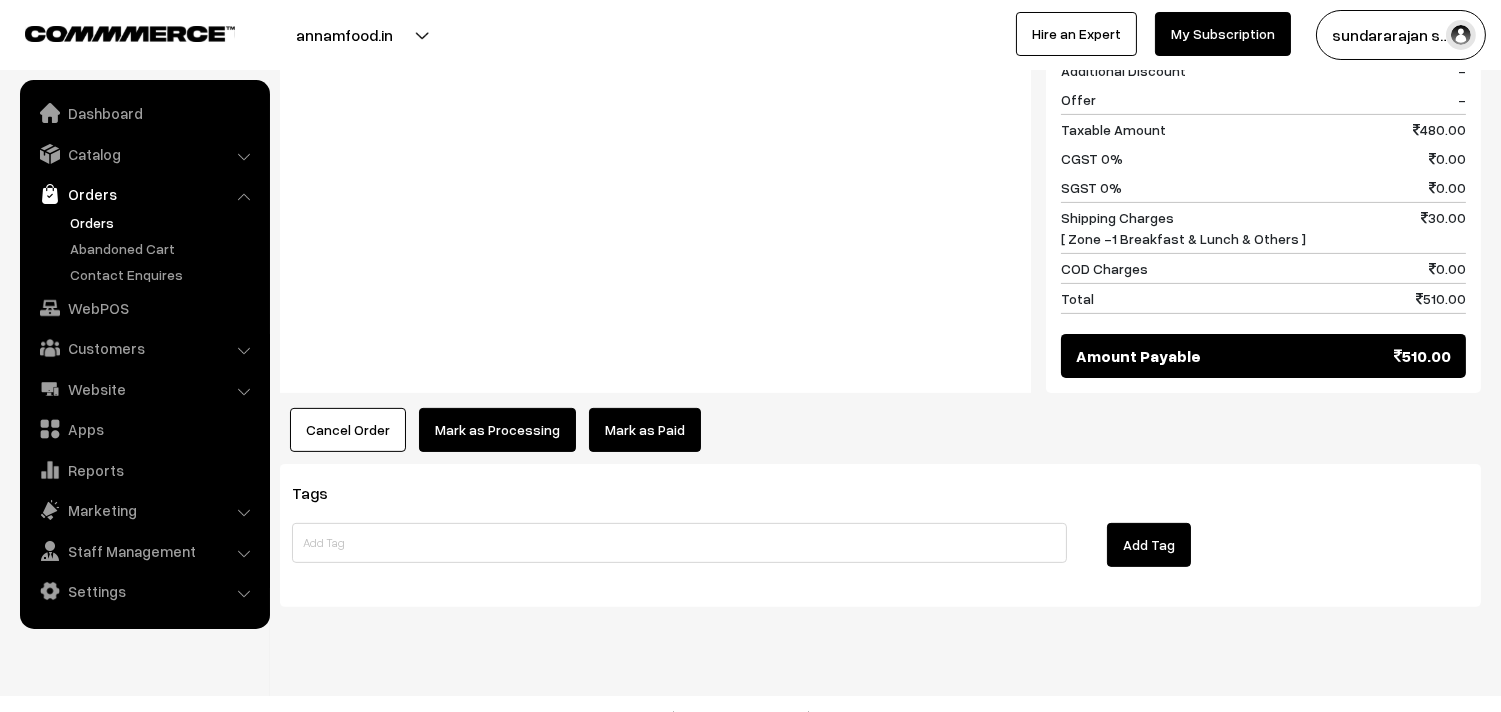 click on "Mark as Processing" at bounding box center (497, 430) 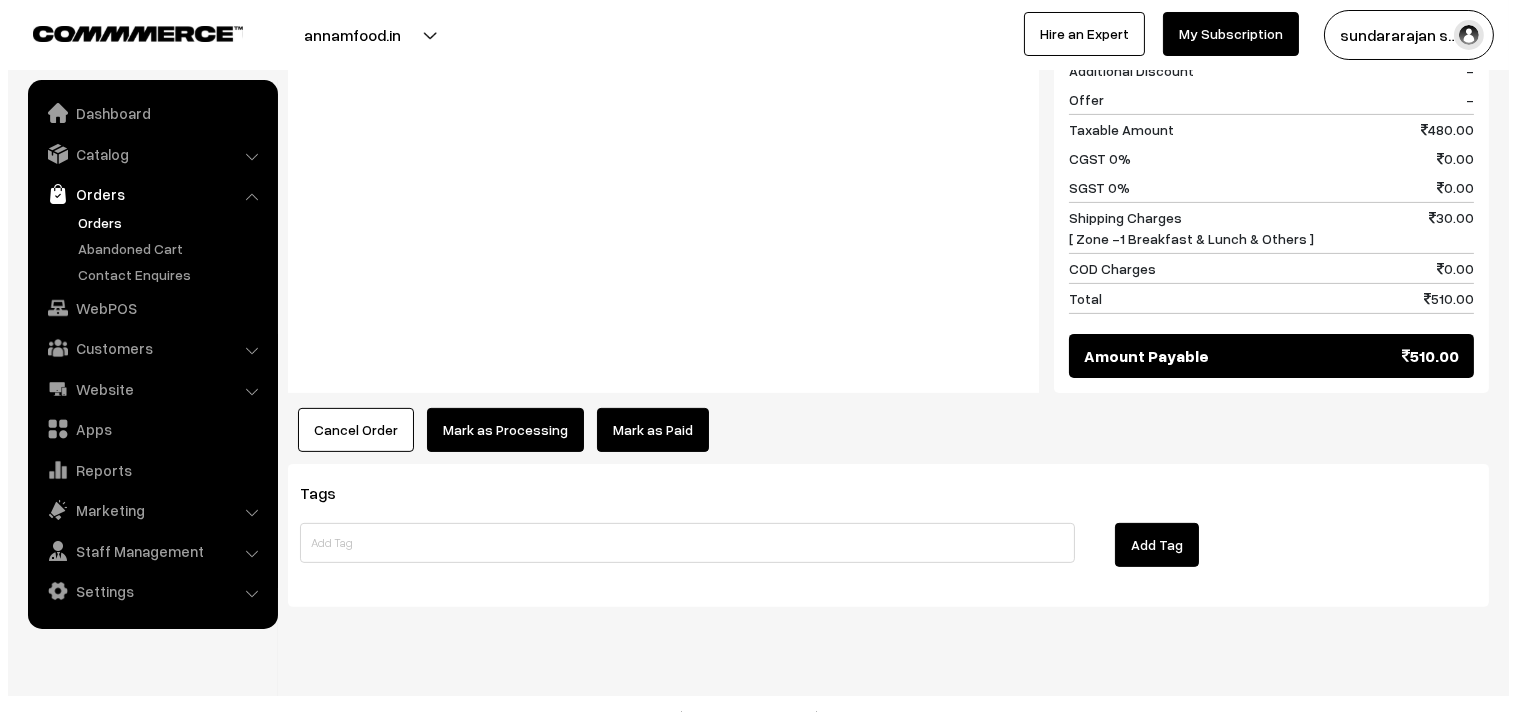 scroll, scrollTop: 1223, scrollLeft: 0, axis: vertical 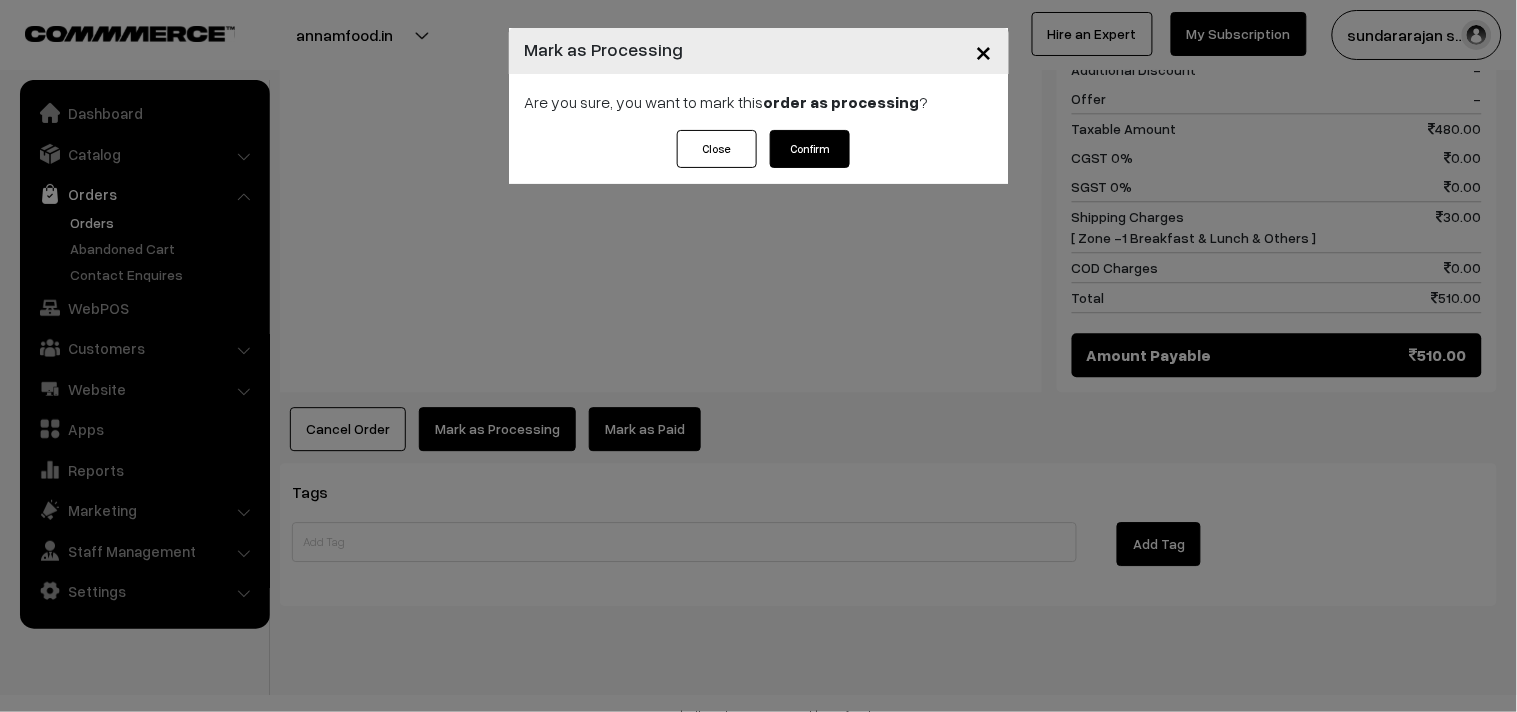 click on "Are you sure, you want to mark this  order as processing  ?" at bounding box center (759, 102) 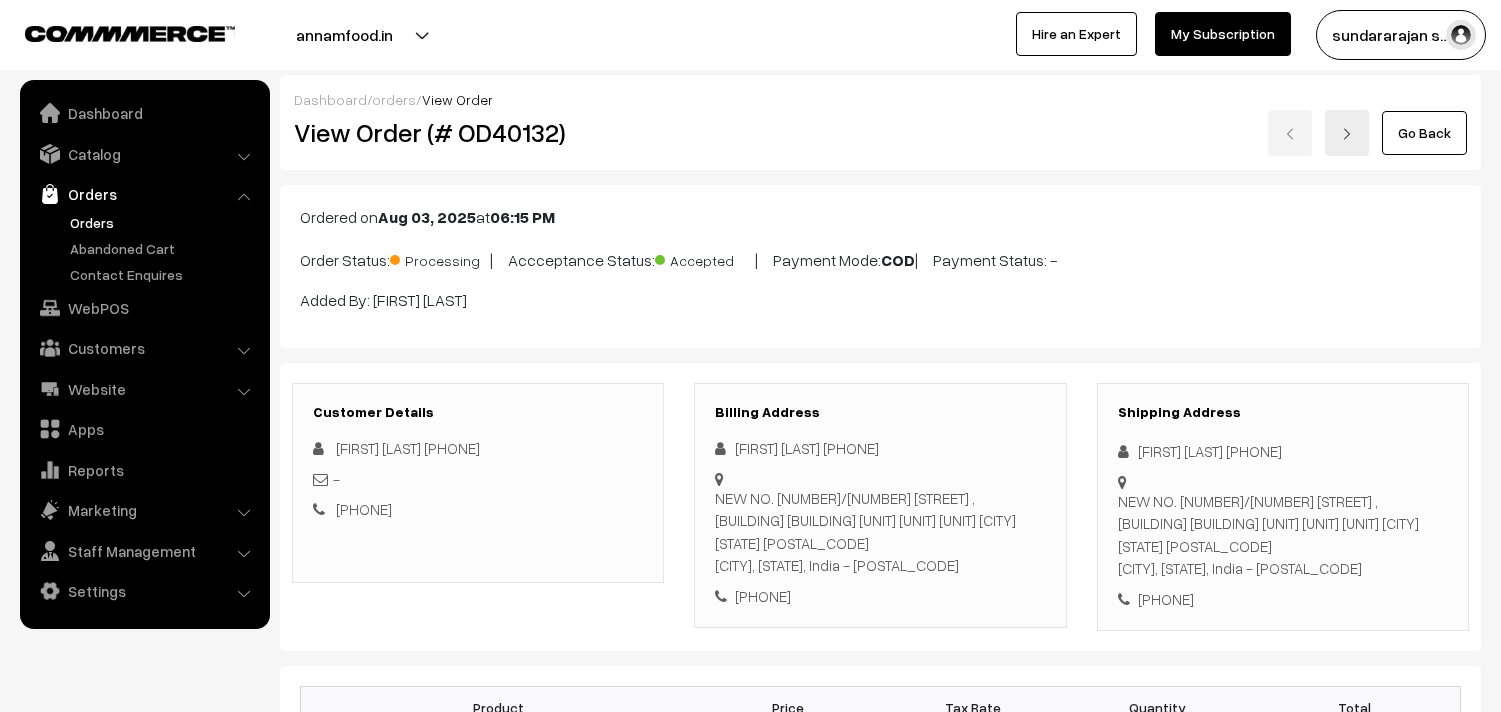 scroll, scrollTop: 0, scrollLeft: 0, axis: both 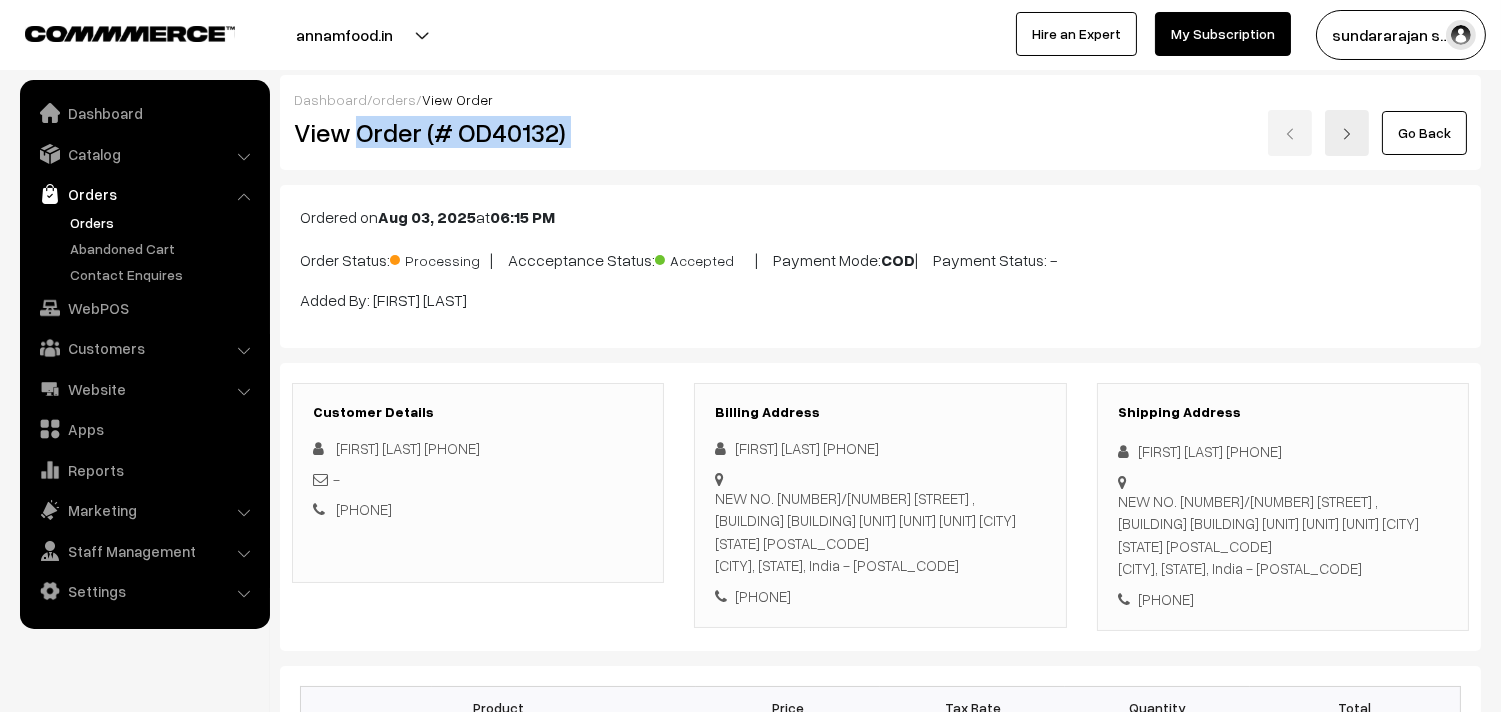 drag, startPoint x: 360, startPoint y: 132, endPoint x: 772, endPoint y: 206, distance: 418.5929 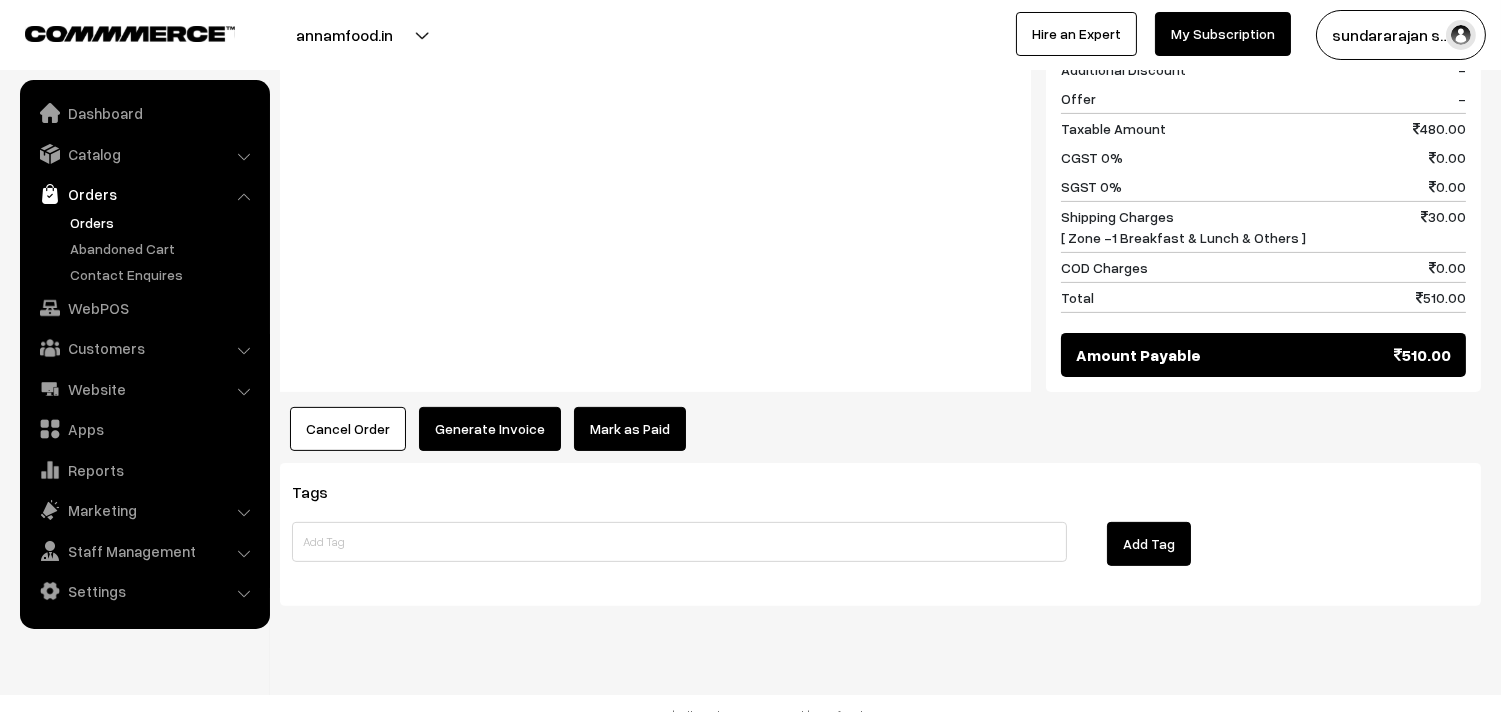 scroll, scrollTop: 1220, scrollLeft: 0, axis: vertical 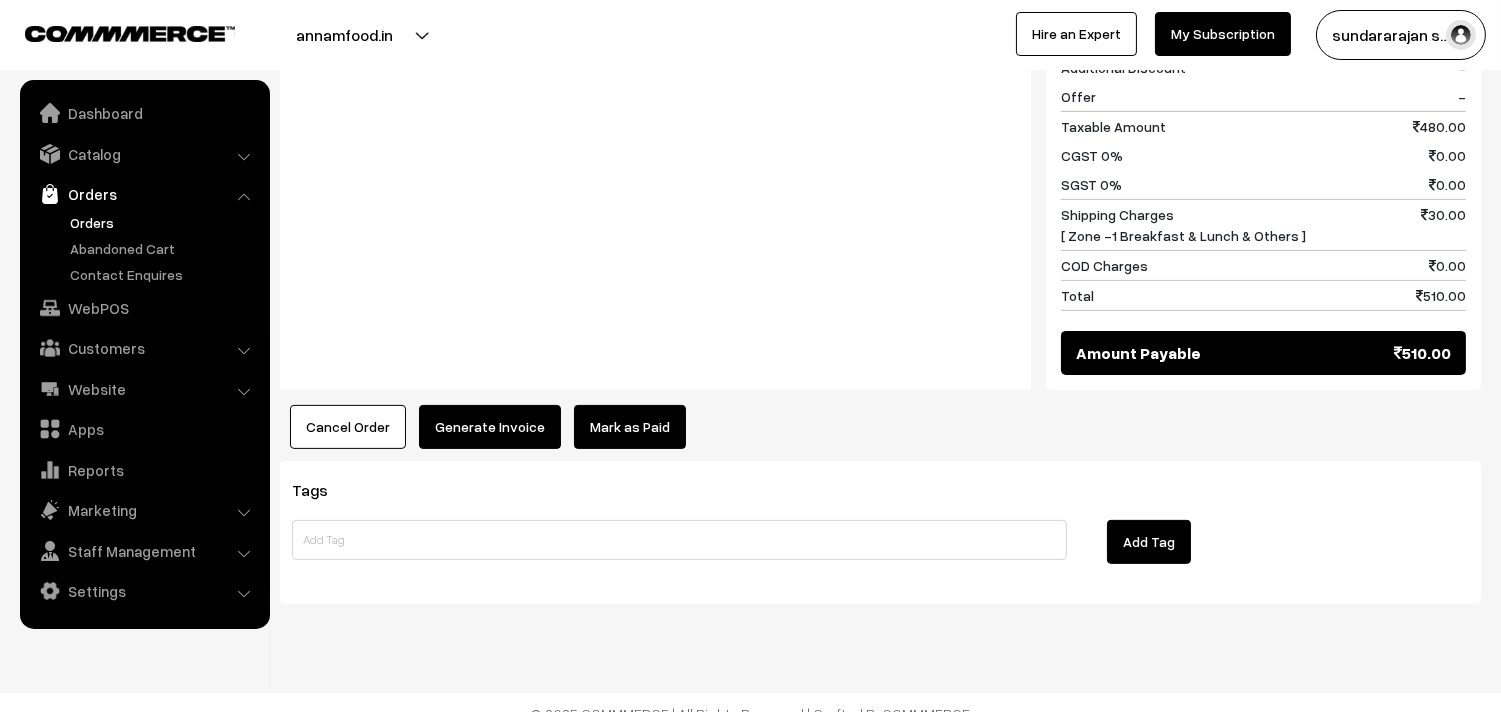 click on "Generate Invoice" at bounding box center [490, 427] 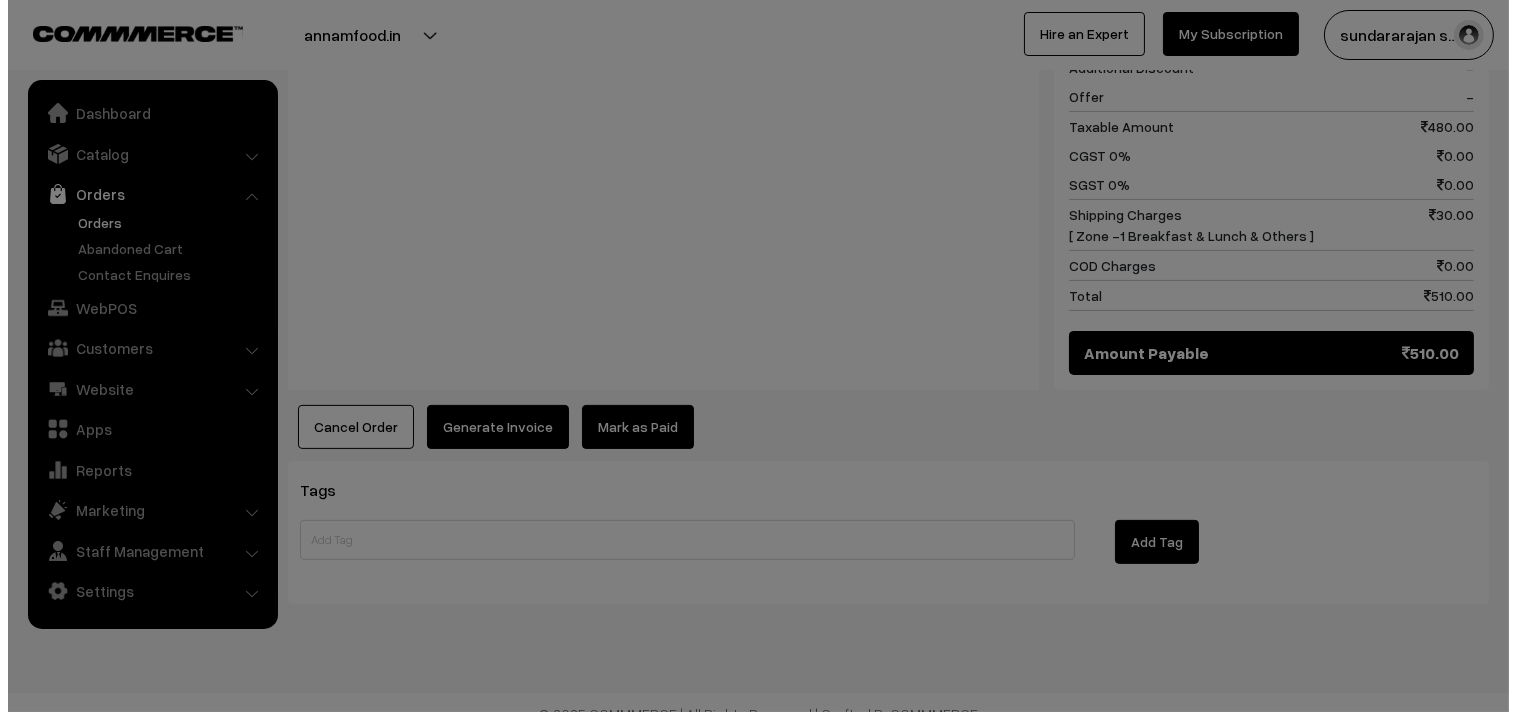 scroll, scrollTop: 1225, scrollLeft: 0, axis: vertical 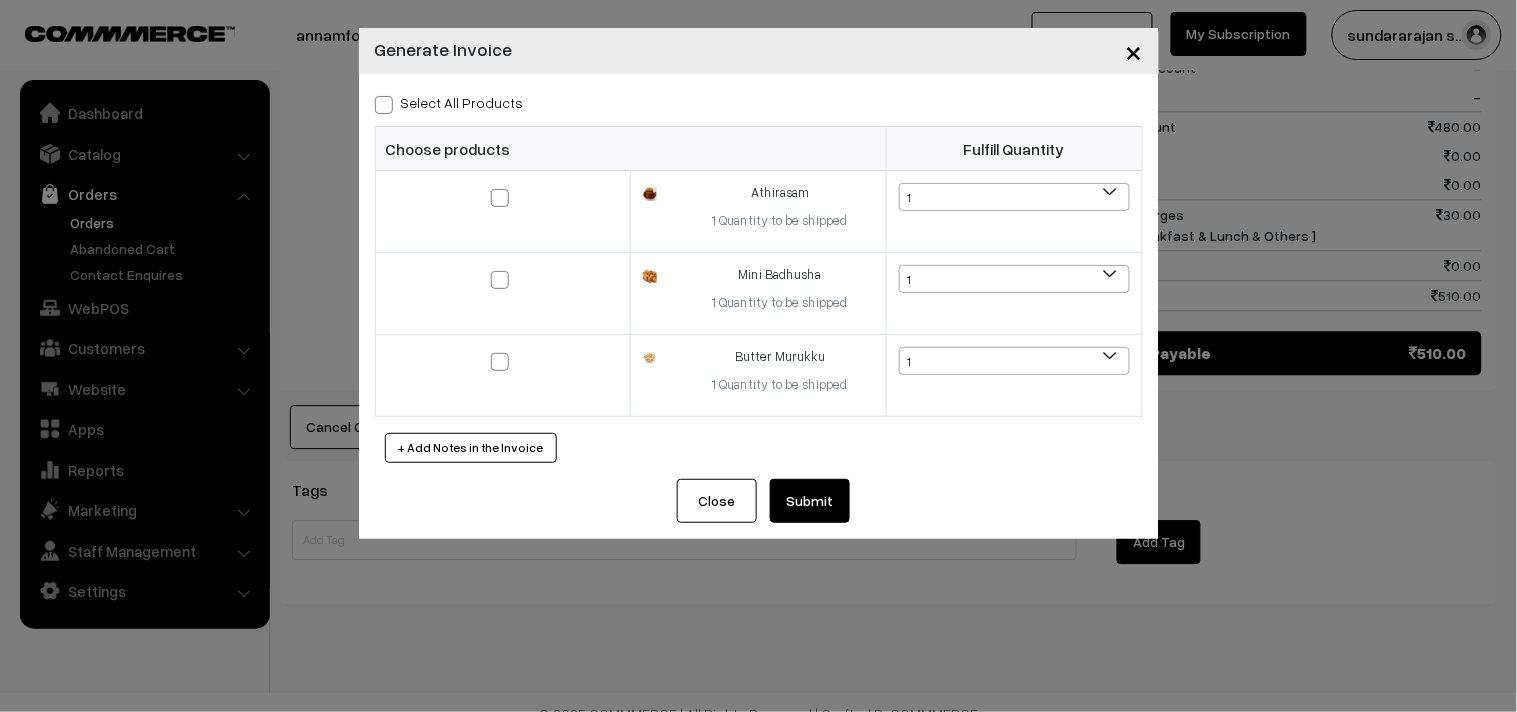 drag, startPoint x: 486, startPoint y: 106, endPoint x: 505, endPoint y: 148, distance: 46.09772 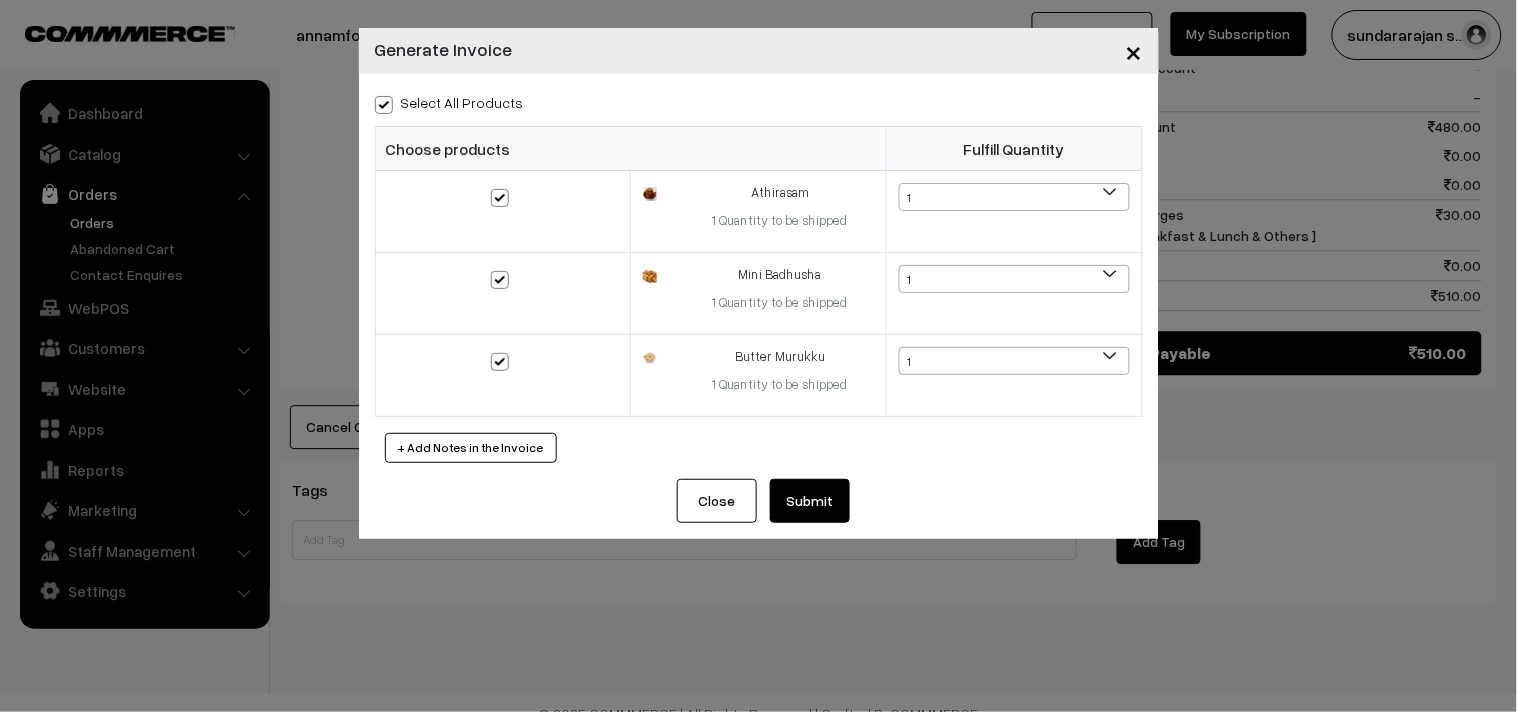 checkbox on "true" 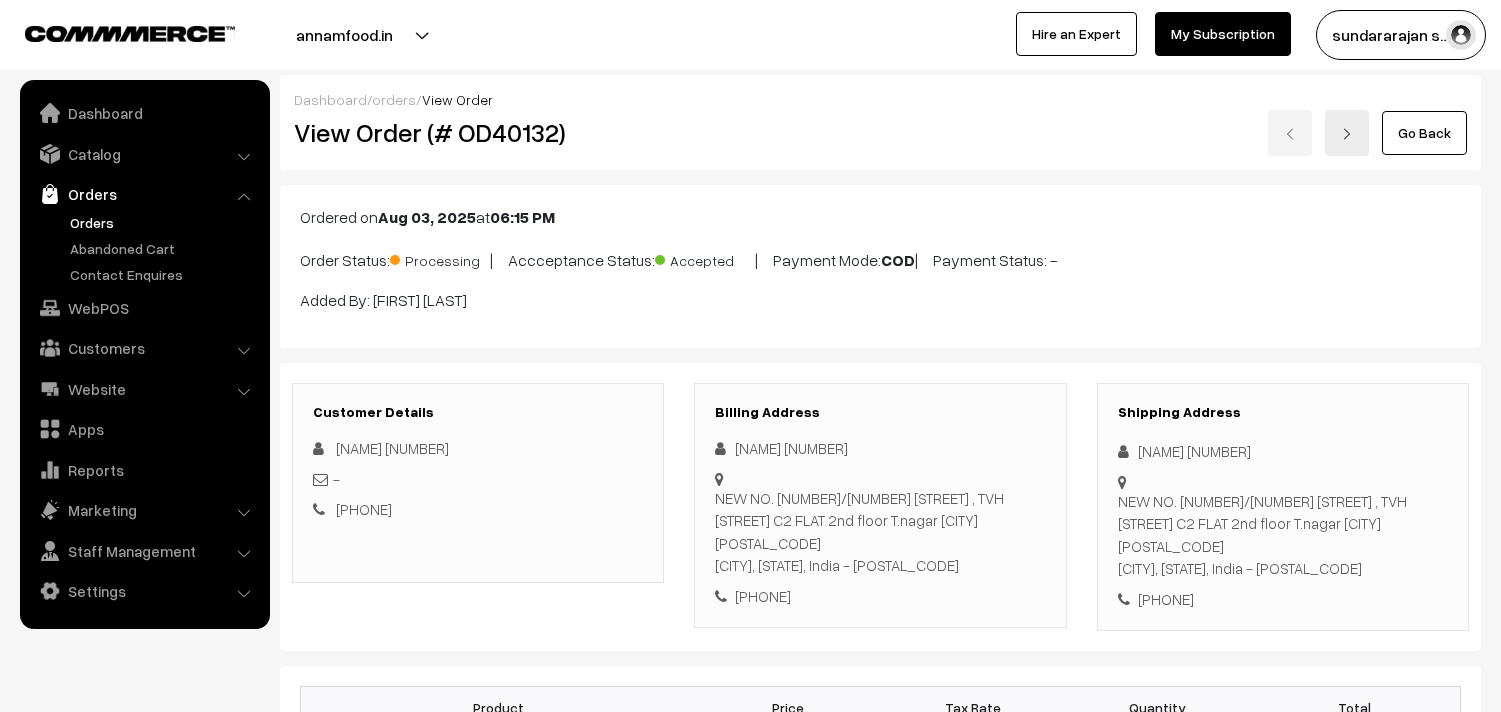 scroll, scrollTop: 1217, scrollLeft: 0, axis: vertical 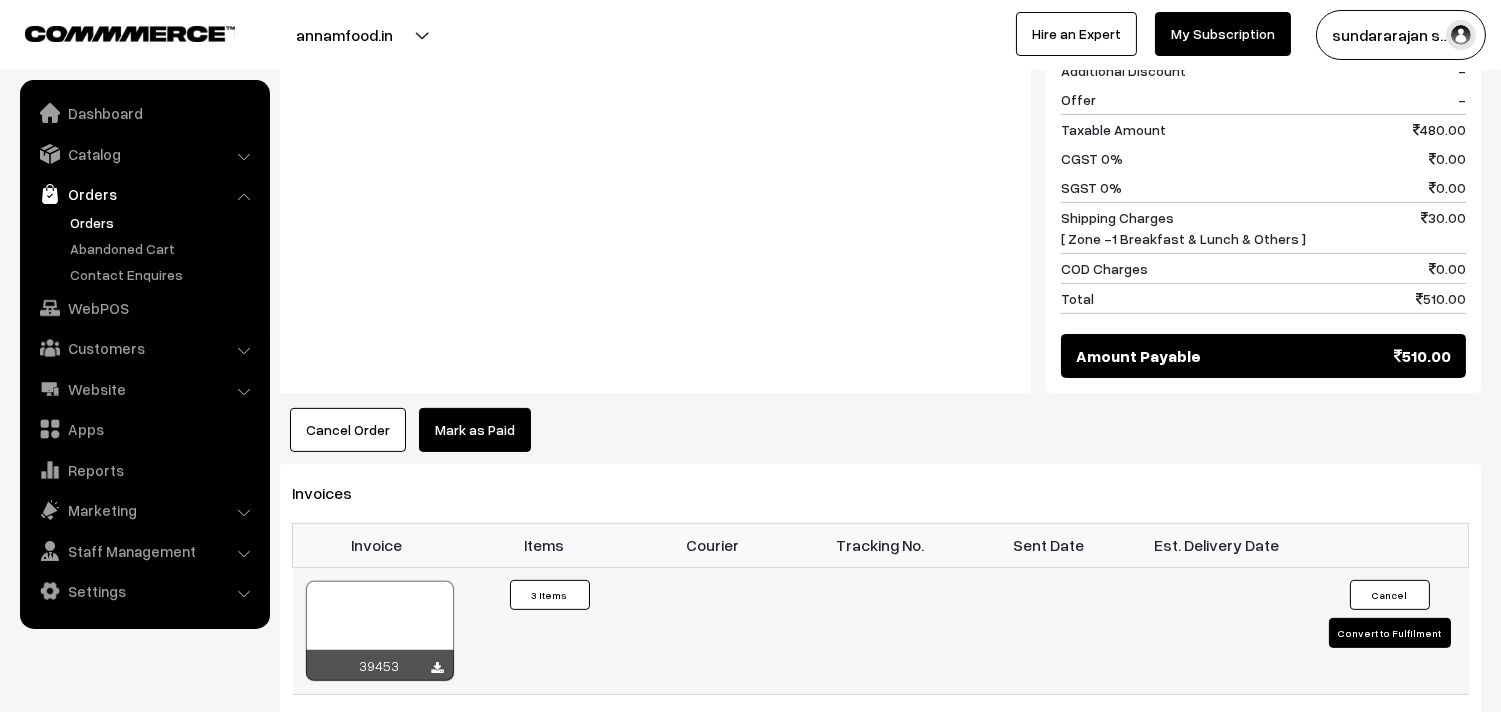 click at bounding box center (380, 631) 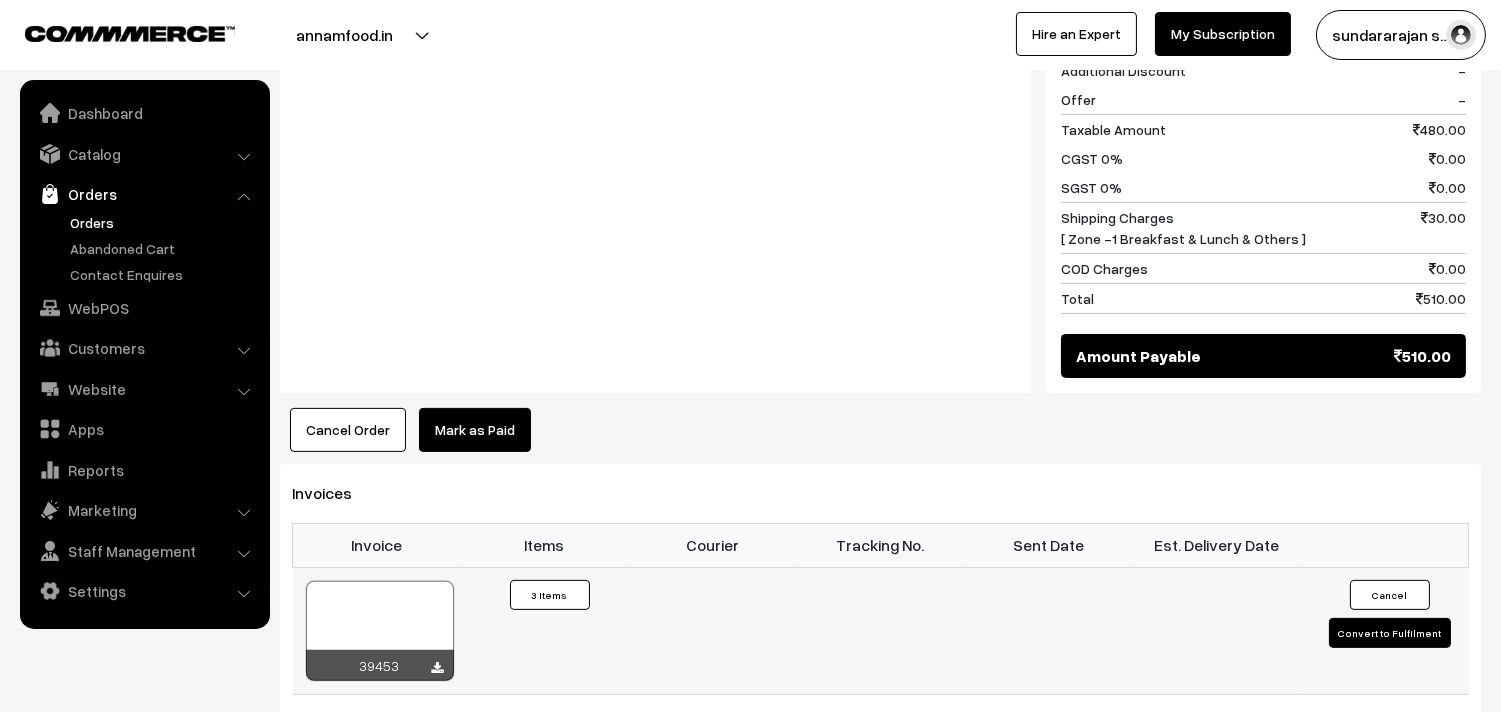 scroll, scrollTop: 1225, scrollLeft: 0, axis: vertical 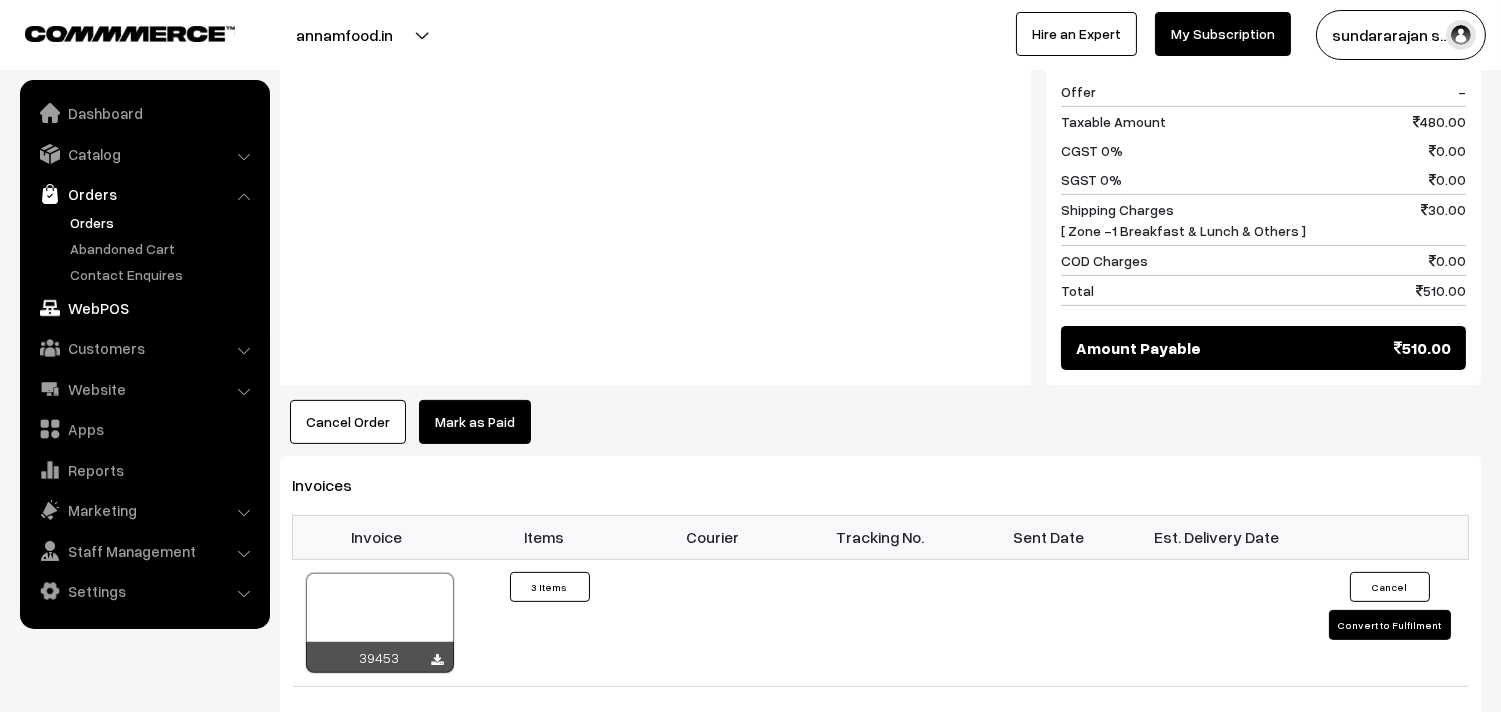 click on "WebPOS" at bounding box center [144, 308] 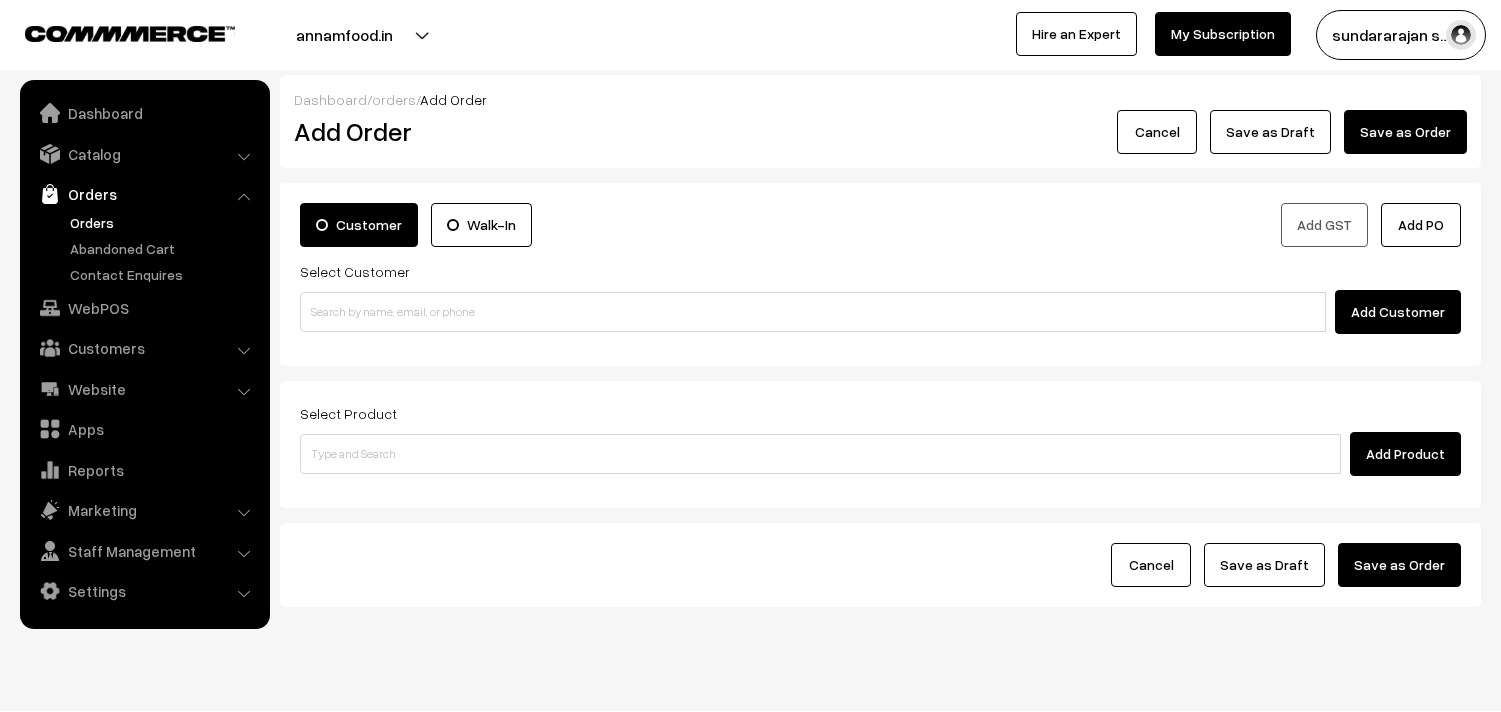 scroll, scrollTop: 0, scrollLeft: 0, axis: both 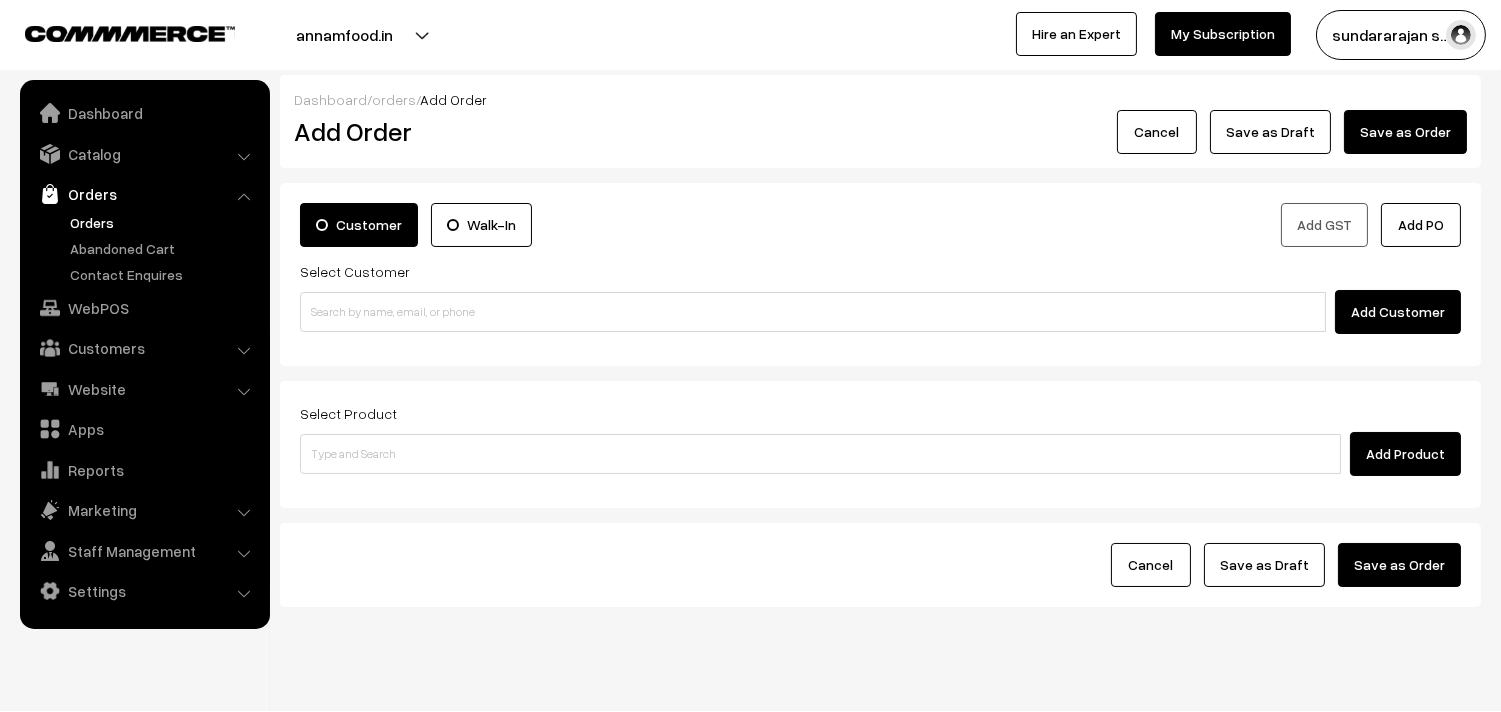 click at bounding box center (813, 312) 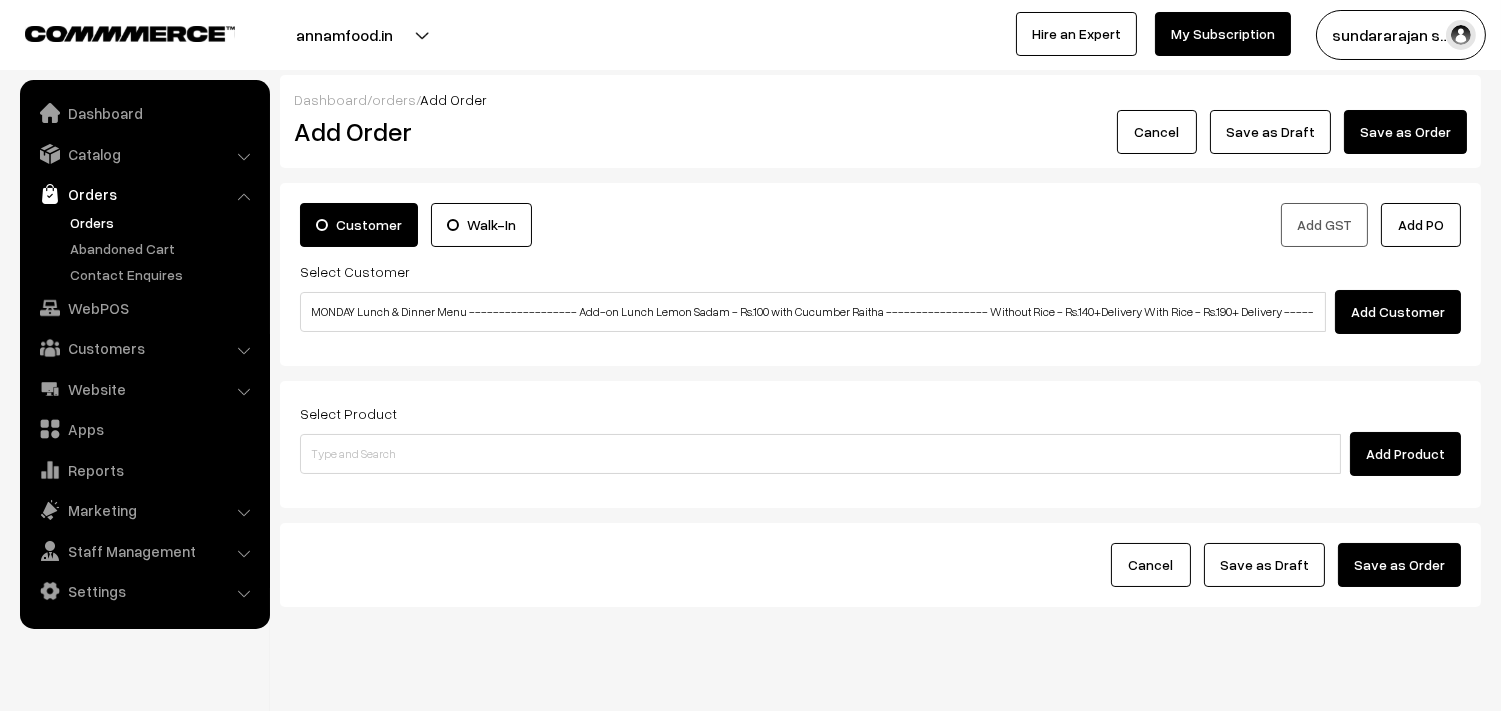 scroll, scrollTop: 0, scrollLeft: 361, axis: horizontal 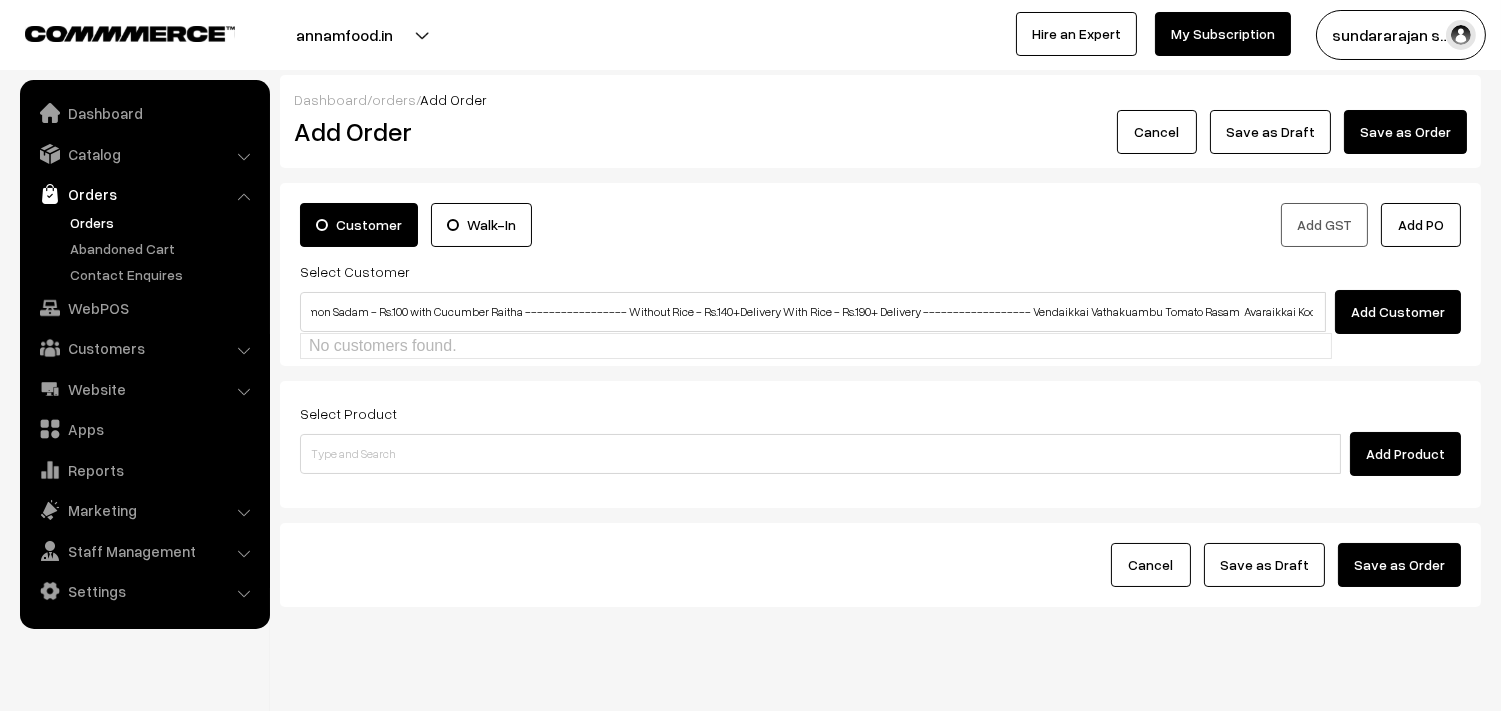 click on "MONDAY Lunch & Dinner Menu ------------------ Add-on Lunch Lemon Sadam - Rs.100 with Cucumber Raitha ----------------- Without Rice - Rs.140+Delivery With Rice - Rs.190+ Delivery ------------------ Vendaikkai Vathakuambu Tomato Rasam  Avaraikkai Kootu Poto" at bounding box center [813, 312] 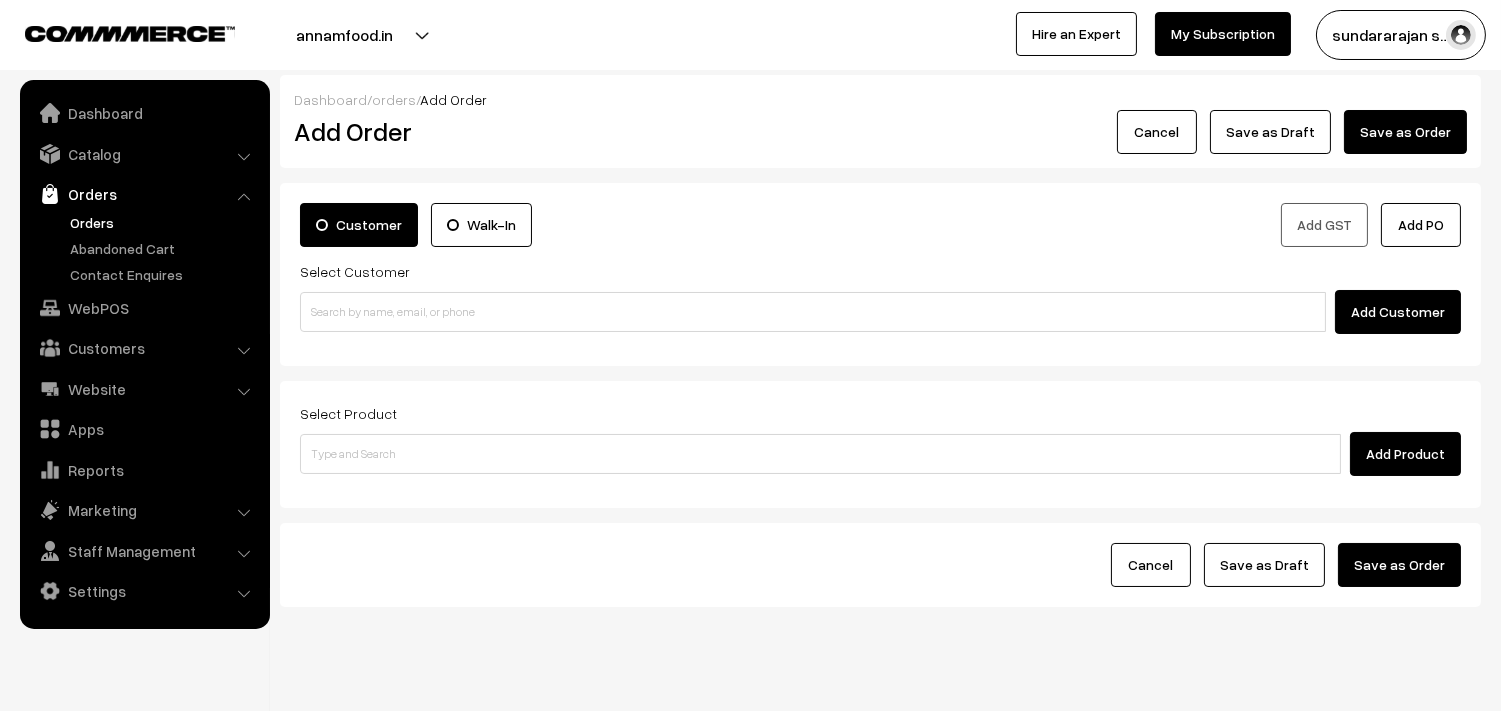 scroll, scrollTop: 0, scrollLeft: 0, axis: both 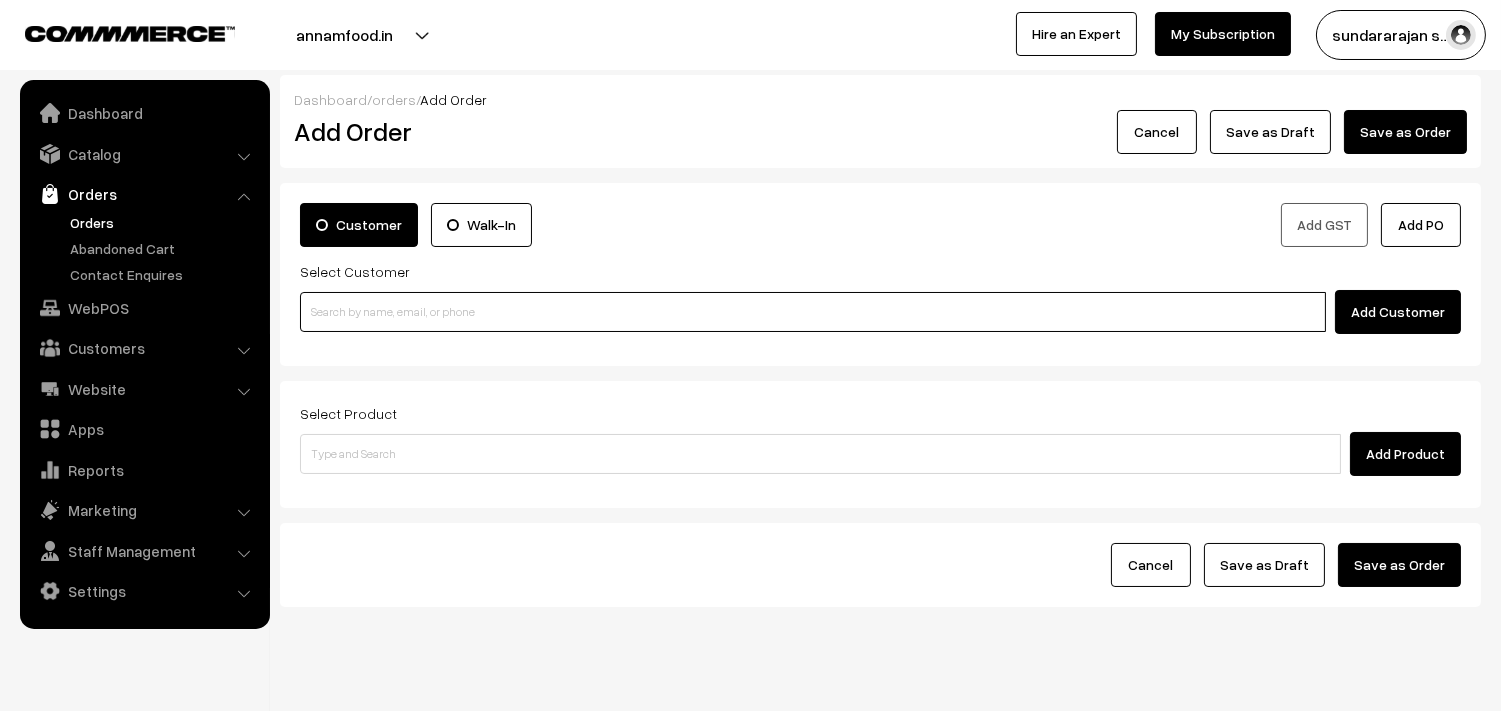 click at bounding box center [813, 312] 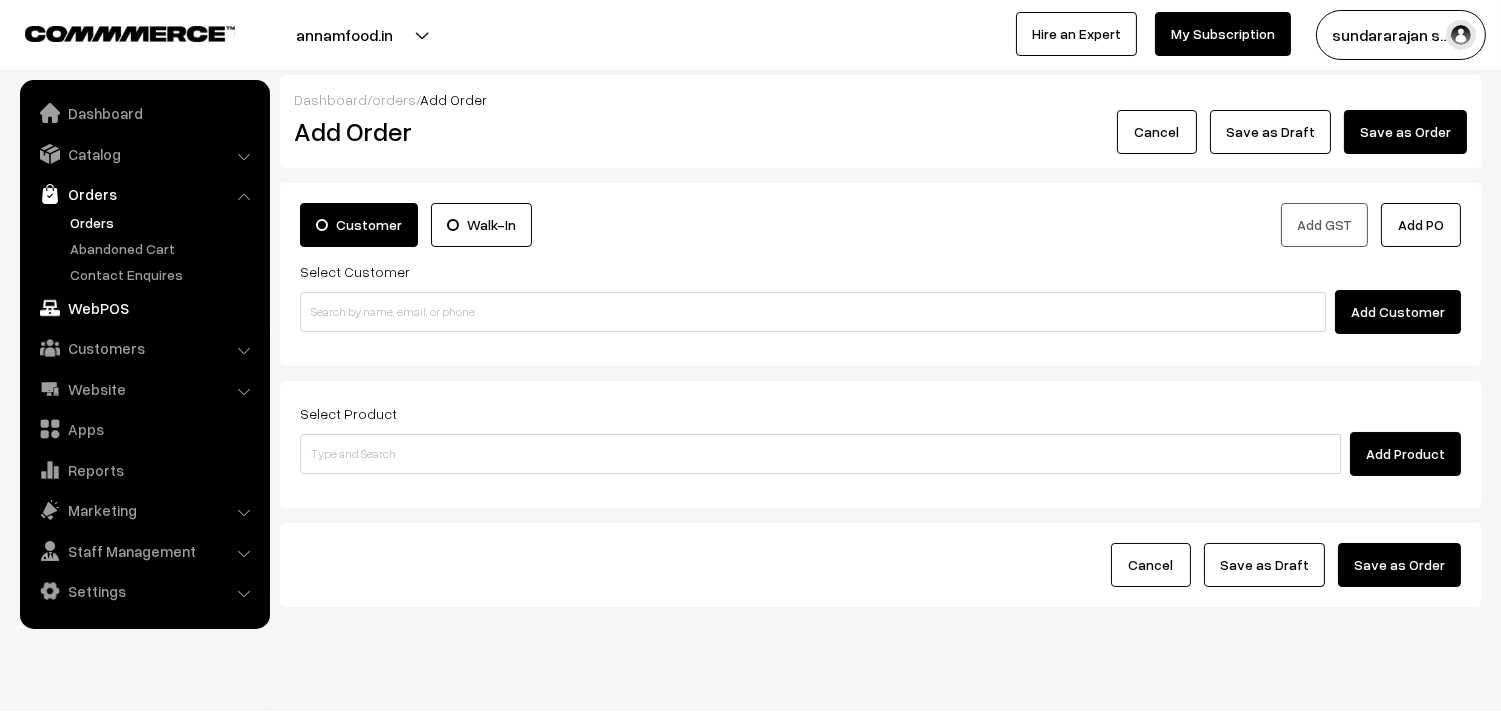 click on "WebPOS" at bounding box center (144, 308) 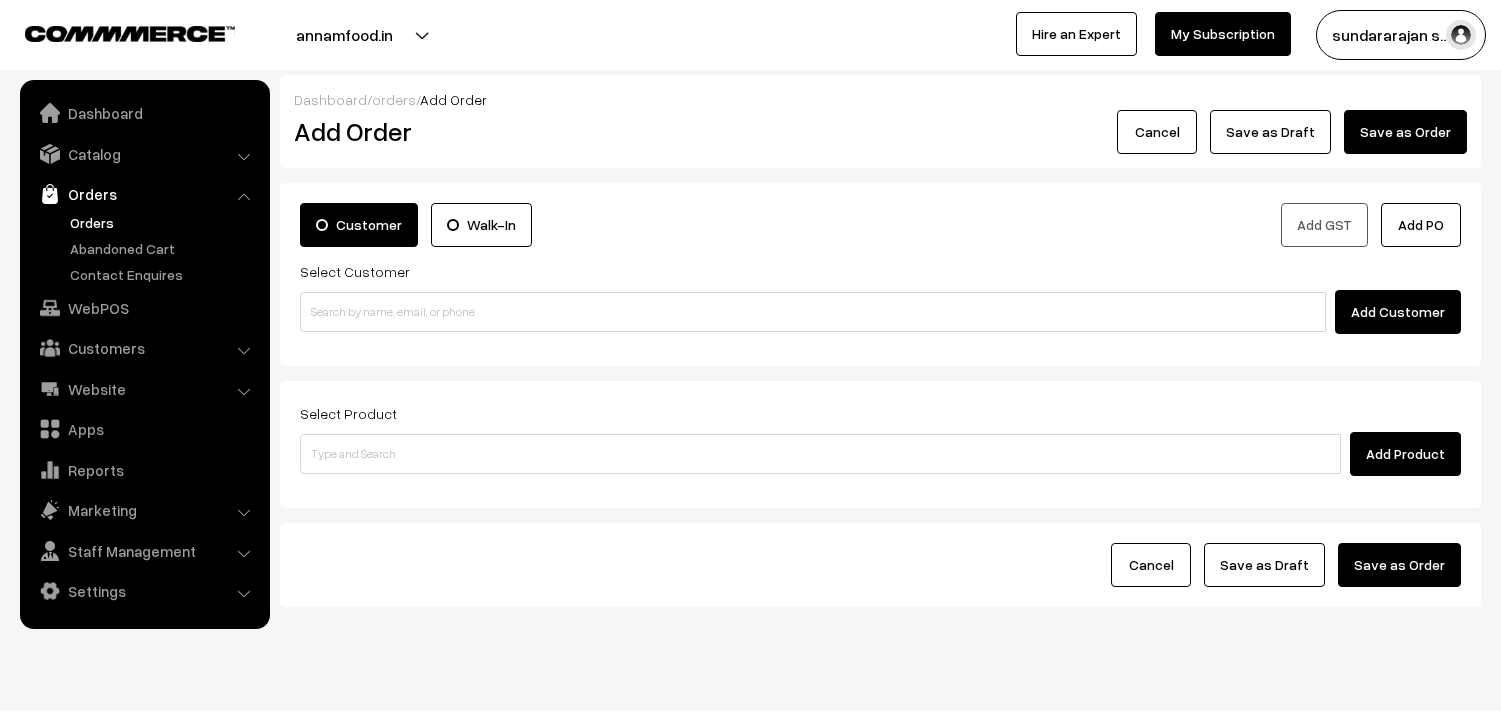 scroll, scrollTop: 0, scrollLeft: 0, axis: both 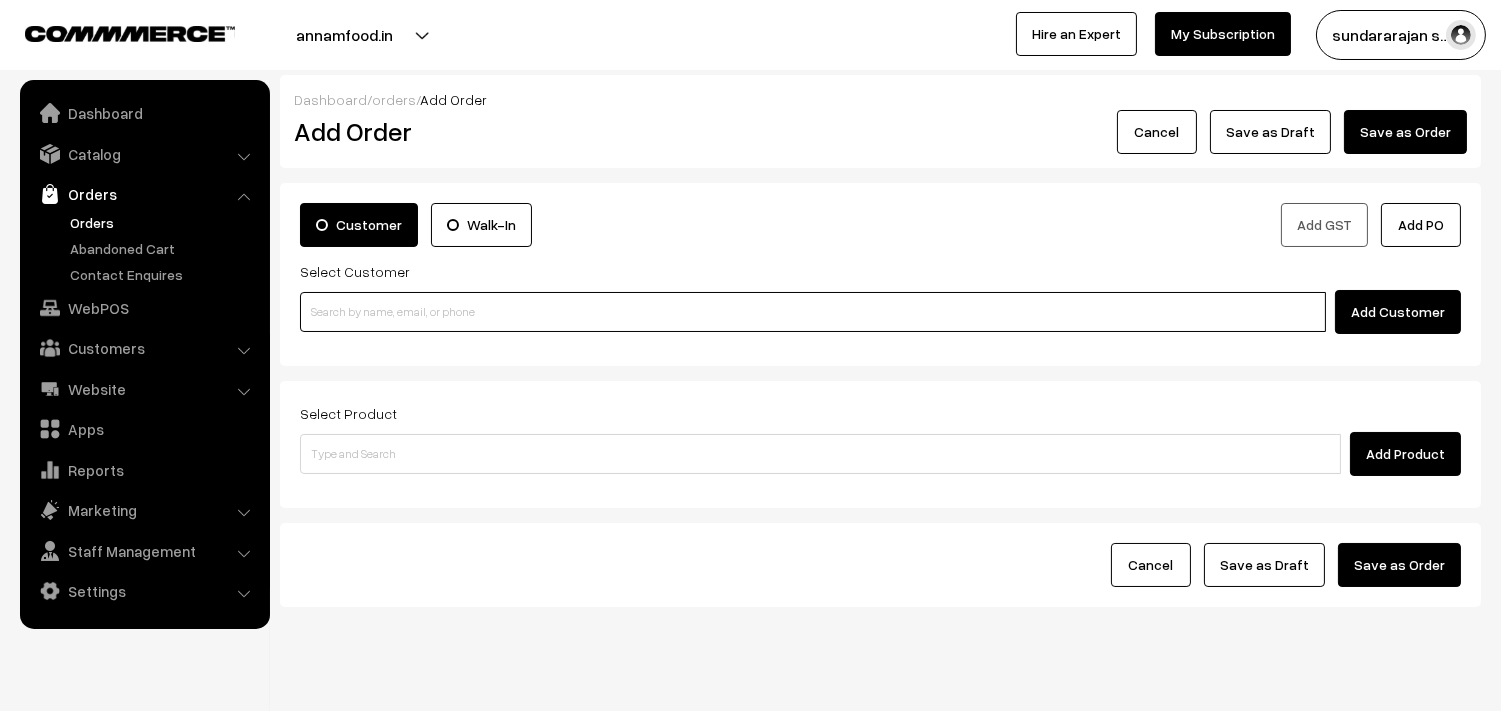 click at bounding box center (813, 312) 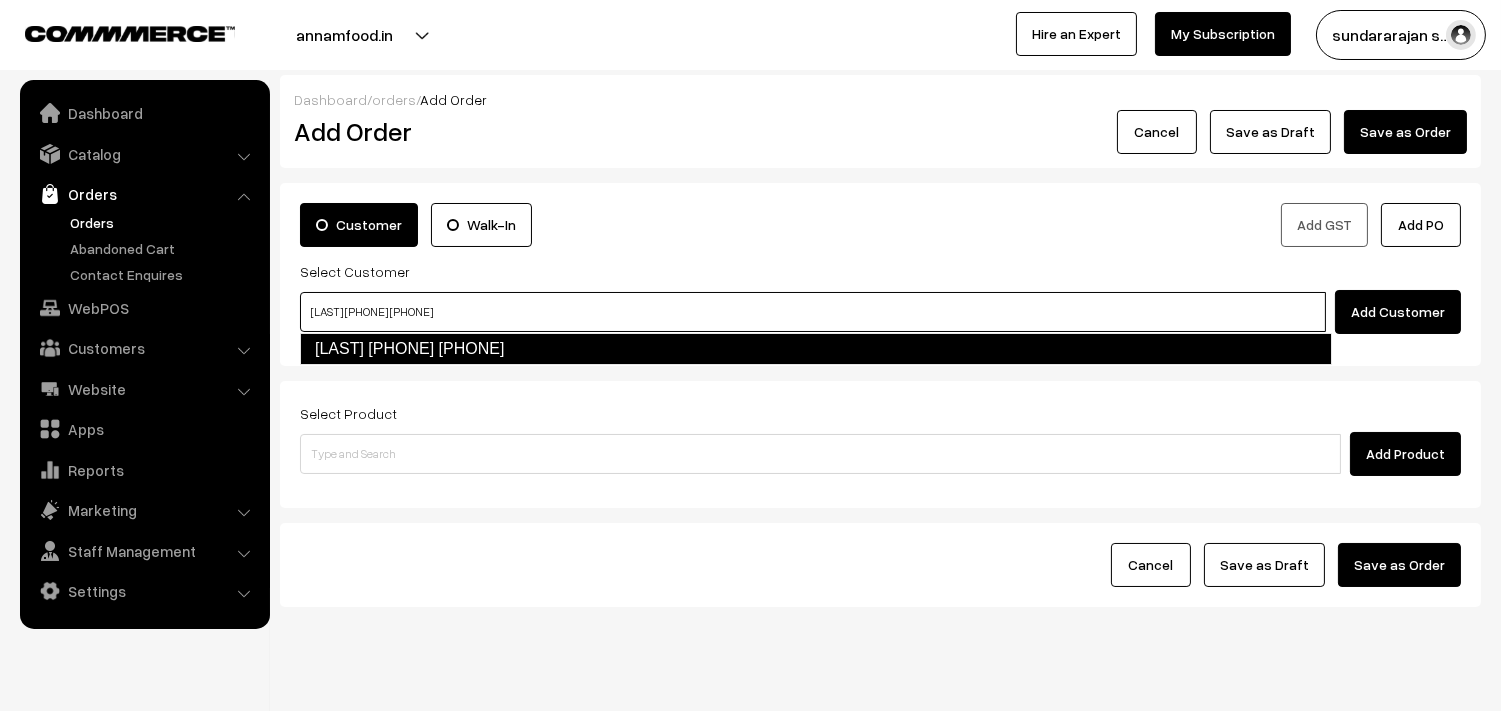 type on "S.Subramanian  94456 55047  [9445655047]" 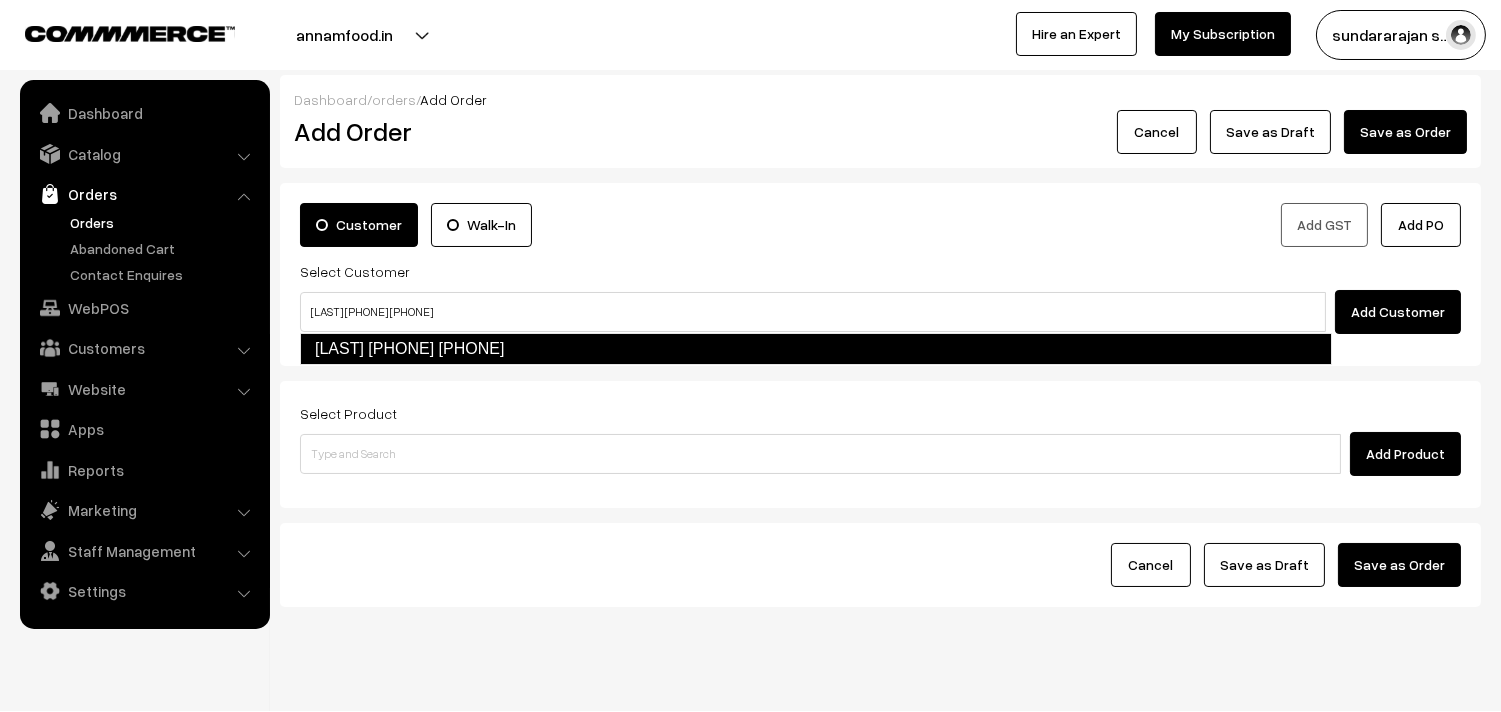 type 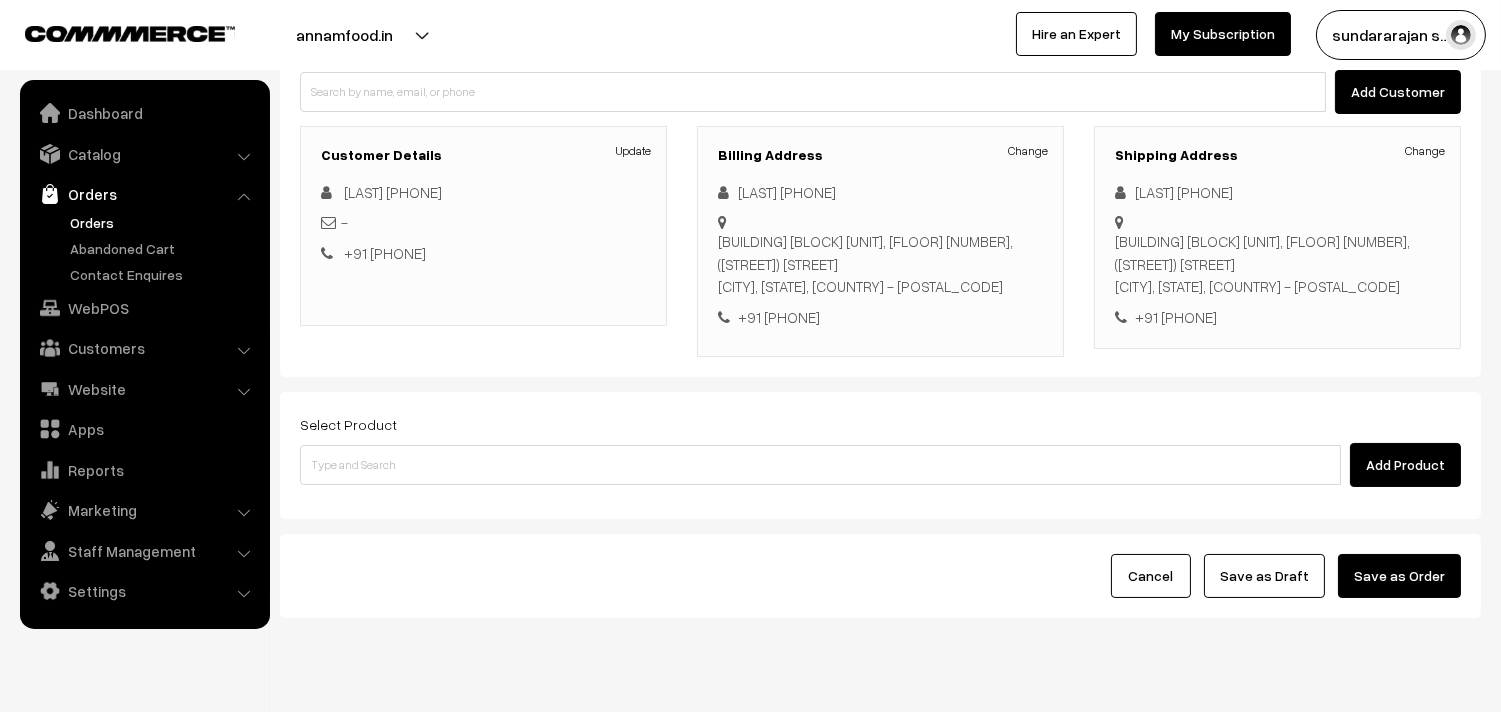 scroll, scrollTop: 222, scrollLeft: 0, axis: vertical 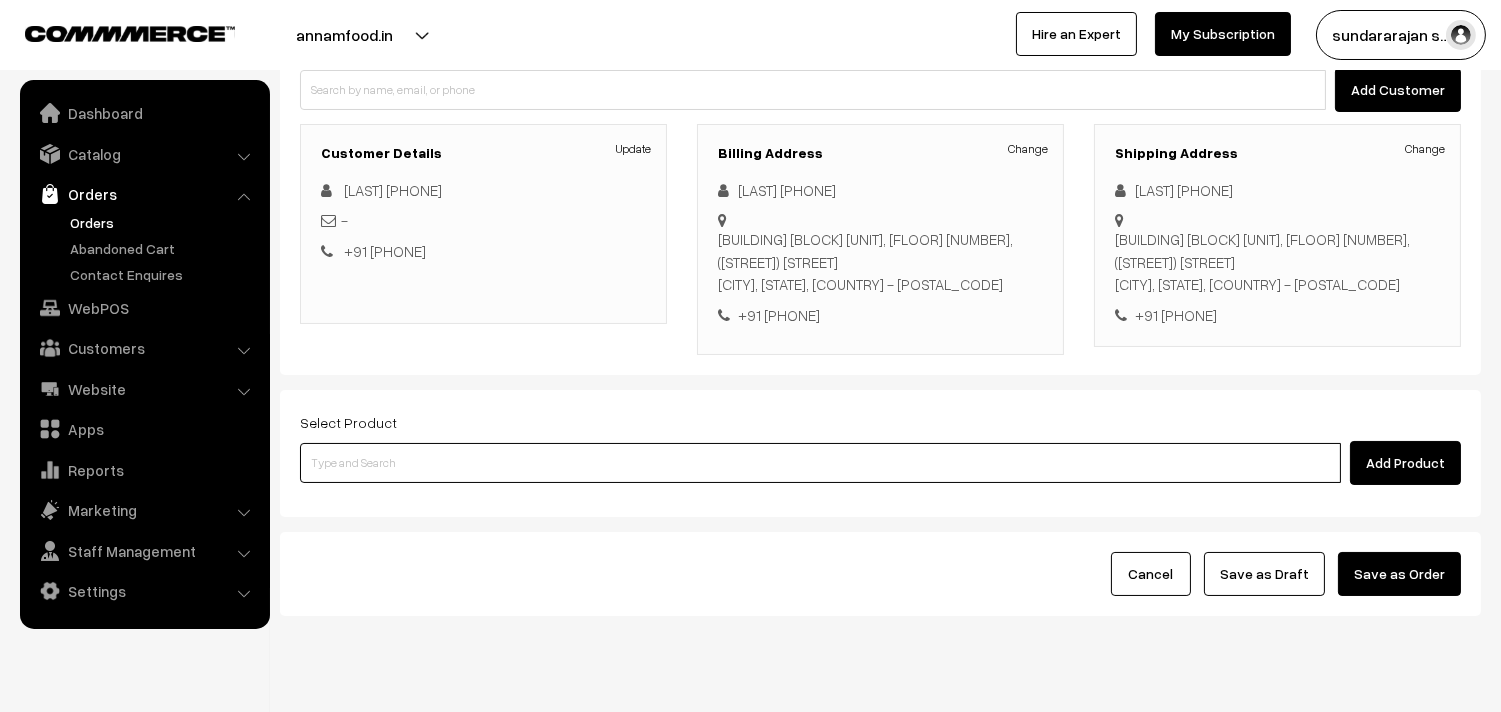 click at bounding box center (820, 463) 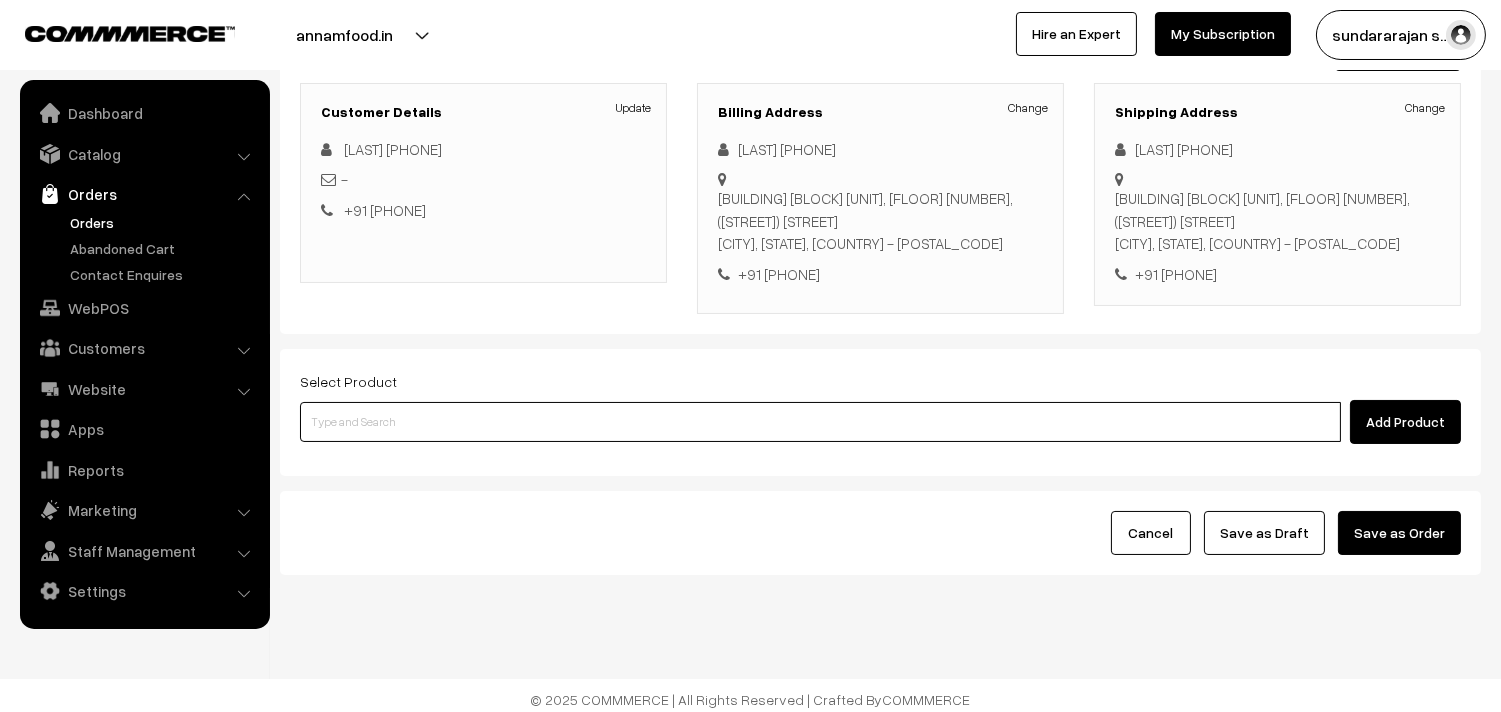 scroll, scrollTop: 272, scrollLeft: 0, axis: vertical 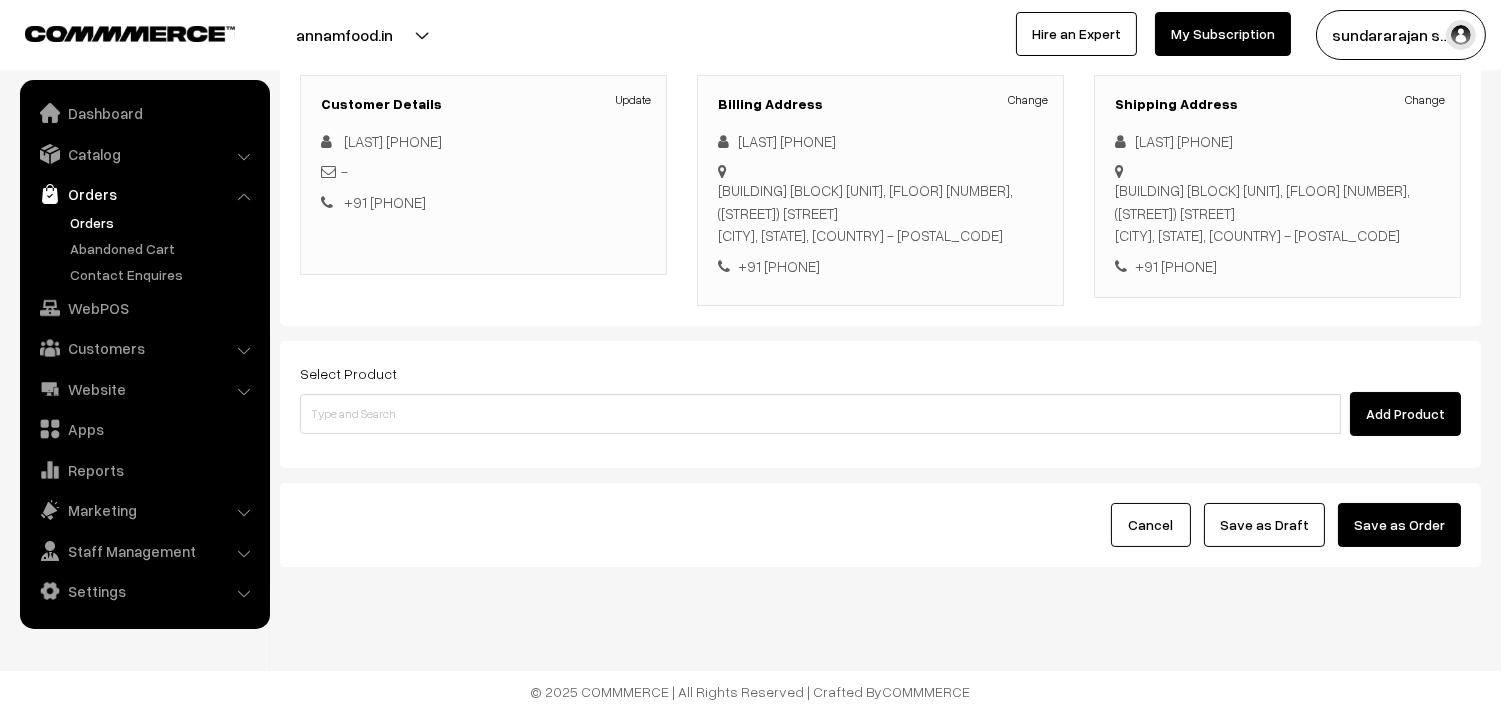 drag, startPoint x: 437, startPoint y: 385, endPoint x: 431, endPoint y: 417, distance: 32.55764 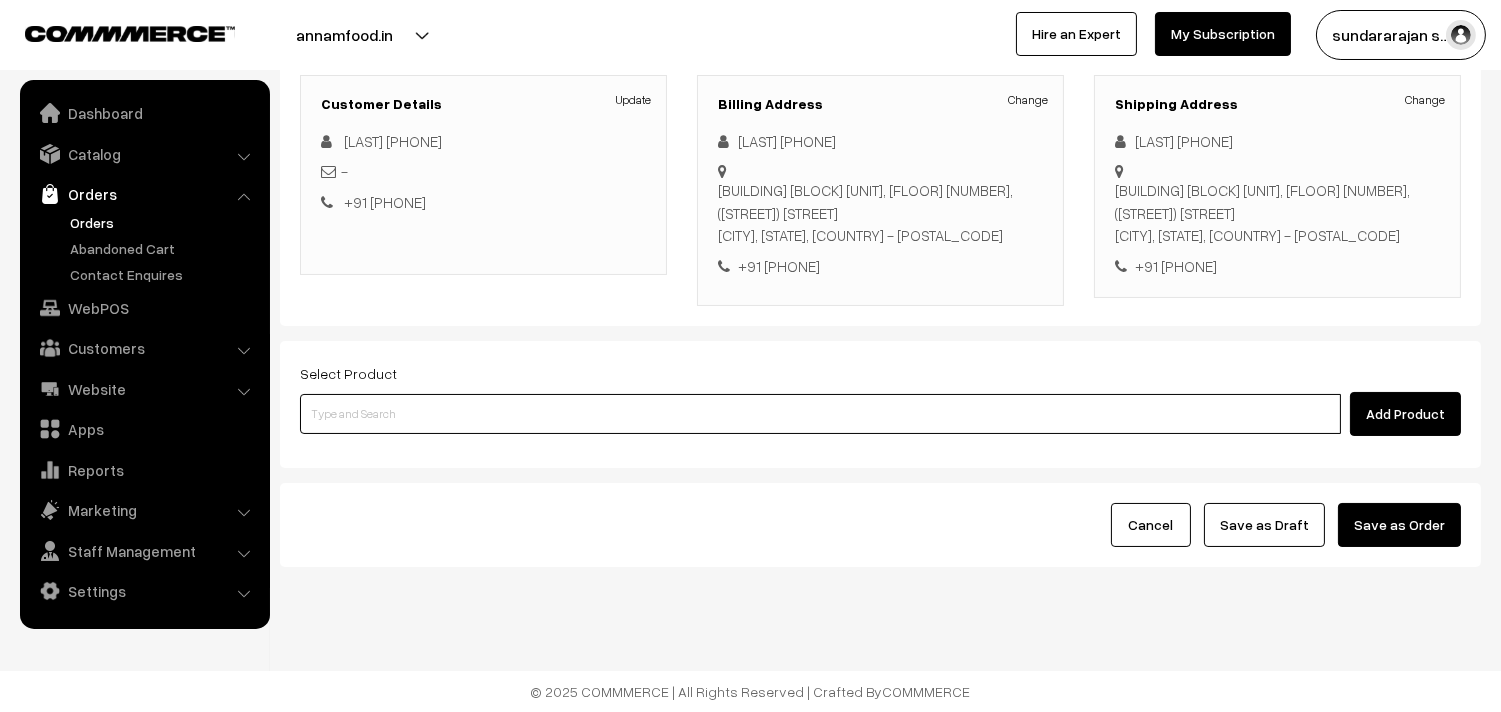 click at bounding box center [820, 414] 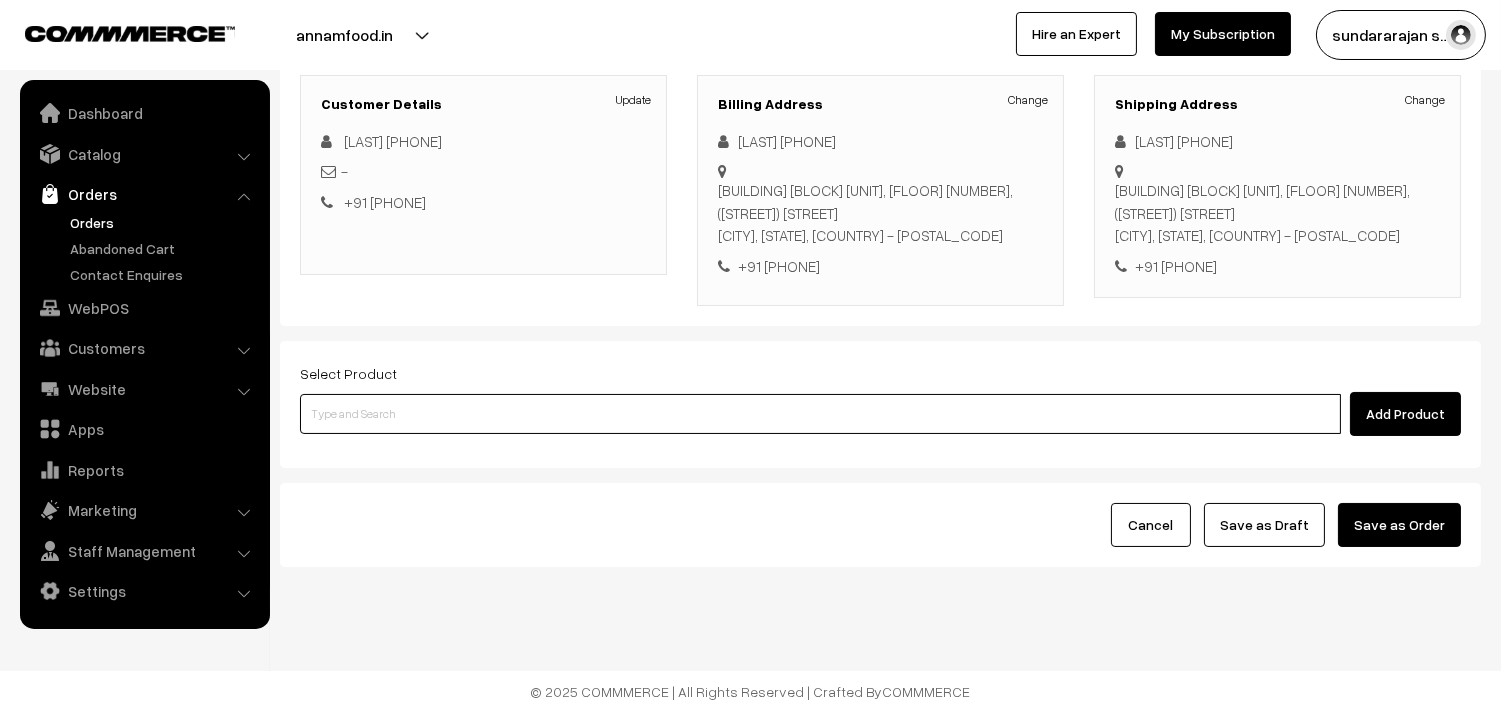 click at bounding box center (820, 414) 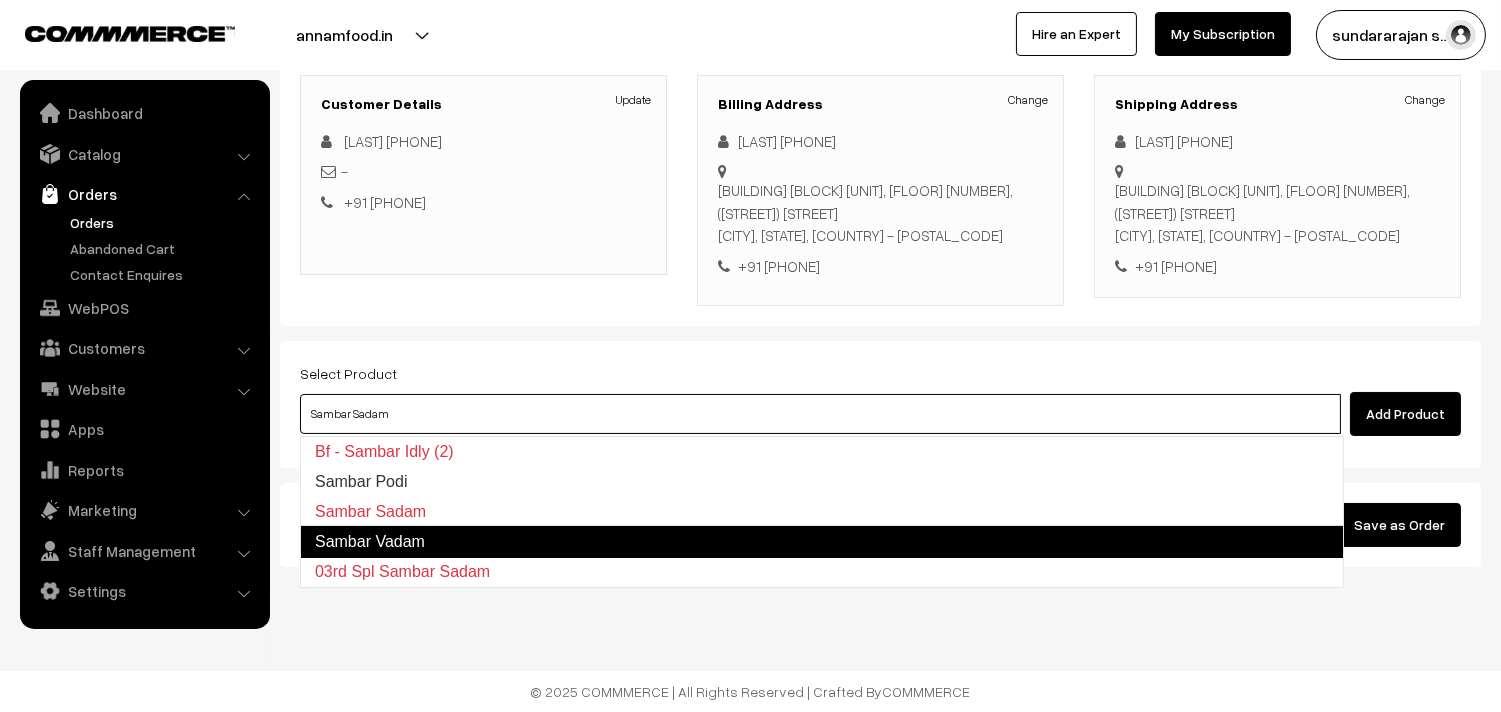 type on "Sambar Podi" 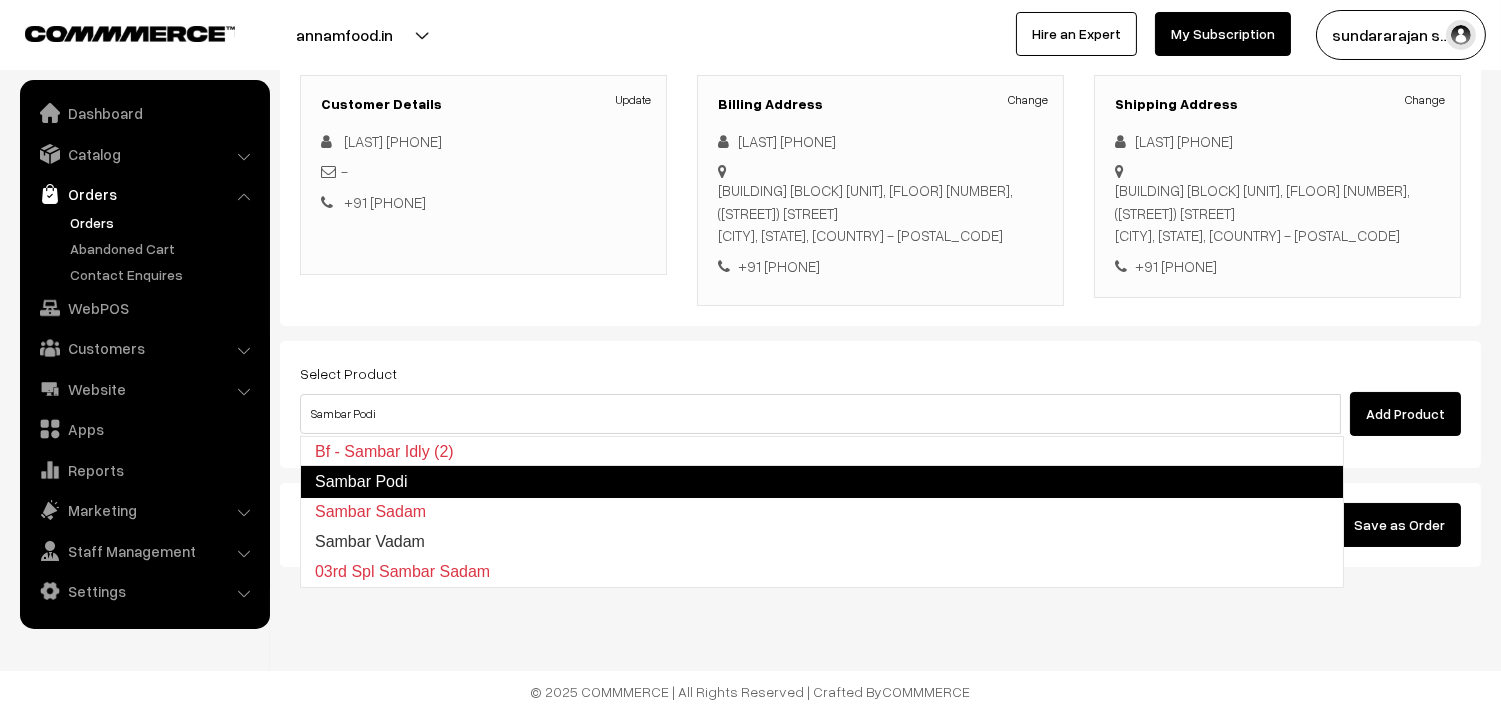 type 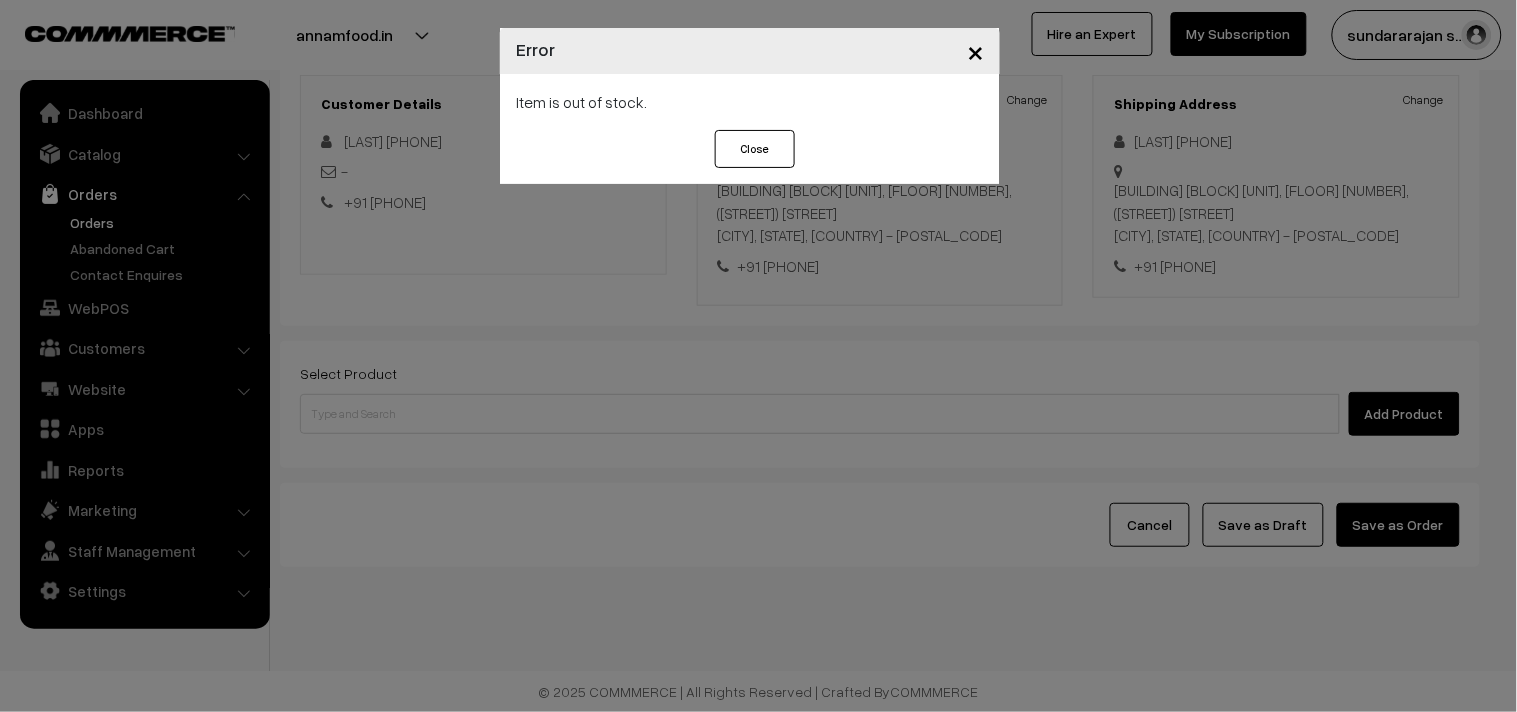click on "×
Error
Item is out of stock.
Close" at bounding box center (758, 356) 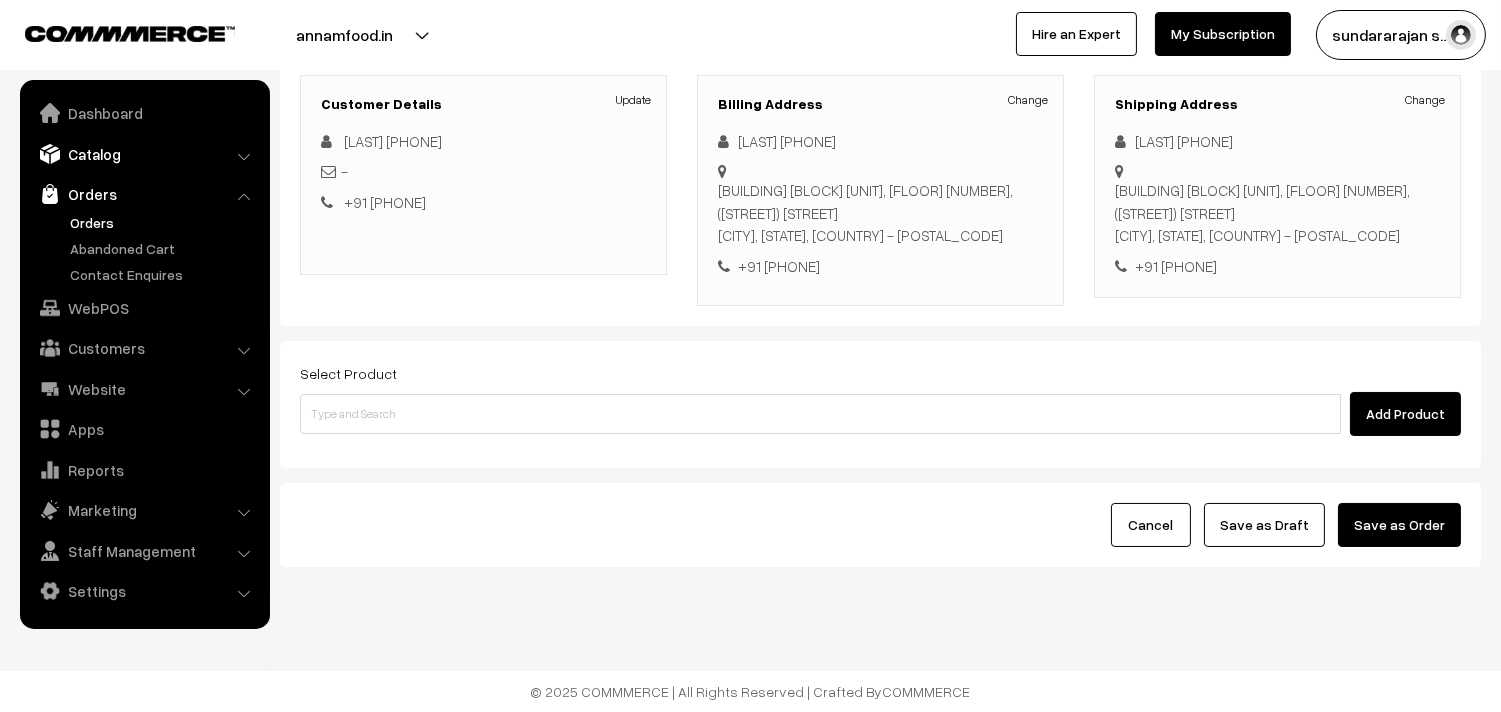 click on "Catalog" at bounding box center [144, 154] 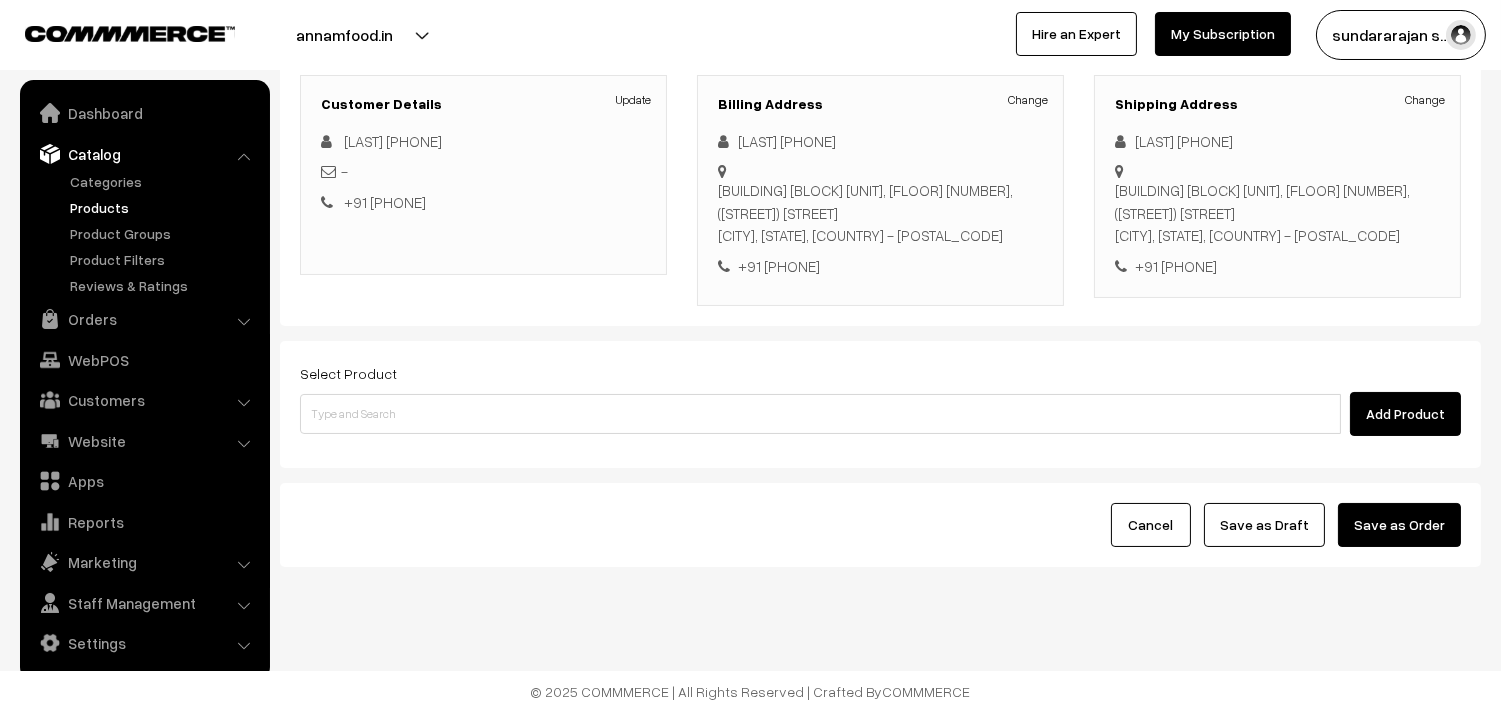 click on "Products" at bounding box center (164, 207) 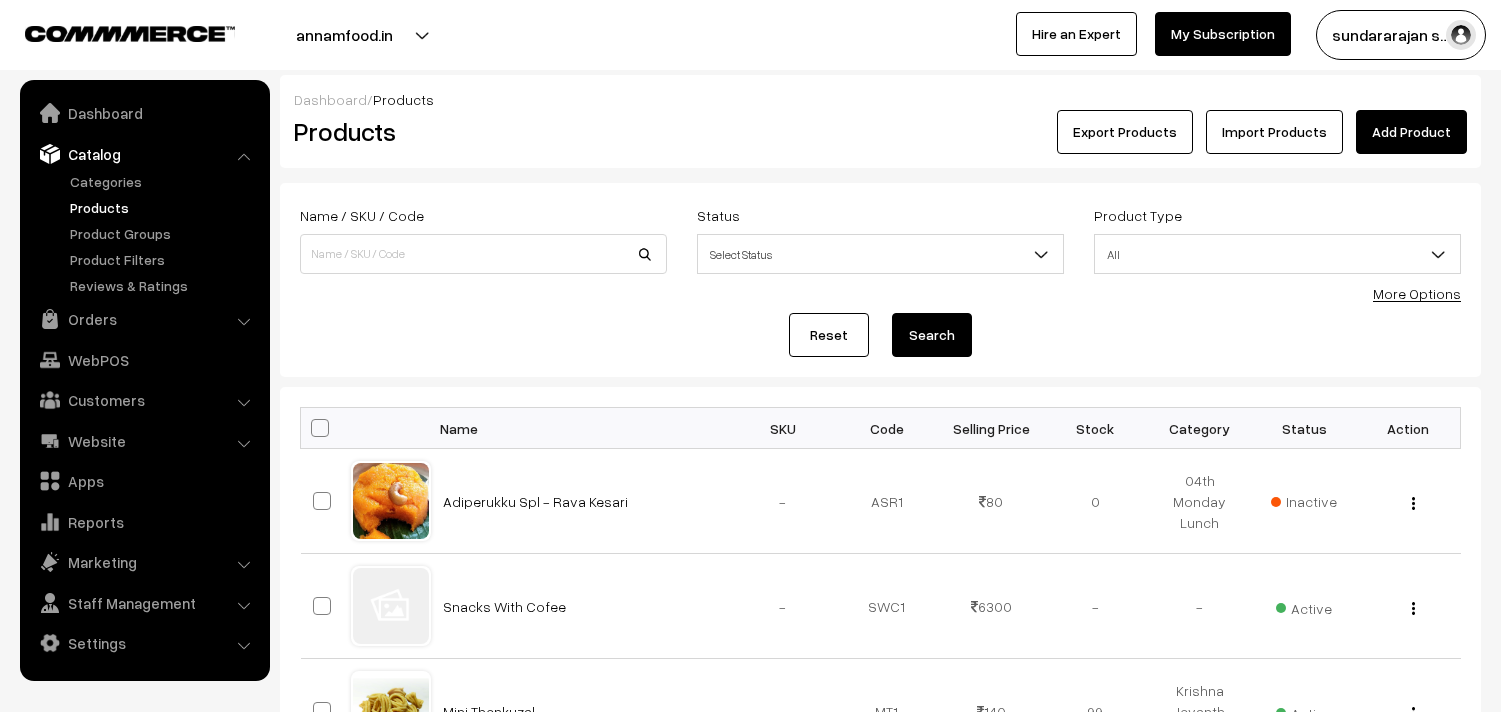 scroll, scrollTop: 0, scrollLeft: 0, axis: both 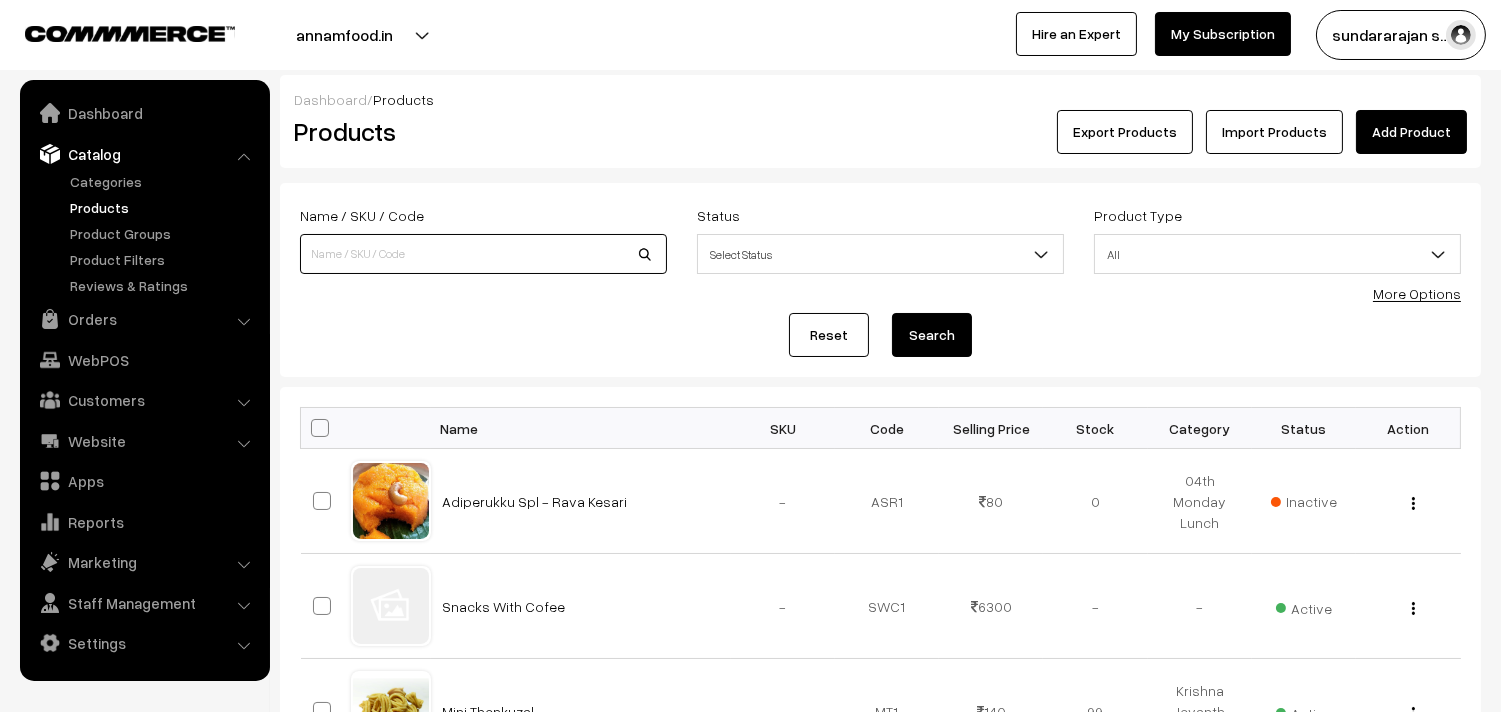click at bounding box center [483, 254] 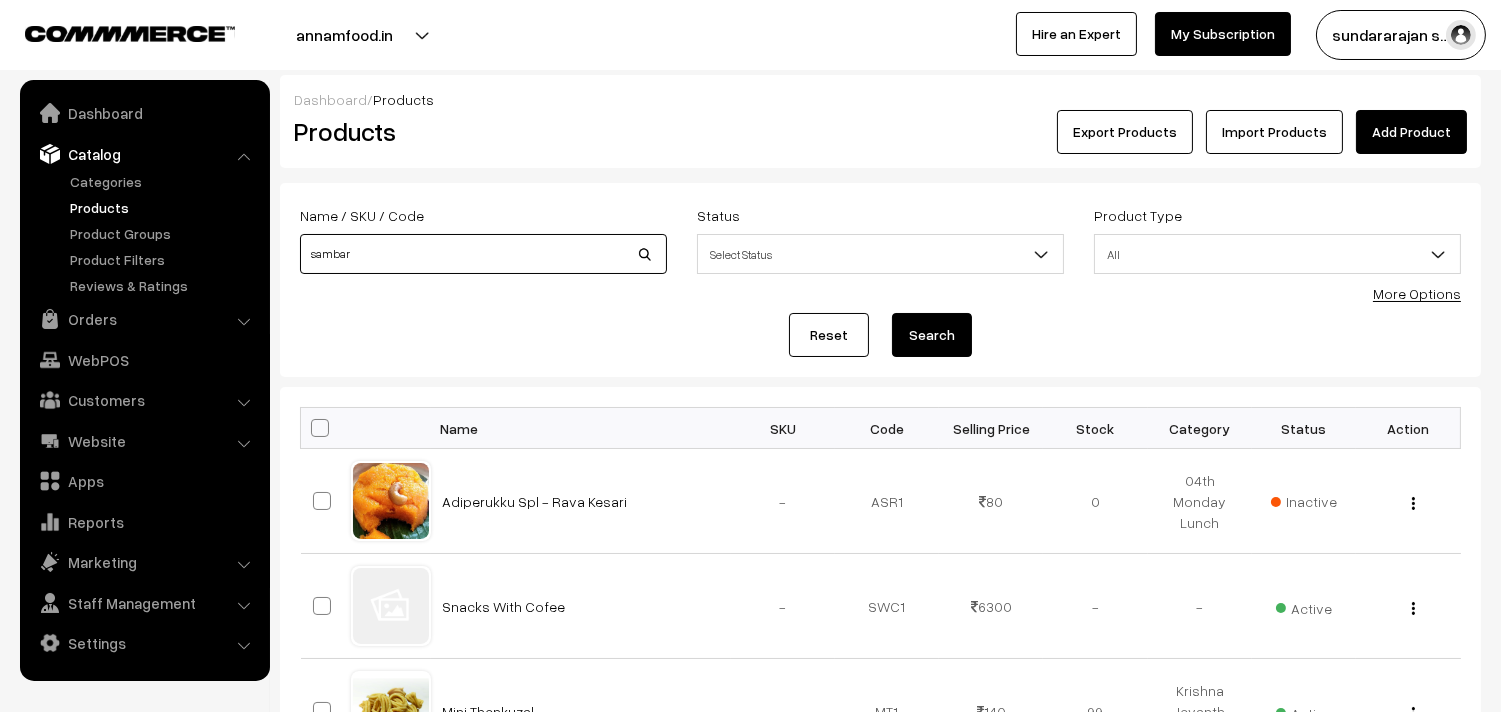 type on "sambar" 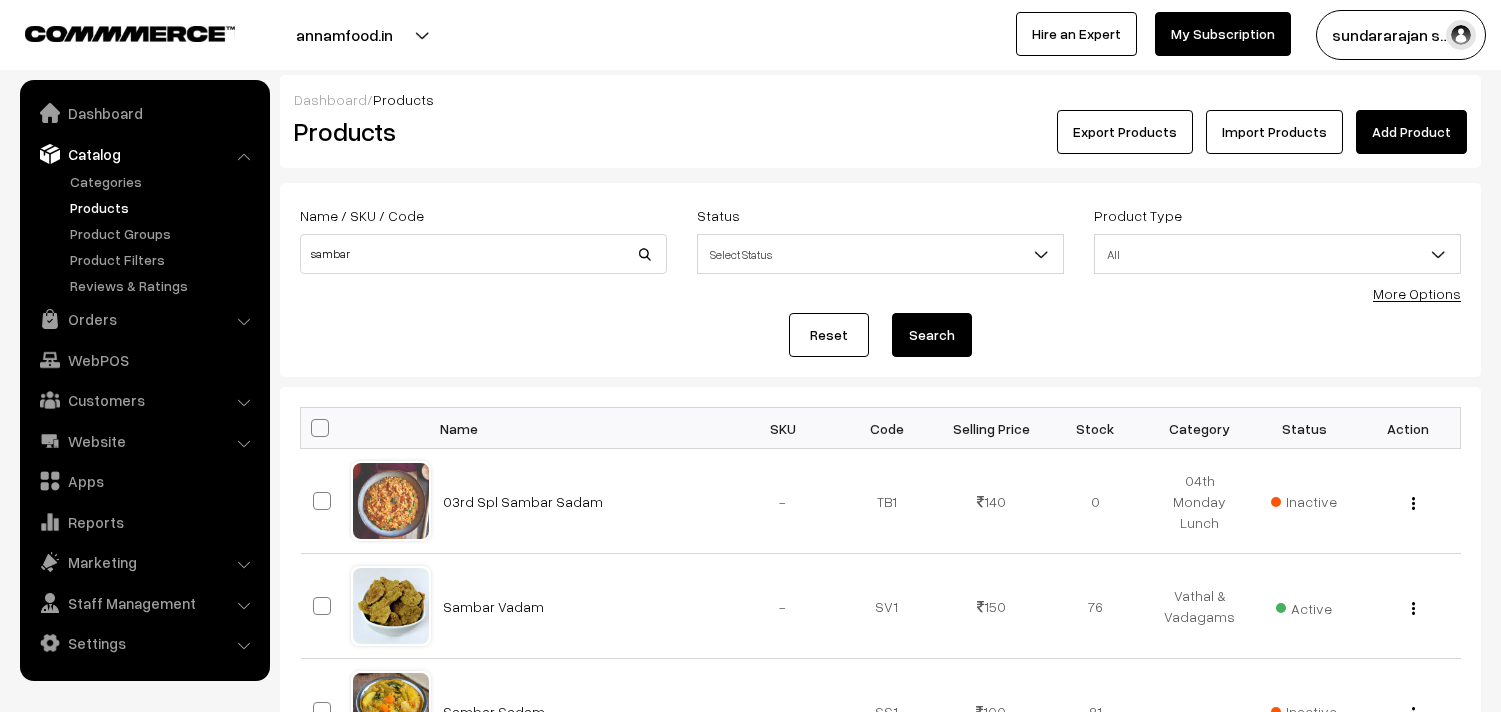 scroll, scrollTop: 0, scrollLeft: 0, axis: both 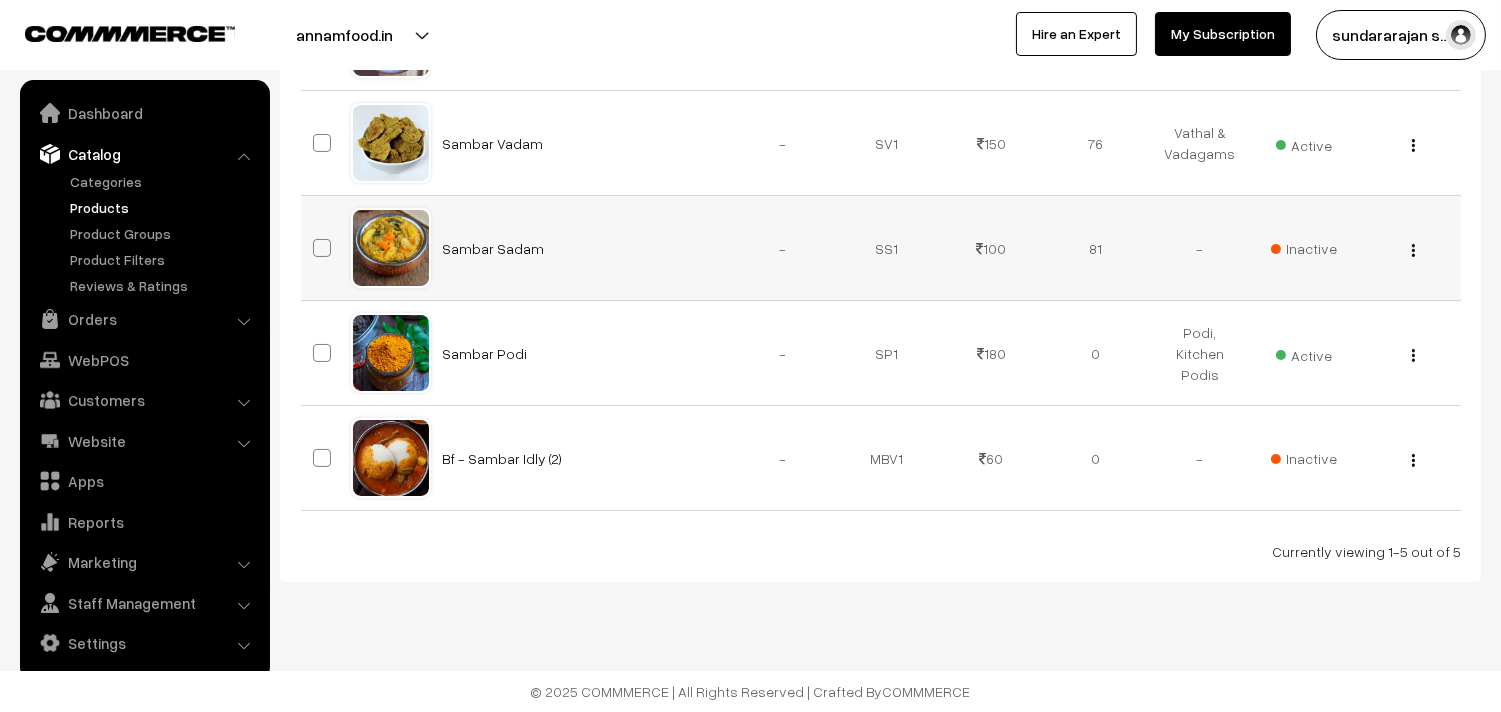 click on "Sambar Sadam" at bounding box center [581, 248] 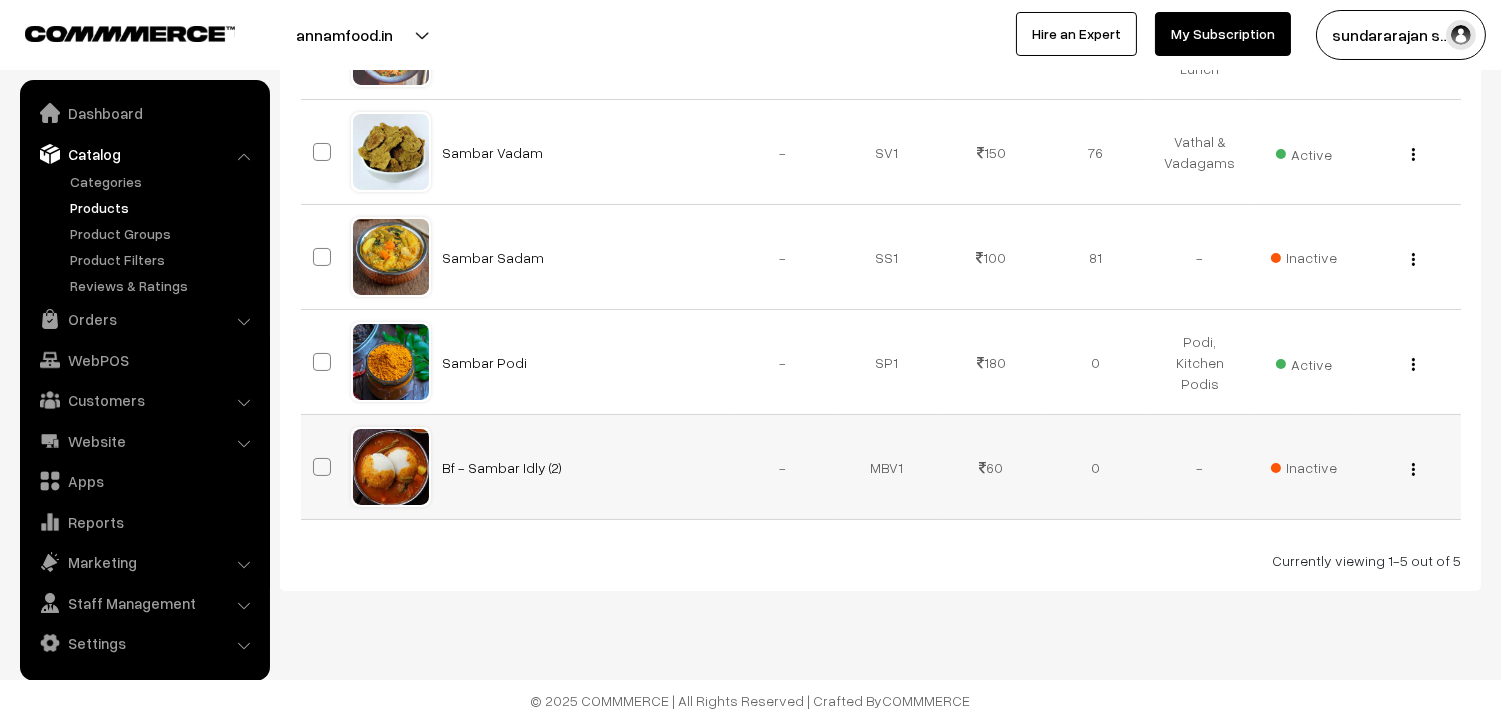 scroll, scrollTop: 464, scrollLeft: 0, axis: vertical 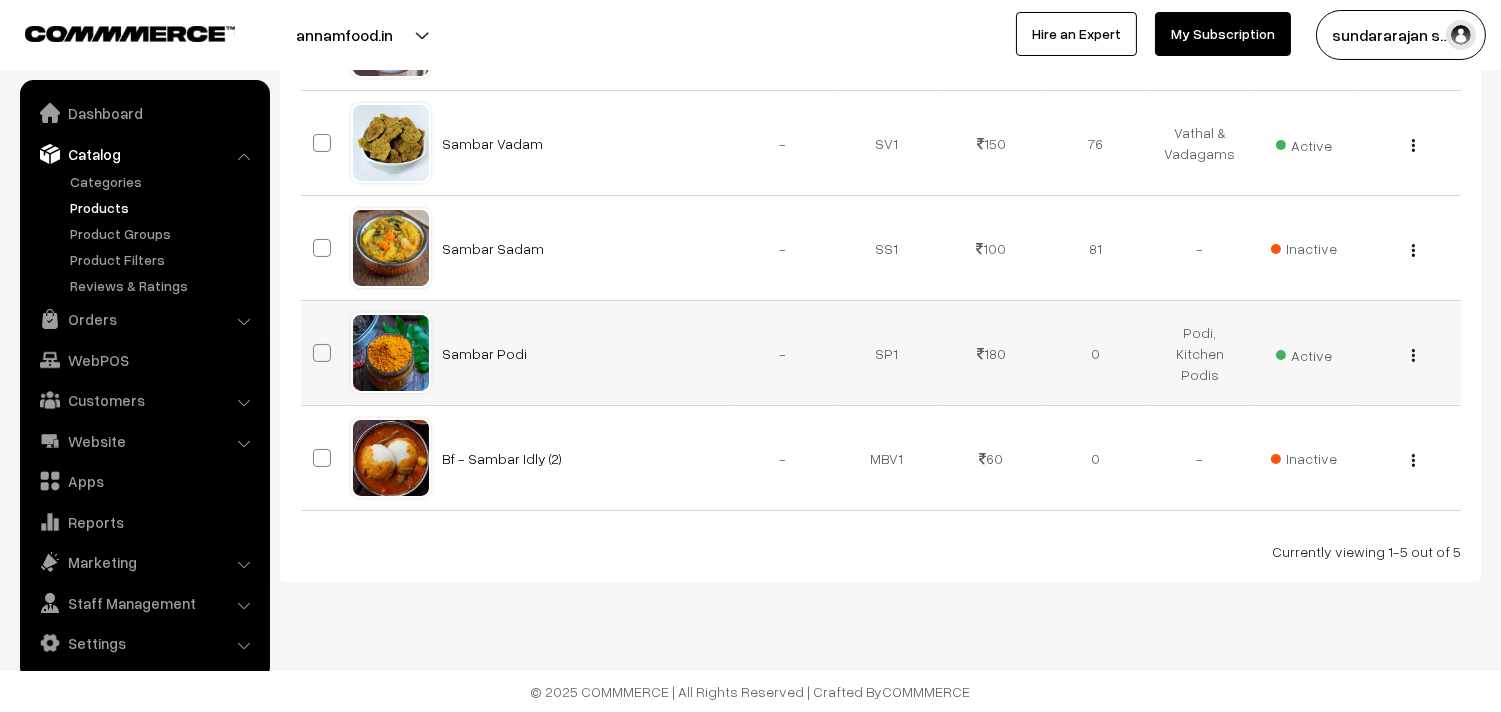 click at bounding box center [1413, 355] 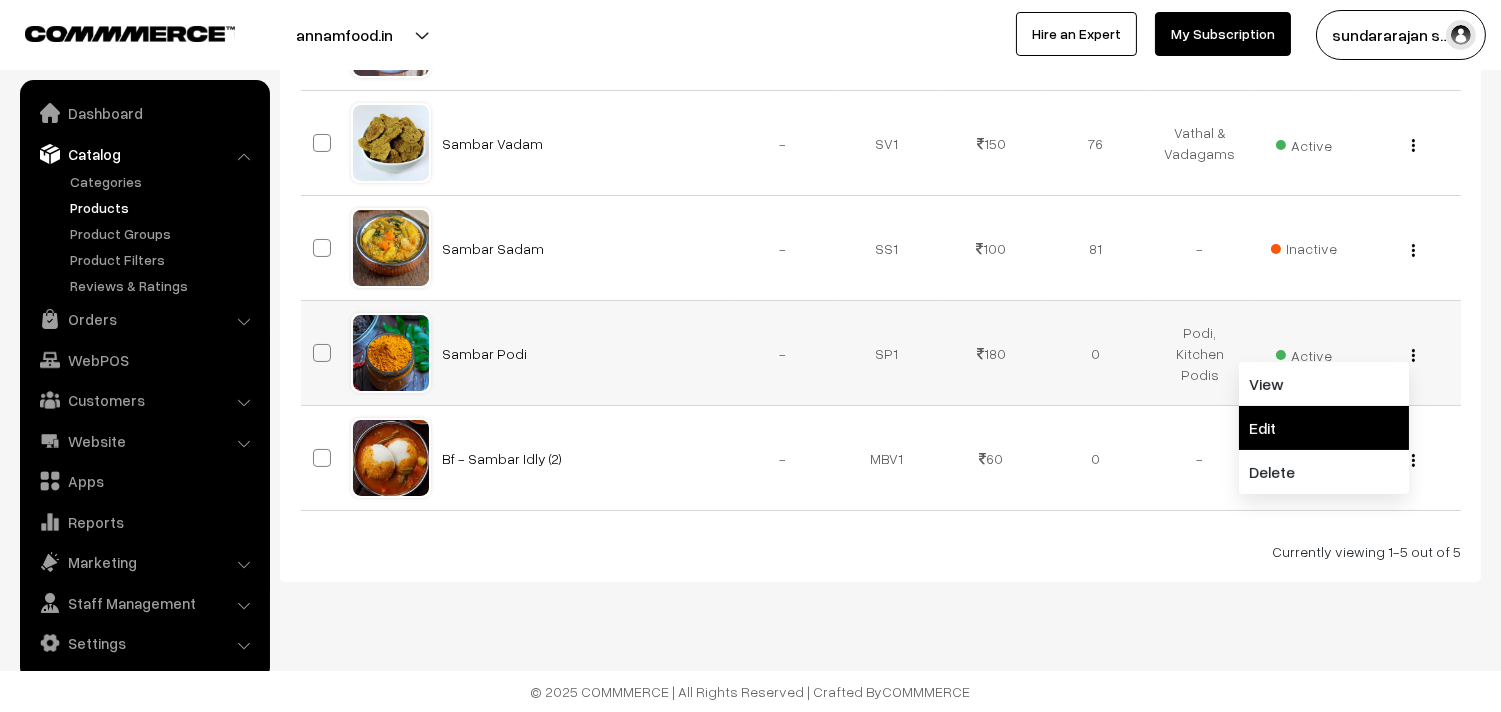 click on "Edit" at bounding box center (1324, 428) 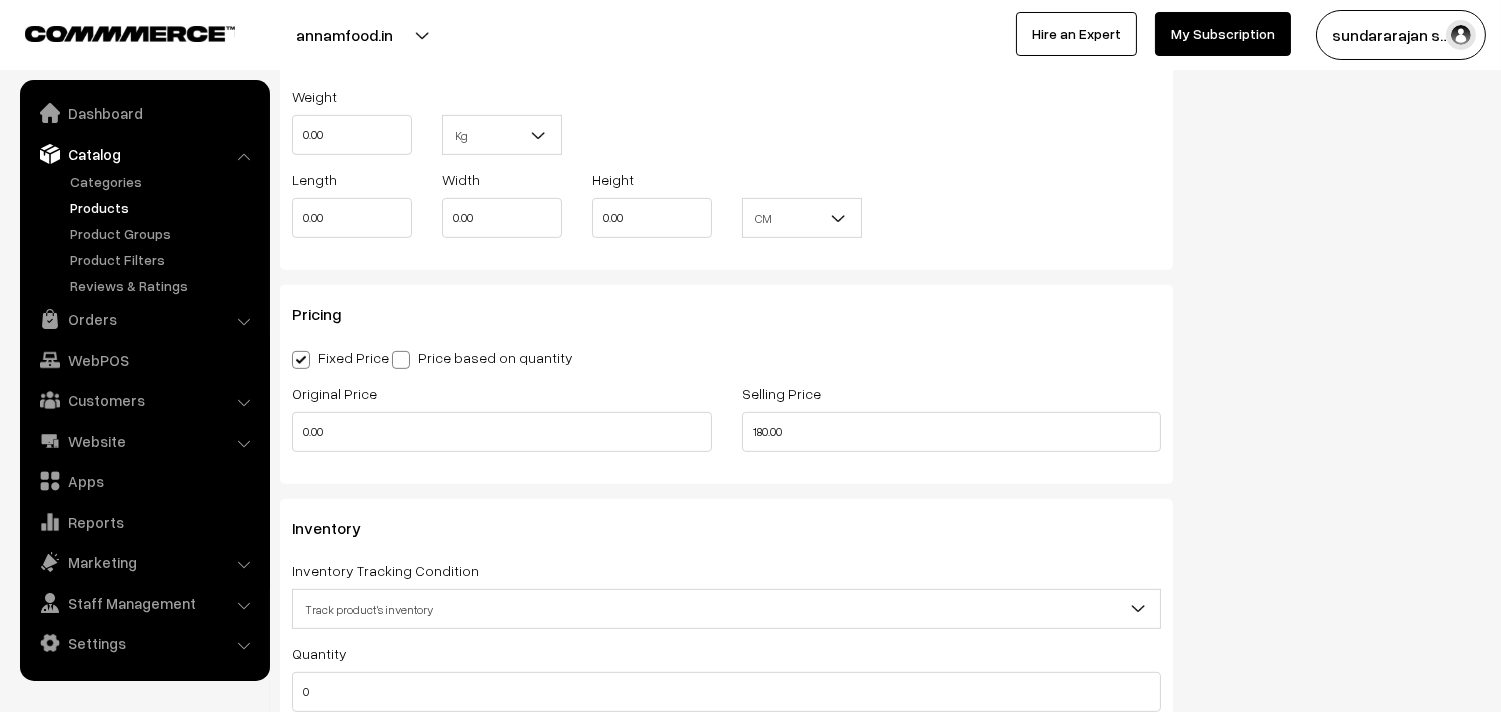 scroll, scrollTop: 1777, scrollLeft: 0, axis: vertical 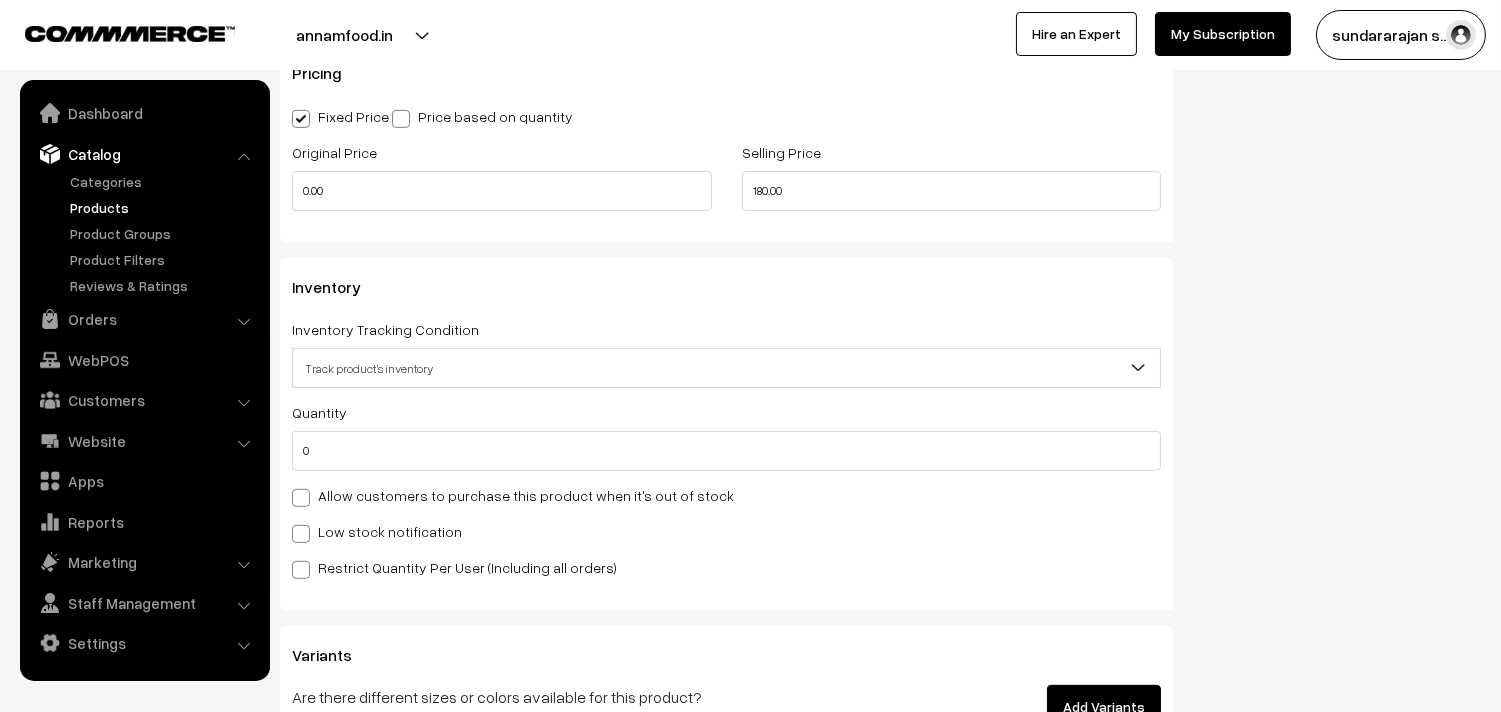 click on "Allow customers to purchase this product when it's out of stock" at bounding box center (513, 495) 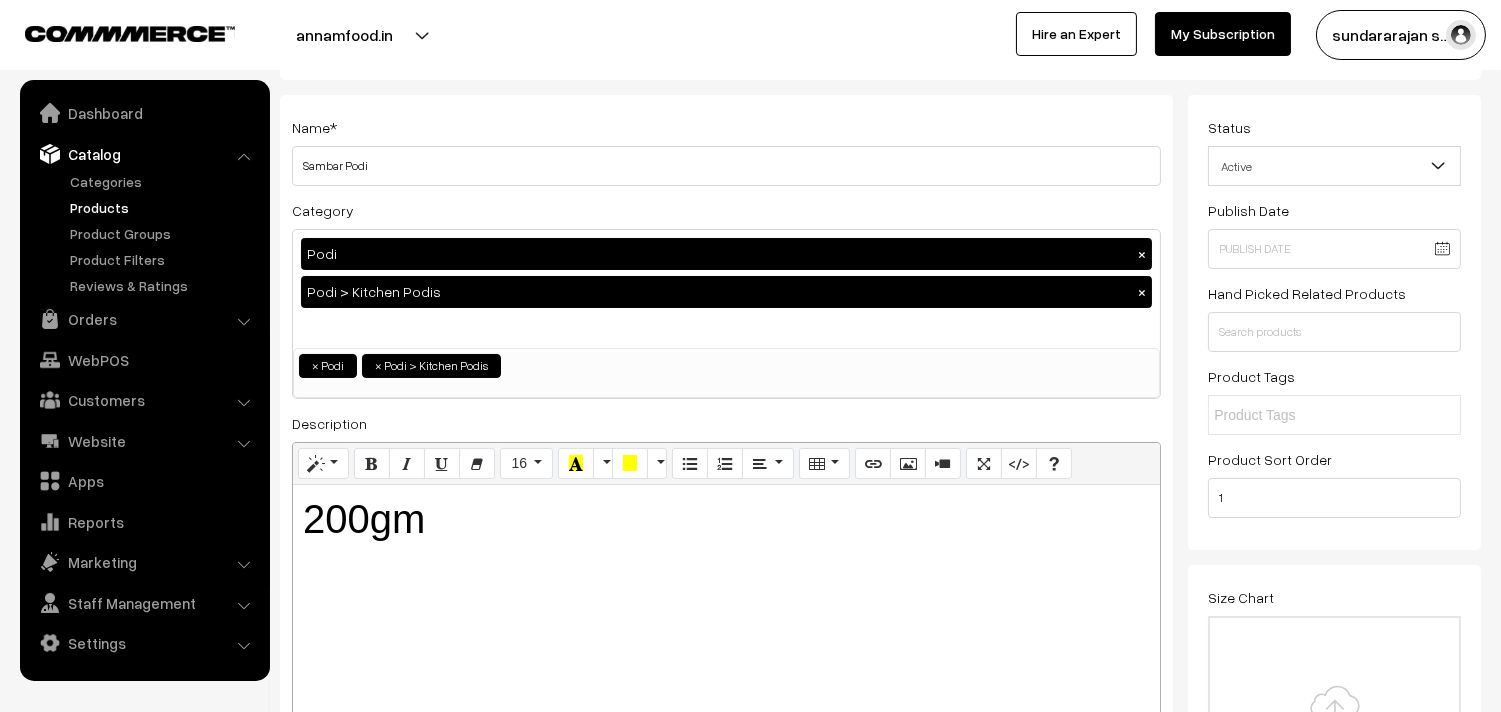 scroll, scrollTop: 0, scrollLeft: 0, axis: both 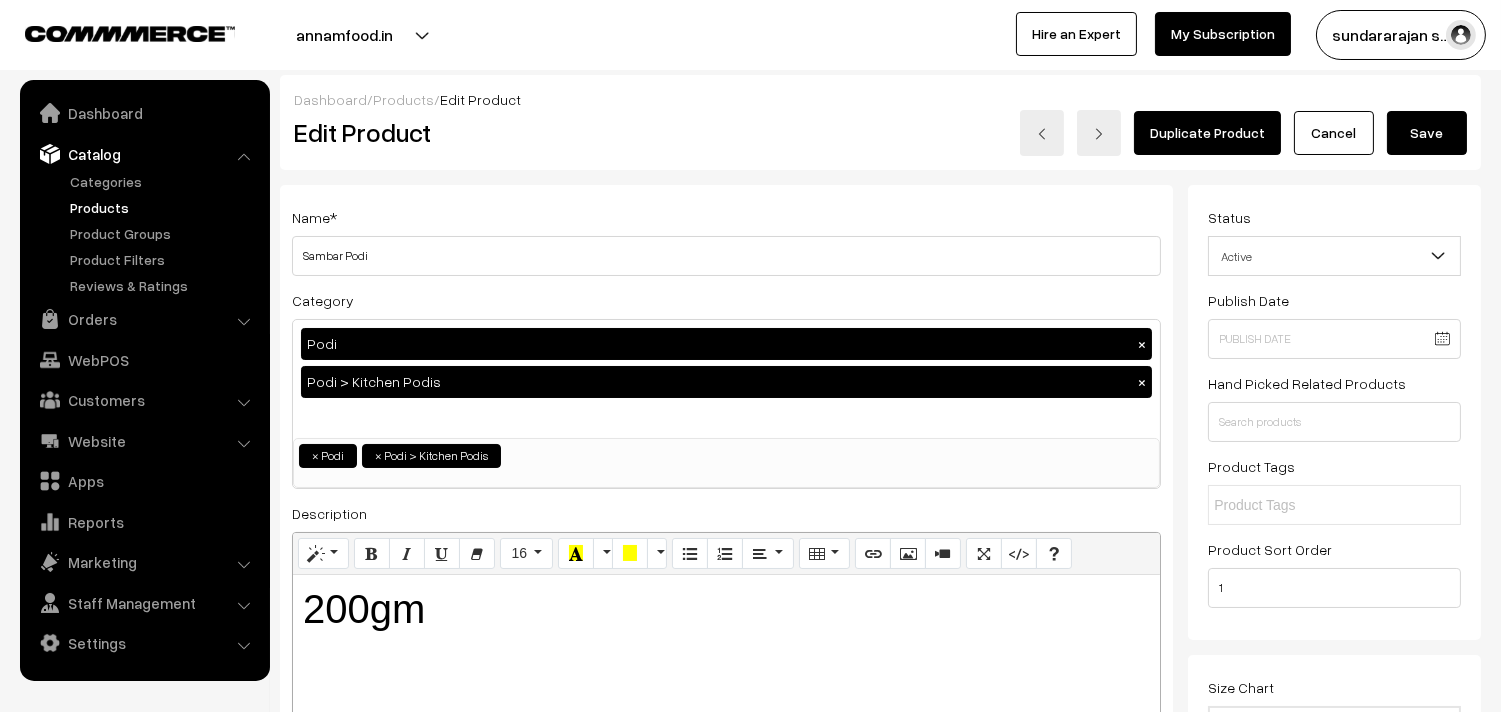 click on "Save" at bounding box center [1427, 133] 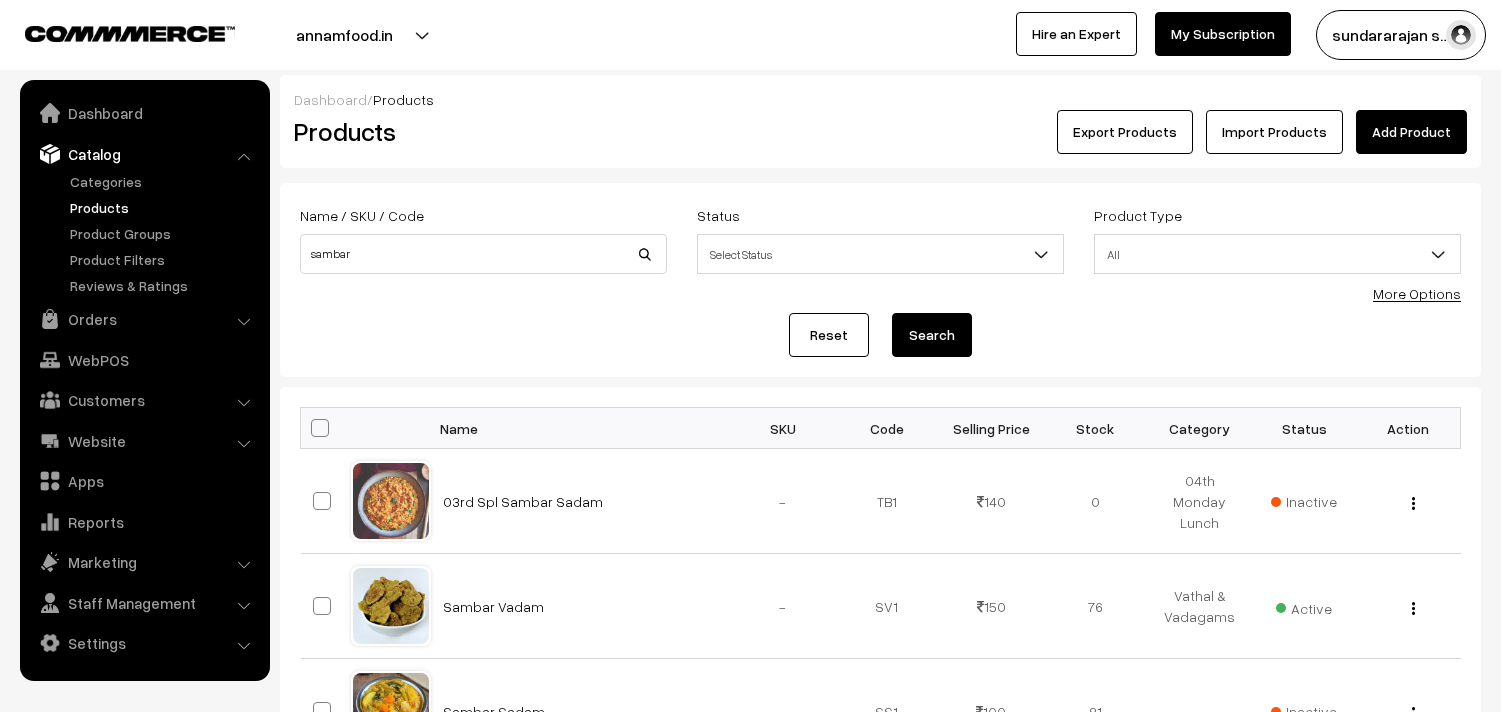 scroll, scrollTop: 0, scrollLeft: 0, axis: both 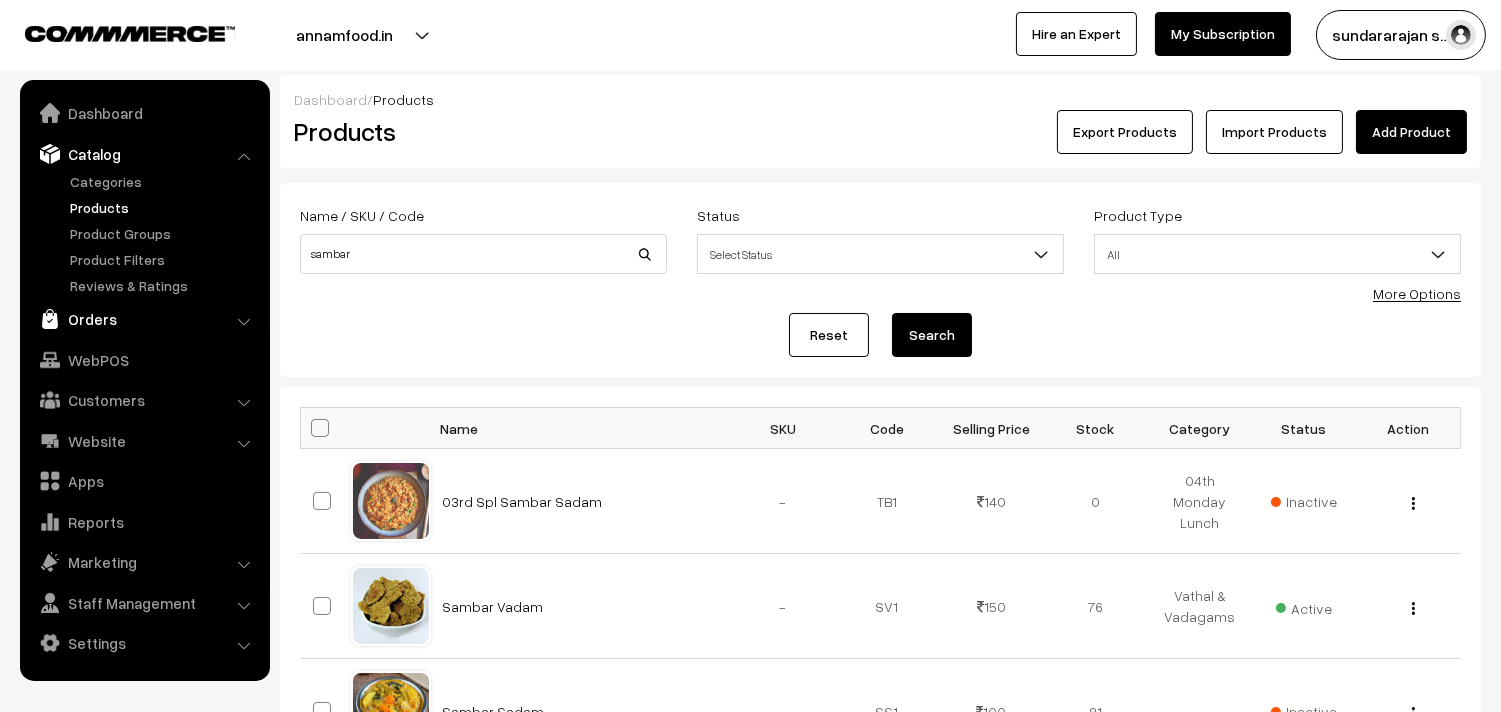 click on "Orders" at bounding box center (144, 319) 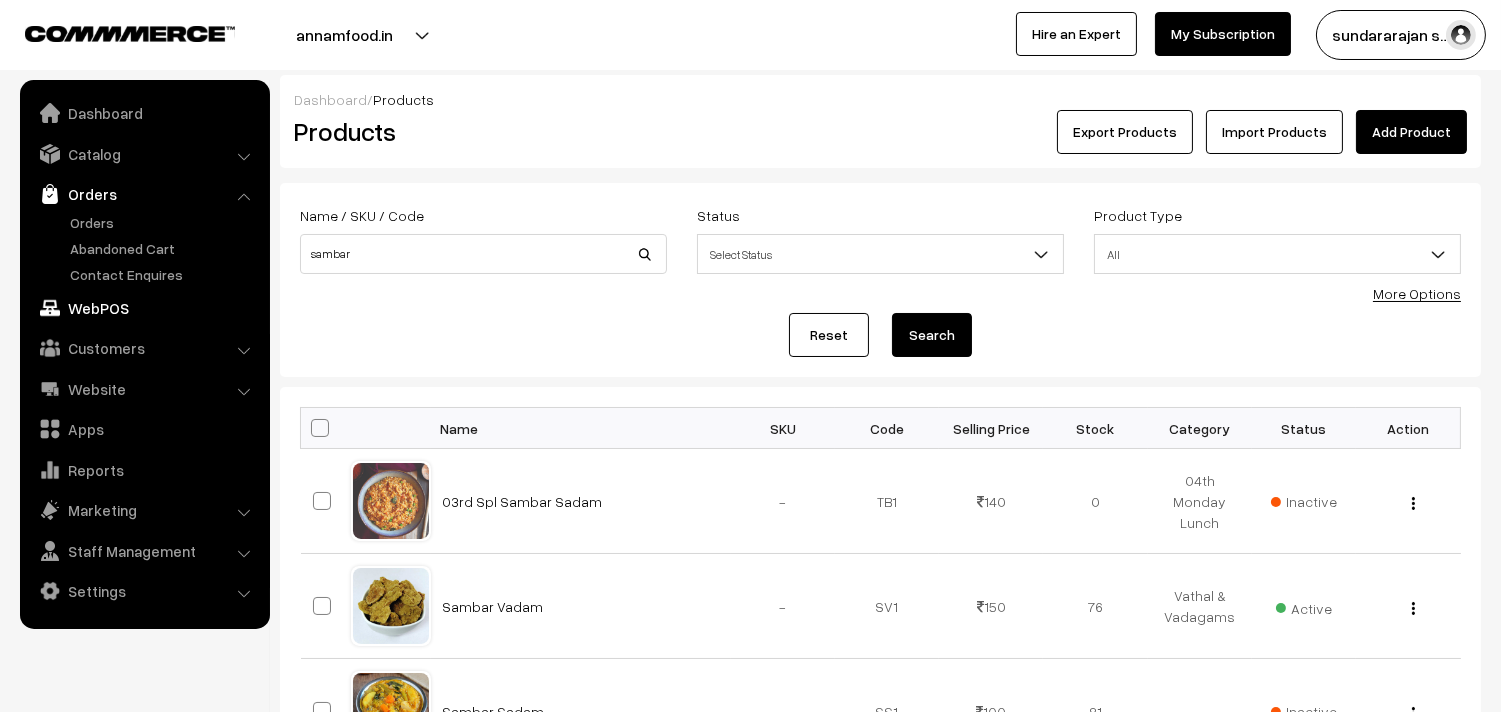 click on "WebPOS" at bounding box center [144, 308] 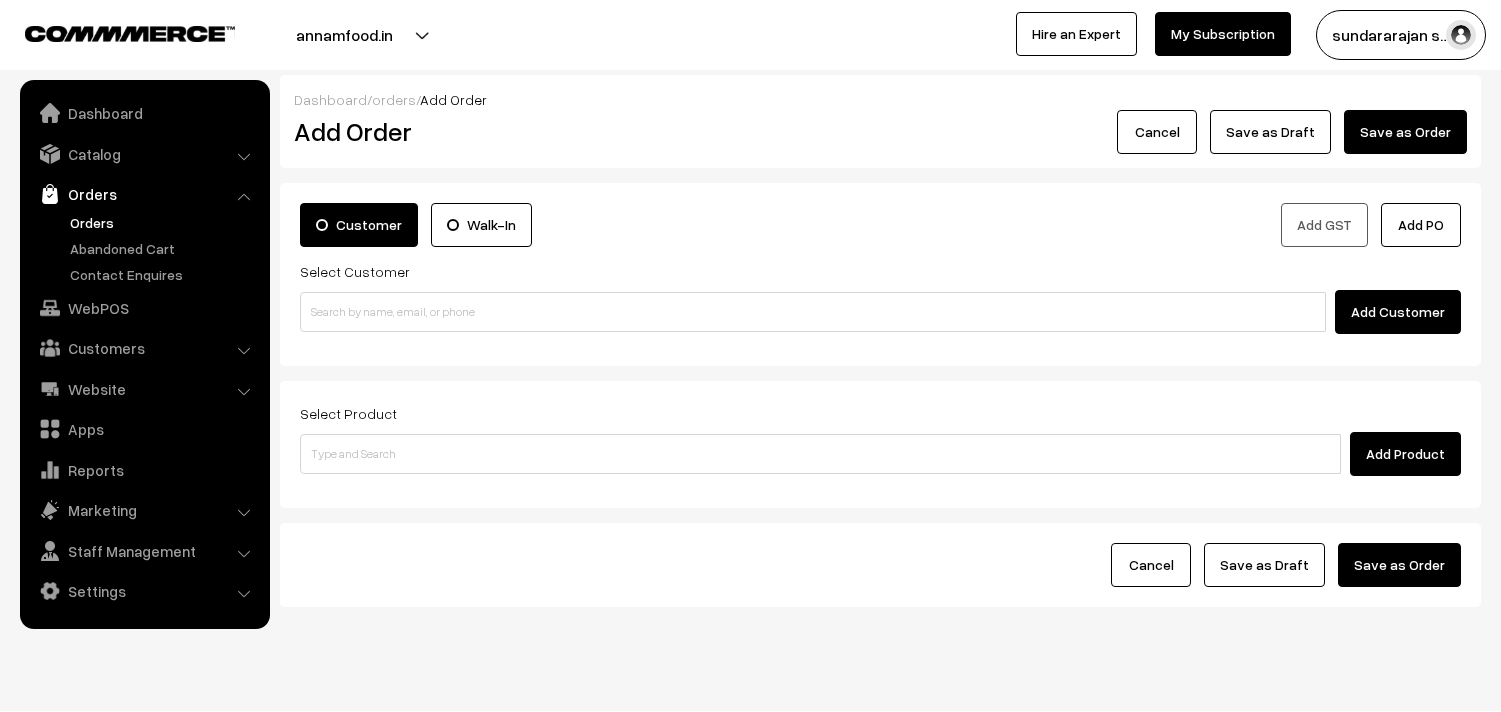 scroll, scrollTop: 0, scrollLeft: 0, axis: both 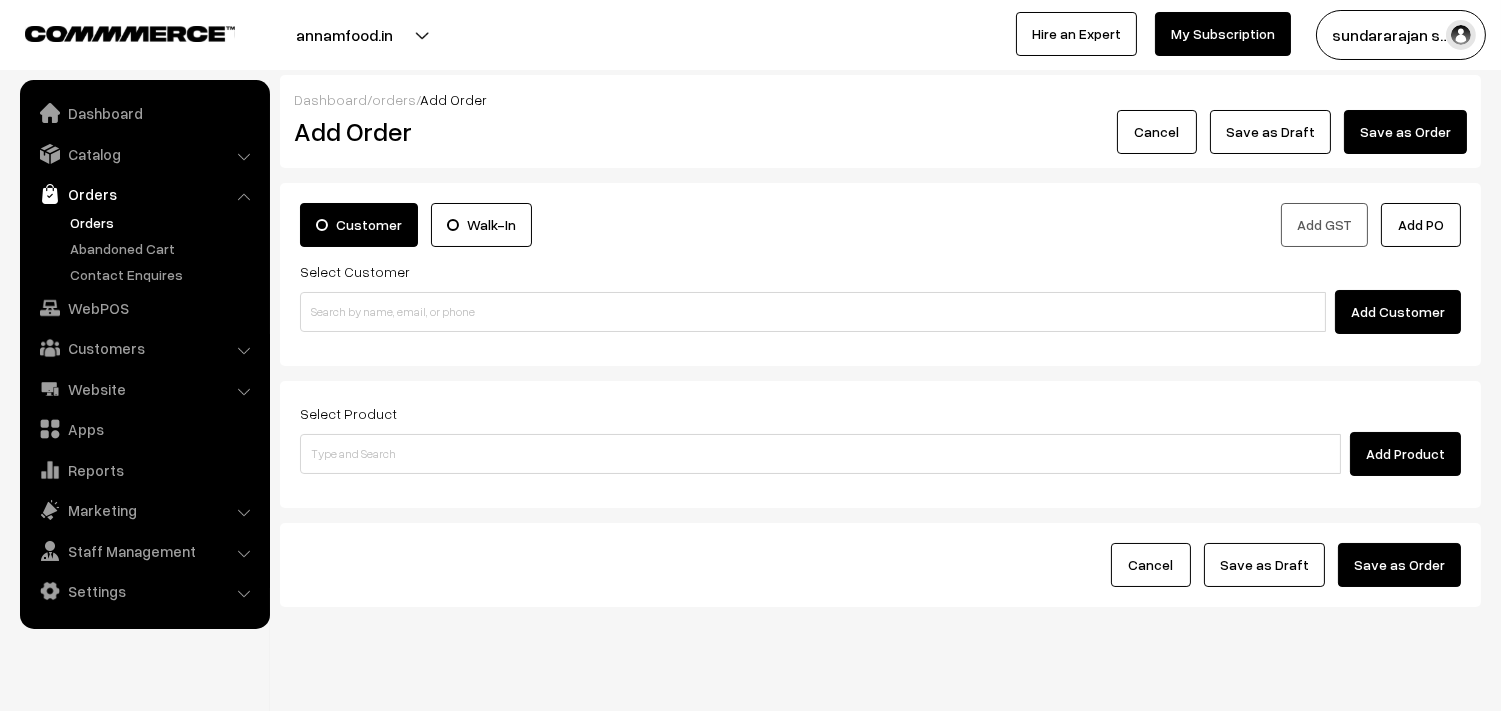 click on "Customer
Walk-In" at bounding box center (583, 231) 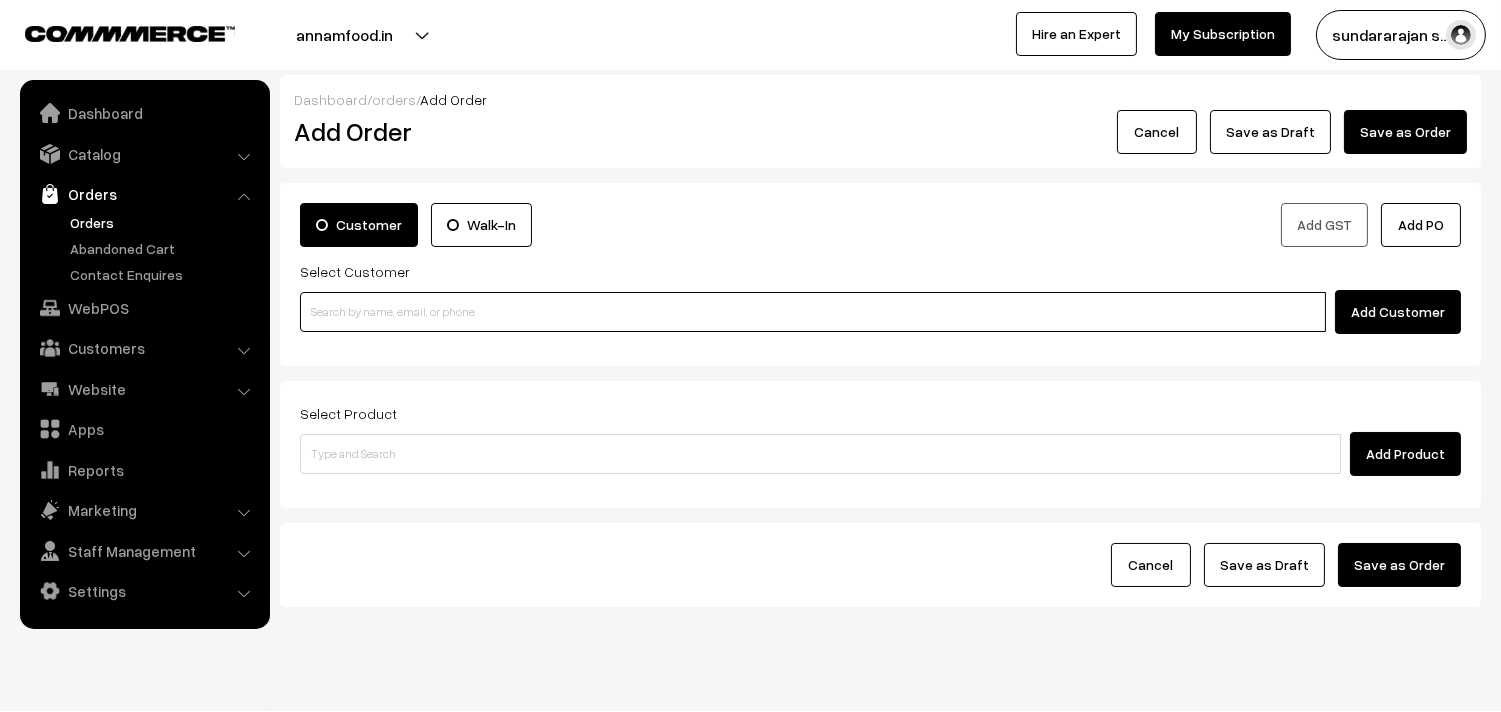 click at bounding box center [813, 312] 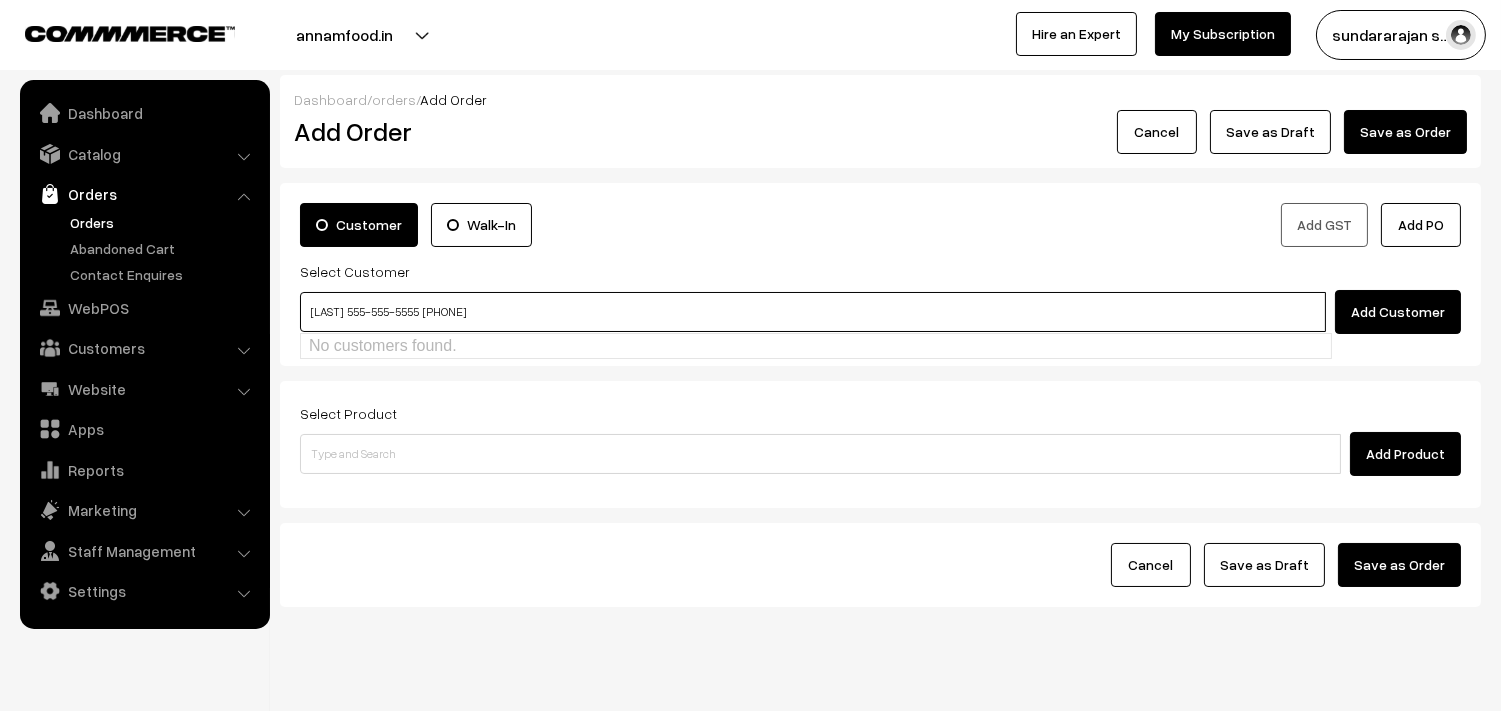 paste on "94456 55047" 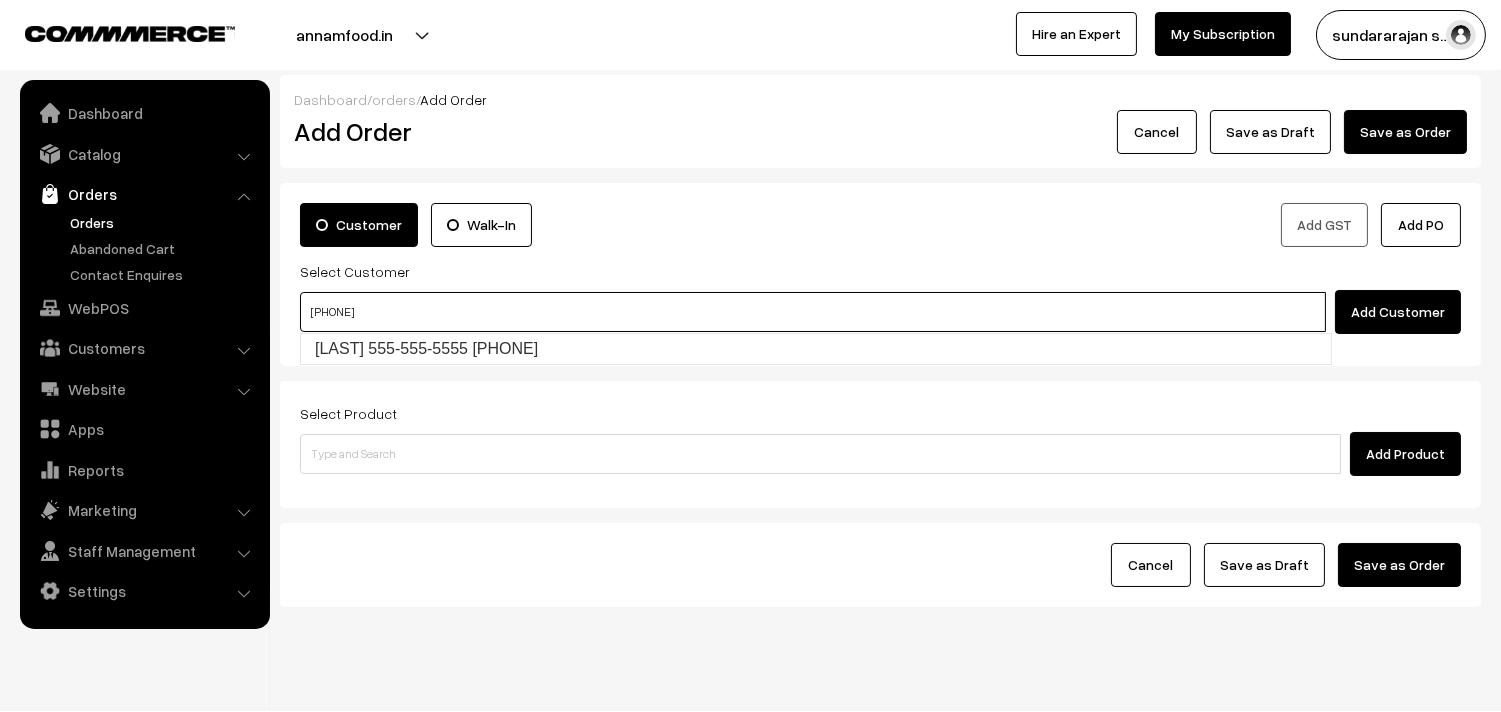 click on "S.Subramanian  94456 55047  [9445655047]" at bounding box center [816, 349] 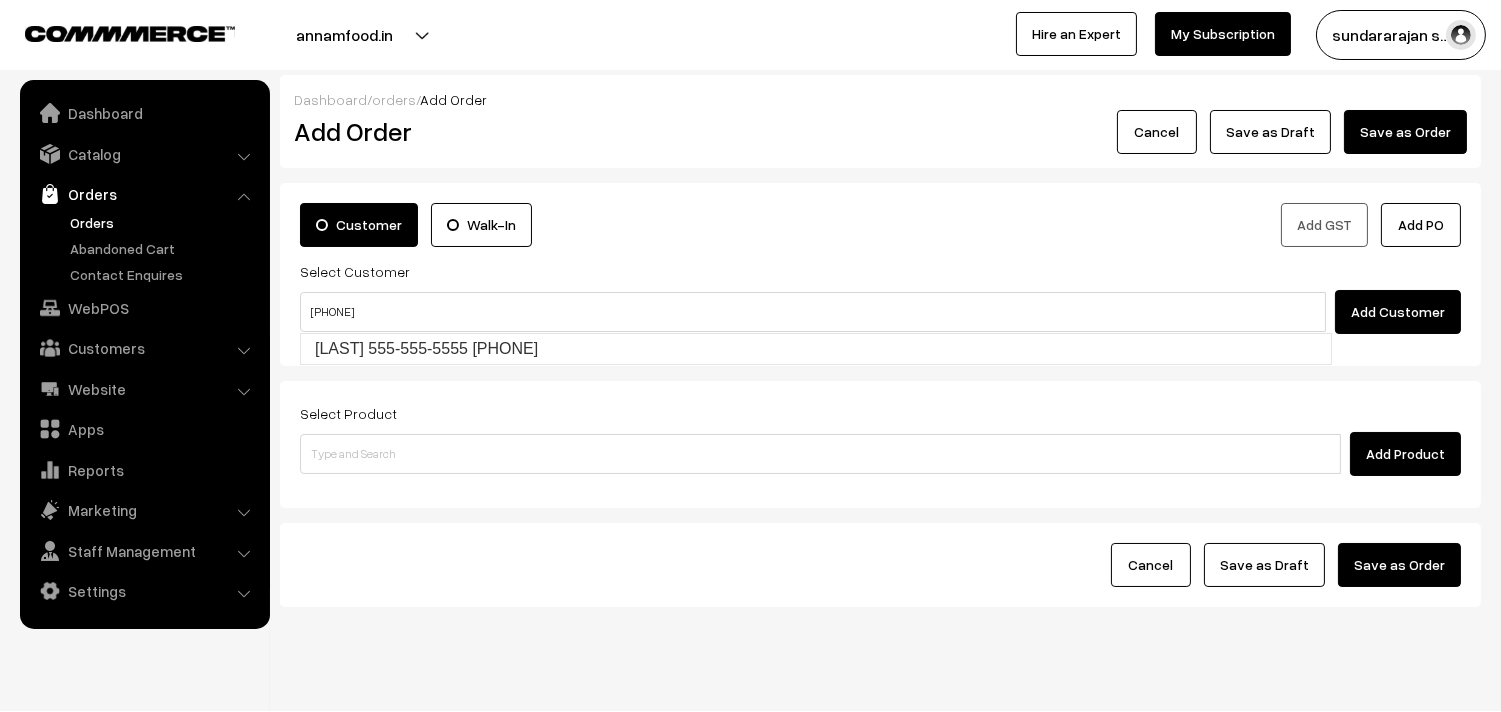 type 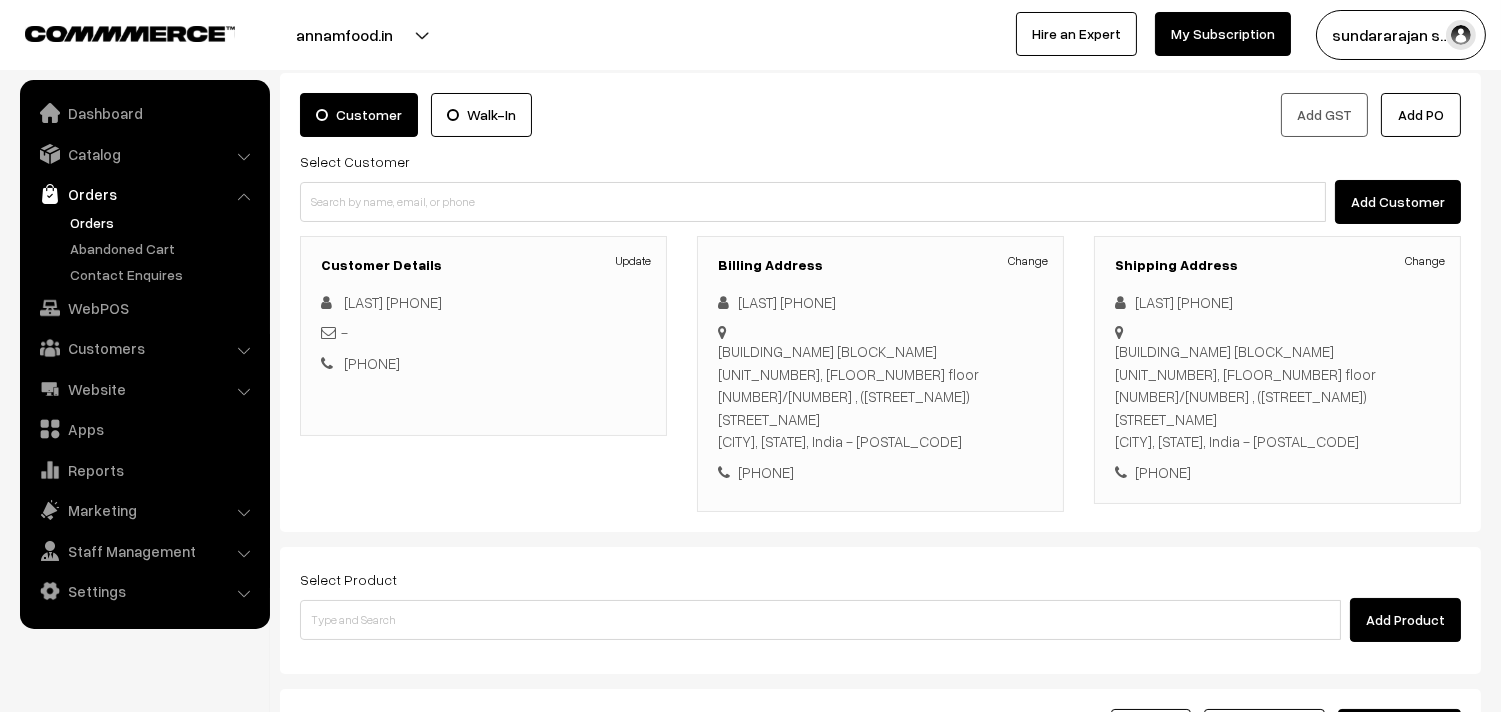 scroll, scrollTop: 111, scrollLeft: 0, axis: vertical 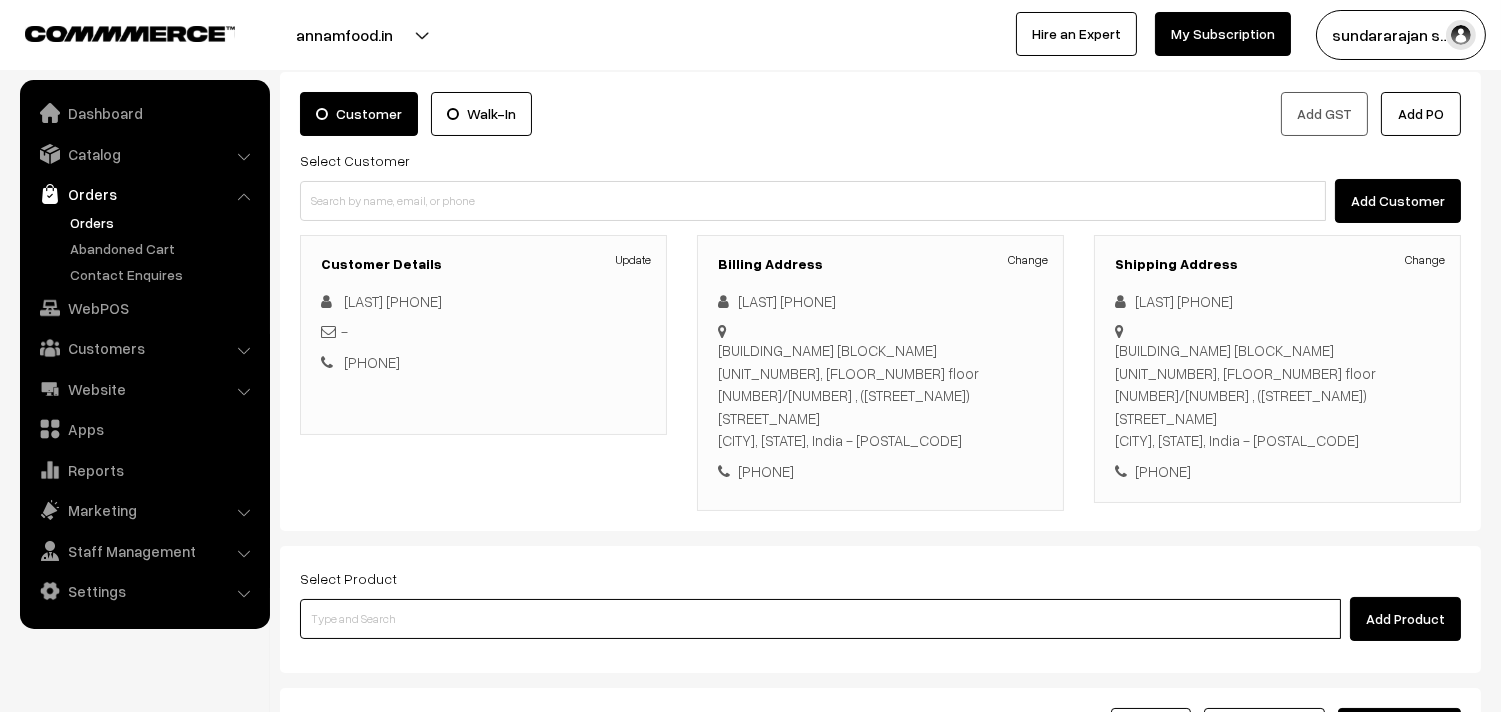click at bounding box center (820, 619) 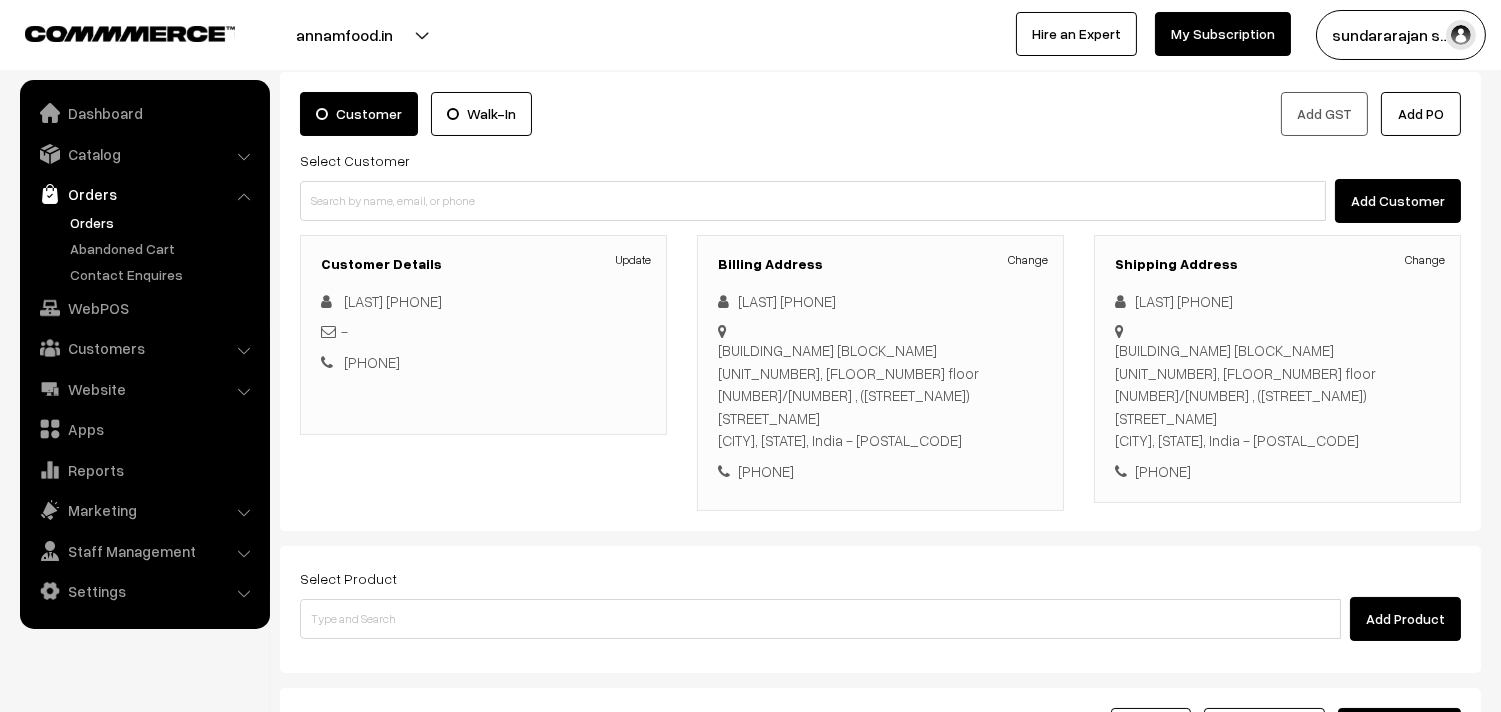 click on "Select Product
Add Product" at bounding box center (880, 603) 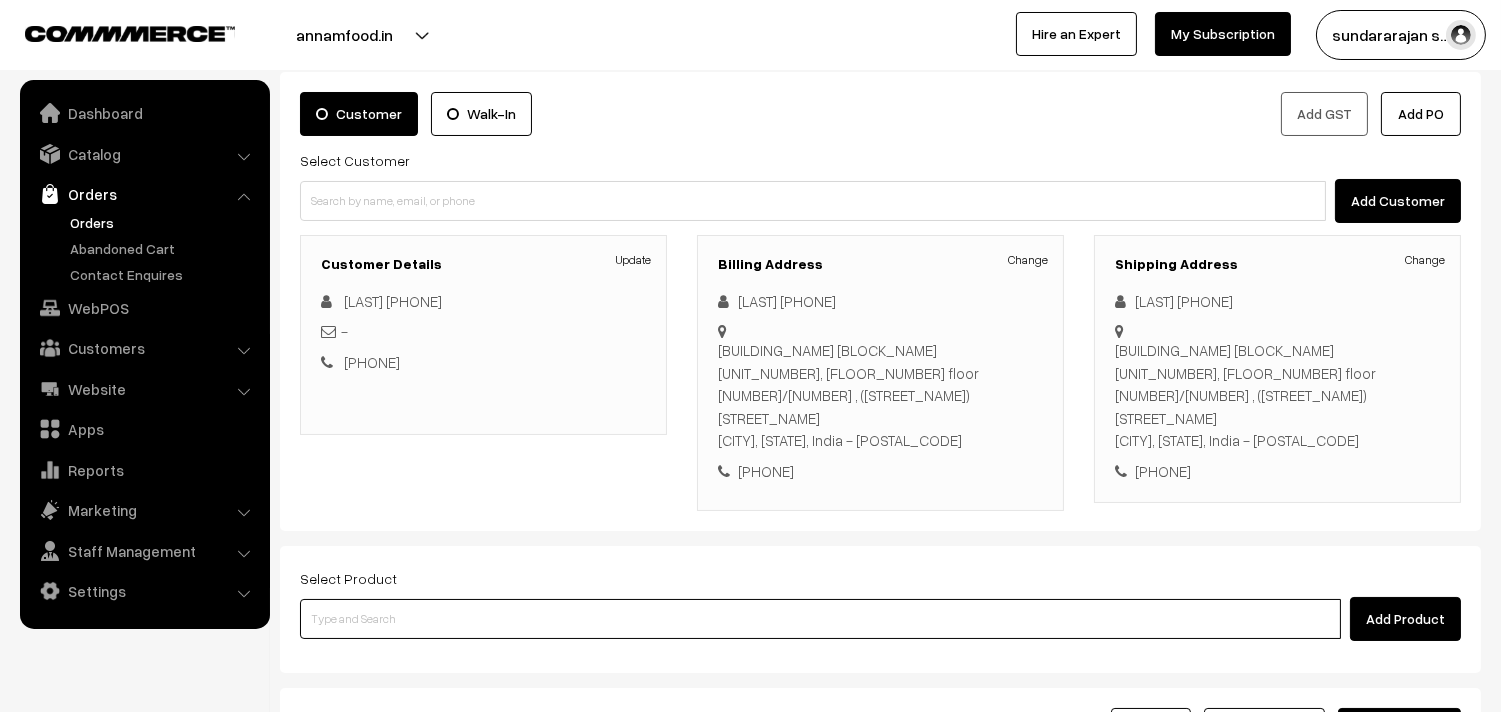 click at bounding box center [820, 619] 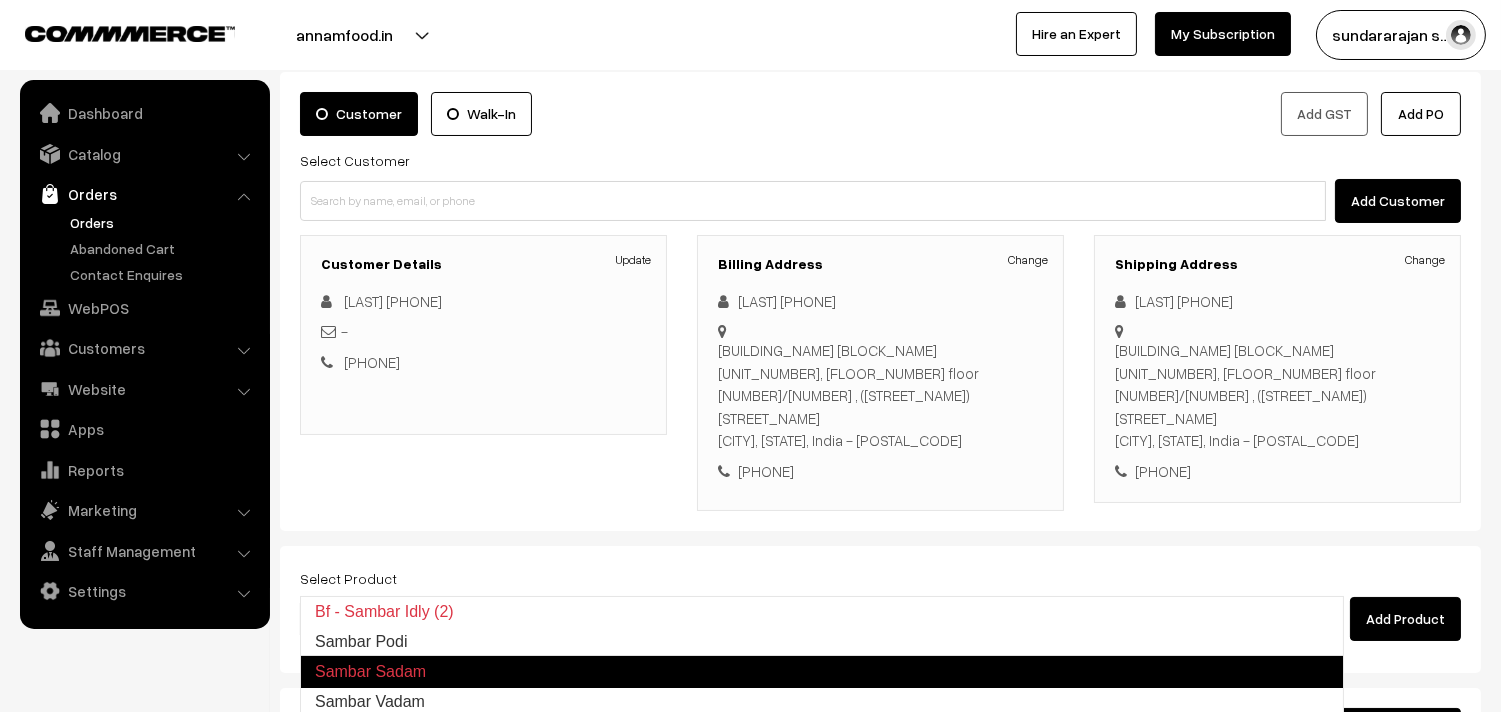 type on "Sambar Podi" 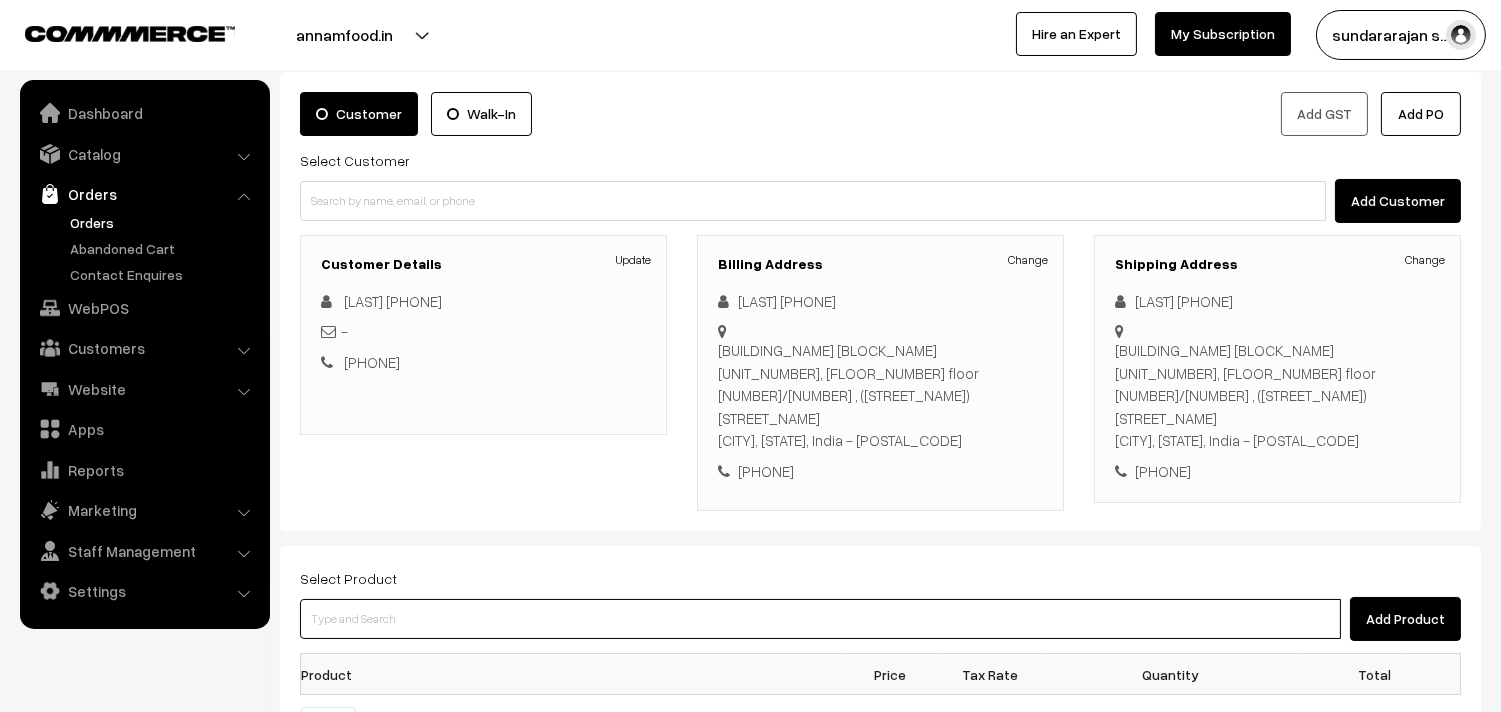 click at bounding box center (820, 619) 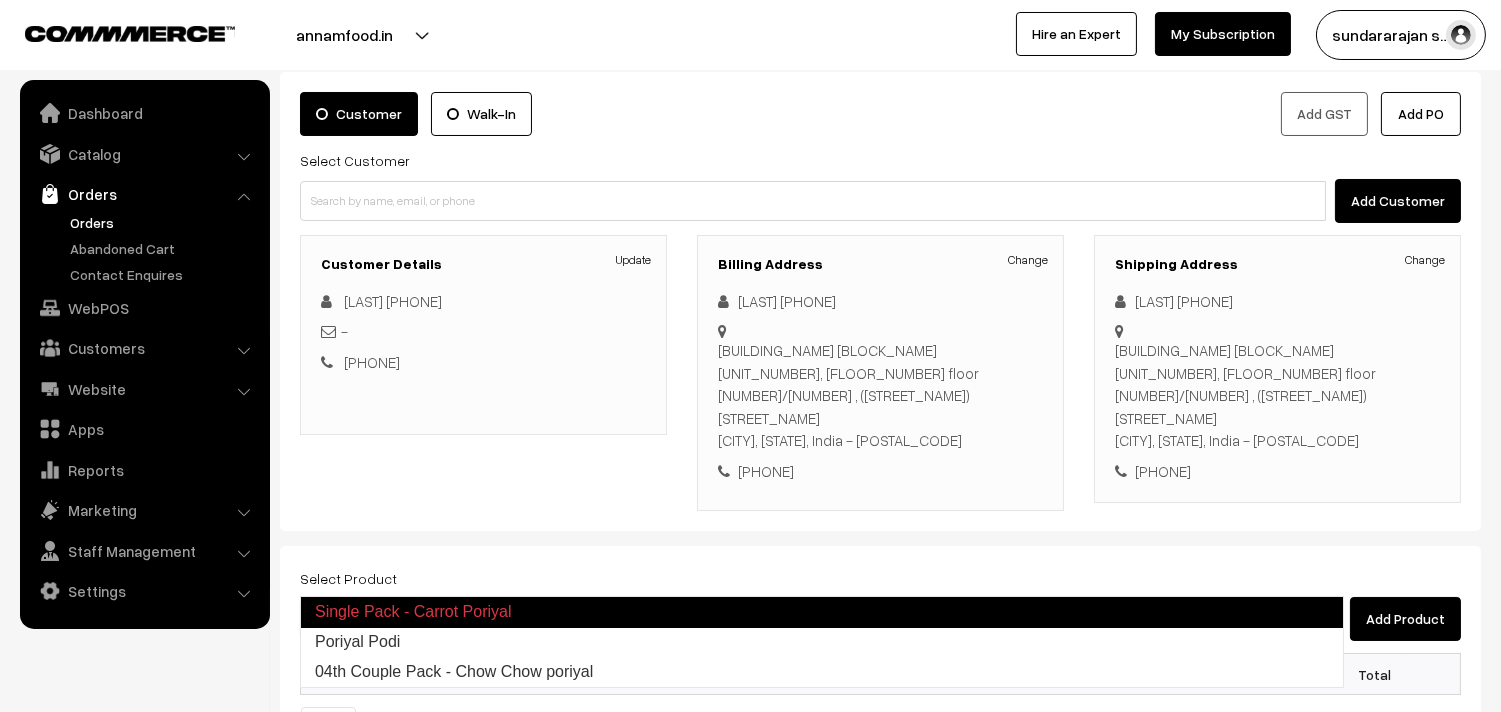 type on "Poriyal Podi" 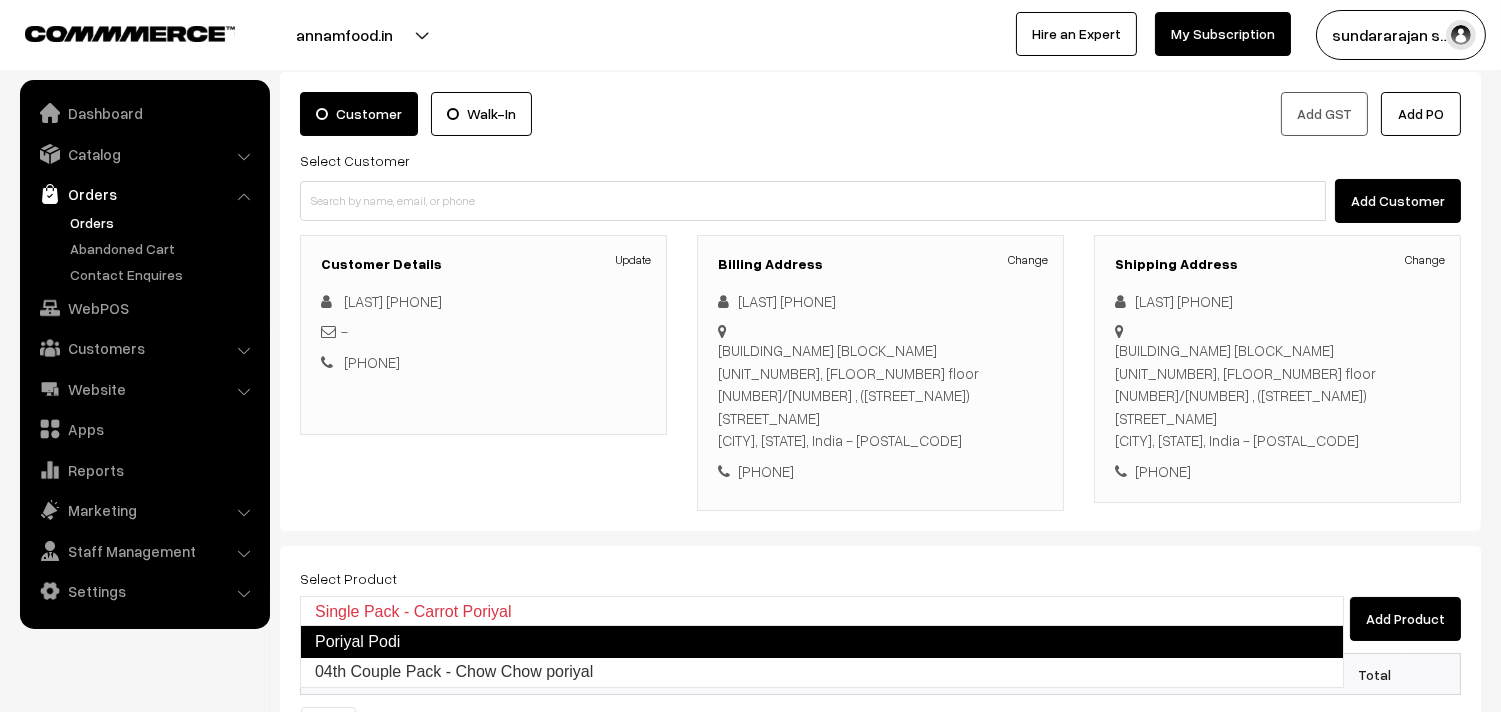 type 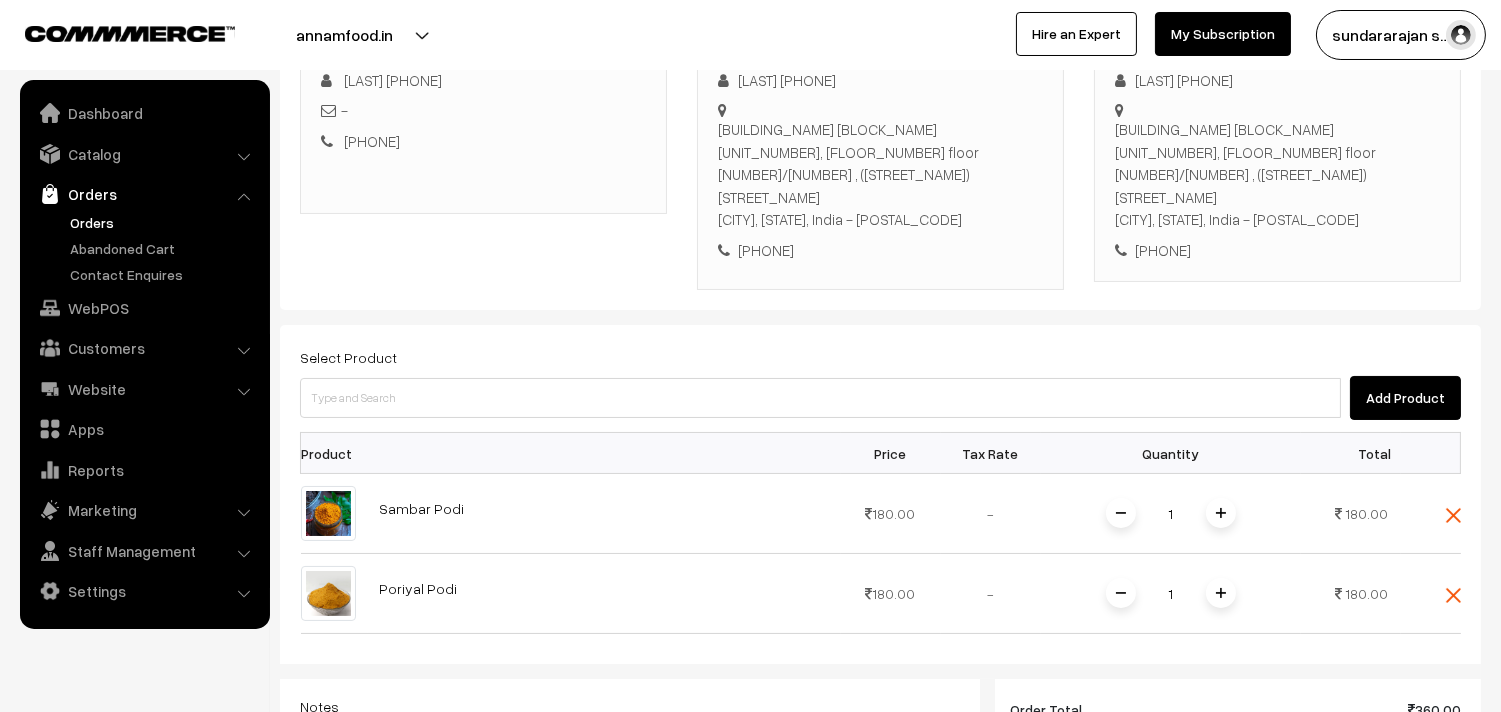 scroll, scrollTop: 333, scrollLeft: 0, axis: vertical 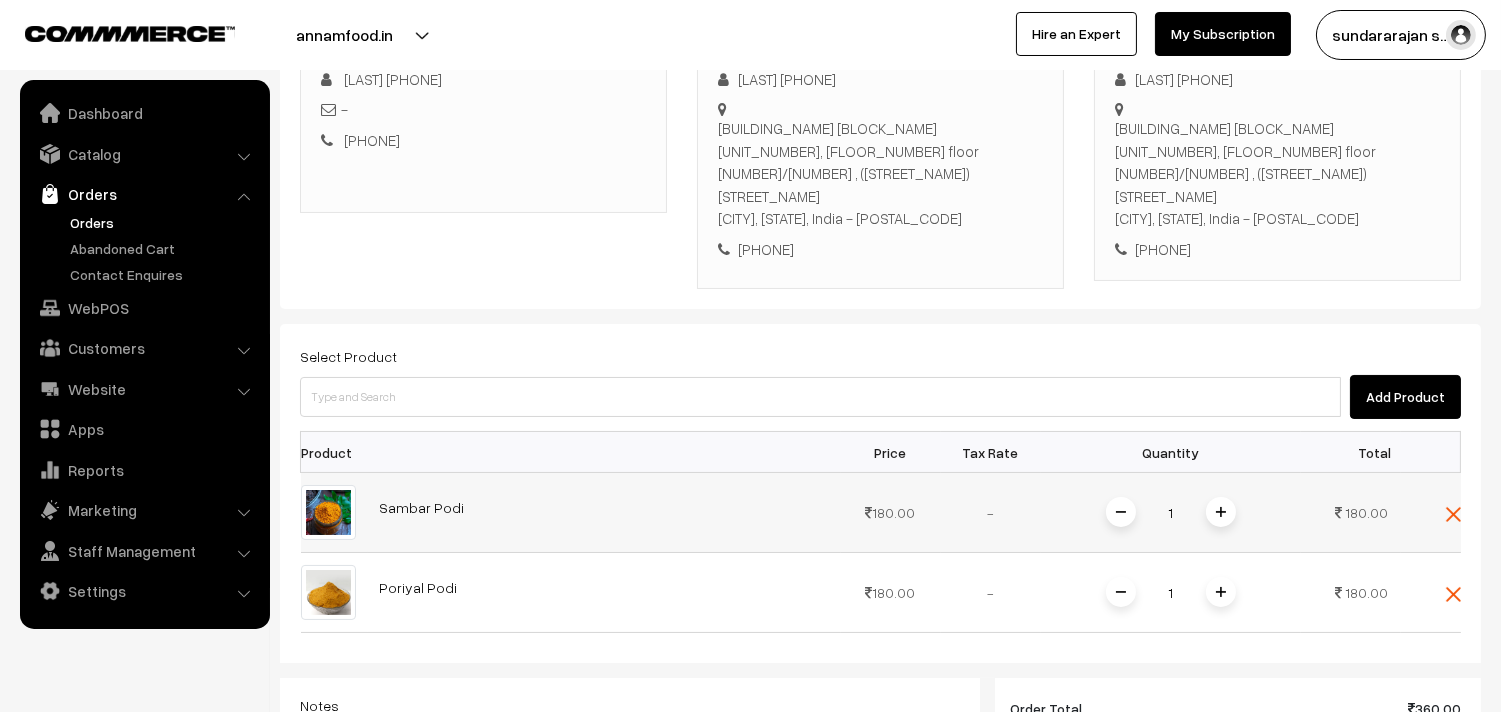click on "1" at bounding box center (1171, 512) 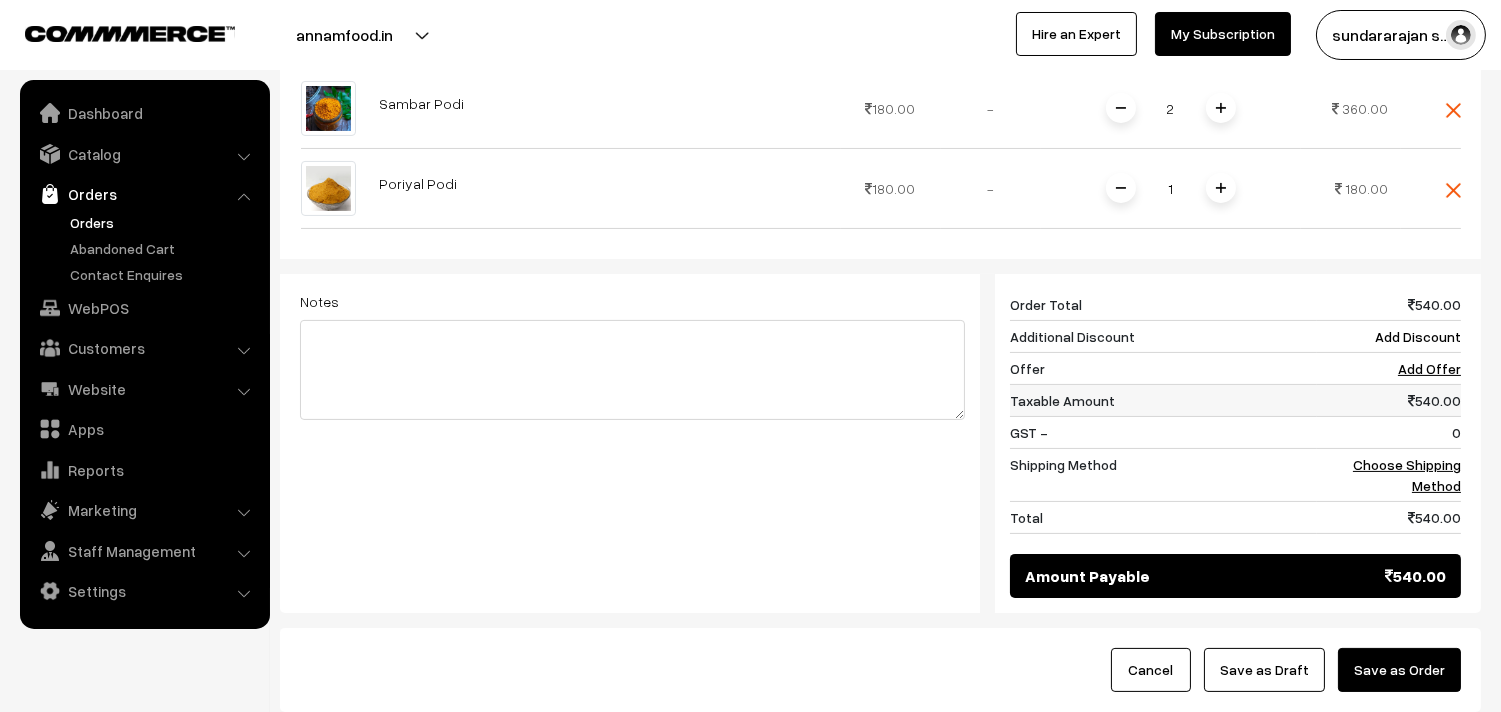scroll, scrollTop: 728, scrollLeft: 0, axis: vertical 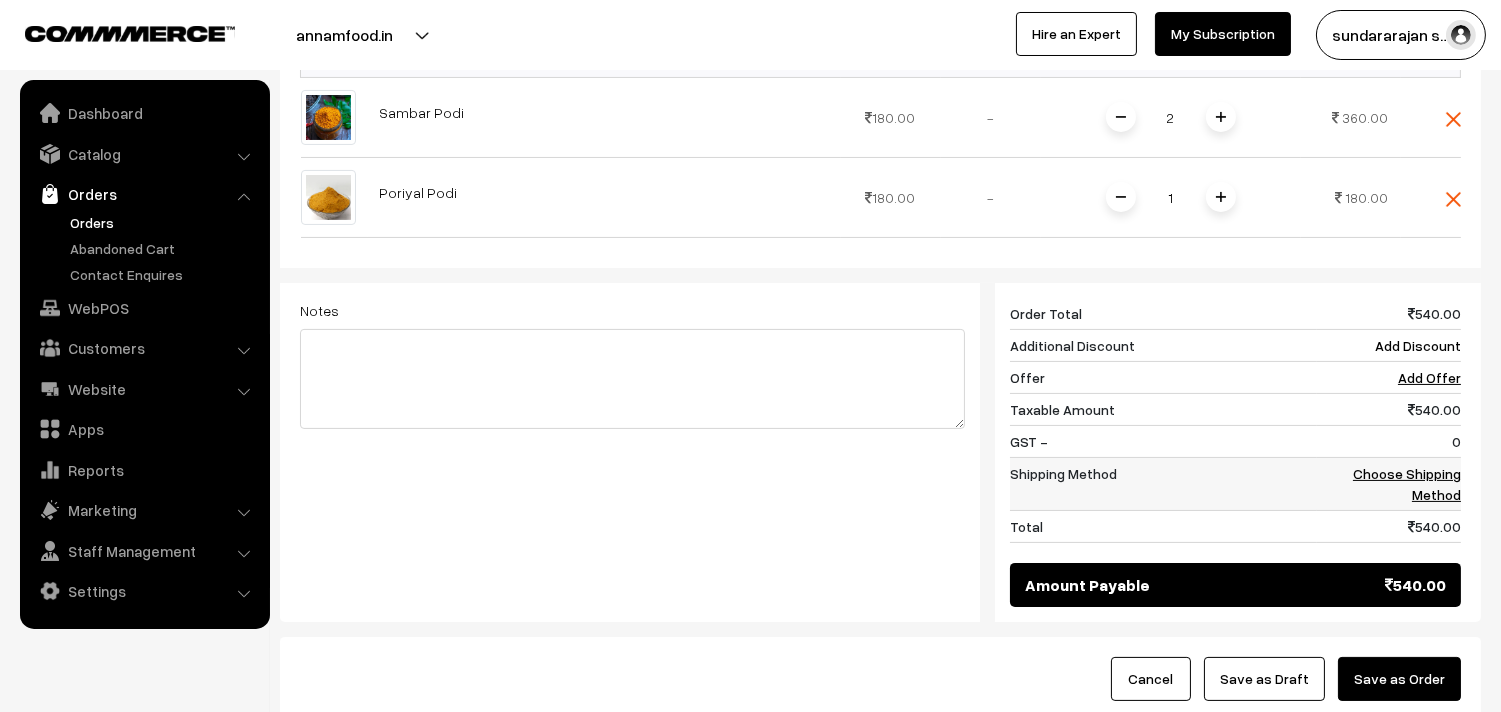 click on "Choose Shipping Method" at bounding box center [1407, 484] 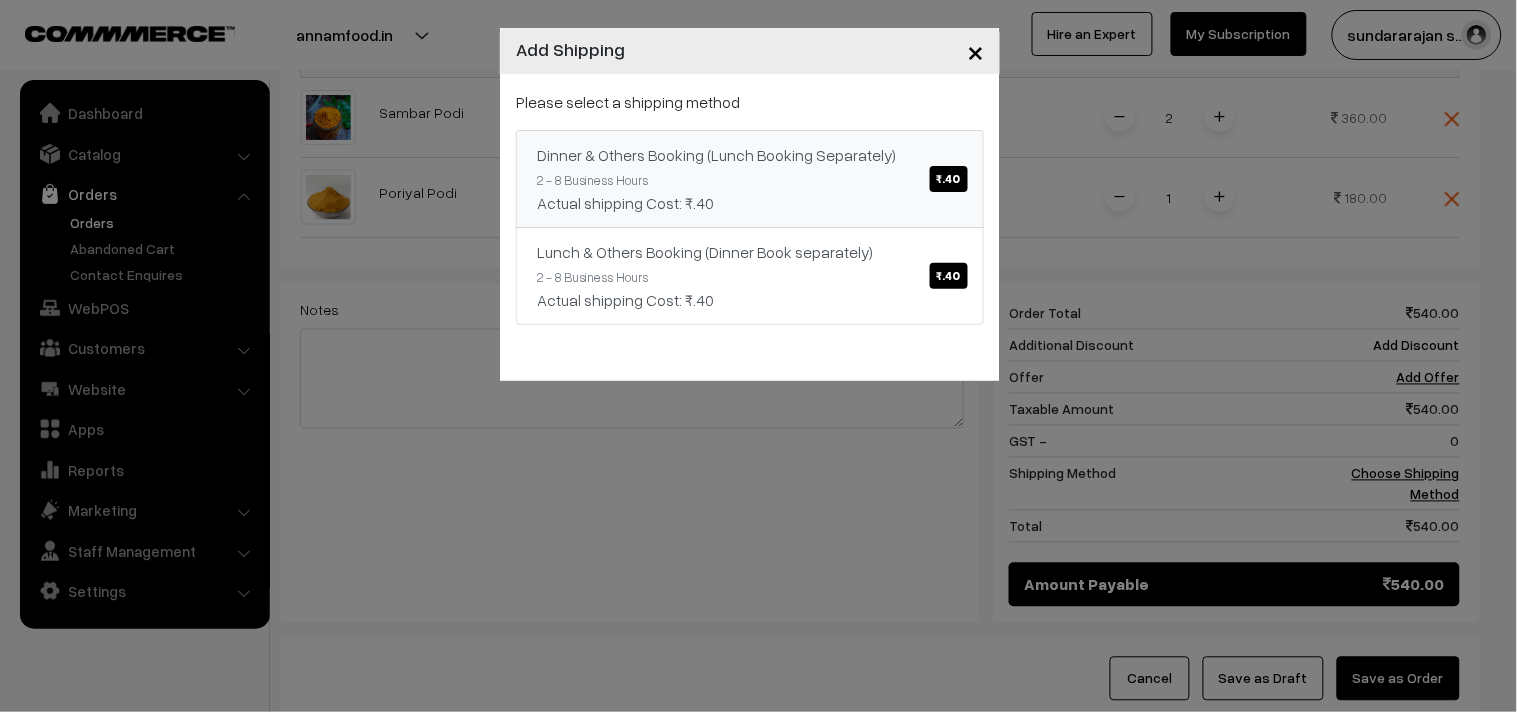 click on "Actual shipping Cost: ₹.40" at bounding box center (750, 203) 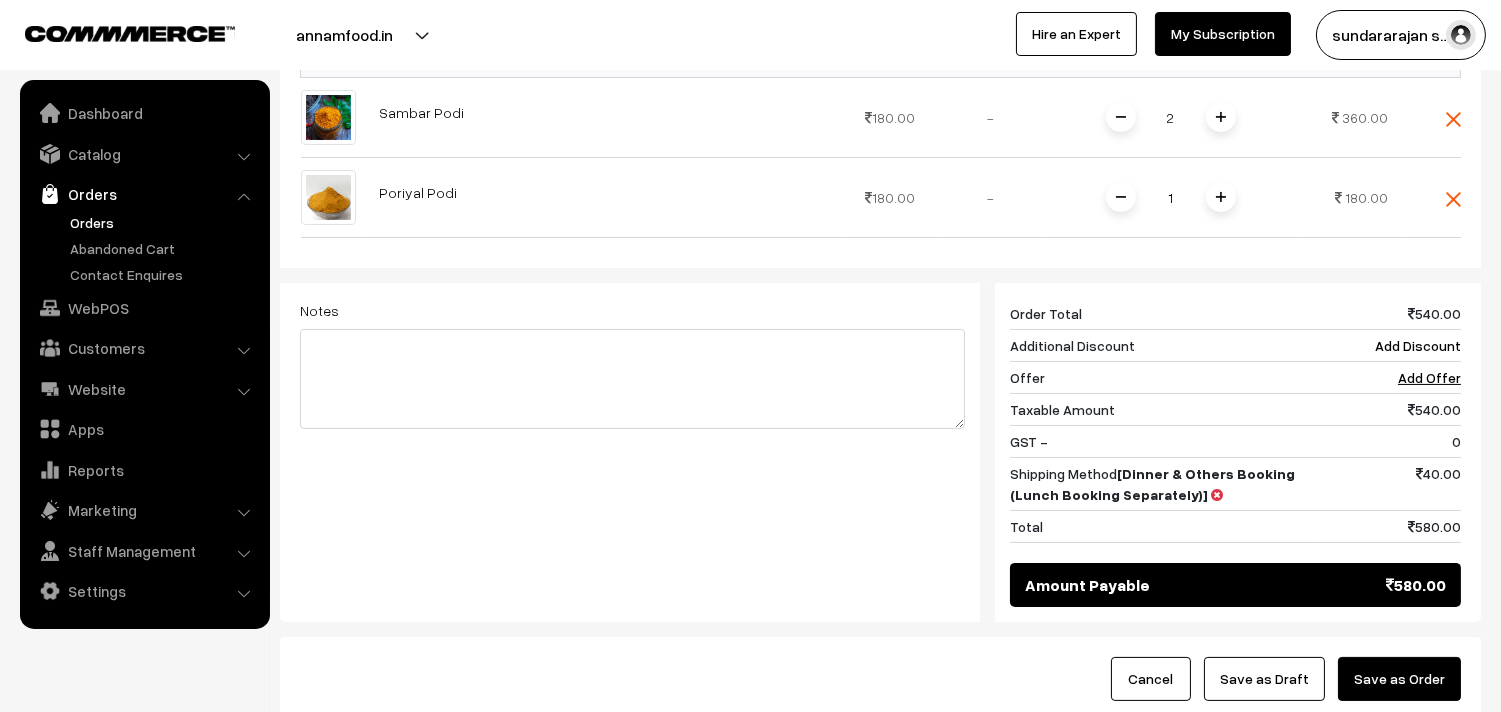 click on "Cancel
Save as Draft
Save as Order" at bounding box center [880, 679] 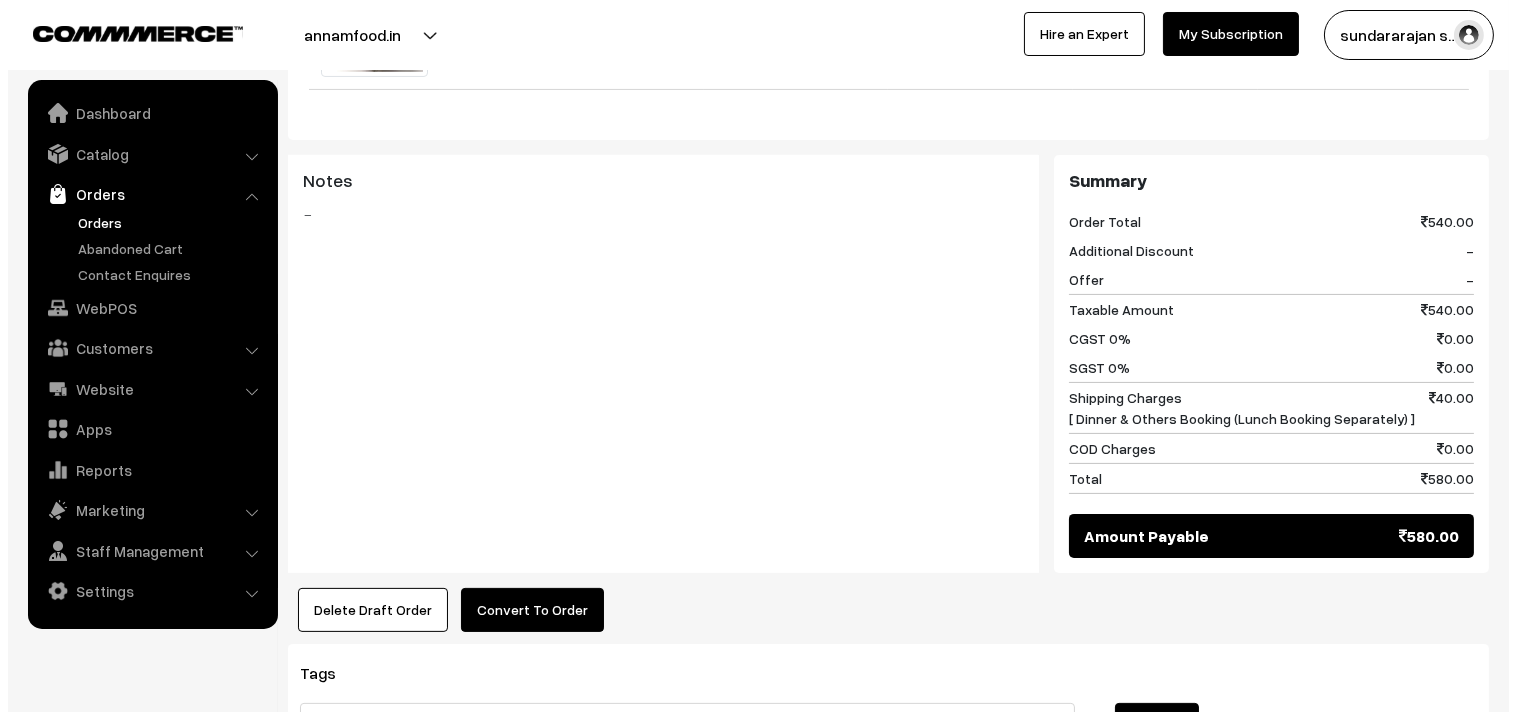 scroll, scrollTop: 976, scrollLeft: 0, axis: vertical 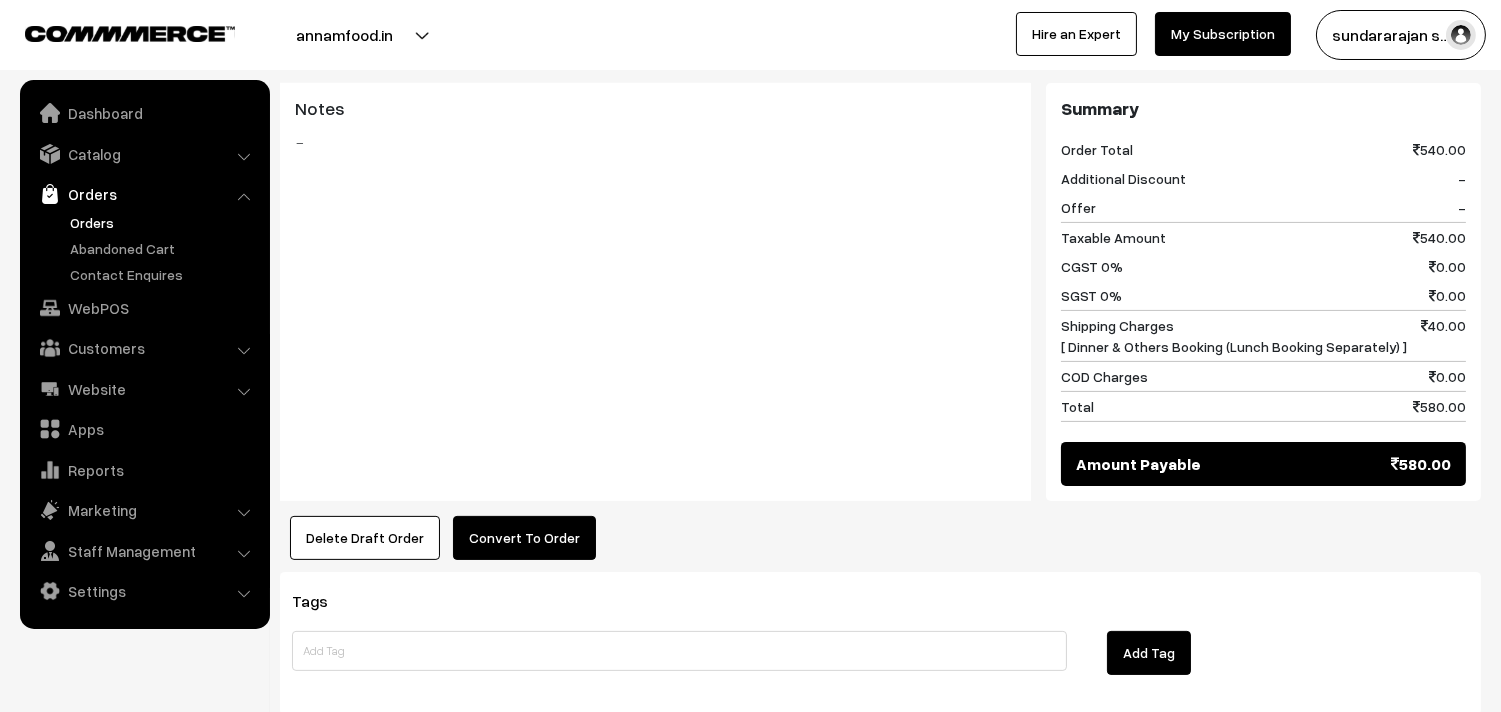 click on "Convert To Order" at bounding box center (524, 538) 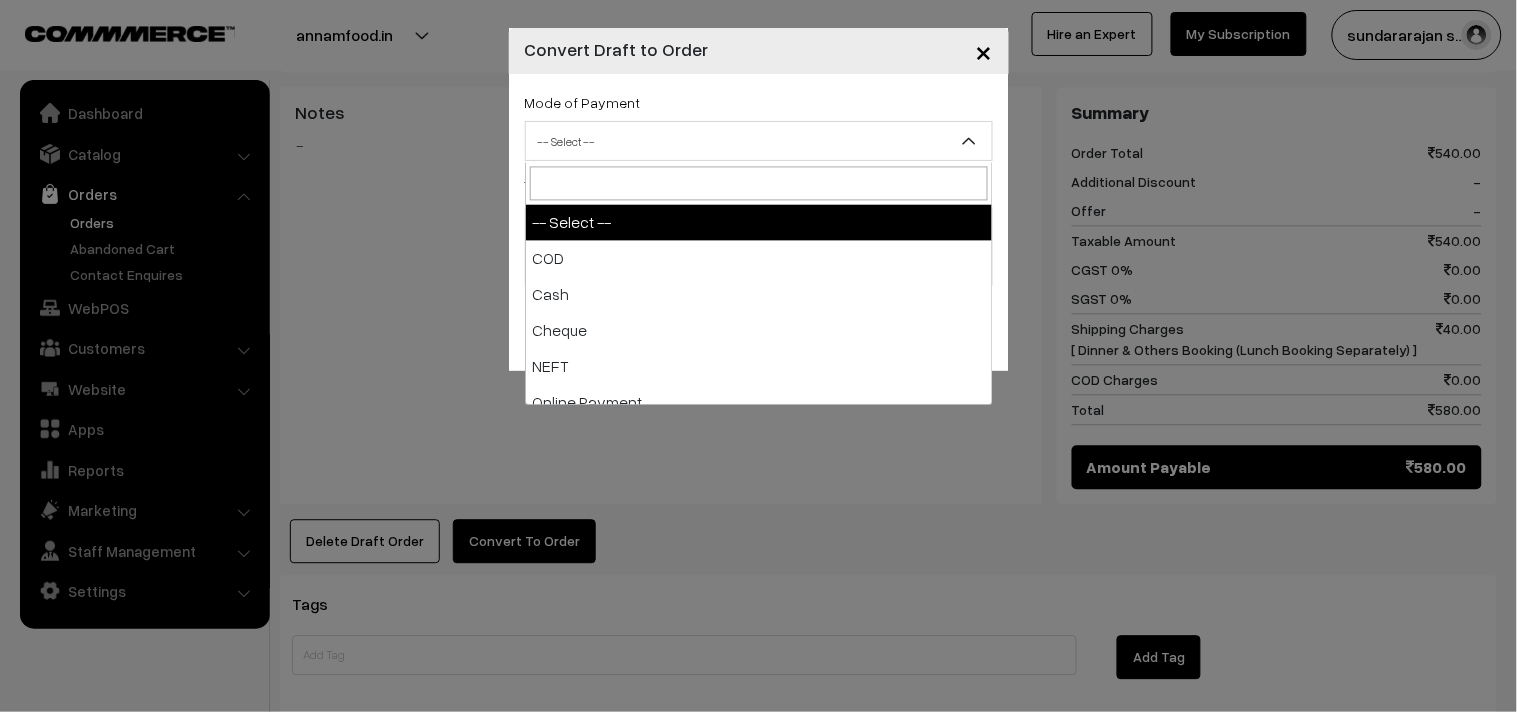 click on "-- Select --" at bounding box center [759, 141] 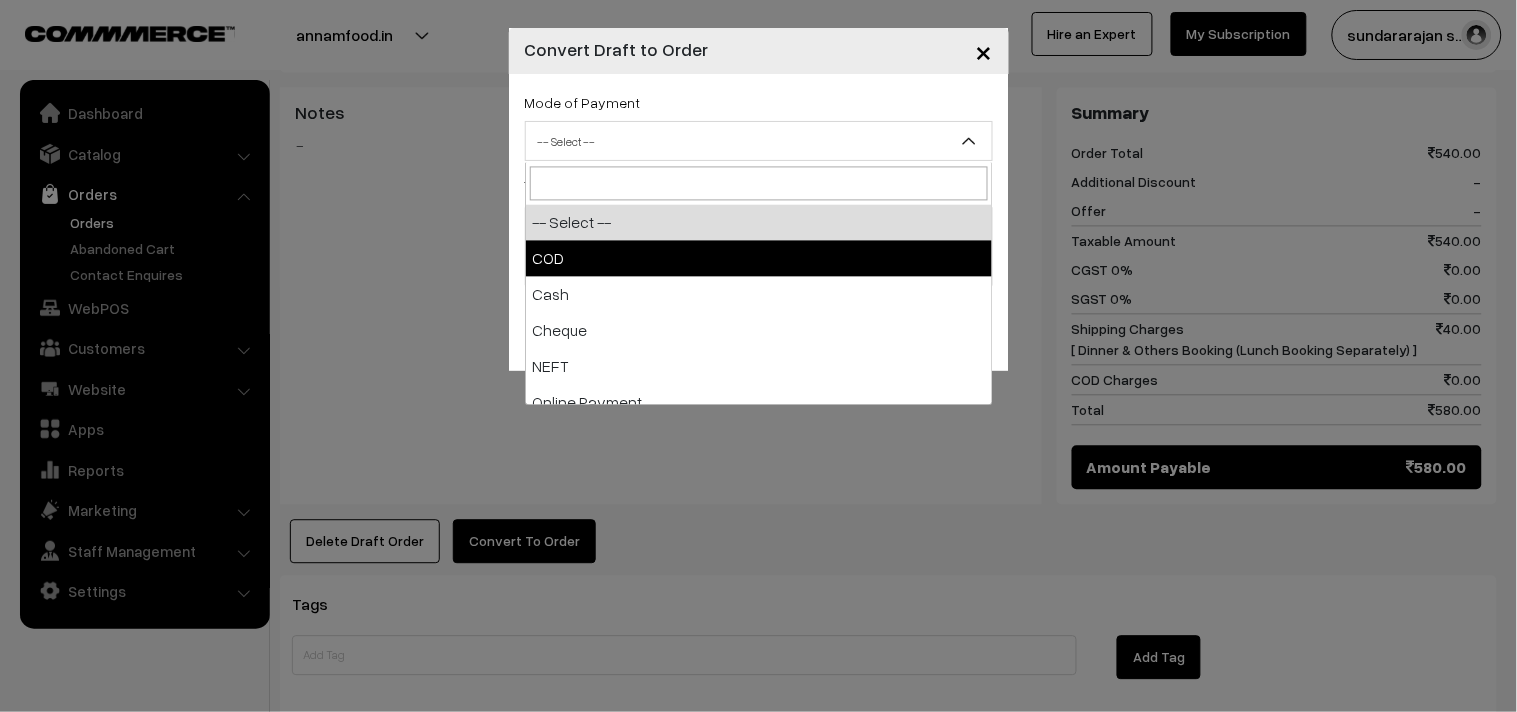 select on "1" 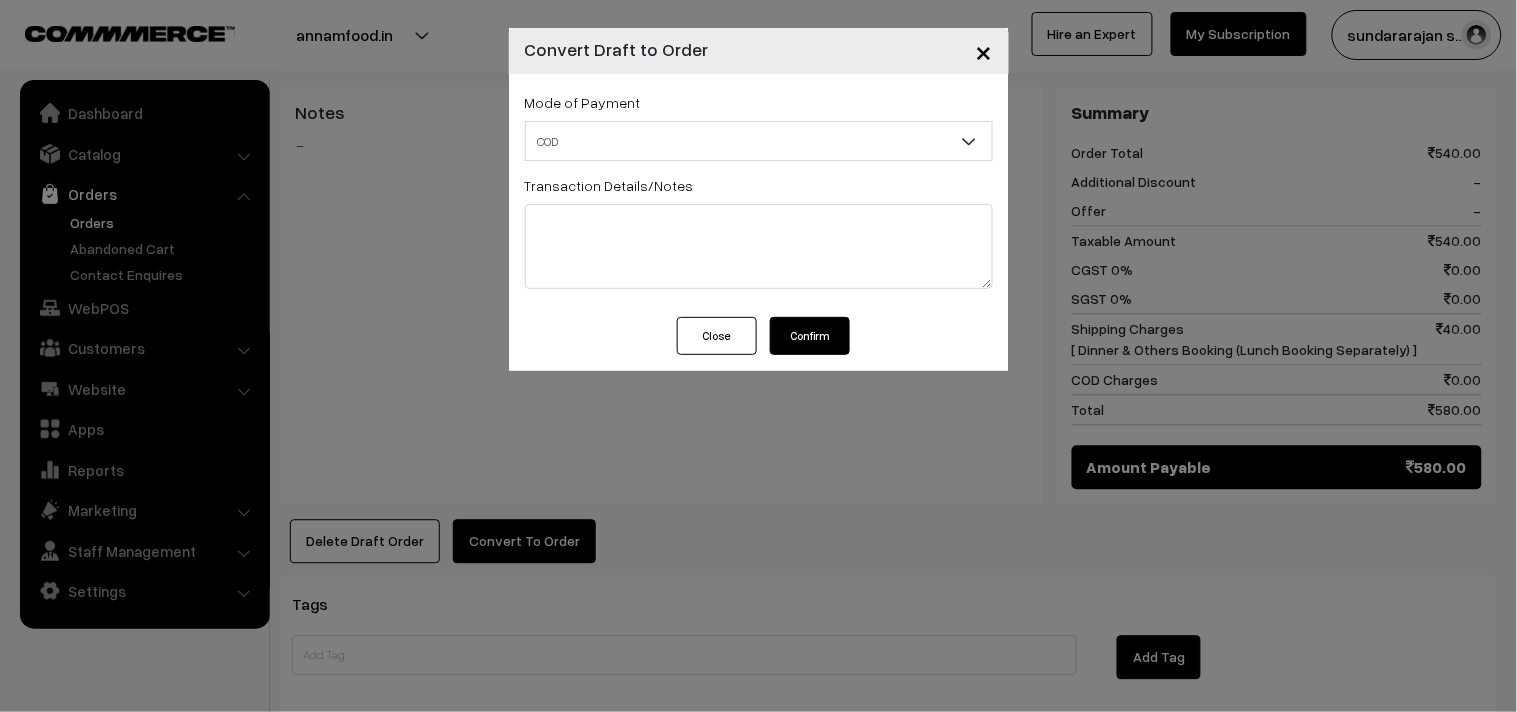 click on "Confirm" at bounding box center (810, 336) 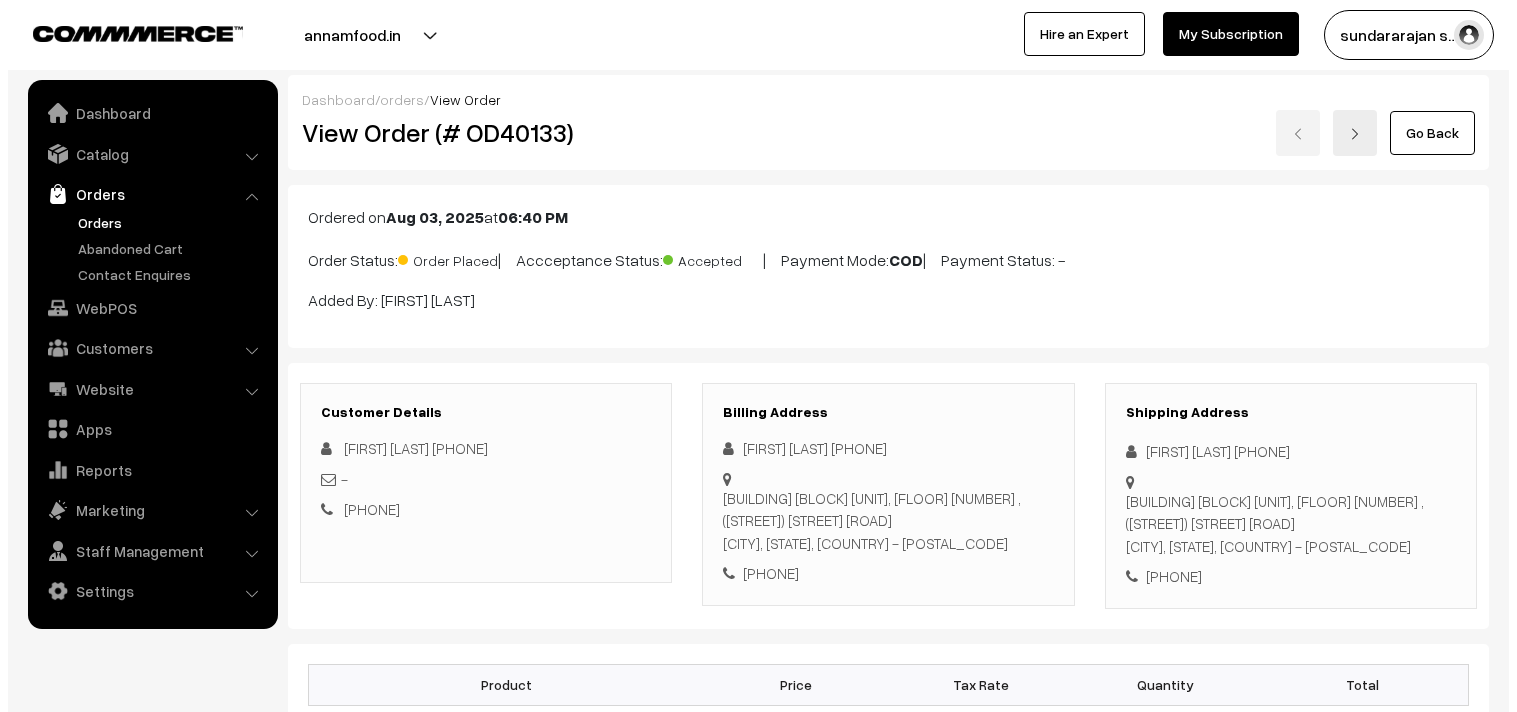 scroll, scrollTop: 976, scrollLeft: 0, axis: vertical 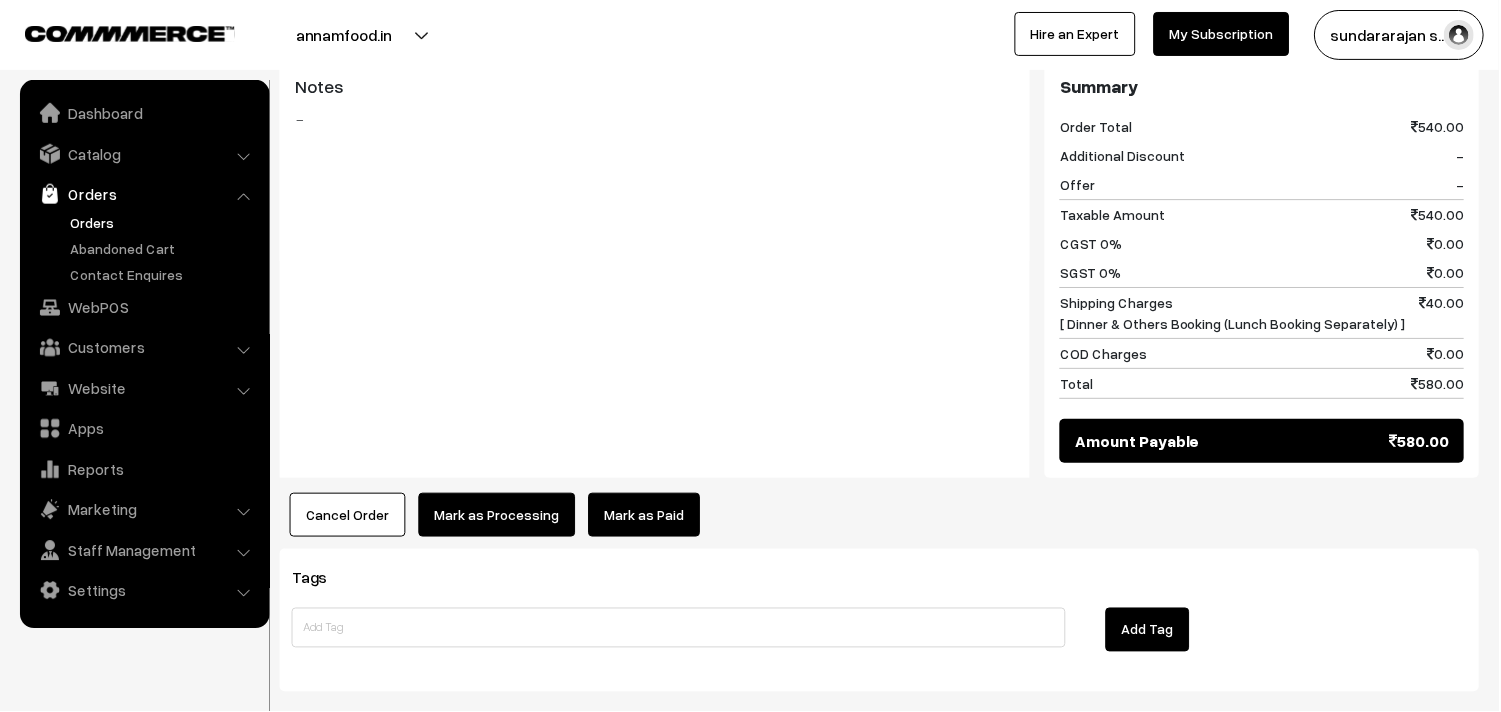 click on "Mark as Processing" at bounding box center (497, 515) 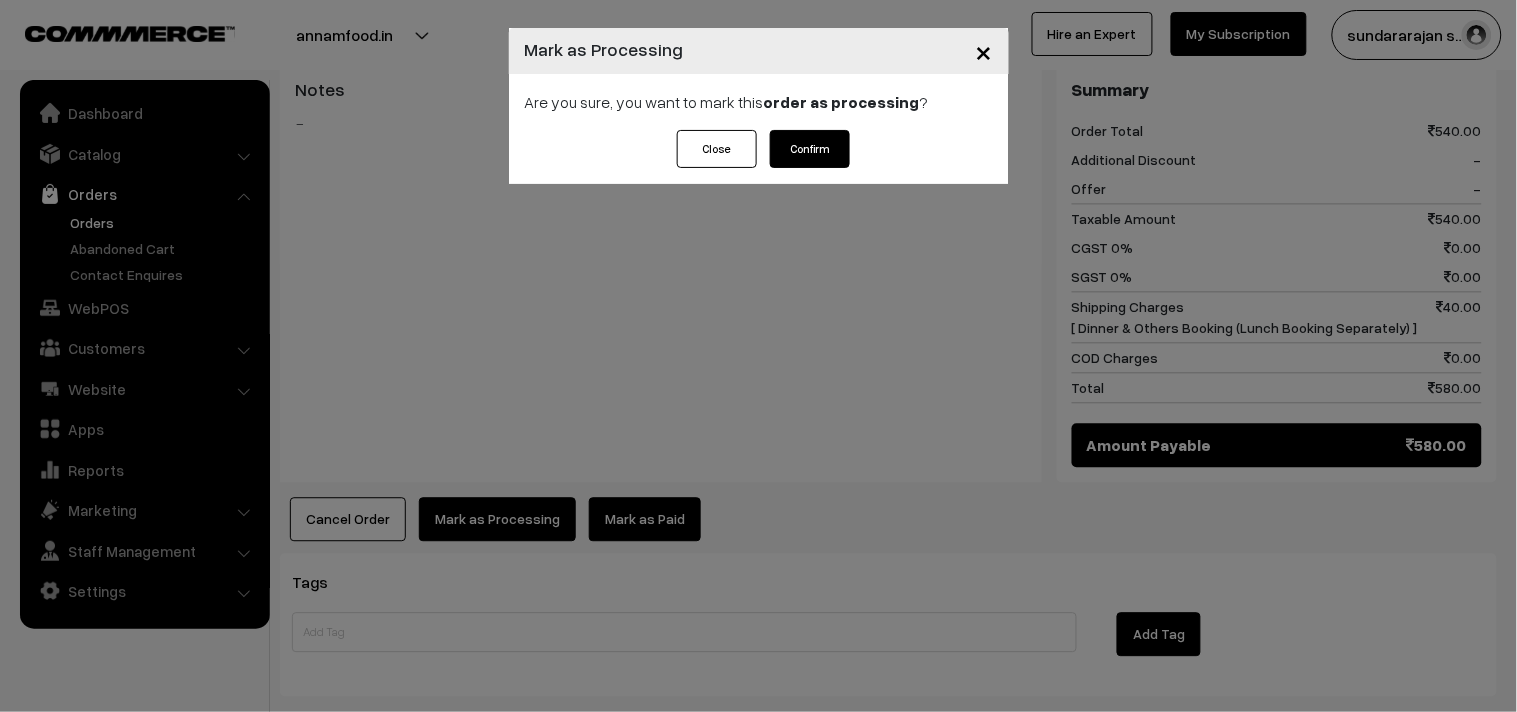 click on "Confirm" at bounding box center [810, 149] 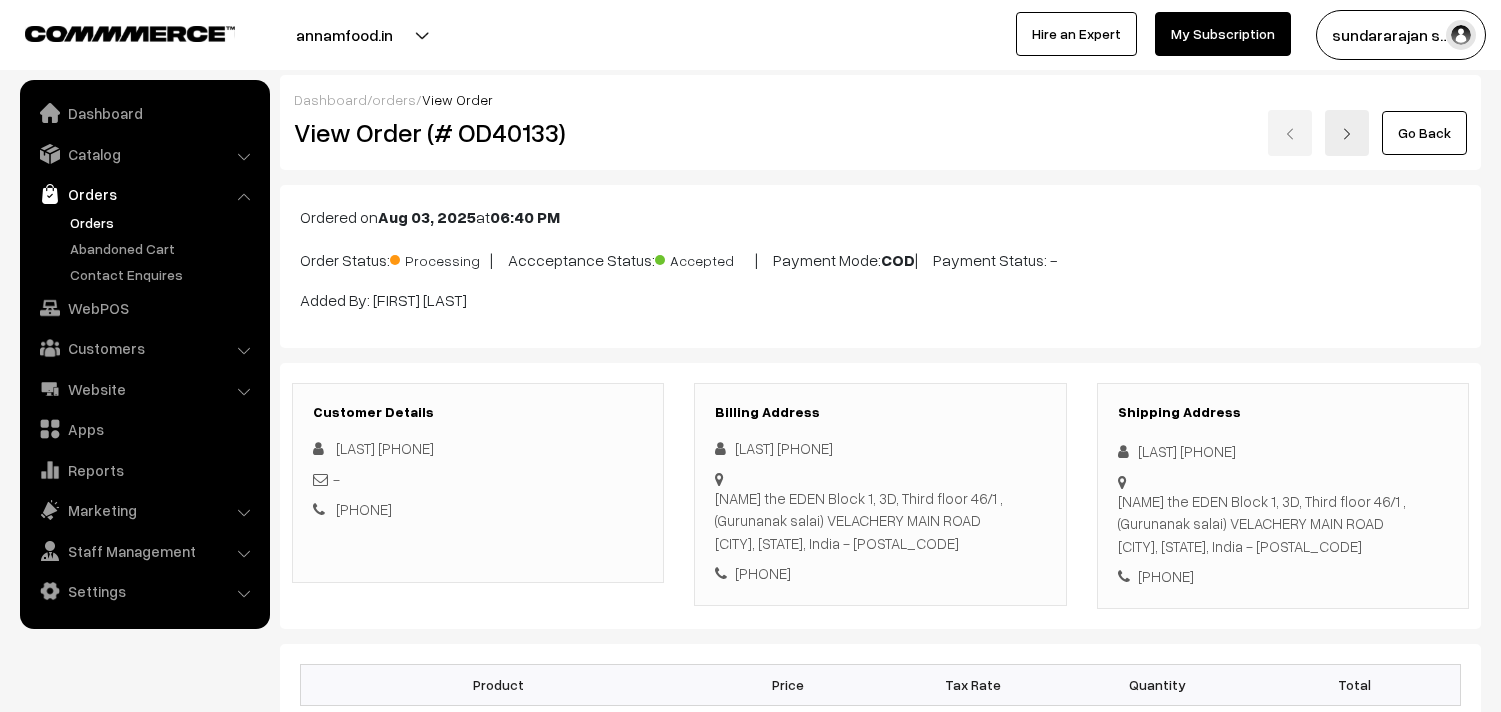scroll, scrollTop: 0, scrollLeft: 0, axis: both 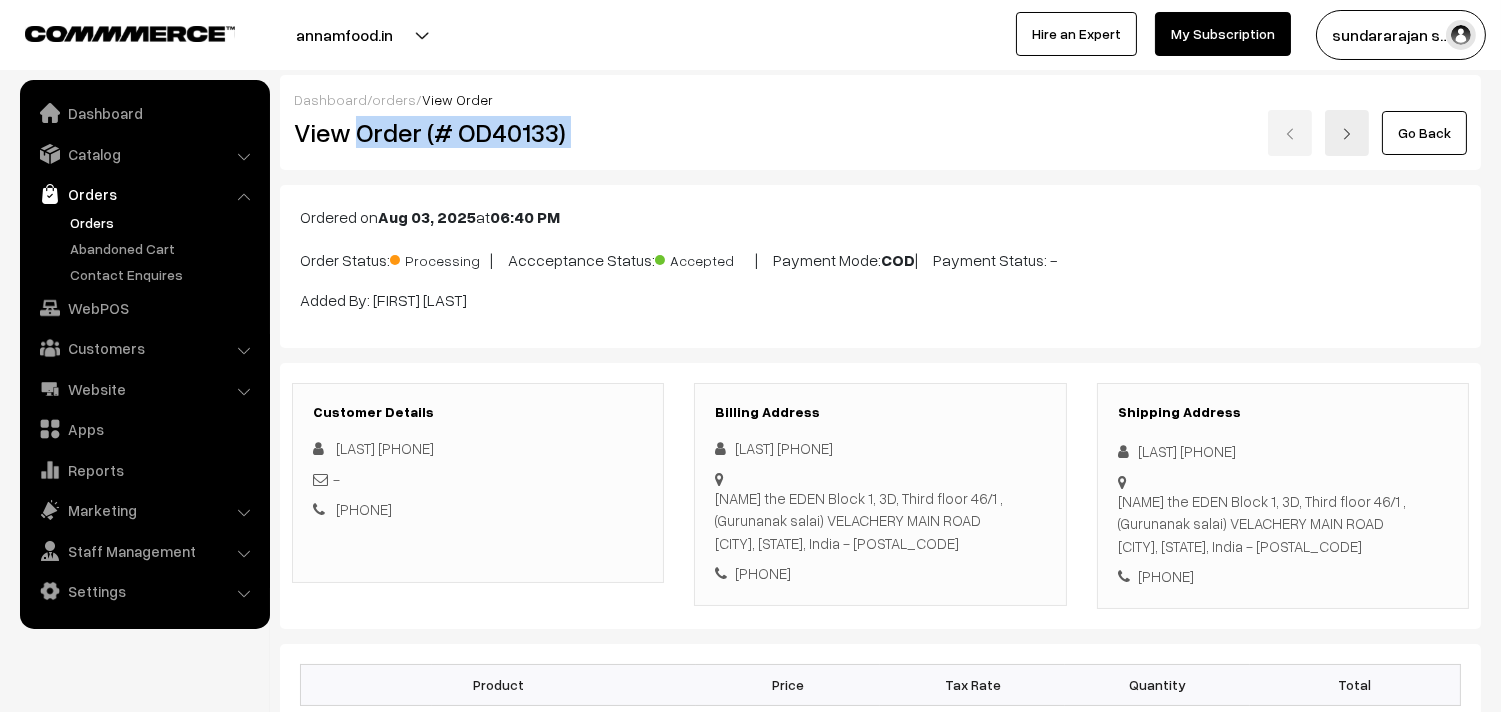 drag, startPoint x: 364, startPoint y: 133, endPoint x: 695, endPoint y: 116, distance: 331.43628 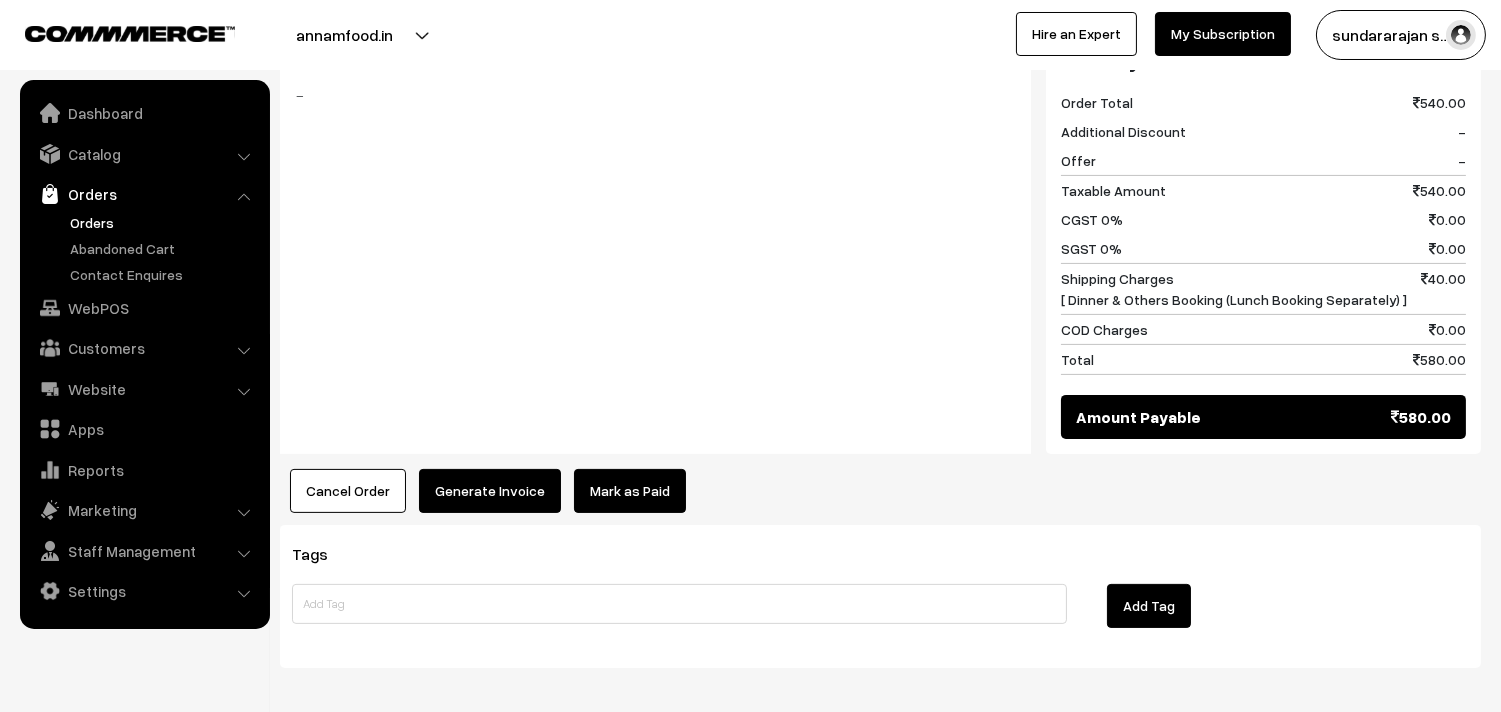 scroll, scrollTop: 1087, scrollLeft: 0, axis: vertical 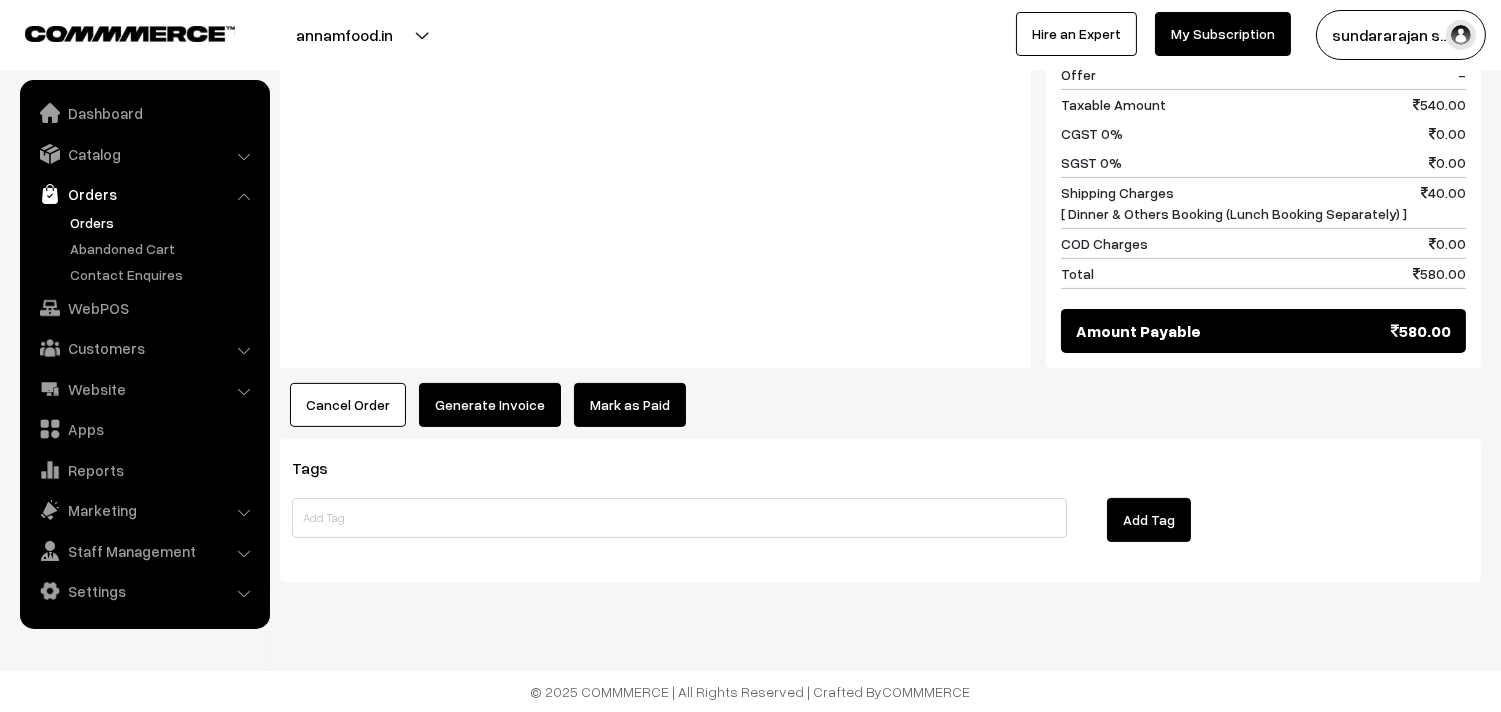 click on "Generate Invoice" at bounding box center (490, 405) 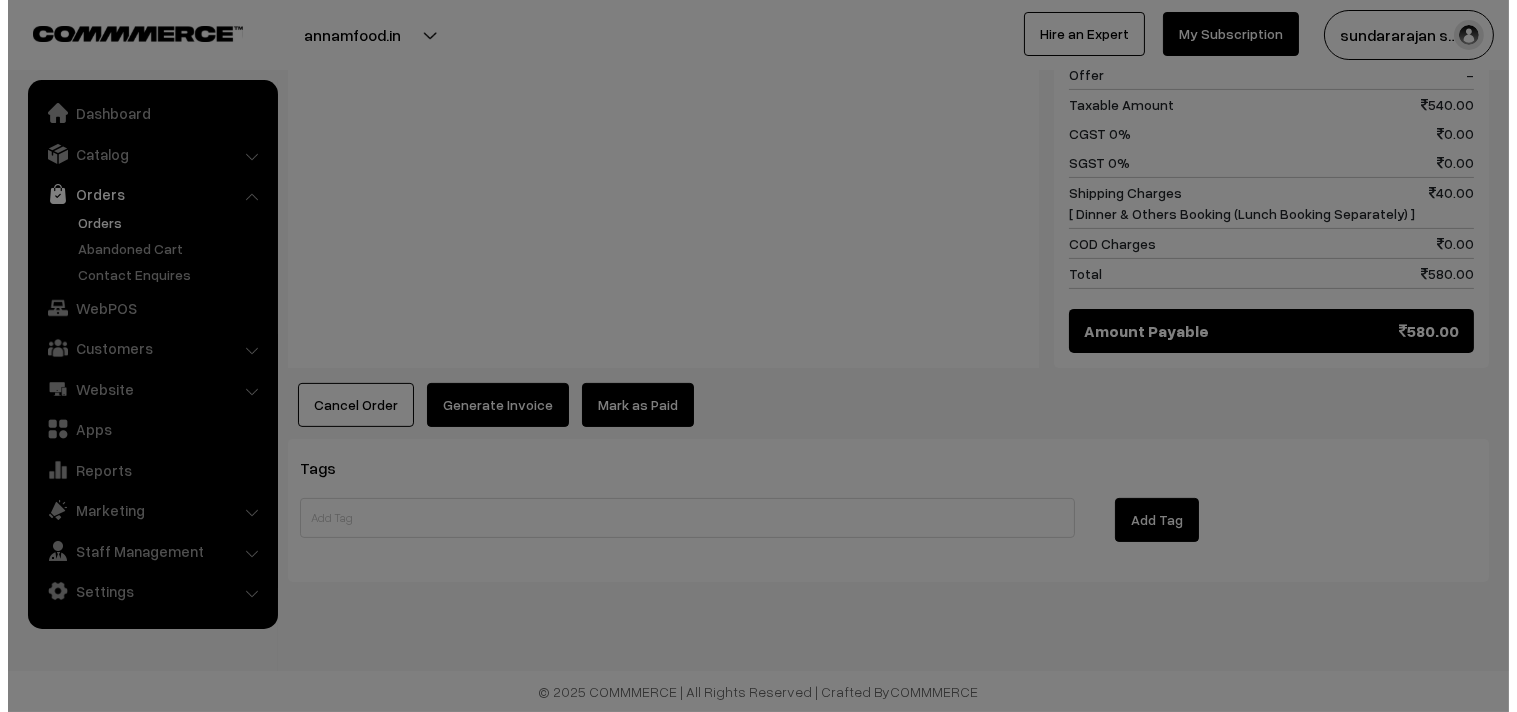 scroll, scrollTop: 1091, scrollLeft: 0, axis: vertical 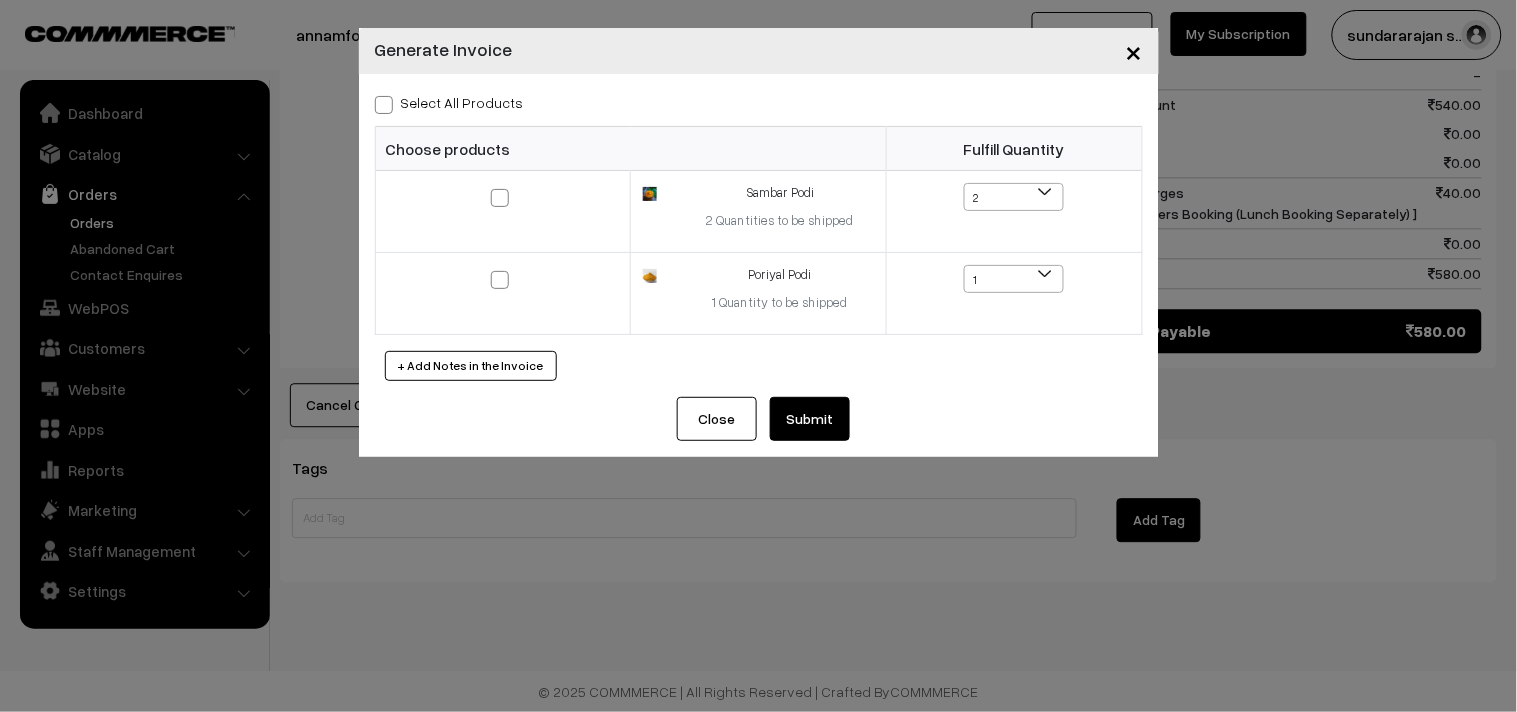 click on "Close
Submit
Back
Fulfill Items" at bounding box center (759, 427) 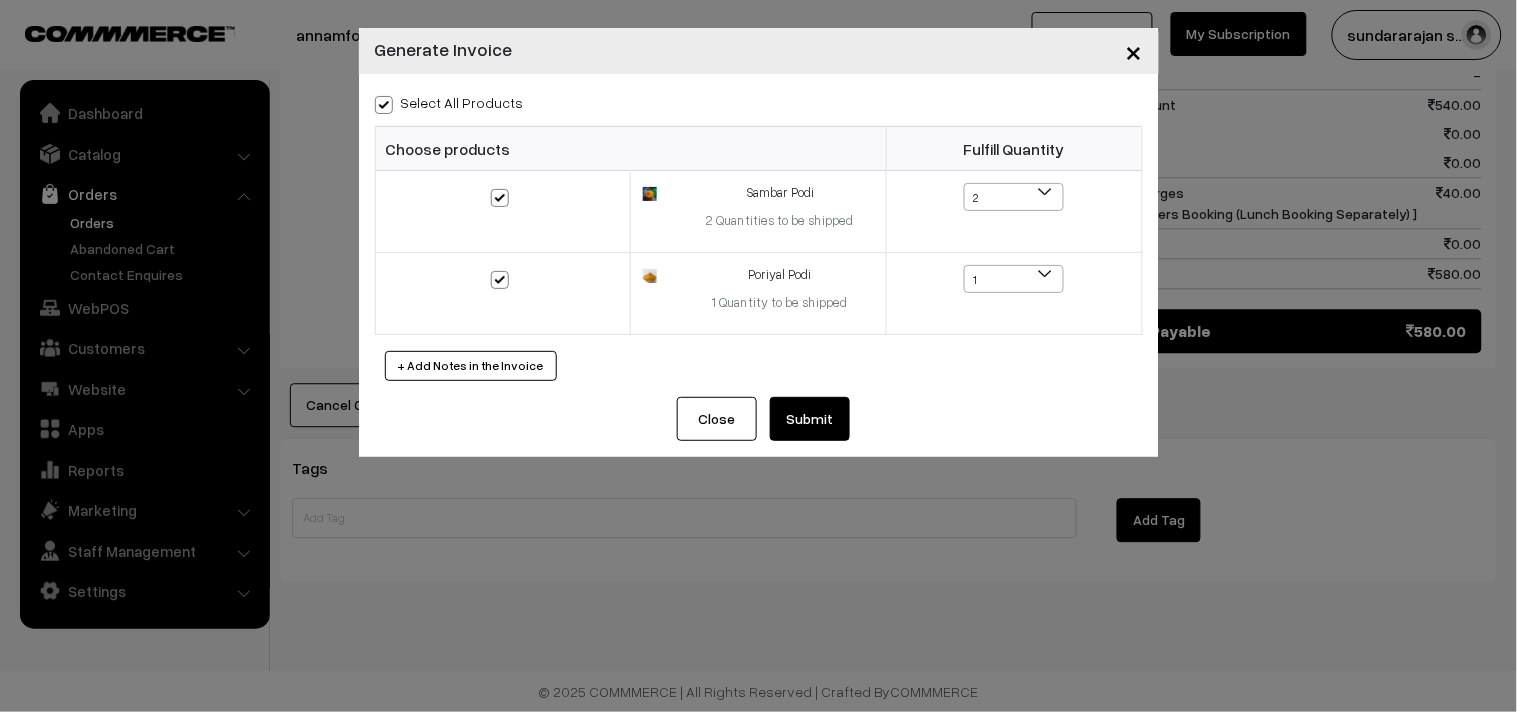 checkbox on "true" 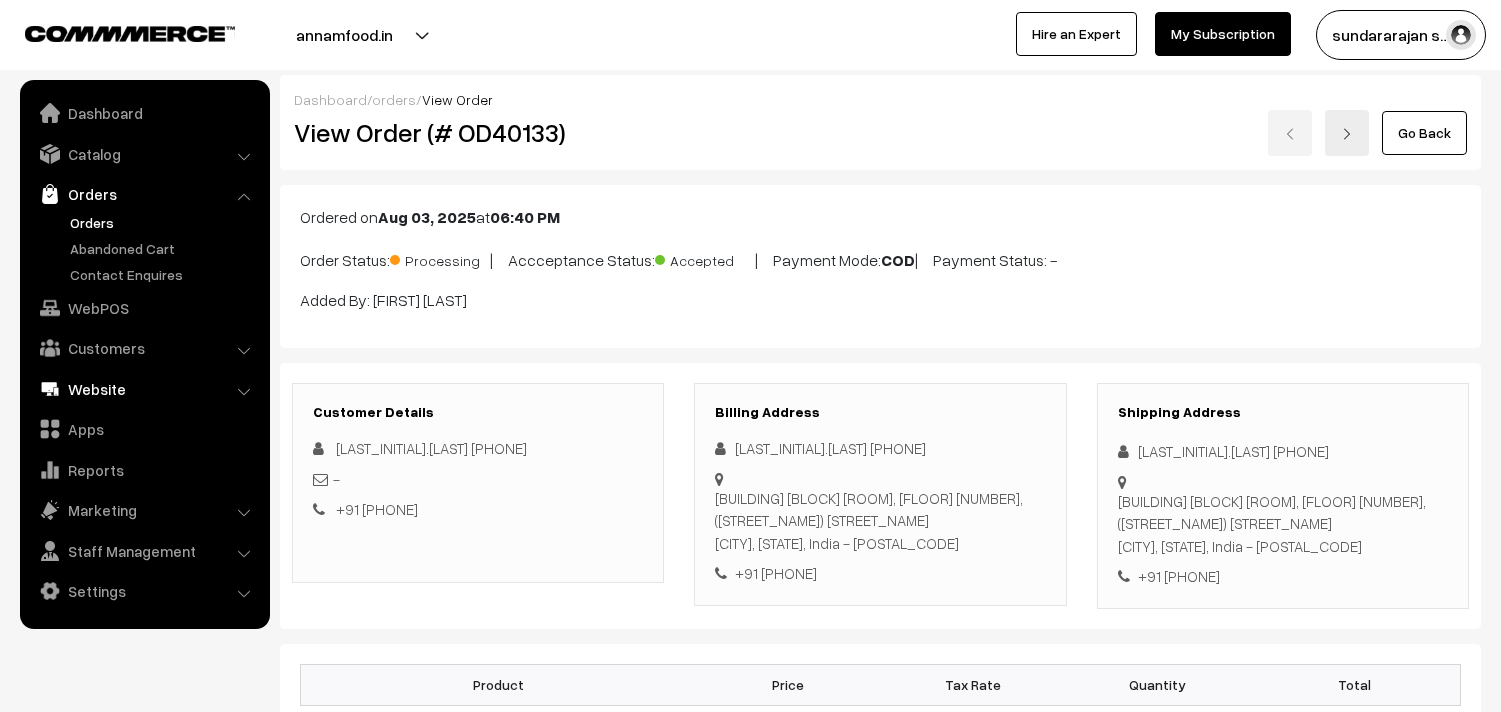 scroll, scrollTop: 1084, scrollLeft: 0, axis: vertical 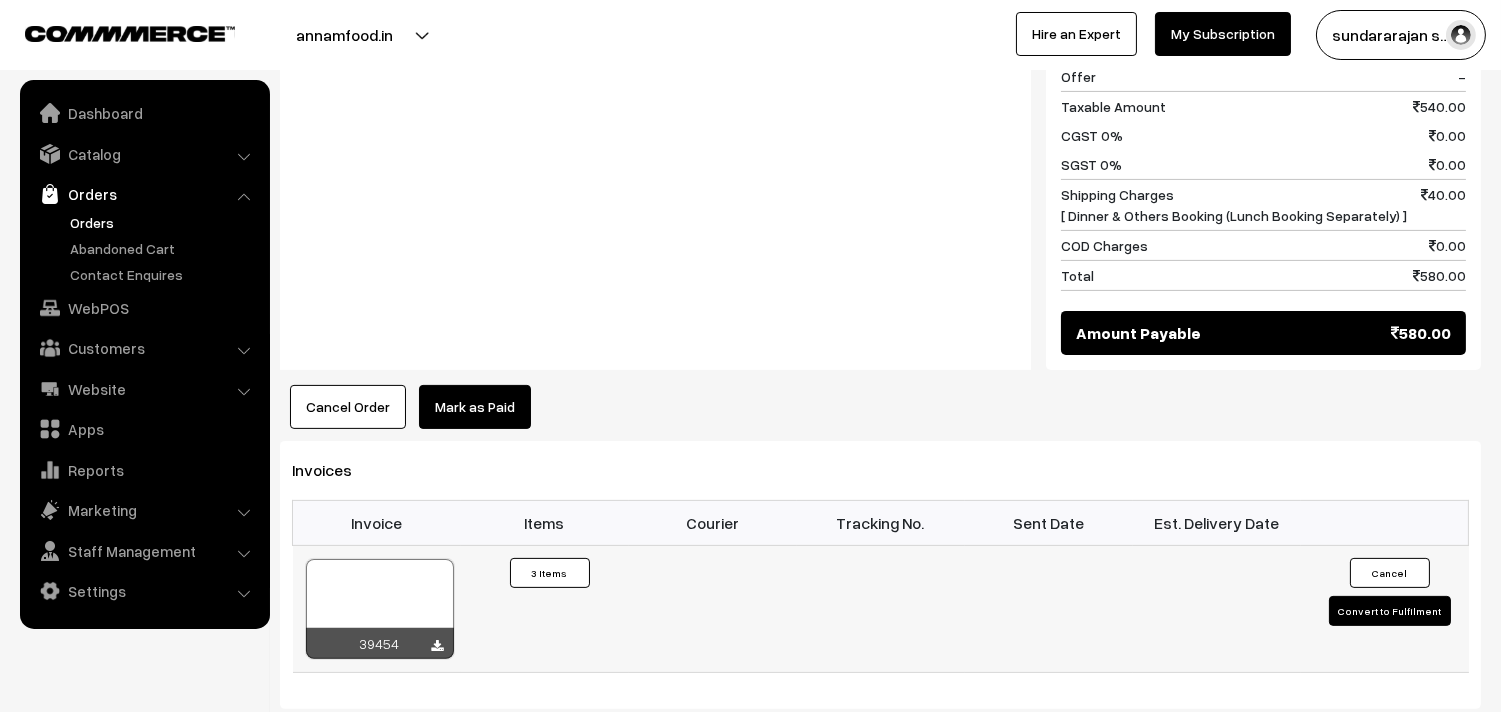 click at bounding box center [380, 609] 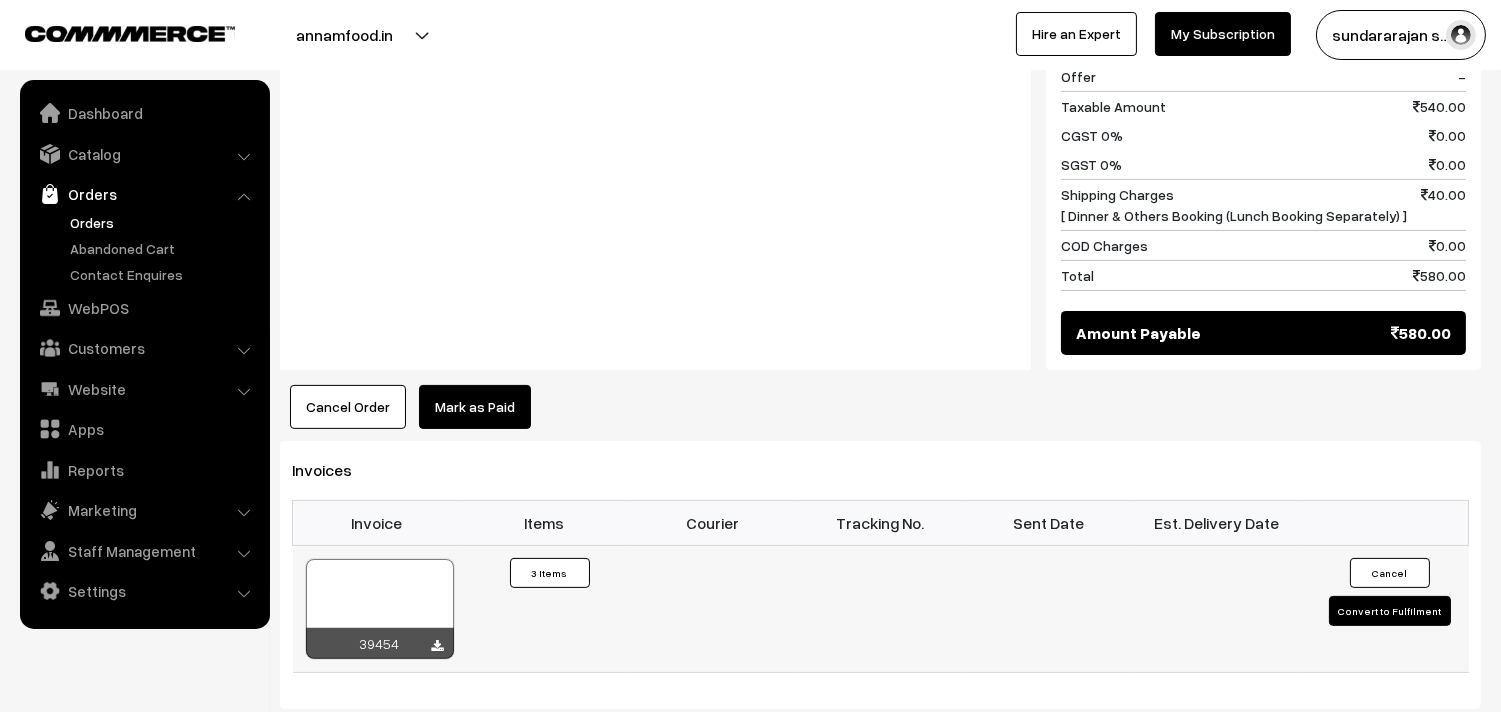 click at bounding box center [380, 609] 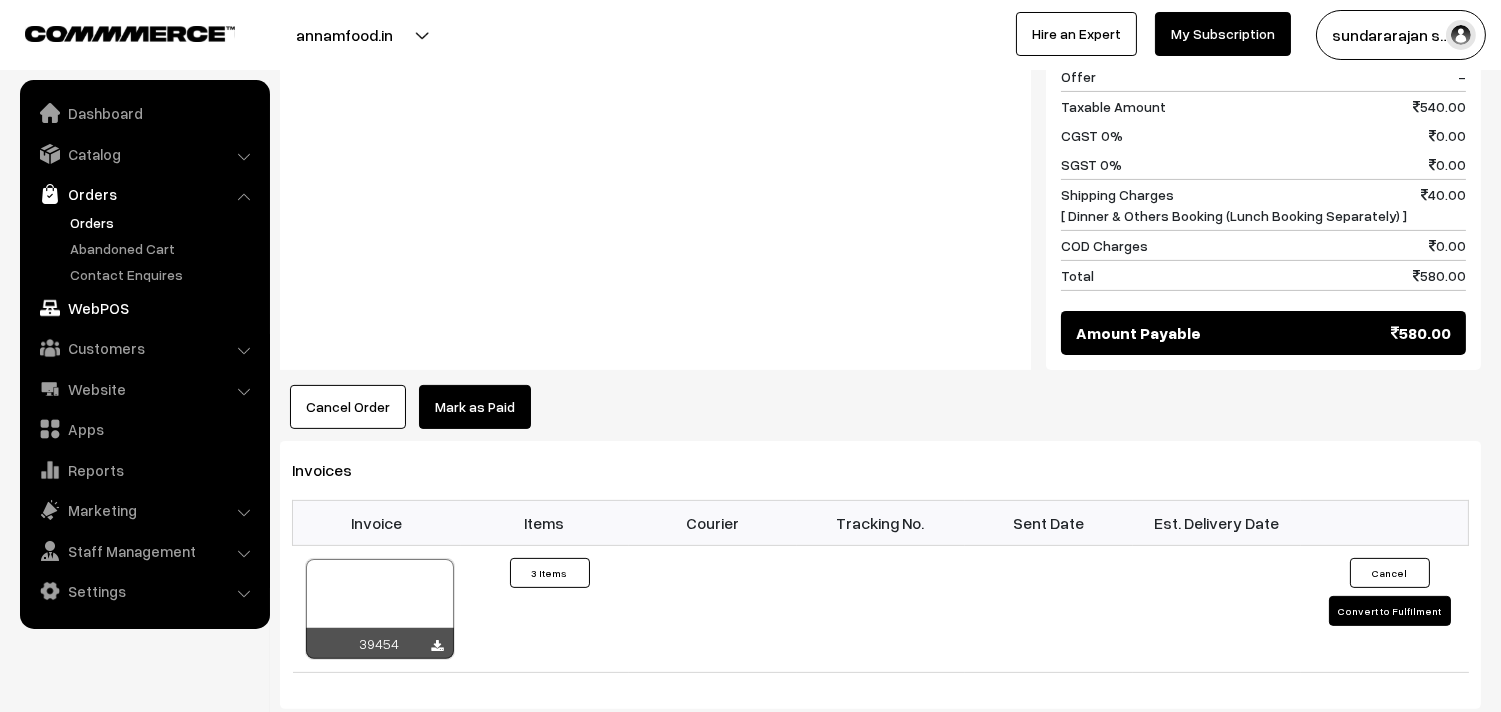 click on "WebPOS" at bounding box center [144, 308] 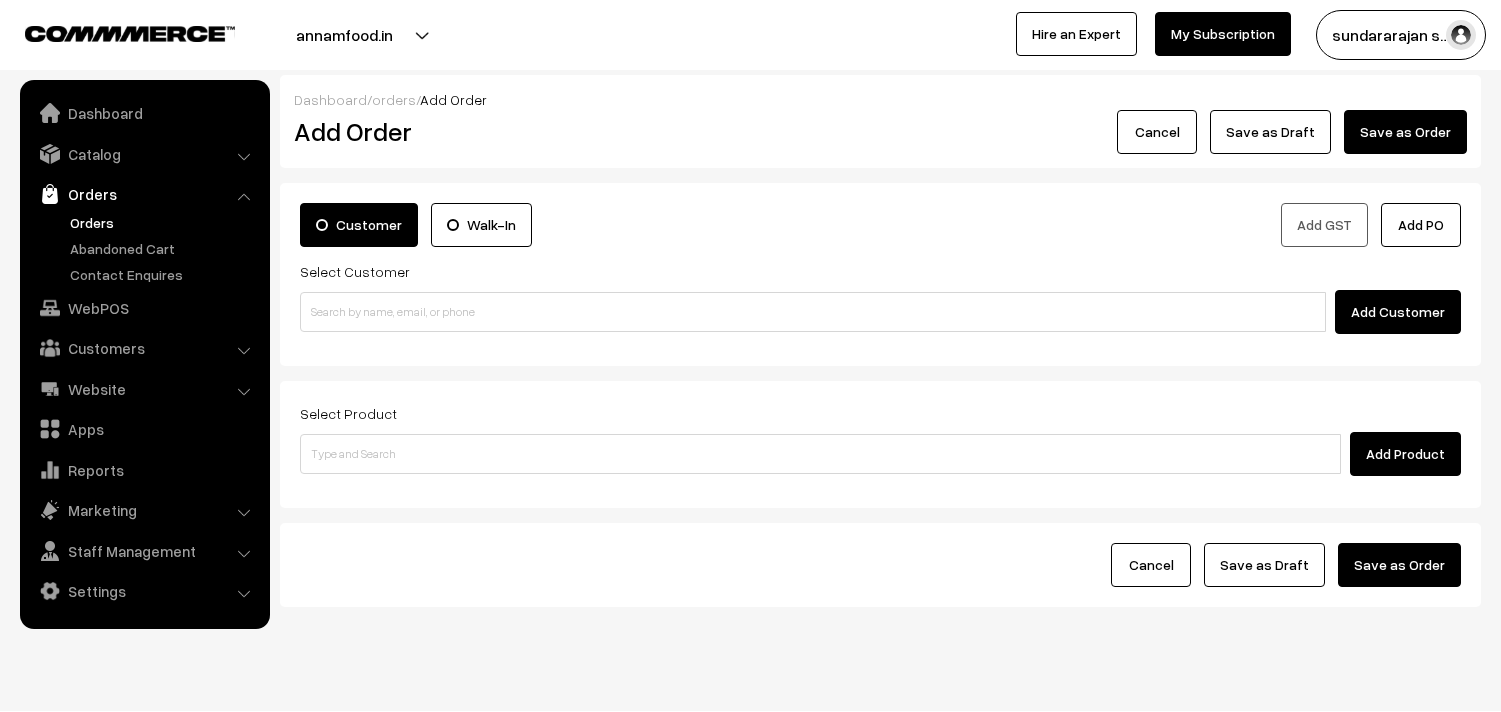 scroll, scrollTop: 0, scrollLeft: 0, axis: both 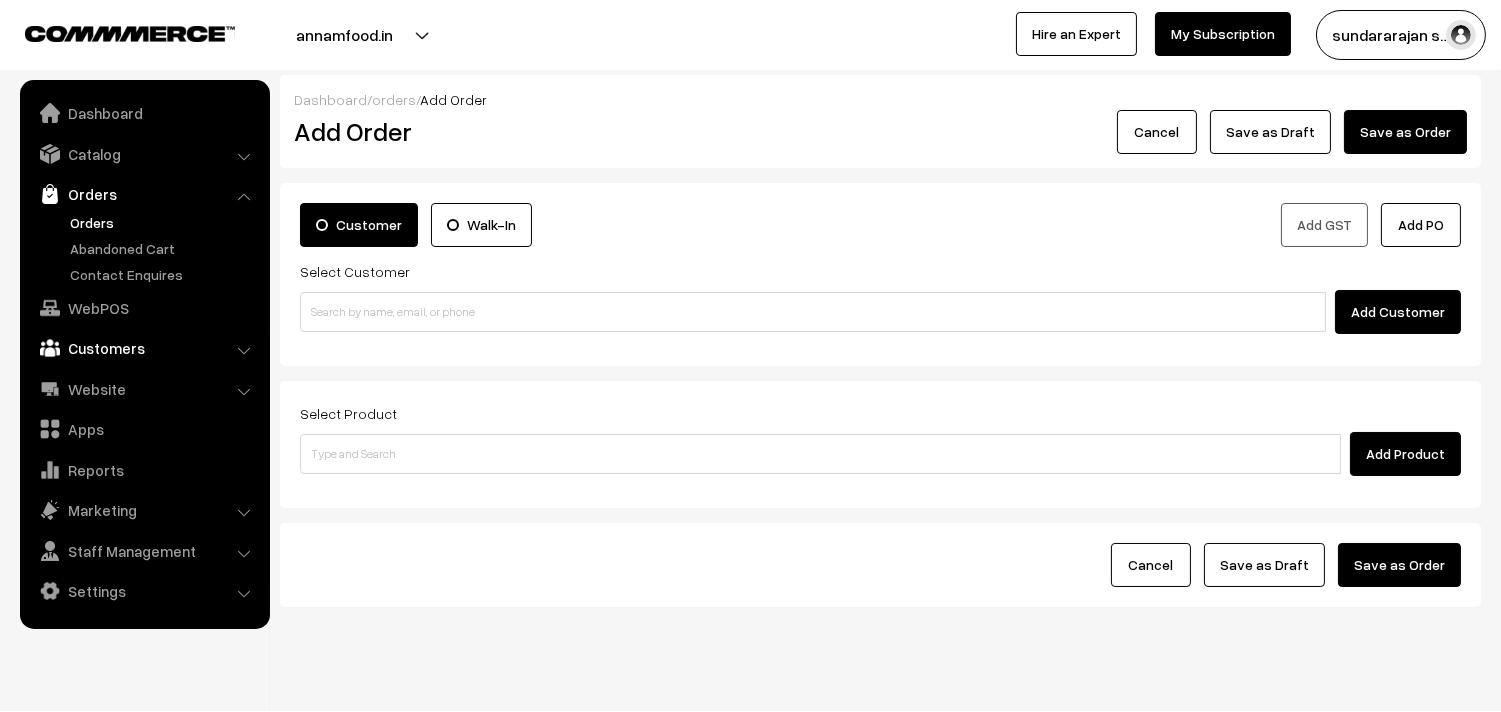 click on "Customers" at bounding box center [144, 348] 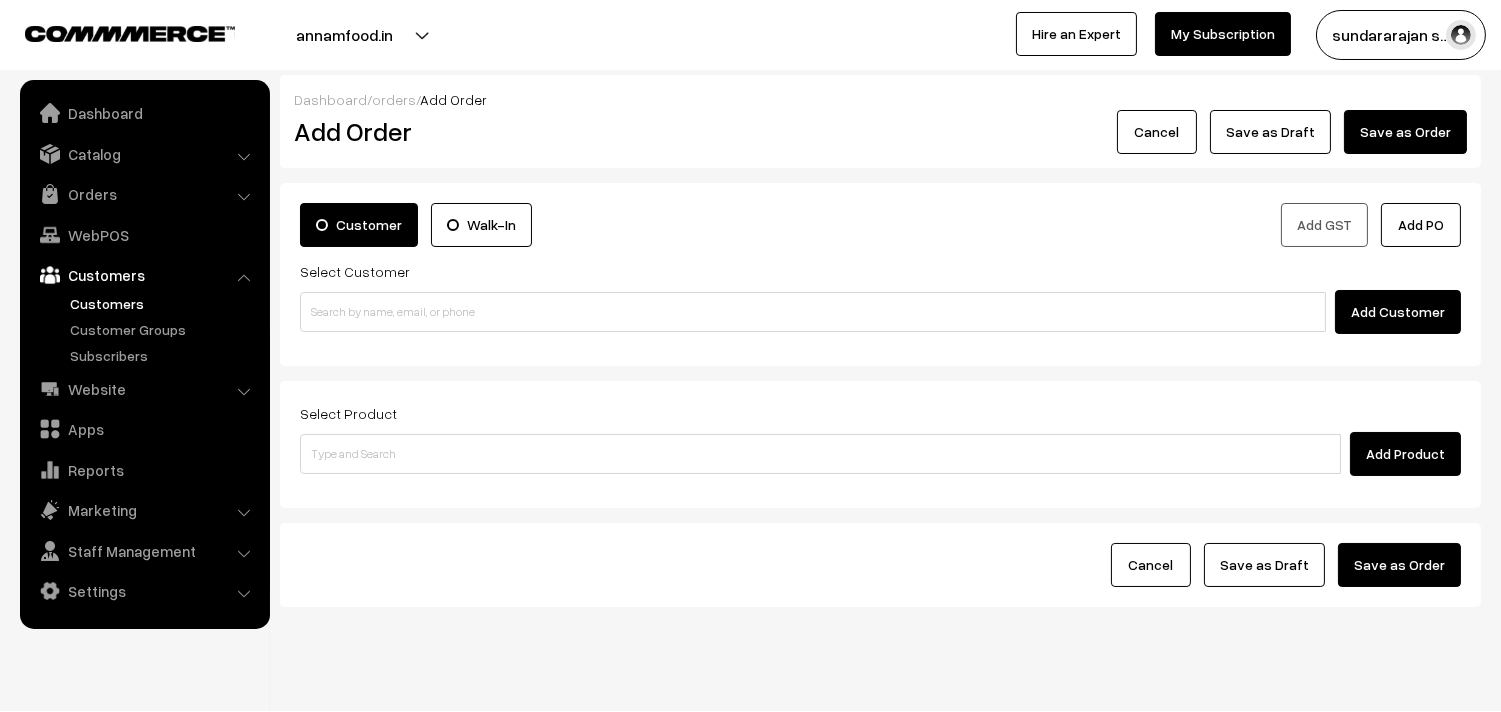 click on "Customers" at bounding box center [164, 303] 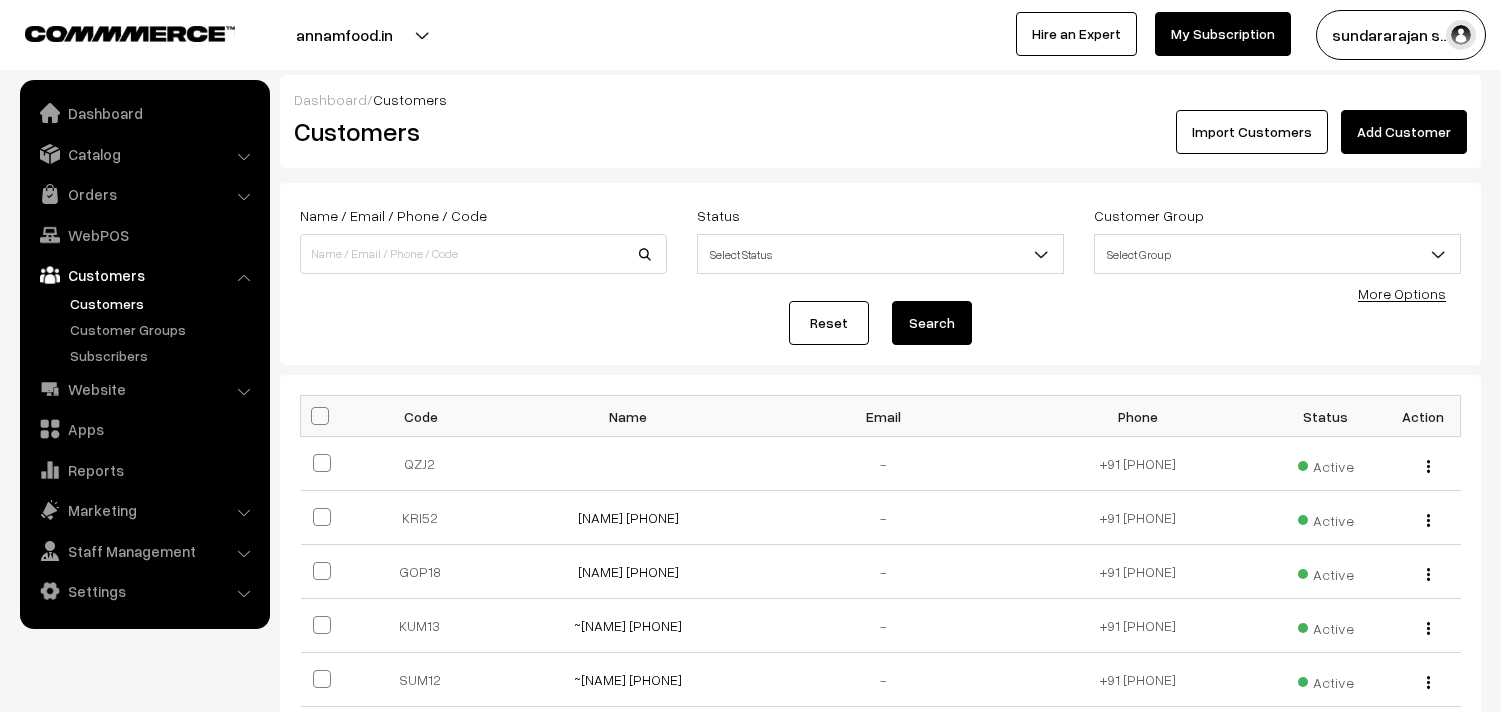 scroll, scrollTop: 0, scrollLeft: 0, axis: both 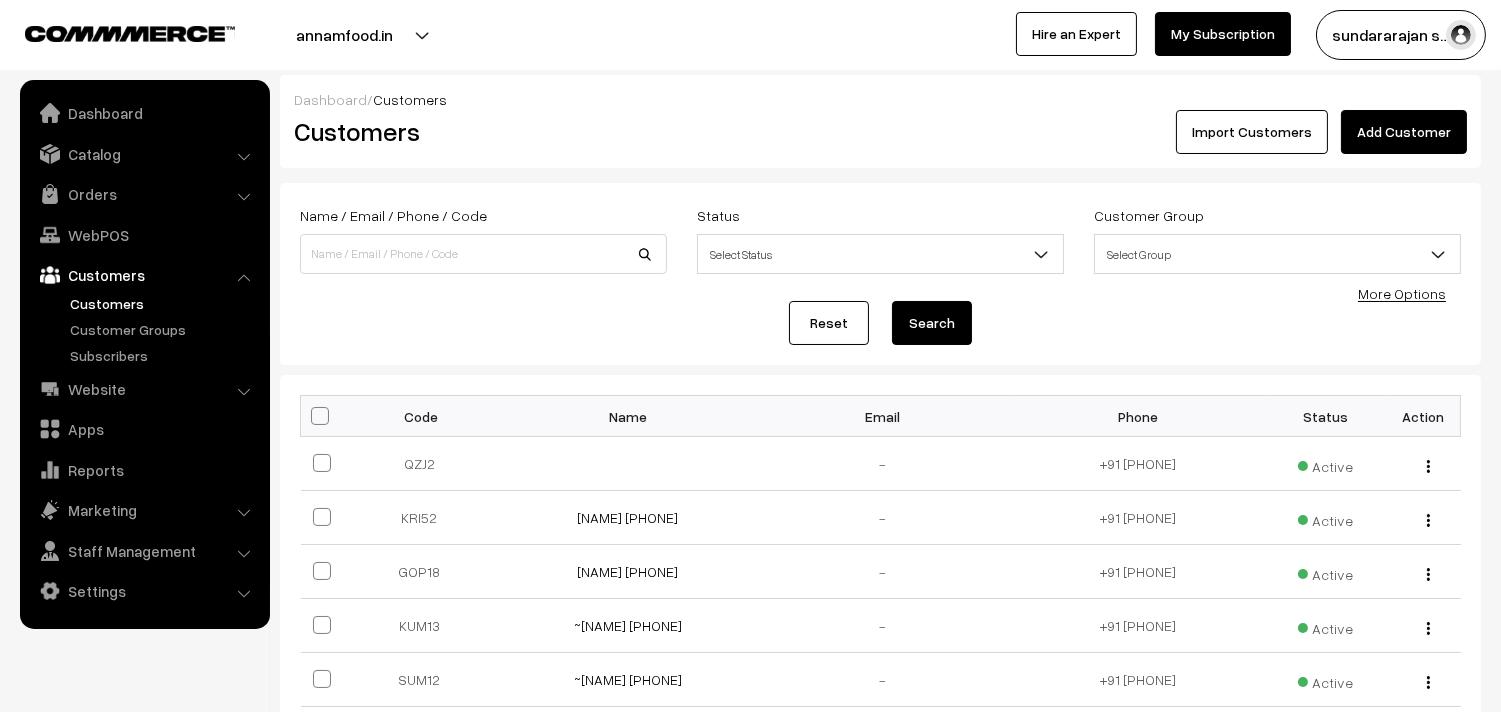 click on "Add Customer" at bounding box center [1404, 132] 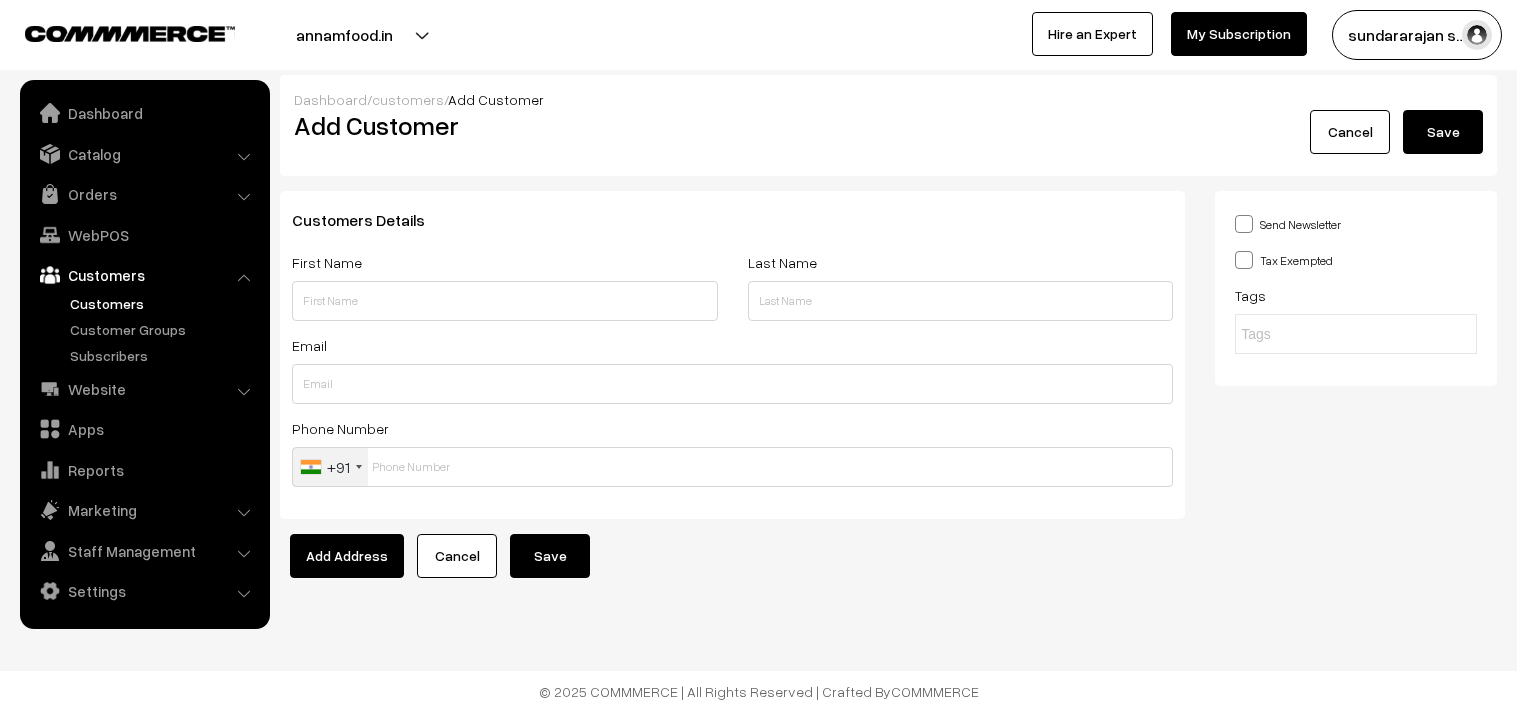 scroll, scrollTop: 0, scrollLeft: 0, axis: both 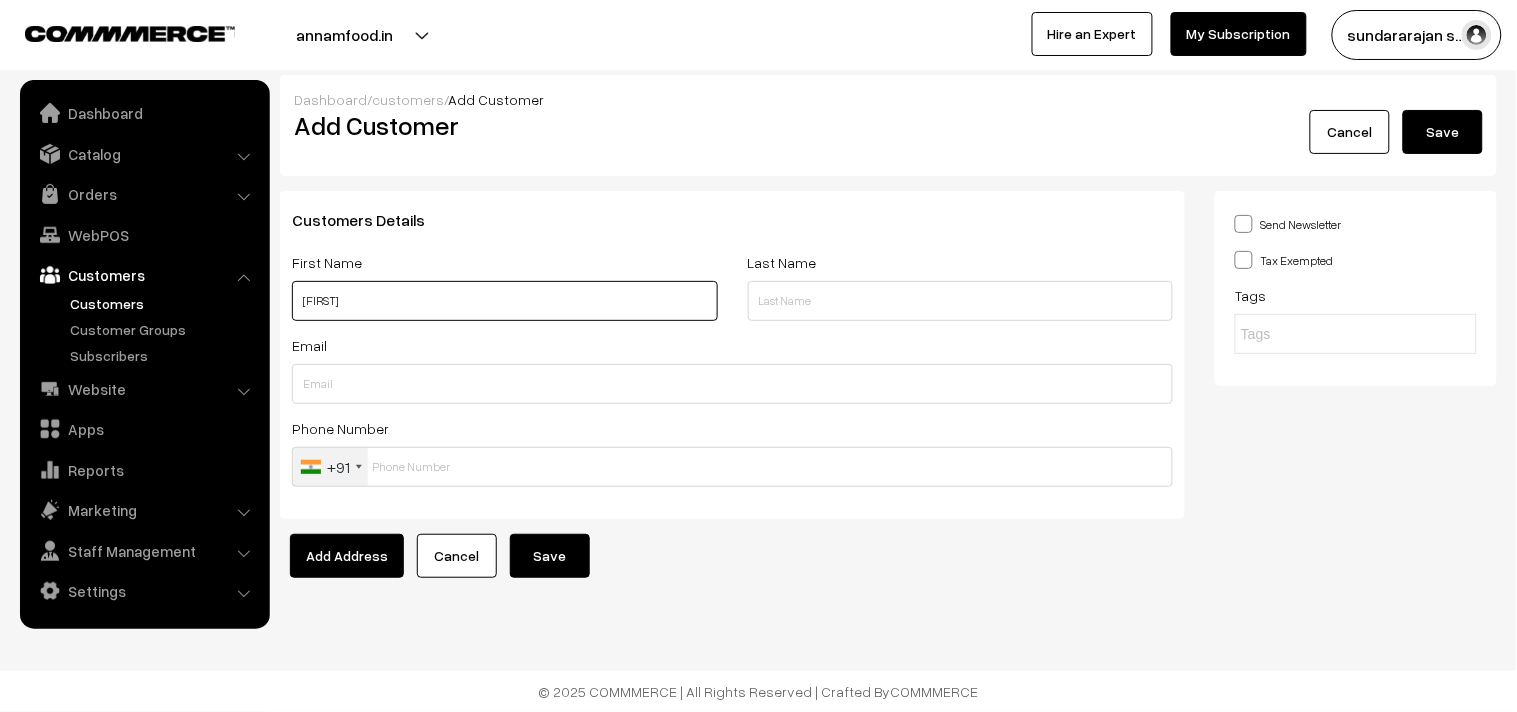 paste on "94370 76204" 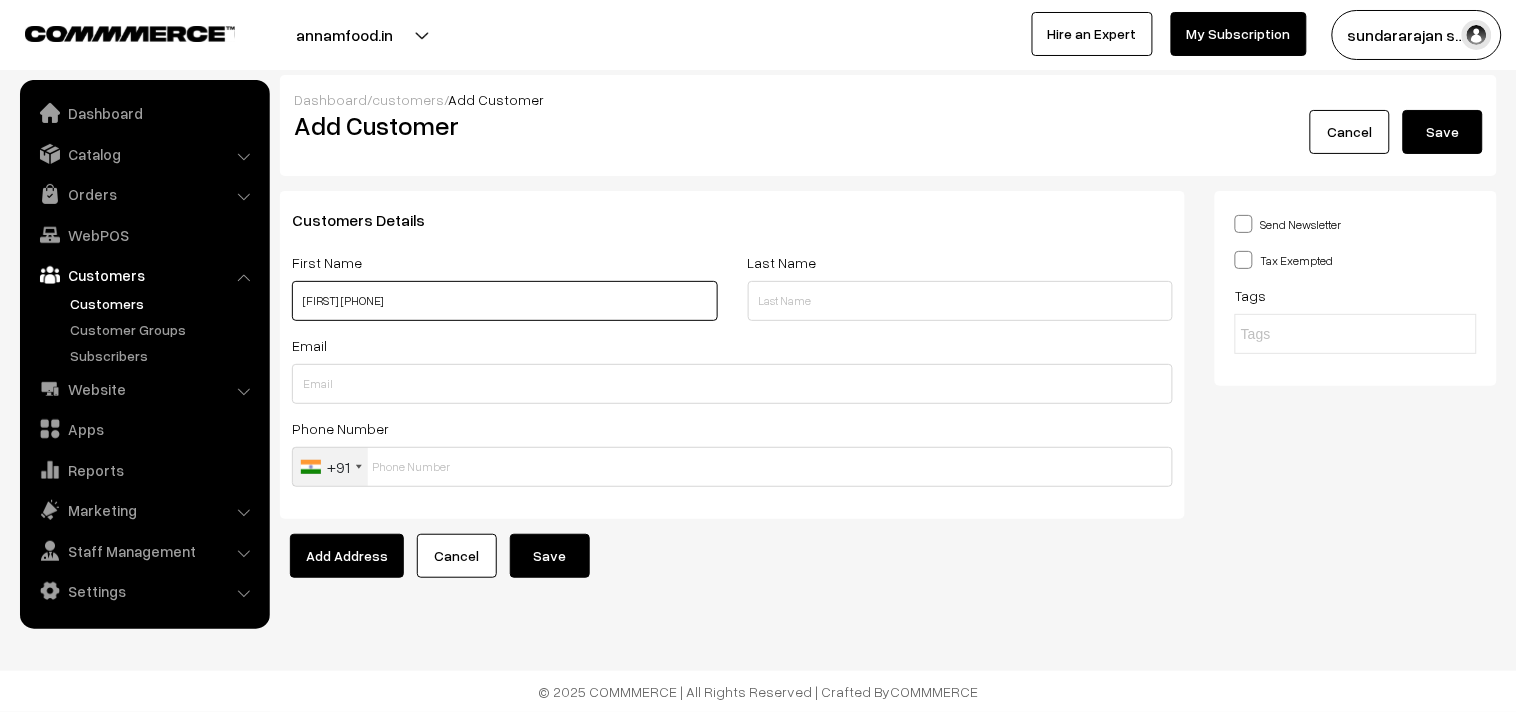 paste on "94370 76204" 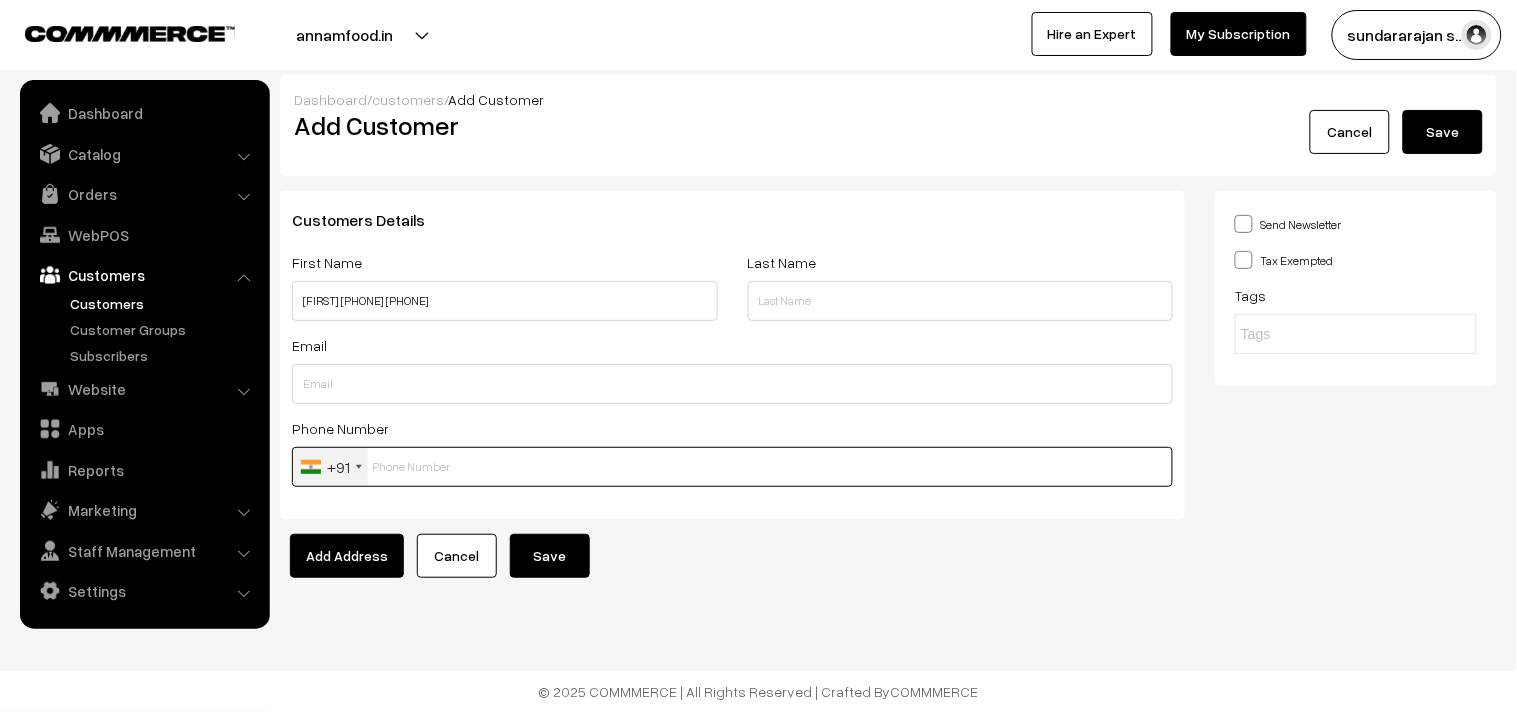click at bounding box center (732, 467) 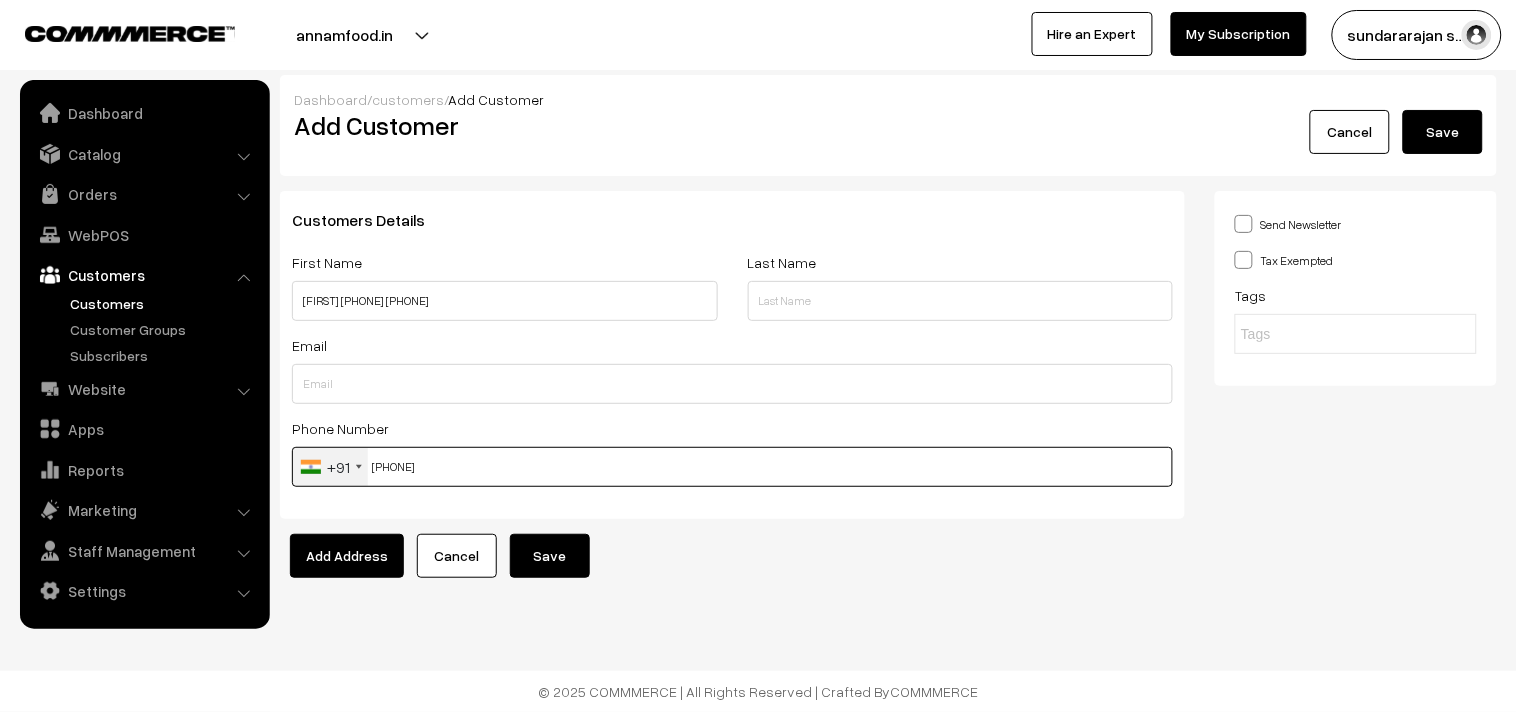 type on "94370 762" 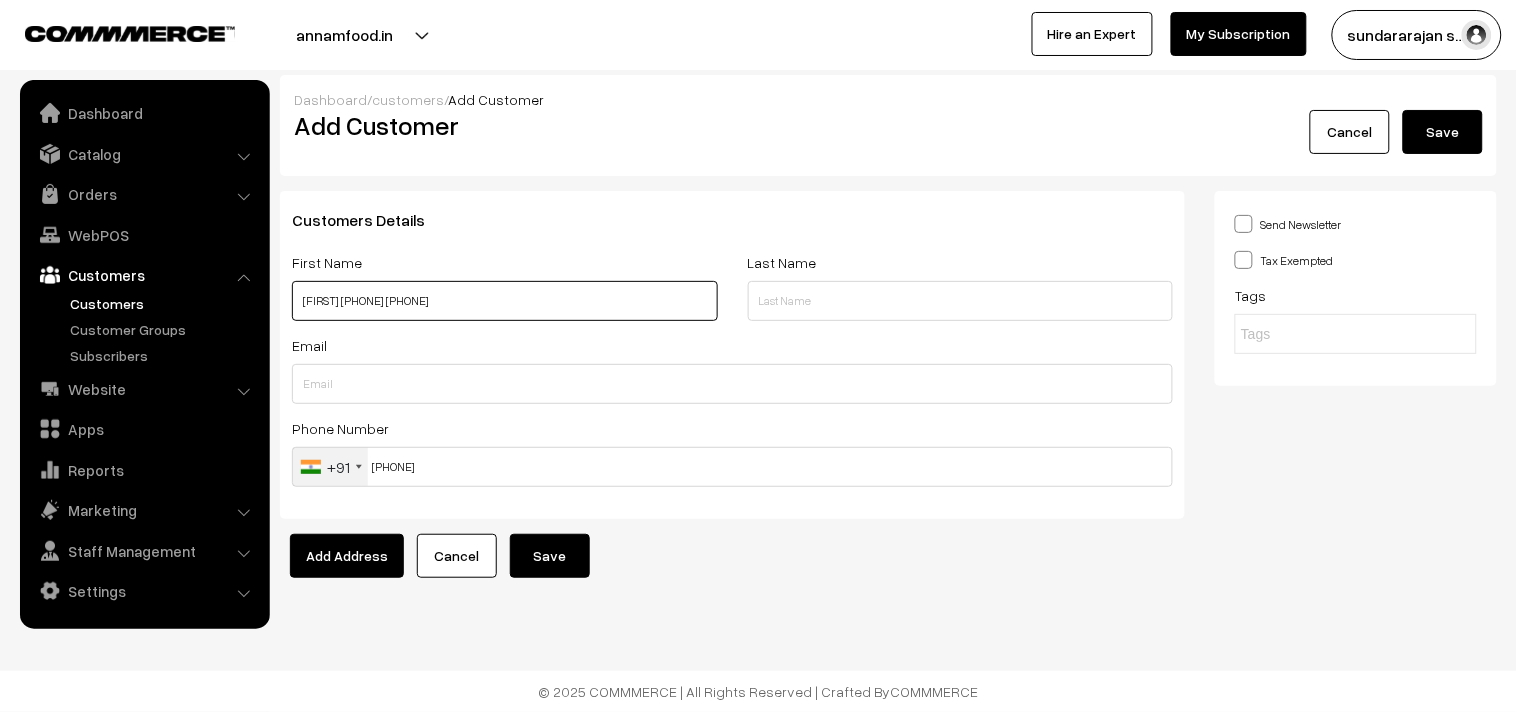 drag, startPoint x: 326, startPoint y: 297, endPoint x: 533, endPoint y: 304, distance: 207.11832 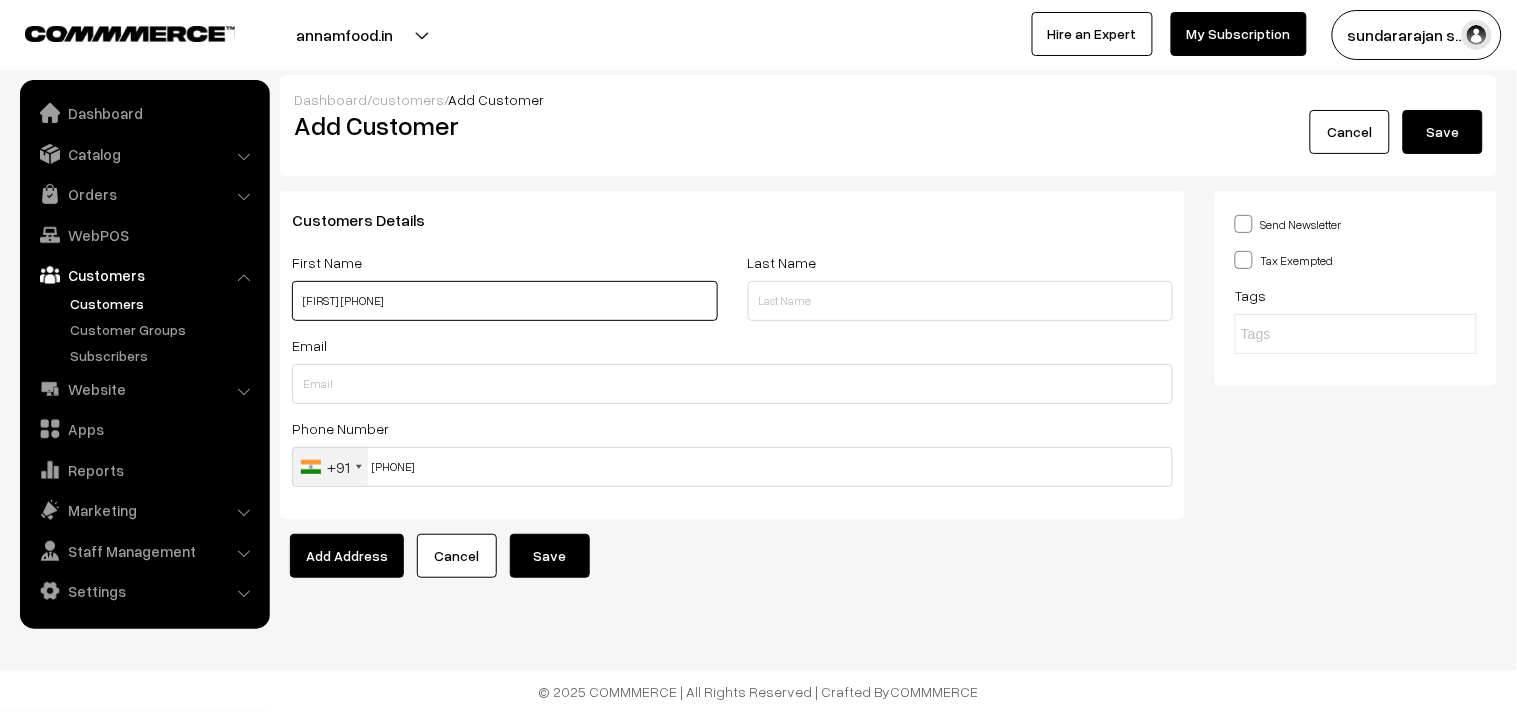 type on "[NAME] [PHONE]" 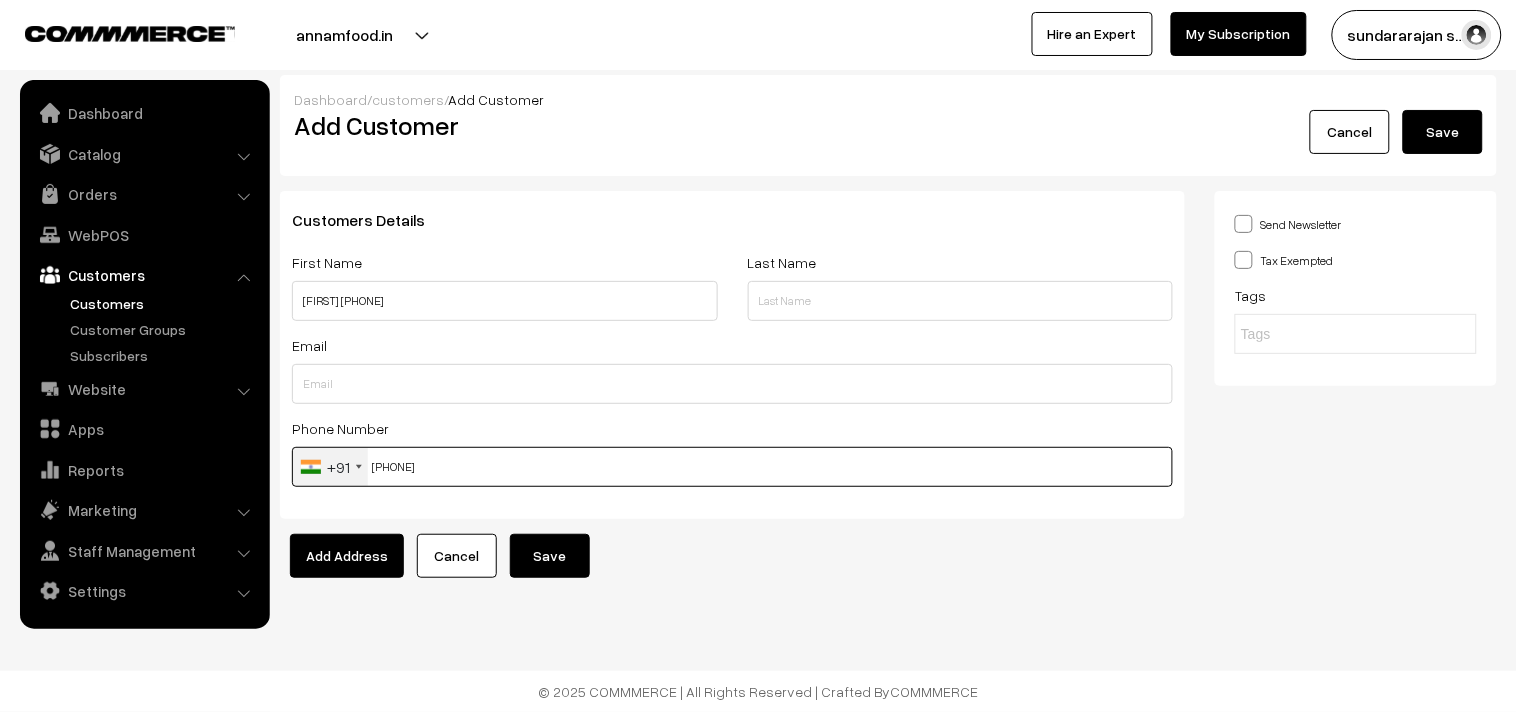 click on "94370 762" at bounding box center (732, 467) 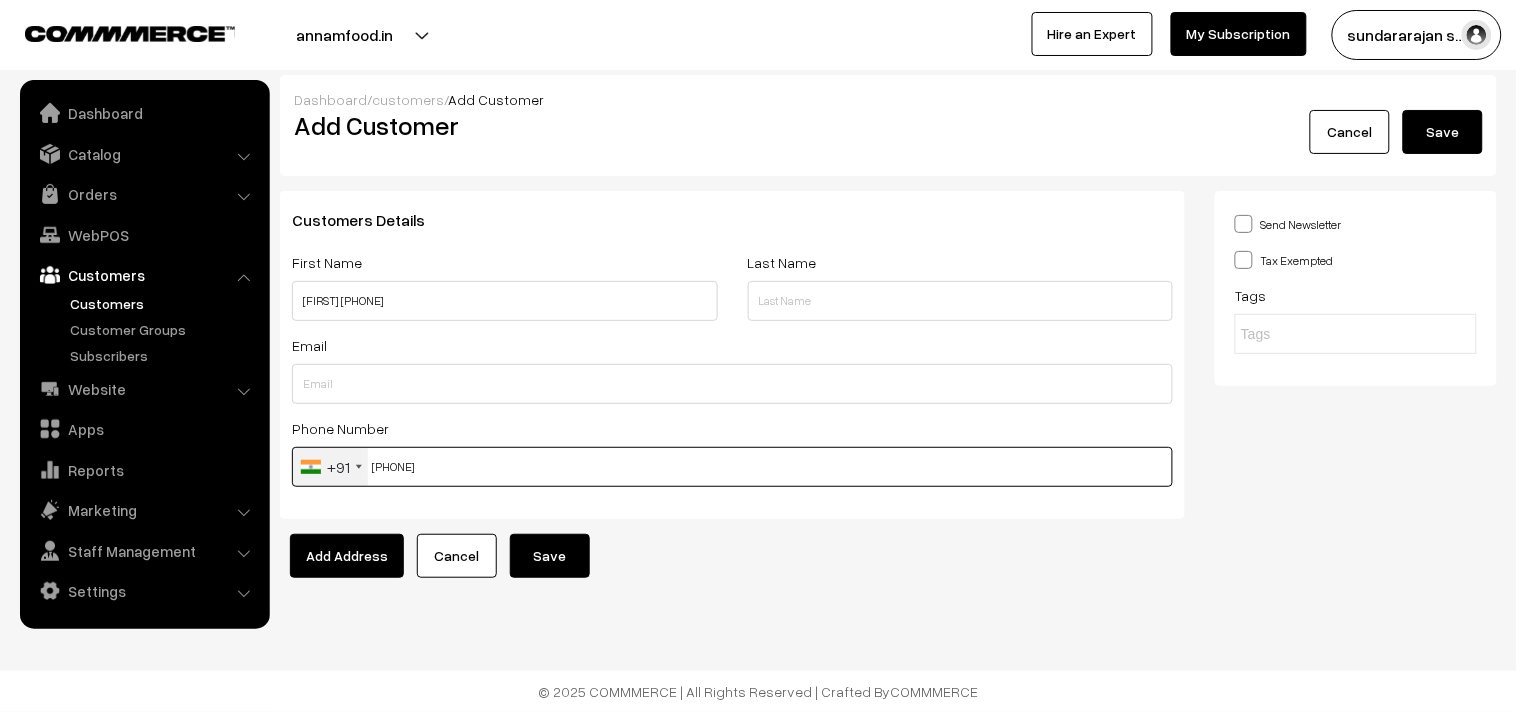 type on "[PHONE]" 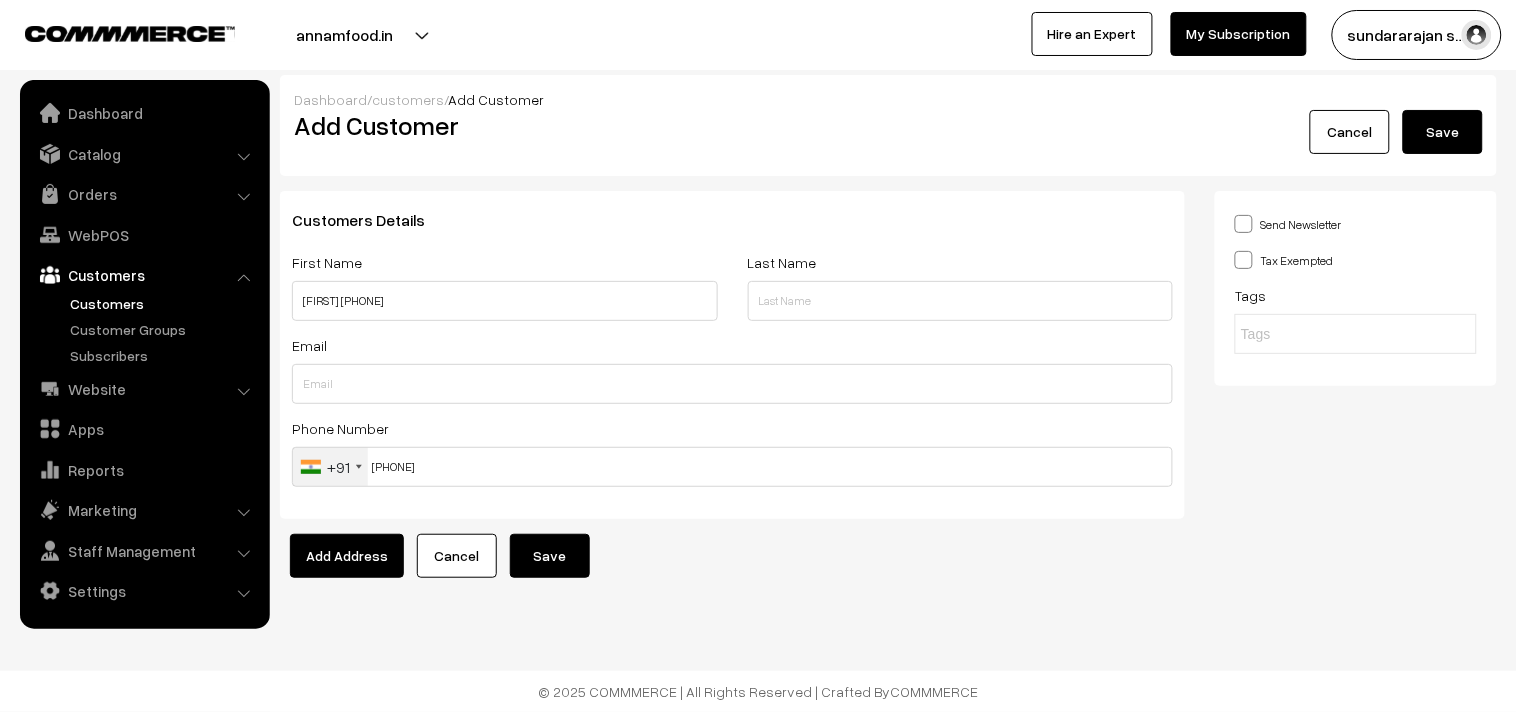 click on "Save" at bounding box center (550, 556) 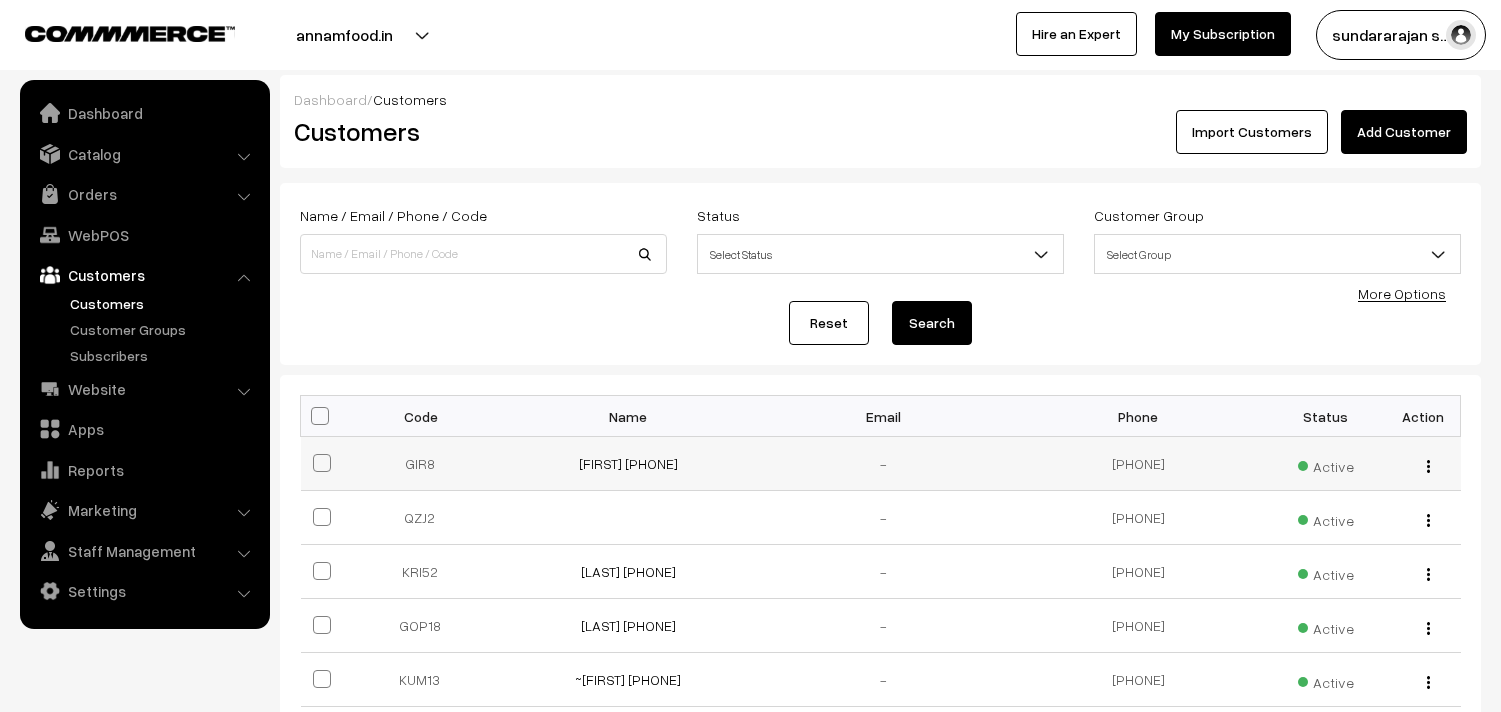 scroll, scrollTop: 0, scrollLeft: 0, axis: both 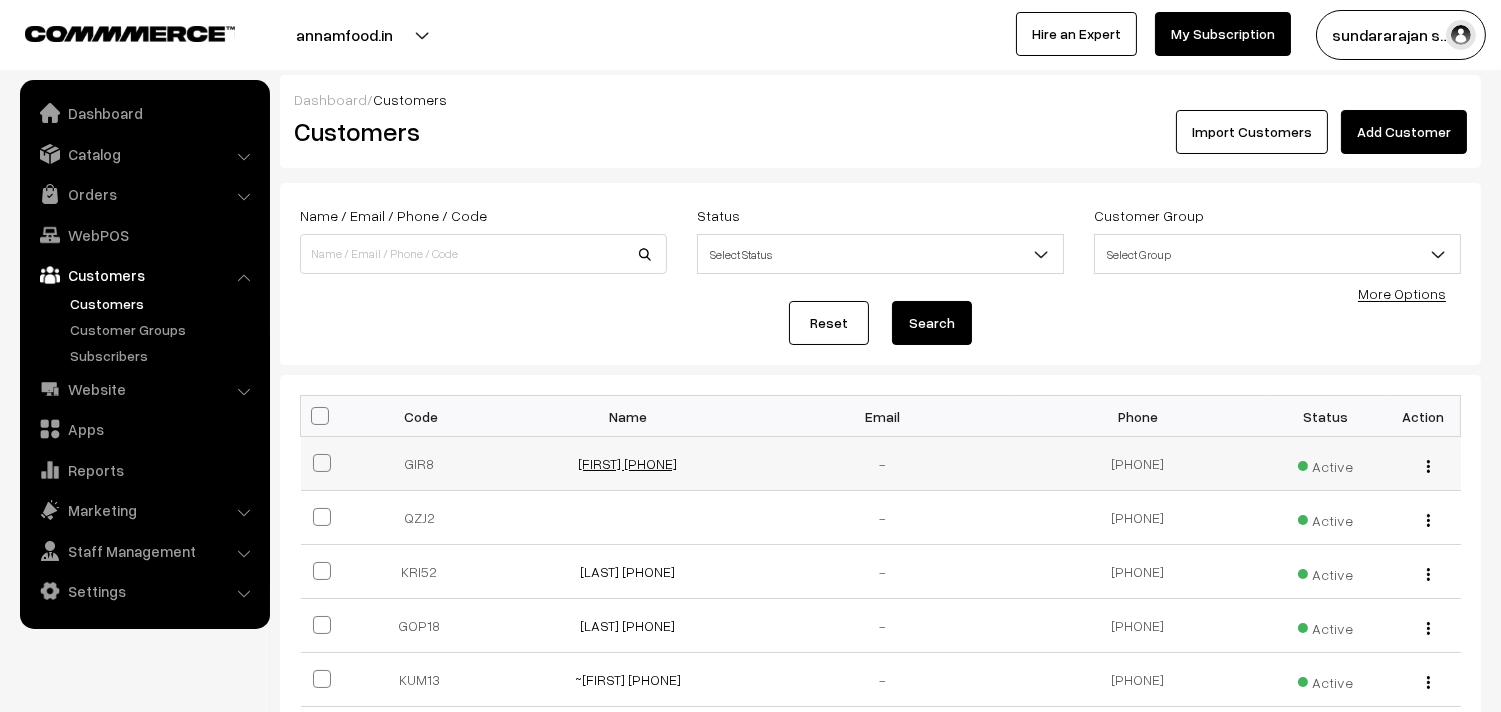 click on "[FIRST] [PHONE]" at bounding box center (628, 463) 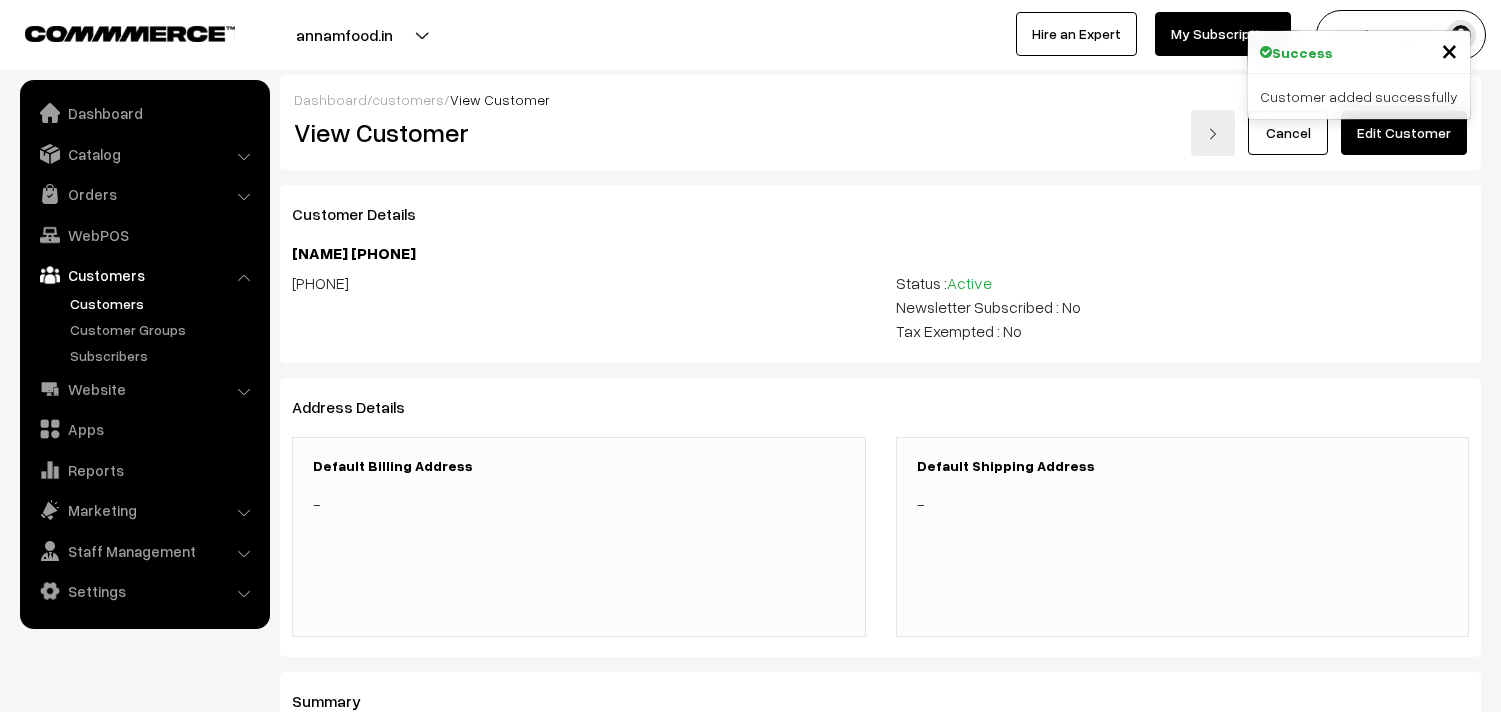 scroll, scrollTop: 0, scrollLeft: 0, axis: both 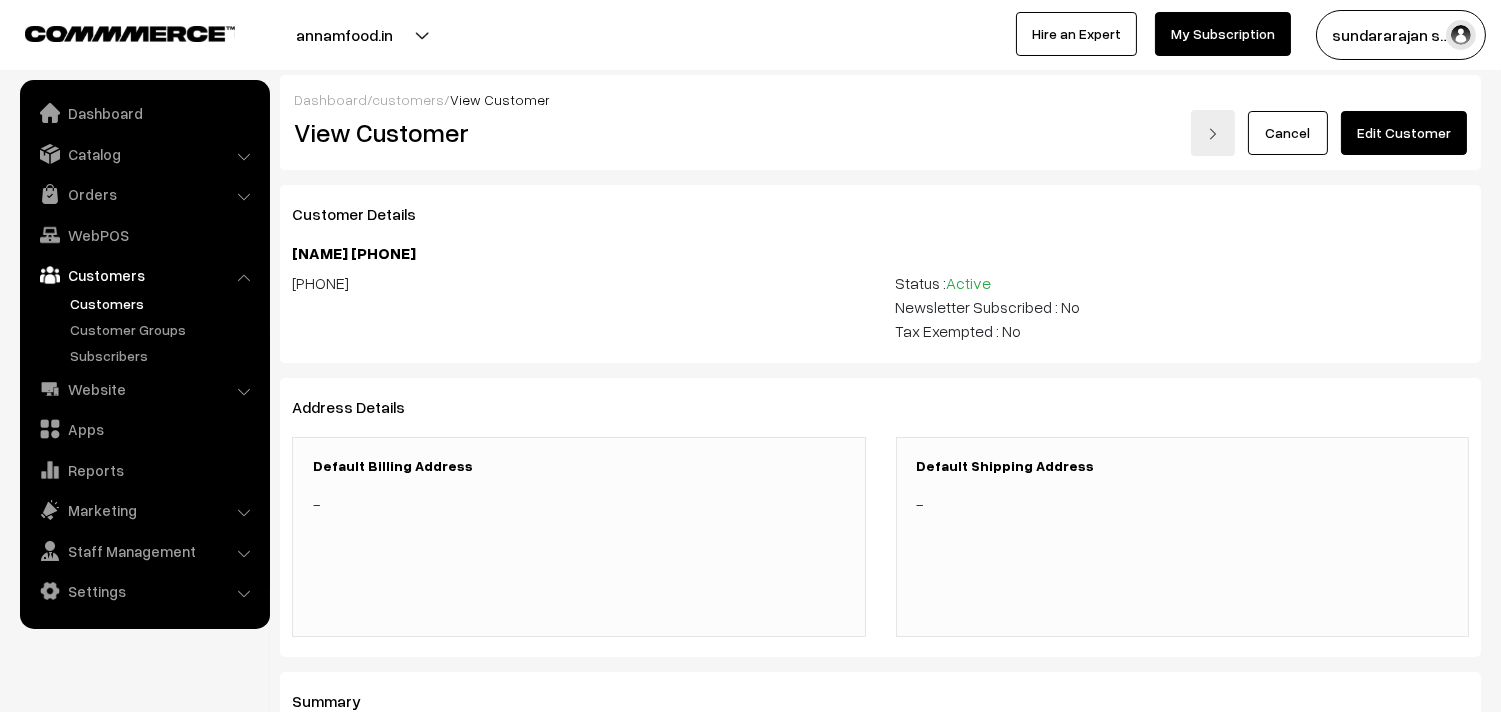 click on "Edit Customer" at bounding box center [1404, 133] 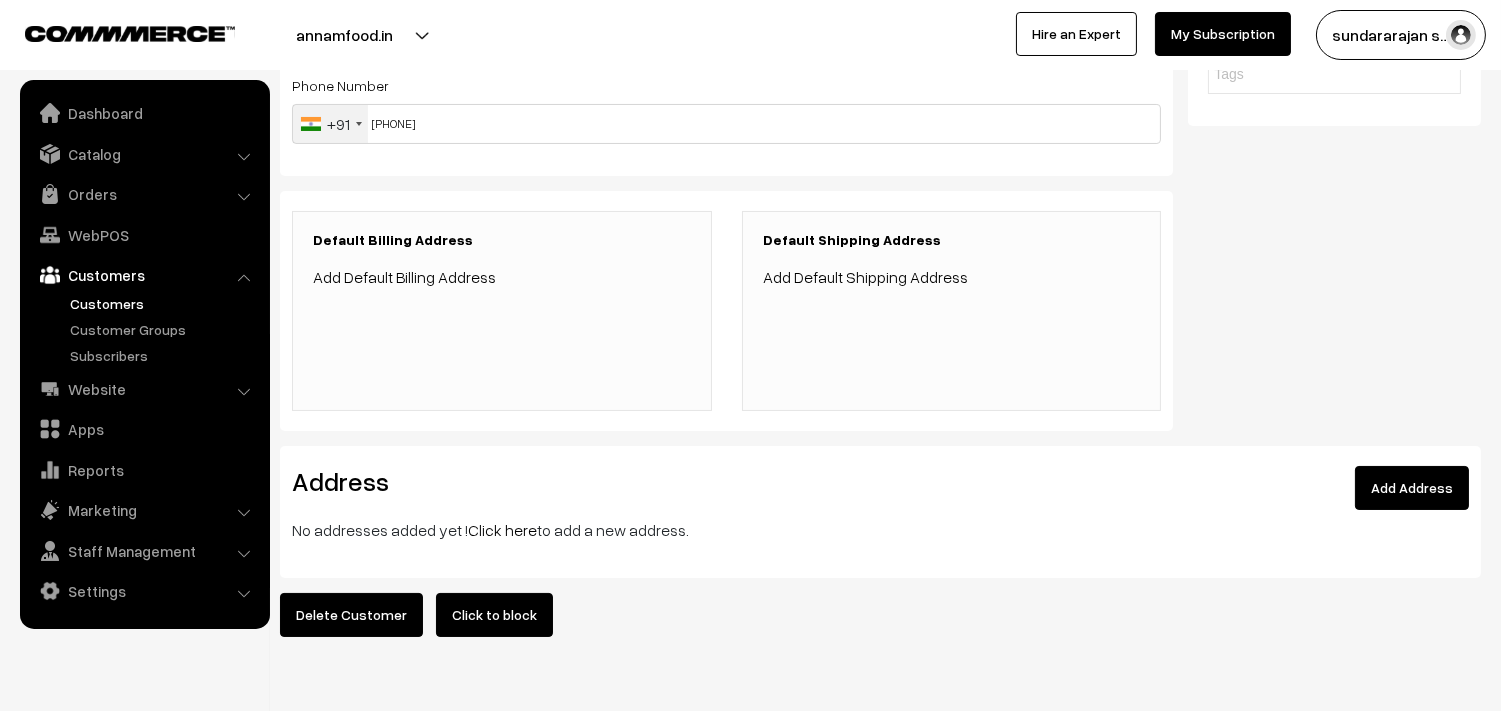 scroll, scrollTop: 394, scrollLeft: 0, axis: vertical 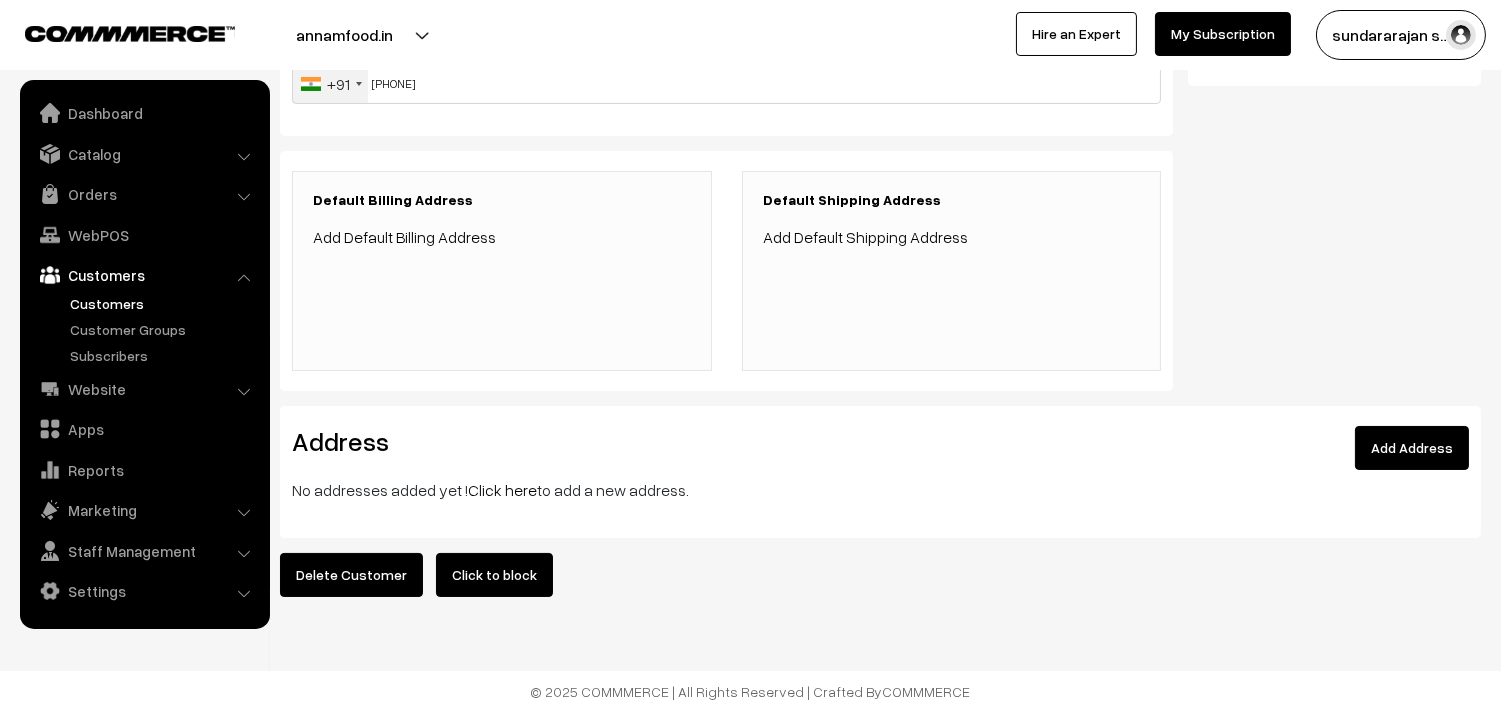 click on "No addresses added yet !  Click here  to add a new address." at bounding box center (880, 490) 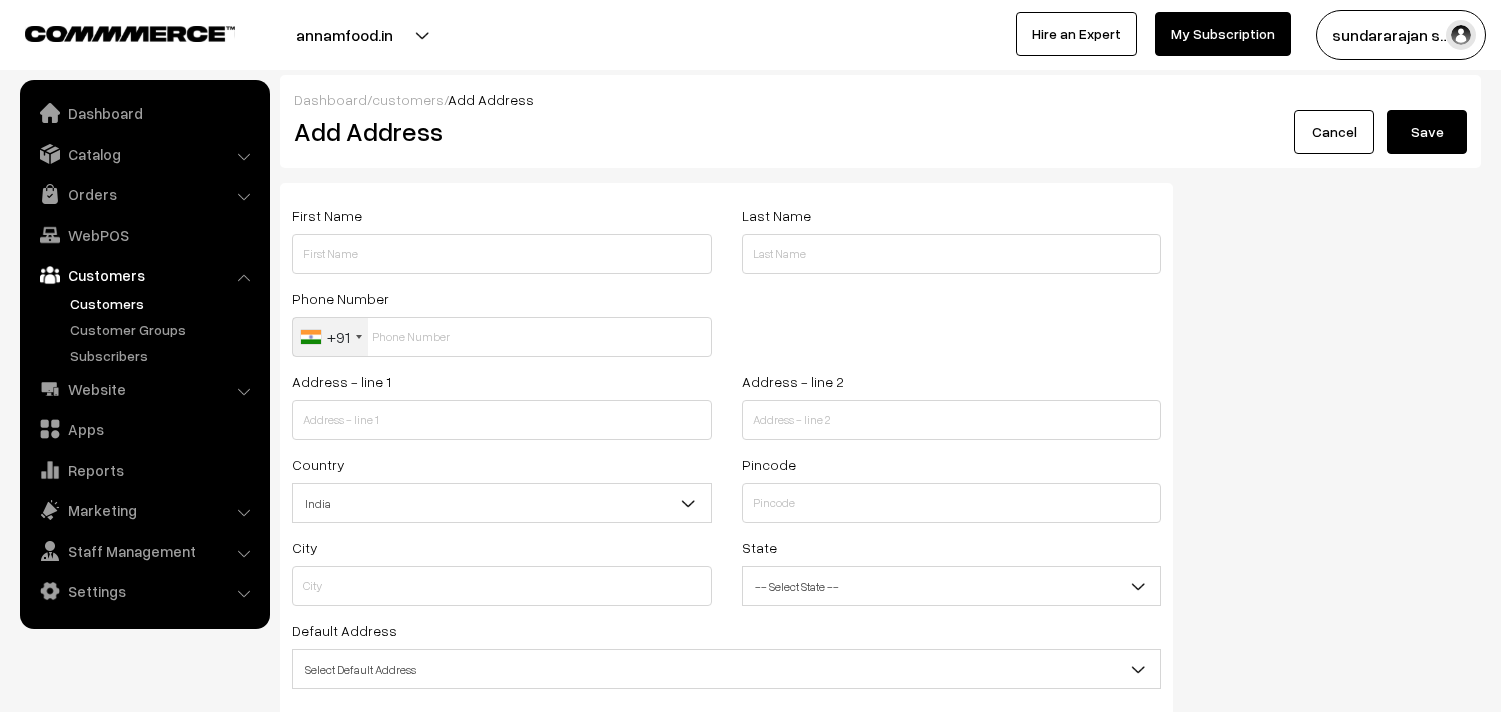 scroll, scrollTop: 0, scrollLeft: 0, axis: both 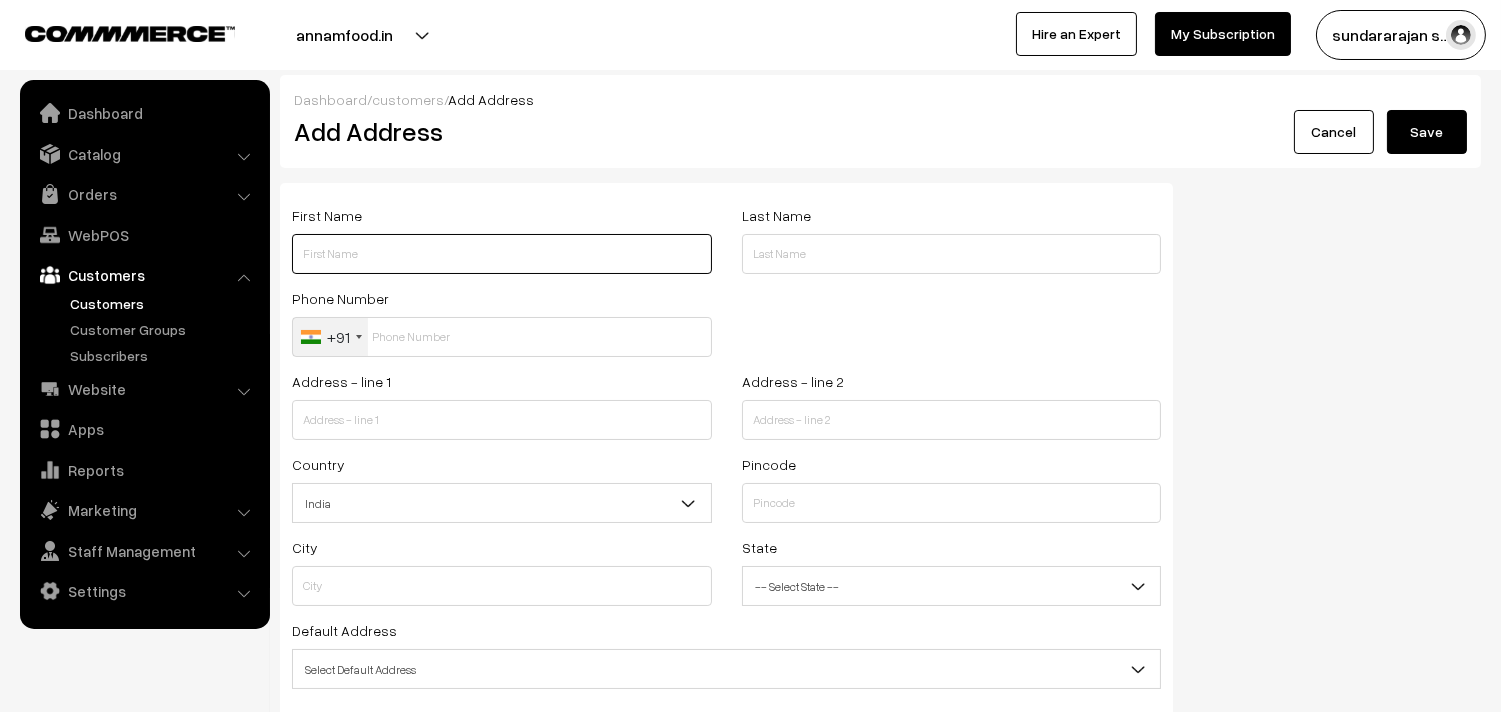 click at bounding box center [502, 254] 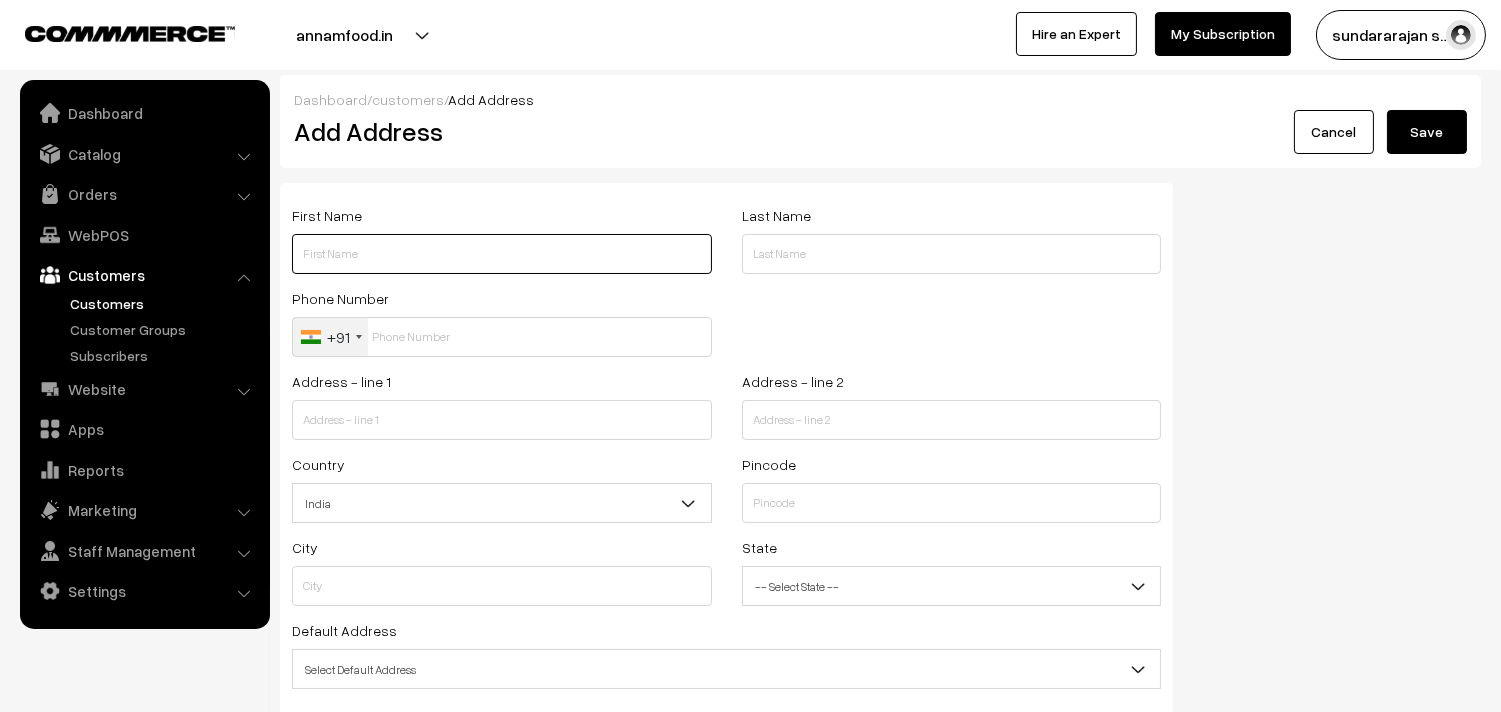 click at bounding box center [502, 254] 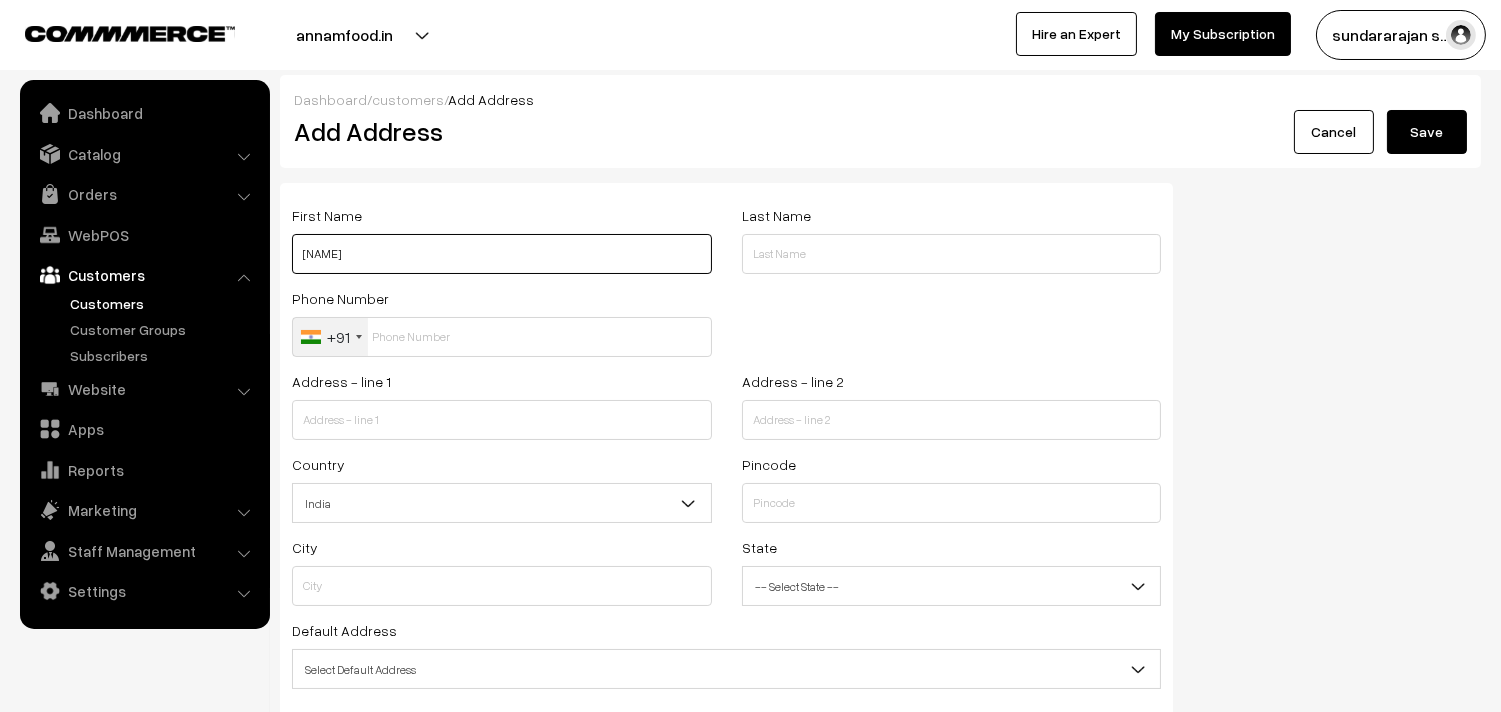 paste on "94370 76204" 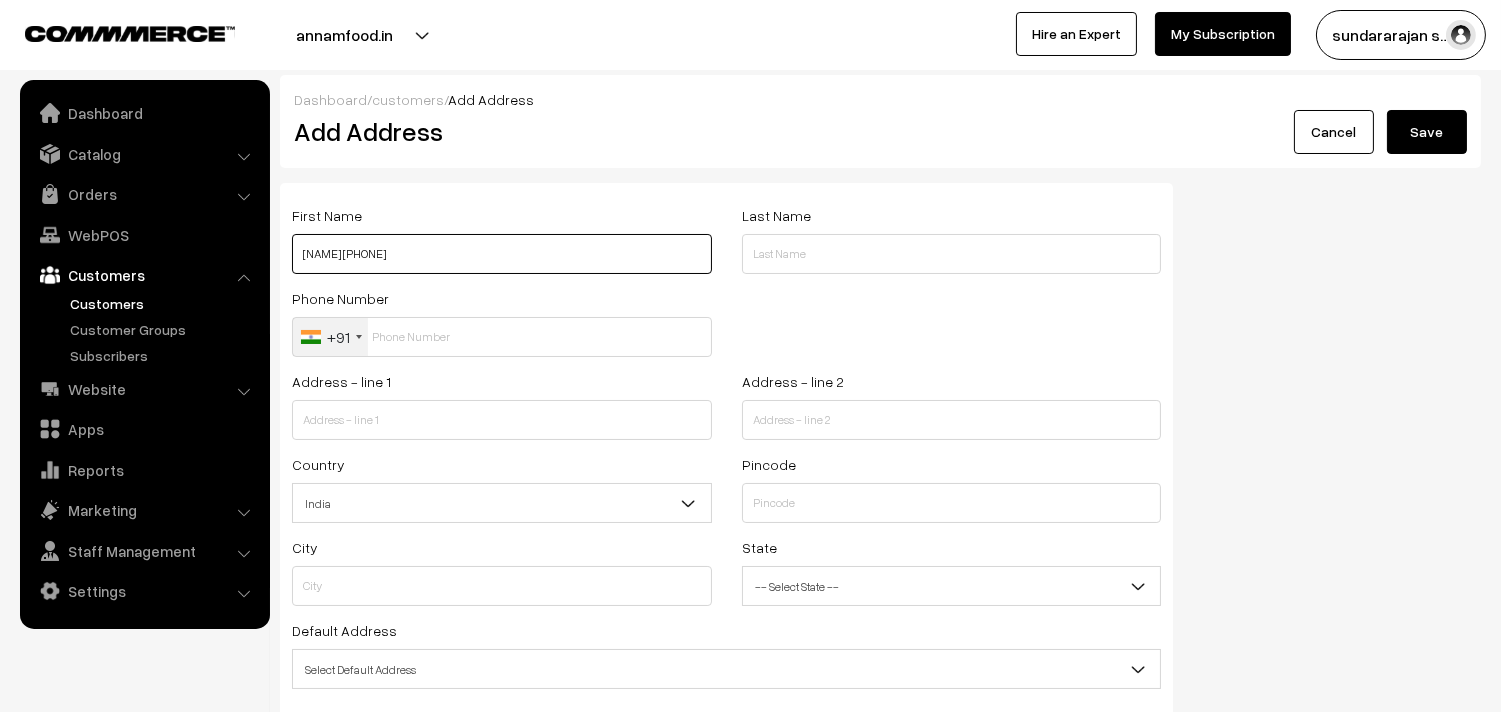 type on "[FIRST] [PHONE]" 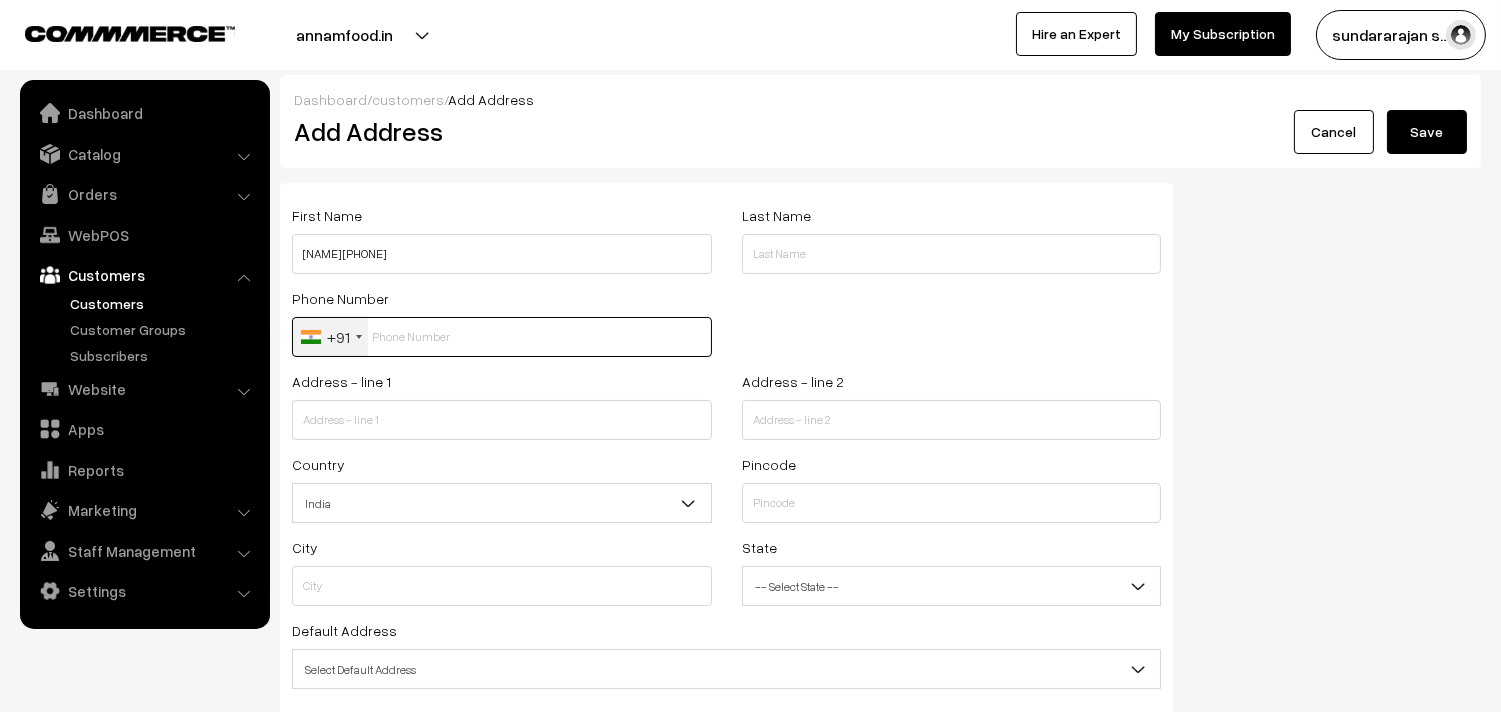 click at bounding box center (502, 337) 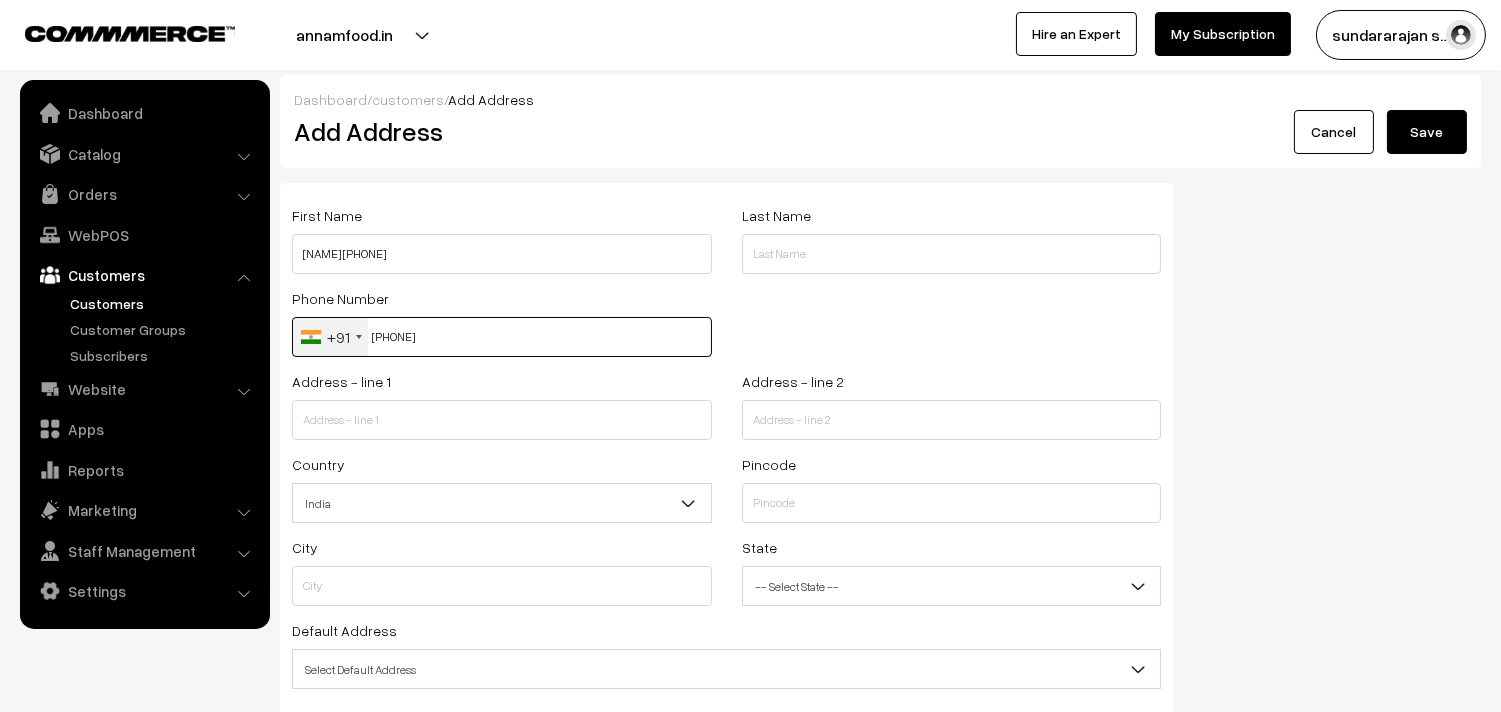 click on "94370 7620" at bounding box center [502, 337] 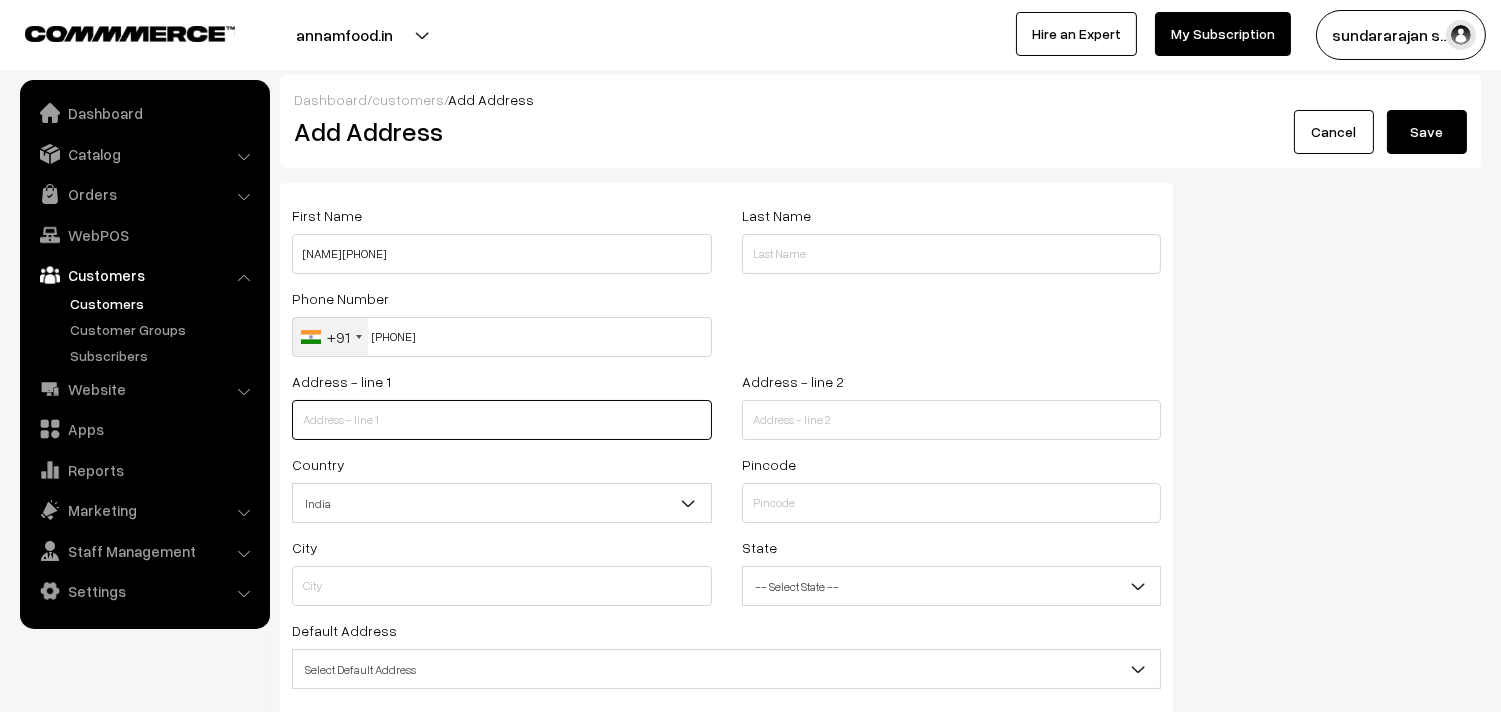click at bounding box center [502, 420] 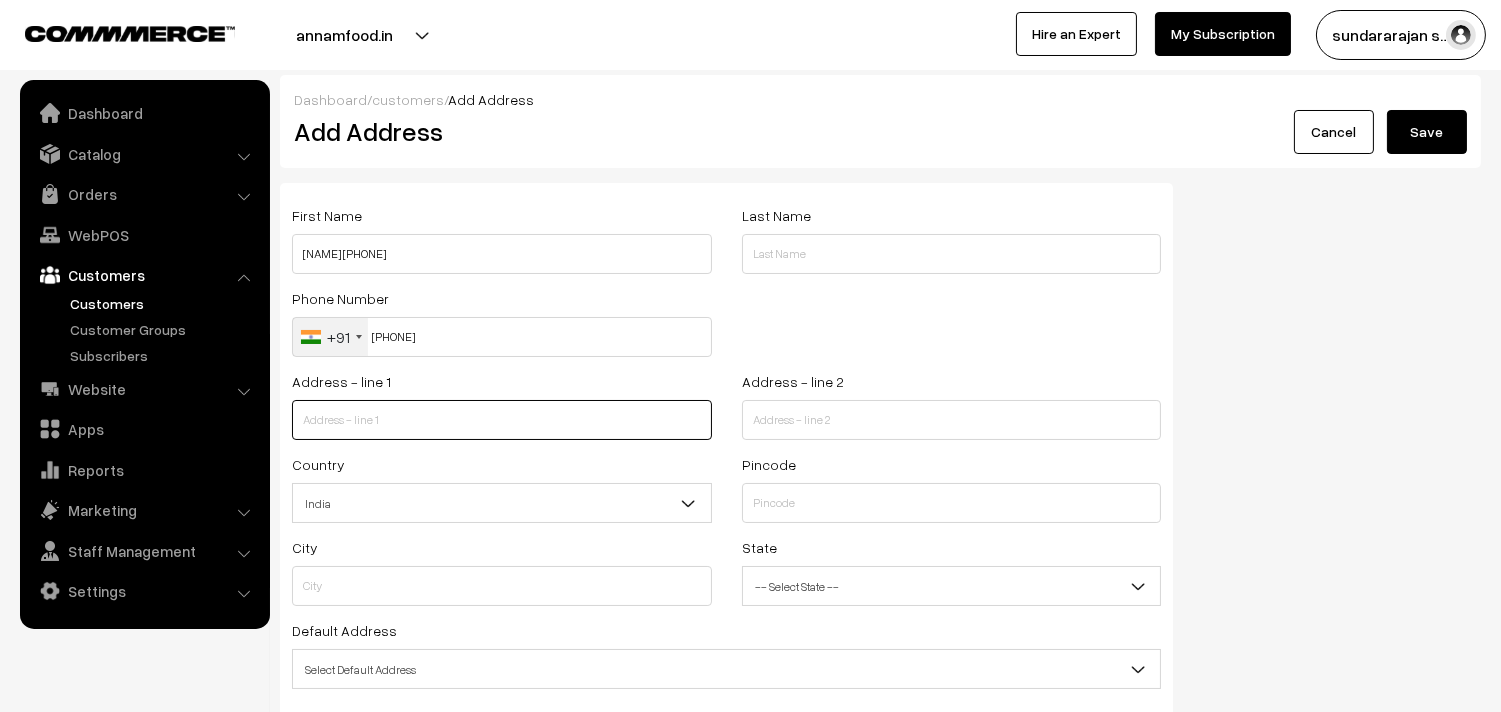 paste on "lot 13,Vasantham Apartments ,North Mada street, Srinagar Colony,Saidapet." 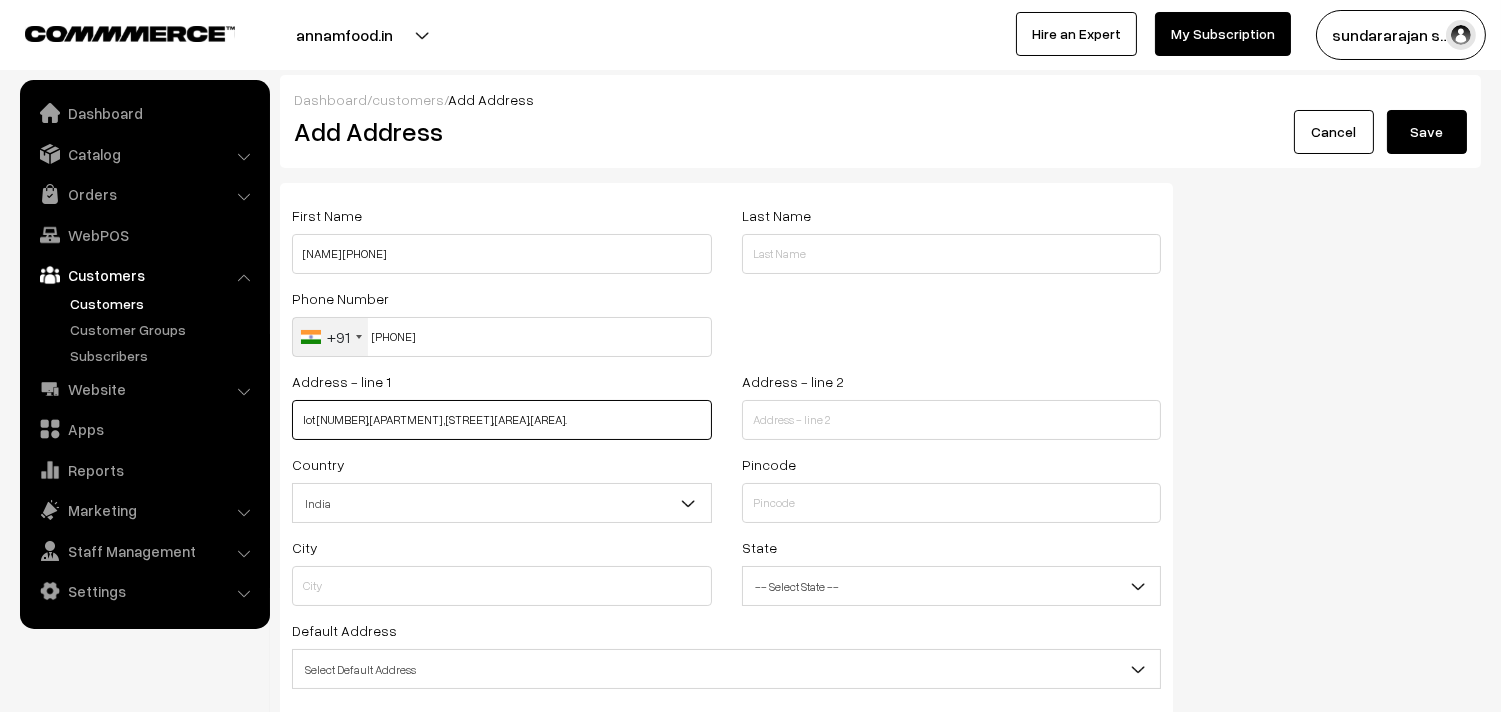 drag, startPoint x: 454, startPoint y: 417, endPoint x: 776, endPoint y: 428, distance: 322.18784 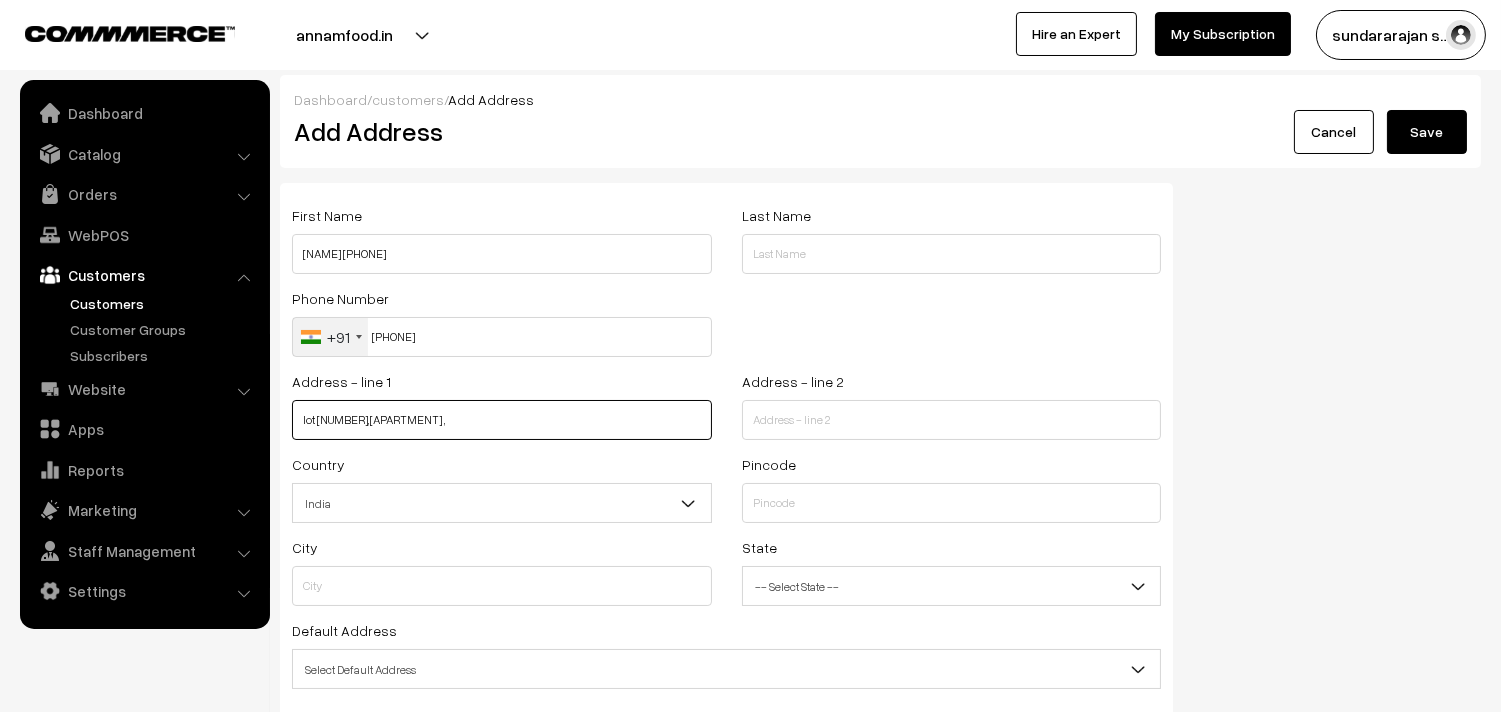 type on "lot 13,Vasantham Apartments ," 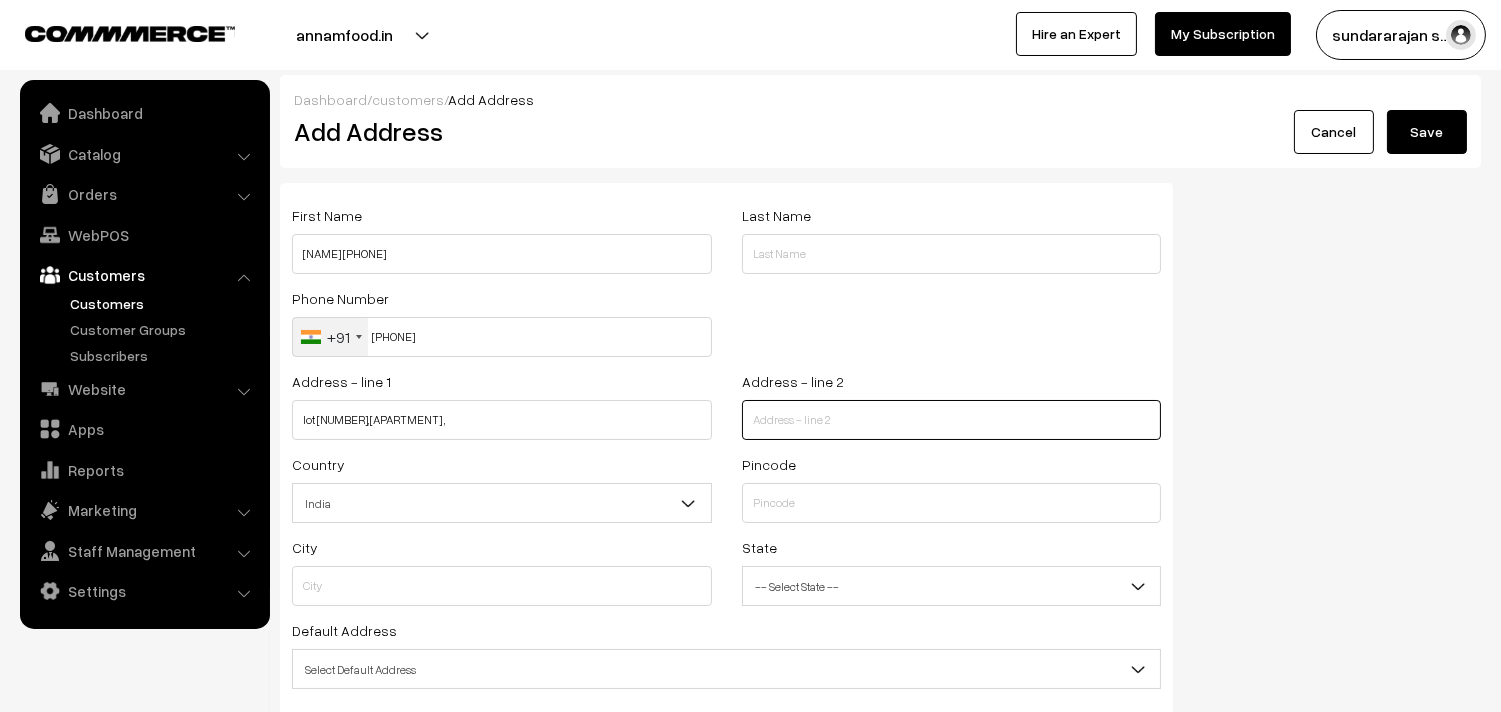 click at bounding box center [952, 420] 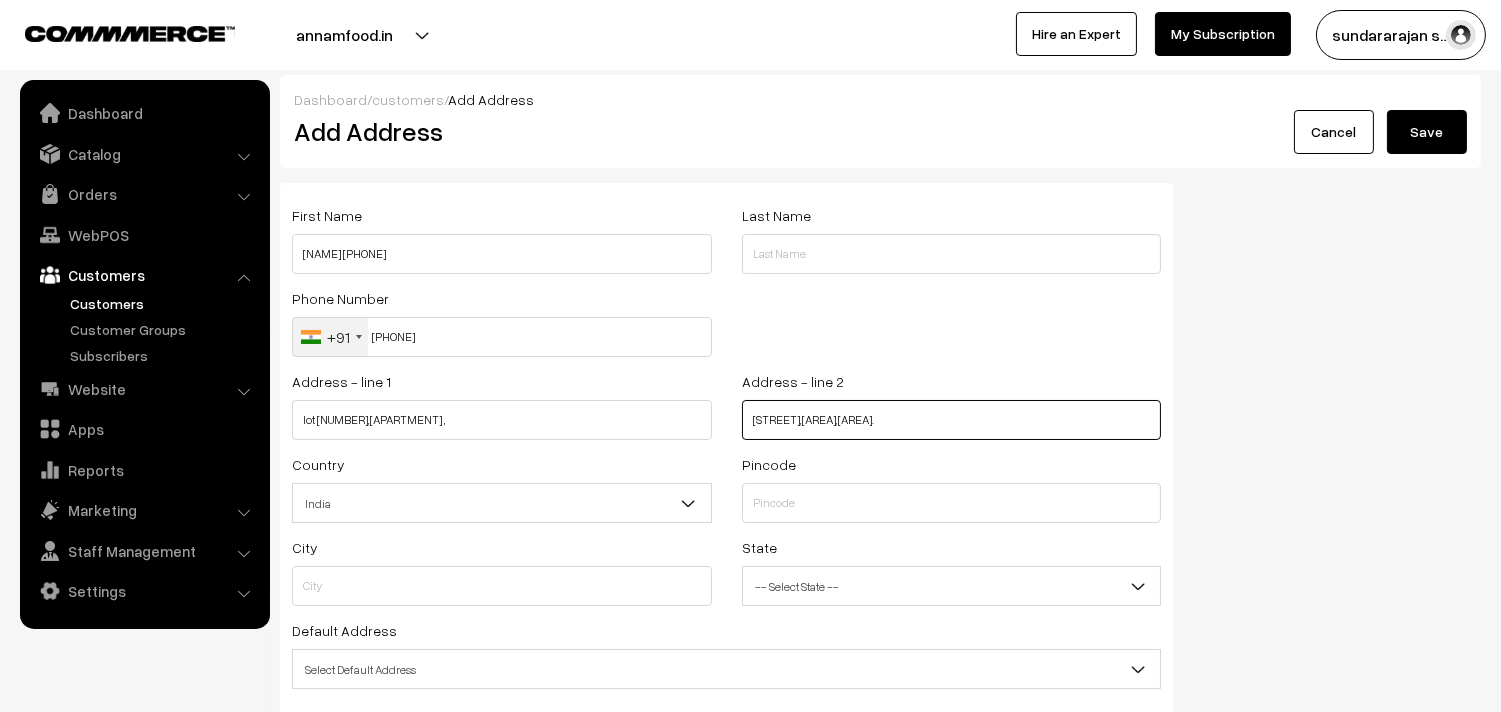 type on "North Mada street, Srinagar Colony,Saidapet." 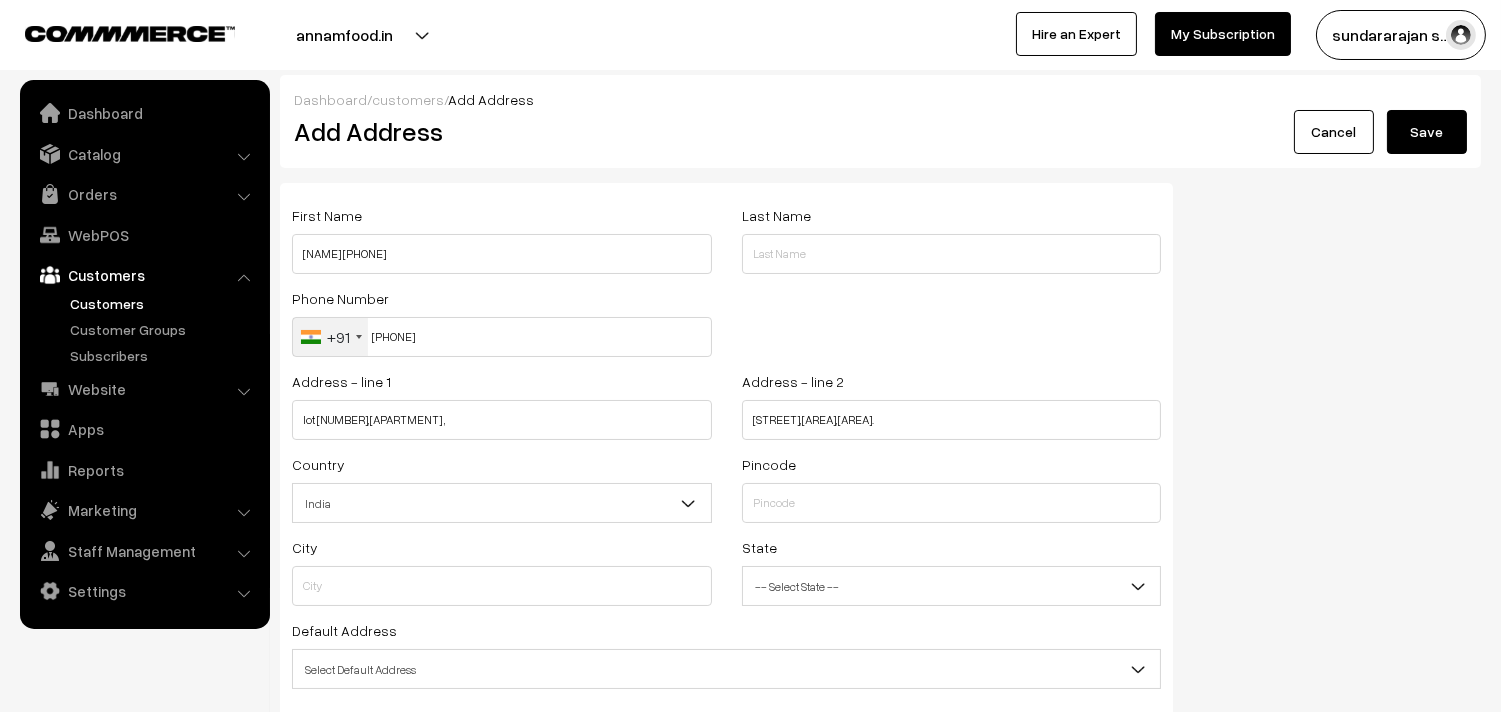 click on "Pincode" at bounding box center (952, 487) 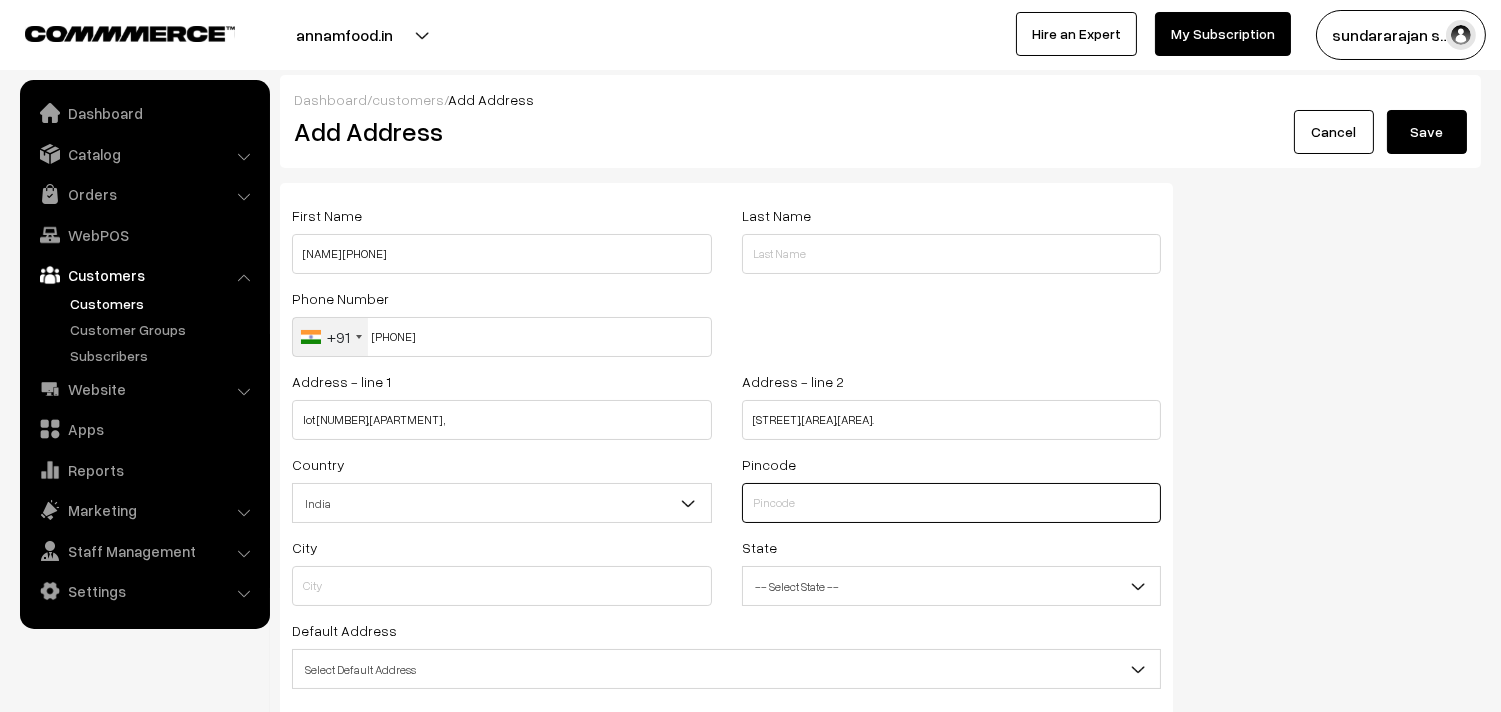 click at bounding box center [952, 503] 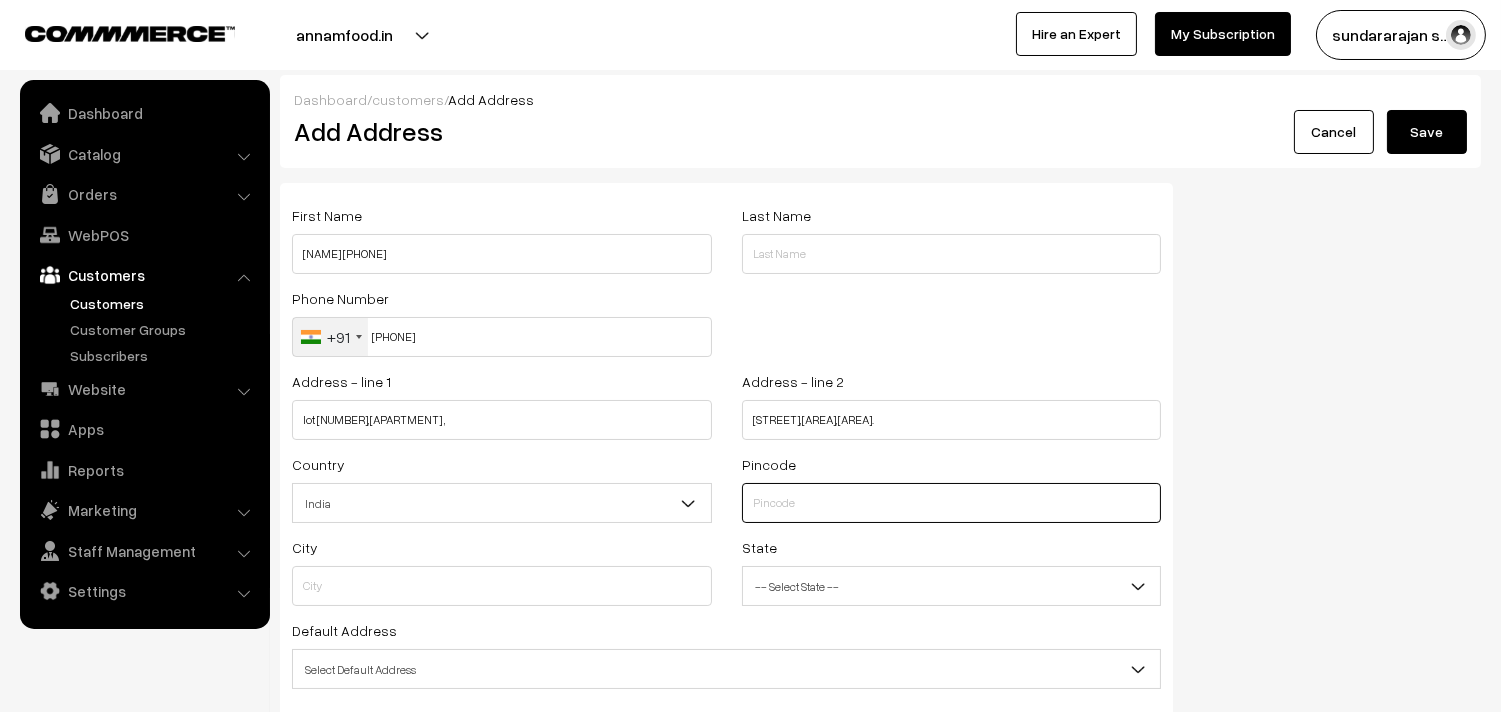 click at bounding box center (952, 503) 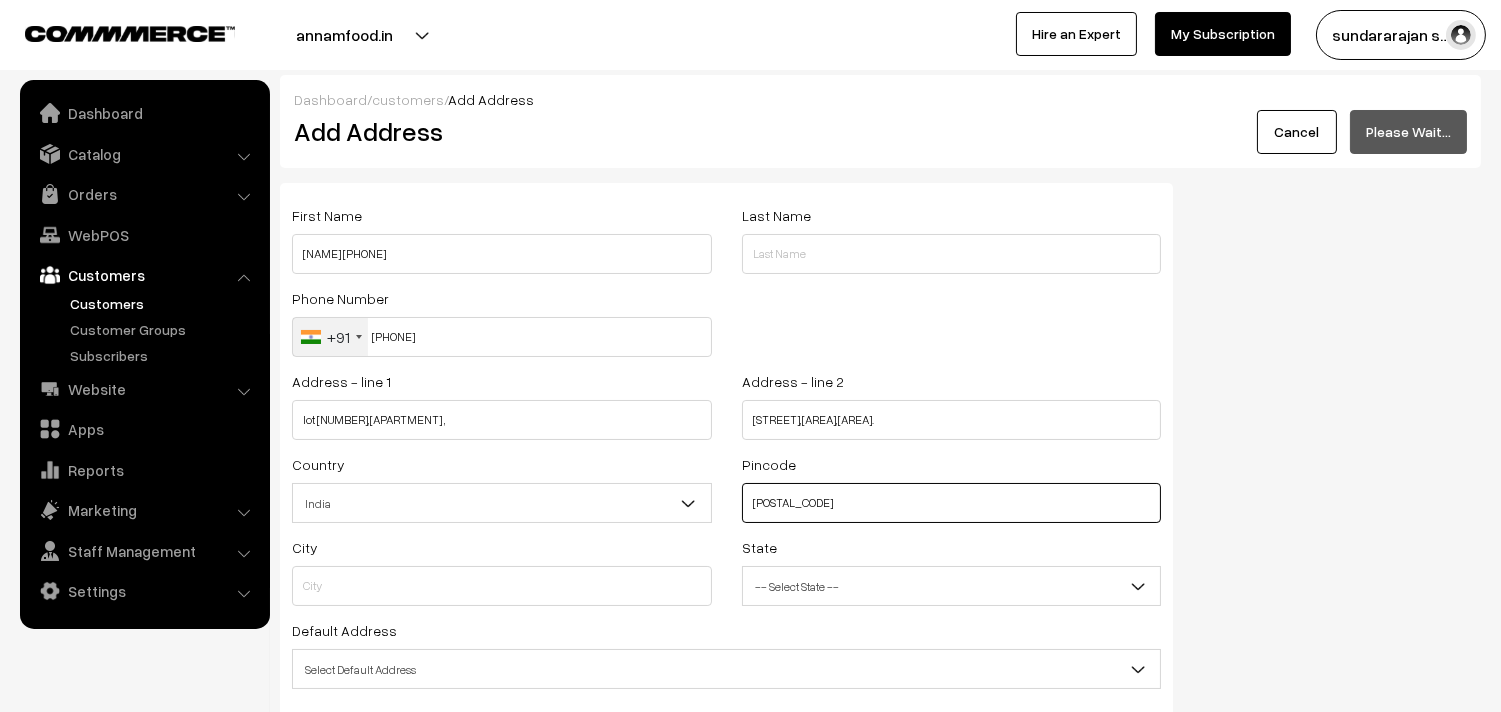 type on "600015" 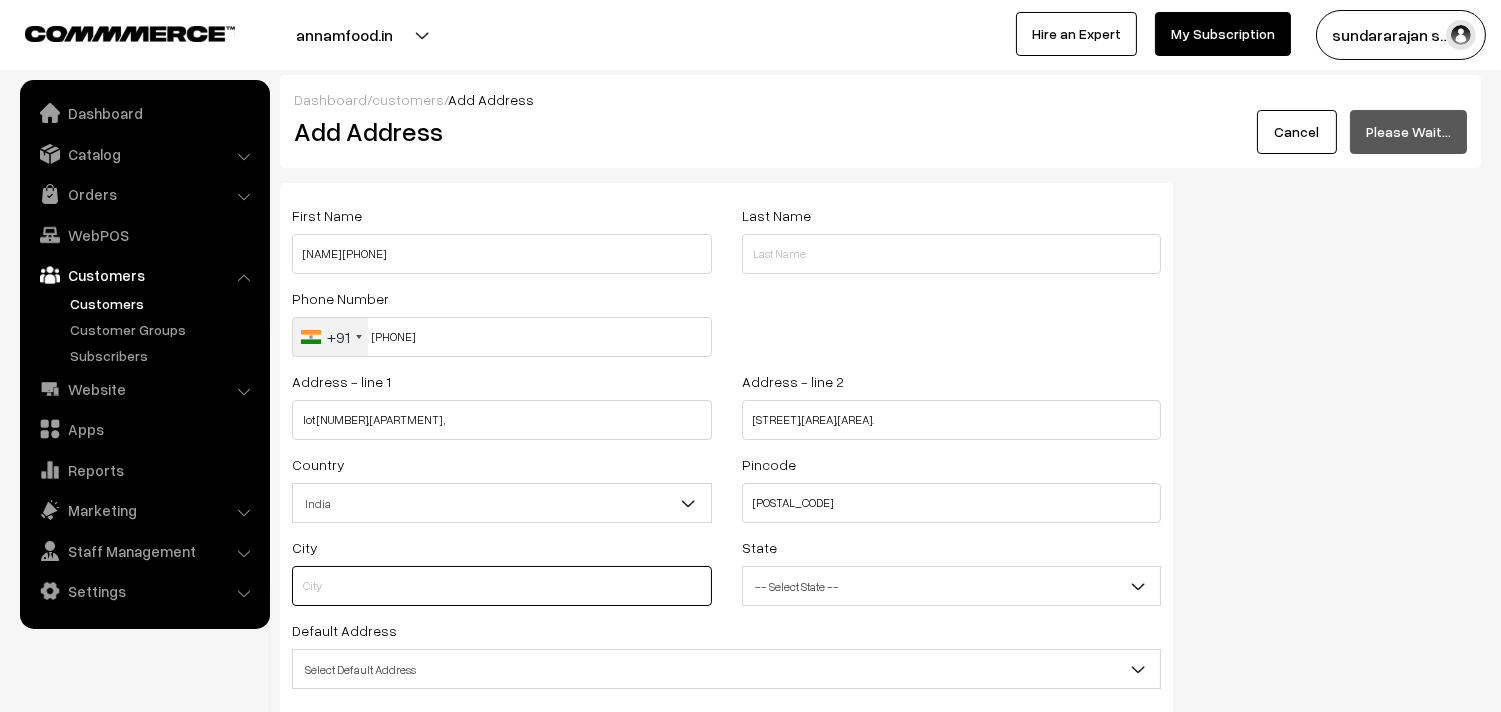 type on "Chennai" 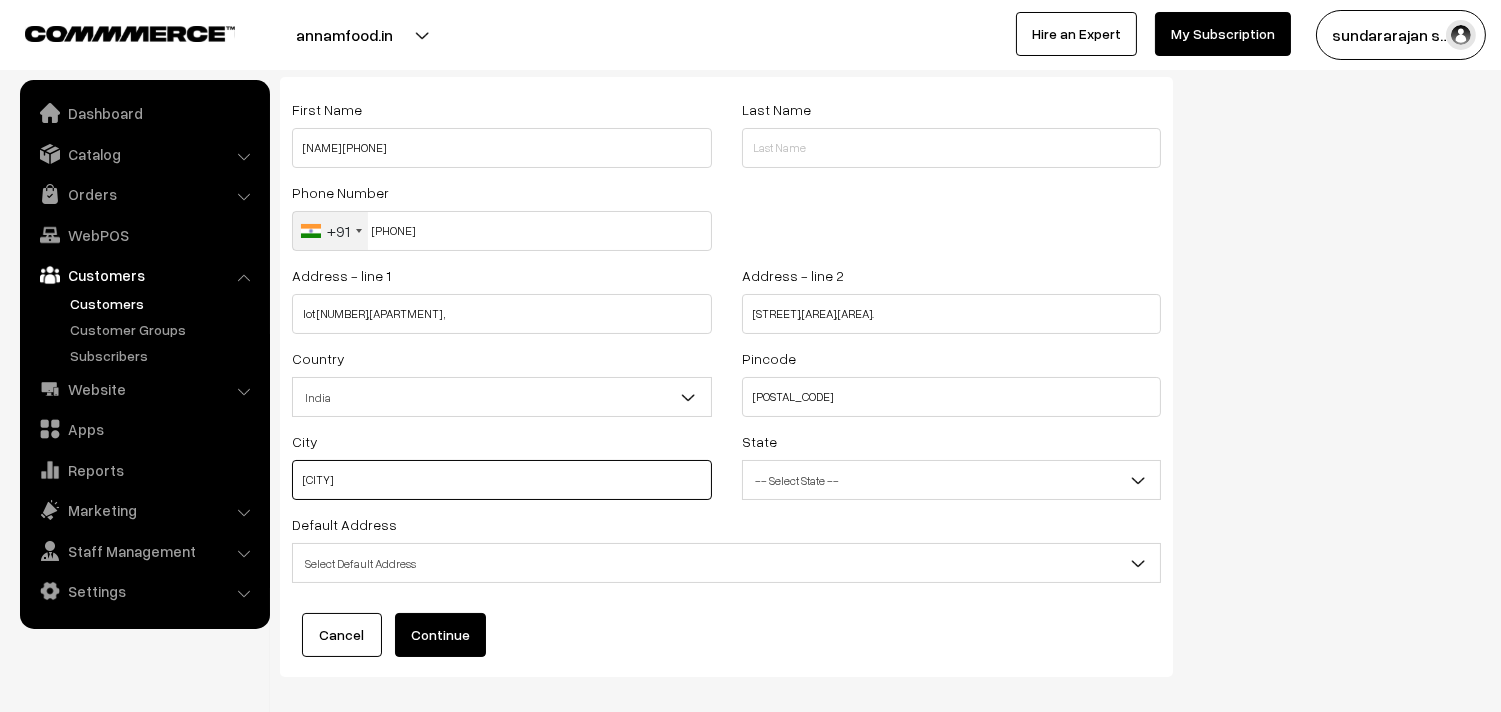 scroll, scrollTop: 111, scrollLeft: 0, axis: vertical 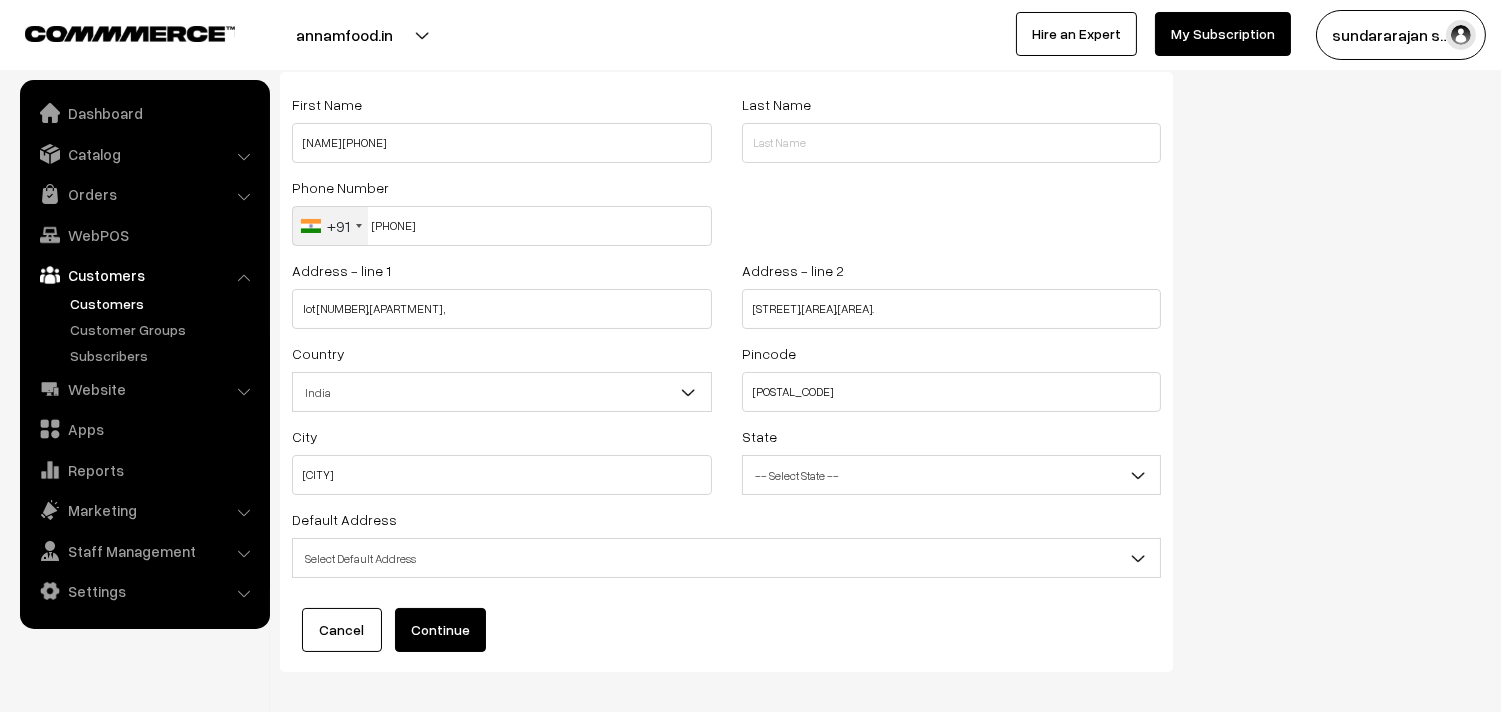 click on "Select Default Address" at bounding box center [726, 558] 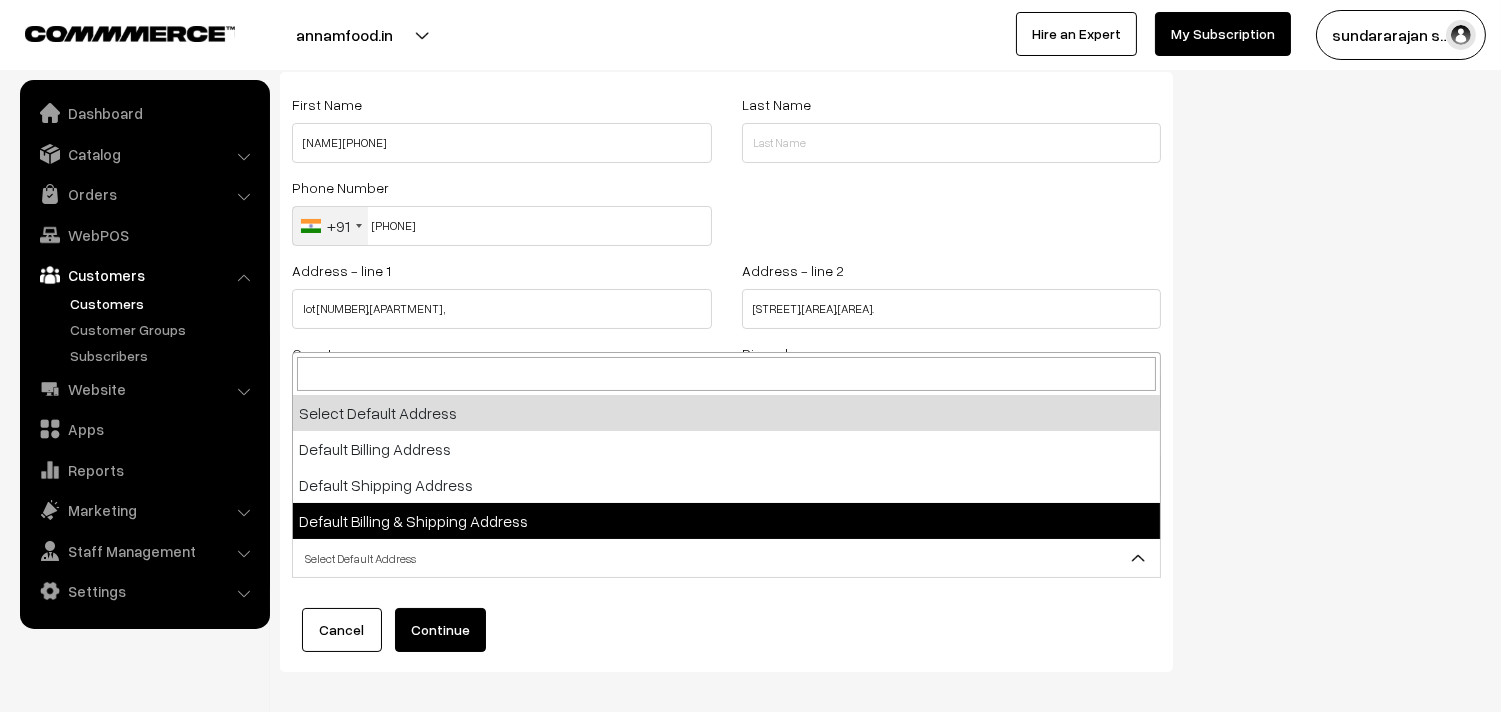 select on "3" 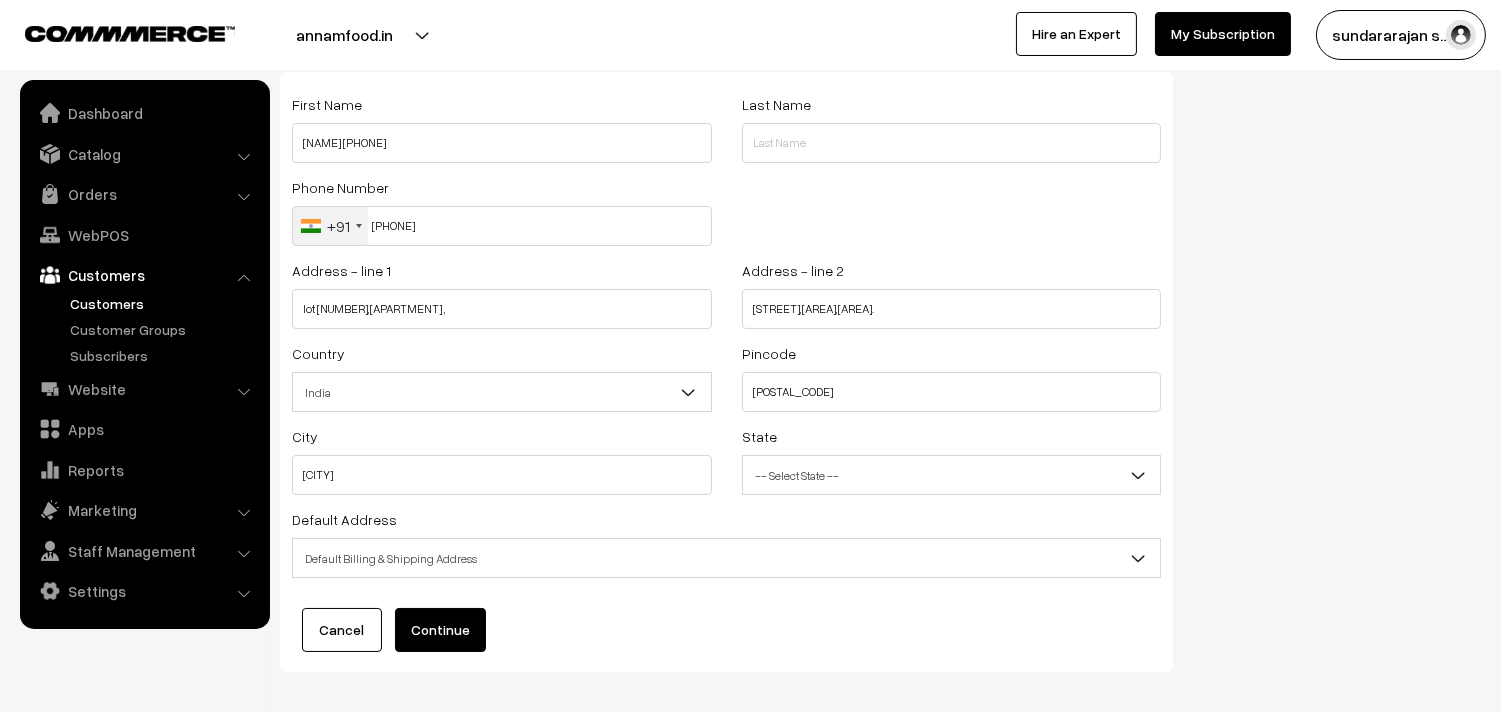 click on "Continue" at bounding box center (440, 630) 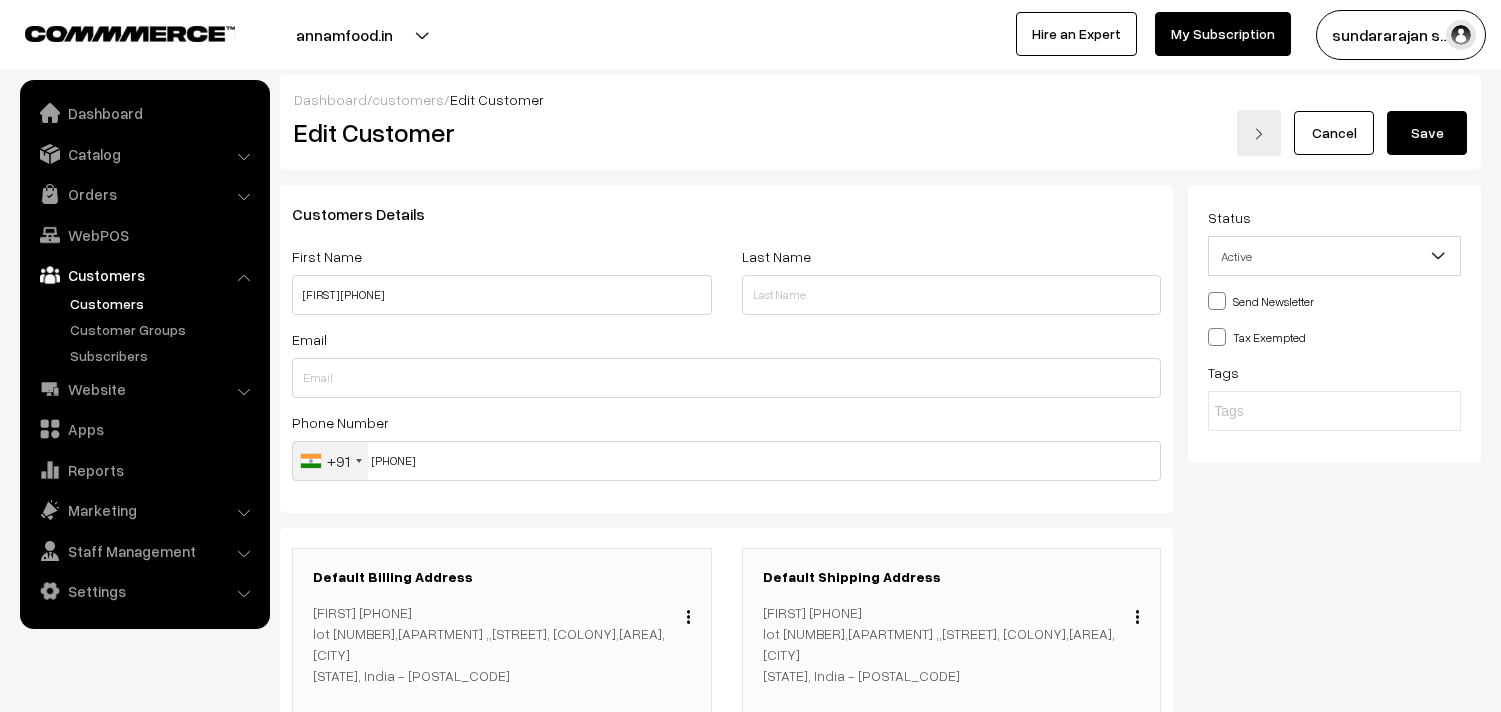 scroll, scrollTop: 0, scrollLeft: 0, axis: both 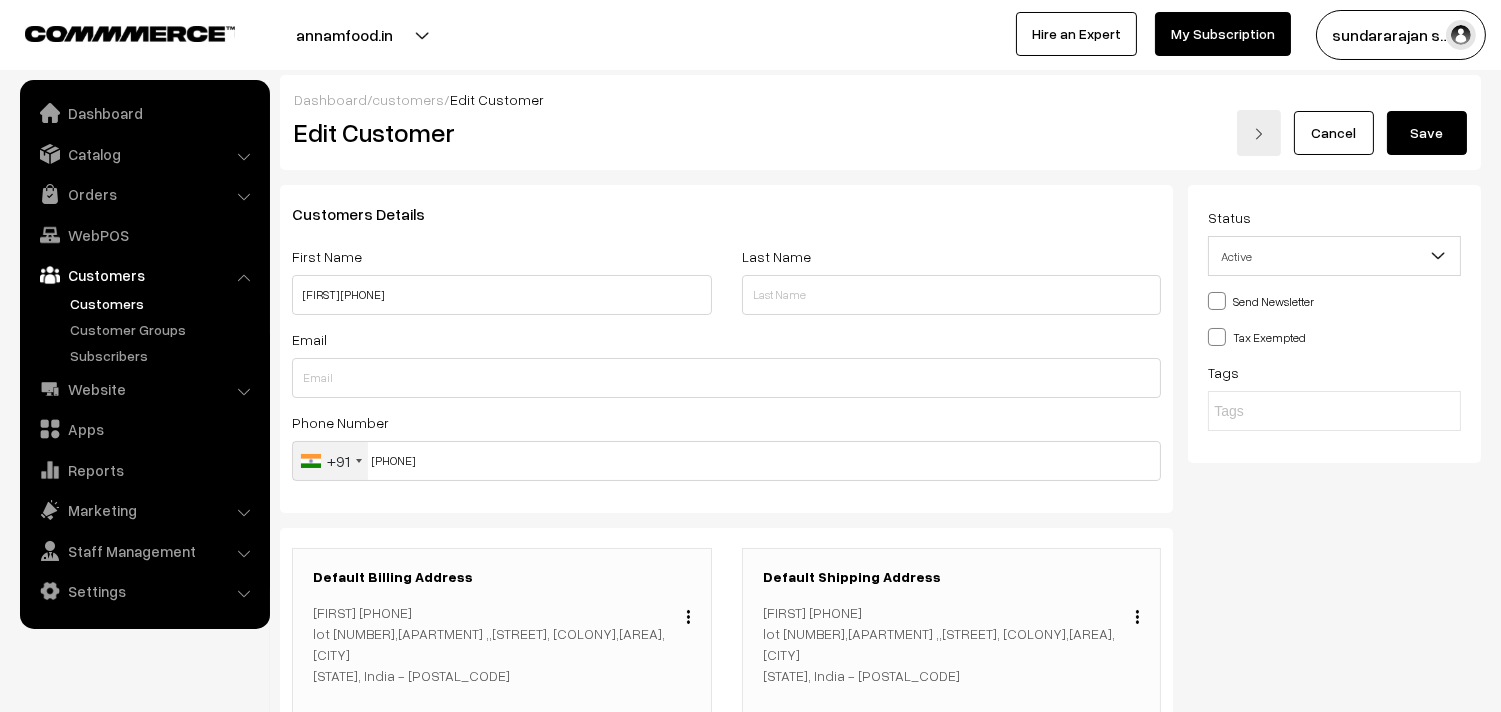 click on "Save" at bounding box center [1427, 133] 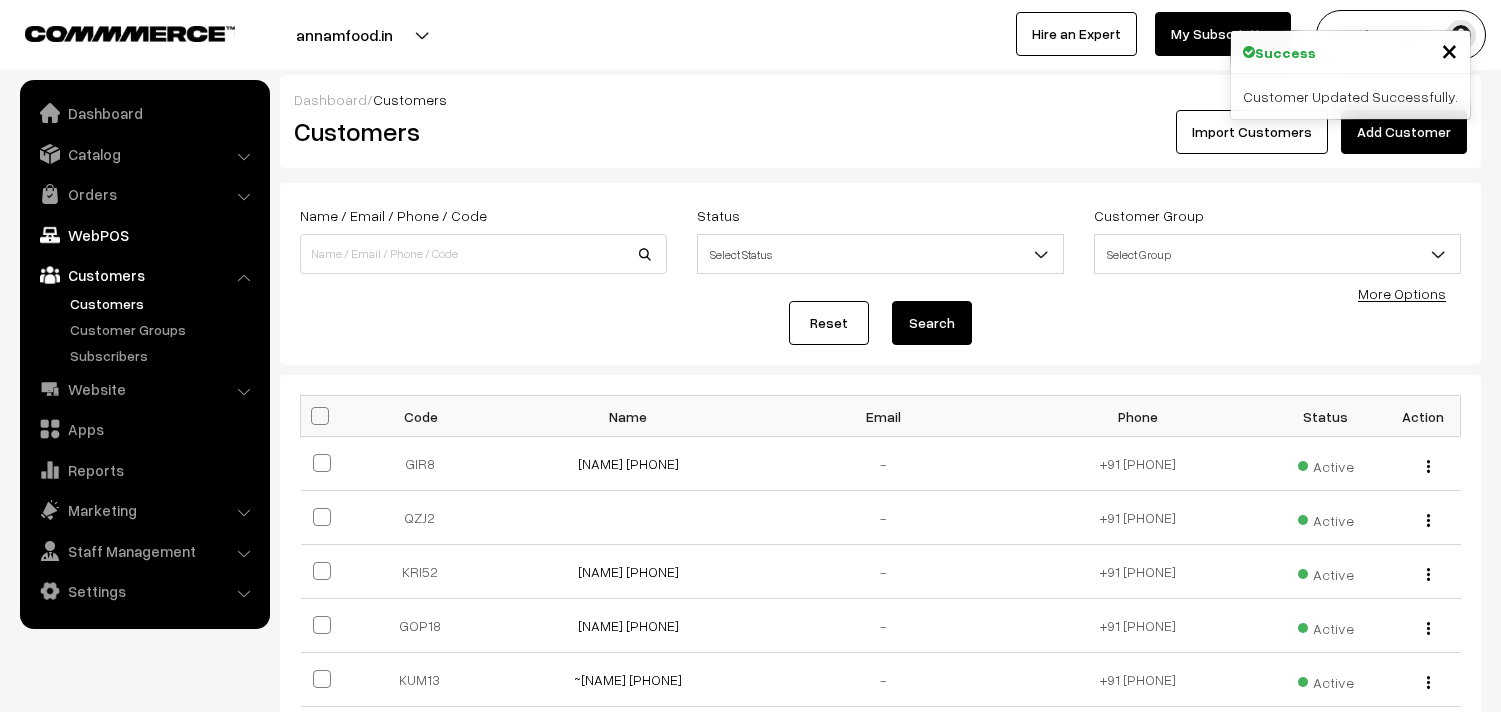 scroll, scrollTop: 0, scrollLeft: 0, axis: both 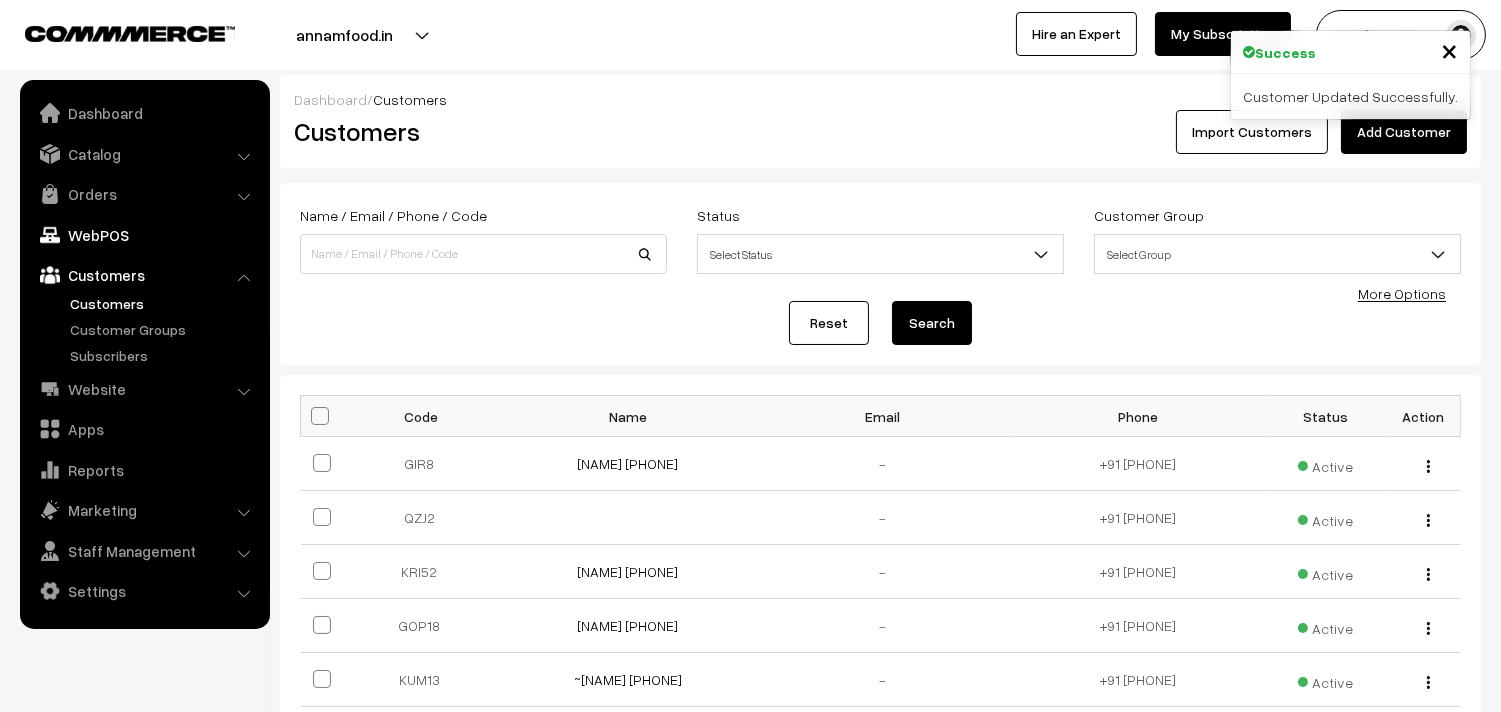 click on "WebPOS" at bounding box center (144, 235) 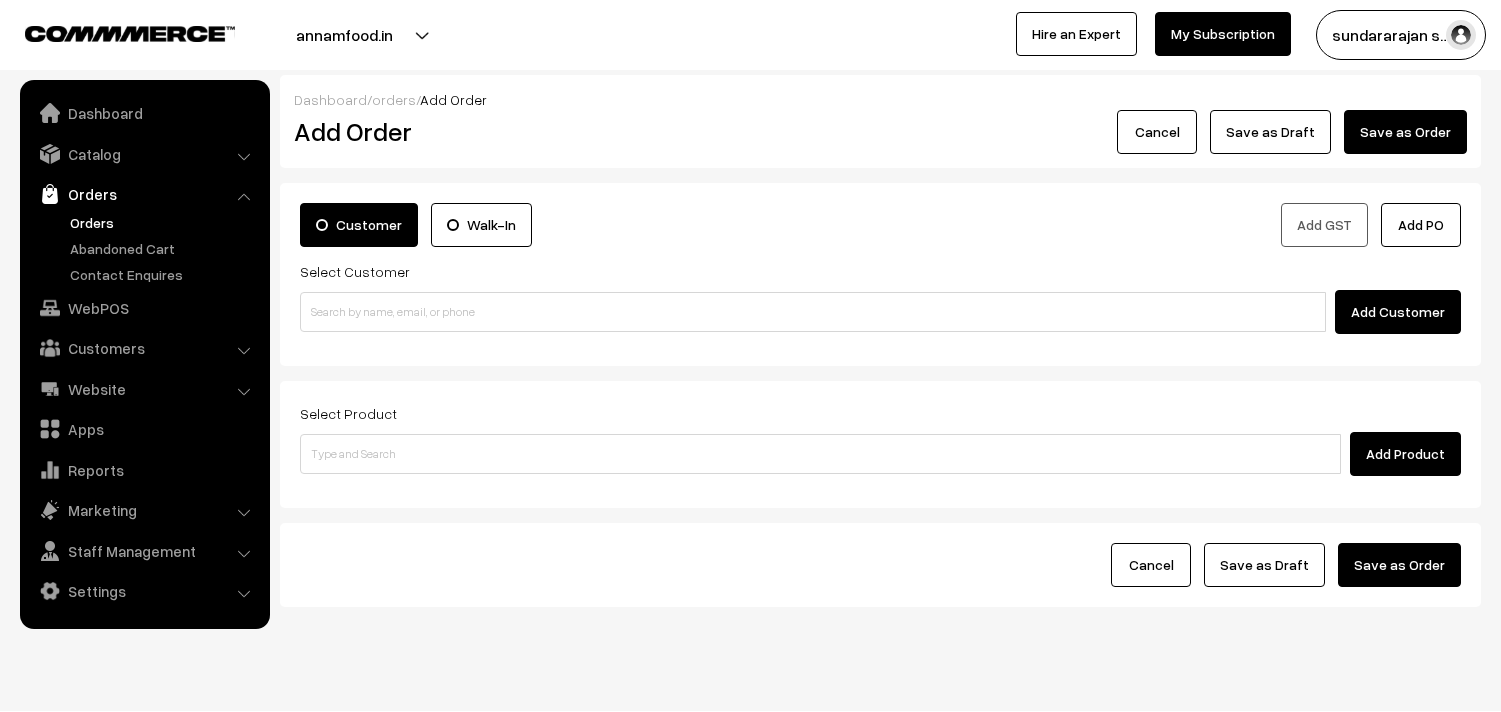 scroll, scrollTop: 0, scrollLeft: 0, axis: both 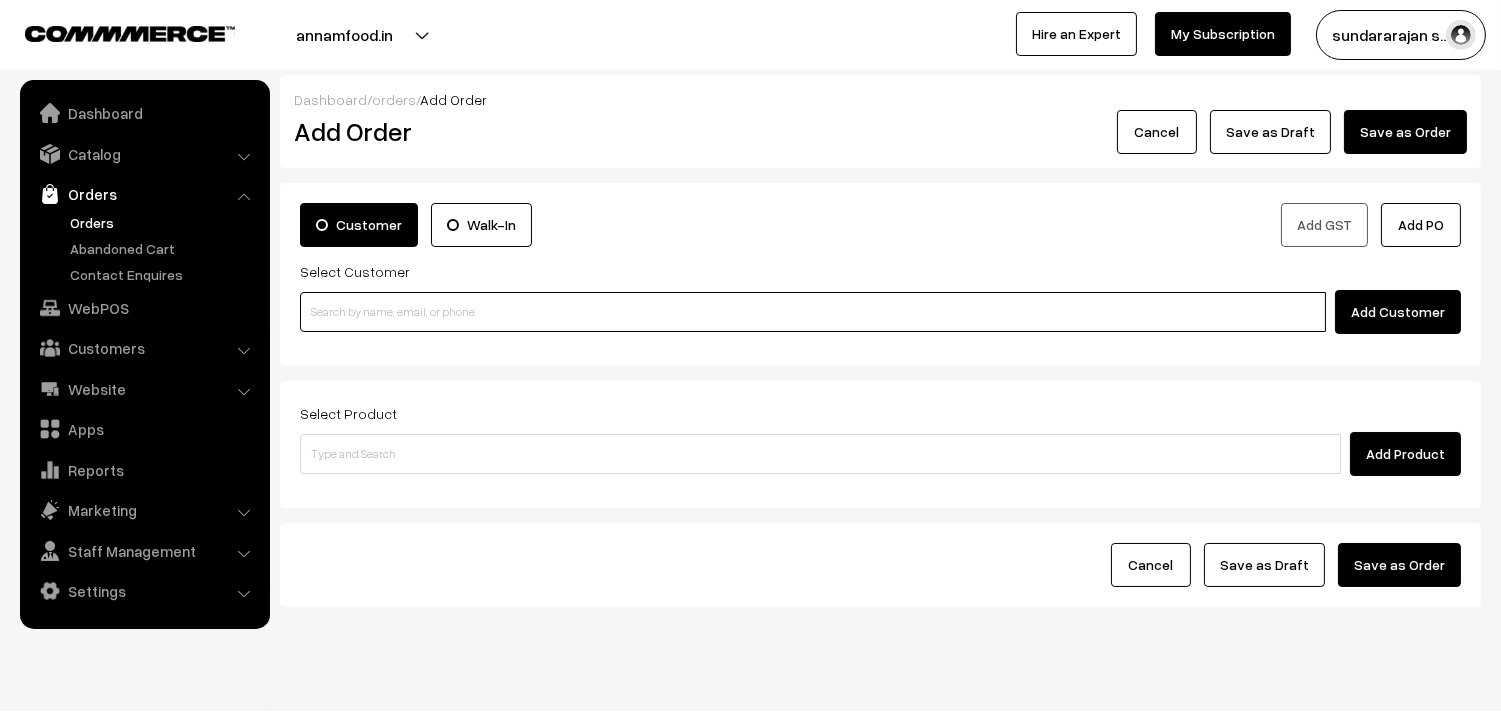 click at bounding box center [813, 312] 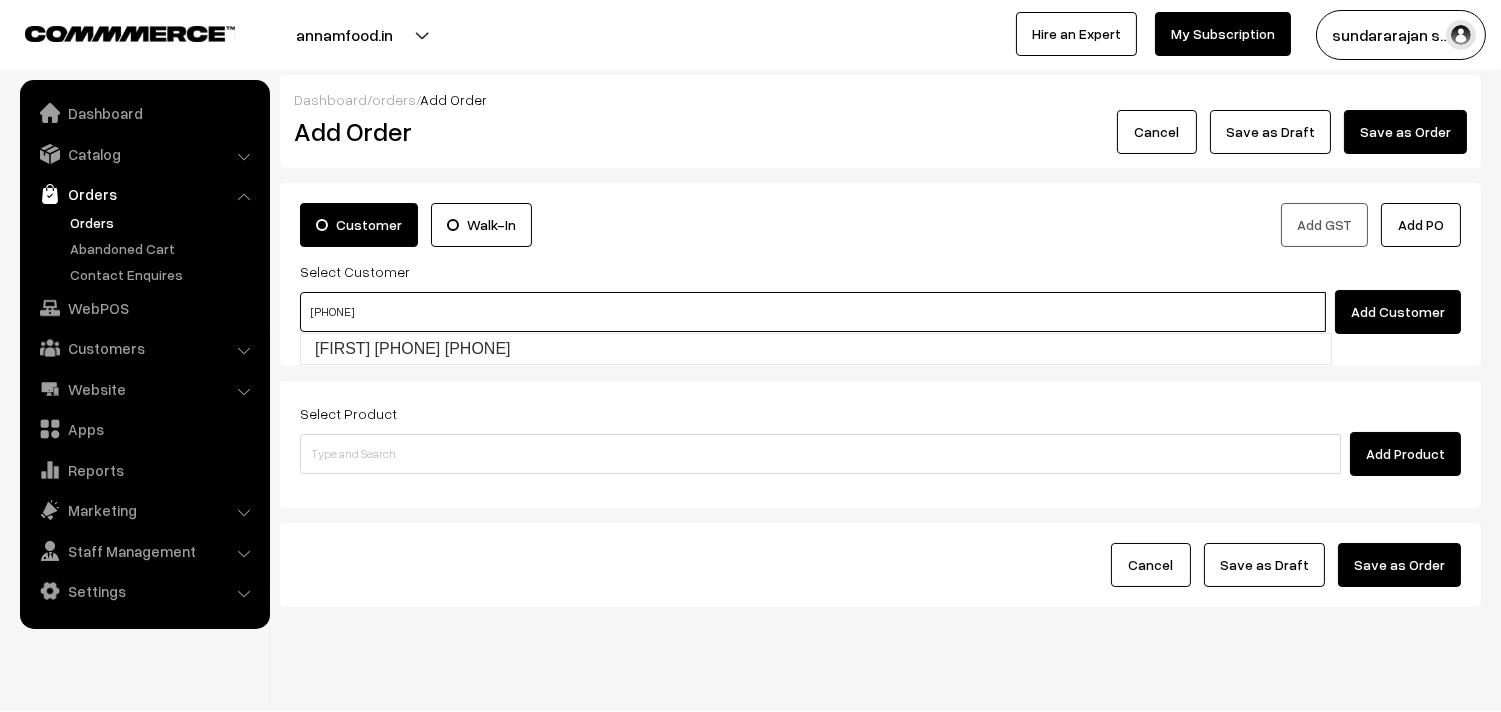 click on "Girija 94370 76204  [9437076204]" at bounding box center [816, 349] 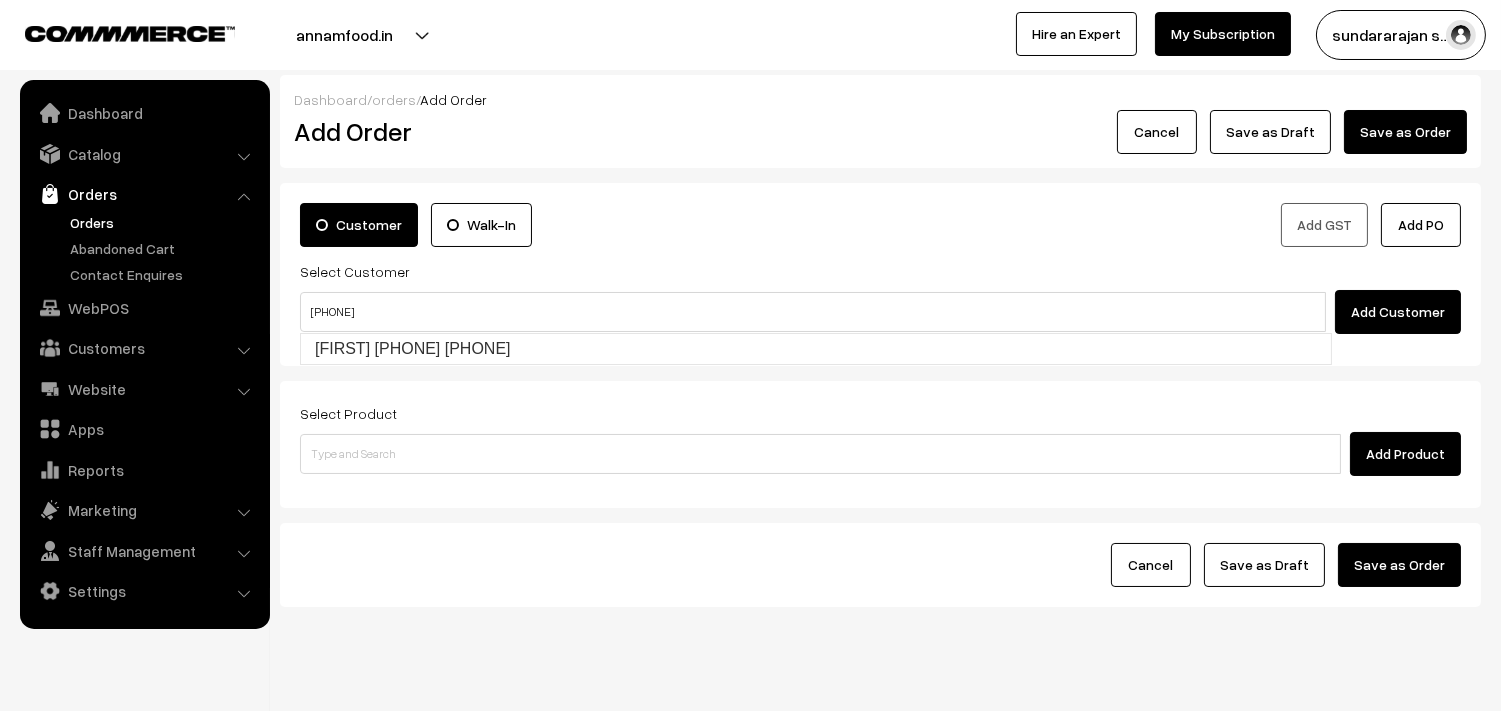 type 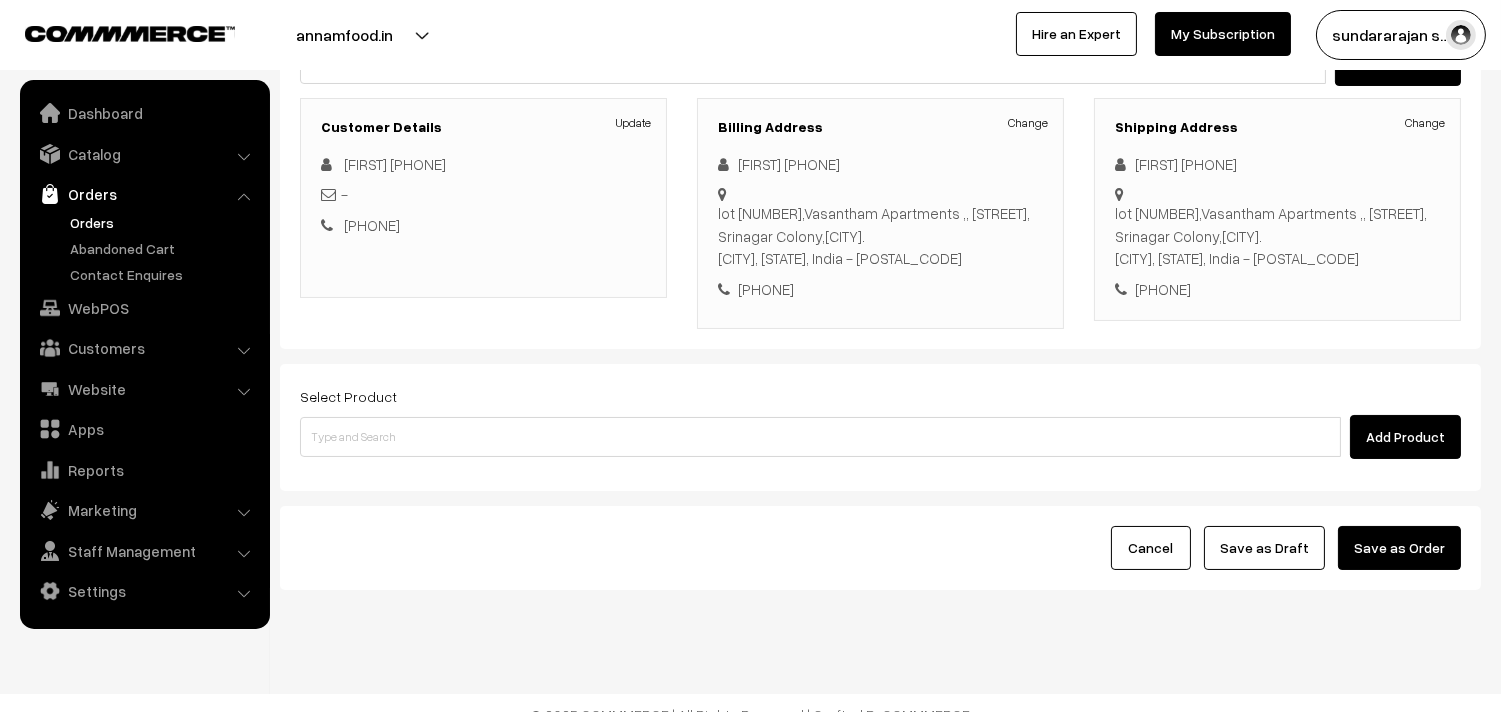 scroll, scrollTop: 272, scrollLeft: 0, axis: vertical 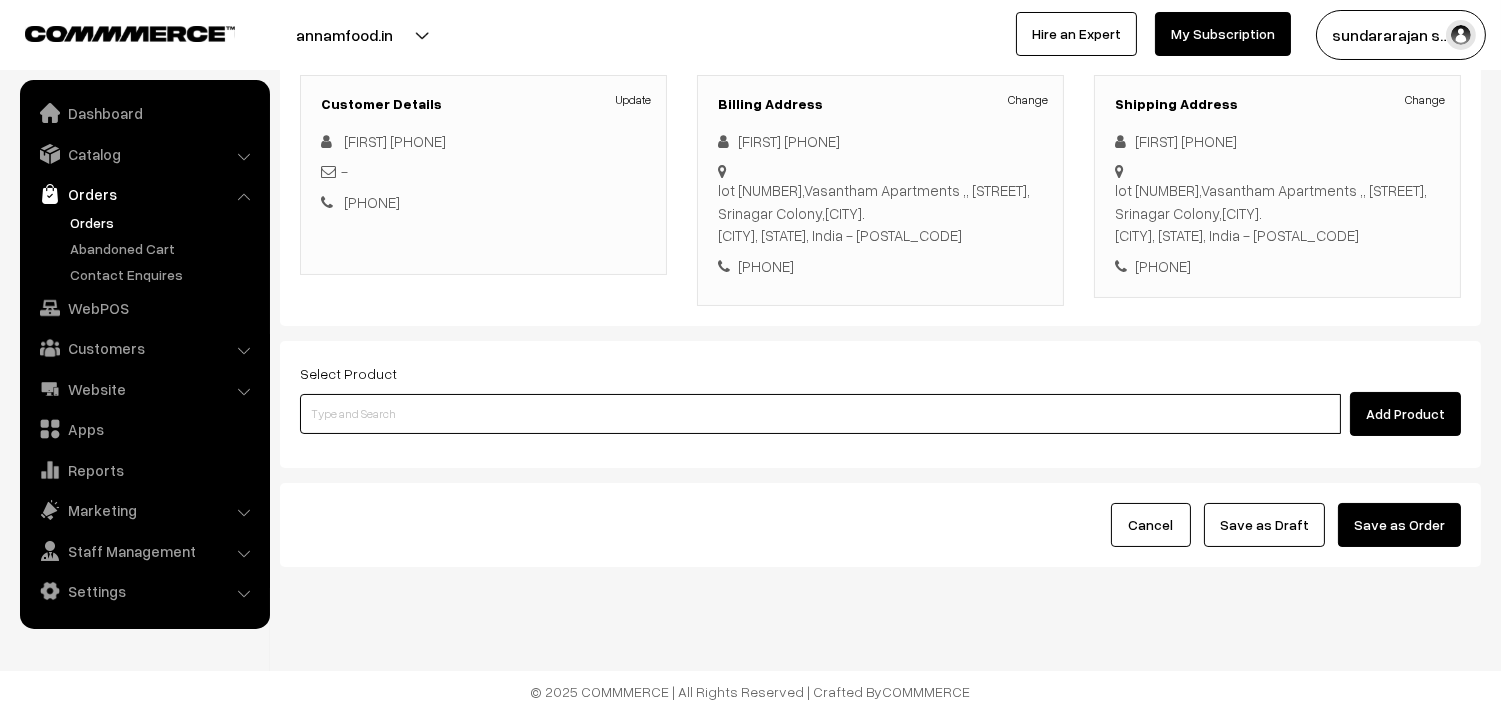 click at bounding box center (820, 414) 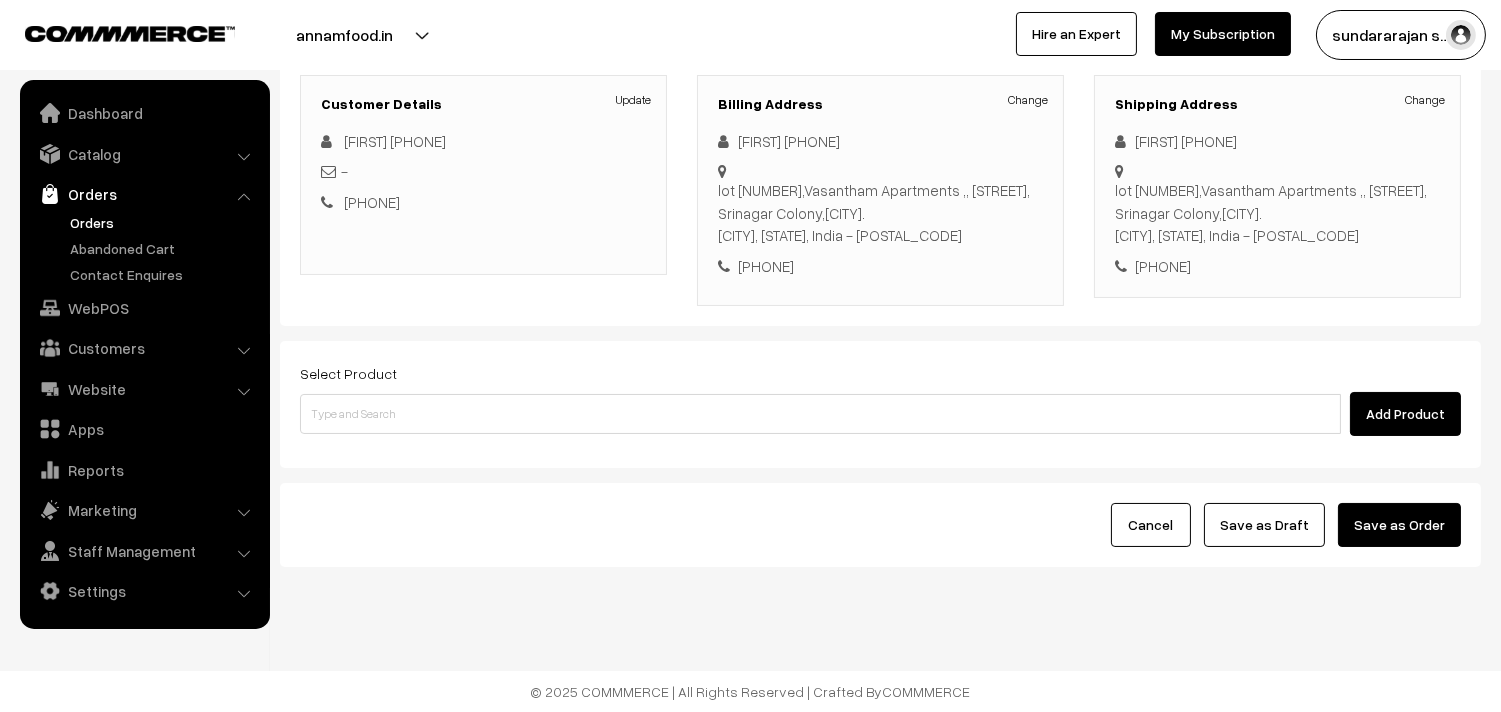 click on "Select Product
Add Product" at bounding box center [880, 404] 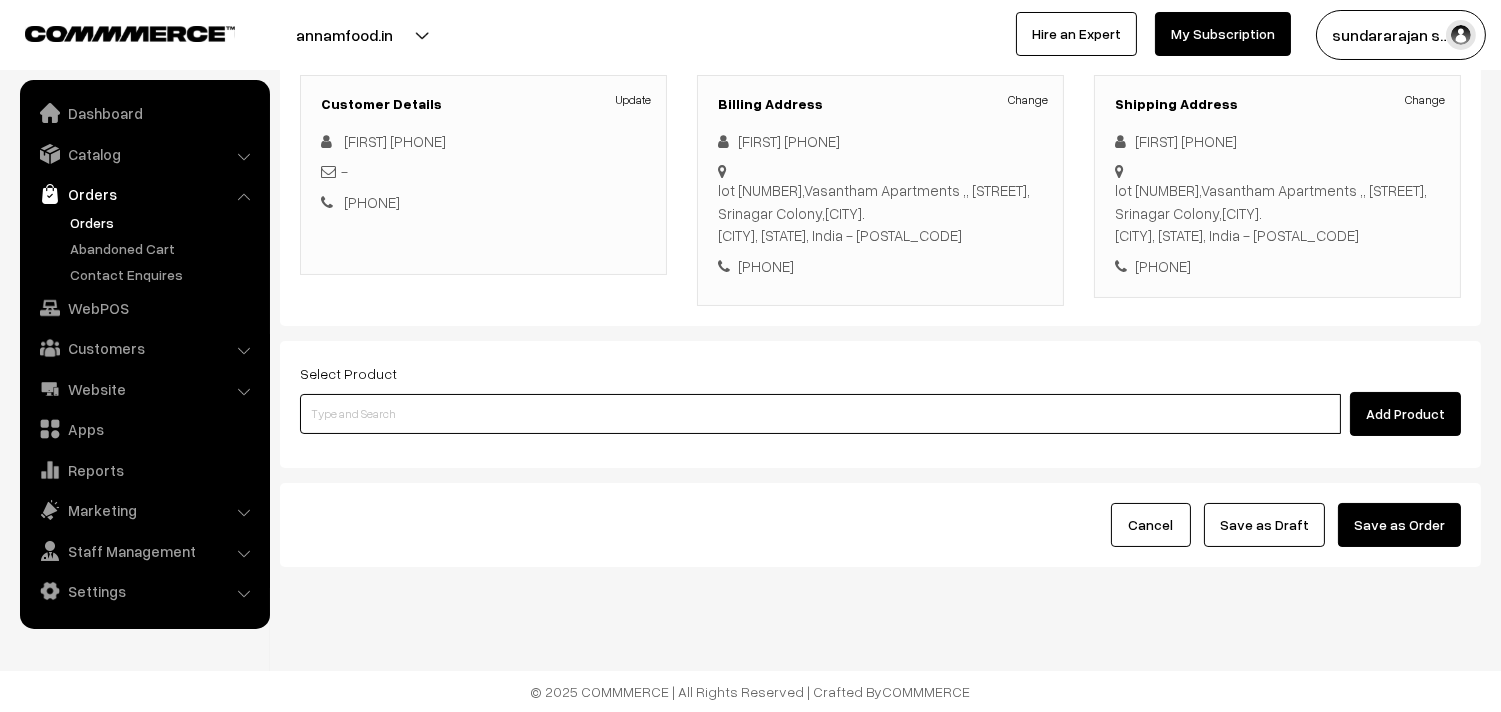 click at bounding box center (820, 414) 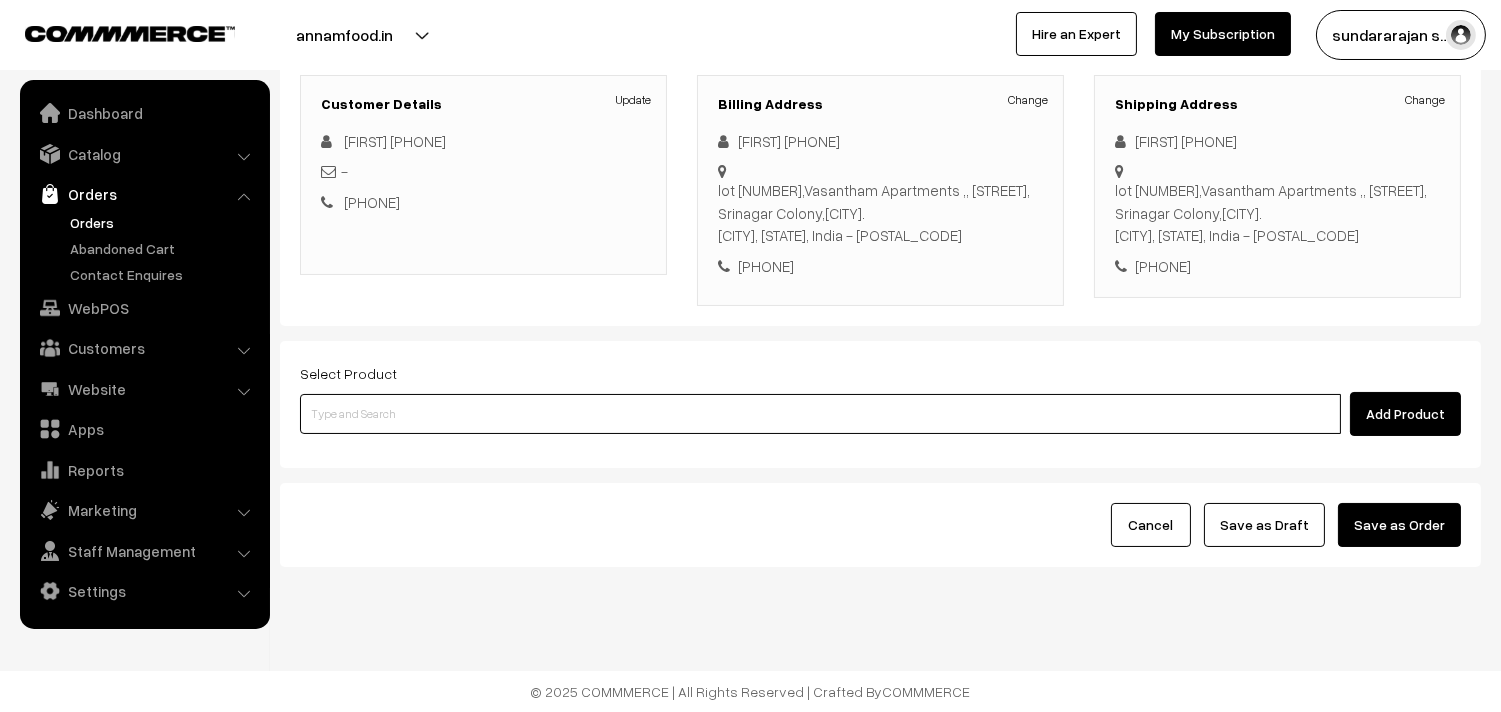 paste on "04th Without Rice..." 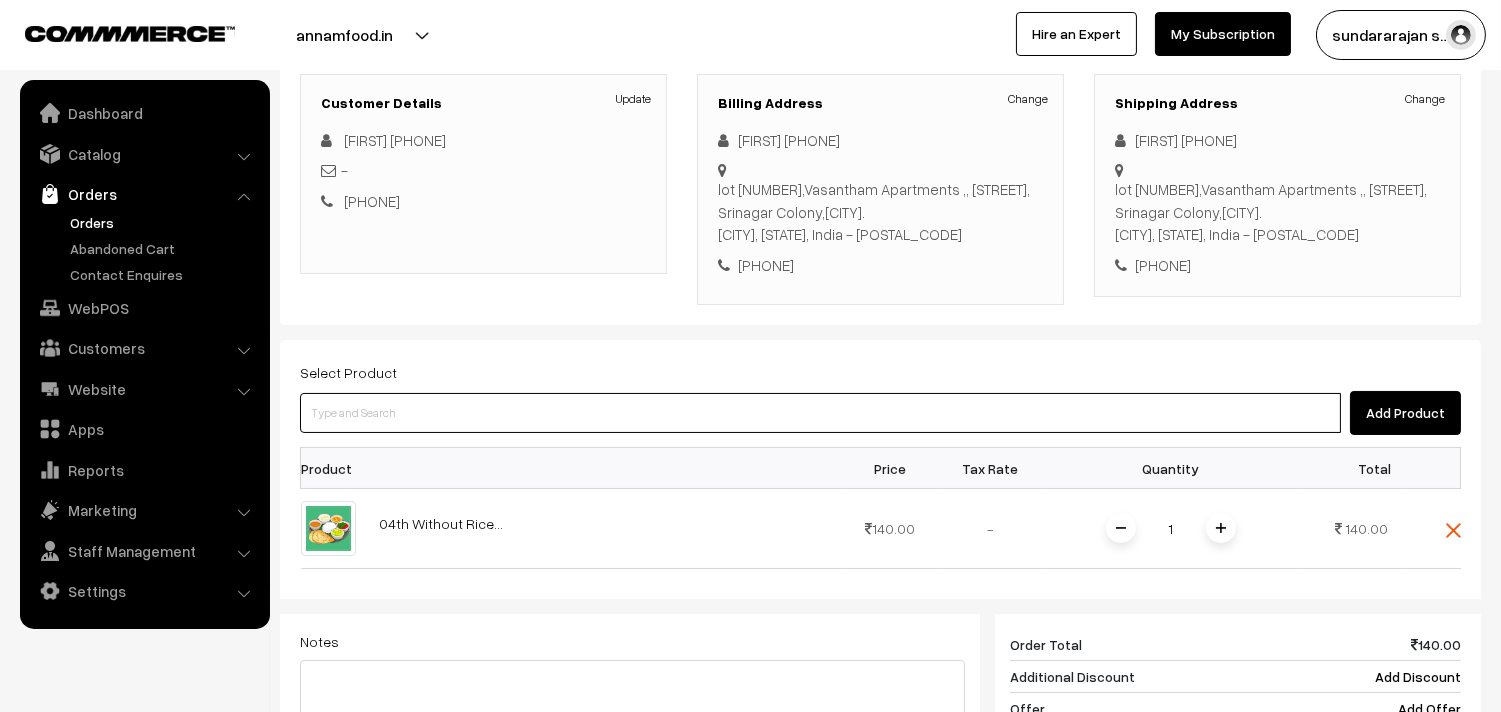 click at bounding box center [820, 413] 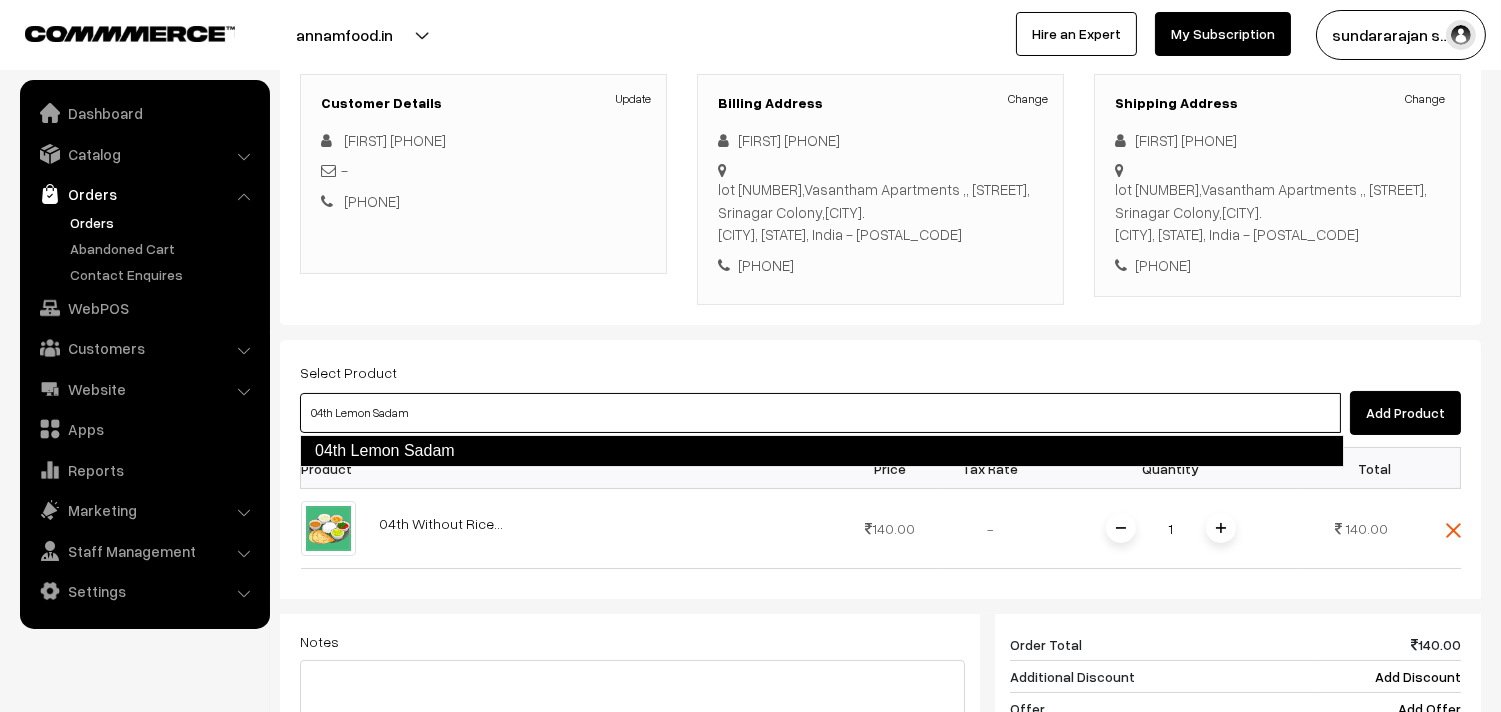 drag, startPoint x: 388, startPoint y: 453, endPoint x: 396, endPoint y: 421, distance: 32.984844 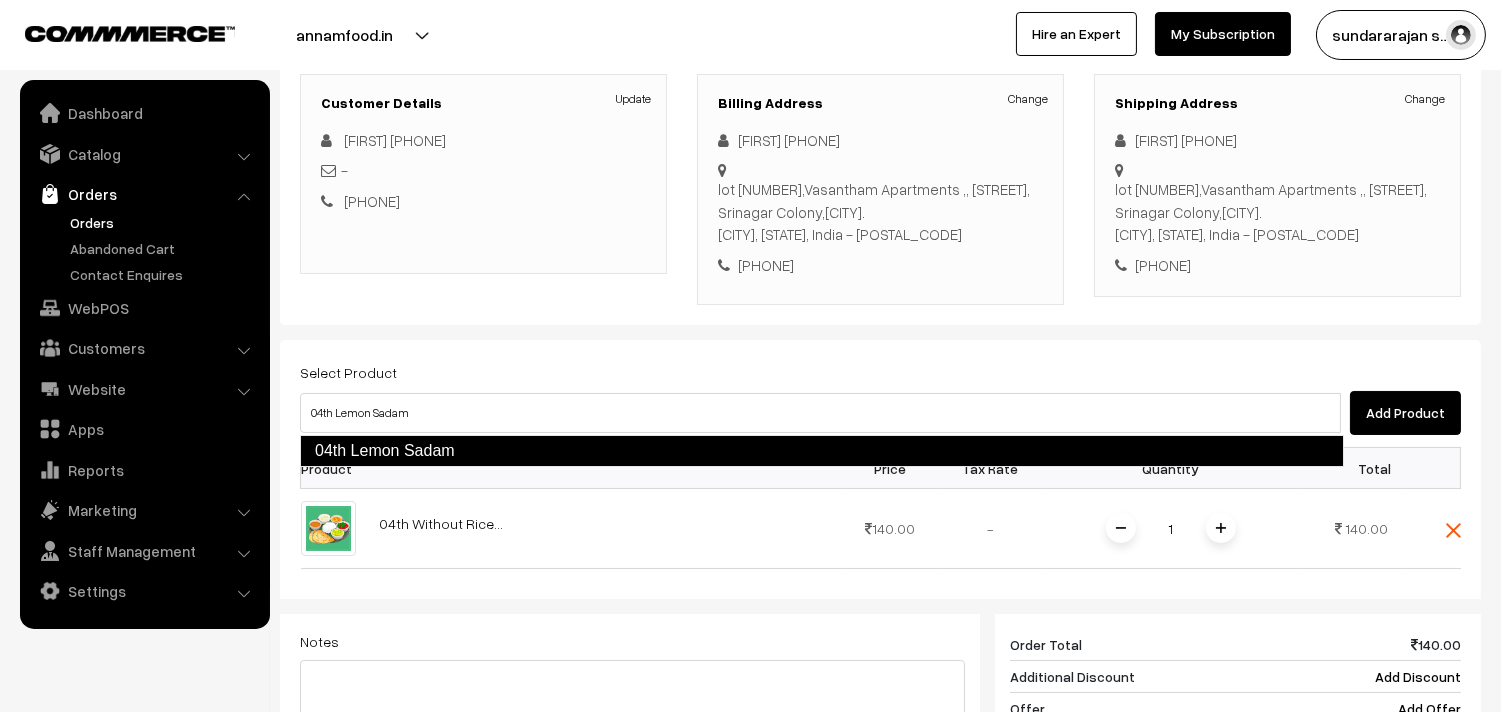 type 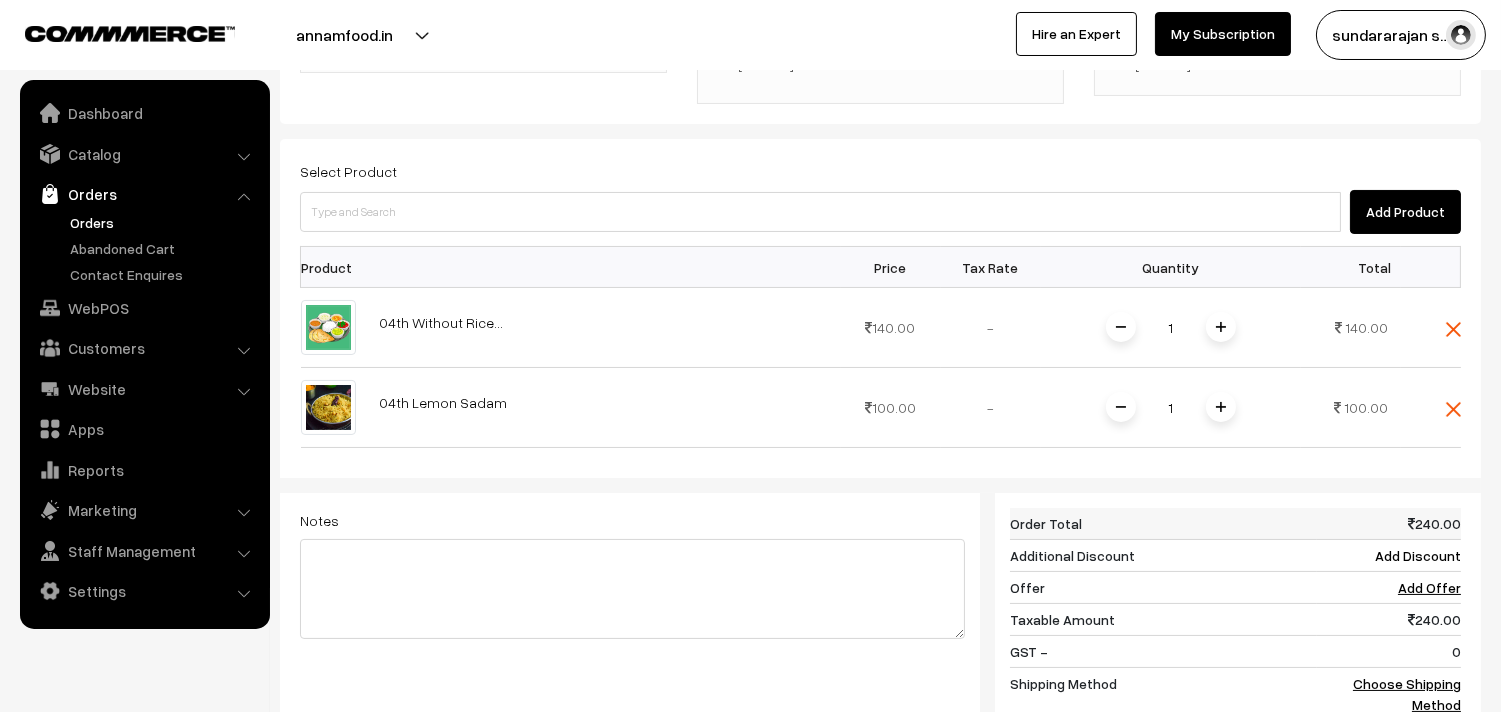 scroll, scrollTop: 494, scrollLeft: 0, axis: vertical 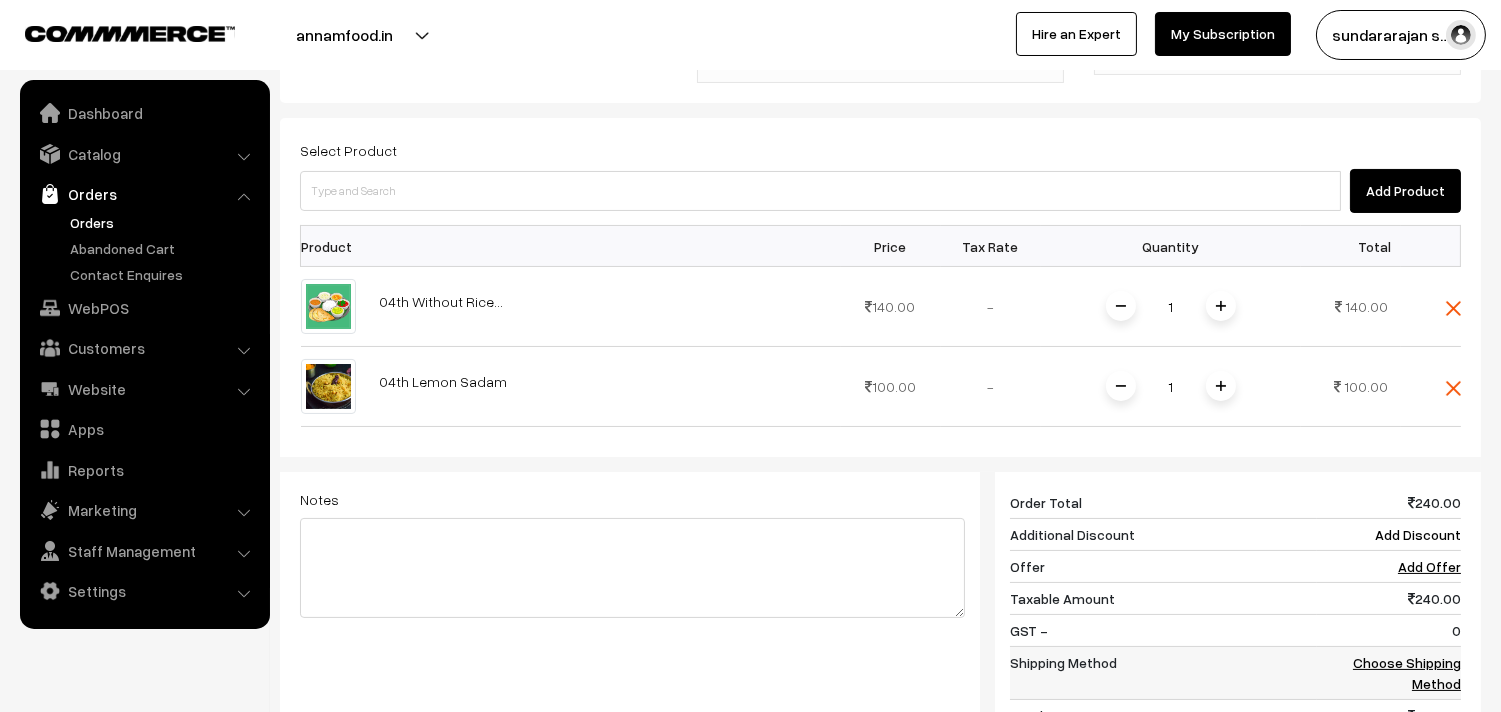 click on "Choose Shipping Method" at bounding box center (1407, 673) 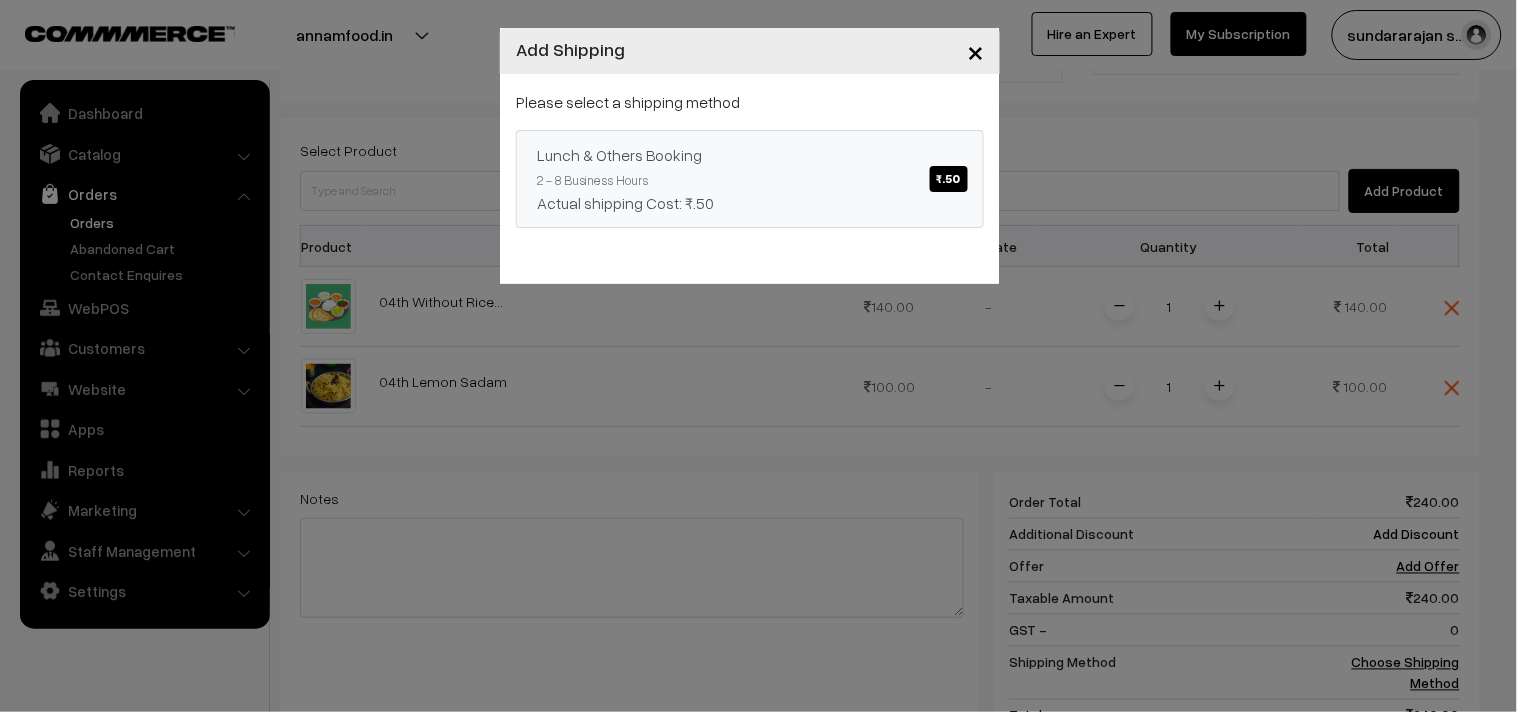 click on "Lunch & Others Booking
₹.50" at bounding box center [750, 155] 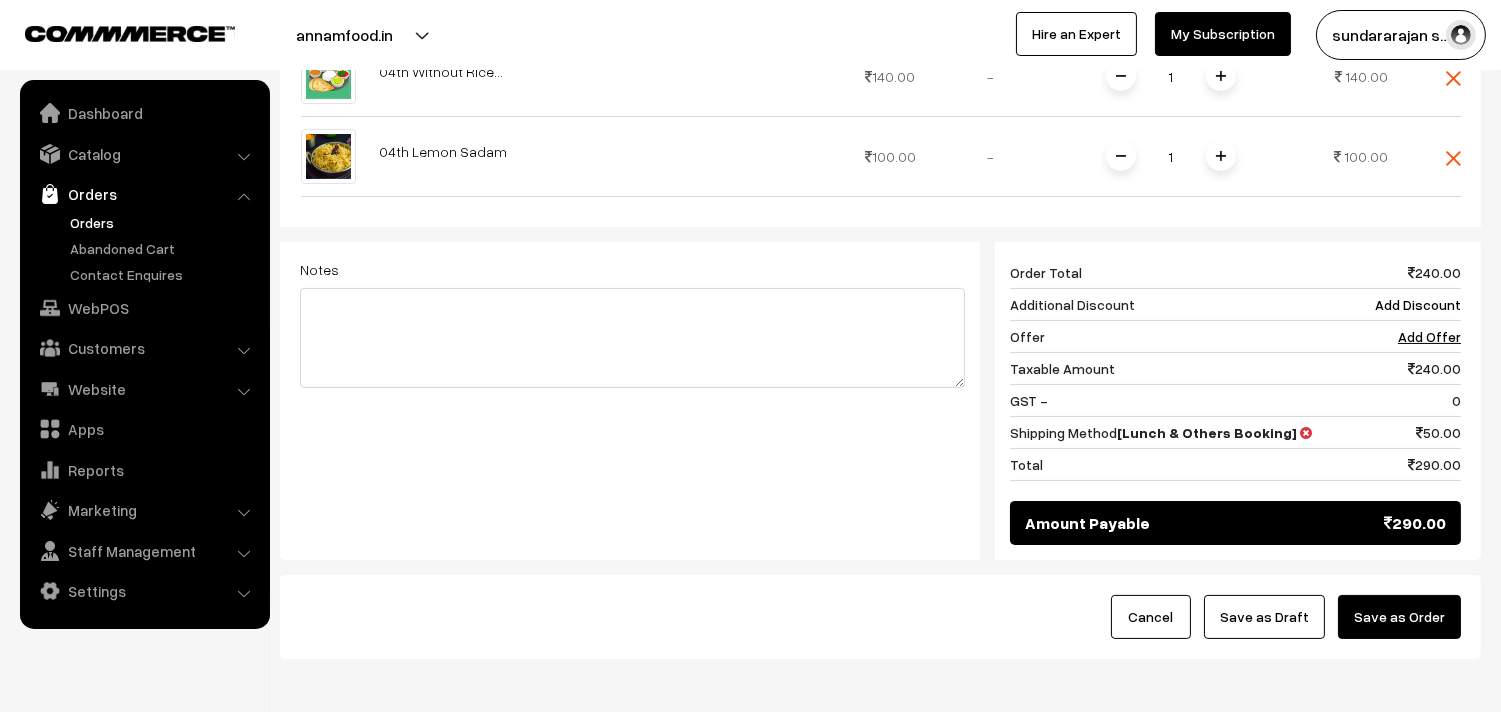 scroll, scrollTop: 818, scrollLeft: 0, axis: vertical 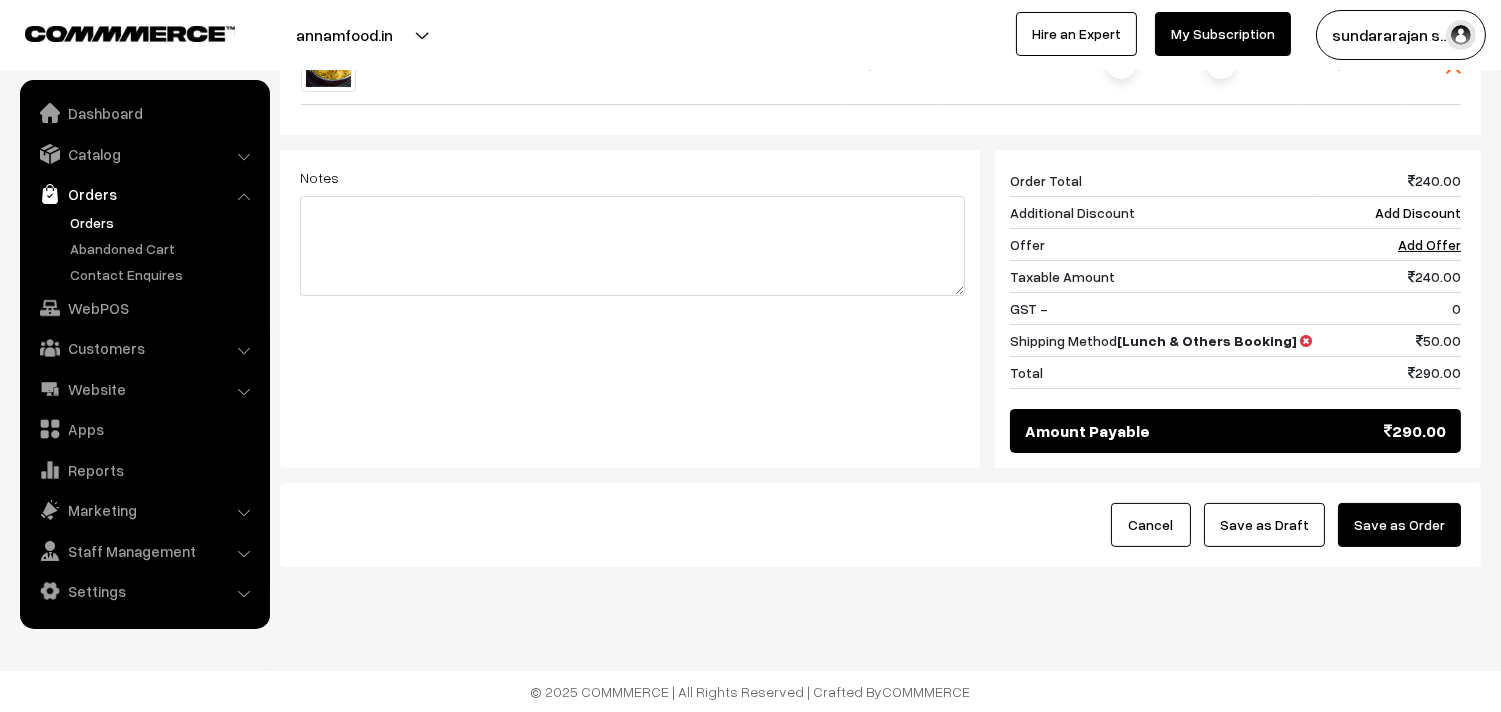 click on "Save as Draft" at bounding box center [1264, 525] 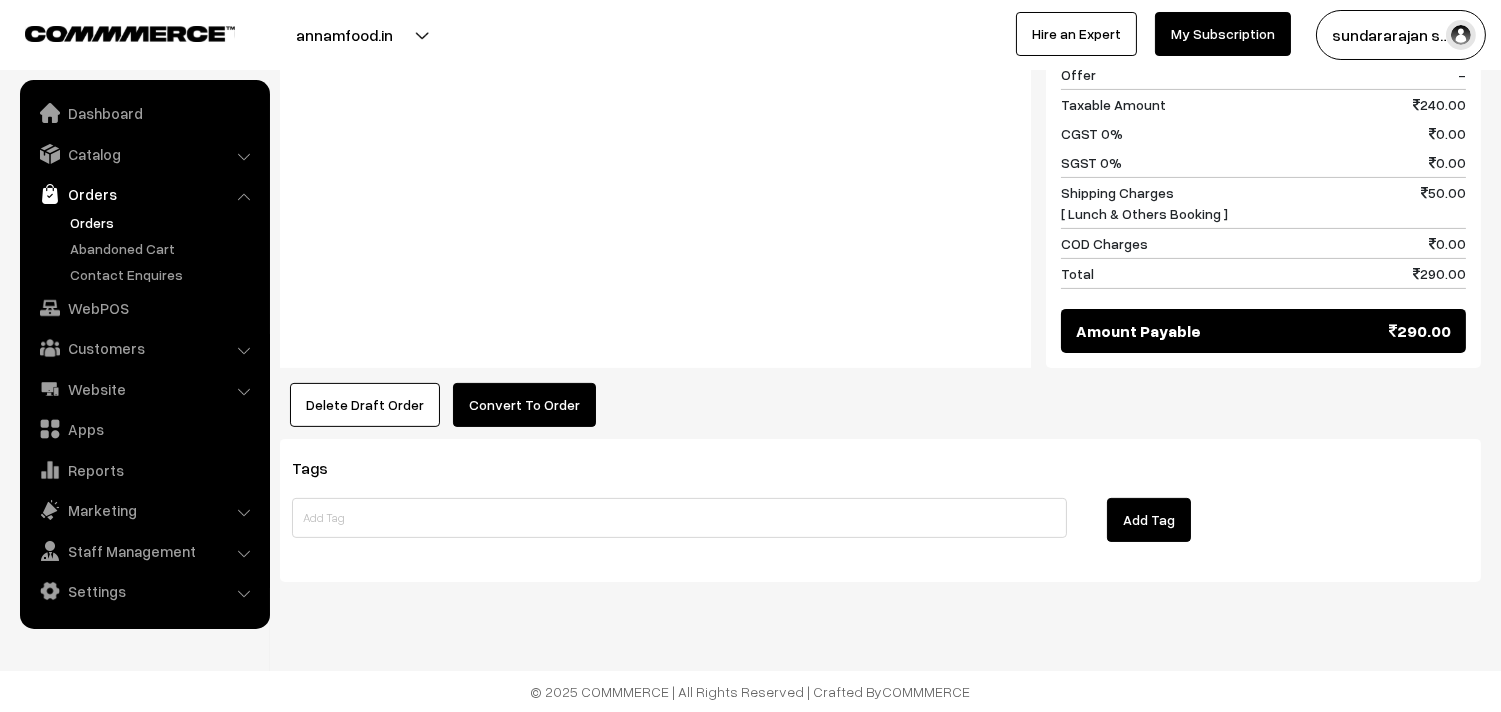 click on "Convert To Order" at bounding box center [524, 405] 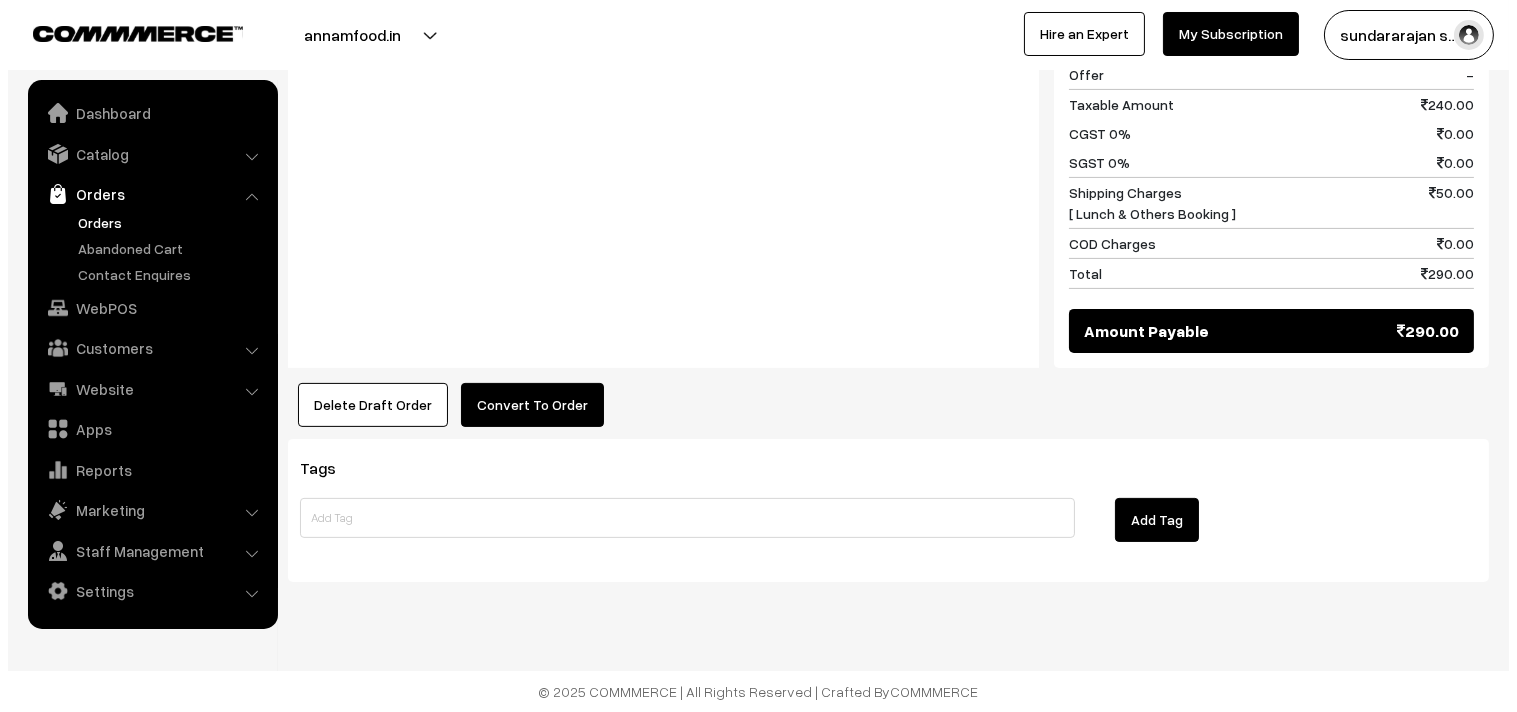 scroll, scrollTop: 1091, scrollLeft: 0, axis: vertical 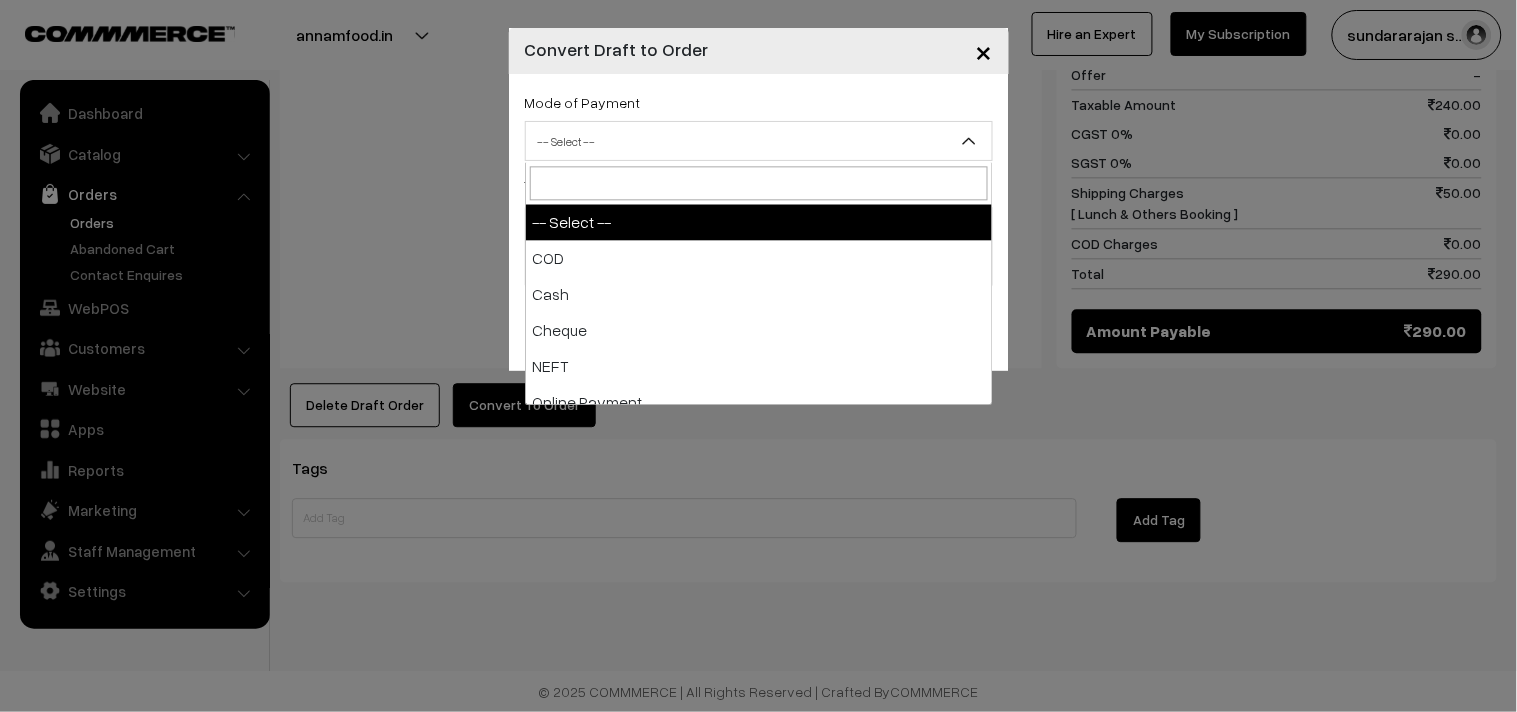 click on "-- Select --" at bounding box center [759, 141] 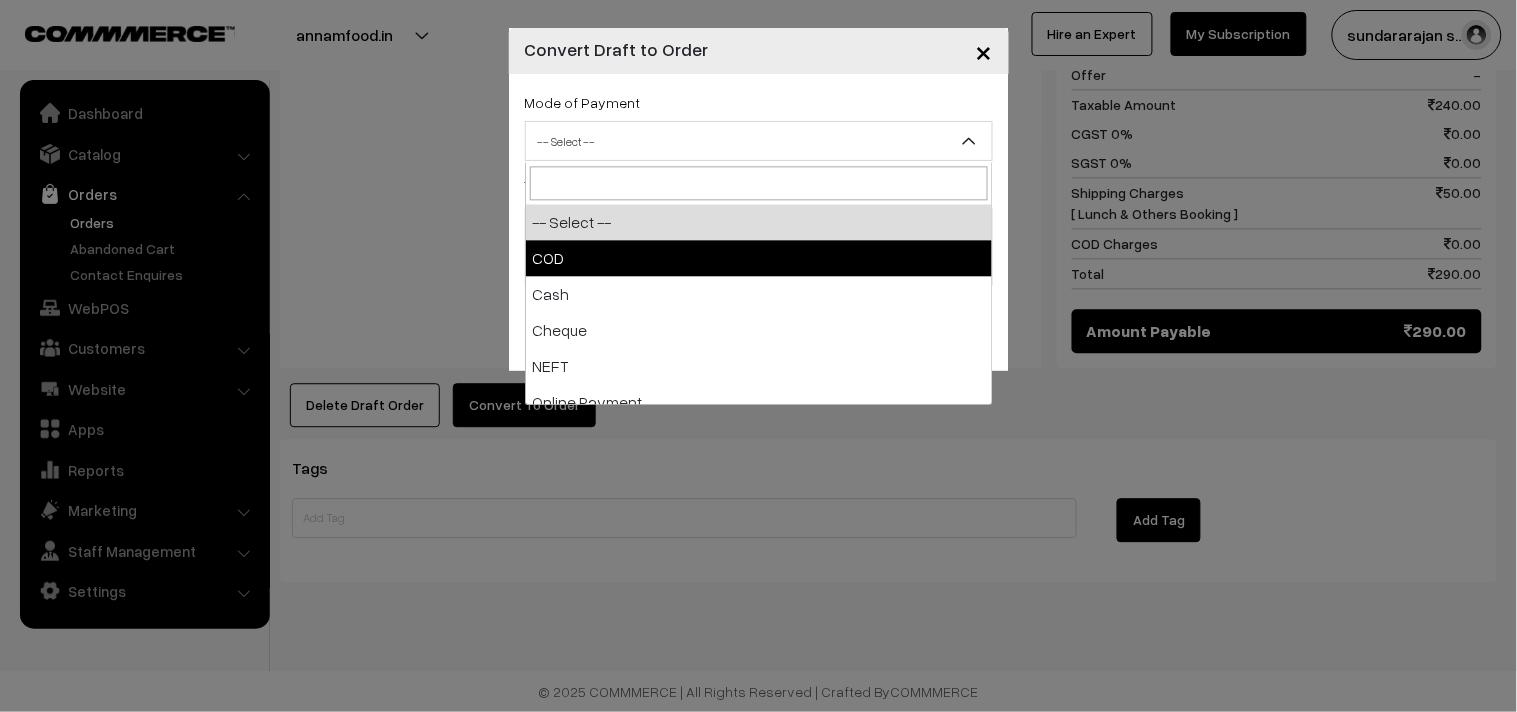 select on "1" 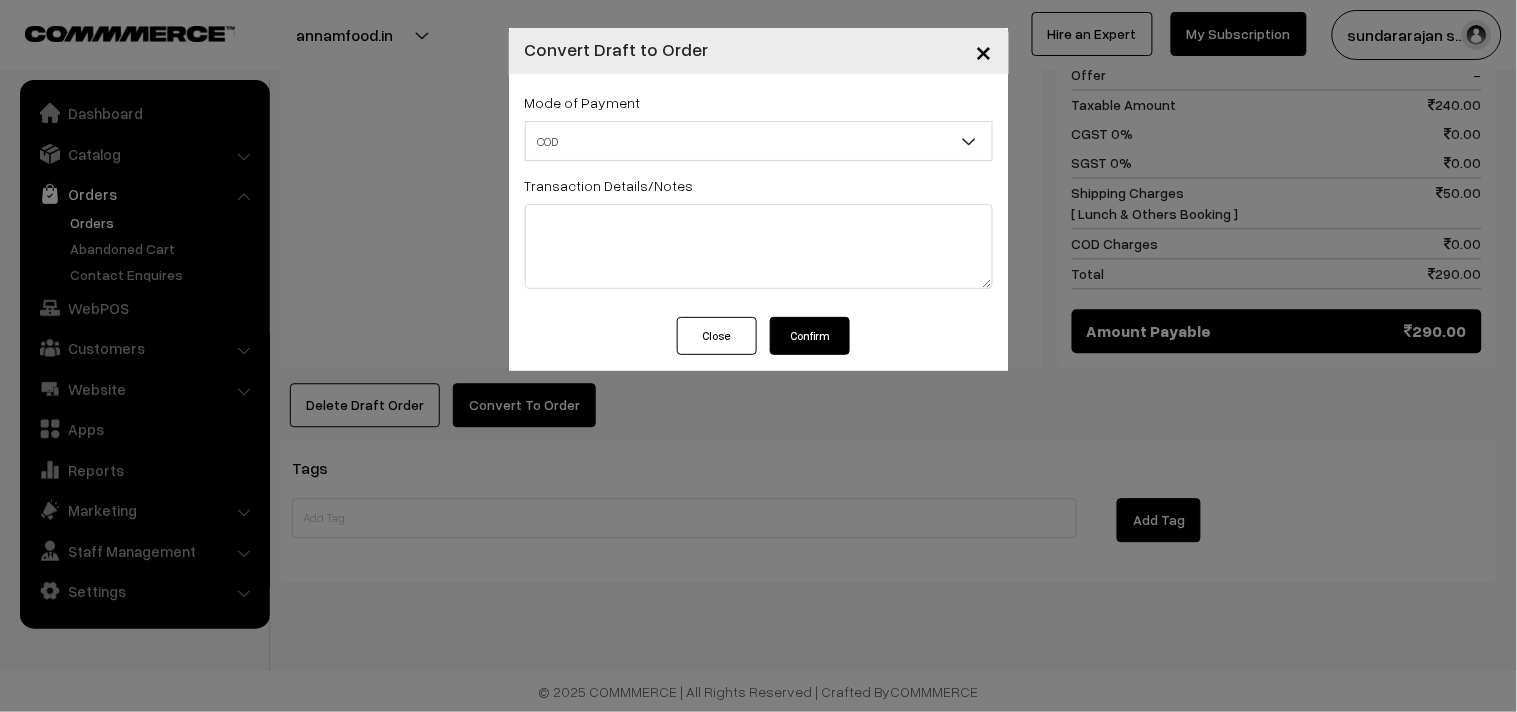click on "Mode of Payment
-- Select --
COD
Cash" at bounding box center [759, 195] 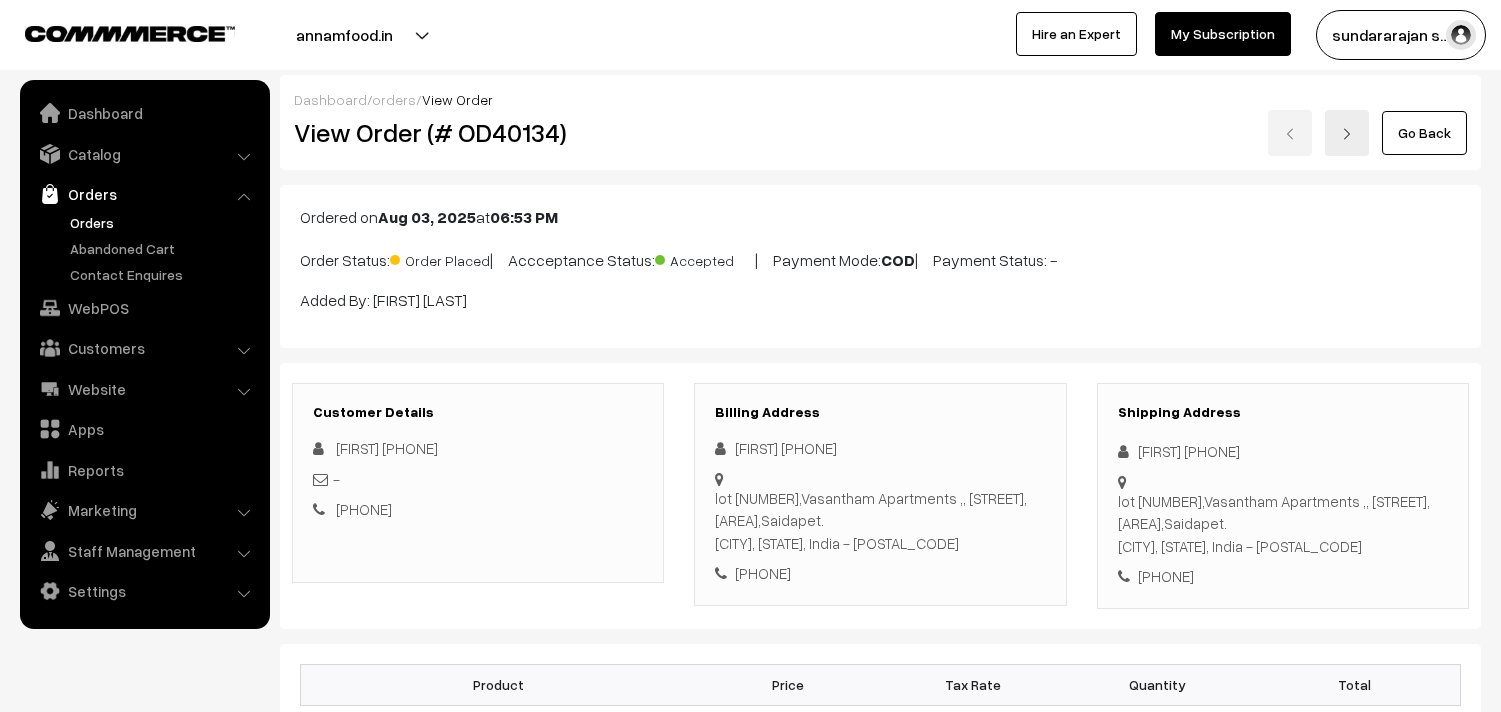 scroll, scrollTop: 1084, scrollLeft: 0, axis: vertical 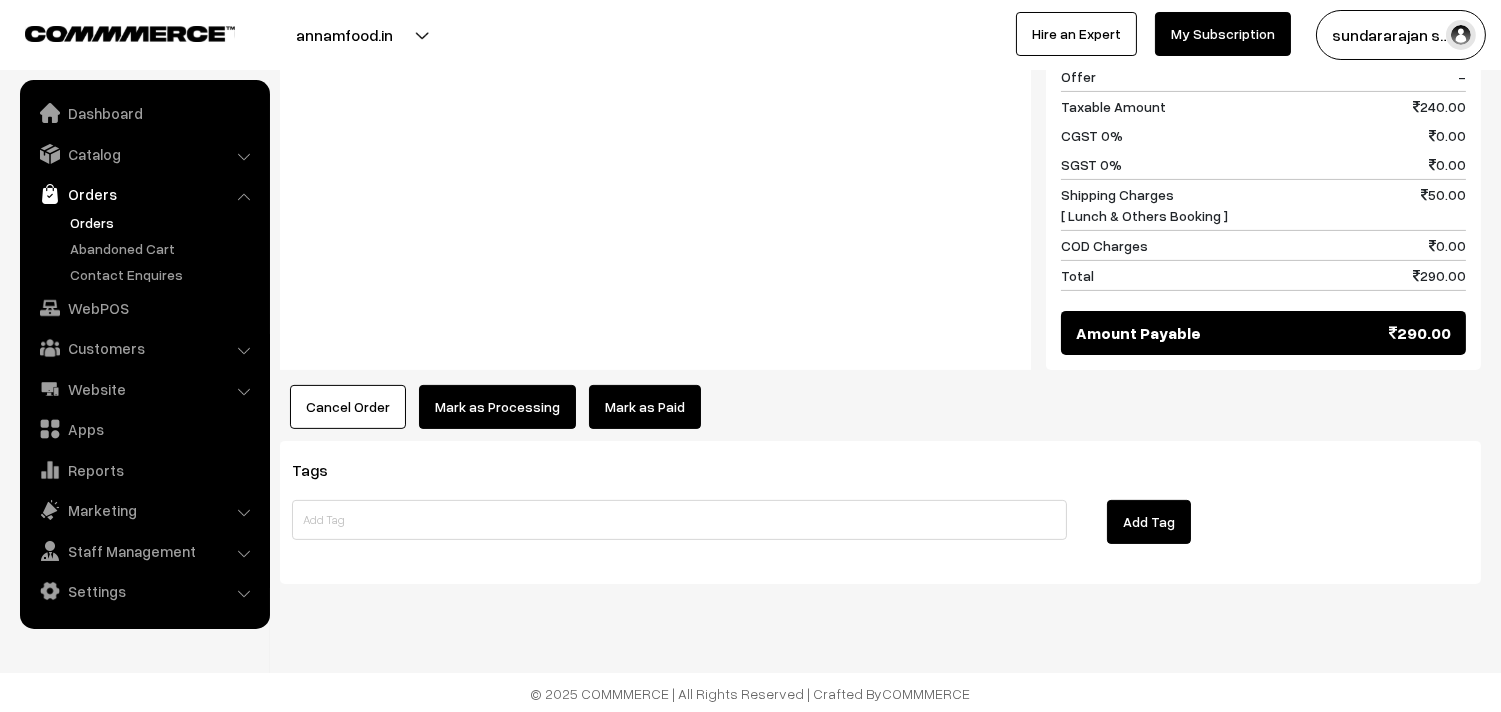 click on "Mark as Processing" at bounding box center (497, 407) 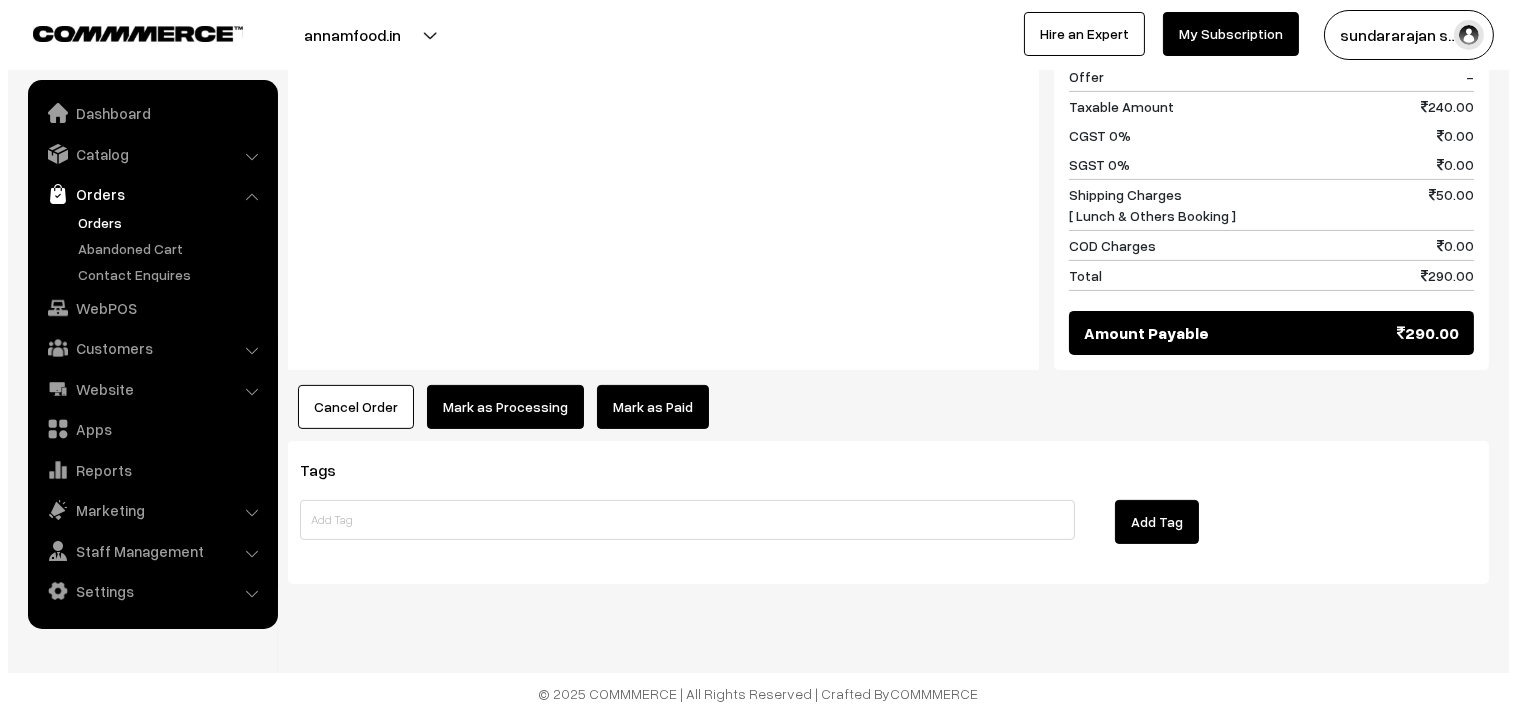 scroll, scrollTop: 1088, scrollLeft: 0, axis: vertical 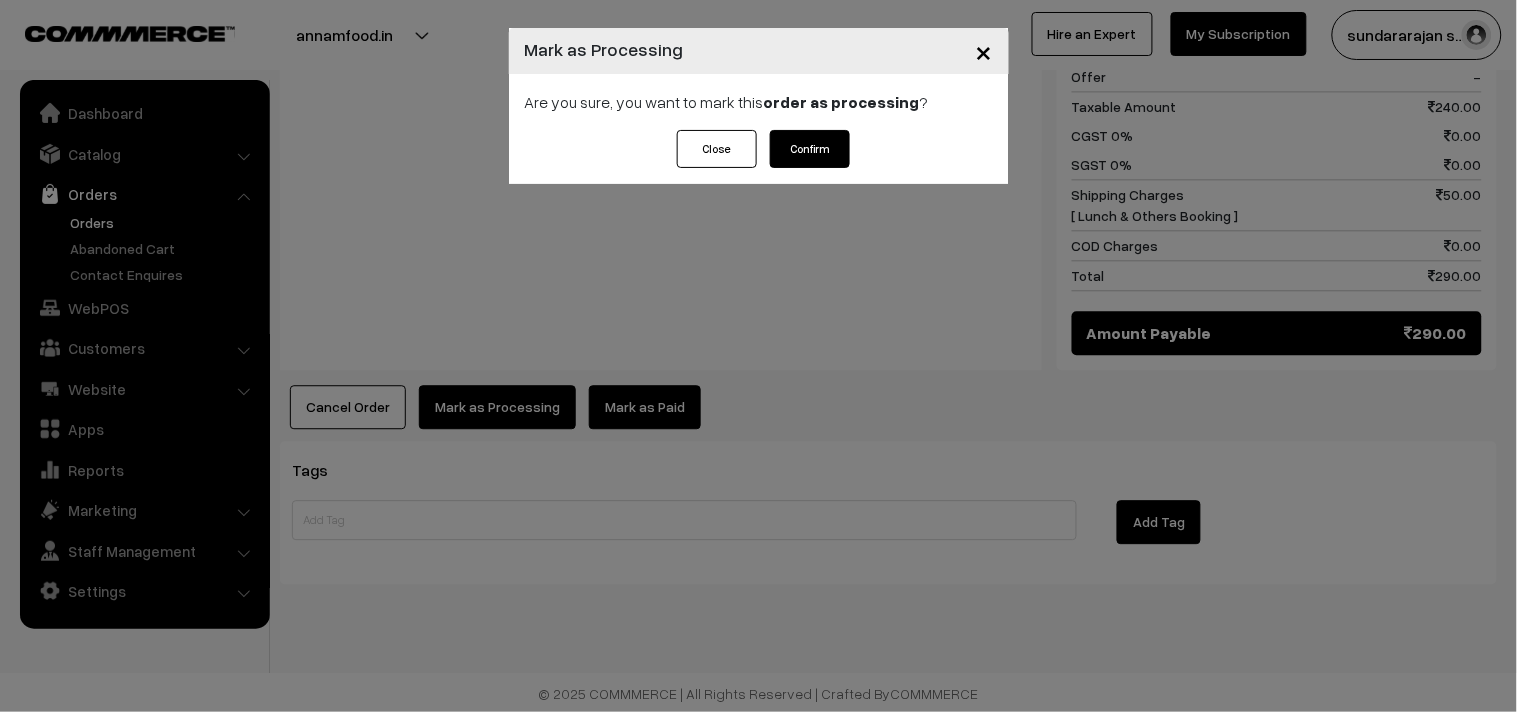 click on "Confirm" at bounding box center [810, 149] 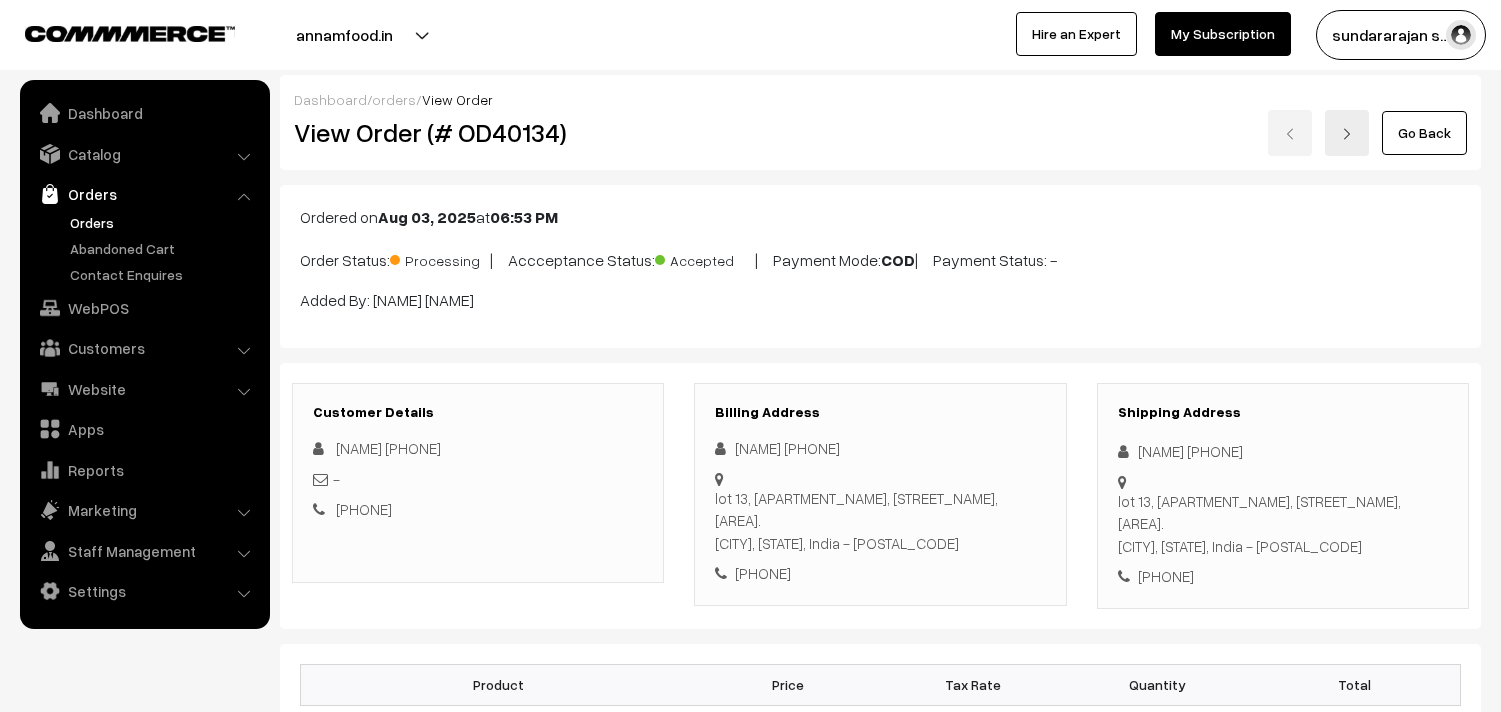 scroll, scrollTop: 0, scrollLeft: 0, axis: both 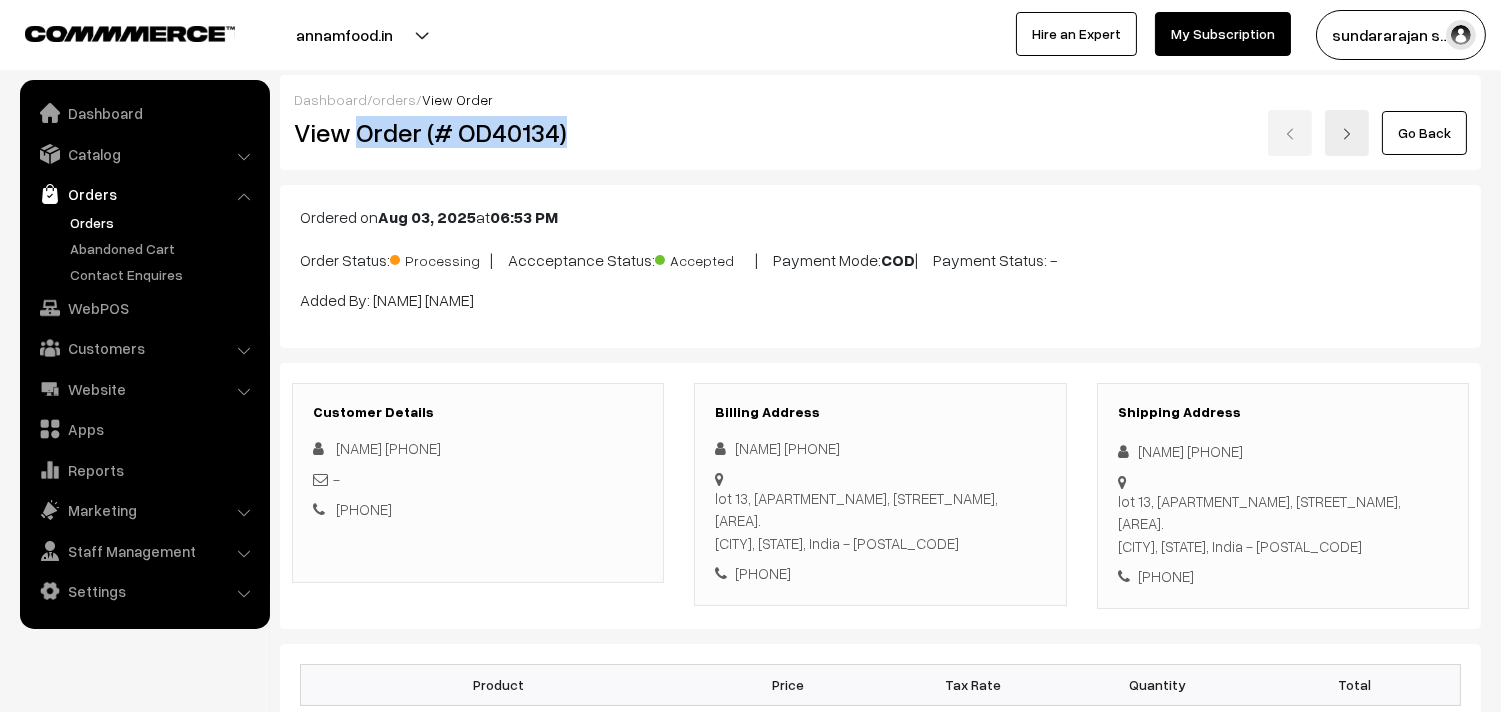 drag, startPoint x: 356, startPoint y: 133, endPoint x: 694, endPoint y: 142, distance: 338.1198 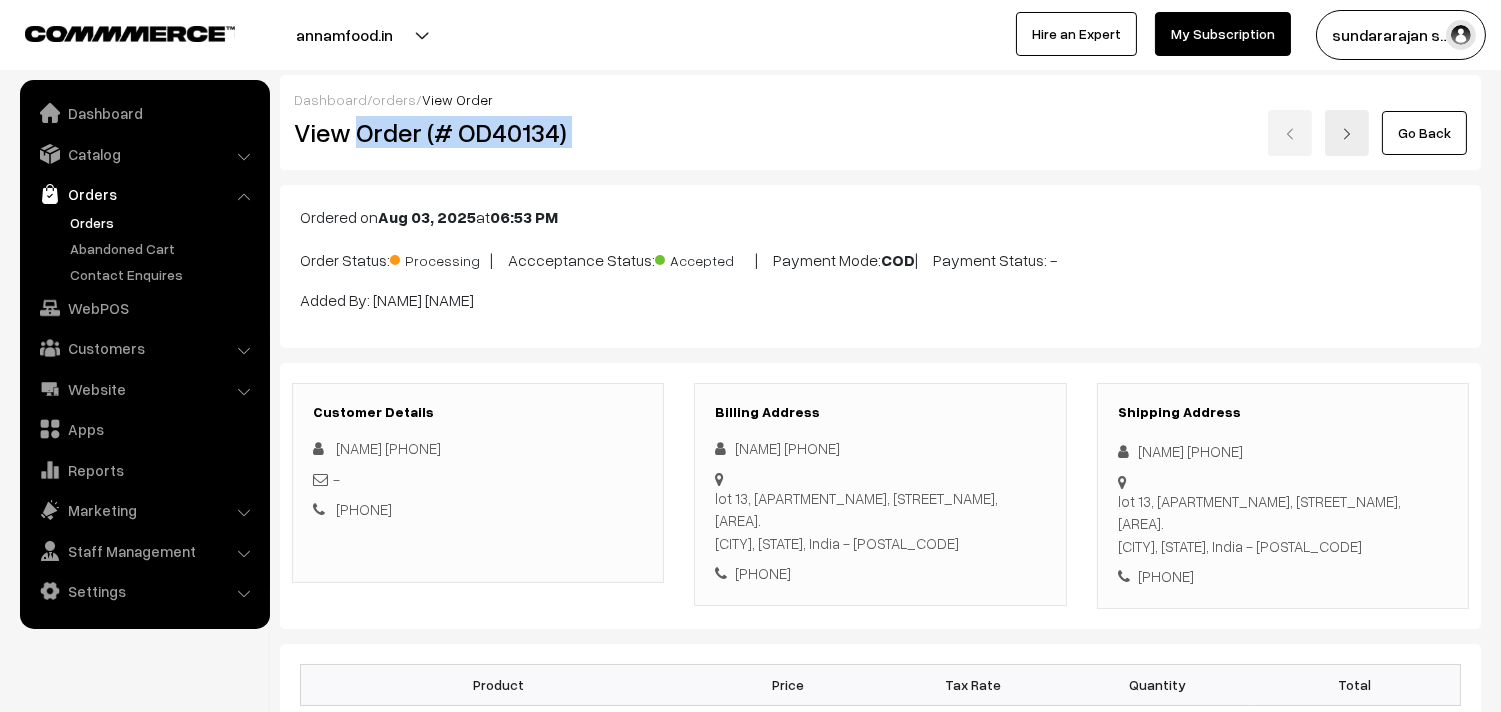 copy on "Order (# OD40134)" 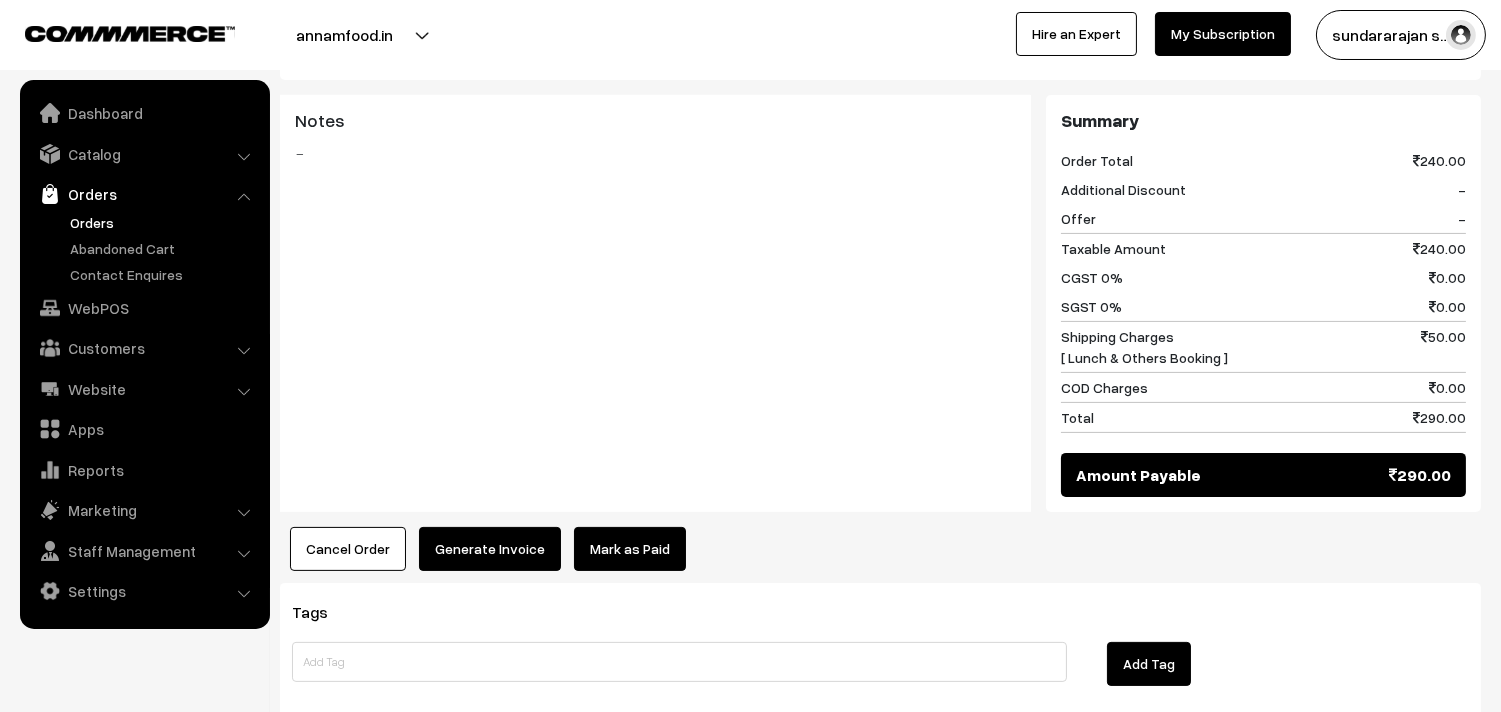 scroll, scrollTop: 1087, scrollLeft: 0, axis: vertical 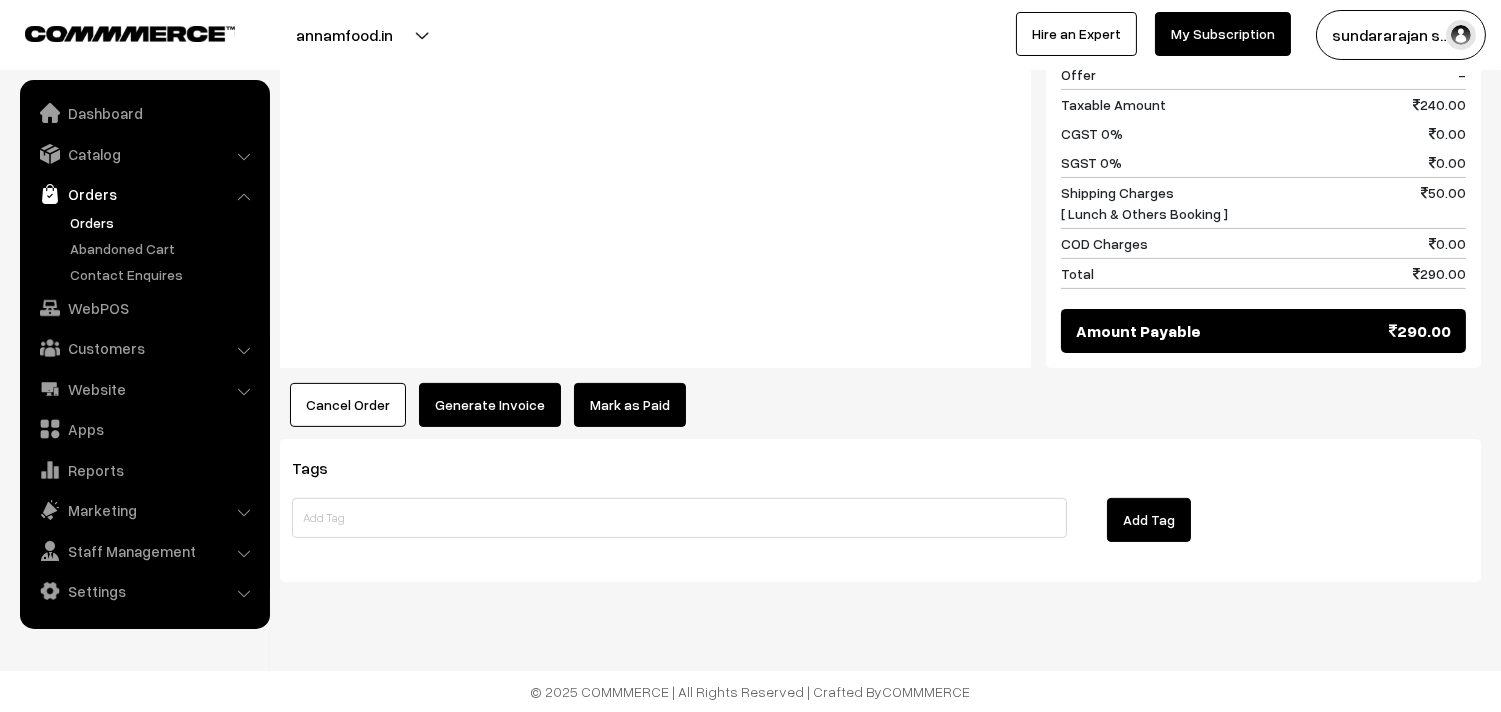 click on "Generate Invoice" at bounding box center [490, 405] 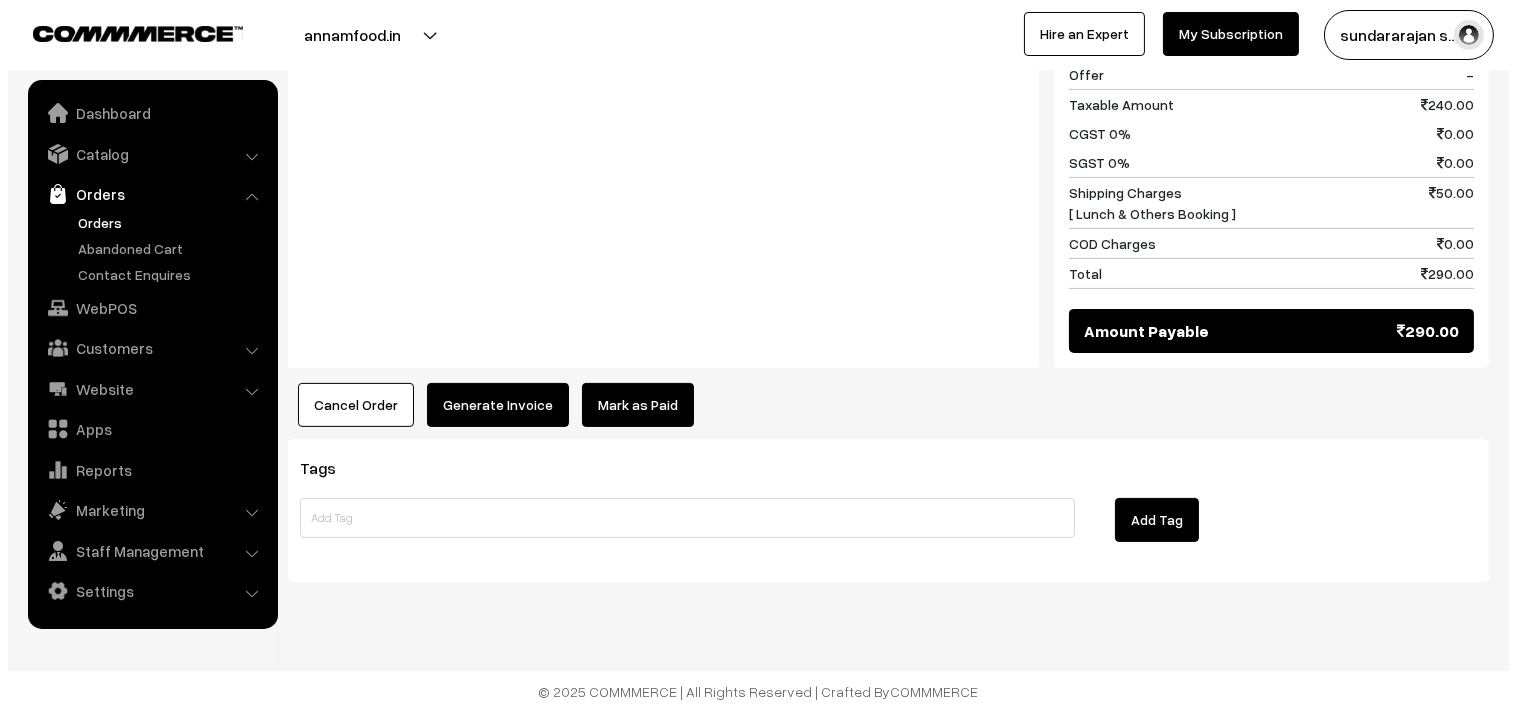 scroll, scrollTop: 1091, scrollLeft: 0, axis: vertical 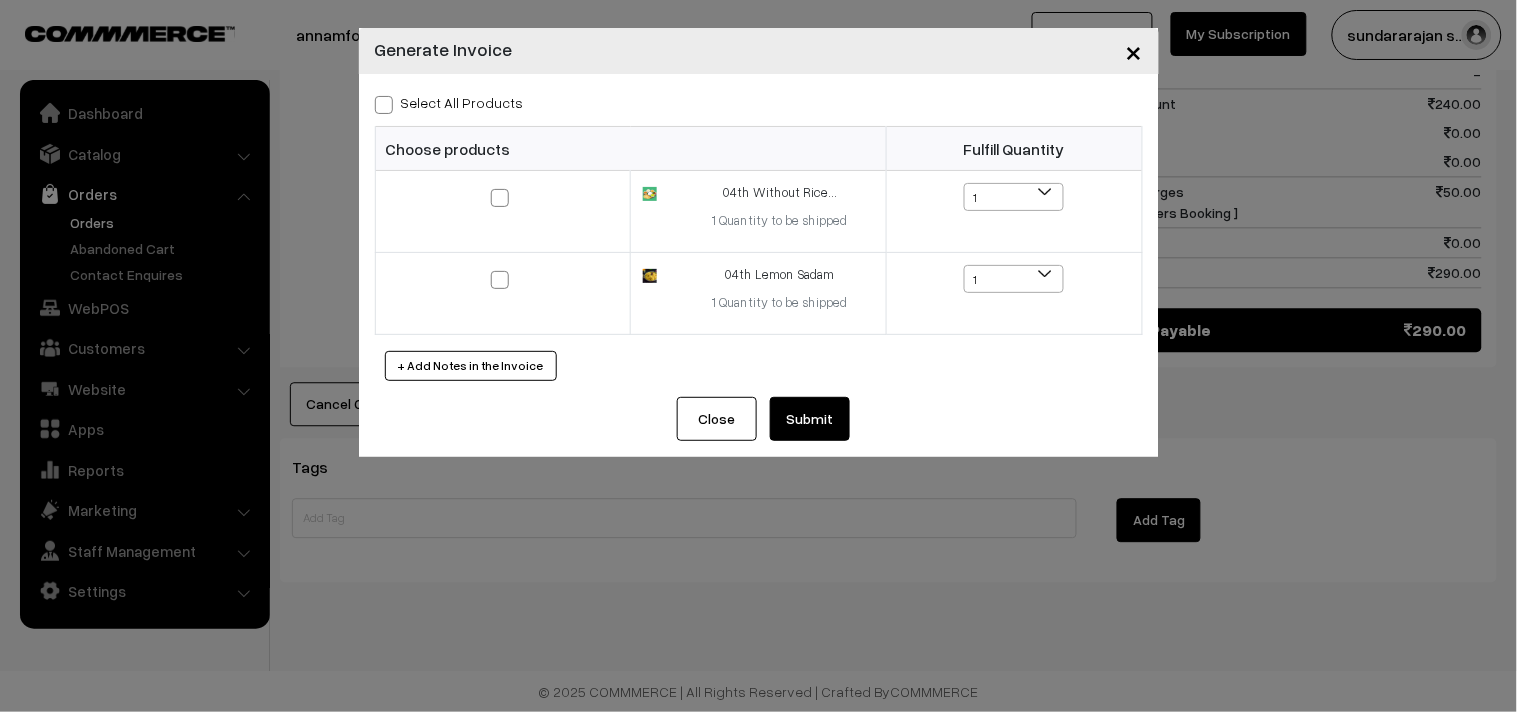 click on "Select All Products" at bounding box center (449, 102) 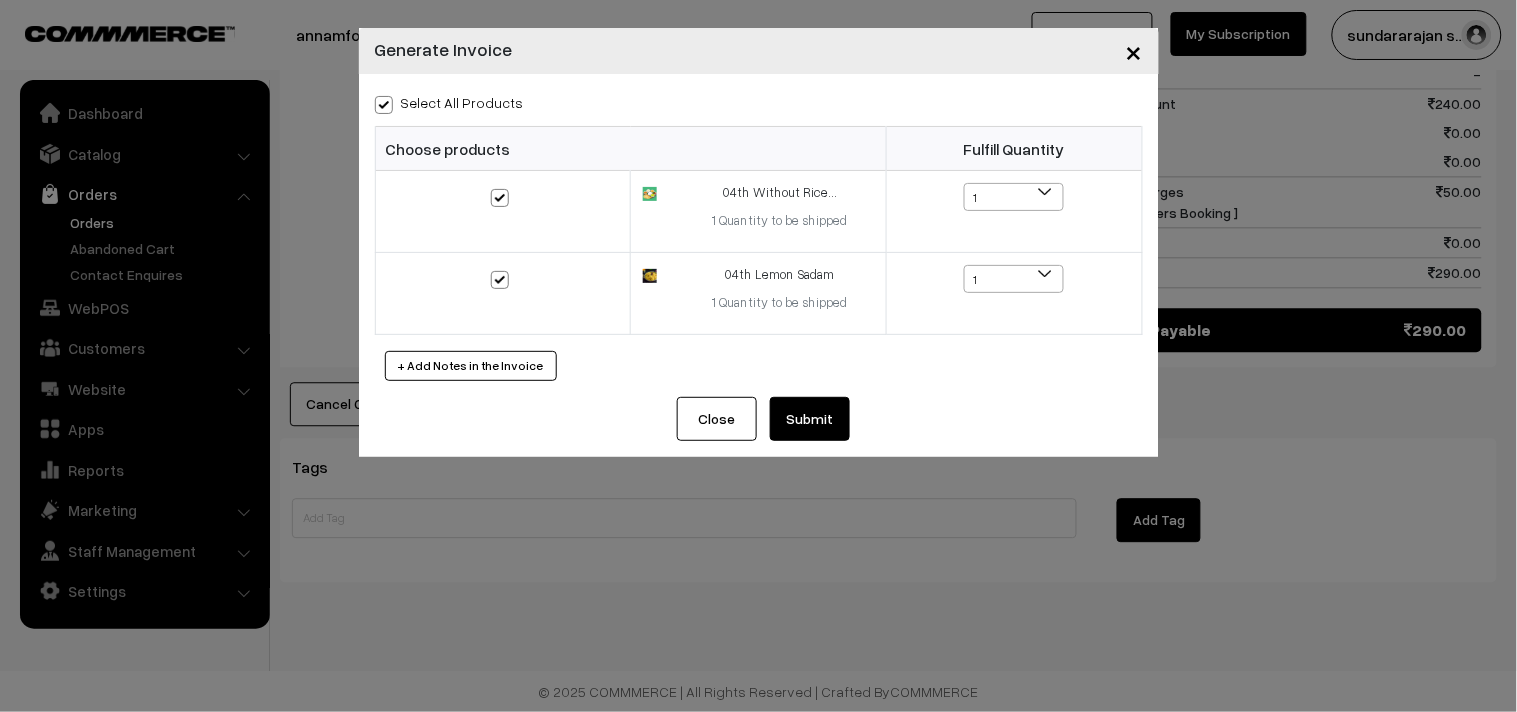 checkbox on "true" 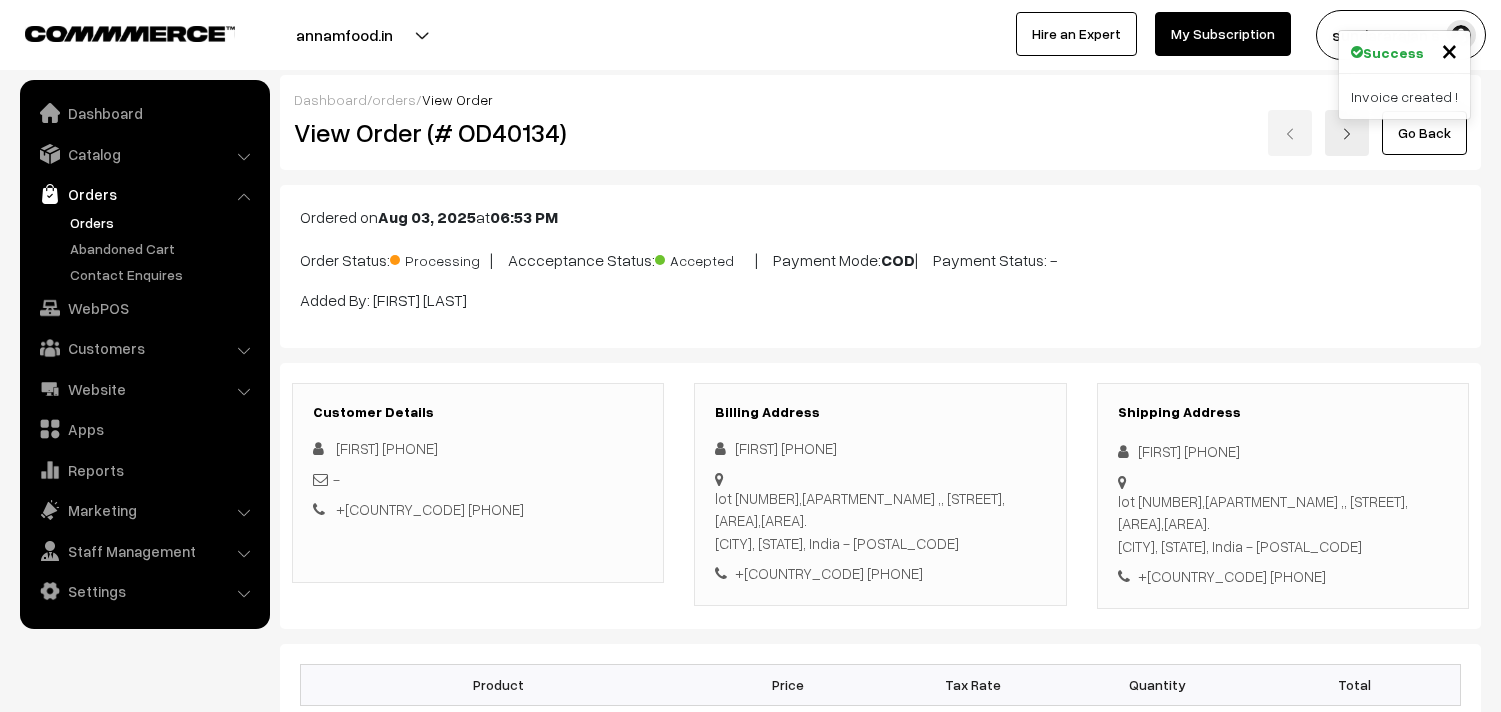 scroll, scrollTop: 1084, scrollLeft: 0, axis: vertical 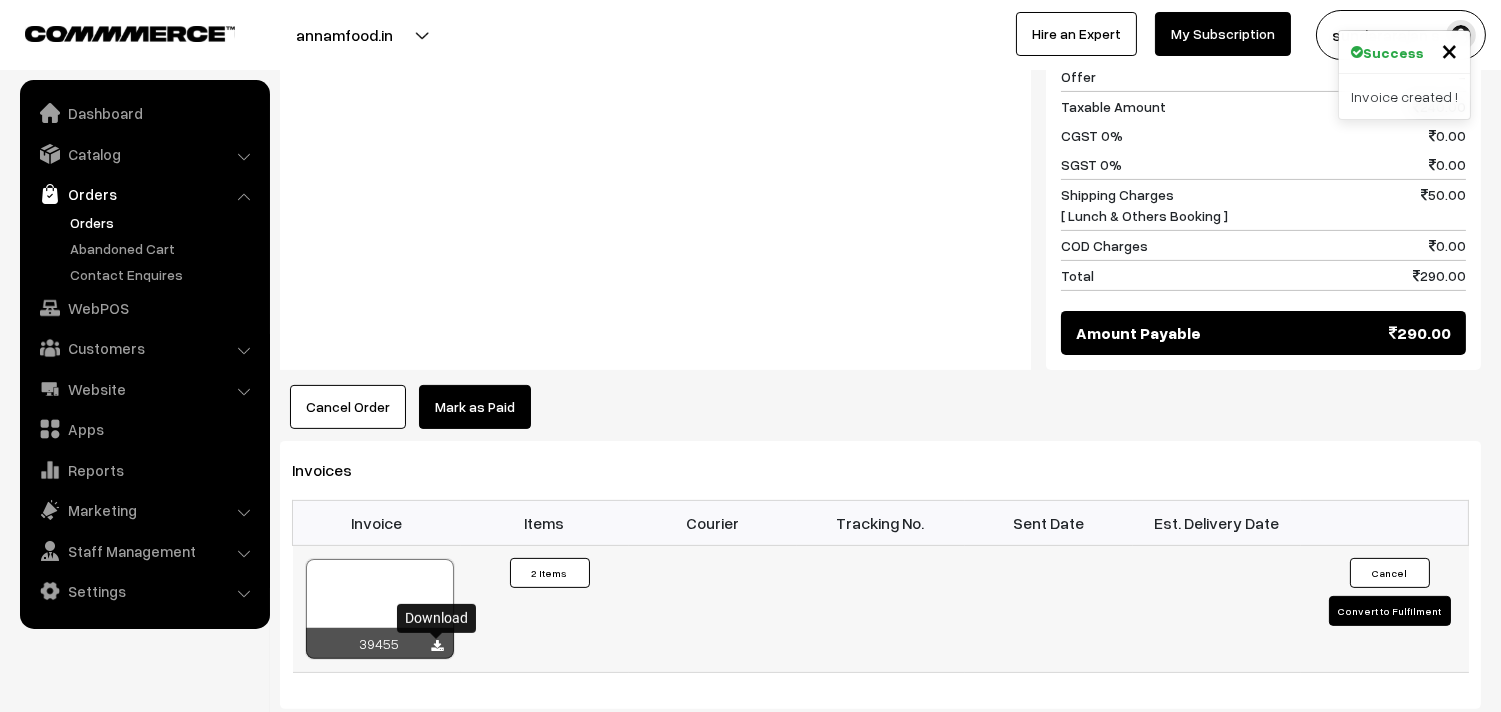 click at bounding box center [380, 609] 